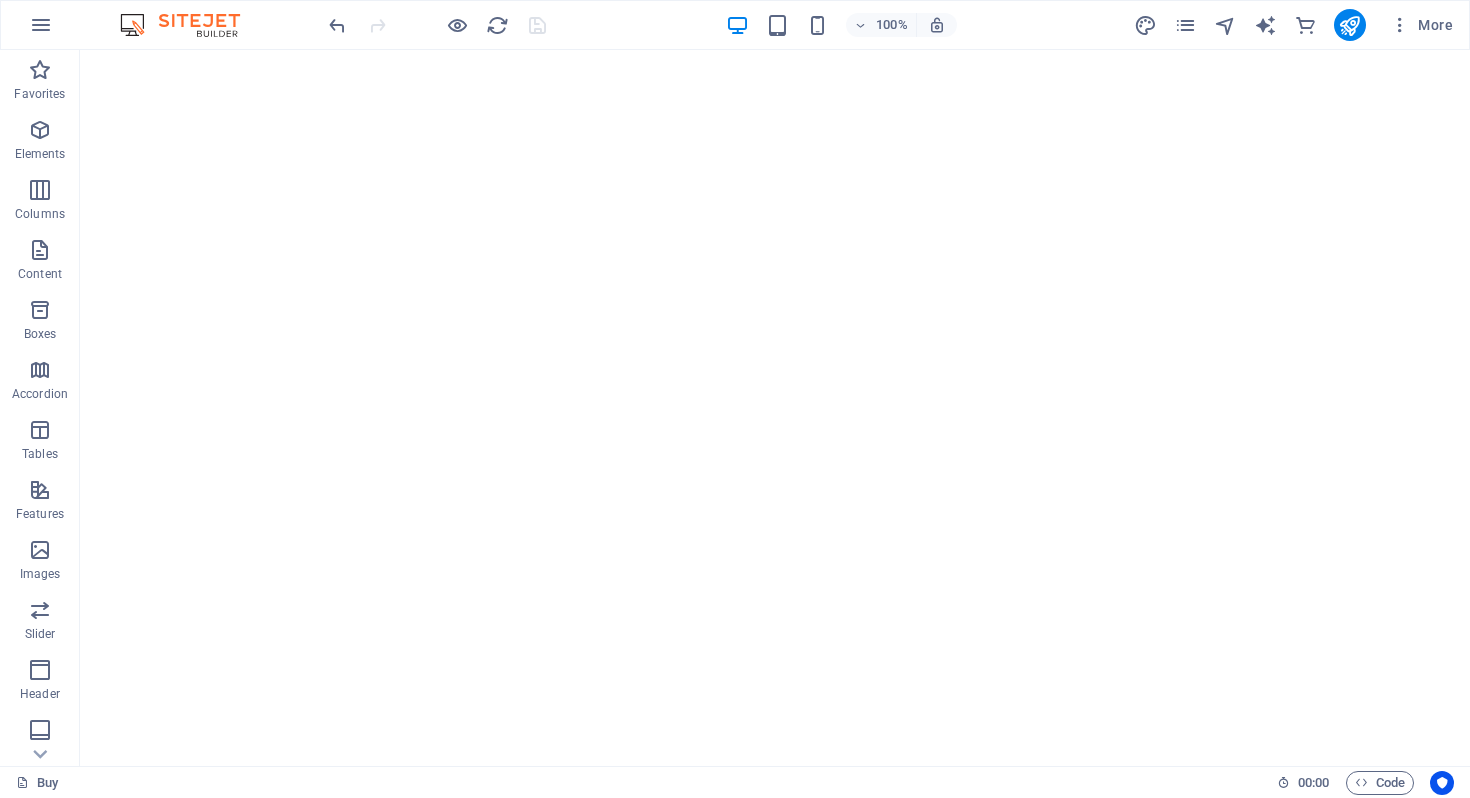 scroll, scrollTop: 0, scrollLeft: 0, axis: both 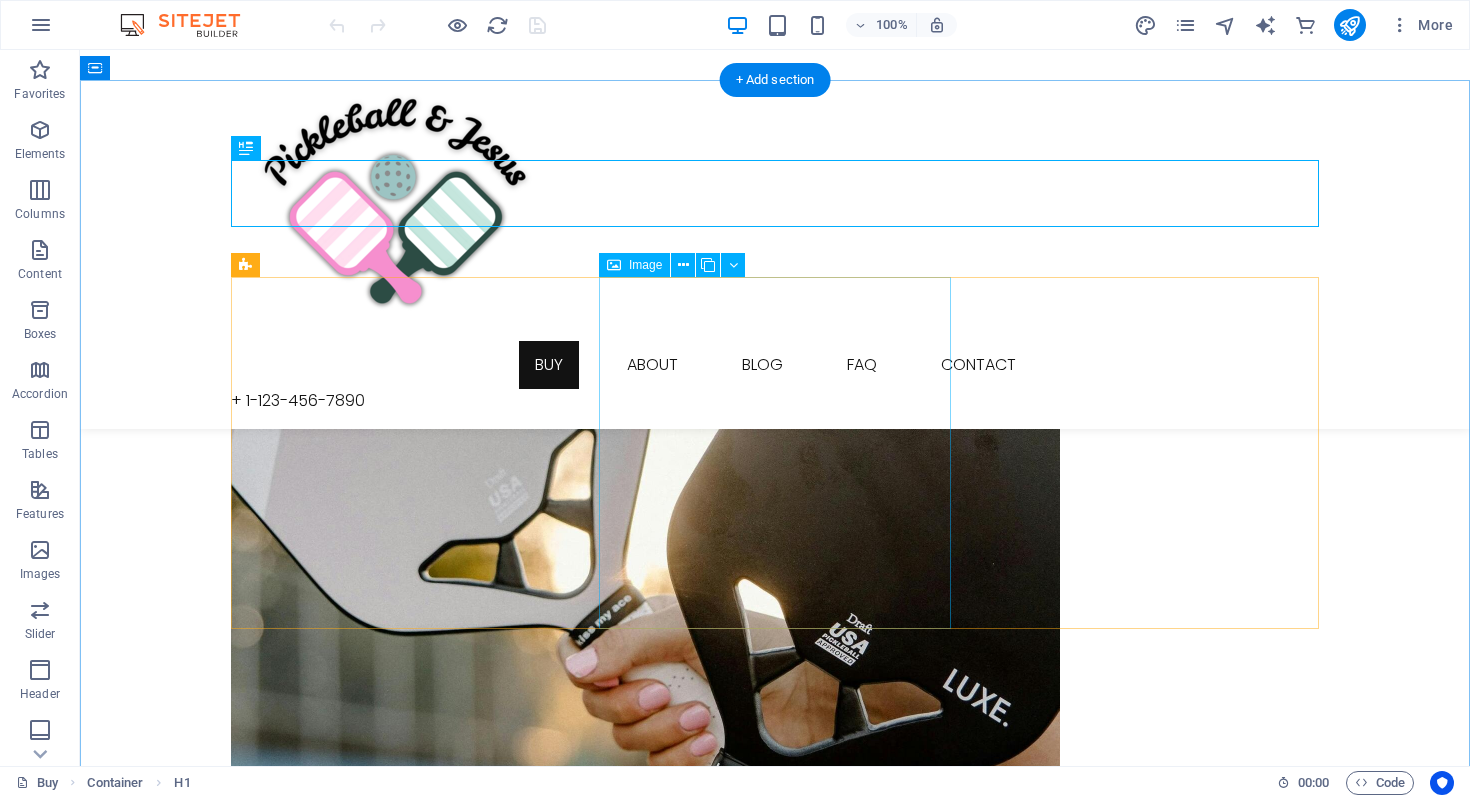 click on "ABOUT OUR FOUNDER MOLLIE" at bounding box center (775, 1477) 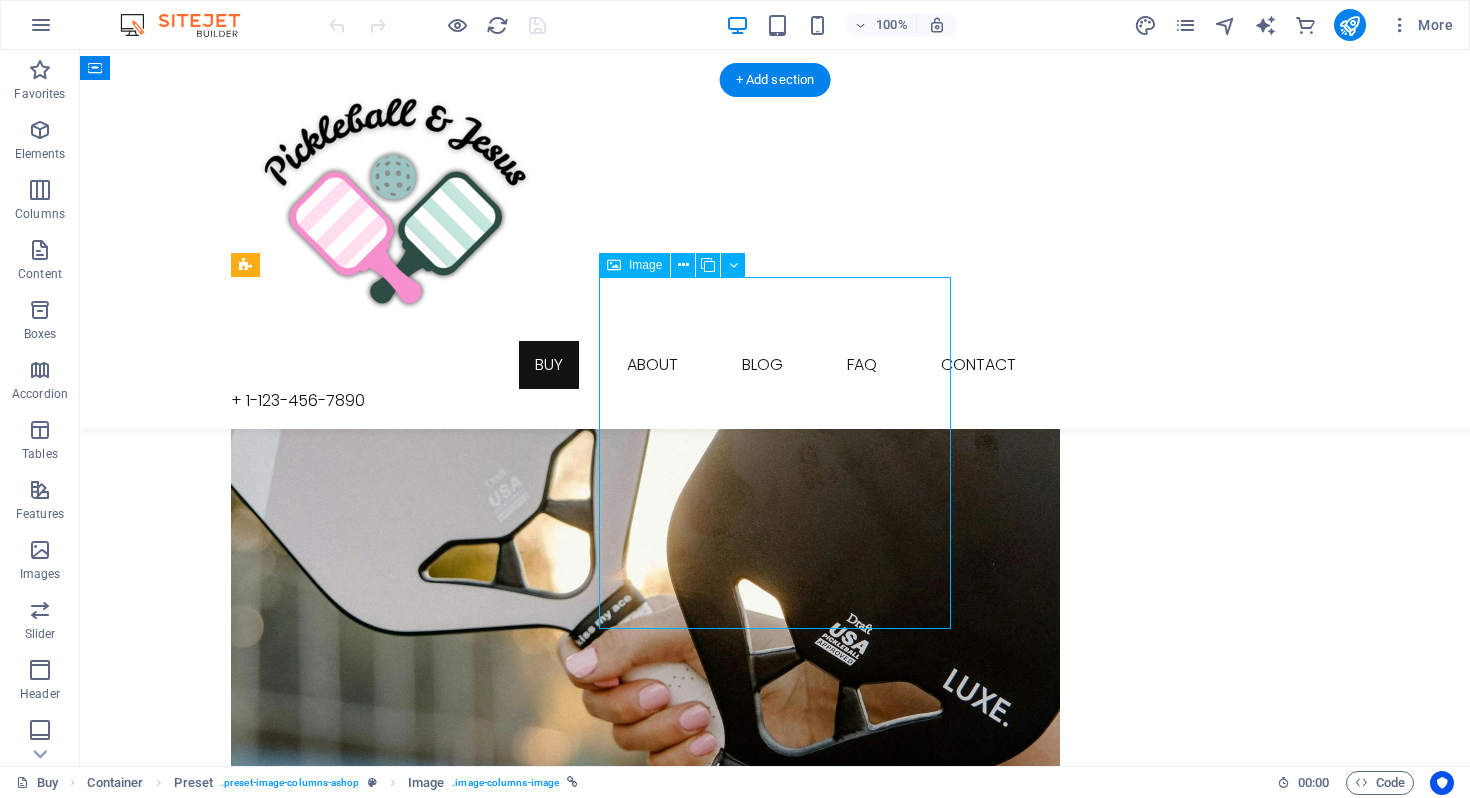 click on "ABOUT OUR FOUNDER MOLLIE" at bounding box center [775, 1477] 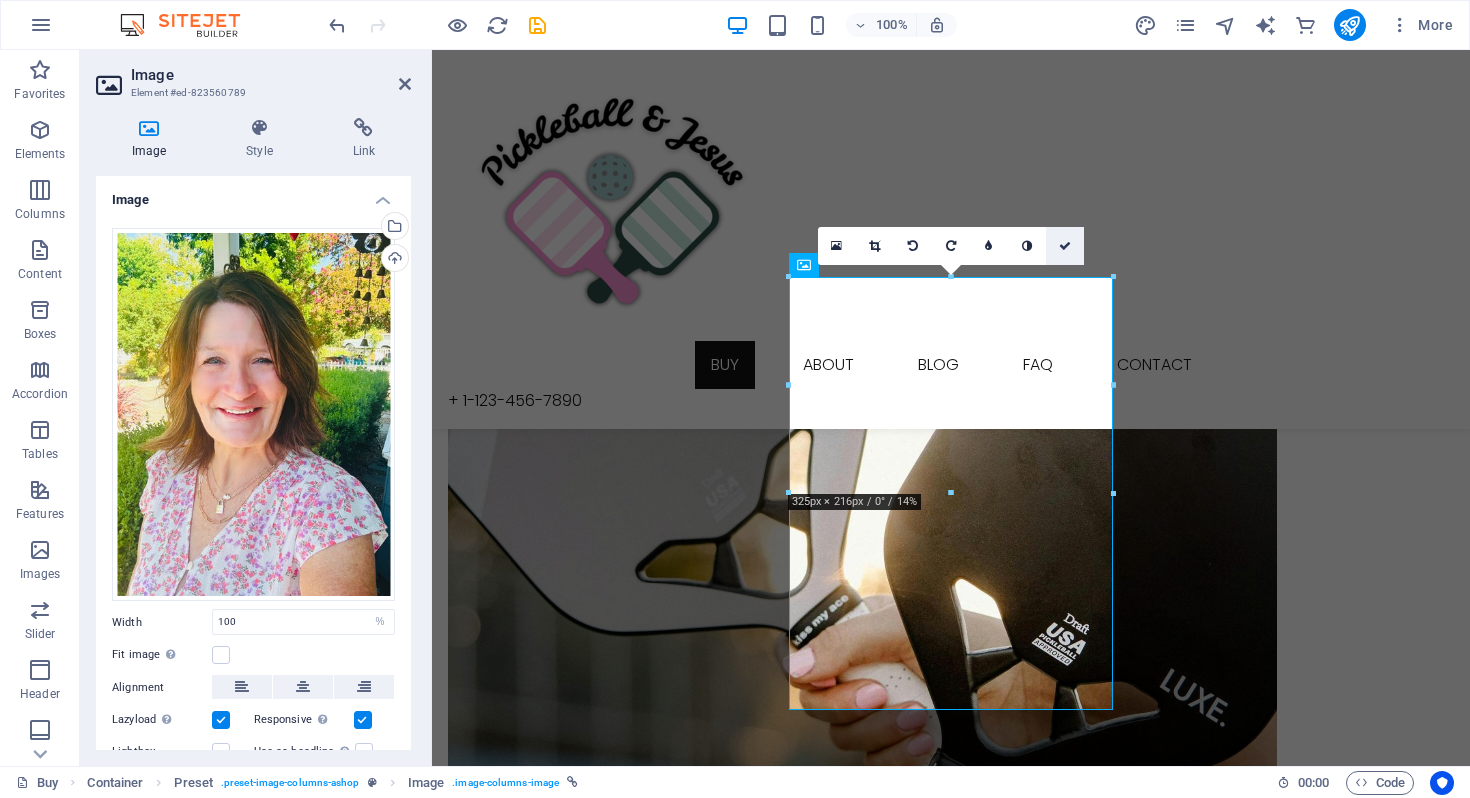 click at bounding box center [1065, 246] 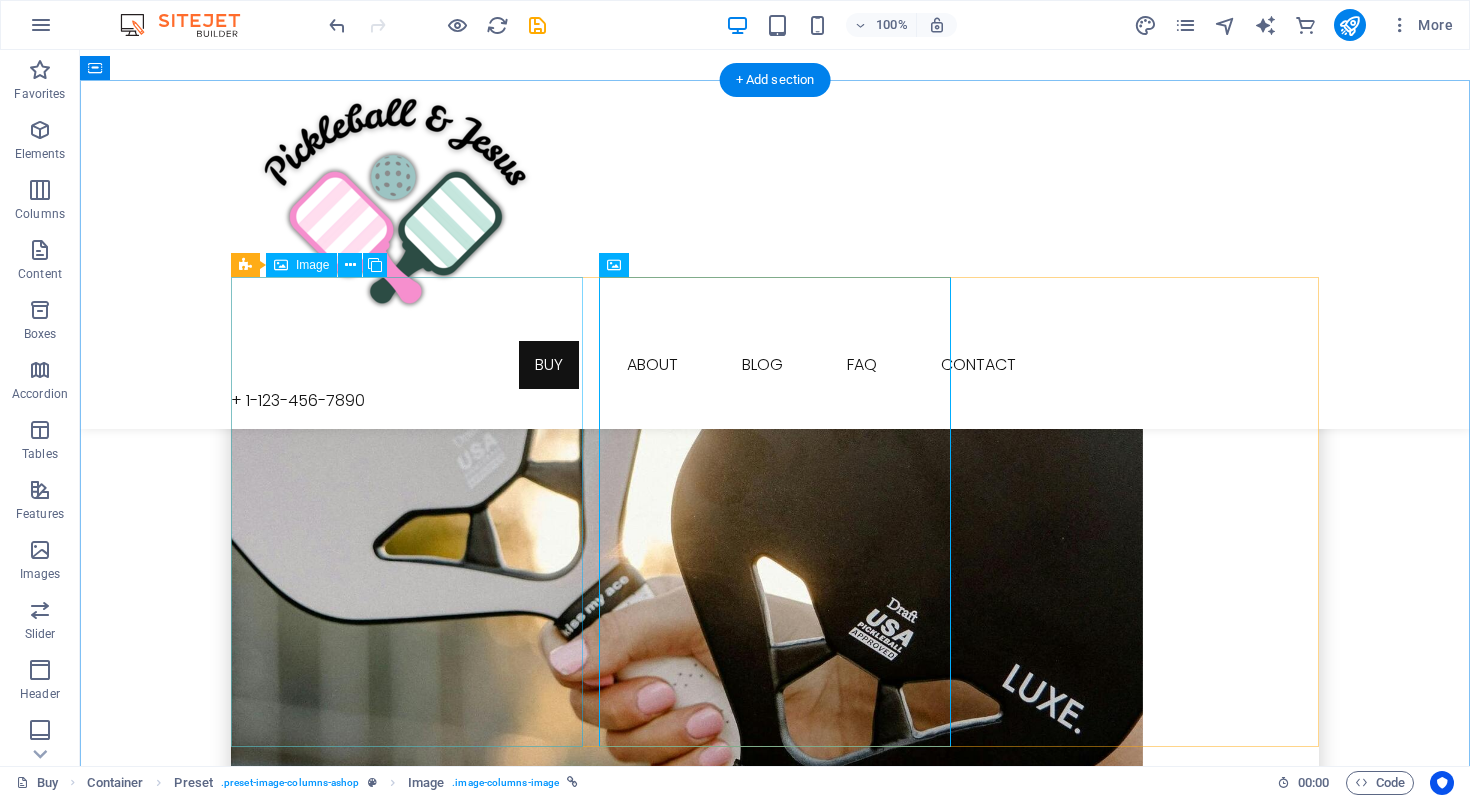 click on "JOIN OUR MINISTRY" at bounding box center [775, 691] 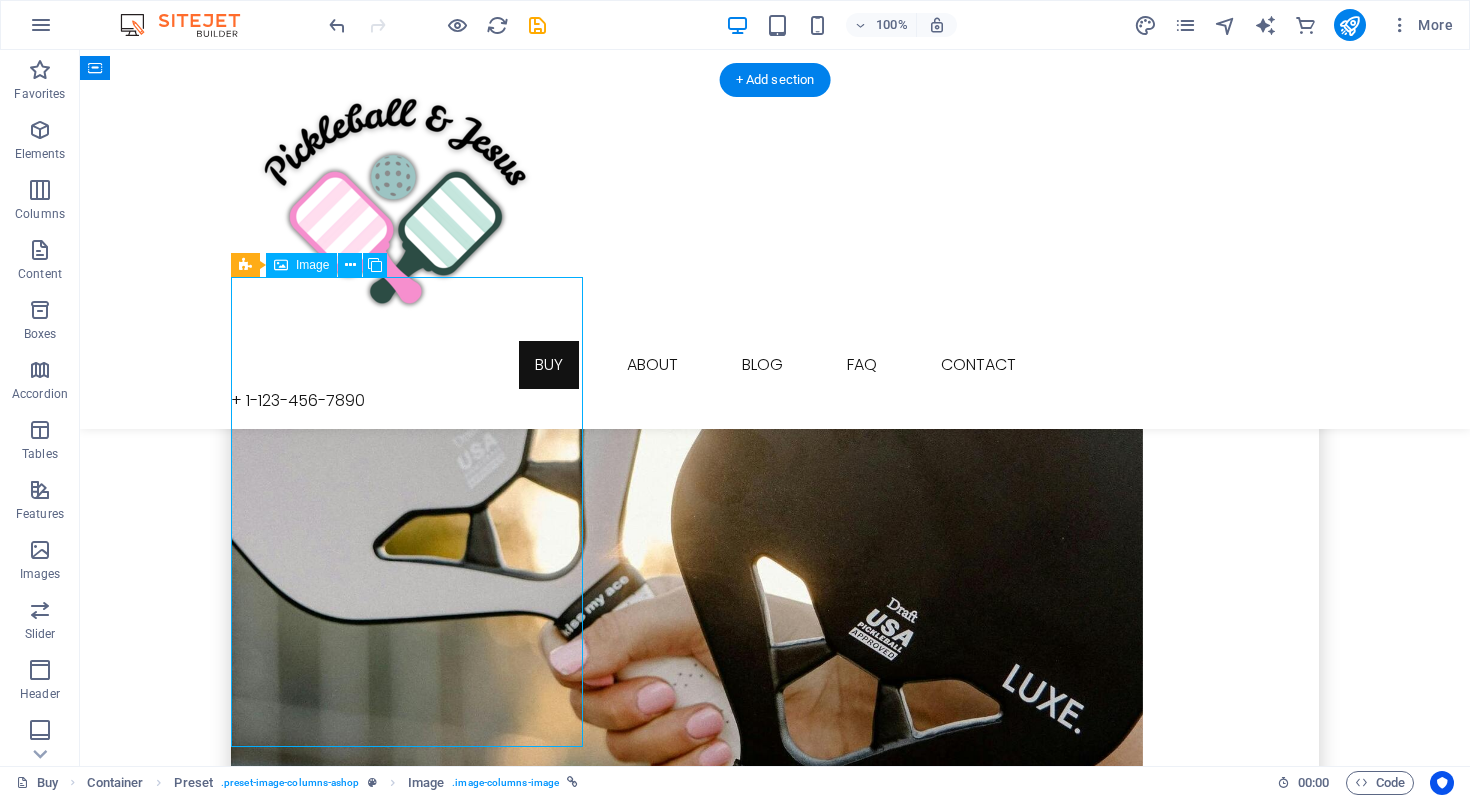 click on "JOIN OUR MINISTRY" at bounding box center (775, 691) 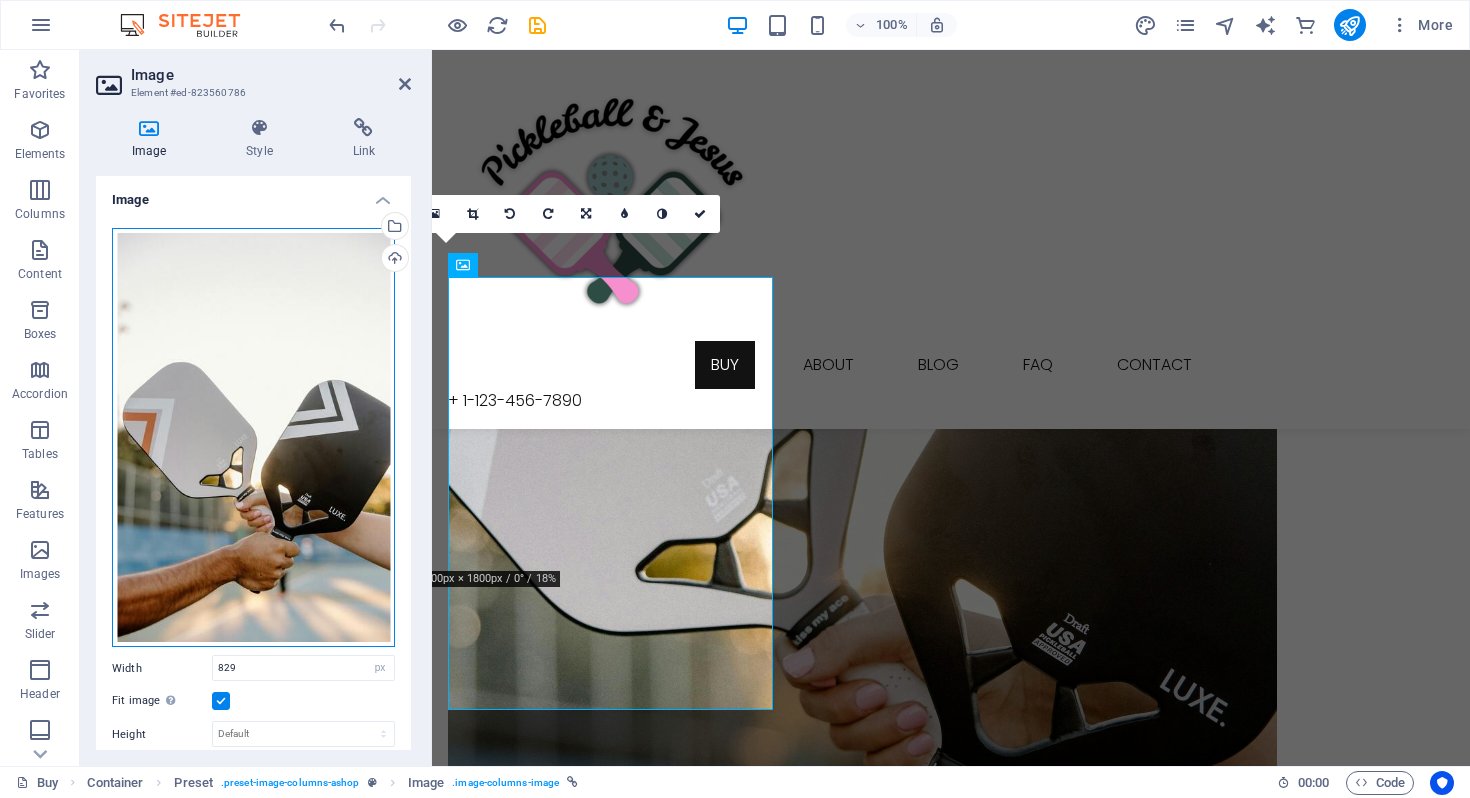 drag, startPoint x: 342, startPoint y: 315, endPoint x: 328, endPoint y: 365, distance: 51.92302 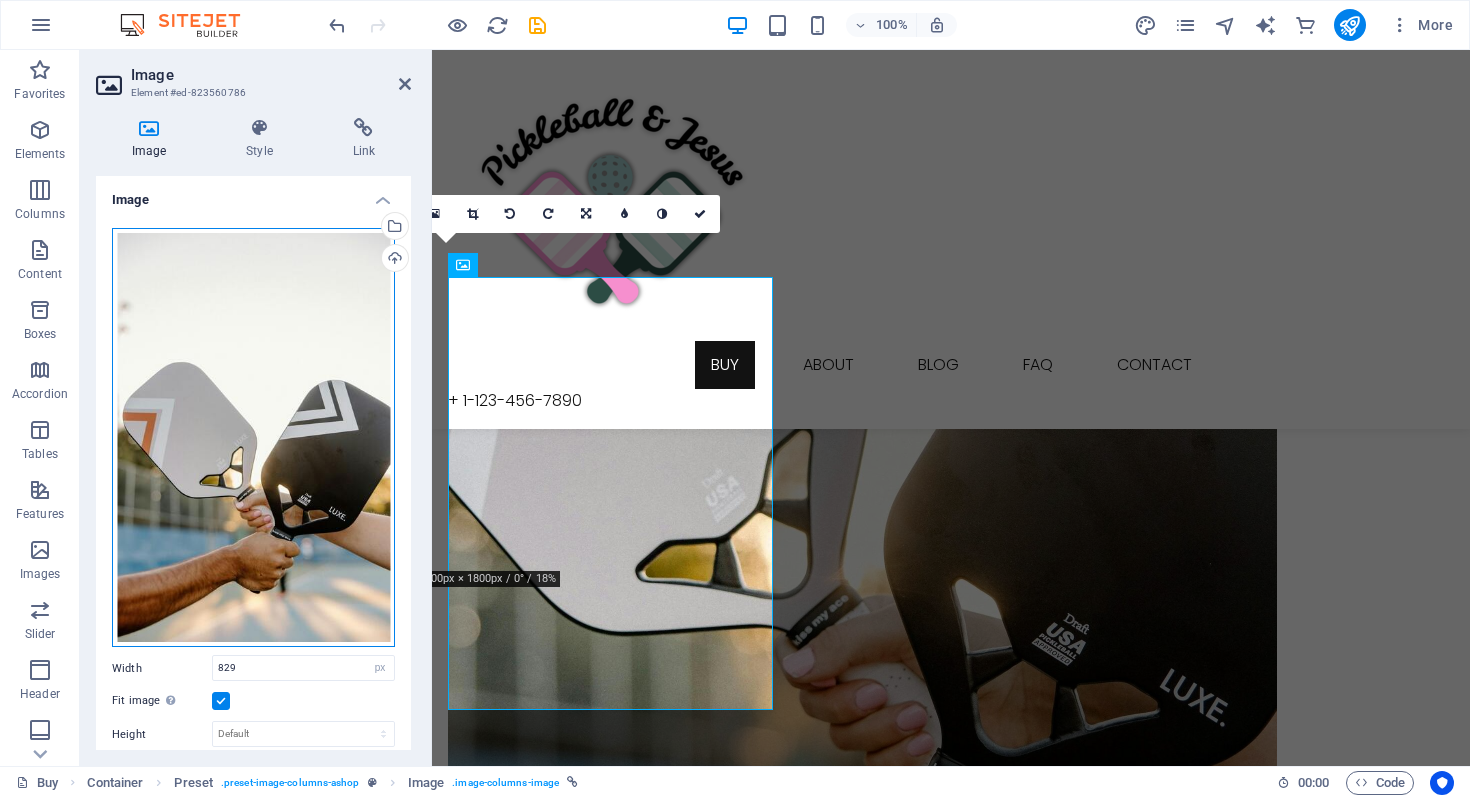 click on "Drag files here, click to choose files or select files from Files or our free stock photos & videos" at bounding box center (253, 438) 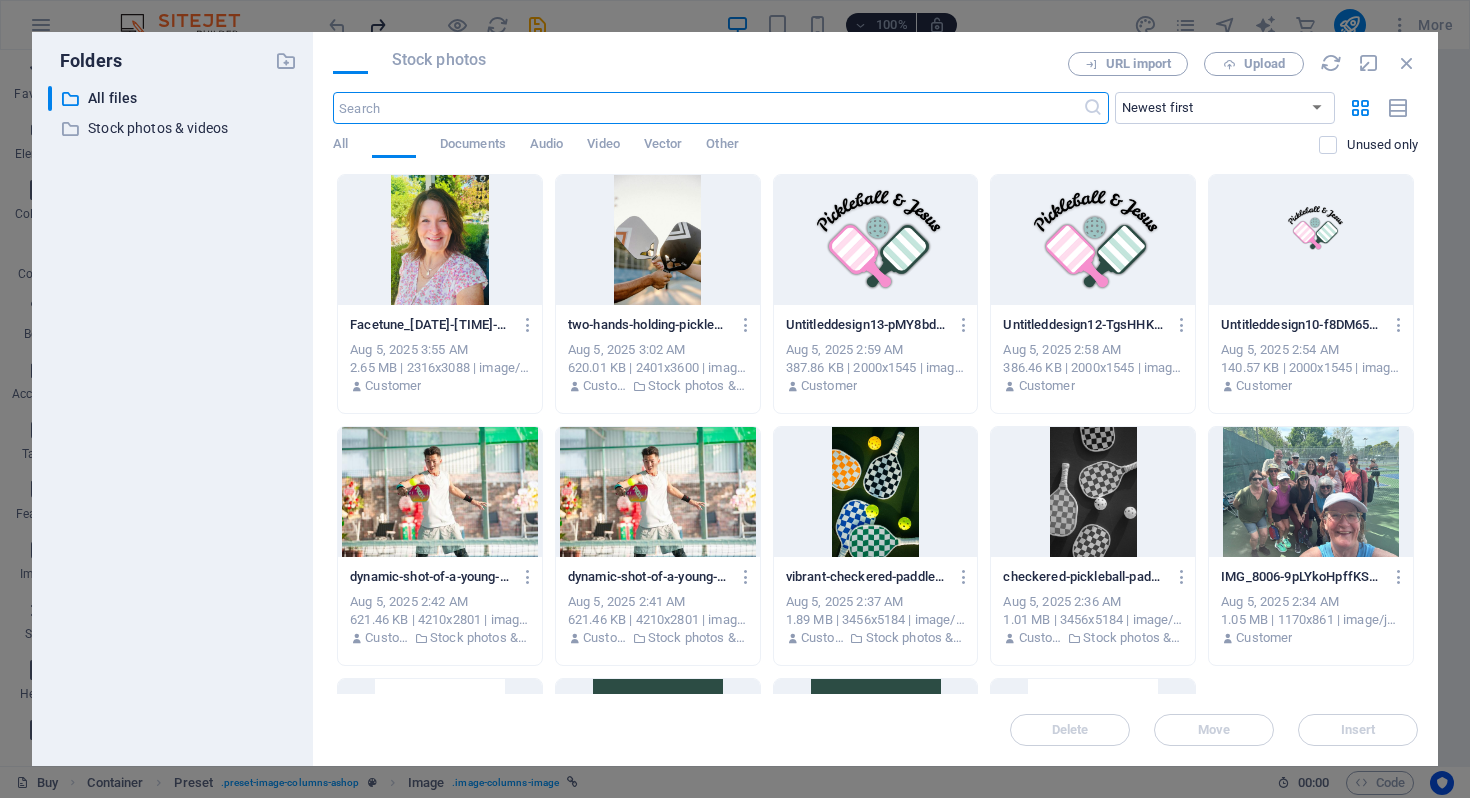 scroll, scrollTop: 443, scrollLeft: 0, axis: vertical 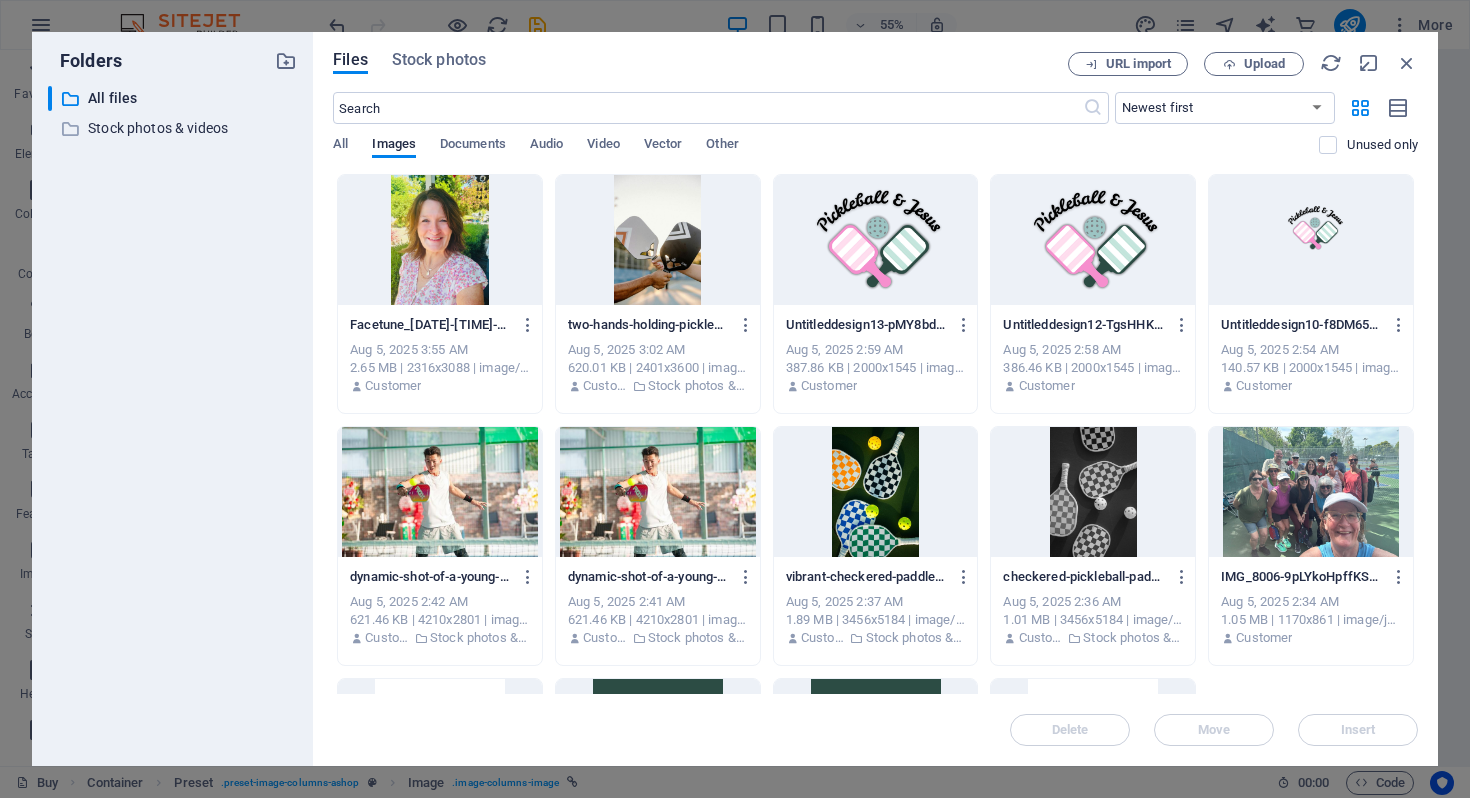 click on "Files Stock photos URL import Upload ​ Newest first Oldest first Name (A-Z) Name (Z-A) Size (0-9) Size (9-0) Resolution (0-9) Resolution (9-0) All Images Documents Audio Video Vector Other Unused only Drop files here to upload them instantly Facetune_03-08-2025-18-55-25-ZRbO_c8KqH6aAKifAZXX7A.JPEG Facetune_03-08-2025-18-55-25-ZRbO_c8KqH6aAKifAZXX7A.JPEG Aug 5, 2025 3:55 AM 2.65 MB | 2316x3088 | image/jpeg Customer two-hands-holding-pickleball-paddles-outdoors-during-sunset-vQQ8NaxbvnRPzfeOw4drwA.jpeg two-hands-holding-pickleball-paddles-outdoors-during-sunset-vQQ8NaxbvnRPzfeOw4drwA.jpeg Aug 5, 2025 3:02 AM 620.01 KB | 2401x3600 | image/jpeg Customer Stock photos & videos Untitleddesign13-pMY8bds2k8eszWLSZDKxdg.png Untitleddesign13-pMY8bds2k8eszWLSZDKxdg.png Aug 5, 2025 2:59 AM 387.86 KB | 2000x1545 | image/png Customer Untitleddesign12-TgsHHKxjUgHgQvpqh3yddQ.png Untitleddesign12-TgsHHKxjUgHgQvpqh3yddQ.png Aug 5, 2025 2:58 AM 386.46 KB | 2000x1545 | image/png Customer Aug 5, 2025 2:54 AM Customer Customer" at bounding box center (875, 399) 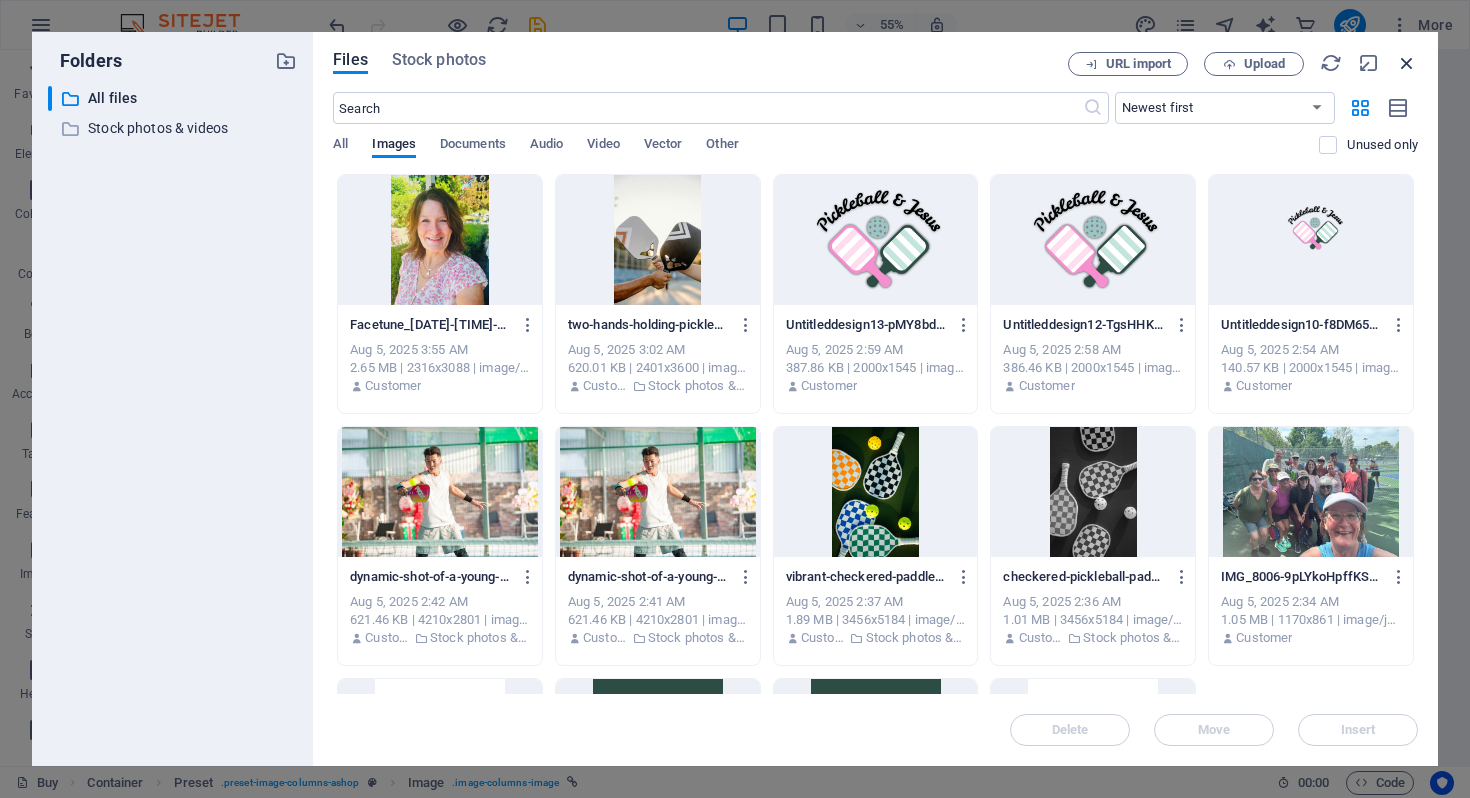 click at bounding box center (1407, 63) 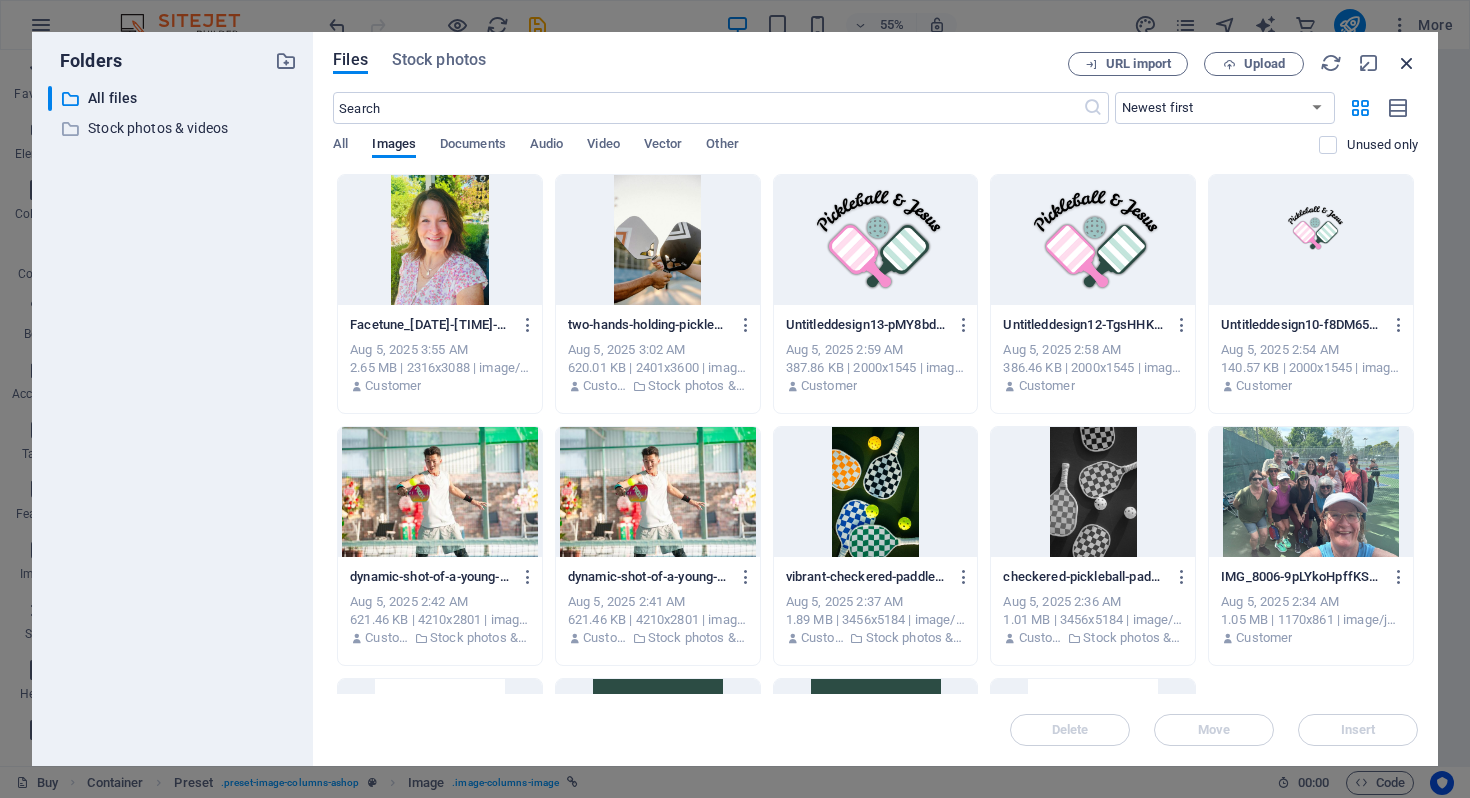 scroll, scrollTop: 419, scrollLeft: 0, axis: vertical 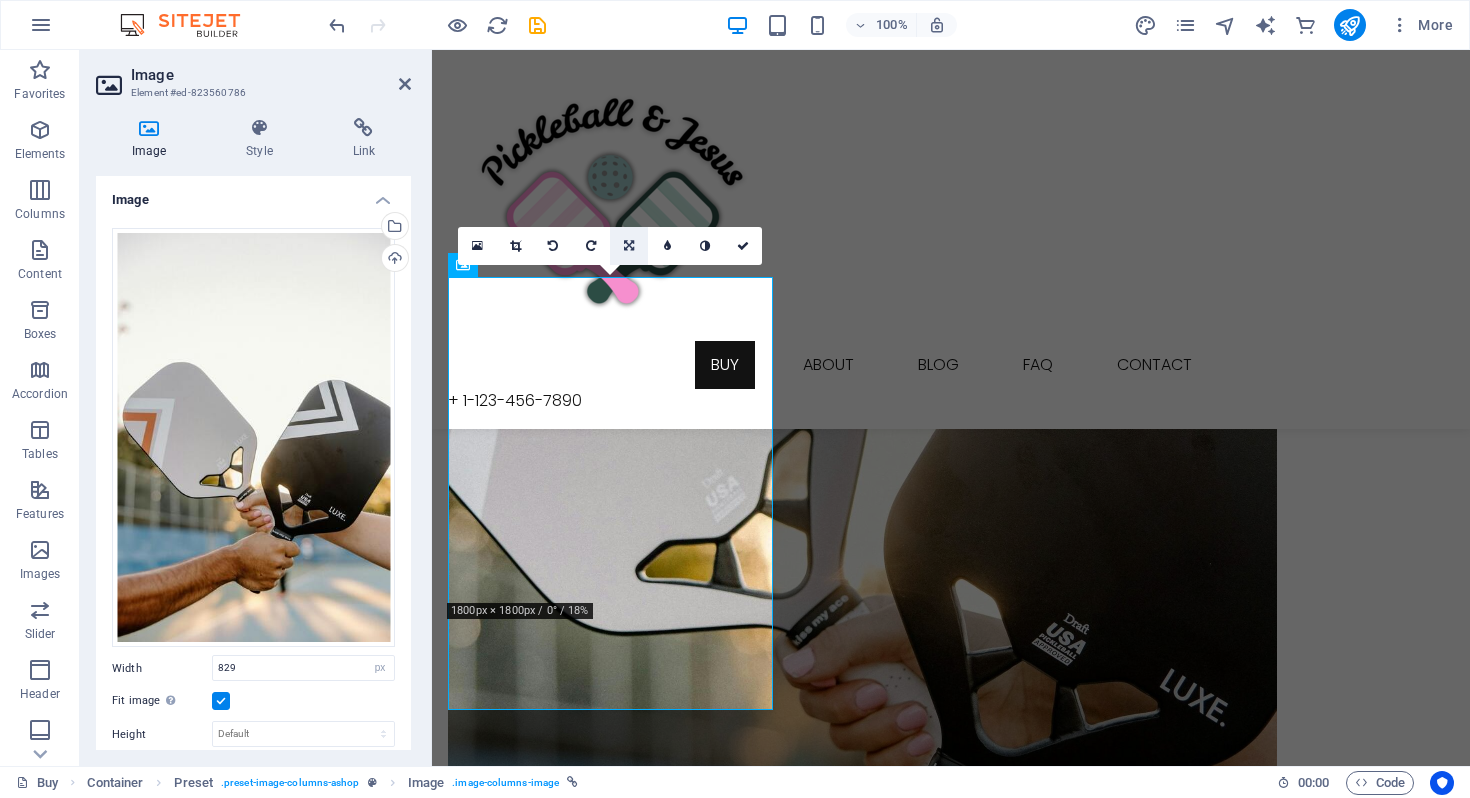 click at bounding box center (629, 246) 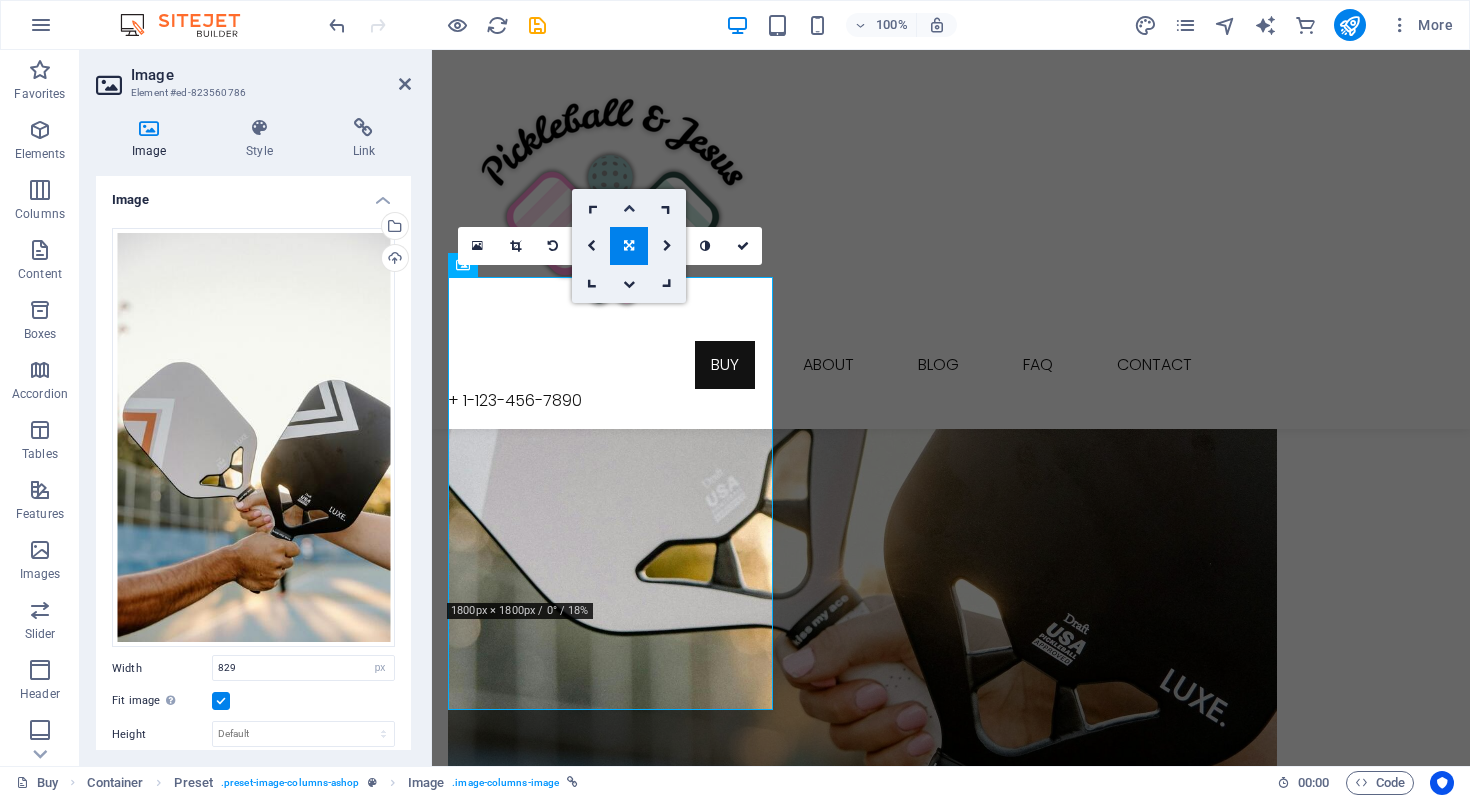 click at bounding box center (629, 208) 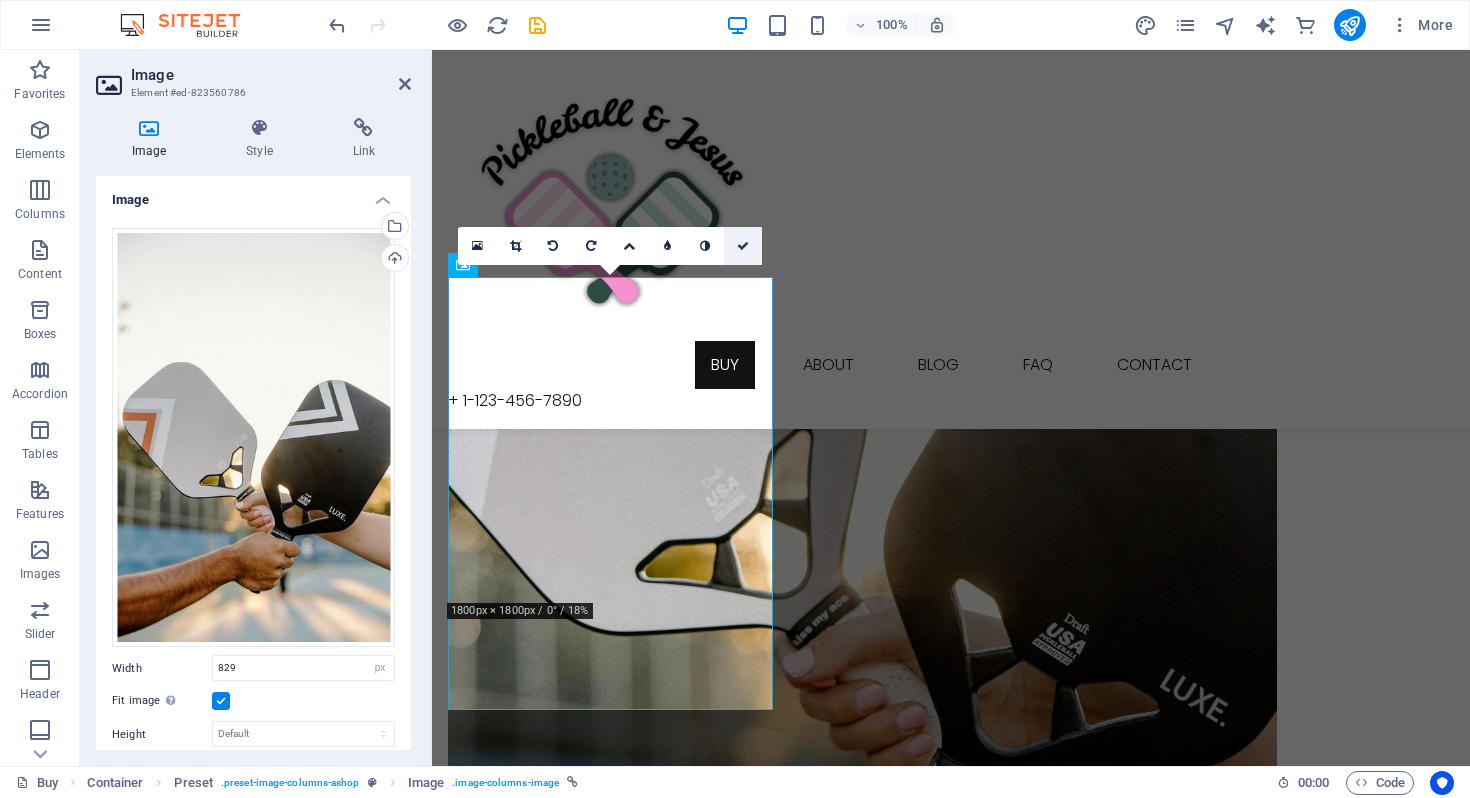 click at bounding box center (743, 246) 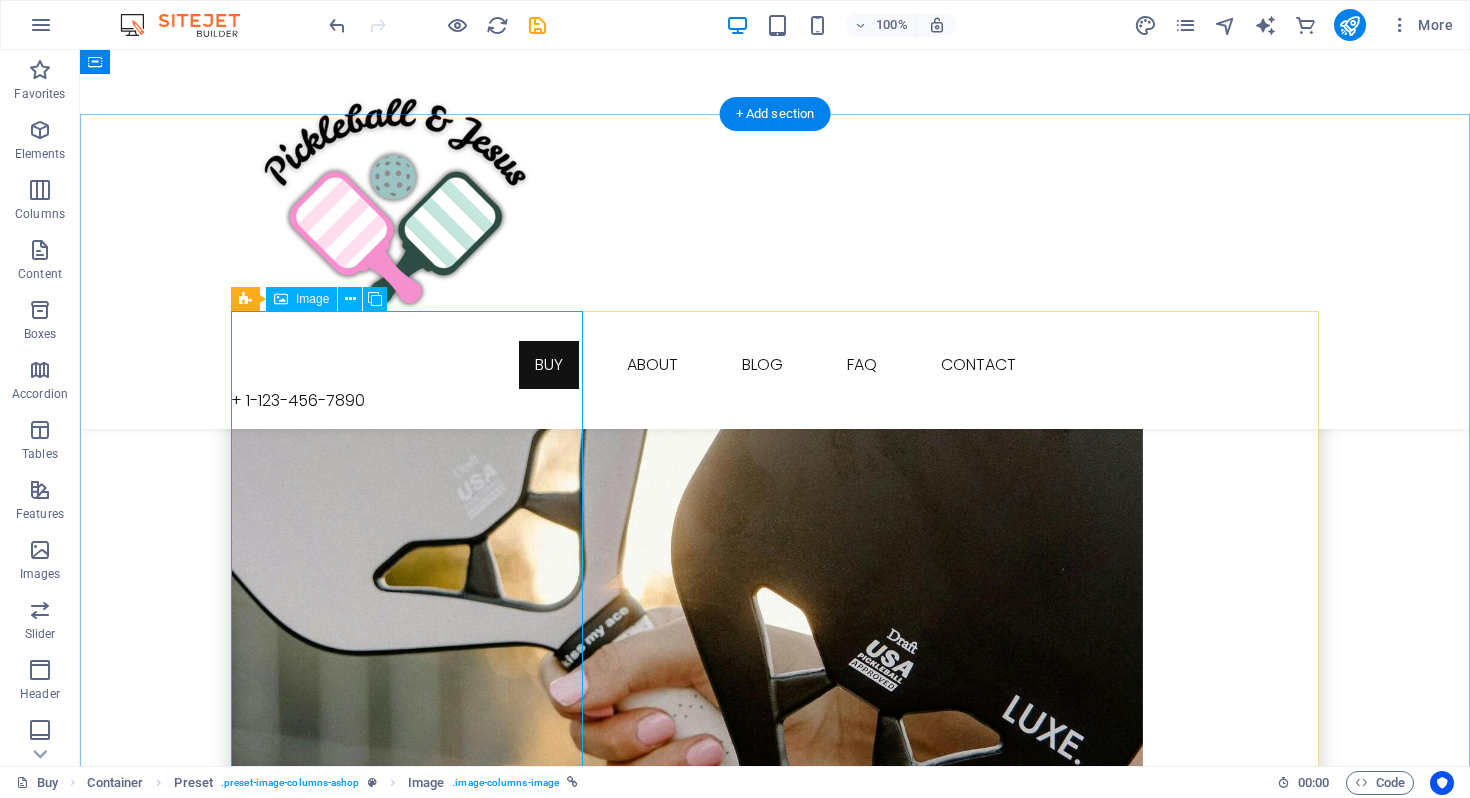 scroll, scrollTop: 383, scrollLeft: 0, axis: vertical 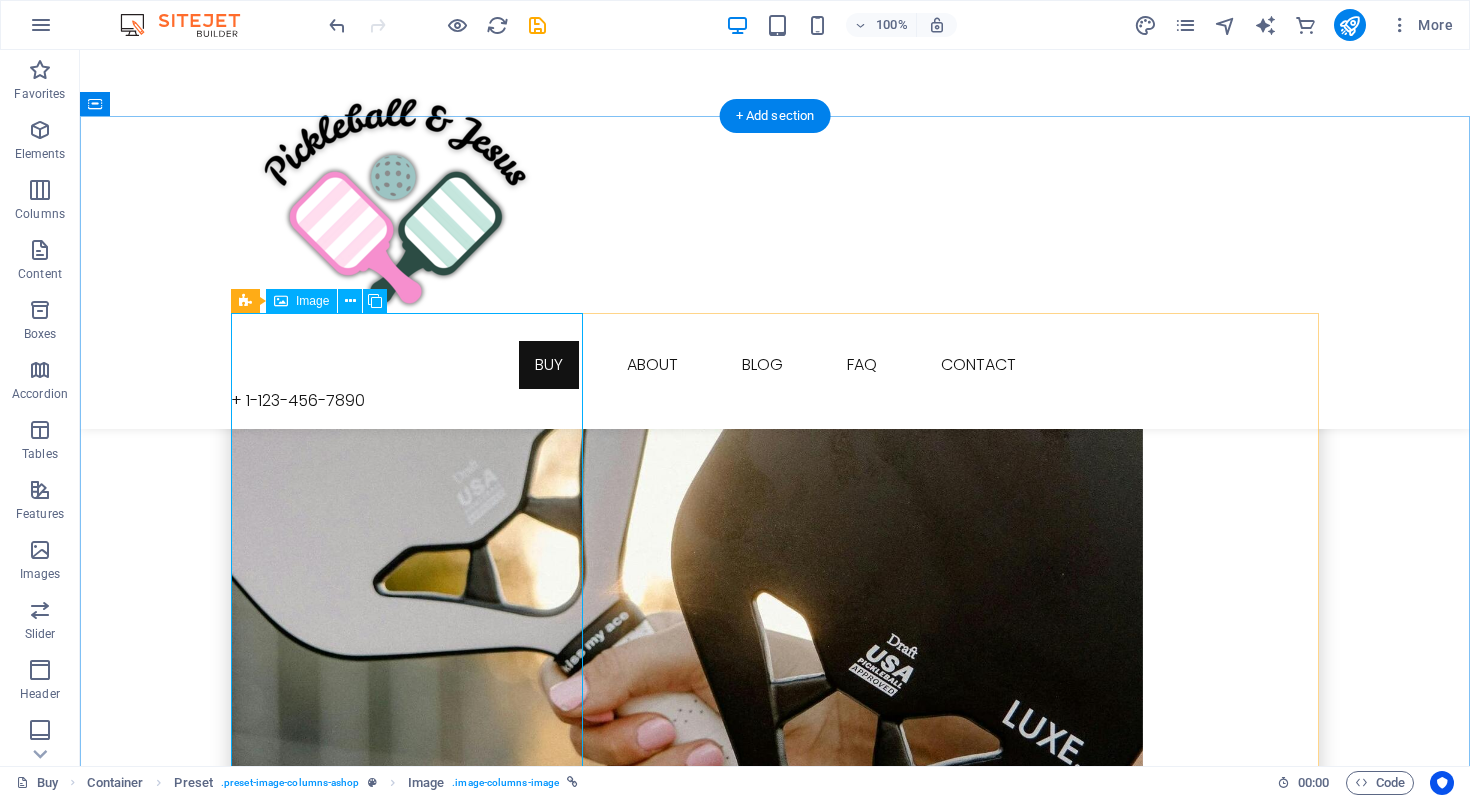 click on "JOIN OUR MINISTRY" at bounding box center [775, 727] 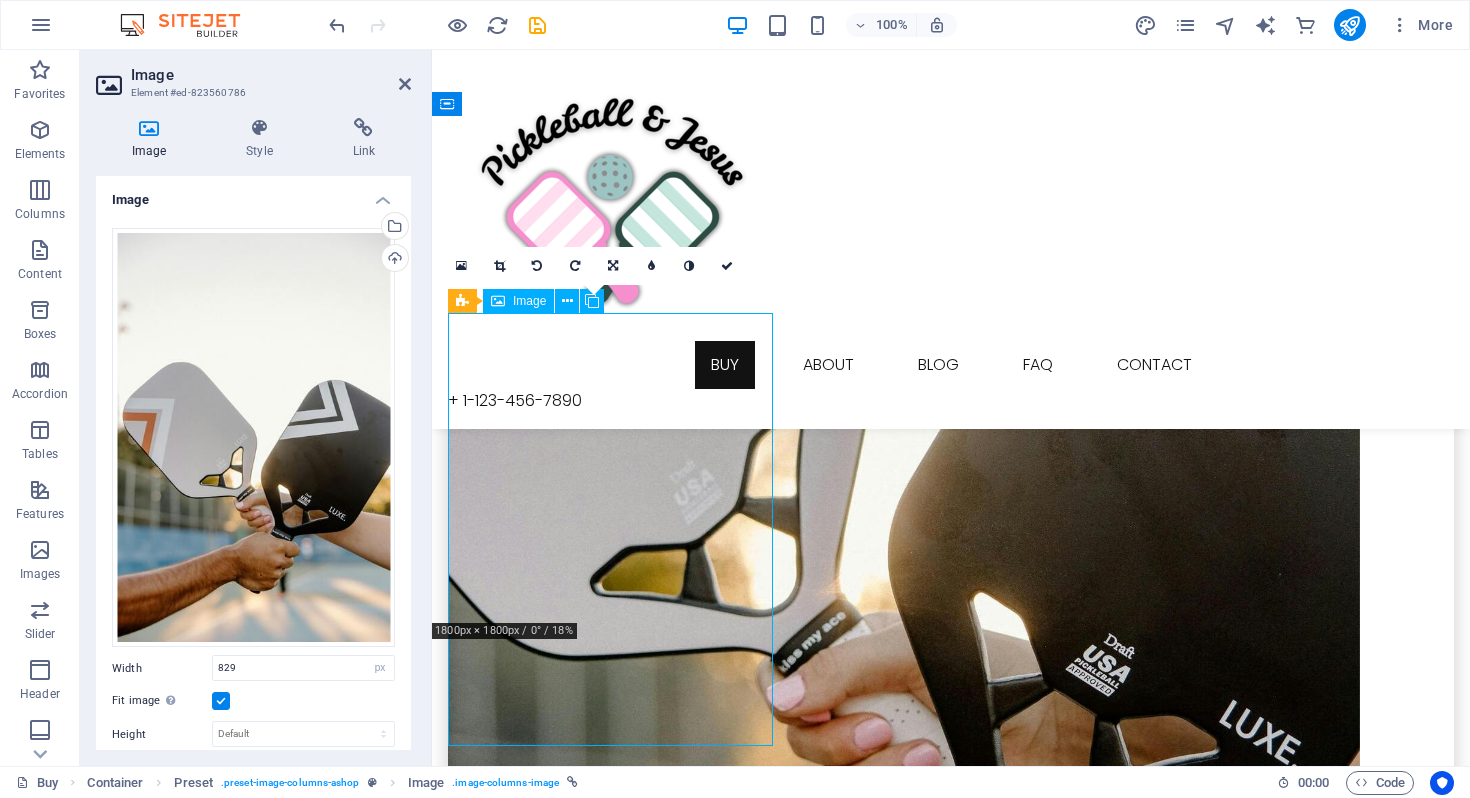 drag, startPoint x: 694, startPoint y: 513, endPoint x: 686, endPoint y: 608, distance: 95.33625 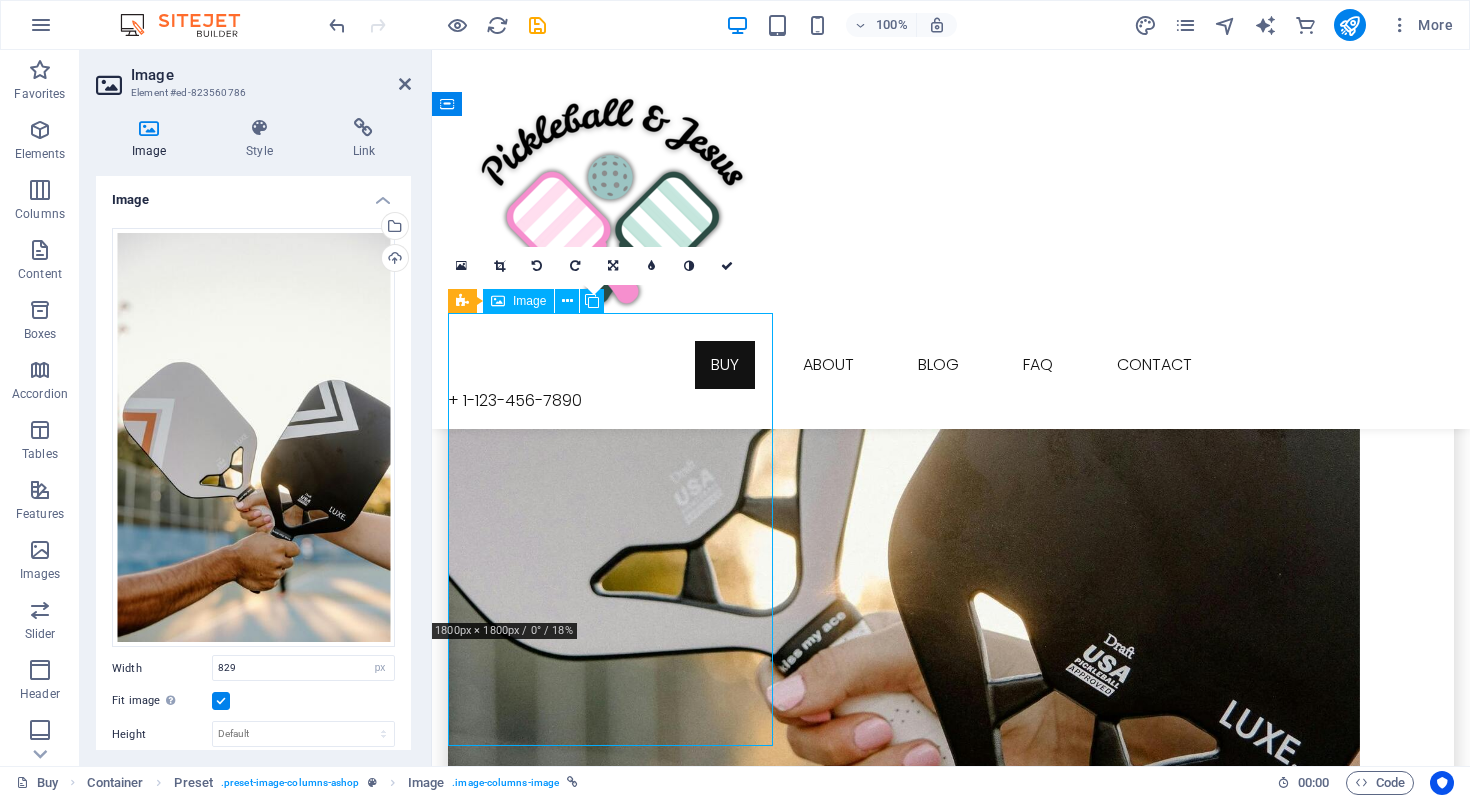 click on "JOIN OUR MINISTRY" at bounding box center (951, 727) 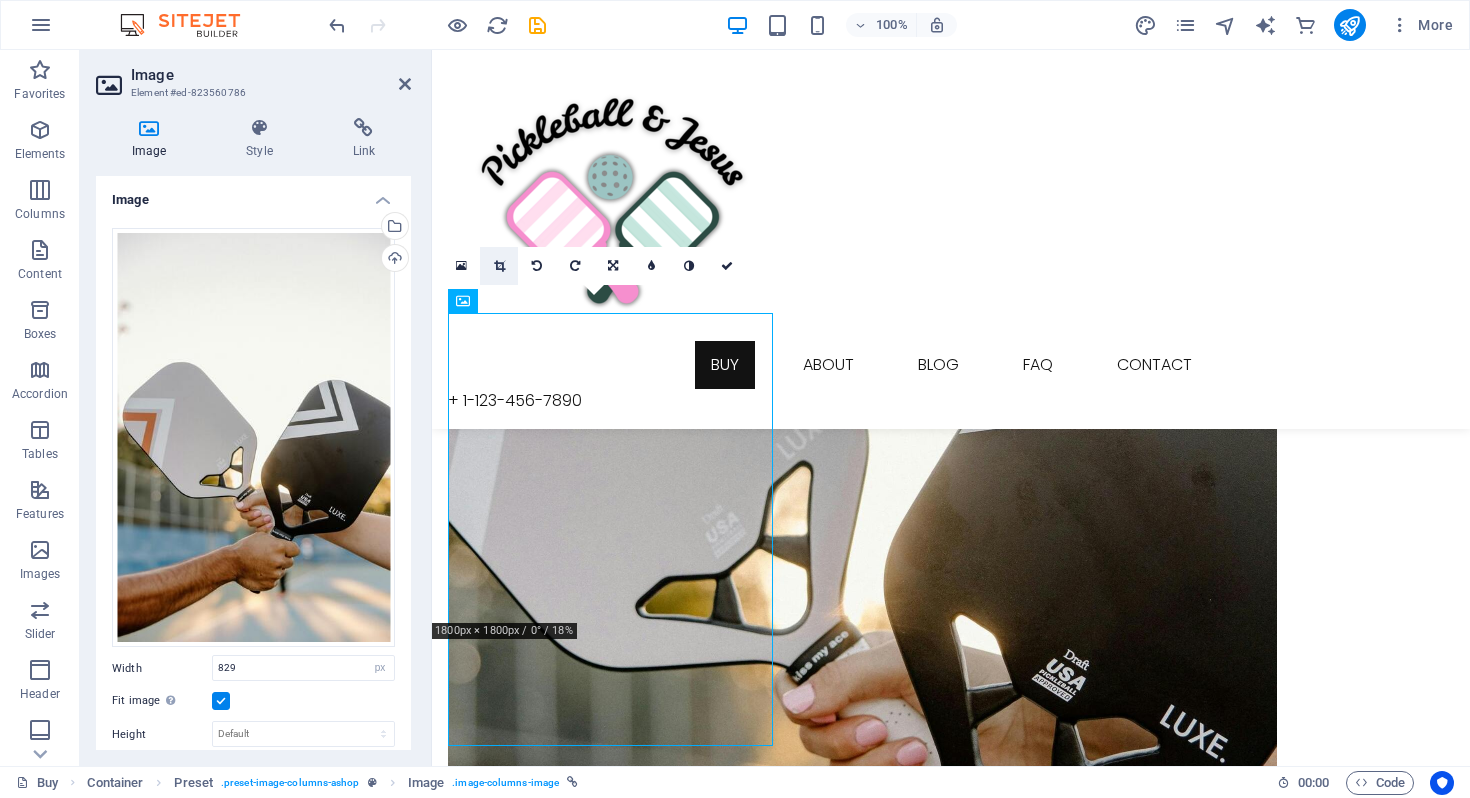 click at bounding box center (499, 266) 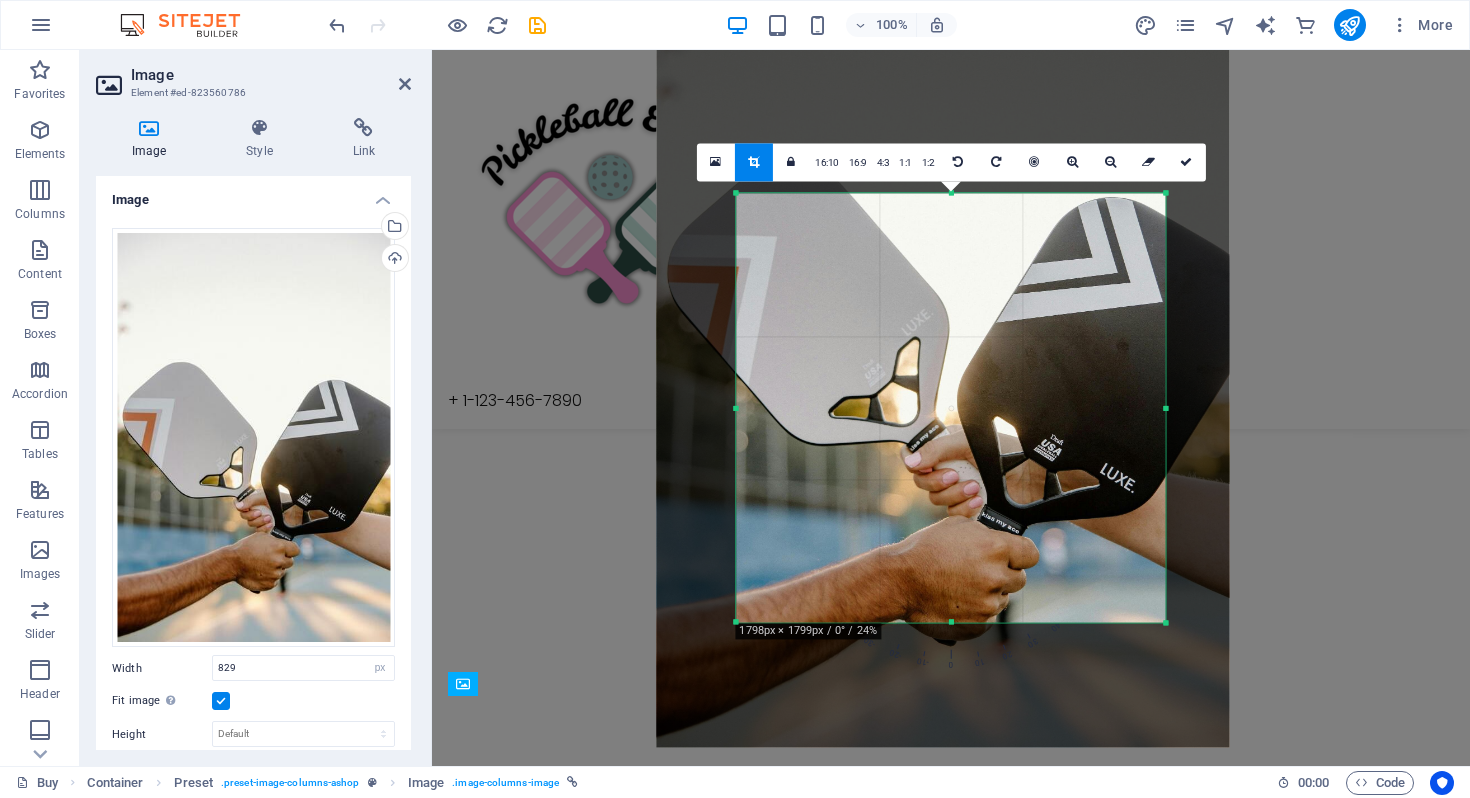 drag, startPoint x: 843, startPoint y: 421, endPoint x: 838, endPoint y: 488, distance: 67.18631 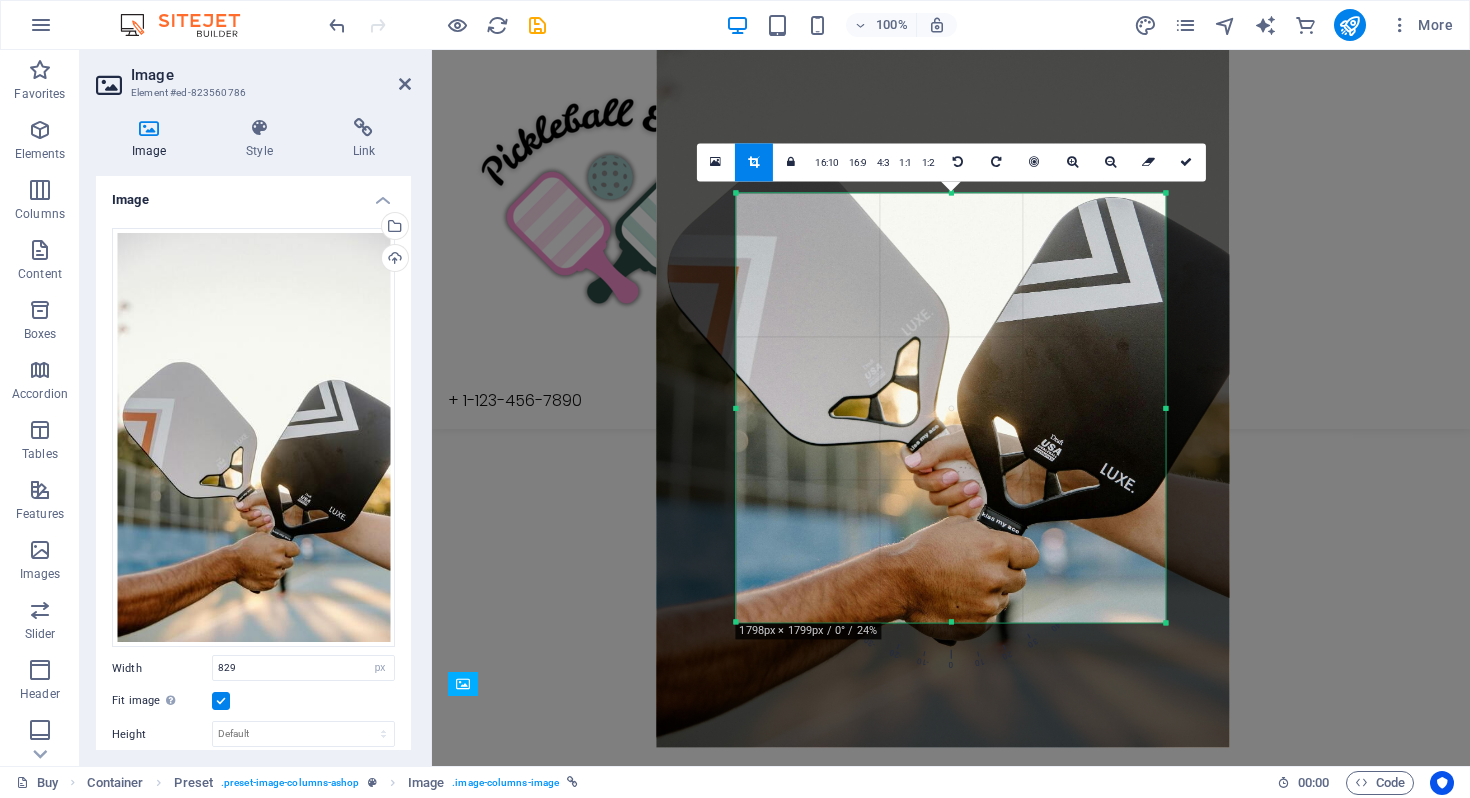 click at bounding box center [942, 318] 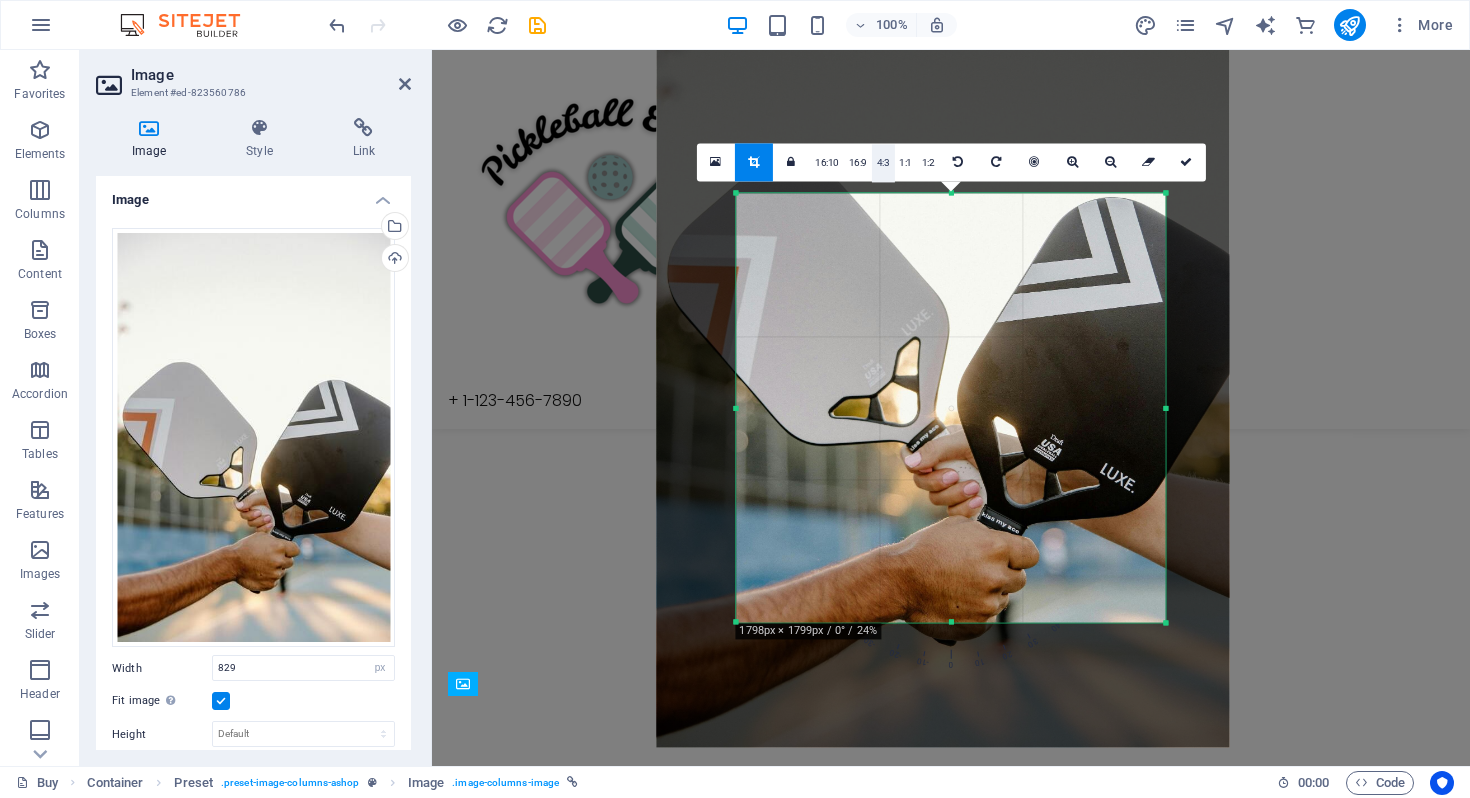 click on "4:3" at bounding box center [883, 163] 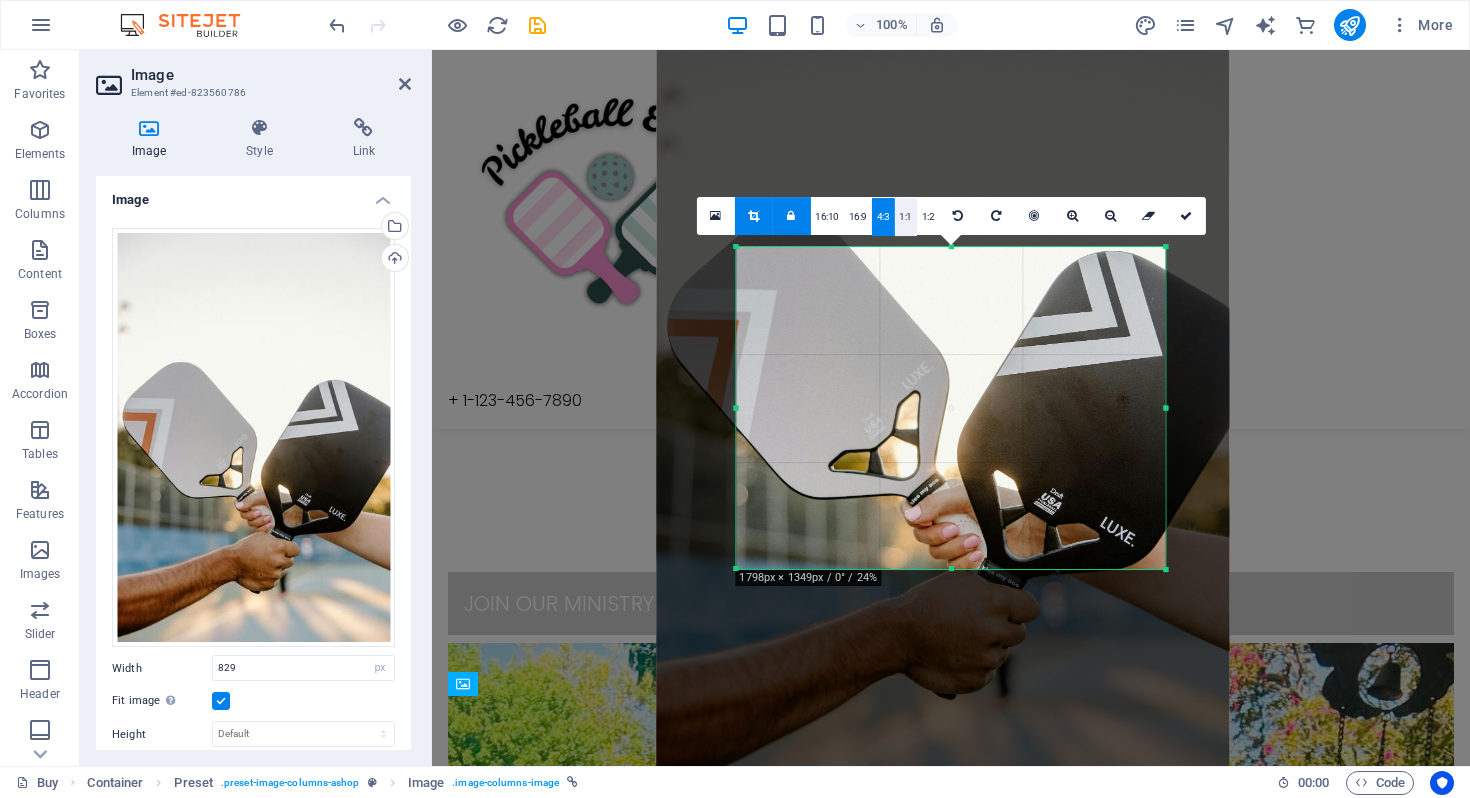 click on "1:1" at bounding box center [905, 217] 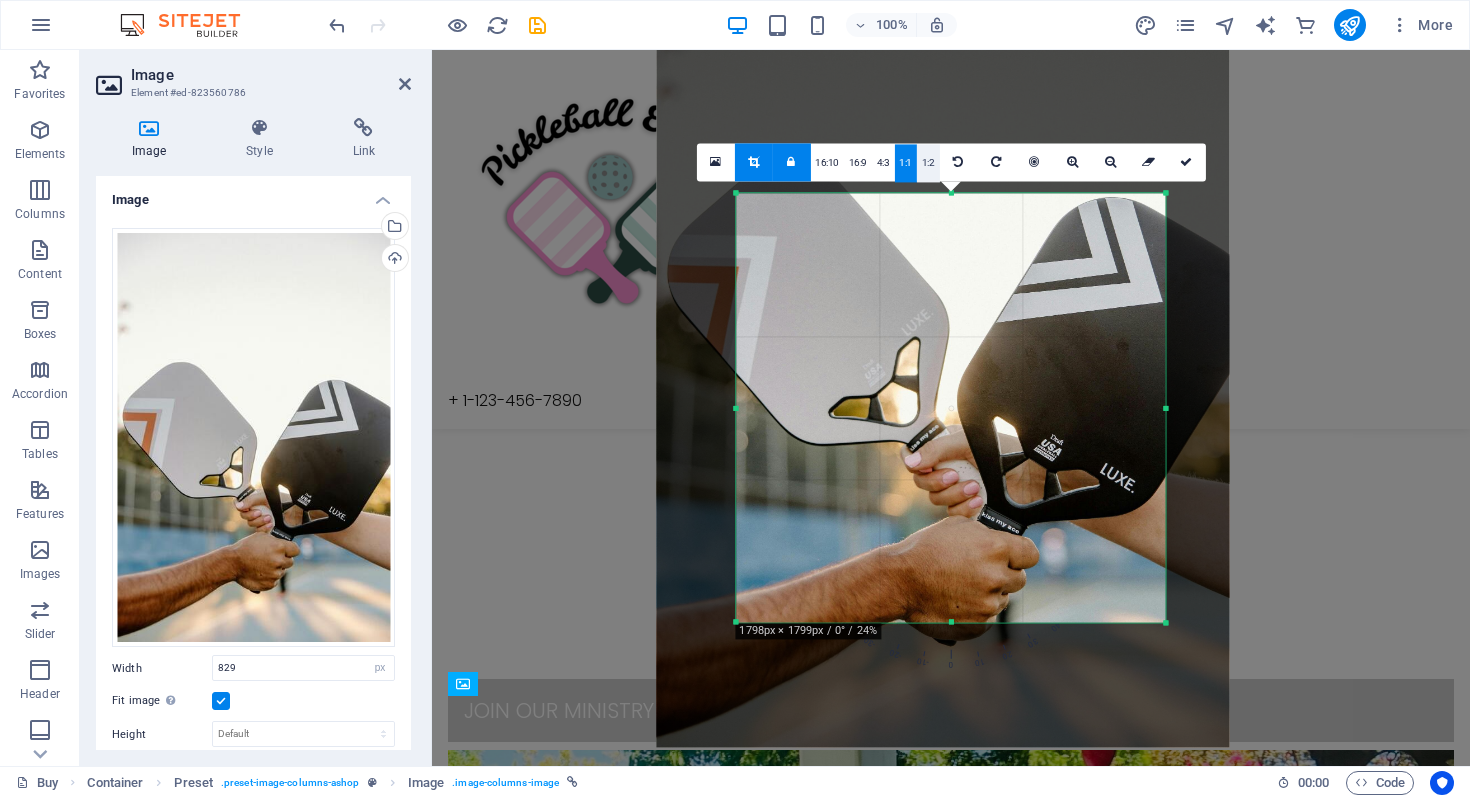 click on "1:2" at bounding box center [928, 163] 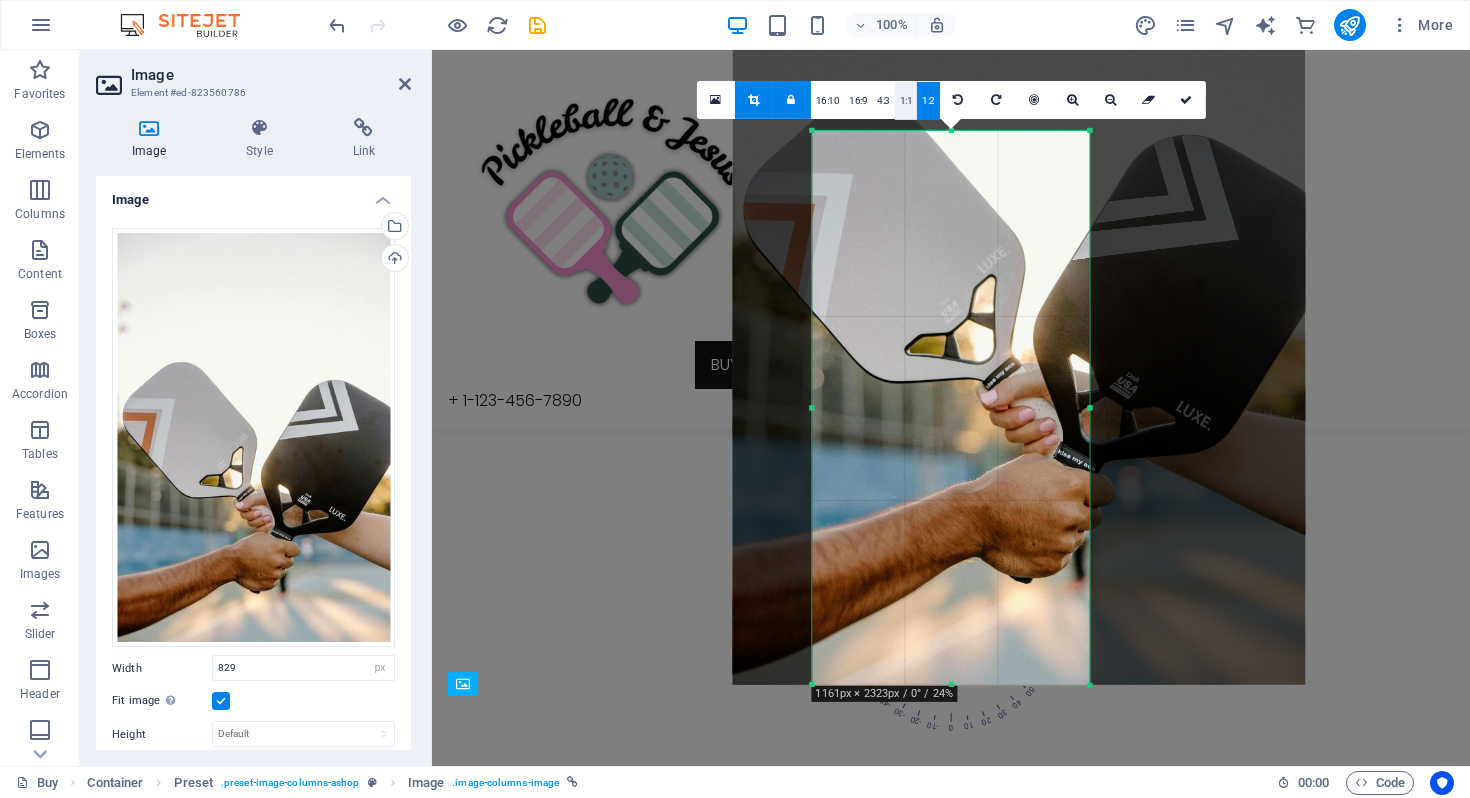 click on "1:1" at bounding box center [906, 101] 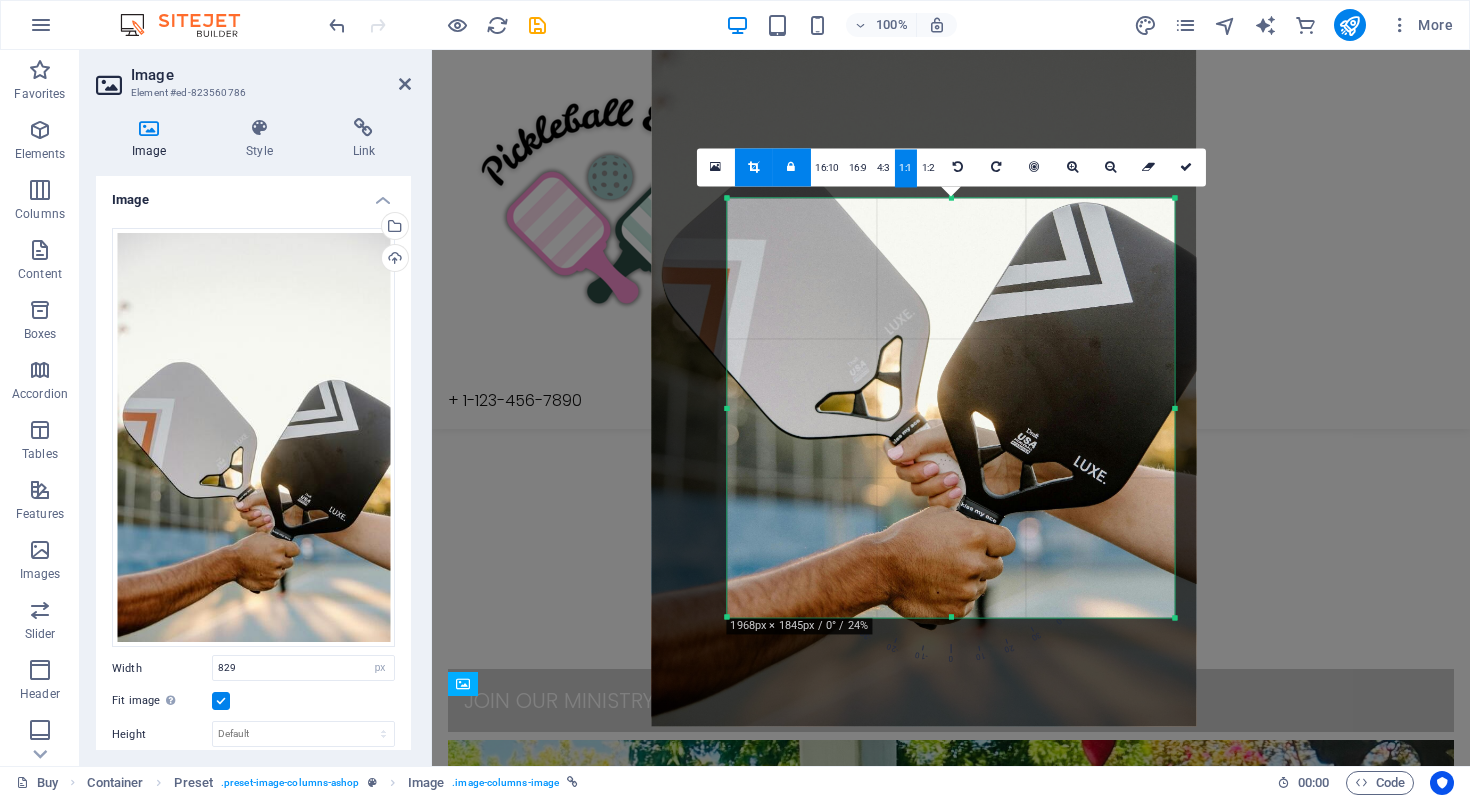 drag, startPoint x: 1087, startPoint y: 543, endPoint x: 1257, endPoint y: 685, distance: 221.50395 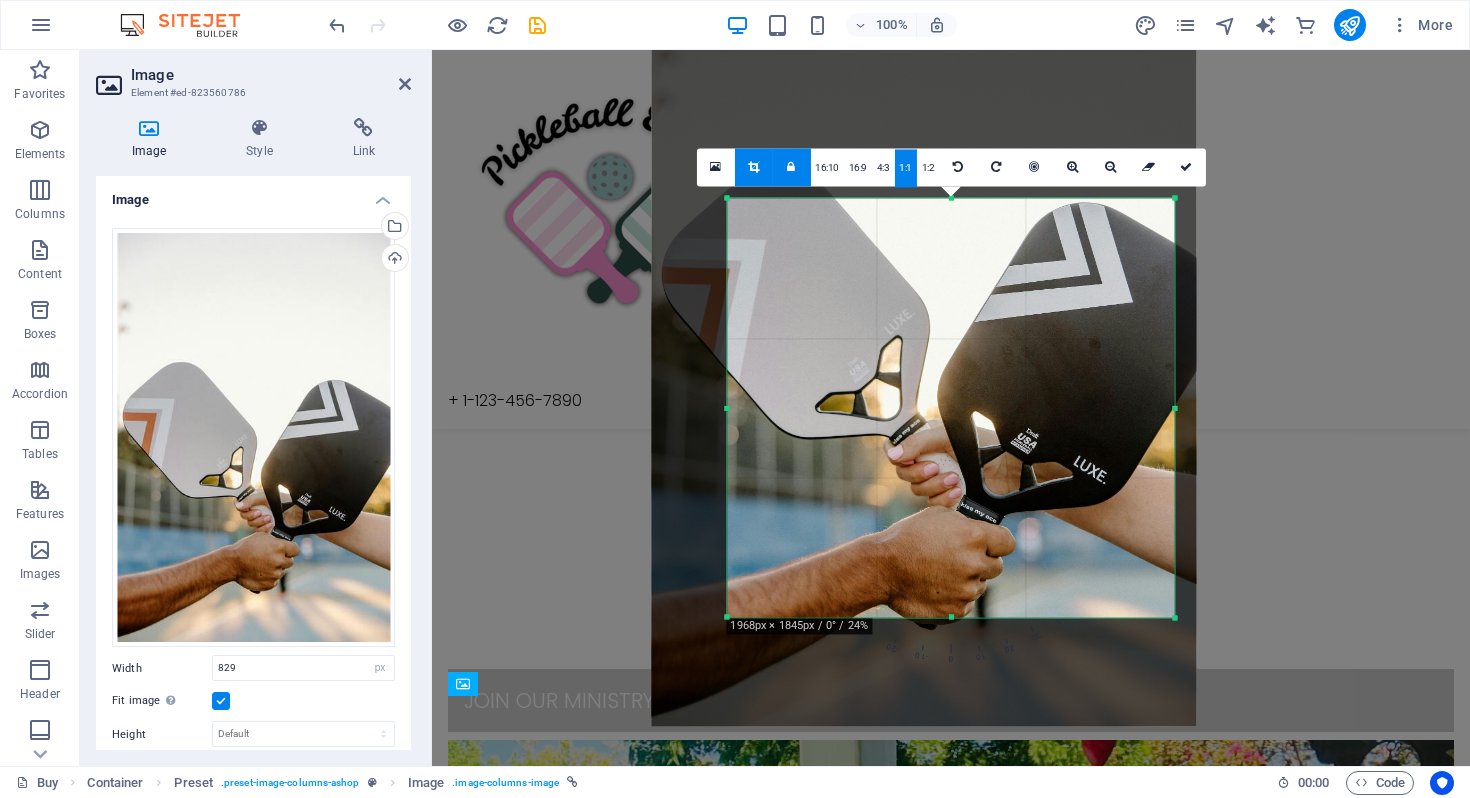 click on "Drag here to replace the existing content. Press “Ctrl” if you want to create a new element.
H1   Container   Menu Bar   Logo   Menu Bar   Menu   Placeholder   Preset   Spacer   Image   Preset   Preset   Image 180 170 160 150 140 130 120 110 100 90 80 70 60 50 40 30 20 10 0 -10 -20 -30 -40 -50 -60 -70 -80 -90 -100 -110 -120 -130 -140 -150 -160 -170 1968px × 1845px / 0° / 24% 16:10 16:9 4:3 1:1 1:2 0" at bounding box center [951, 408] 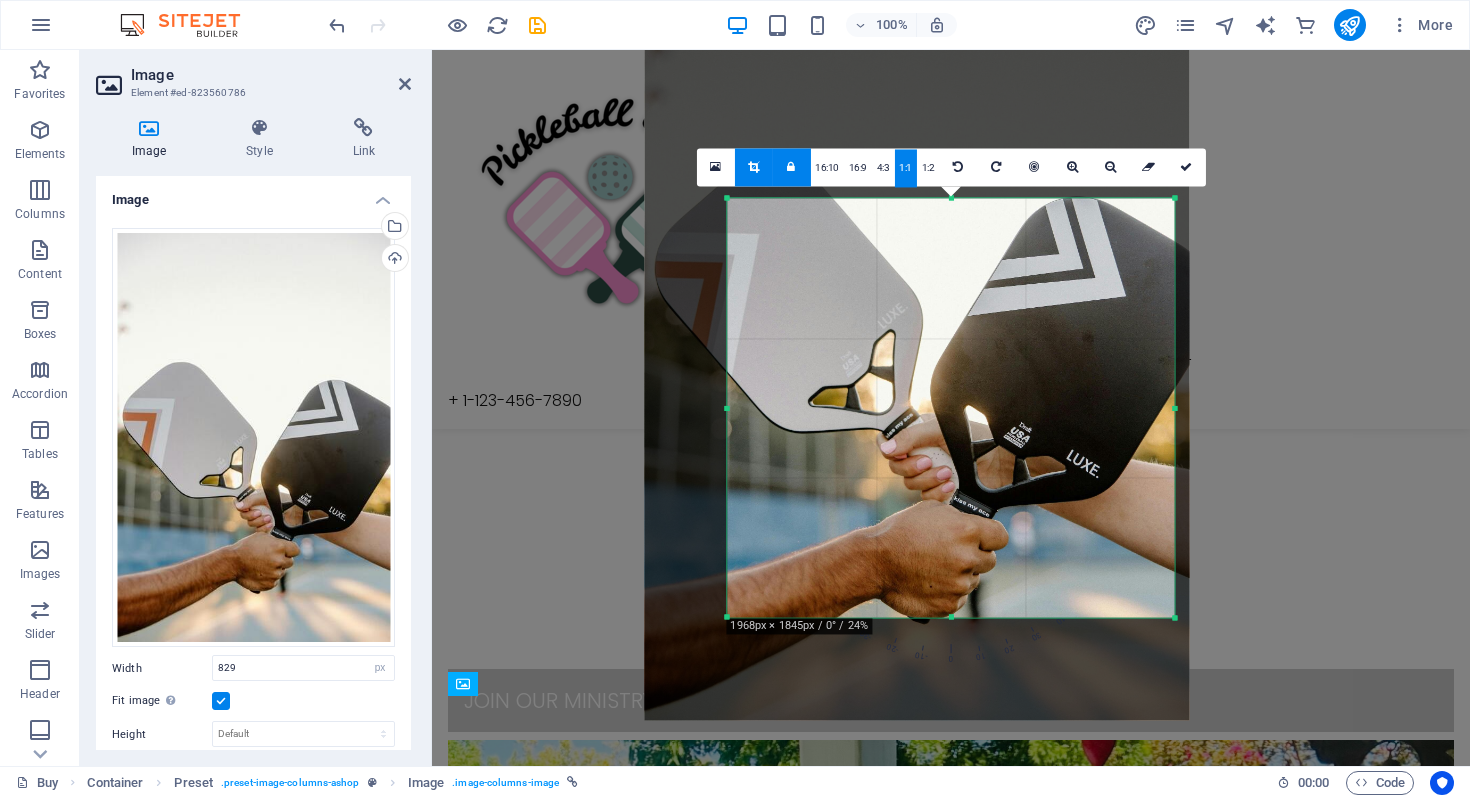 click at bounding box center [916, 311] 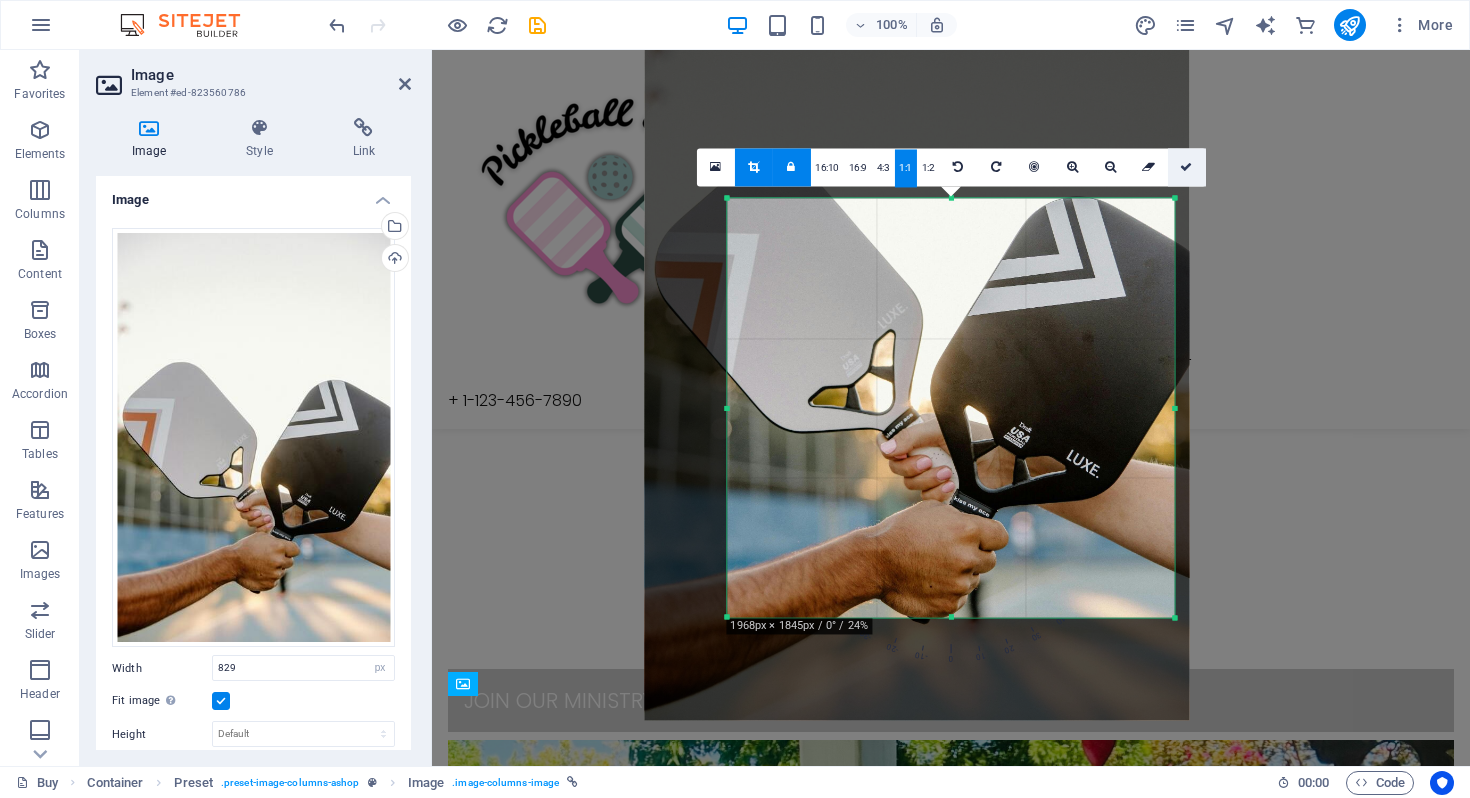 click at bounding box center [1186, 167] 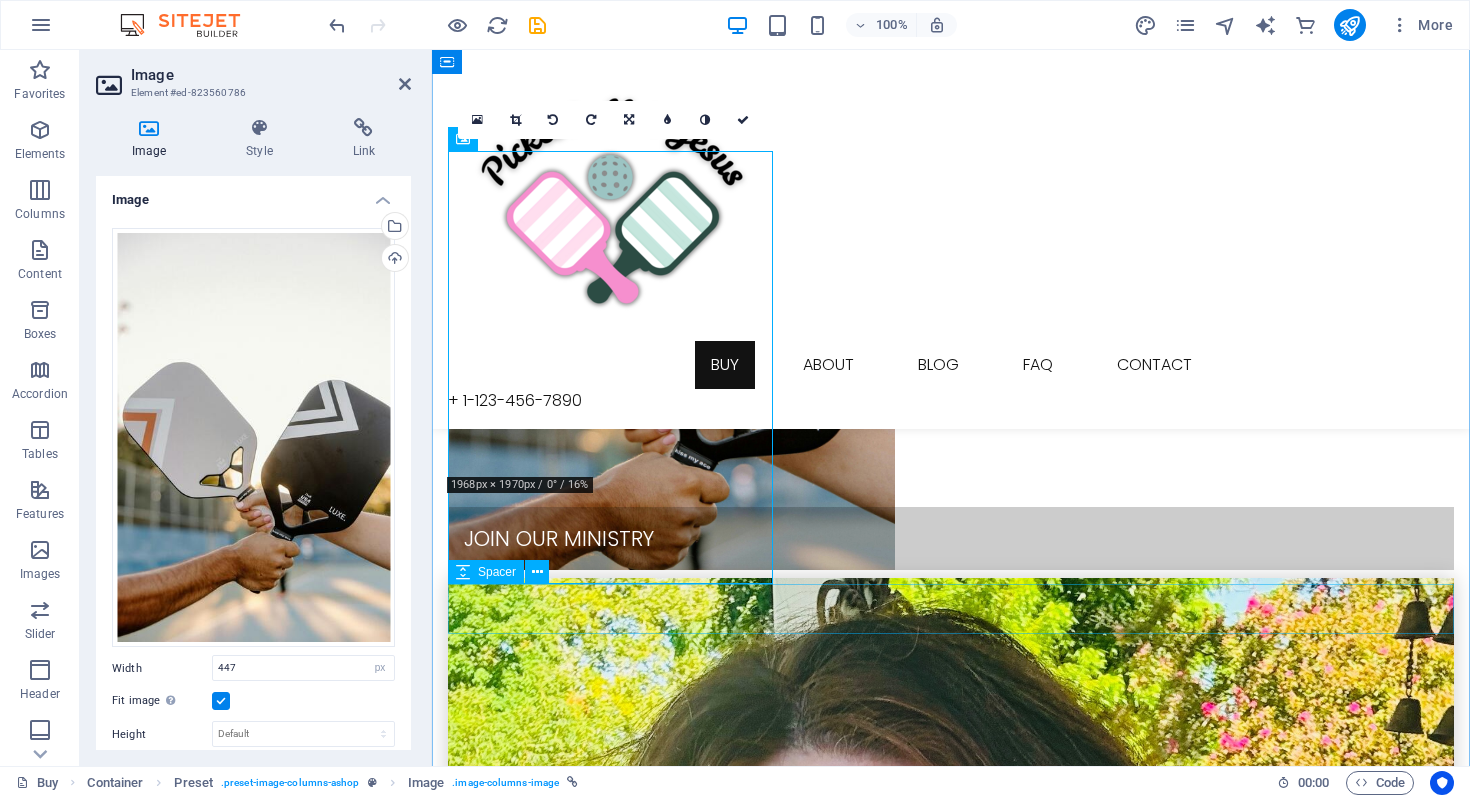 scroll, scrollTop: 416, scrollLeft: 0, axis: vertical 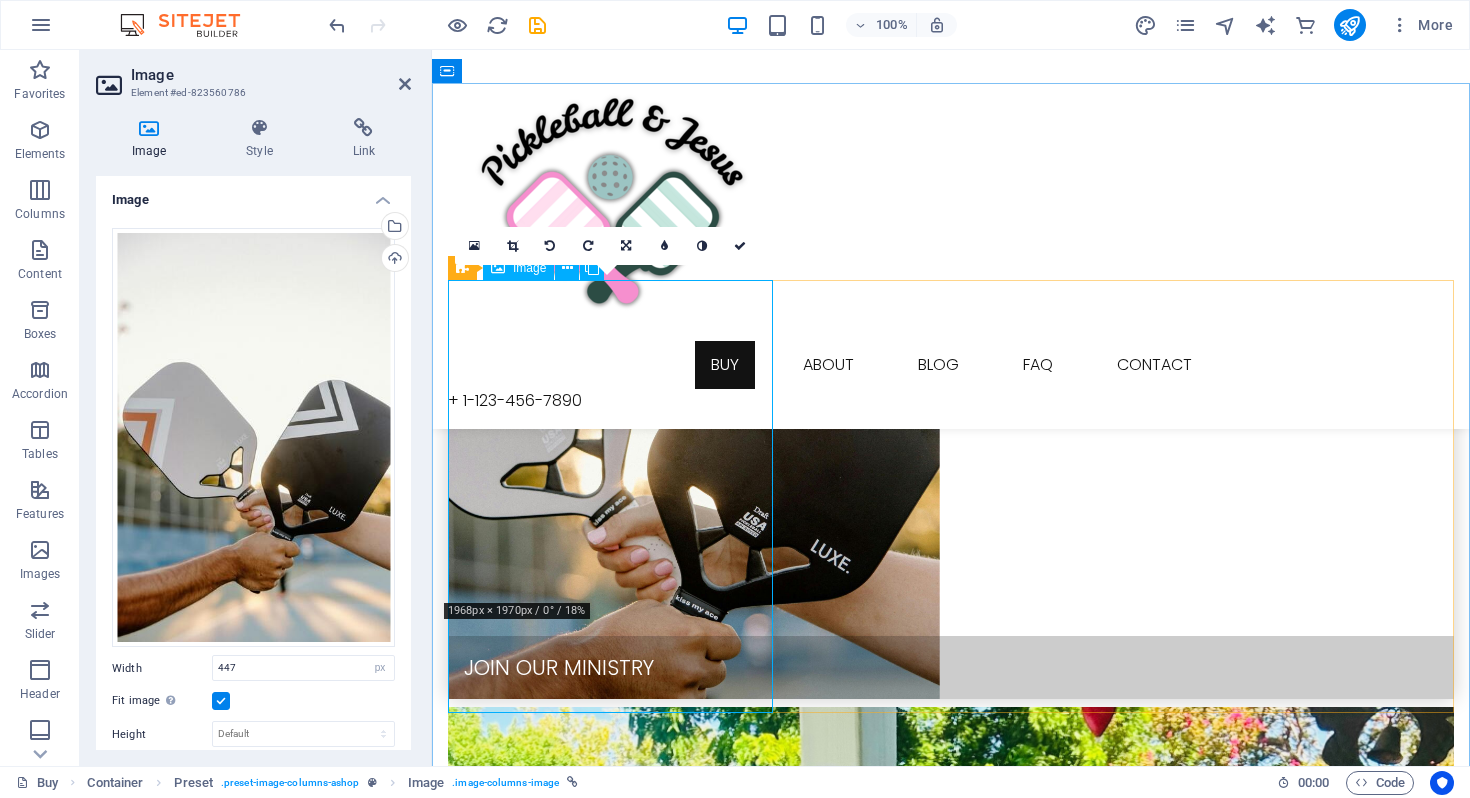 click on "JOIN OUR MINISTRY" at bounding box center [951, 489] 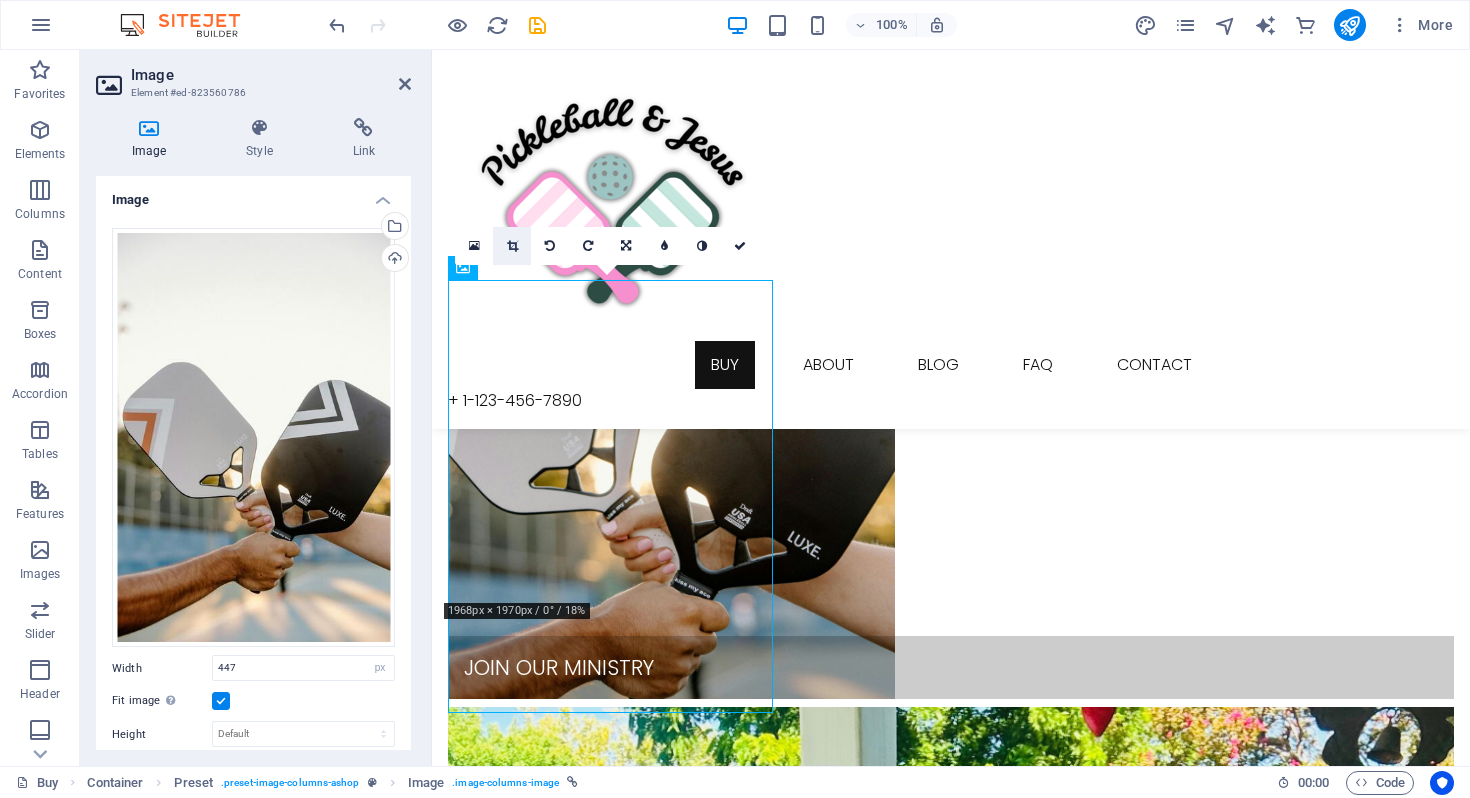 click at bounding box center [512, 246] 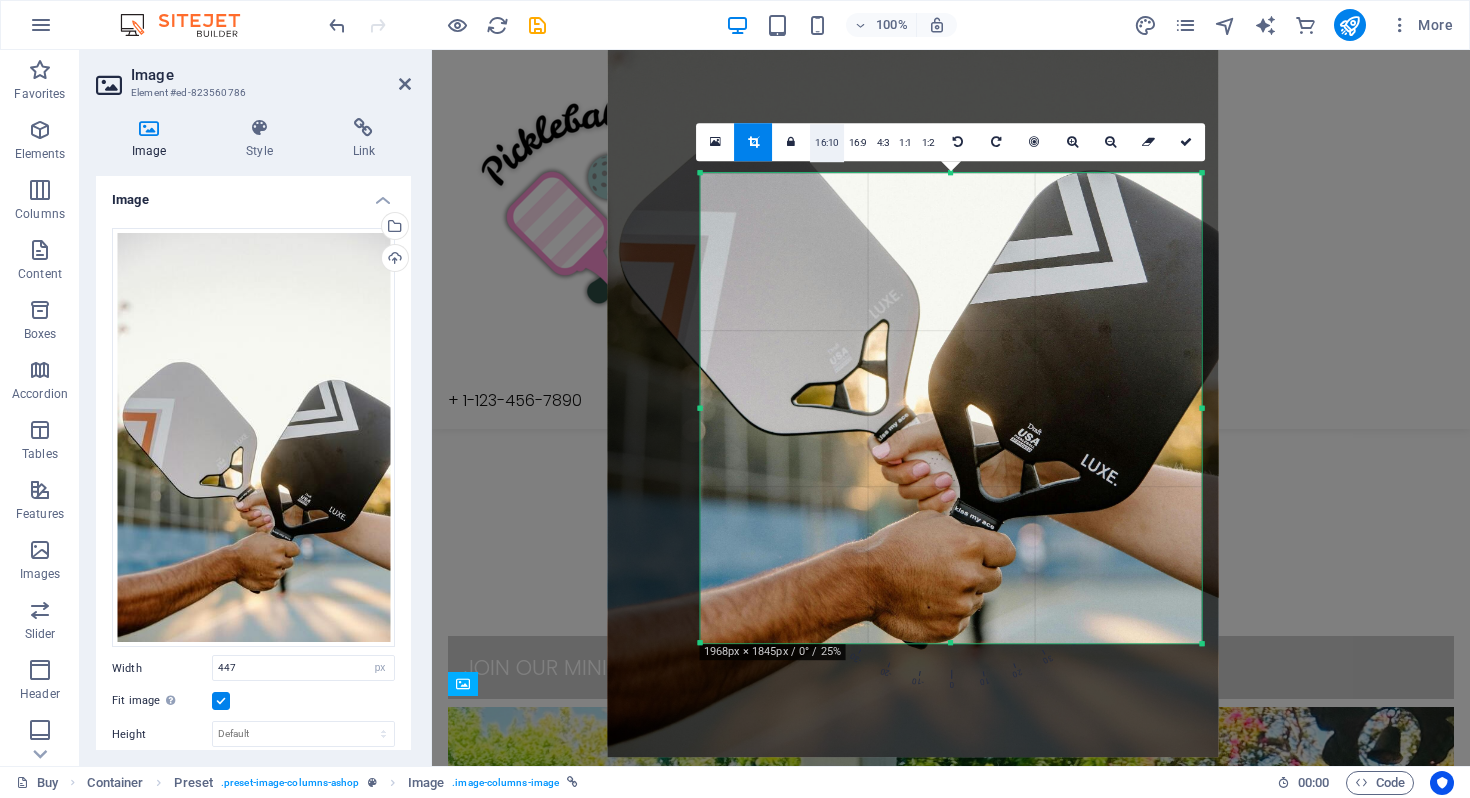 click on "16:10" at bounding box center (827, 143) 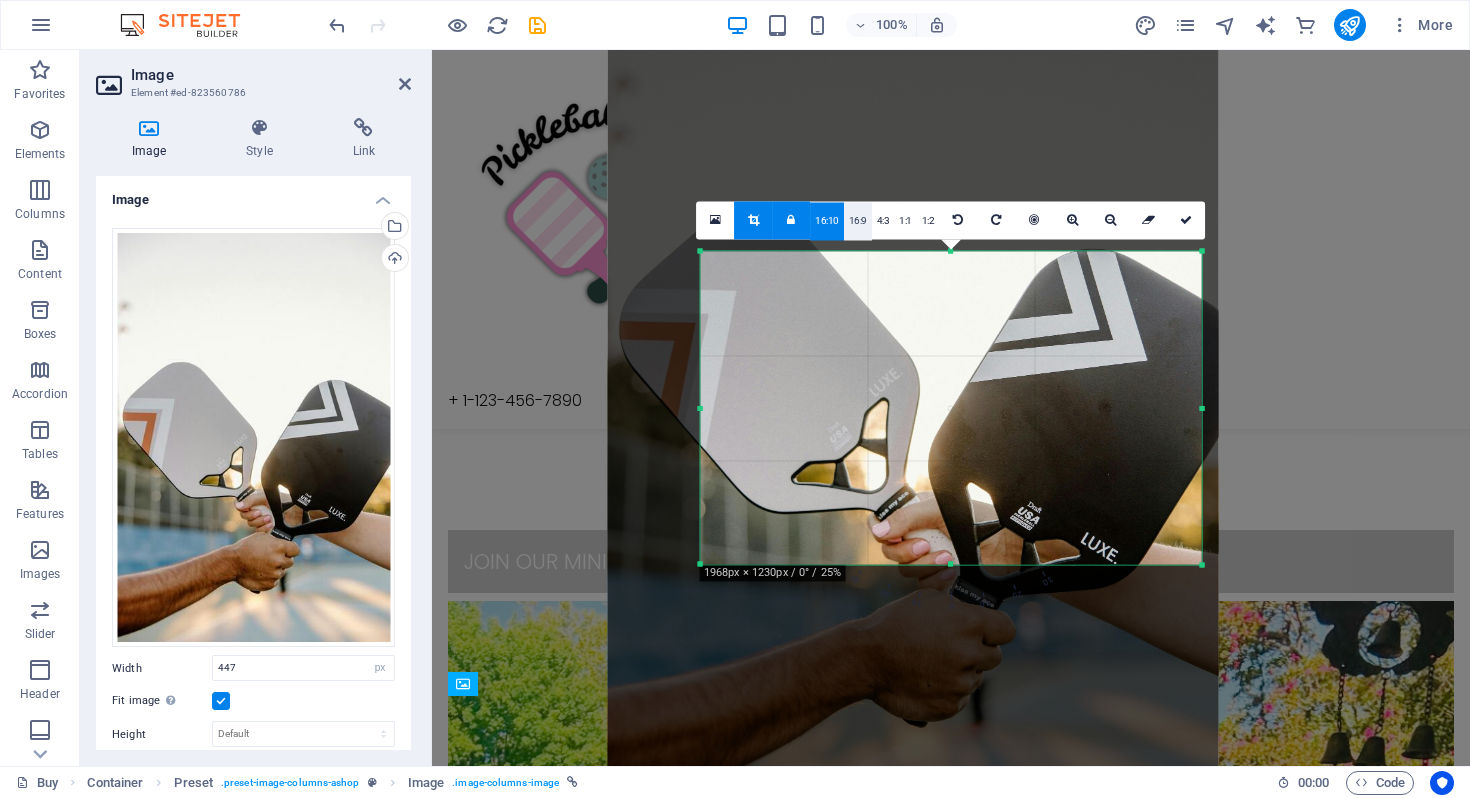 click on "16:9" at bounding box center [858, 221] 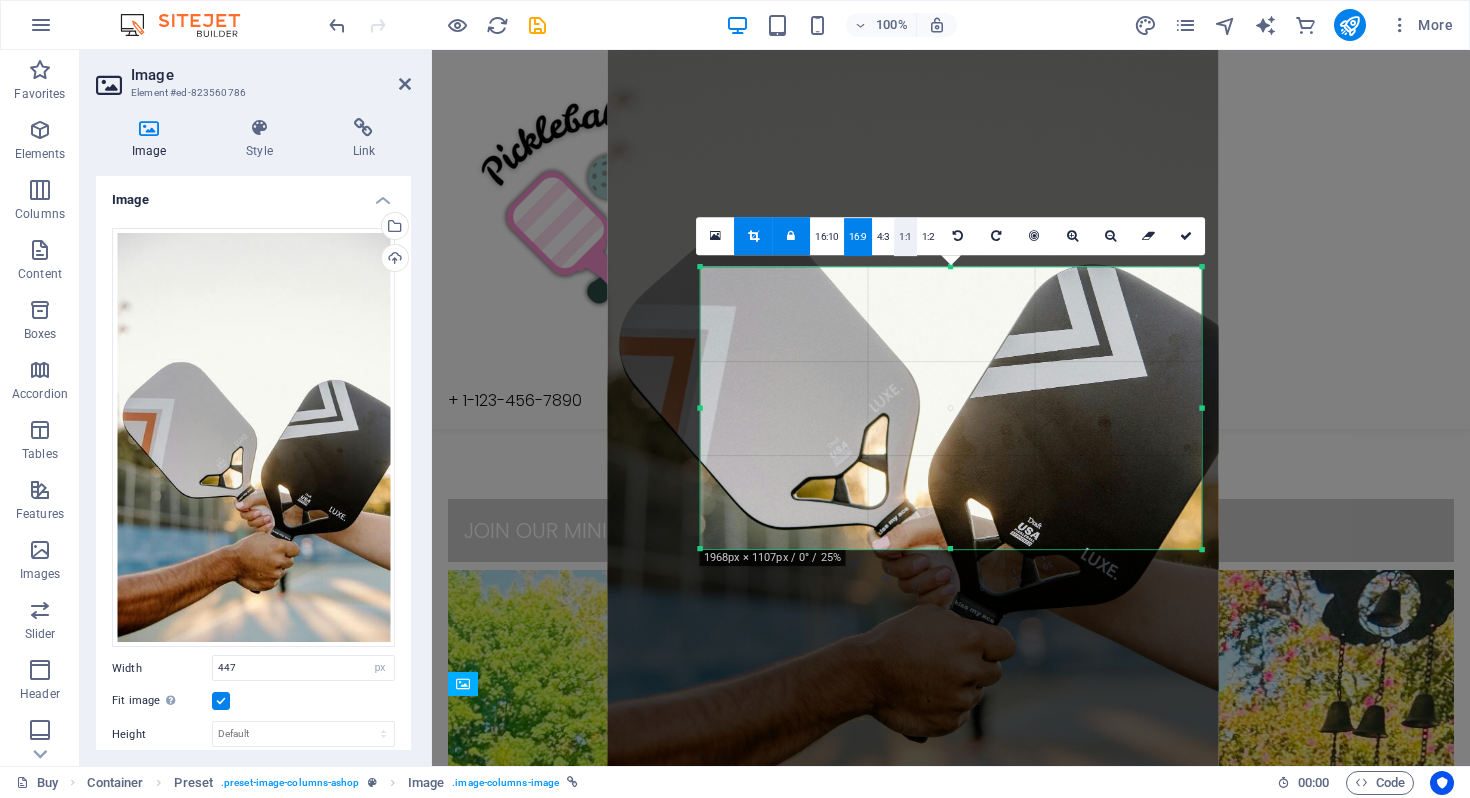 click on "1:1" at bounding box center [905, 237] 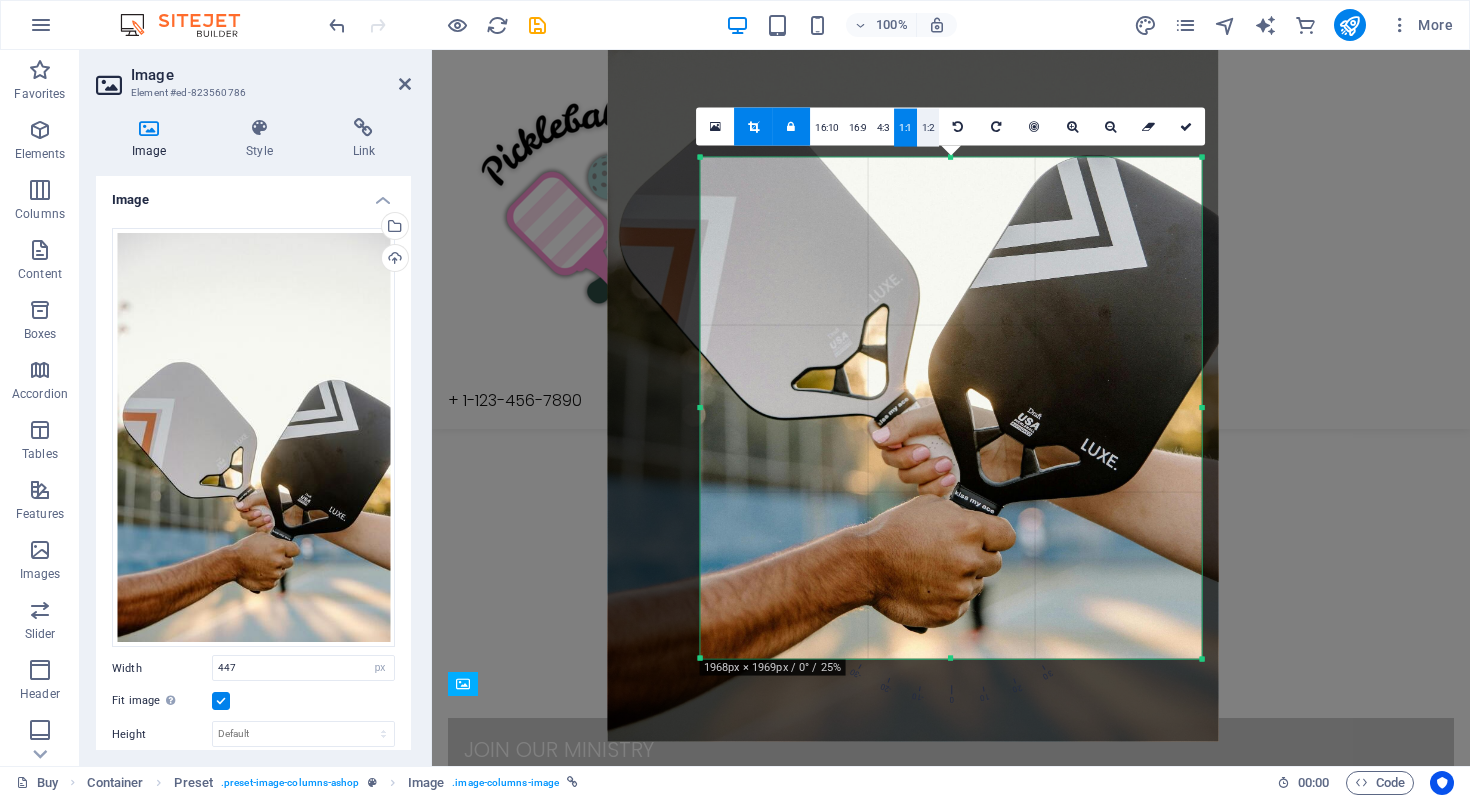 click on "1:2" at bounding box center [928, 128] 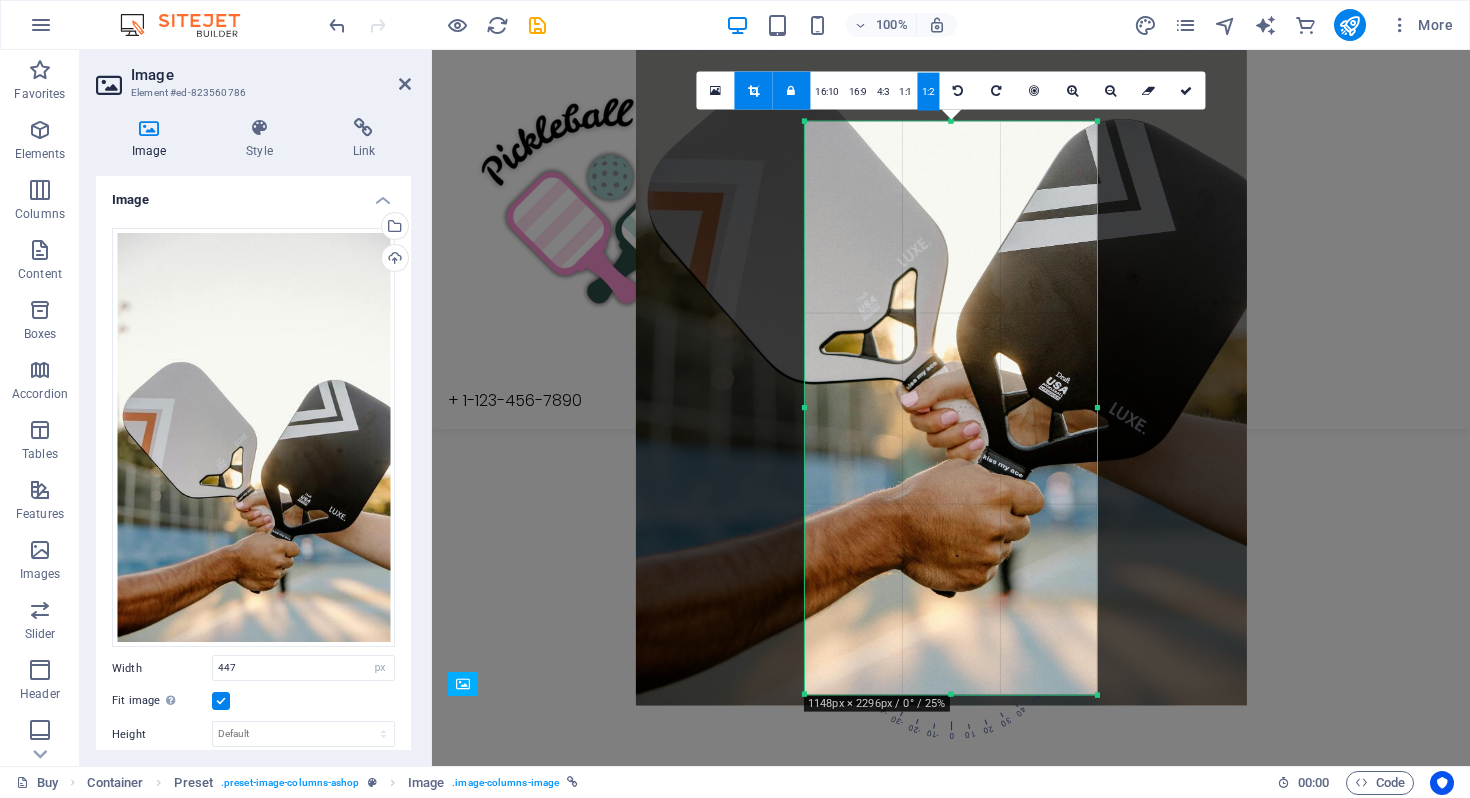 drag, startPoint x: 993, startPoint y: 391, endPoint x: 915, endPoint y: 390, distance: 78.00641 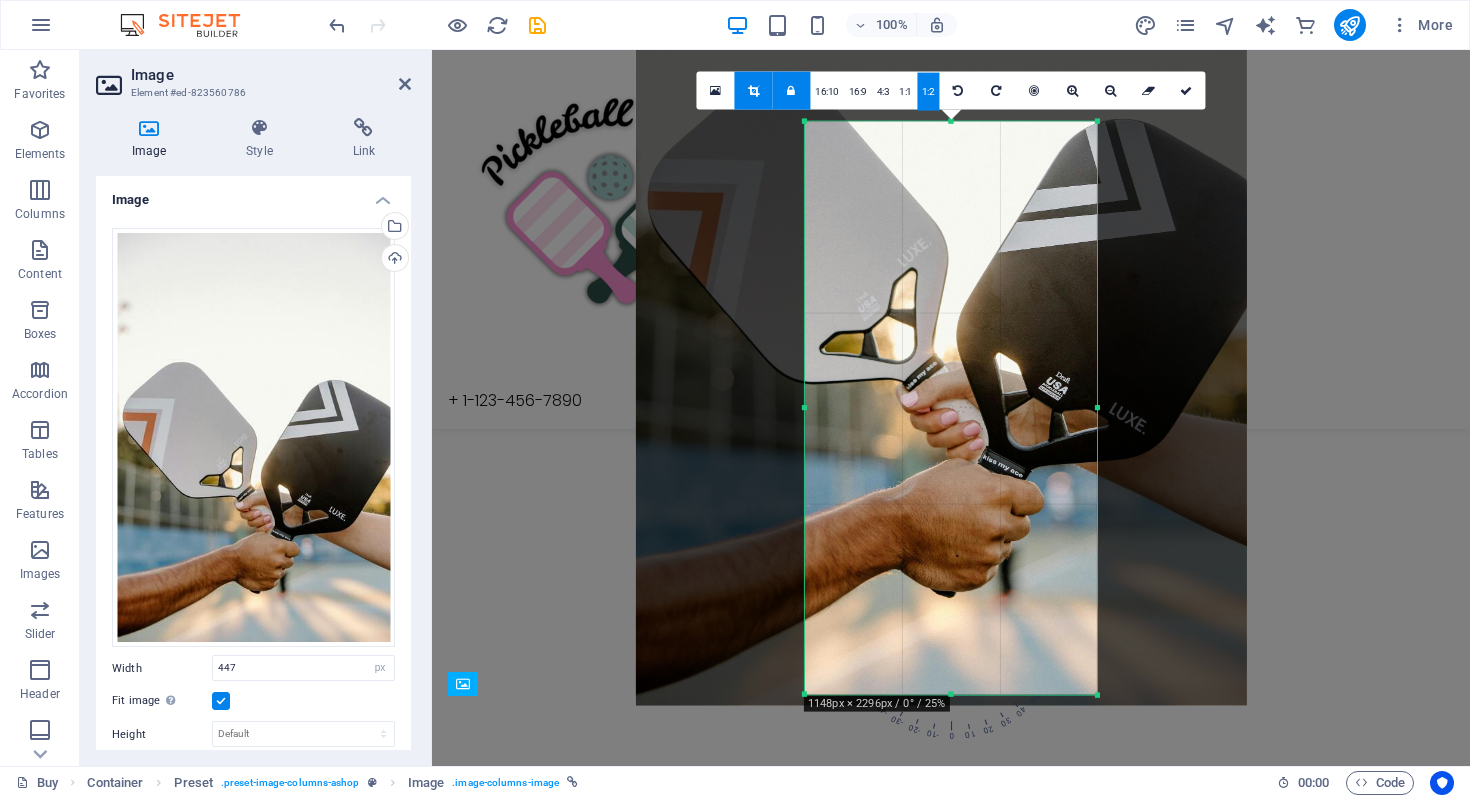 click at bounding box center [941, 248] 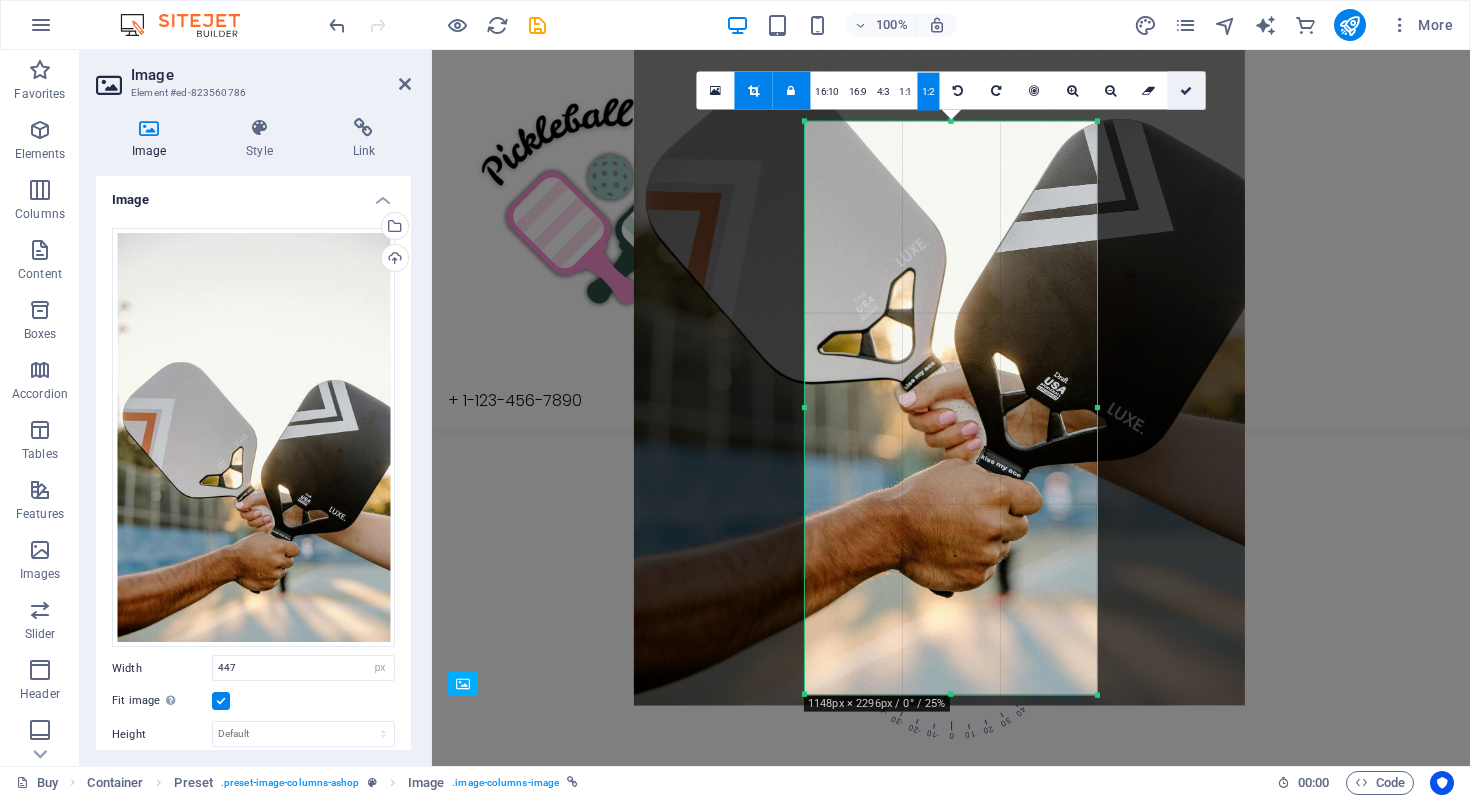 click at bounding box center [1186, 91] 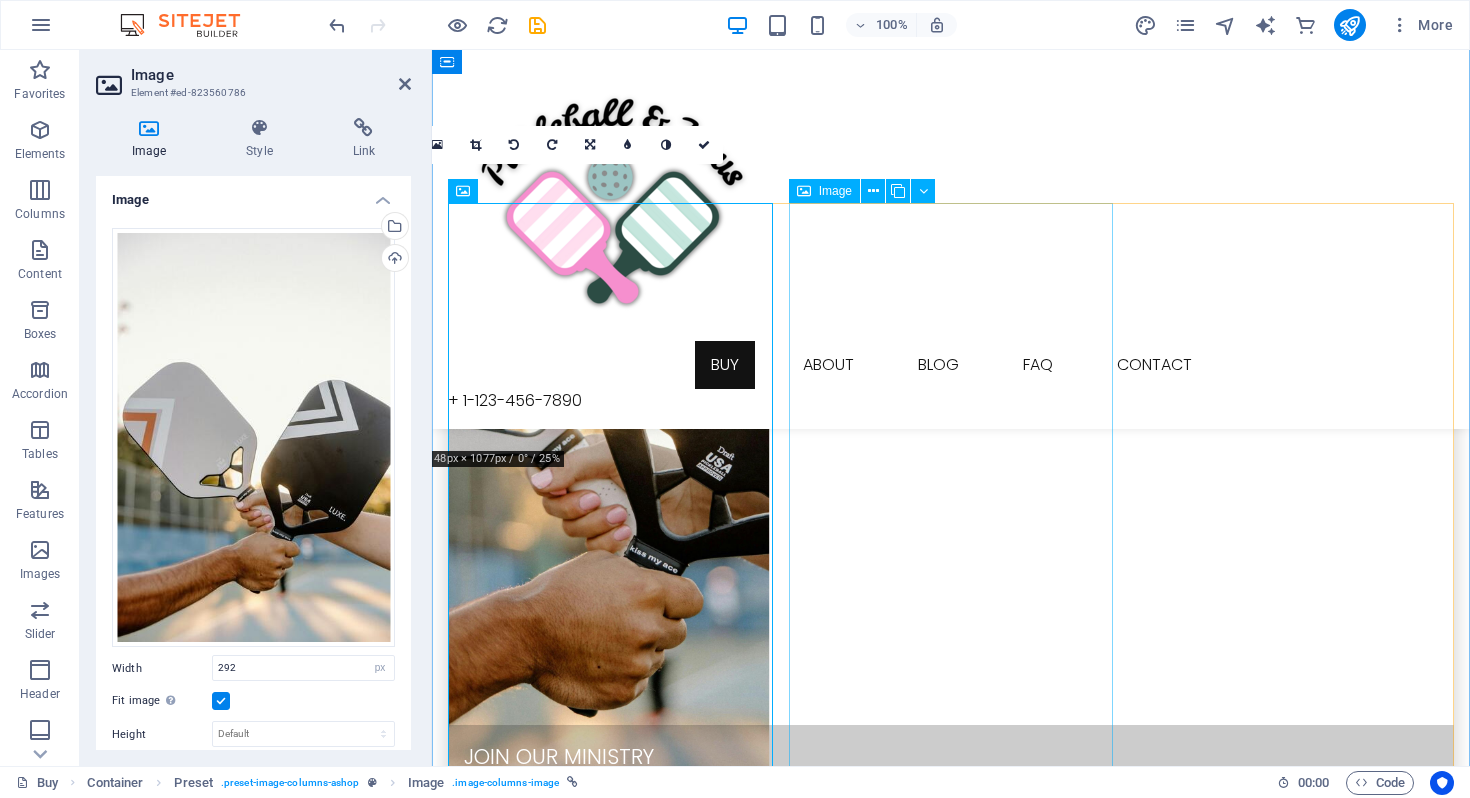 scroll, scrollTop: 493, scrollLeft: 0, axis: vertical 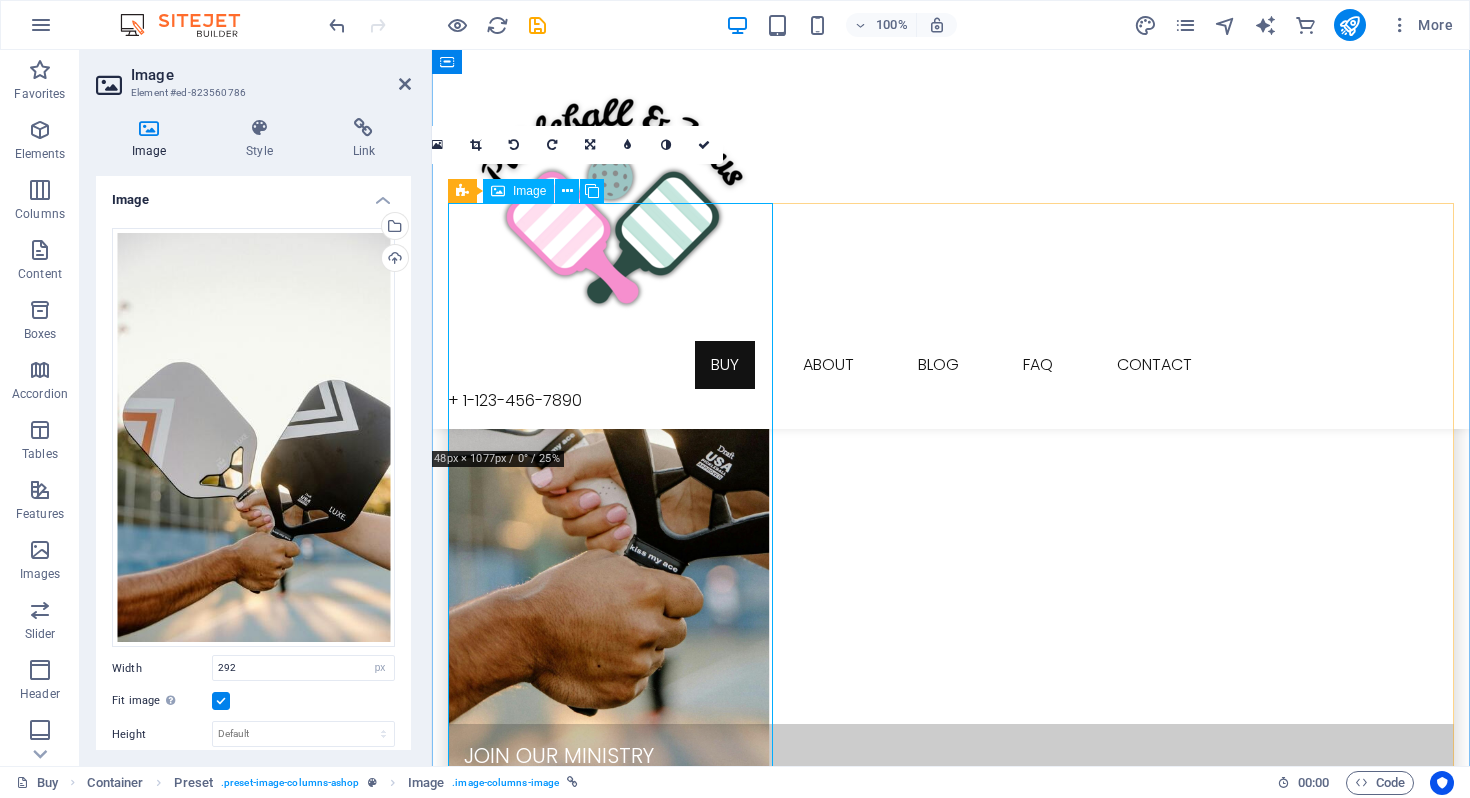 click on "JOIN OUR MINISTRY" at bounding box center (951, 495) 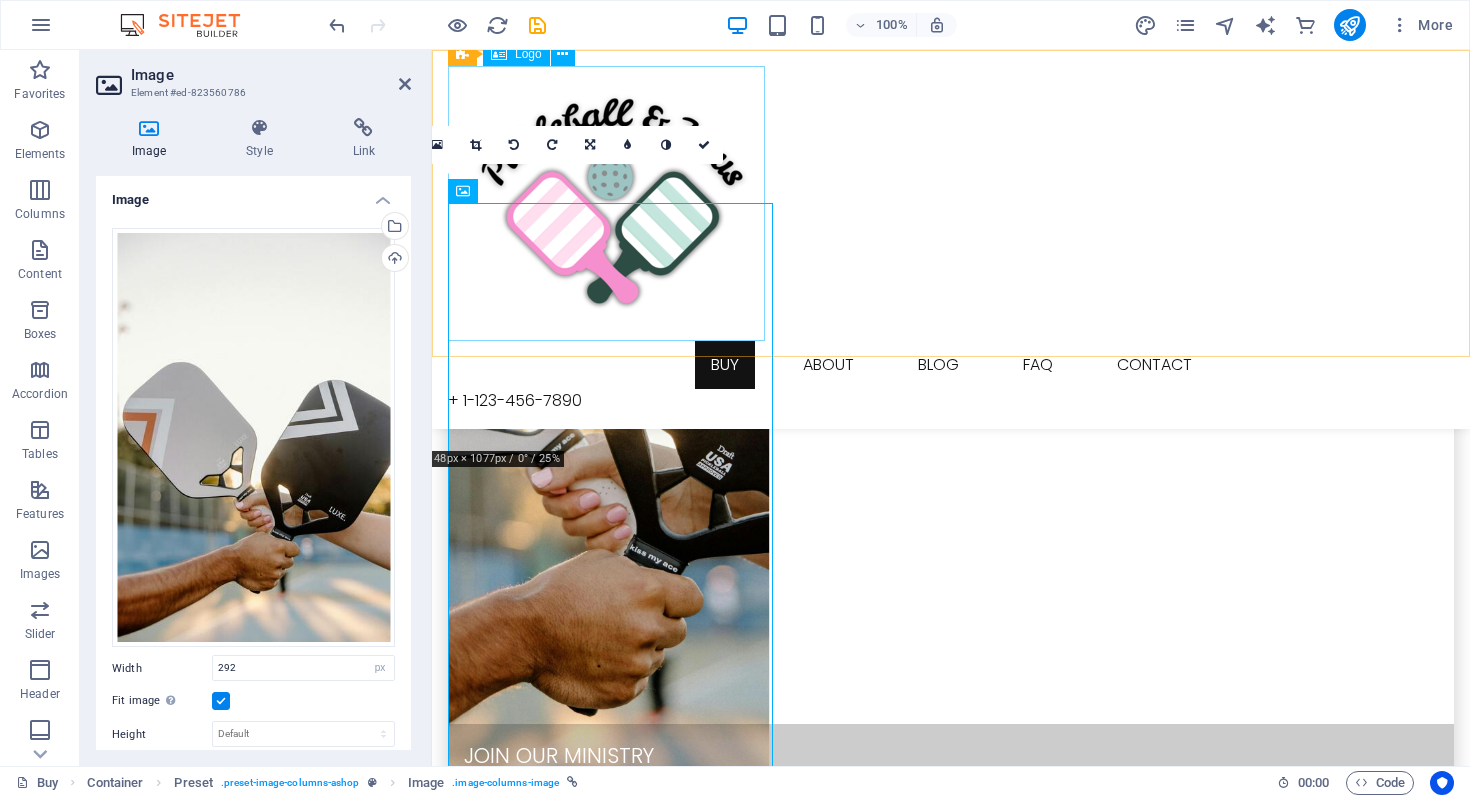click on "JOIN OUR MINISTRY" at bounding box center [951, 495] 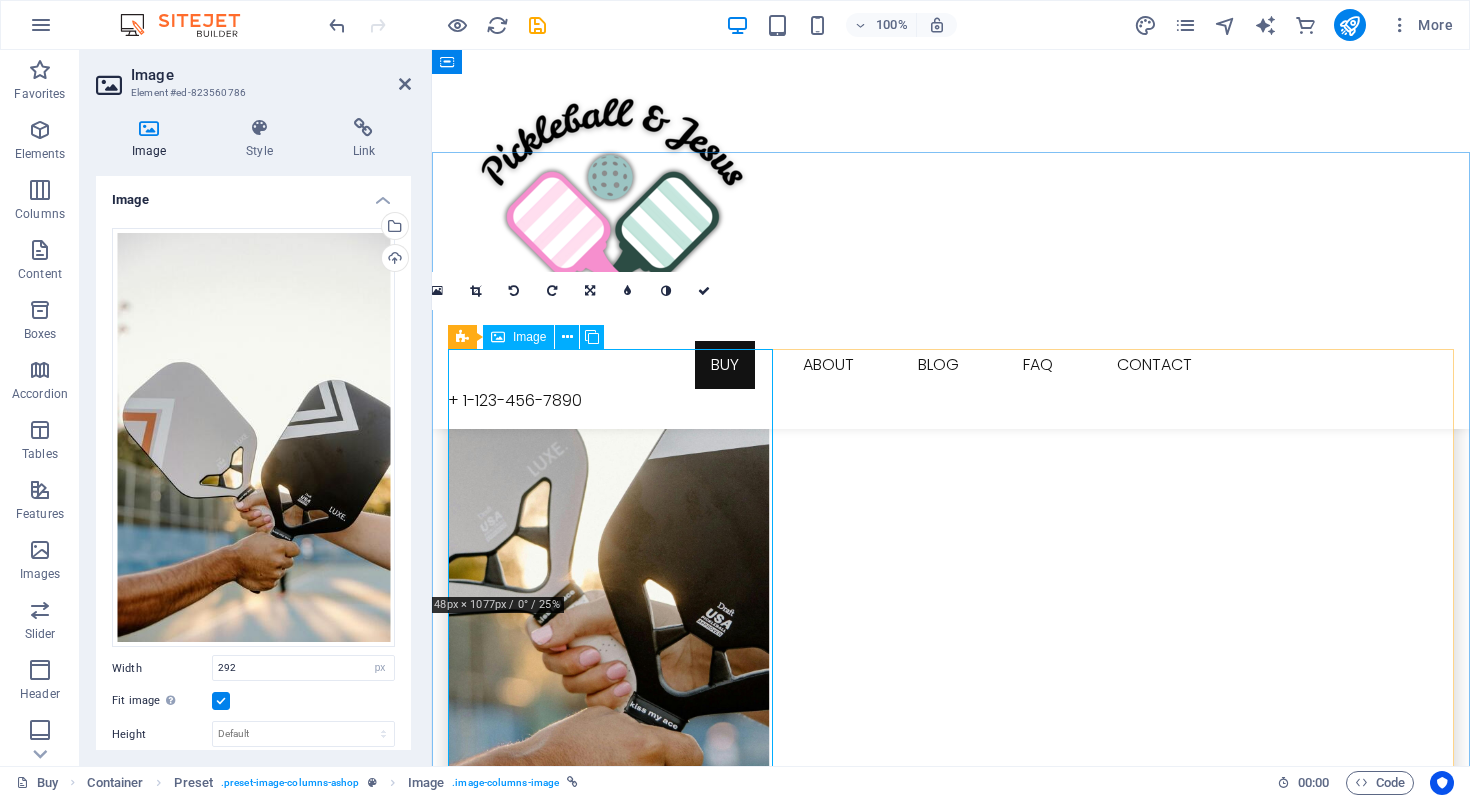 scroll, scrollTop: 321, scrollLeft: 0, axis: vertical 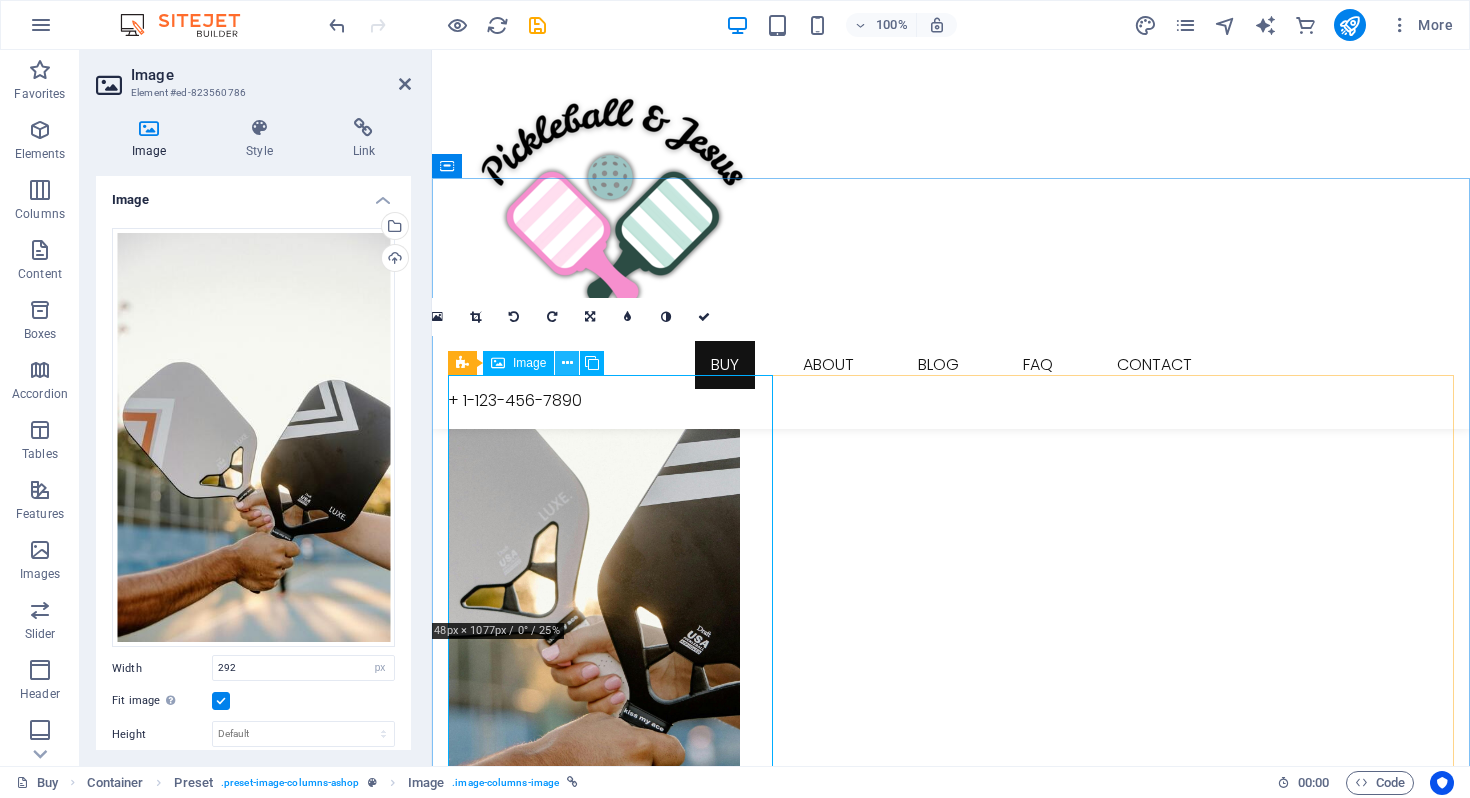 click at bounding box center (567, 363) 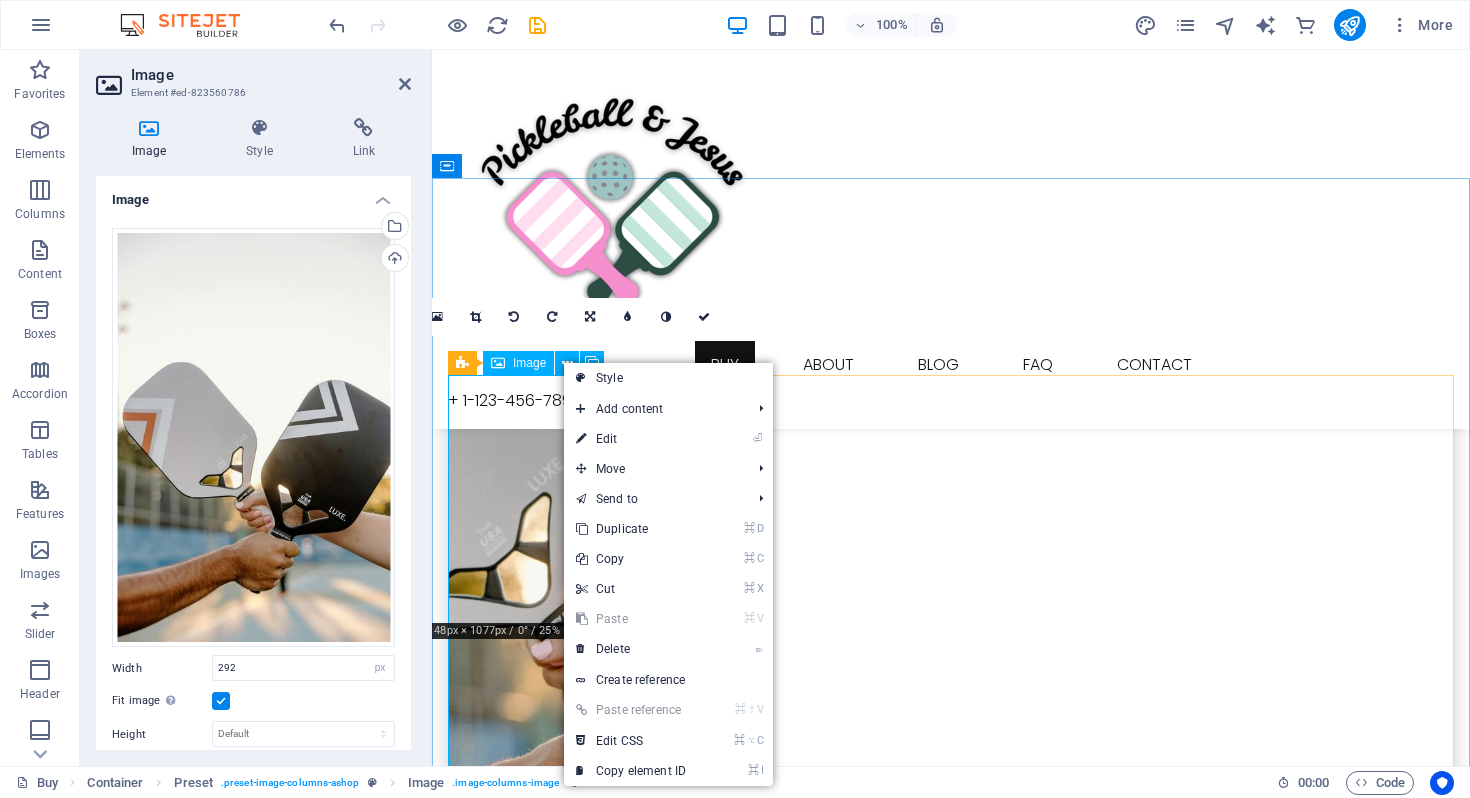 click on "JOIN OUR MINISTRY" at bounding box center [951, 667] 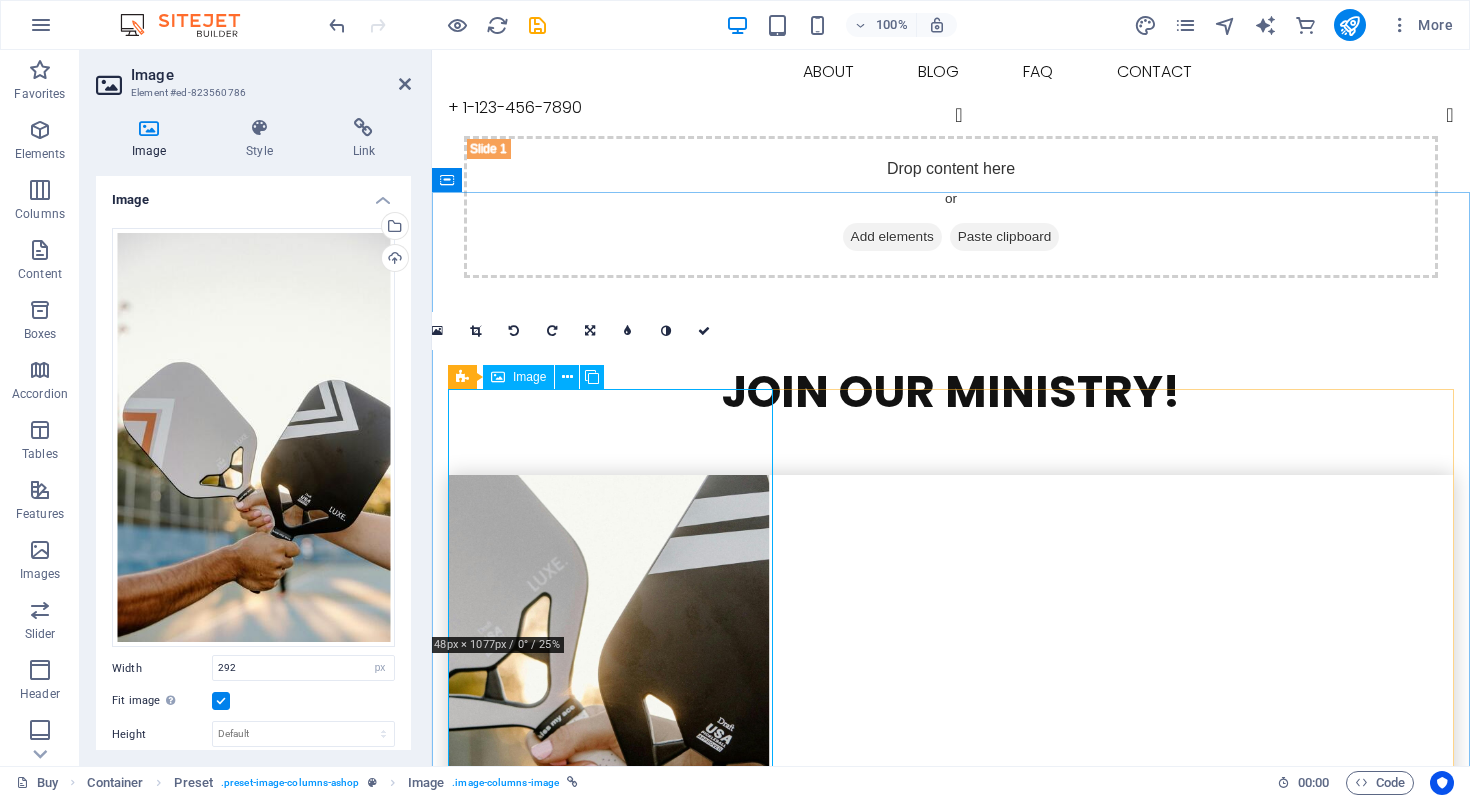 scroll, scrollTop: 307, scrollLeft: 0, axis: vertical 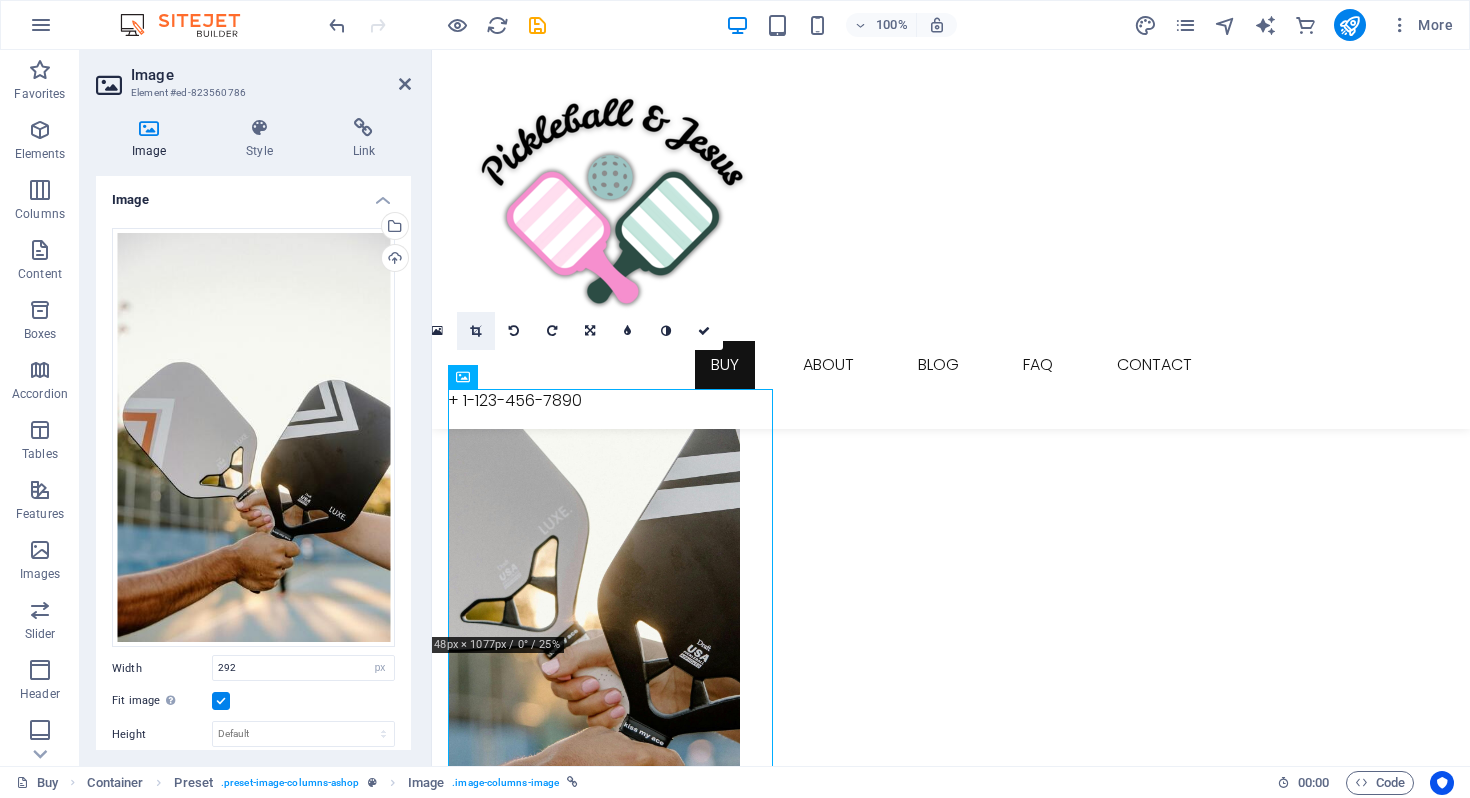 click at bounding box center (475, 331) 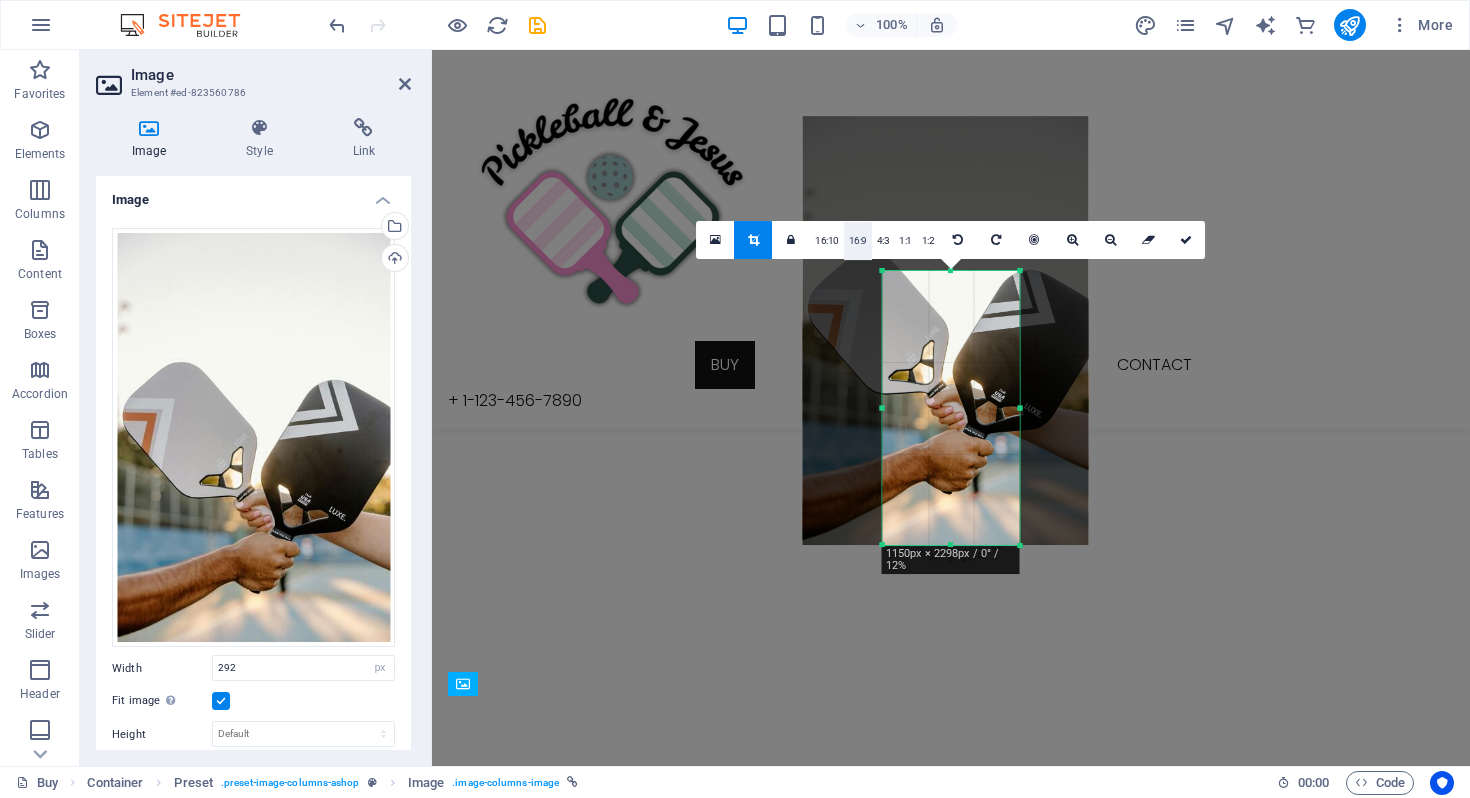 click on "16:9" at bounding box center (858, 241) 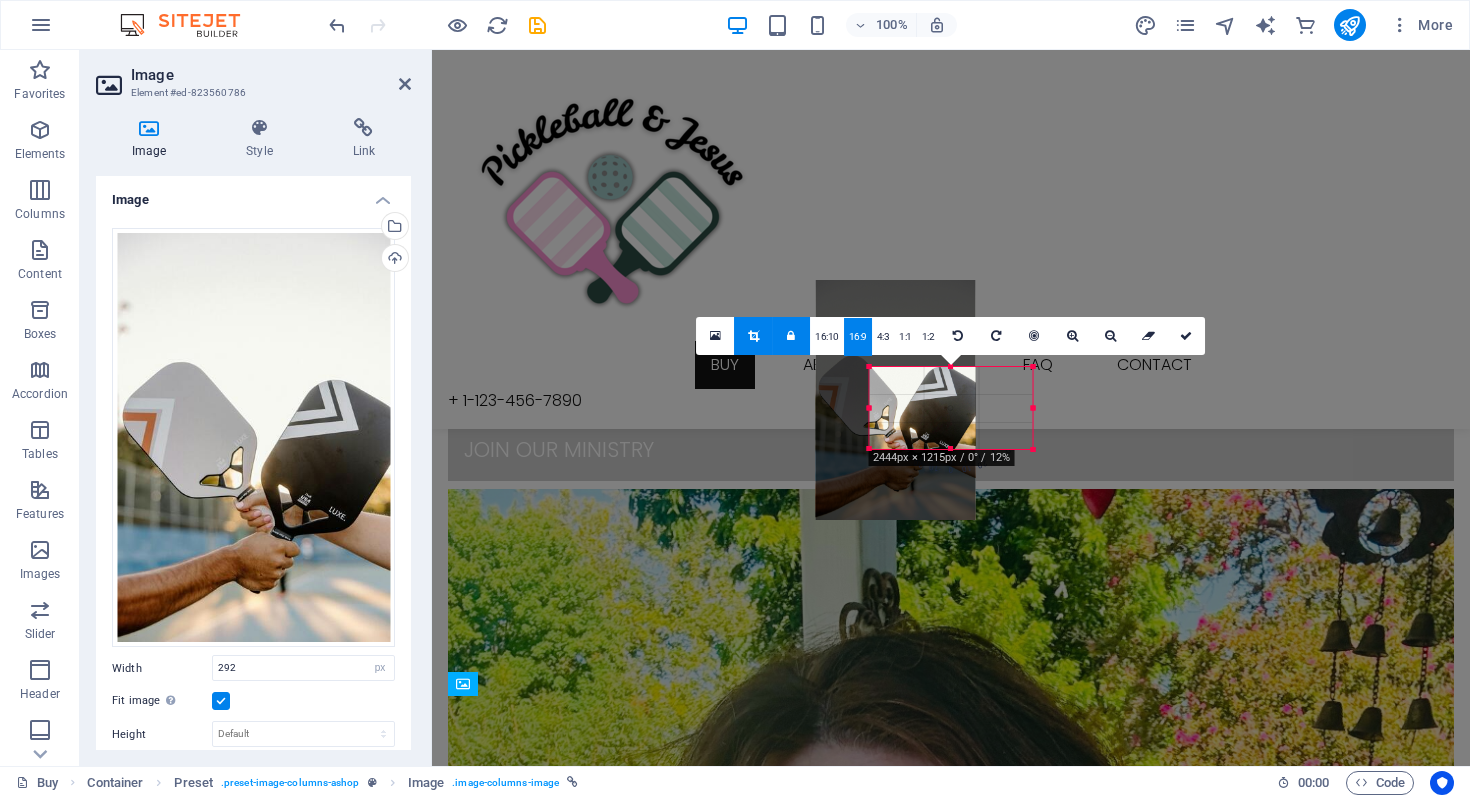 drag, startPoint x: 886, startPoint y: 442, endPoint x: 860, endPoint y: 446, distance: 26.305893 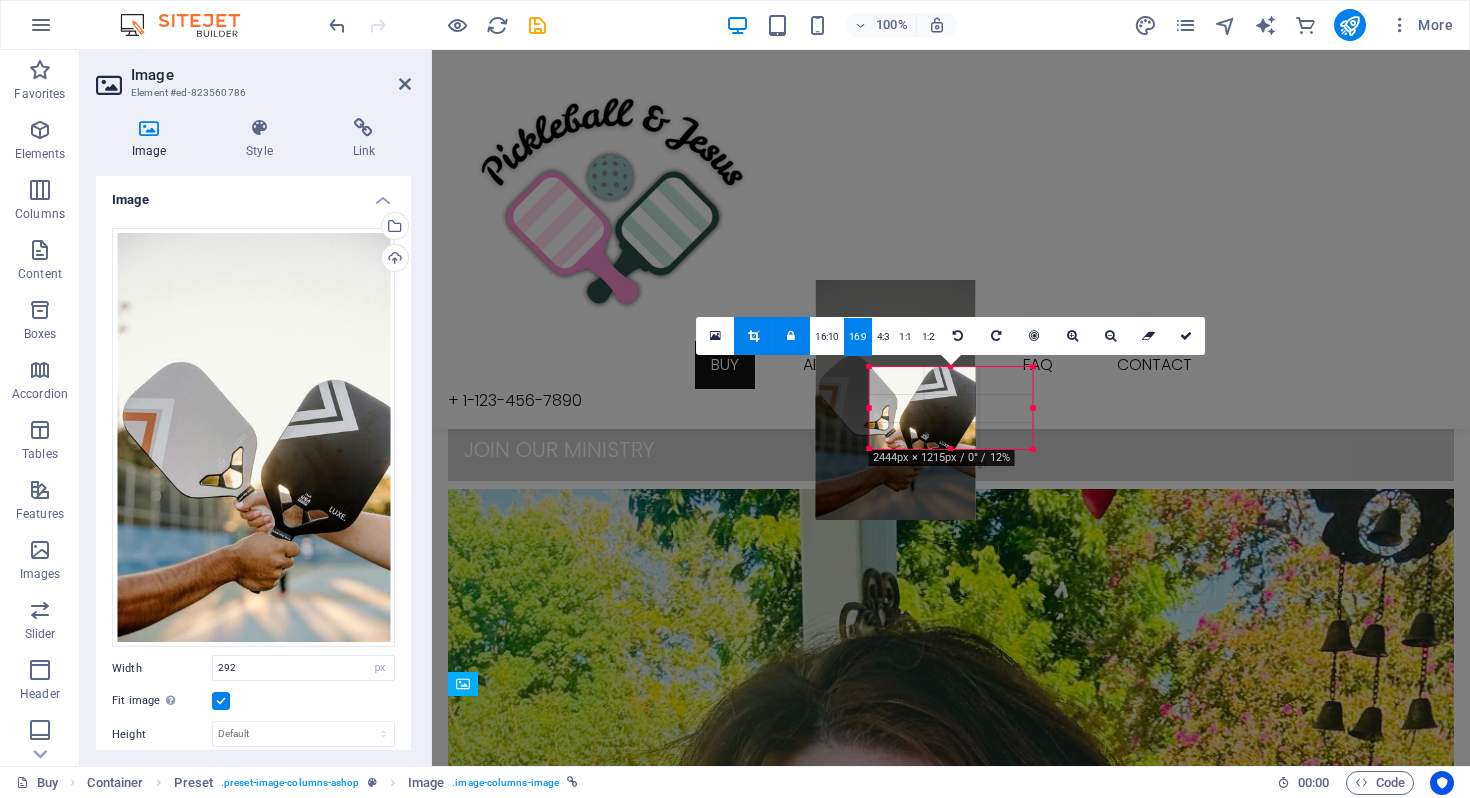 click on "180 170 160 150 140 130 120 110 100 90 80 70 60 50 40 30 20 10 0 -10 -20 -30 -40 -50 -60 -70 -80 -90 -100 -110 -120 -130 -140 -150 -160 -170 2444px × 1215px / 0° / 12% 16:10 16:9 4:3 1:1 1:2 0" at bounding box center (951, 408) 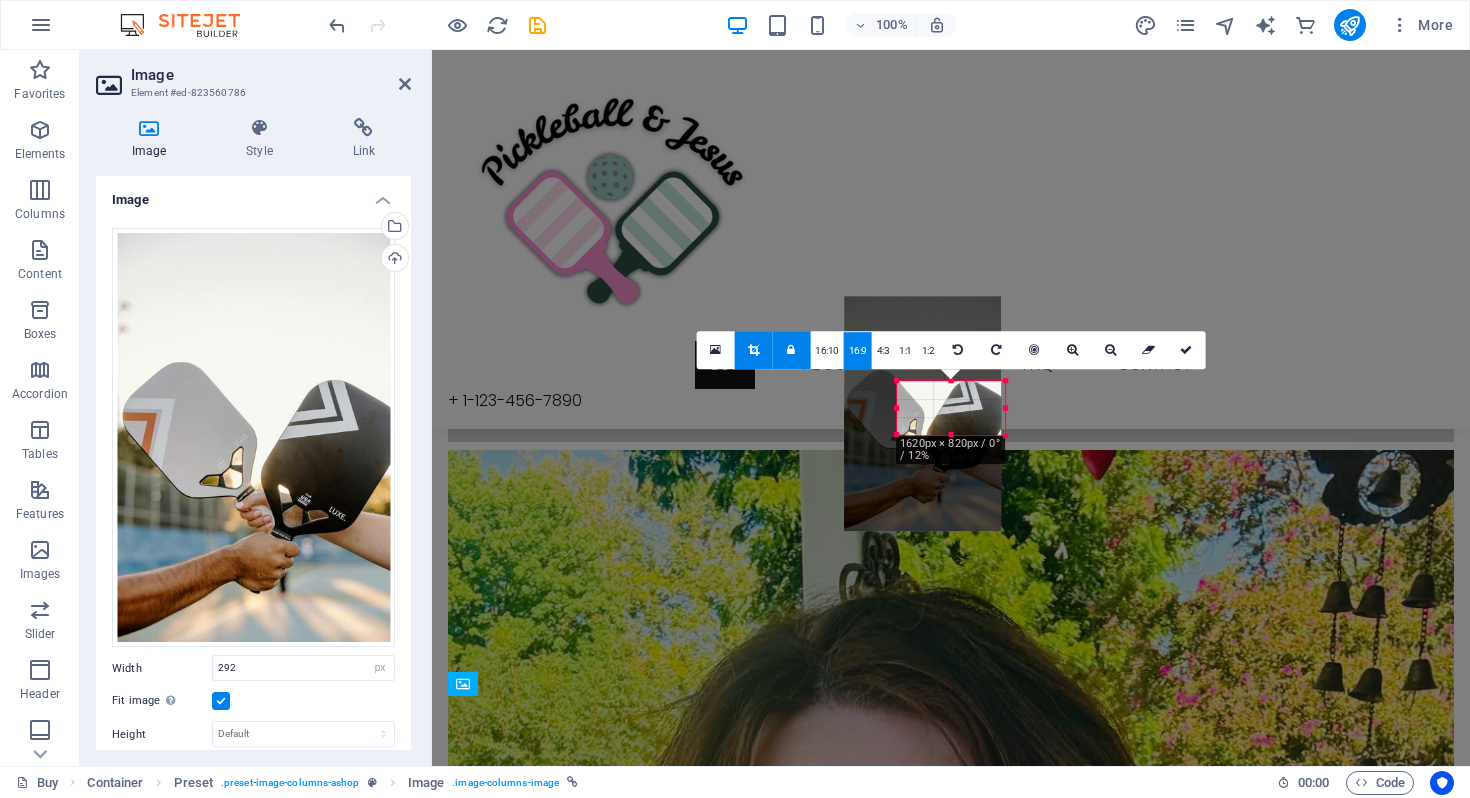 click at bounding box center (951, 435) 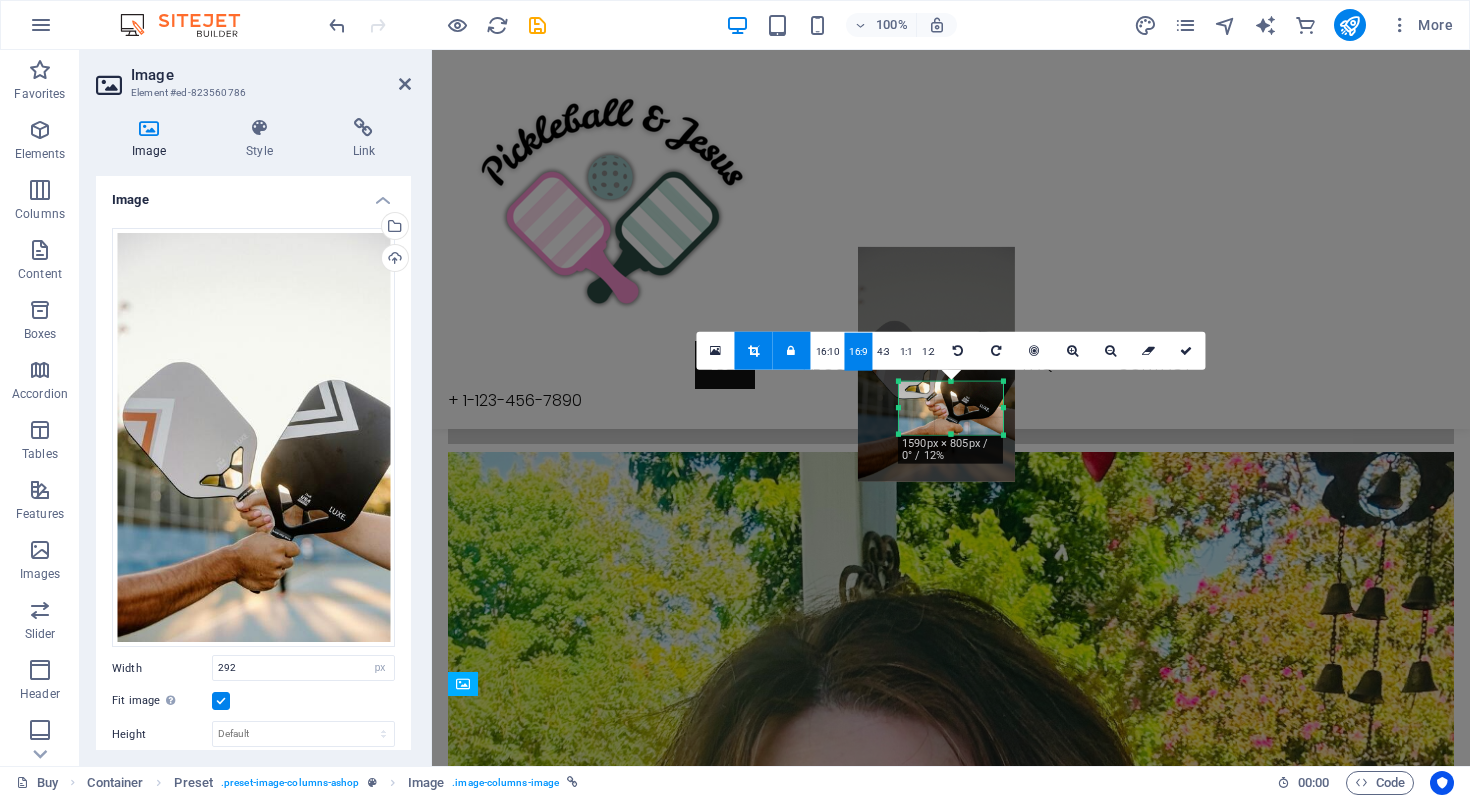 drag, startPoint x: 935, startPoint y: 491, endPoint x: 947, endPoint y: 441, distance: 51.41984 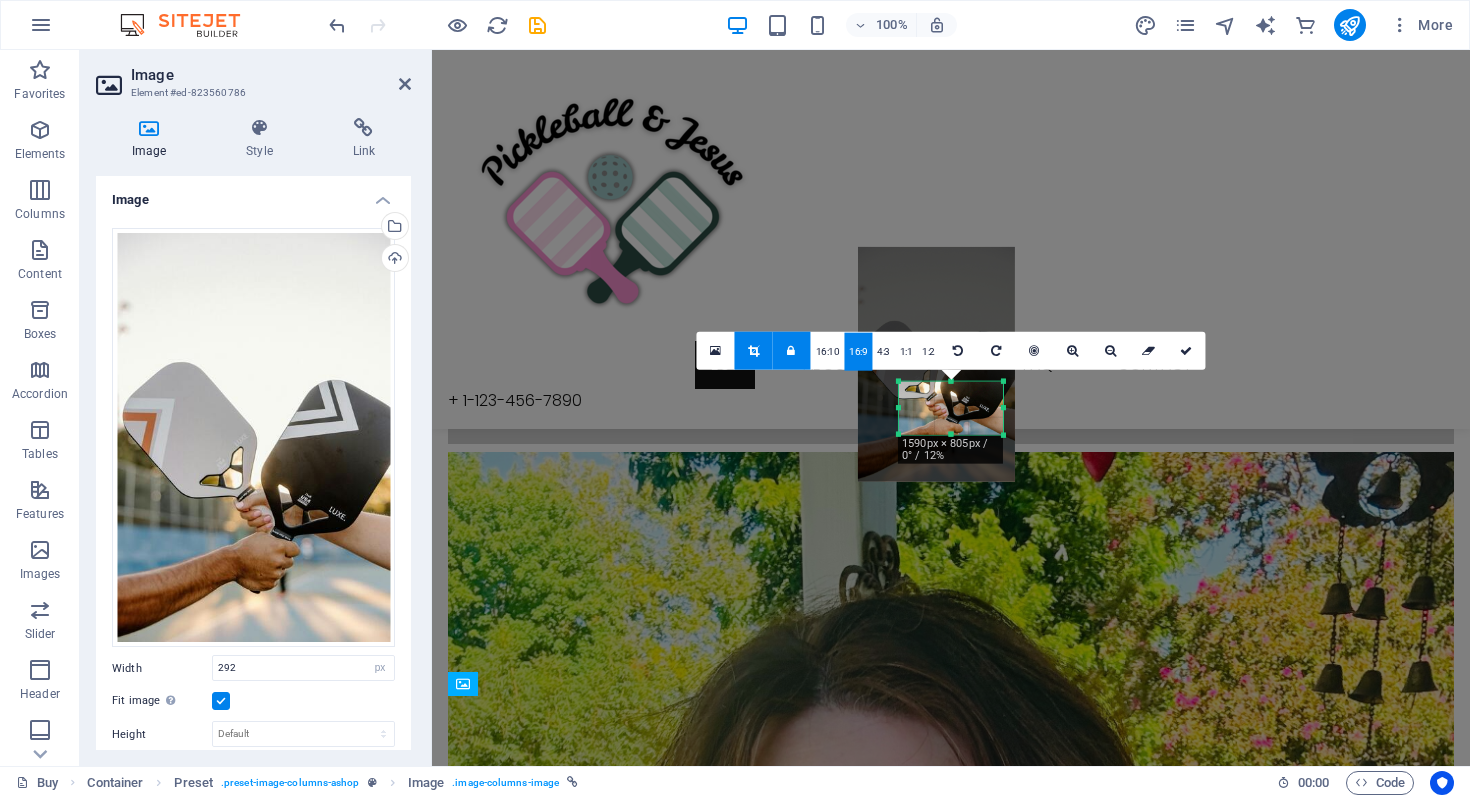 click on "180 170 160 150 140 130 120 110 100 90 80 70 60 50 40 30 20 10 0 -10 -20 -30 -40 -50 -60 -70 -80 -90 -100 -110 -120 -130 -140 -150 -160 -170 1590px × 805px / 0° / 12% 16:10 16:9 4:3 1:1 1:2 0" at bounding box center (951, 408) 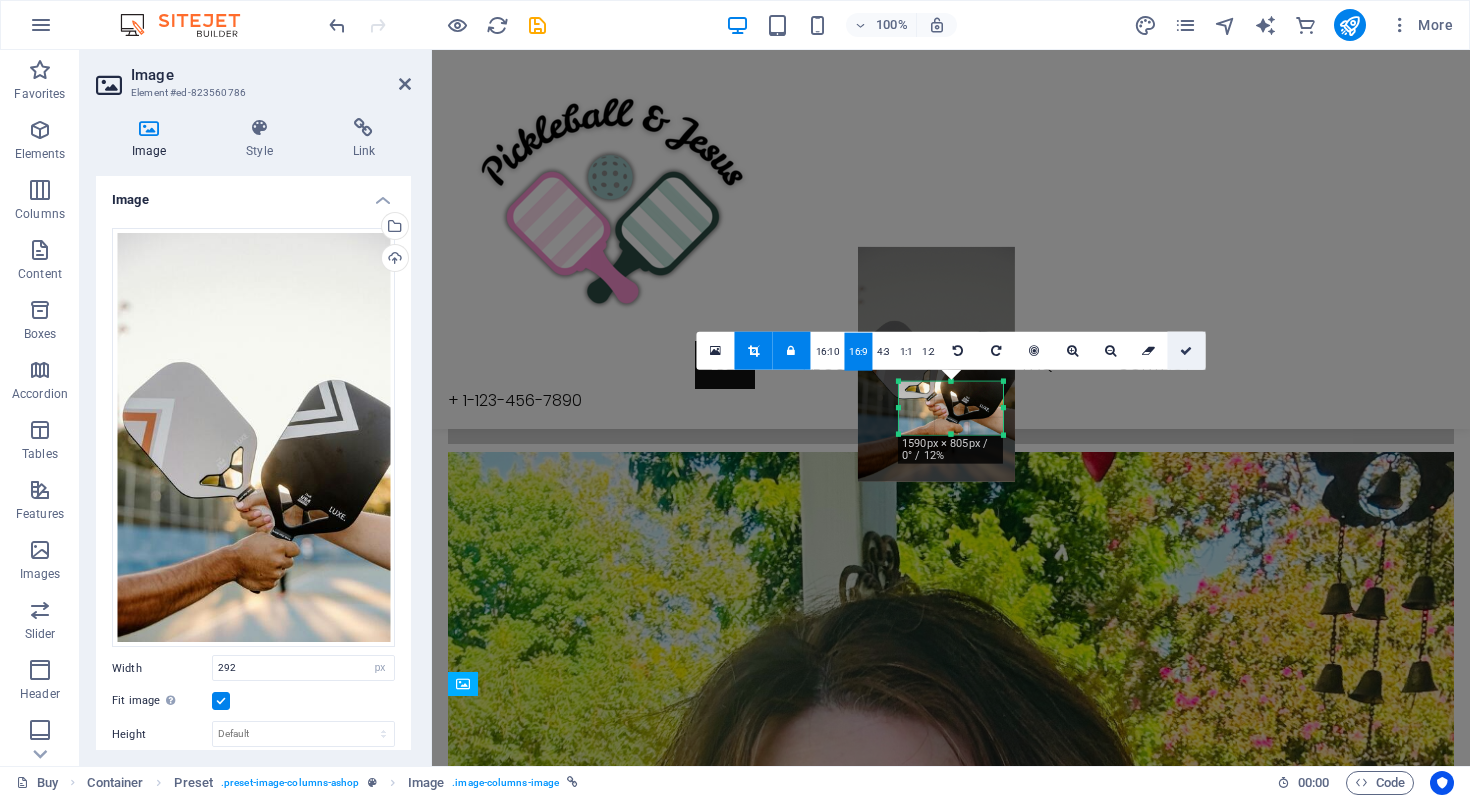 click at bounding box center (1186, 351) 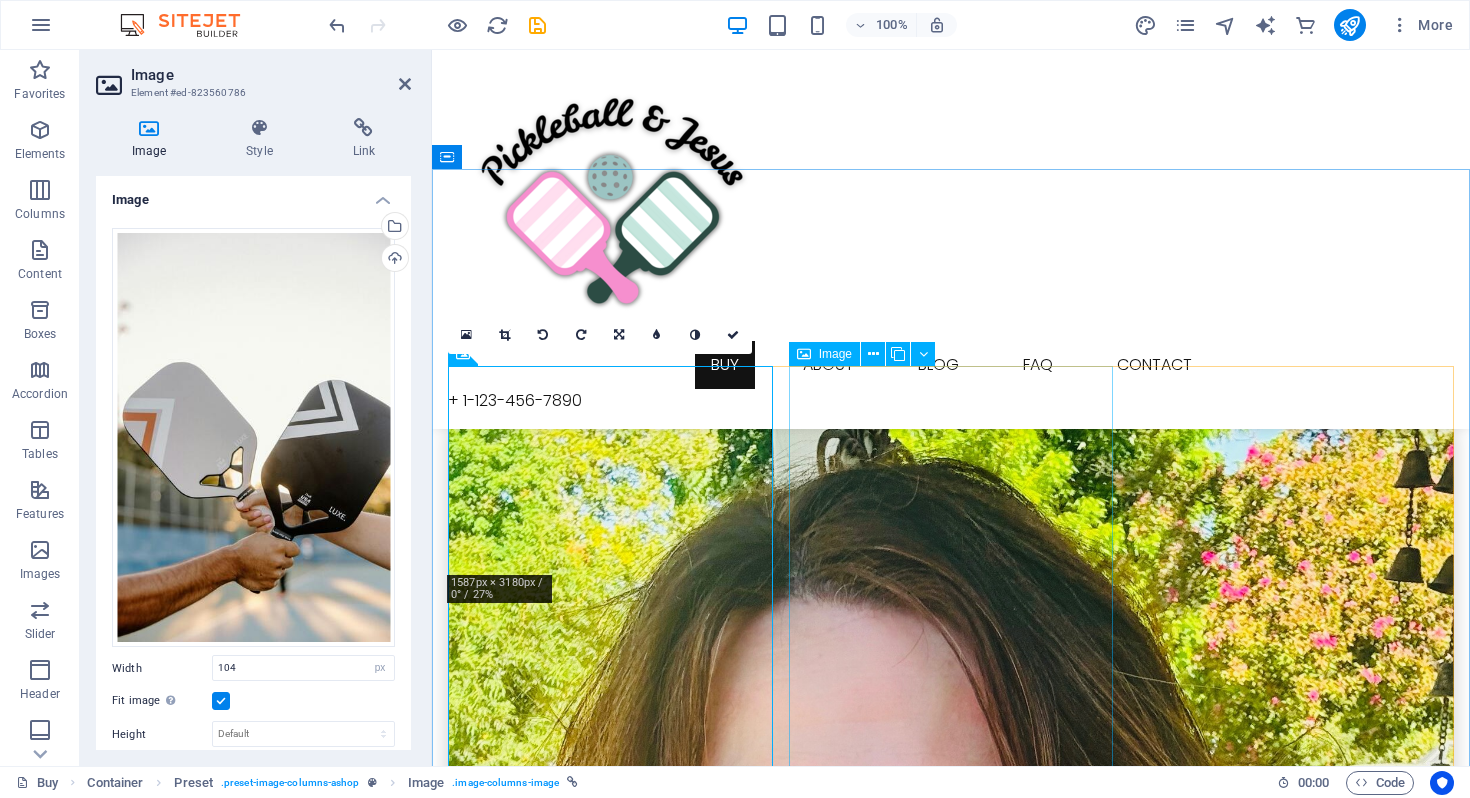 scroll, scrollTop: 332, scrollLeft: 0, axis: vertical 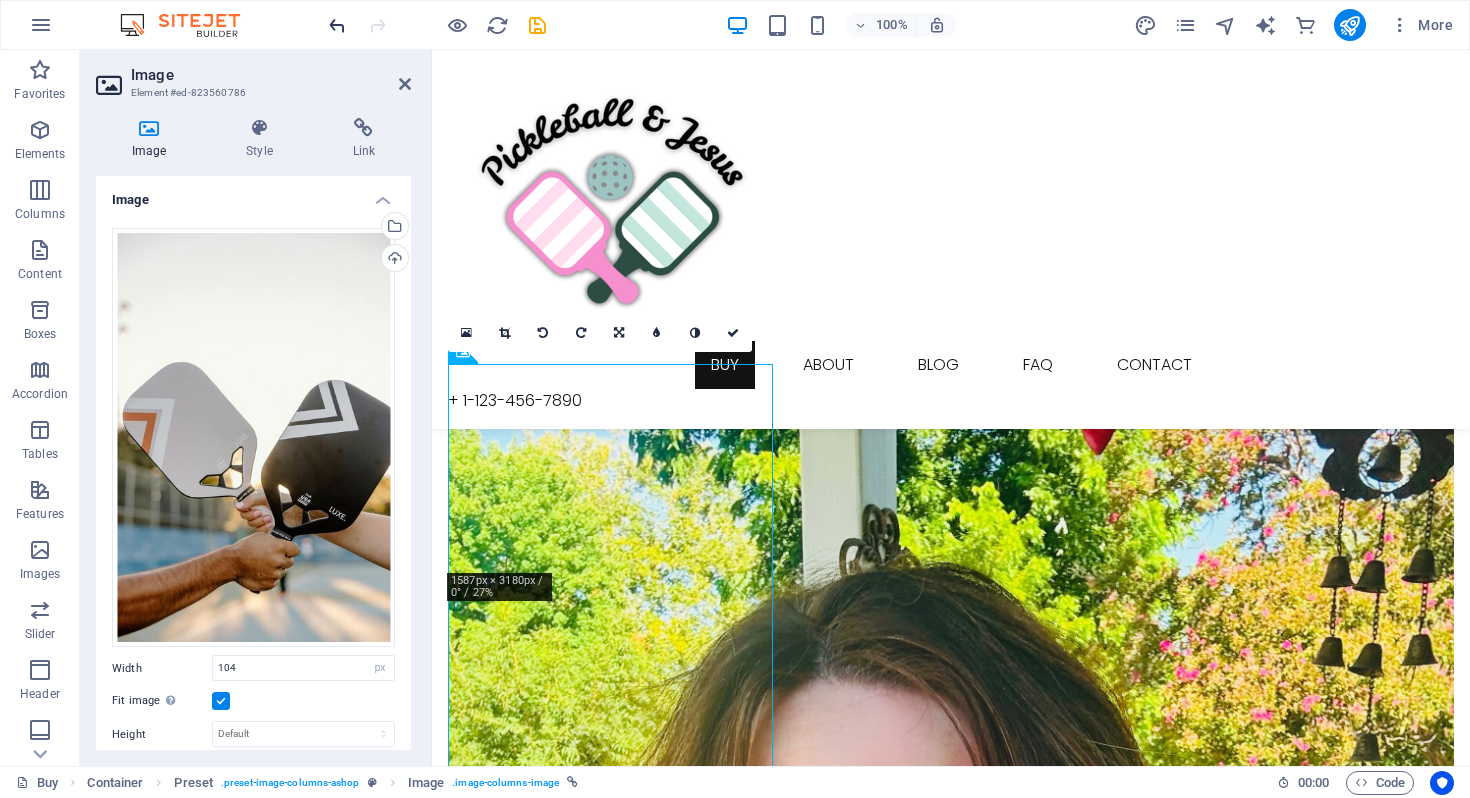click at bounding box center (337, 25) 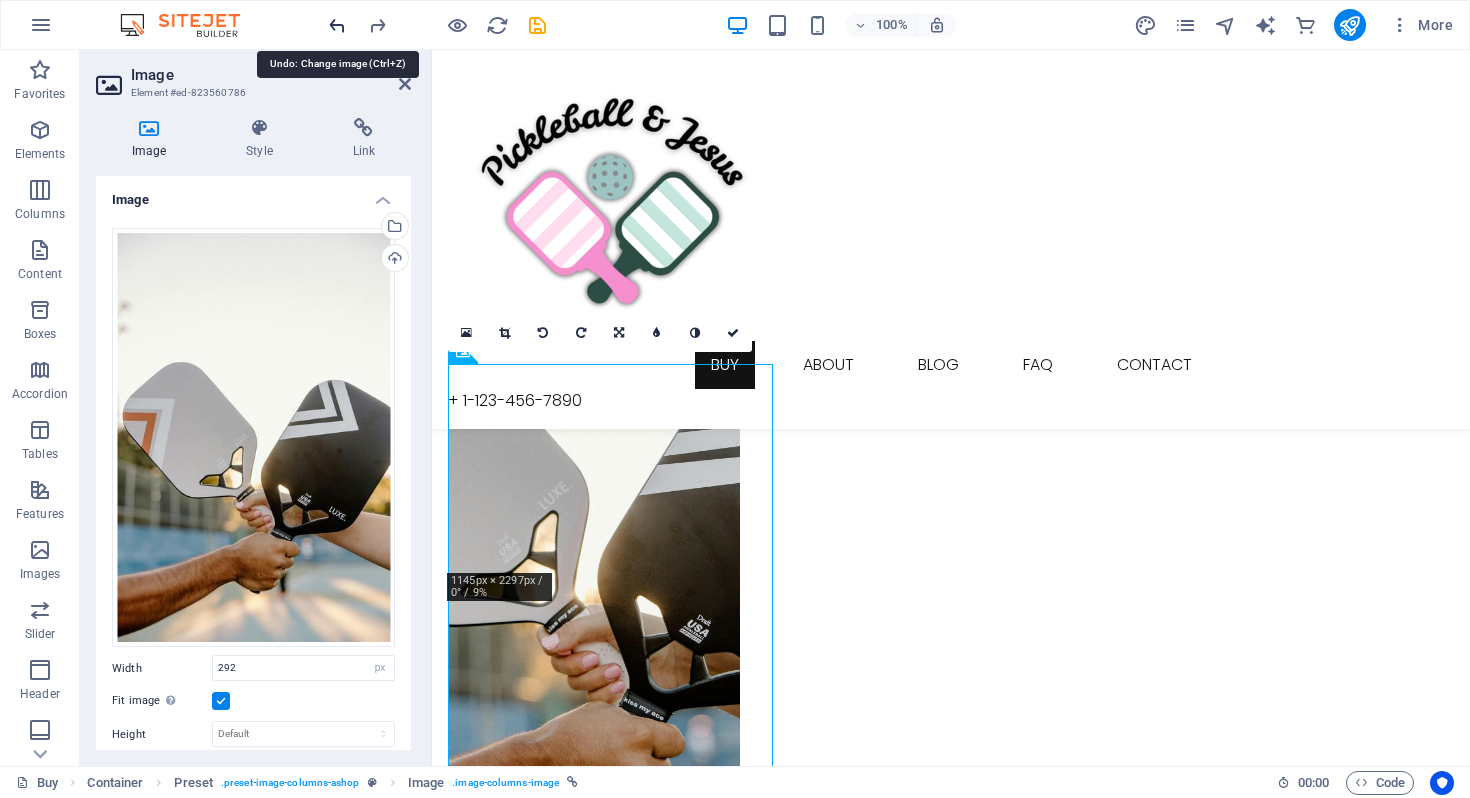 click at bounding box center (337, 25) 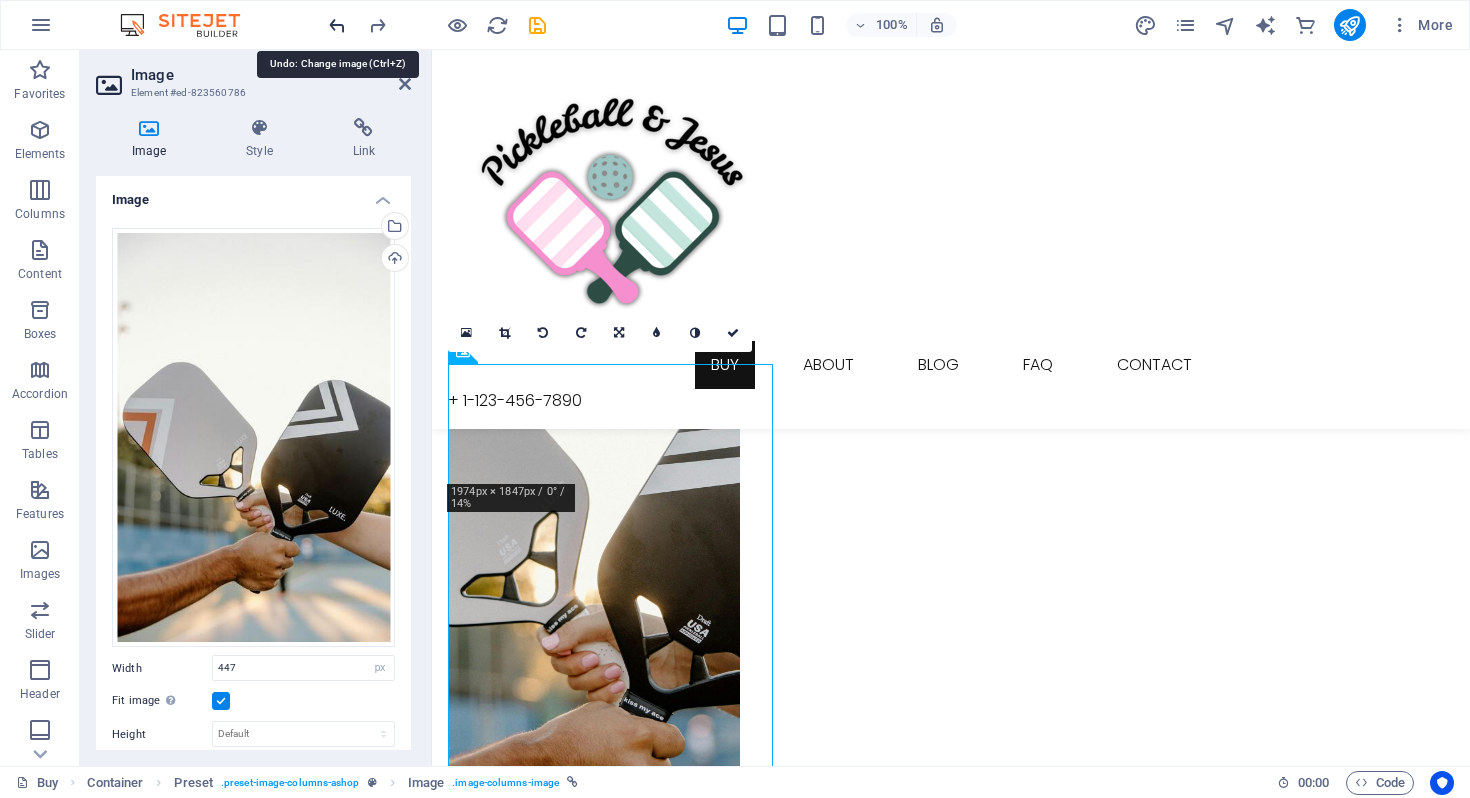 click at bounding box center [337, 25] 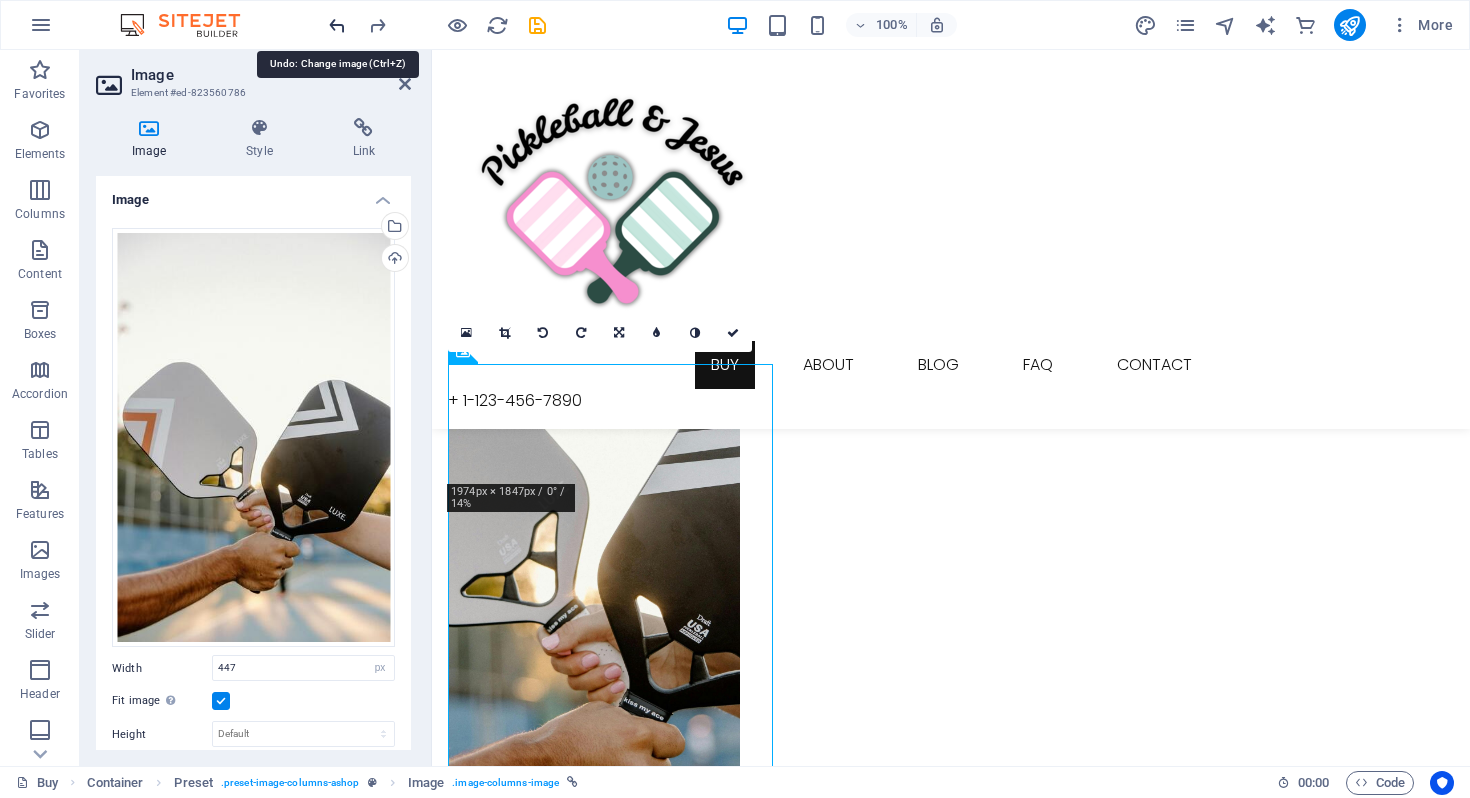 type on "829" 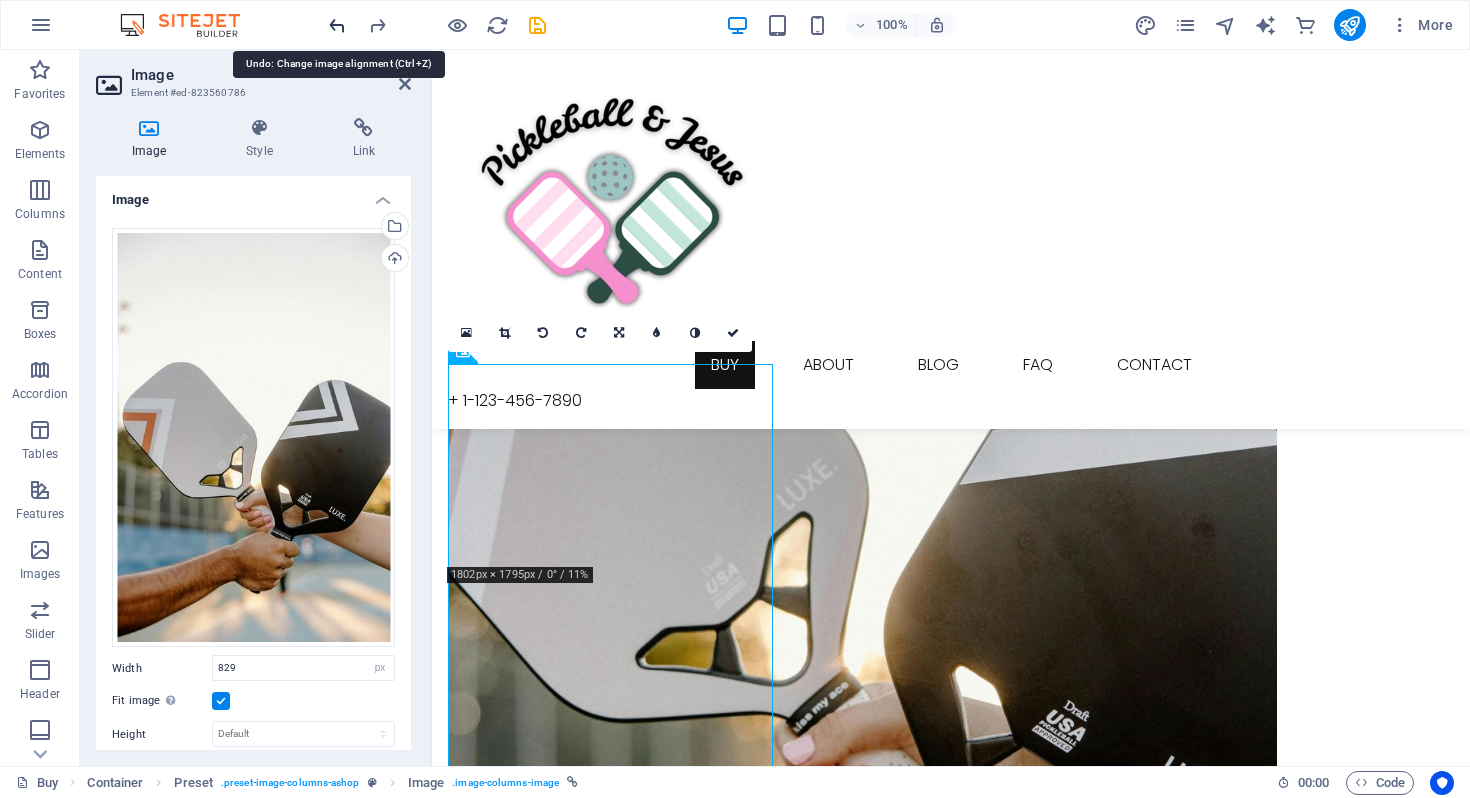 click at bounding box center [337, 25] 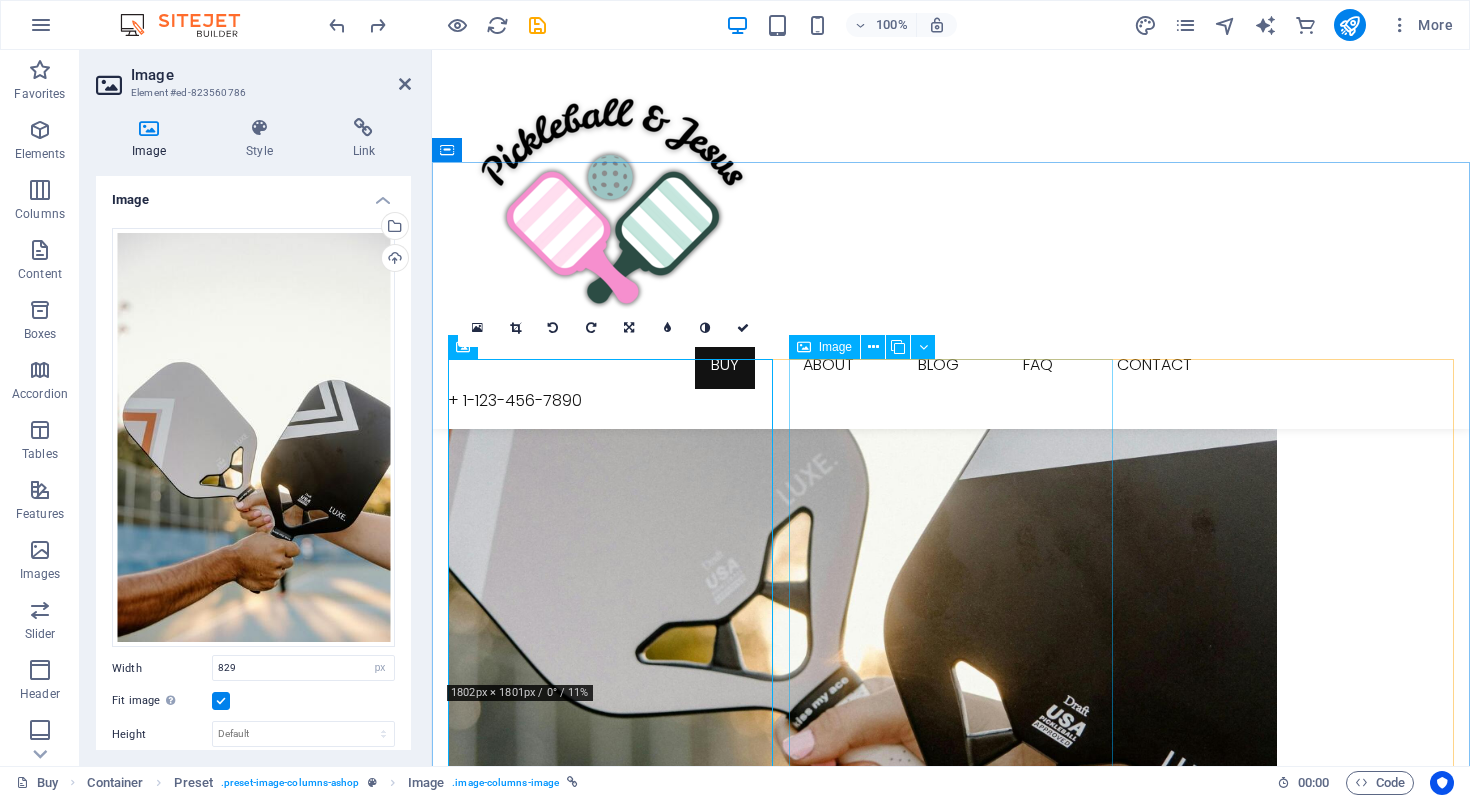 scroll, scrollTop: 398, scrollLeft: 0, axis: vertical 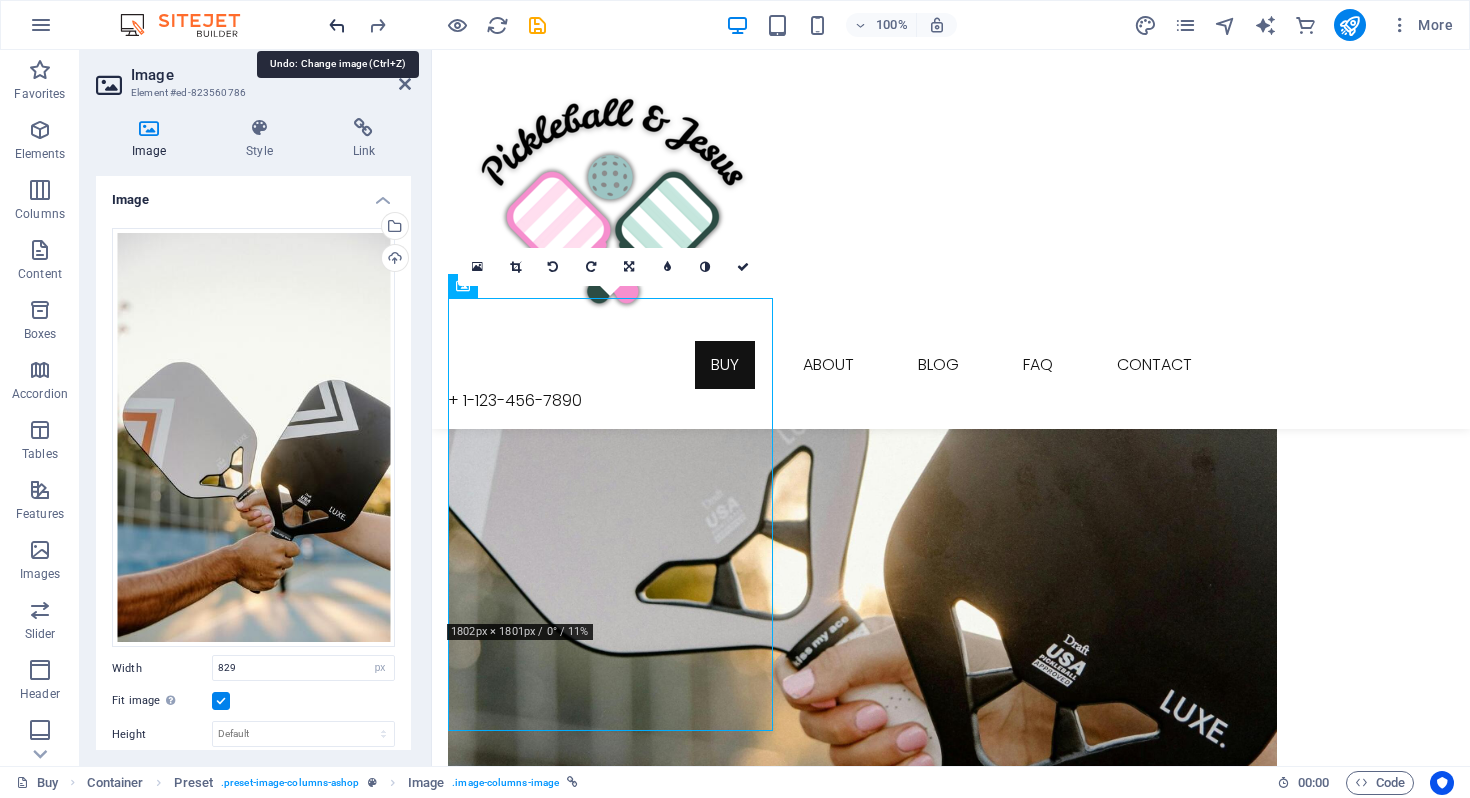 click at bounding box center (337, 25) 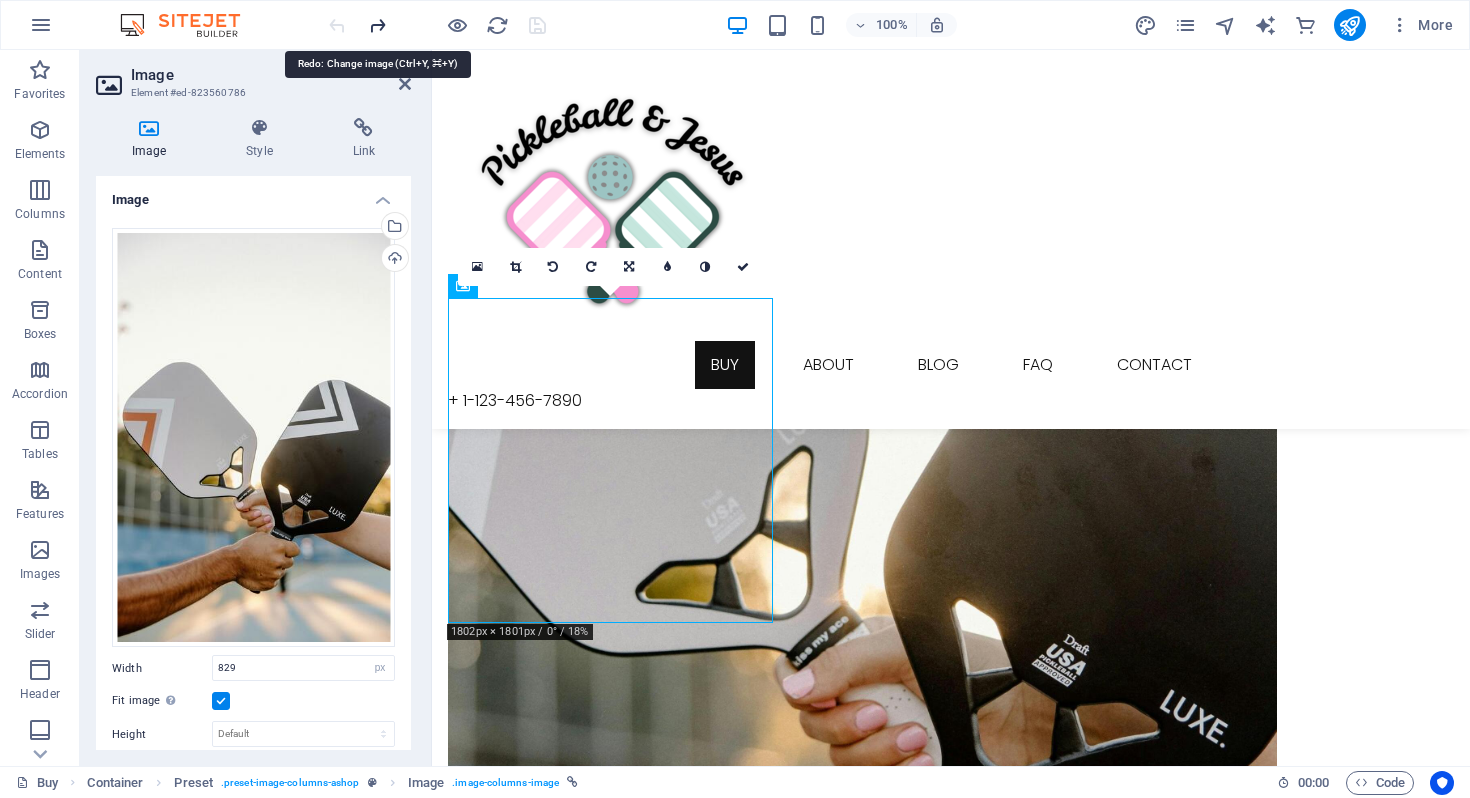 click at bounding box center (377, 25) 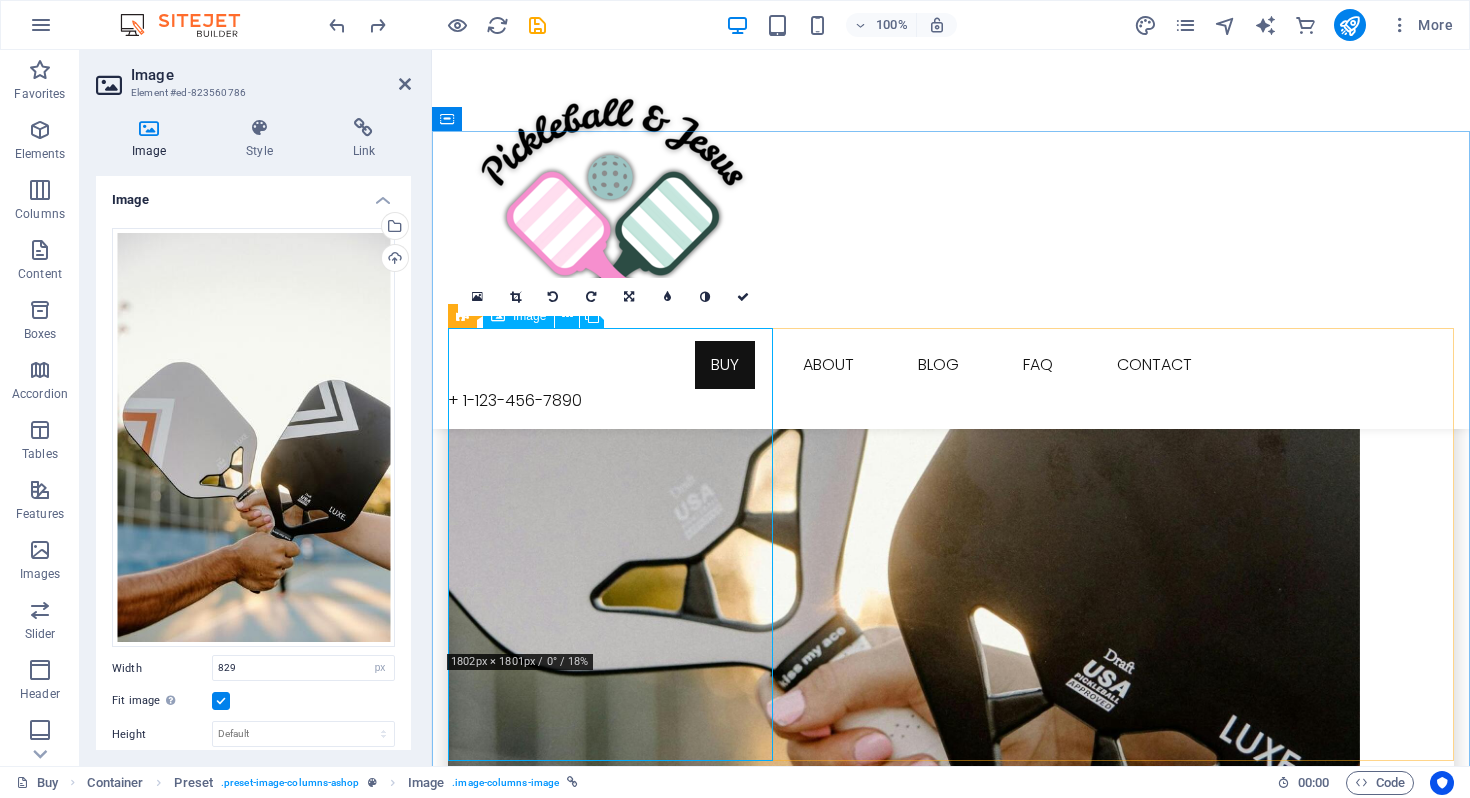 scroll, scrollTop: 369, scrollLeft: 0, axis: vertical 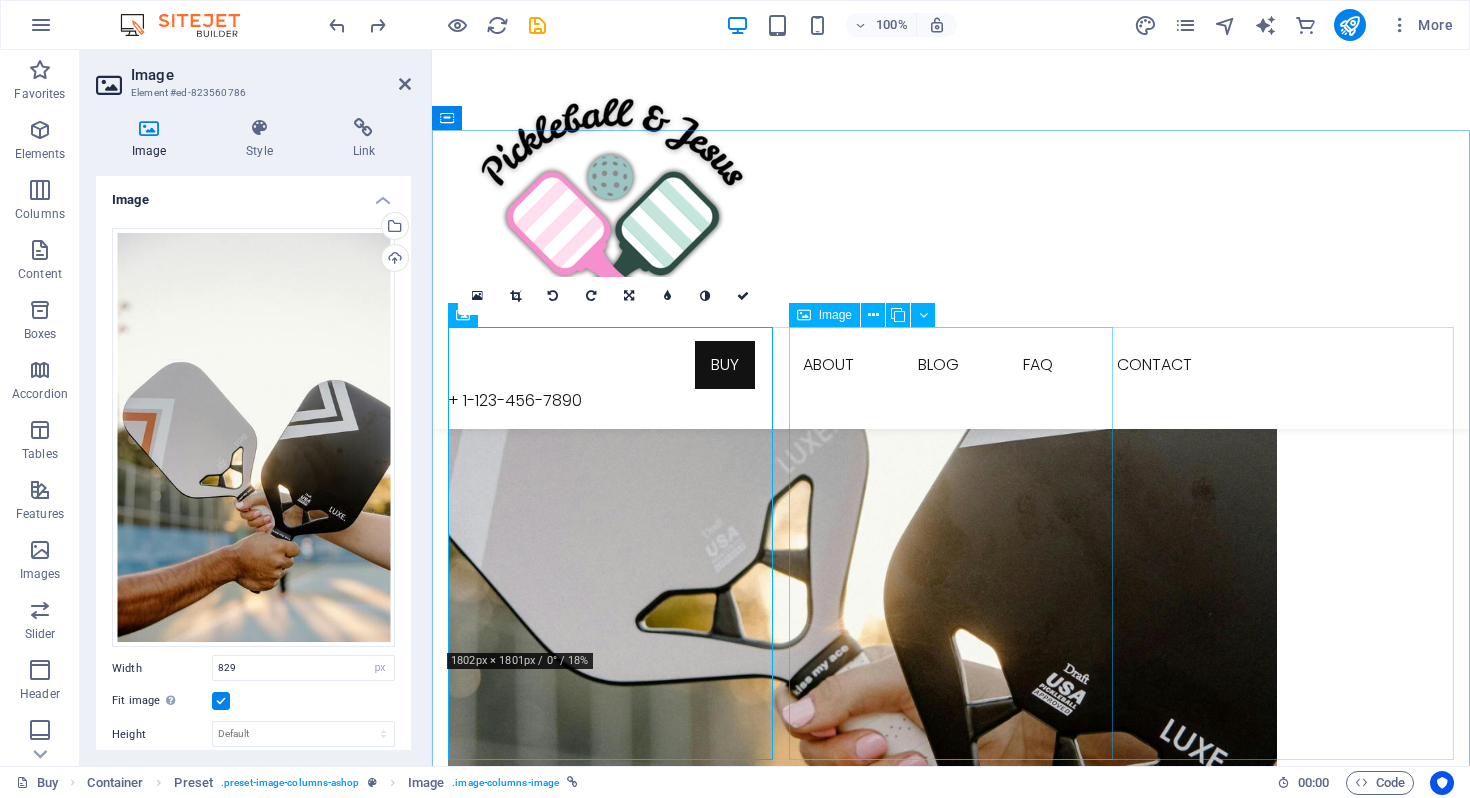 click on "ABOUT OUR FOUNDER MOLLIE" at bounding box center [951, 1834] 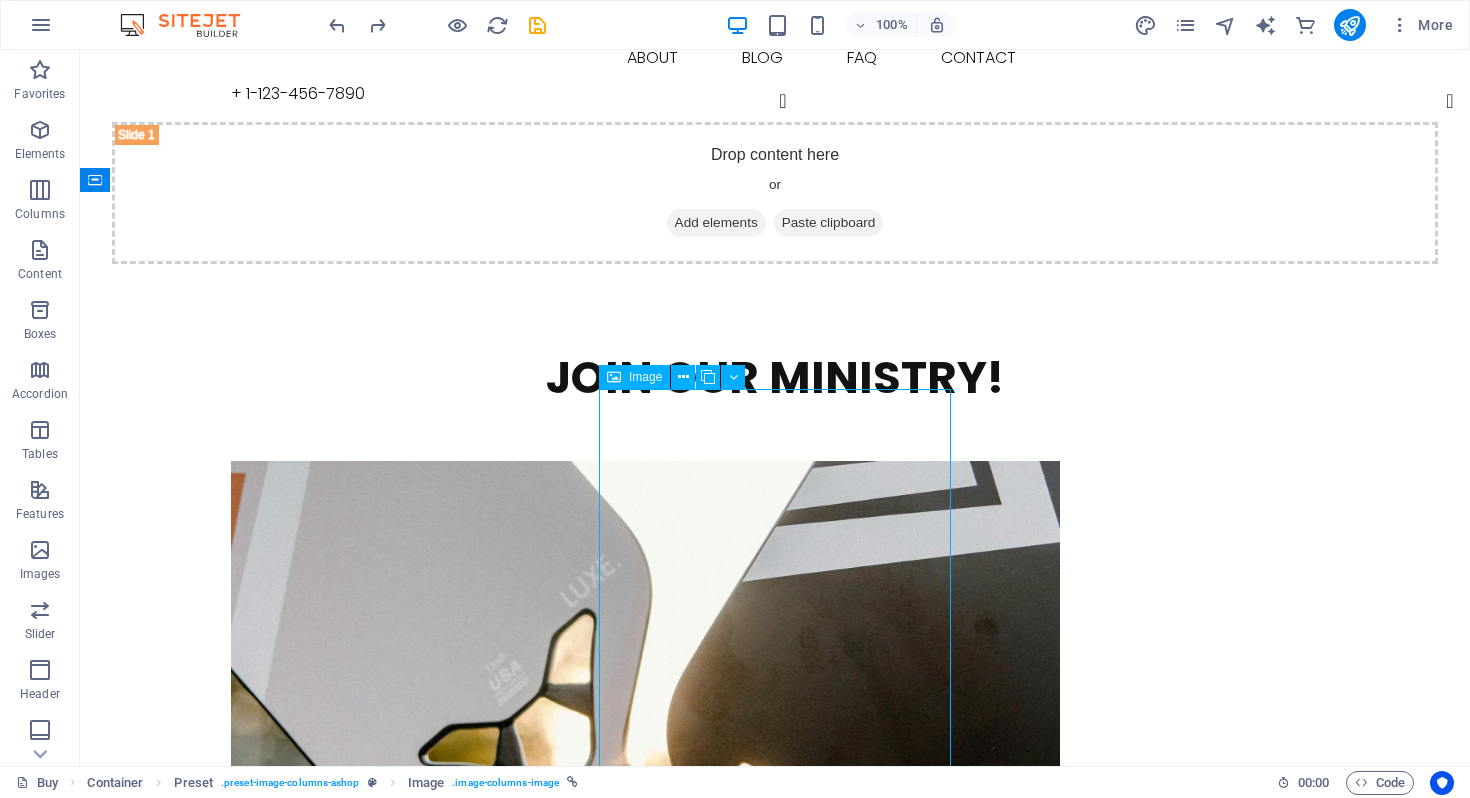 scroll, scrollTop: 261, scrollLeft: 0, axis: vertical 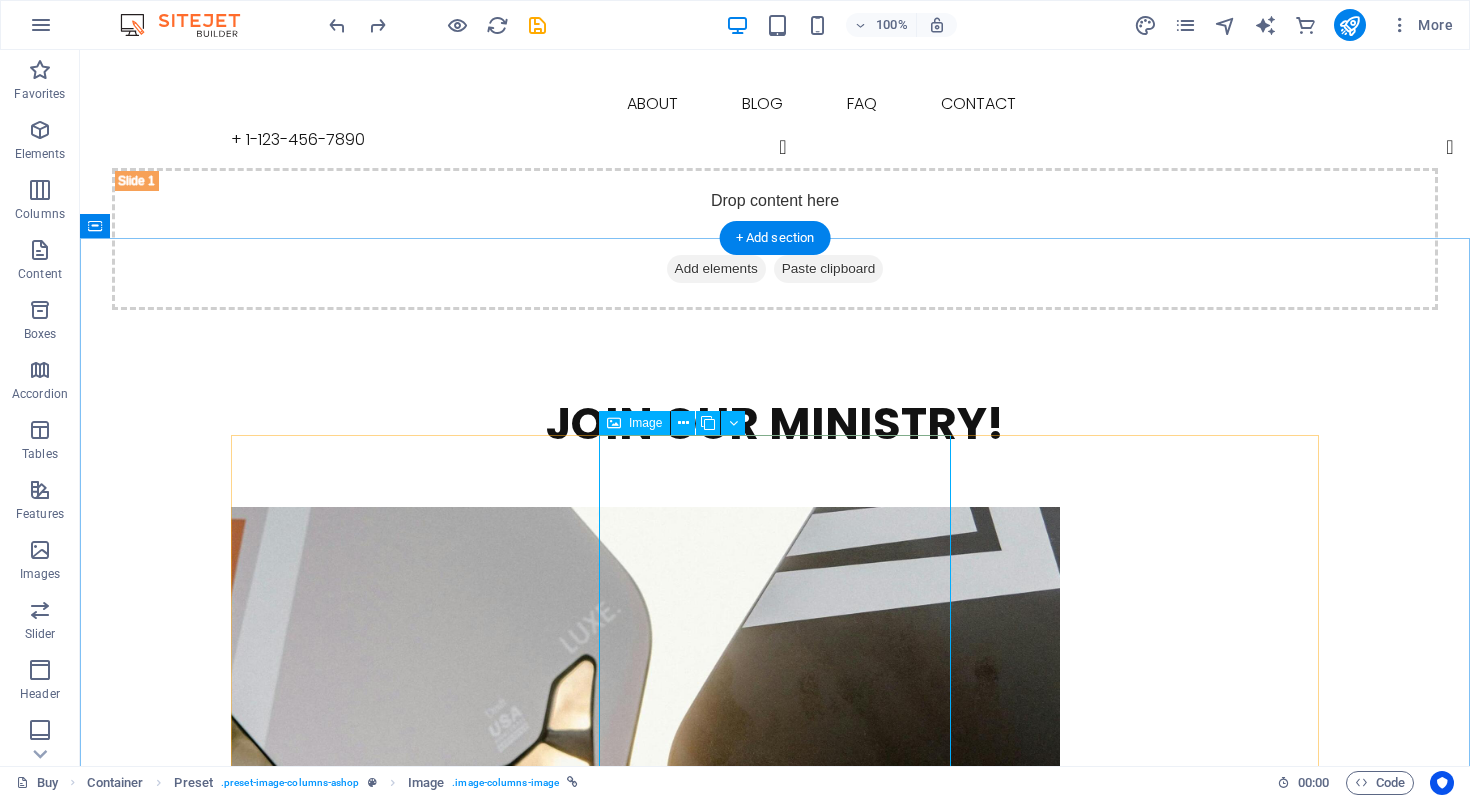 click on "ABOUT OUR FOUNDER MOLLIE" at bounding box center (775, 2069) 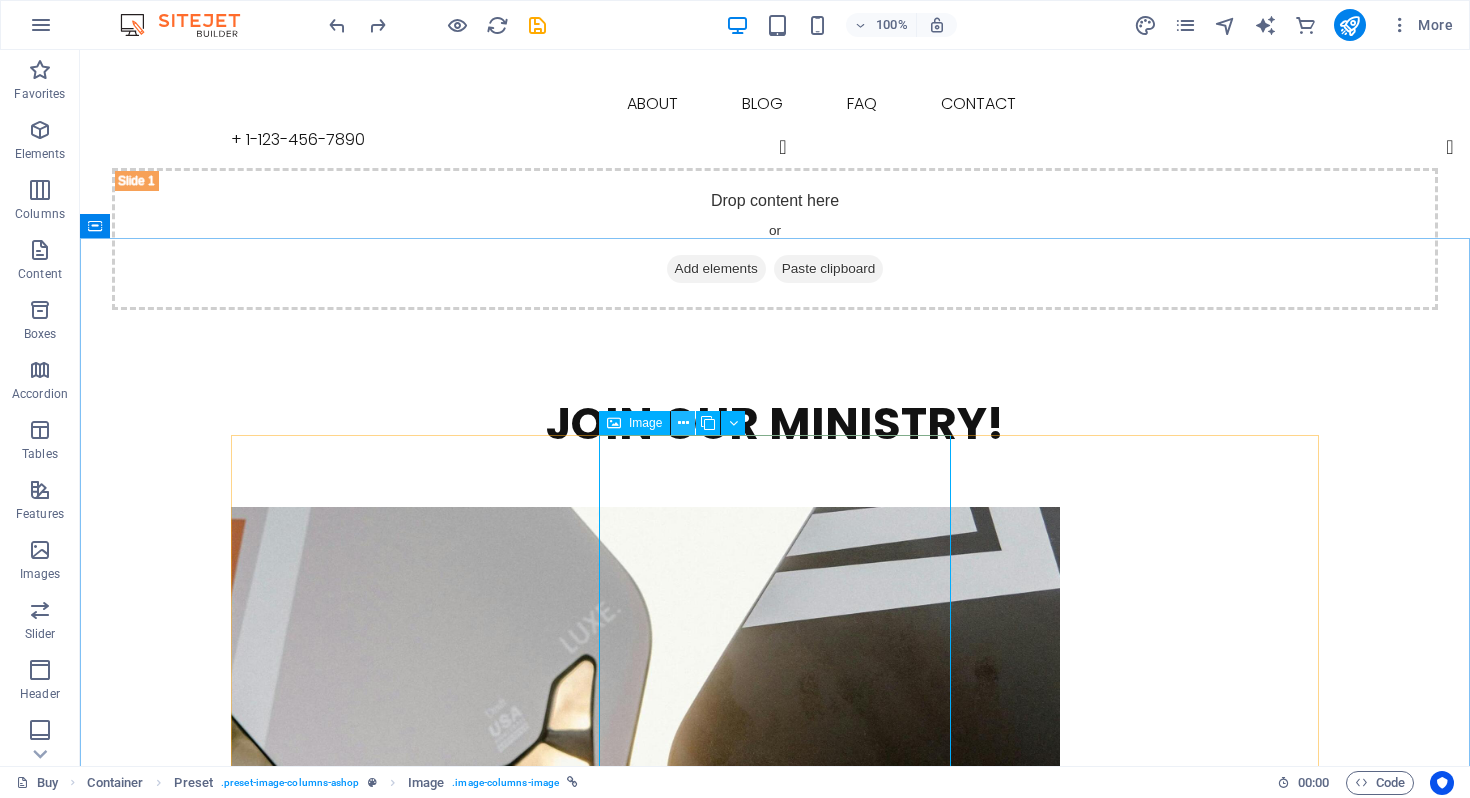 click at bounding box center (683, 423) 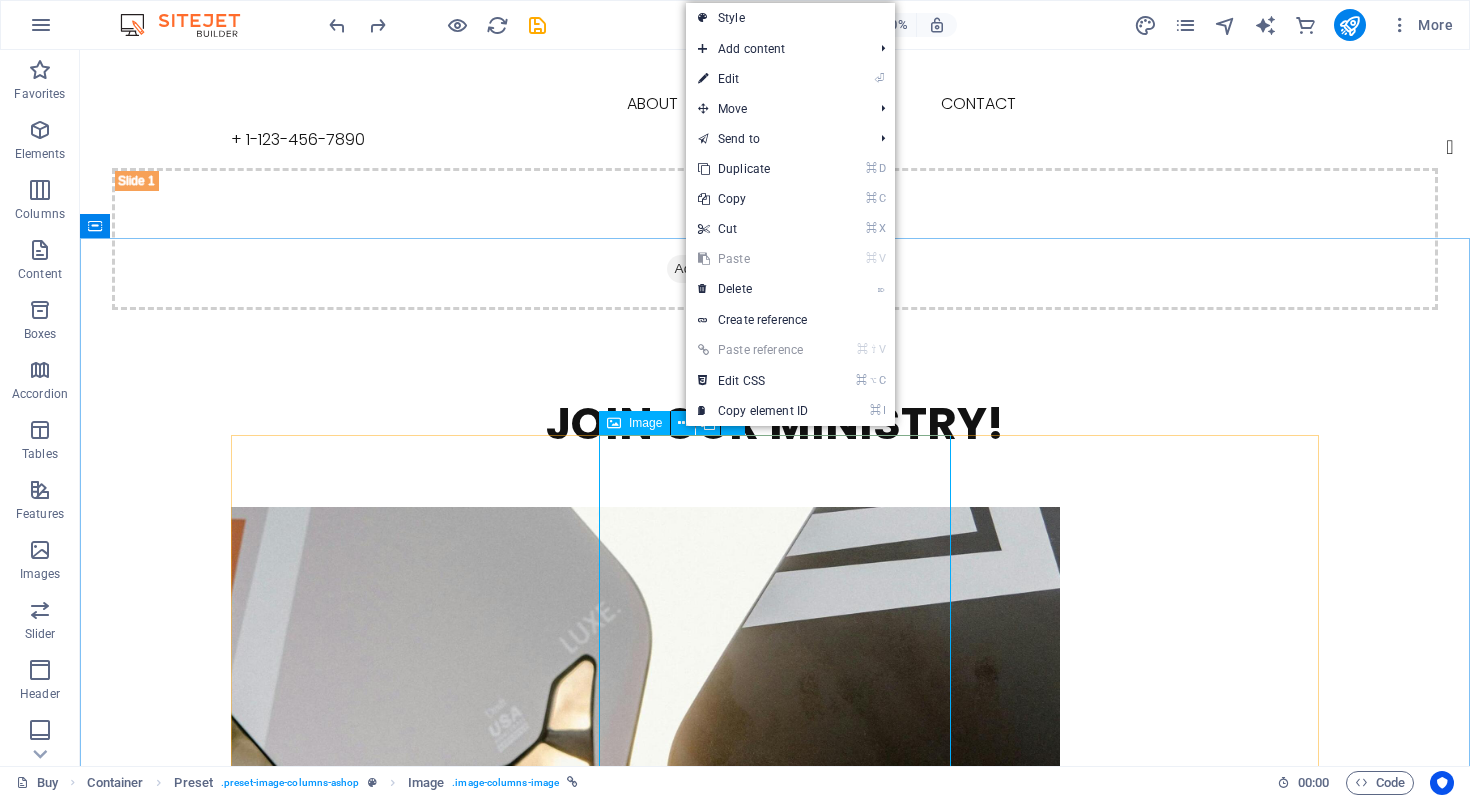 click on "ABOUT OUR FOUNDER MOLLIE" at bounding box center [775, 2069] 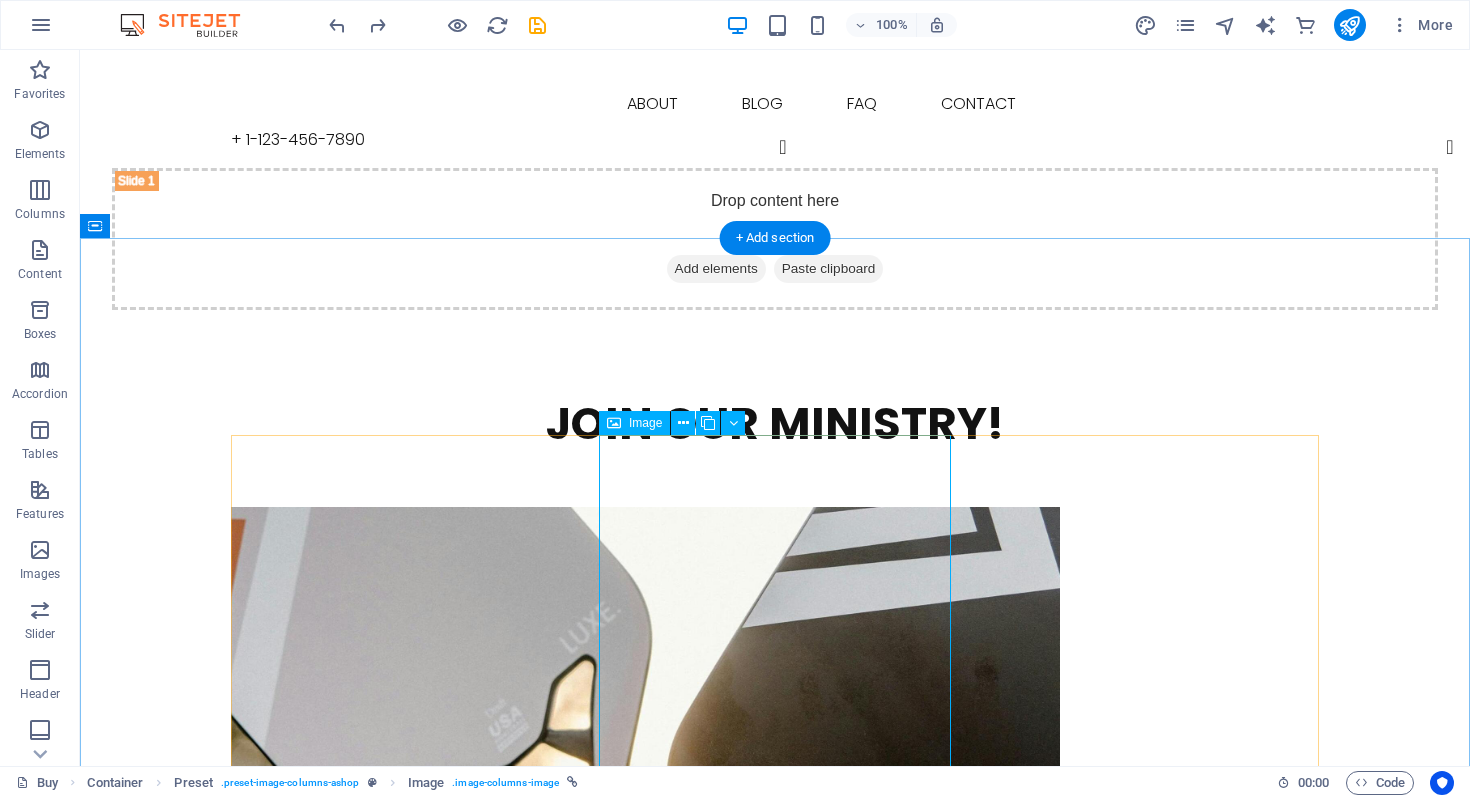 click on "ABOUT OUR FOUNDER MOLLIE" at bounding box center (775, 2069) 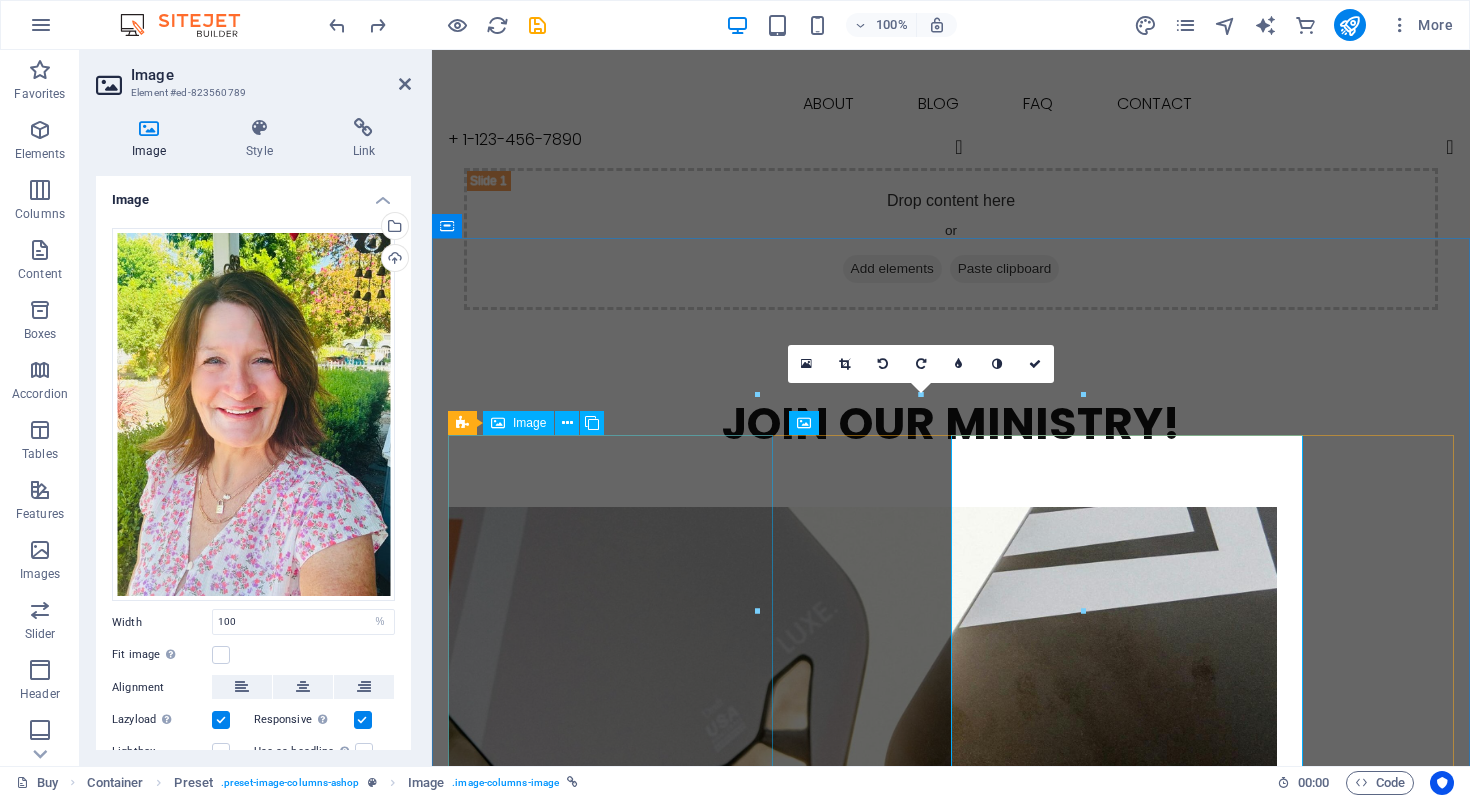click on "JOIN OUR MINISTRY" at bounding box center [951, 921] 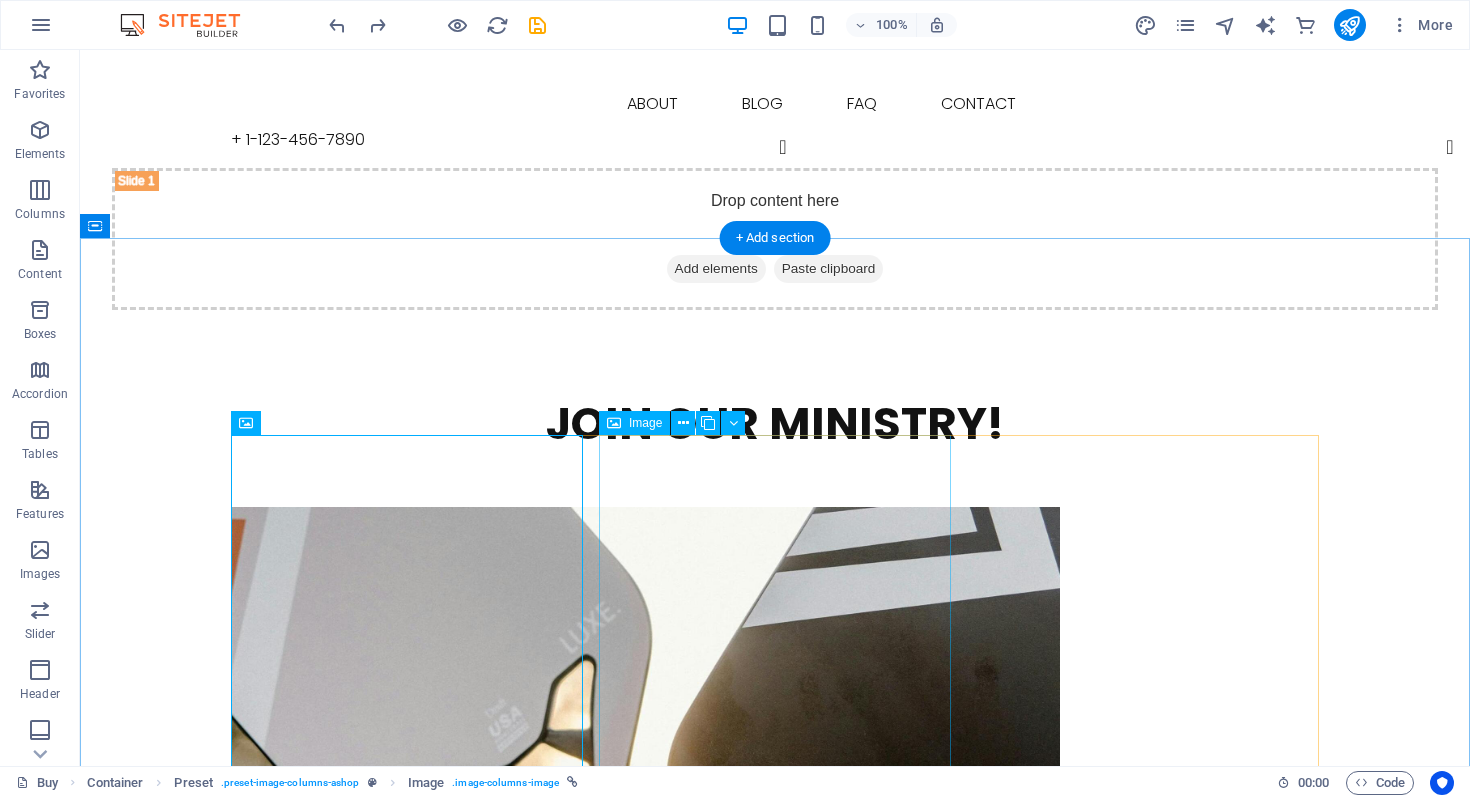 click on "ABOUT OUR FOUNDER MOLLIE" at bounding box center (775, 2069) 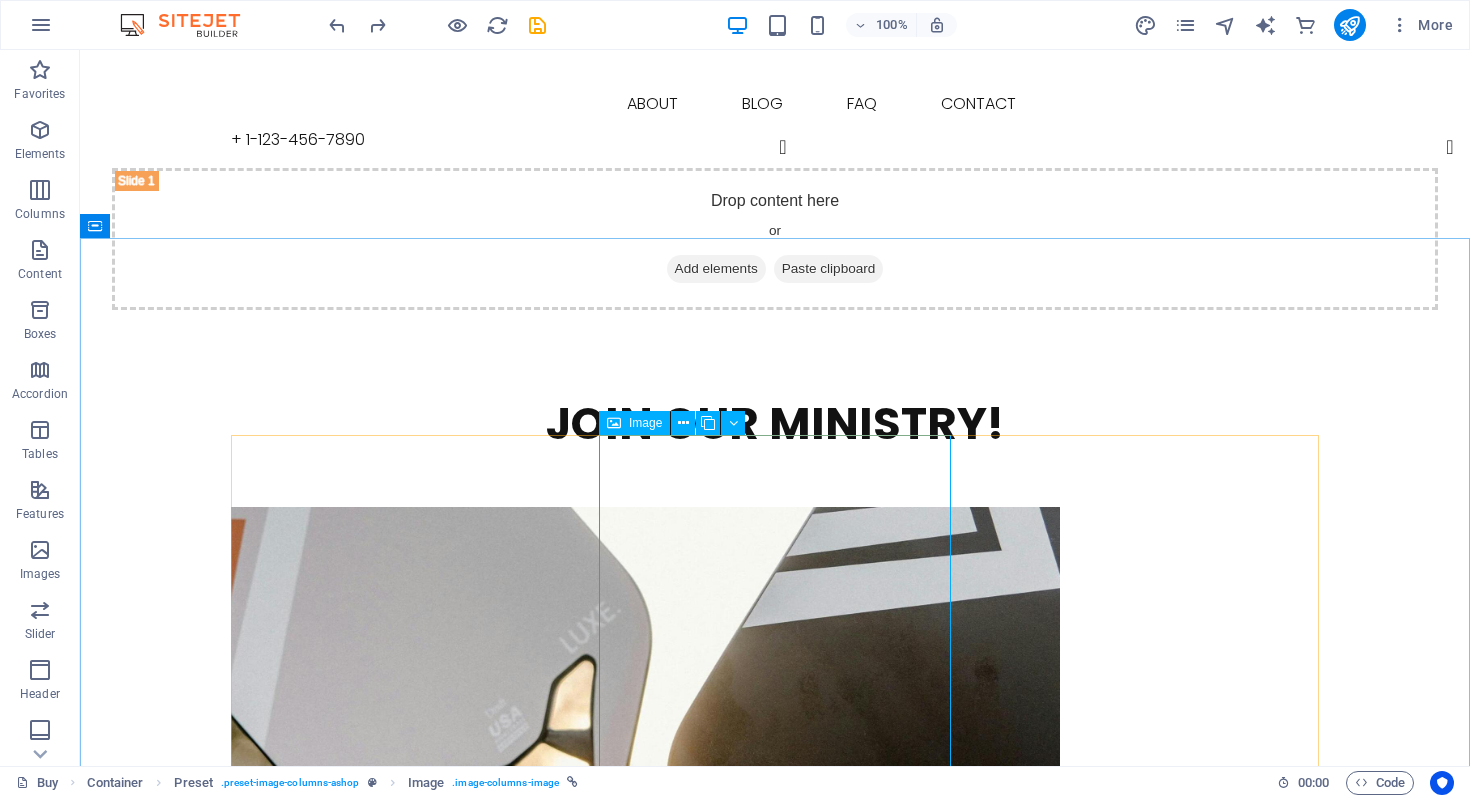 click on "Image" at bounding box center (645, 423) 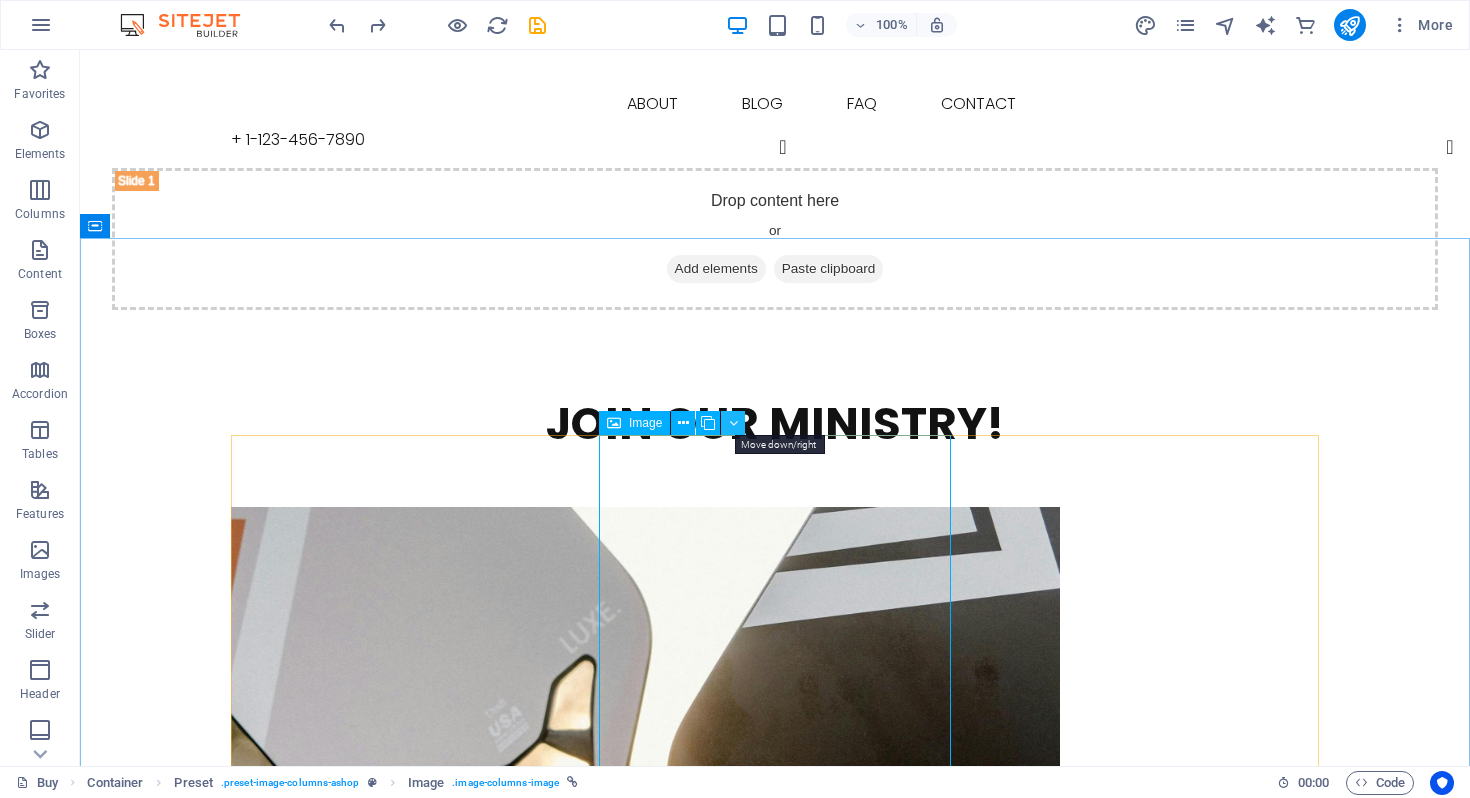 click at bounding box center (733, 423) 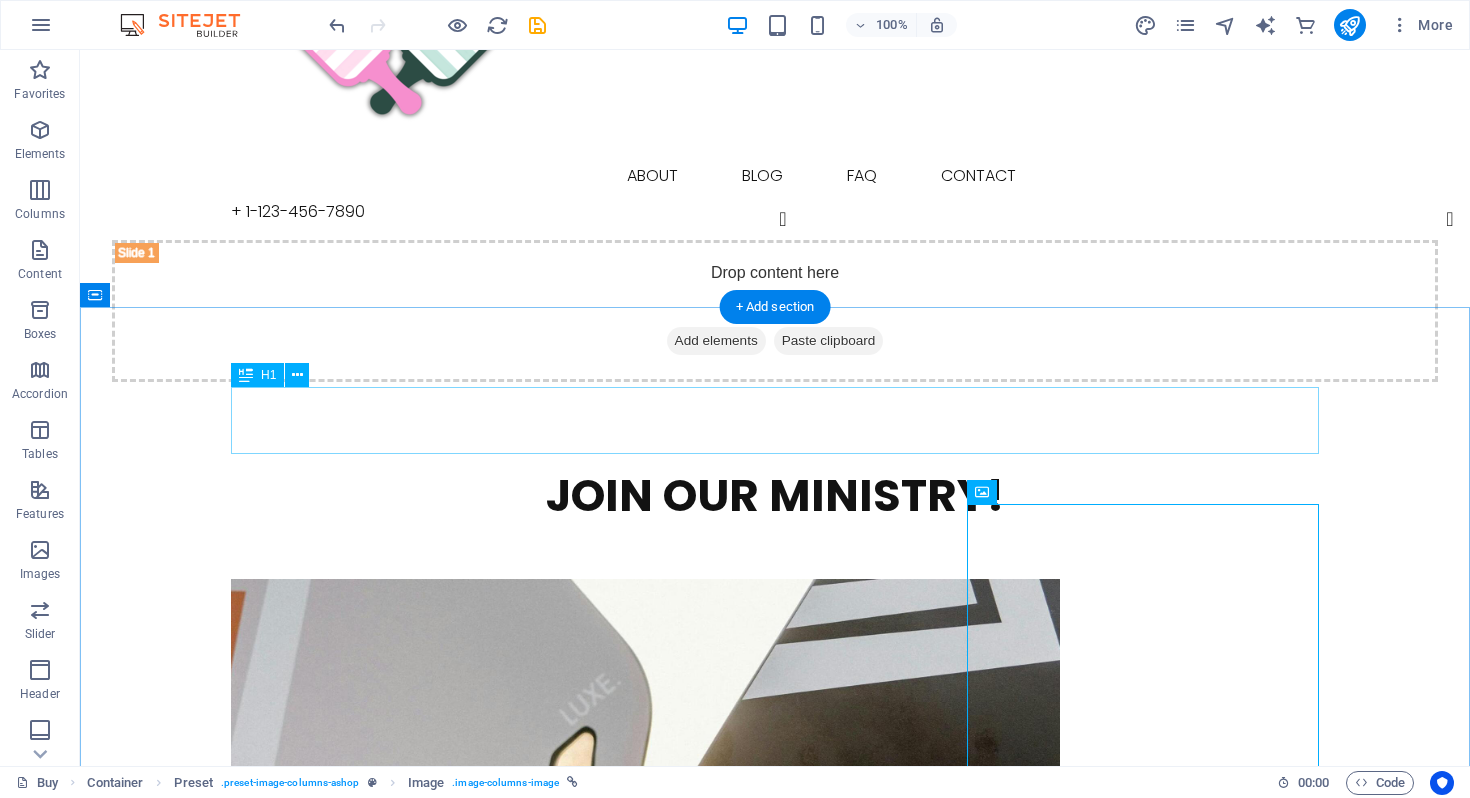 scroll, scrollTop: 191, scrollLeft: 0, axis: vertical 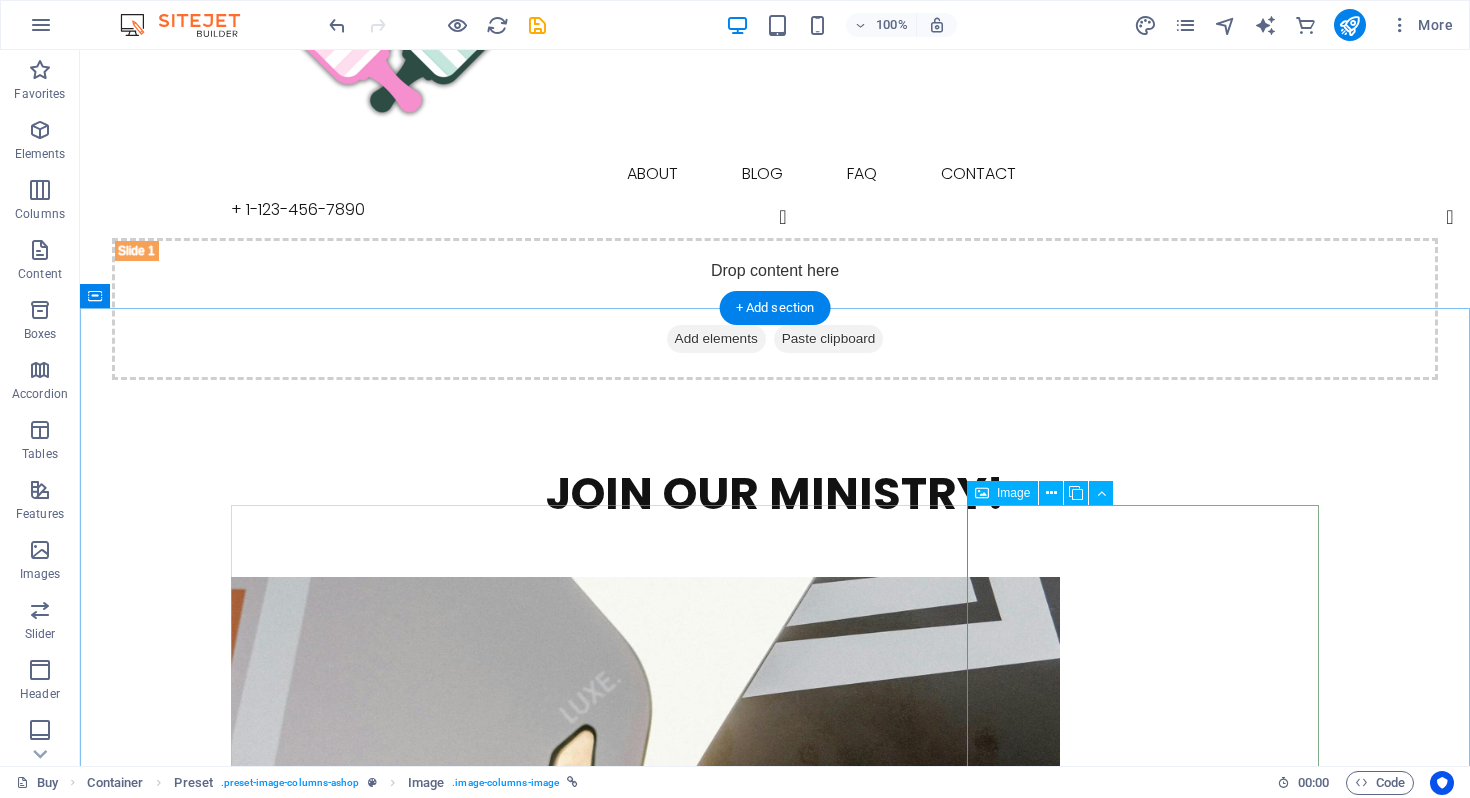 click on "ABOUT OUR FOUNDER MOLLIE" at bounding box center [775, 2873] 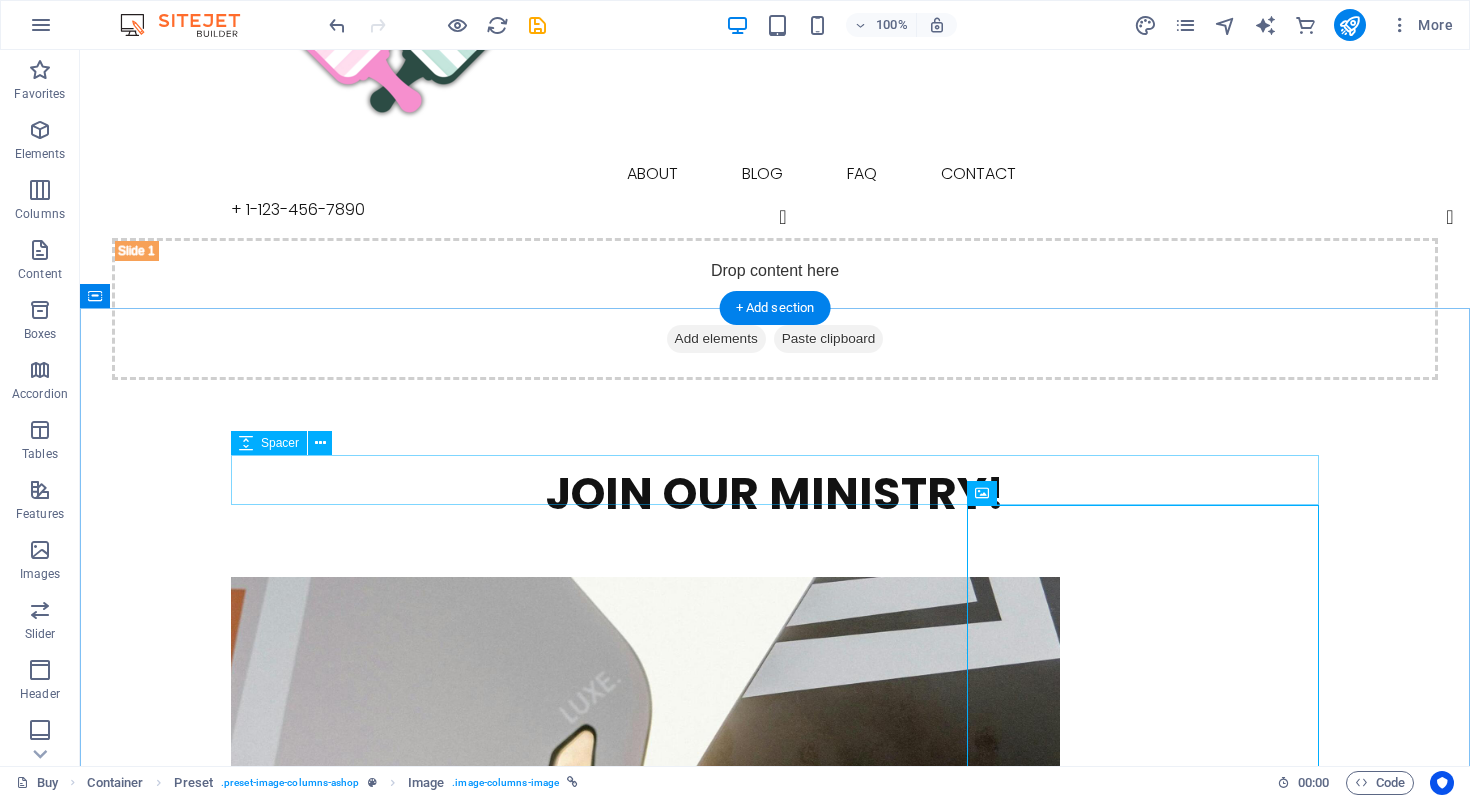 click on "ABOUT OUR FOUNDER MOLLIE" at bounding box center (775, 2873) 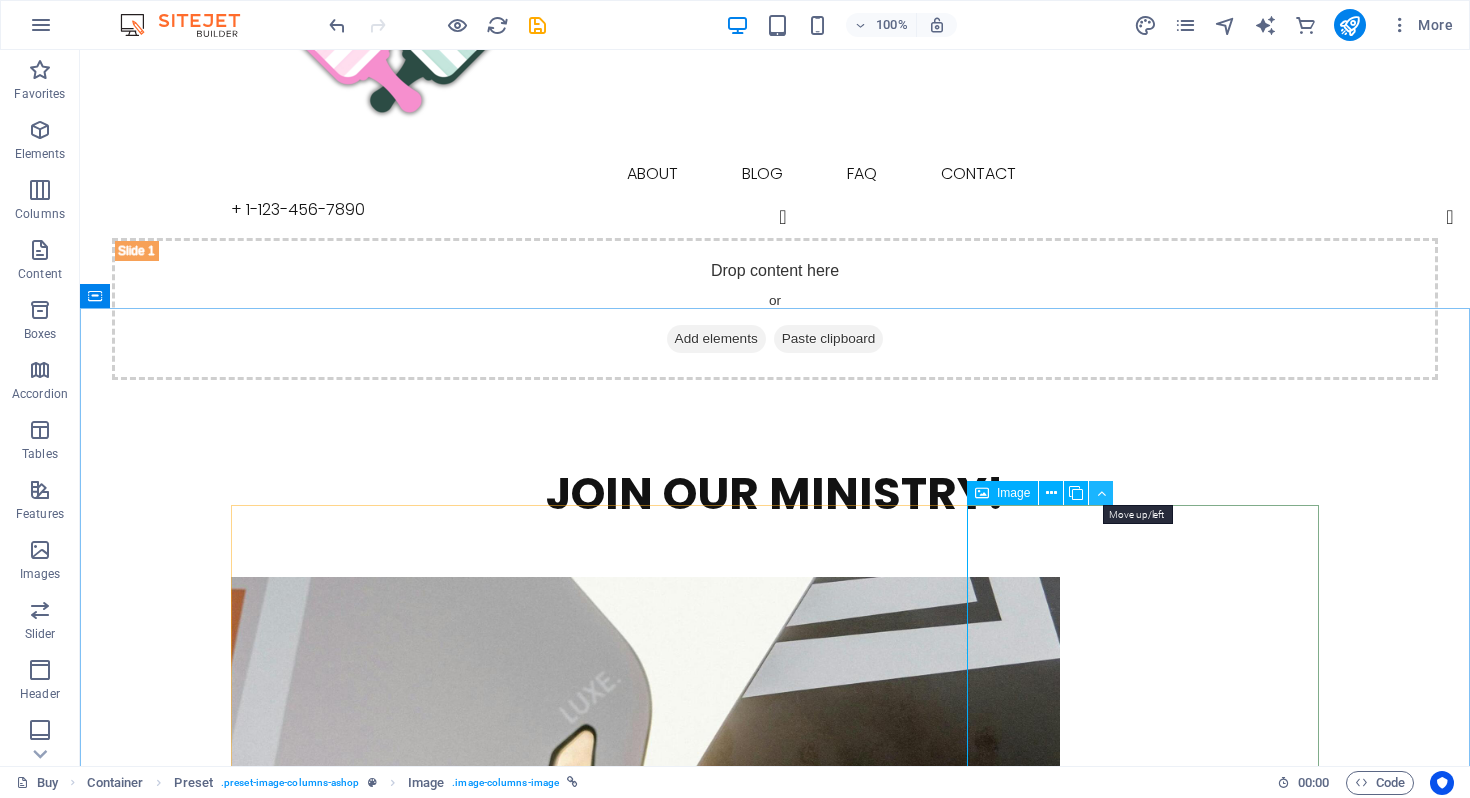 click at bounding box center [1101, 493] 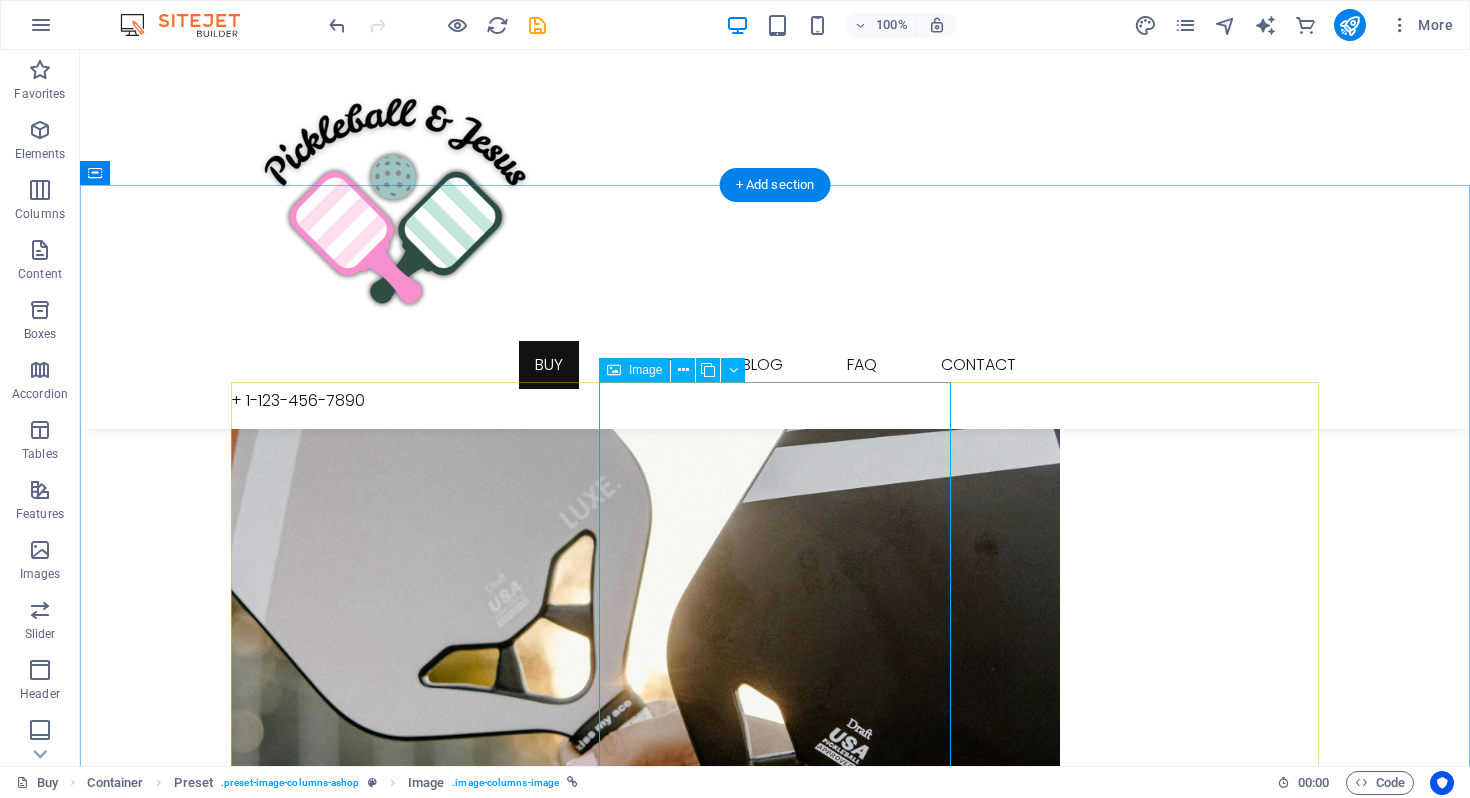 scroll, scrollTop: 451, scrollLeft: 0, axis: vertical 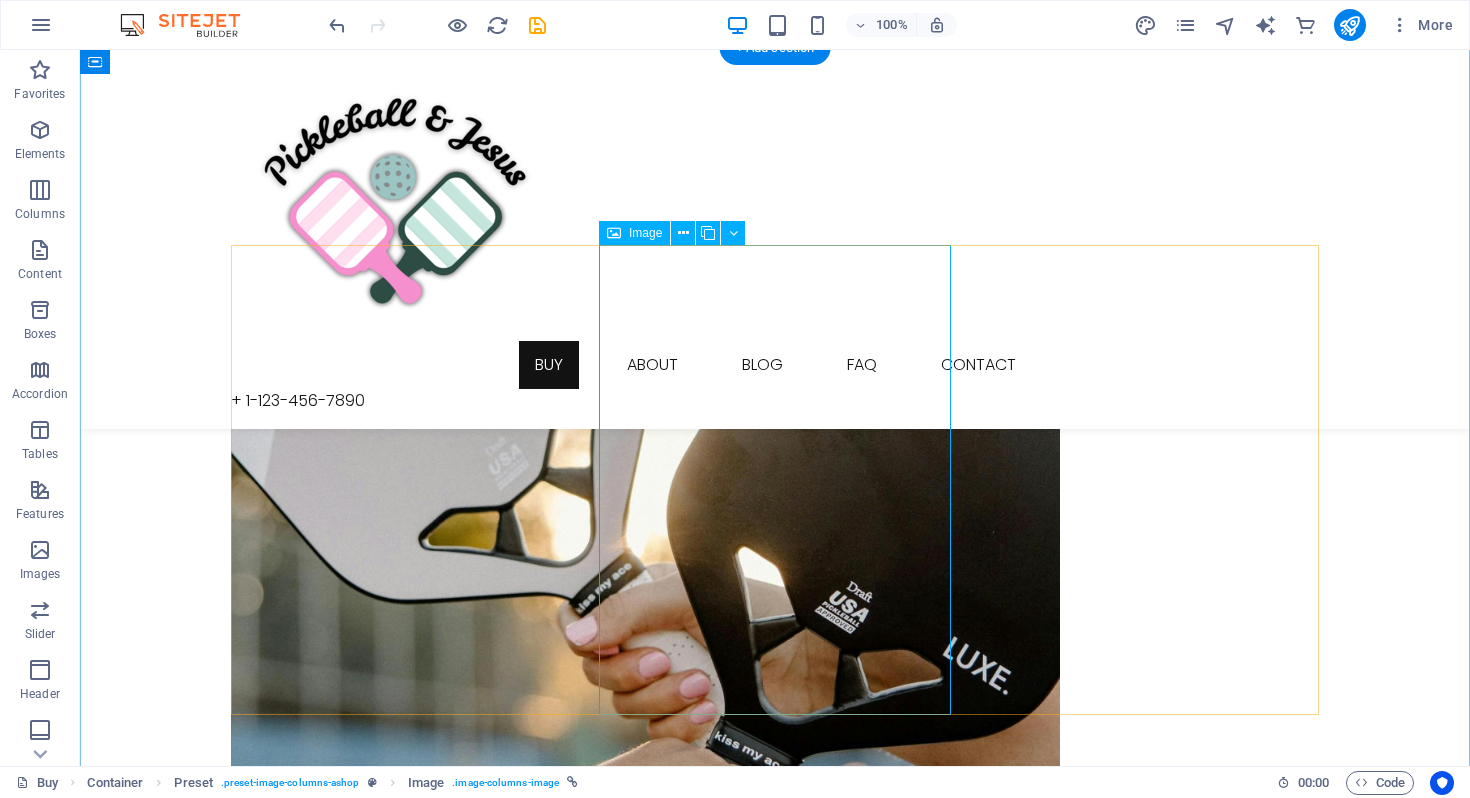 click on "ABOUT OUR FOUNDER MOLLIE" at bounding box center [775, 1807] 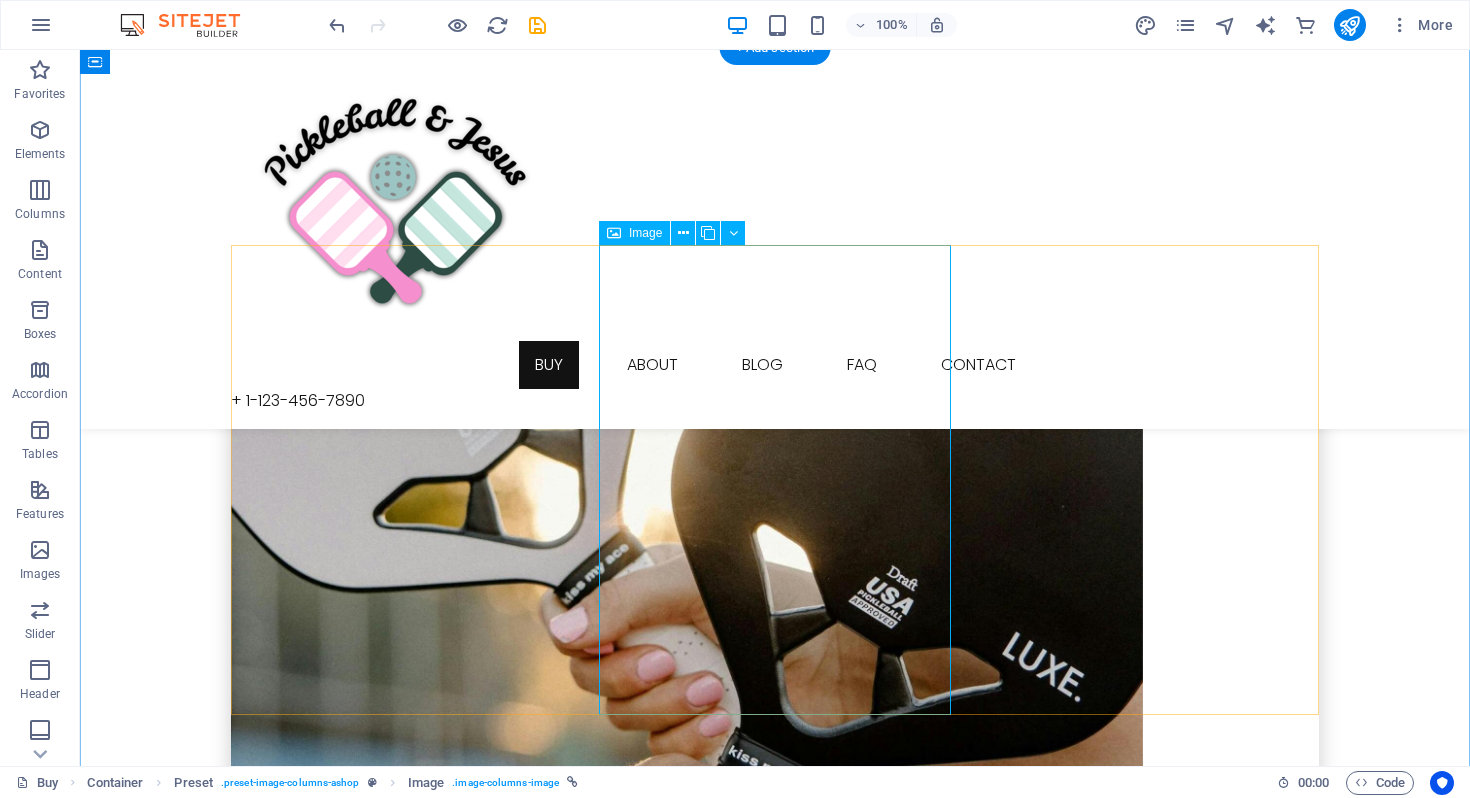 select on "%" 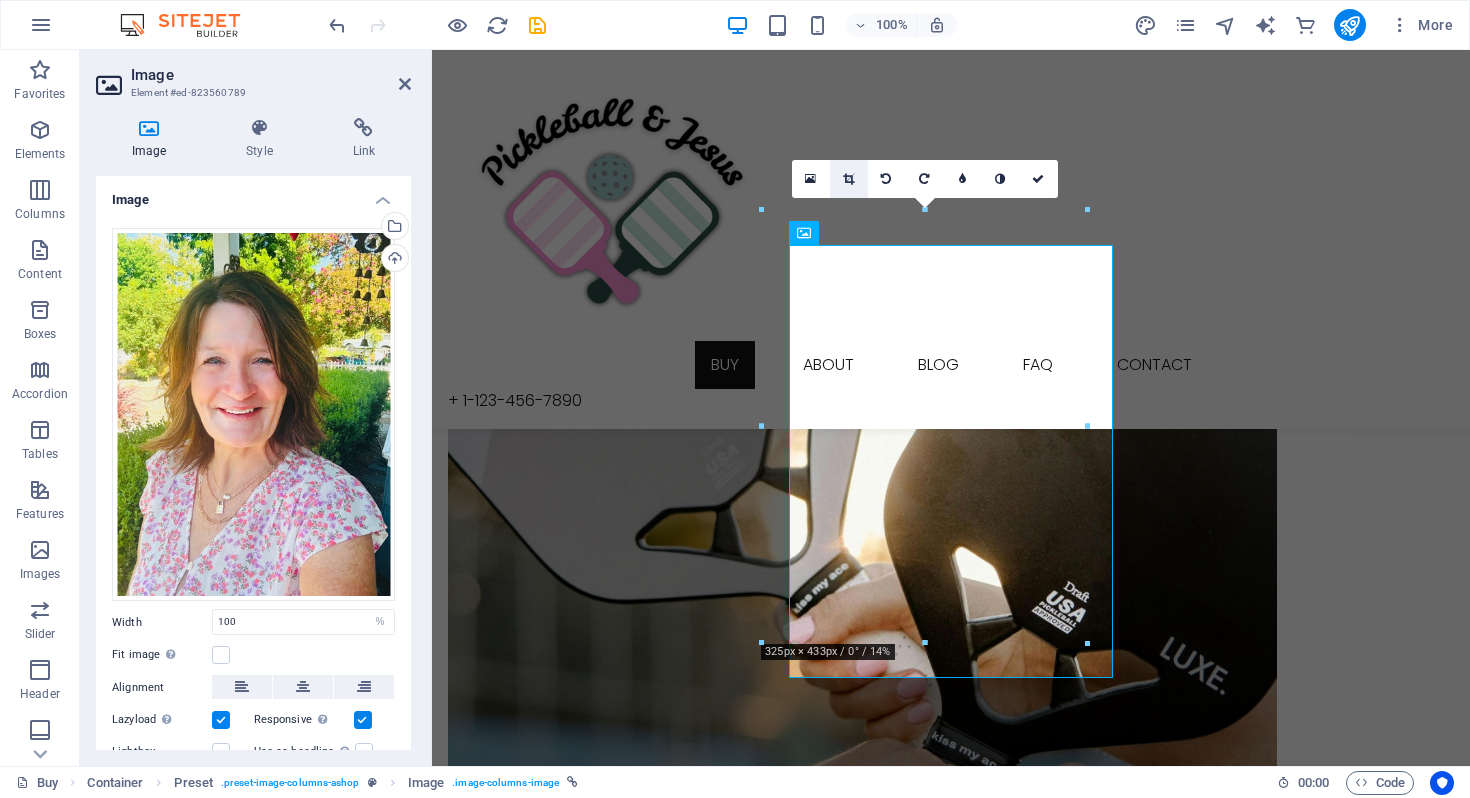 click at bounding box center (849, 179) 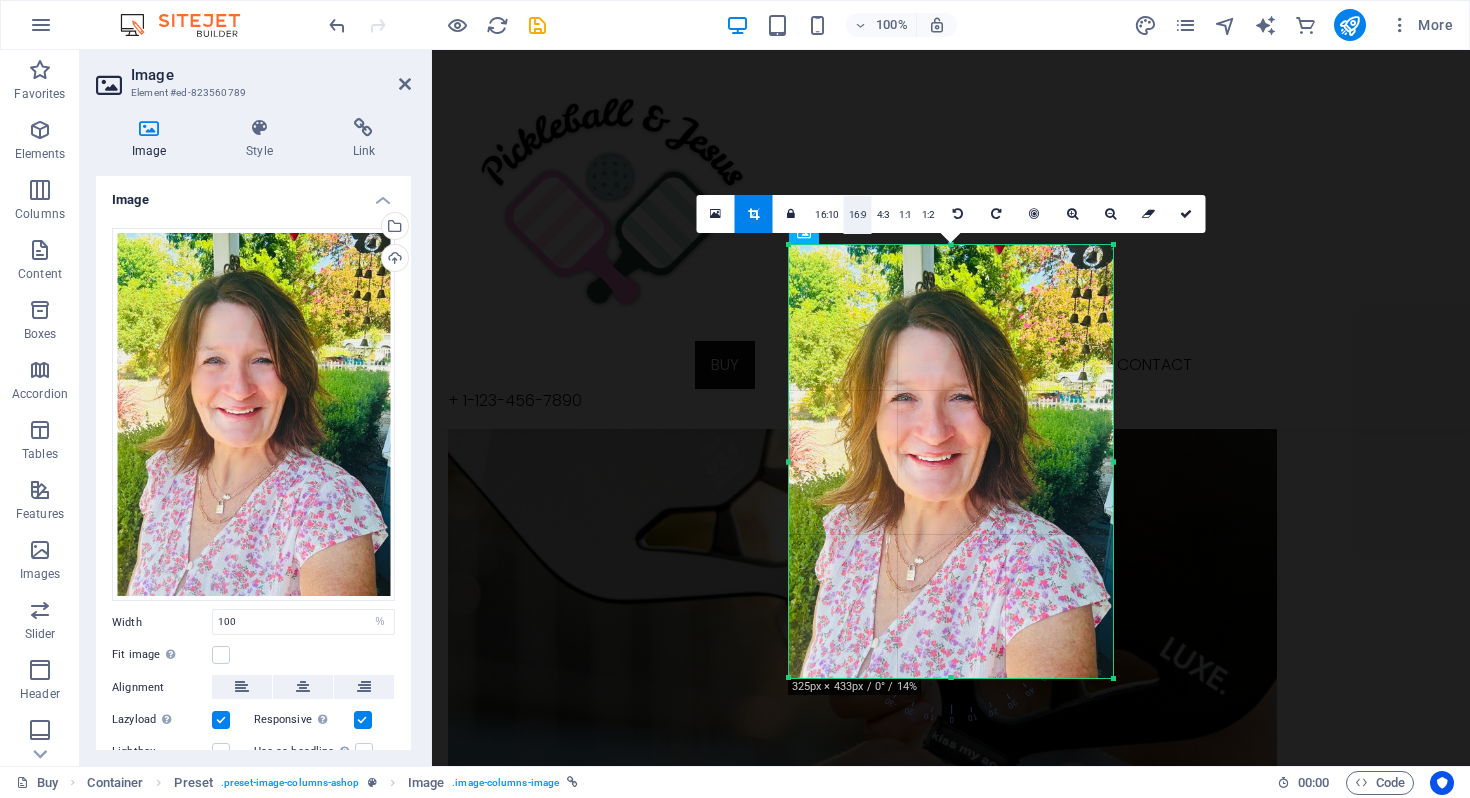 click on "16:9" at bounding box center [858, 215] 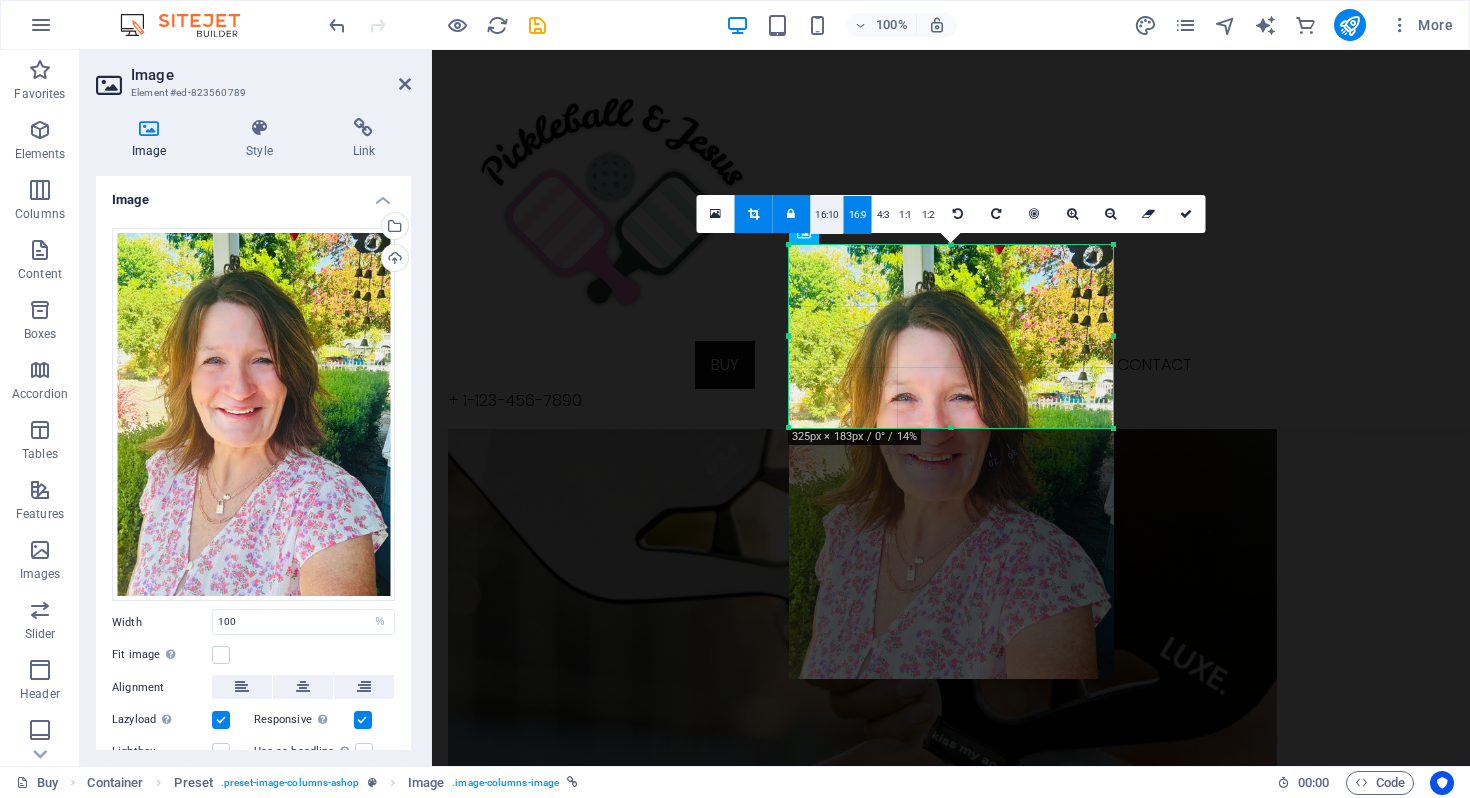 click on "16:10" at bounding box center [827, 215] 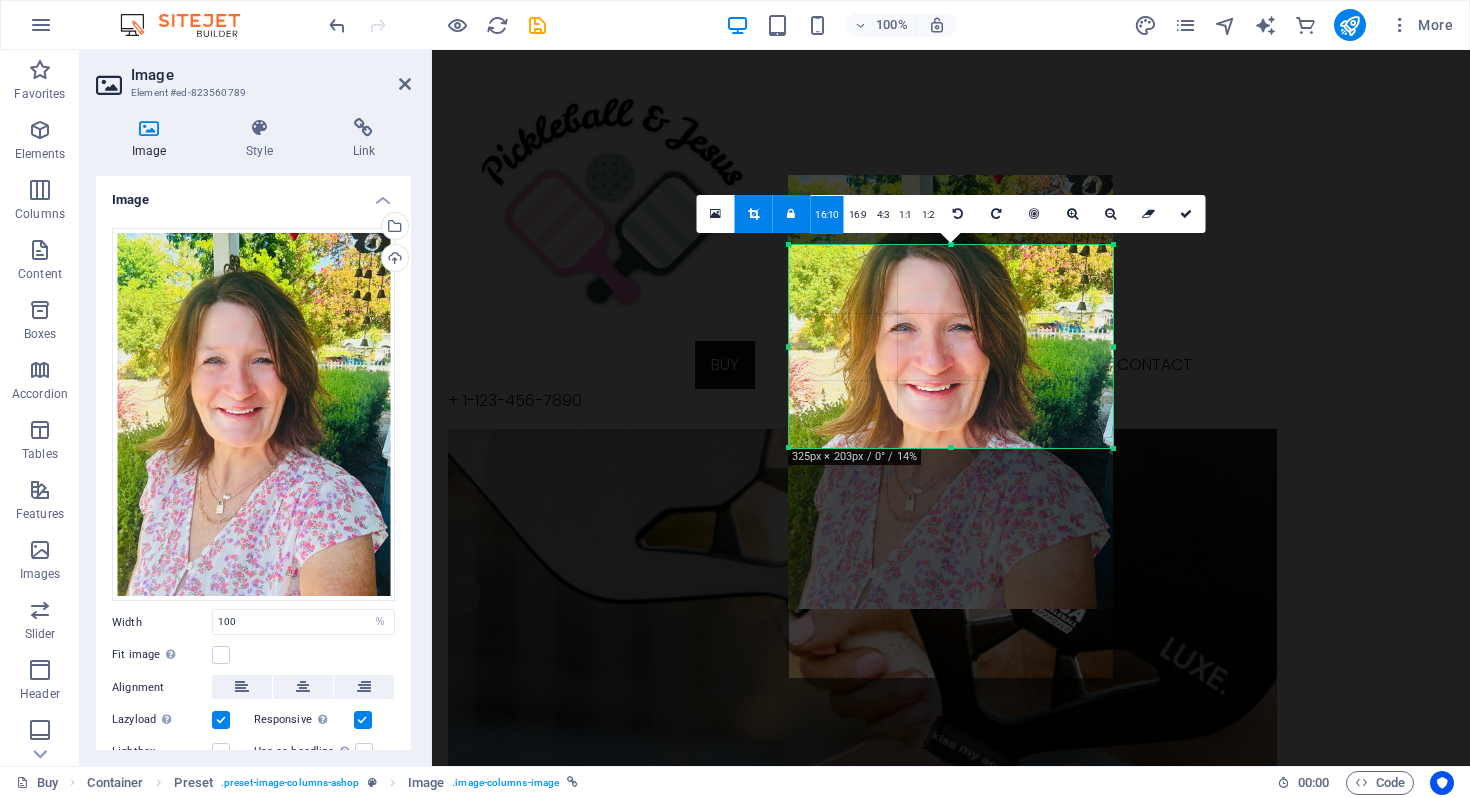 drag, startPoint x: 889, startPoint y: 355, endPoint x: 894, endPoint y: 285, distance: 70.178345 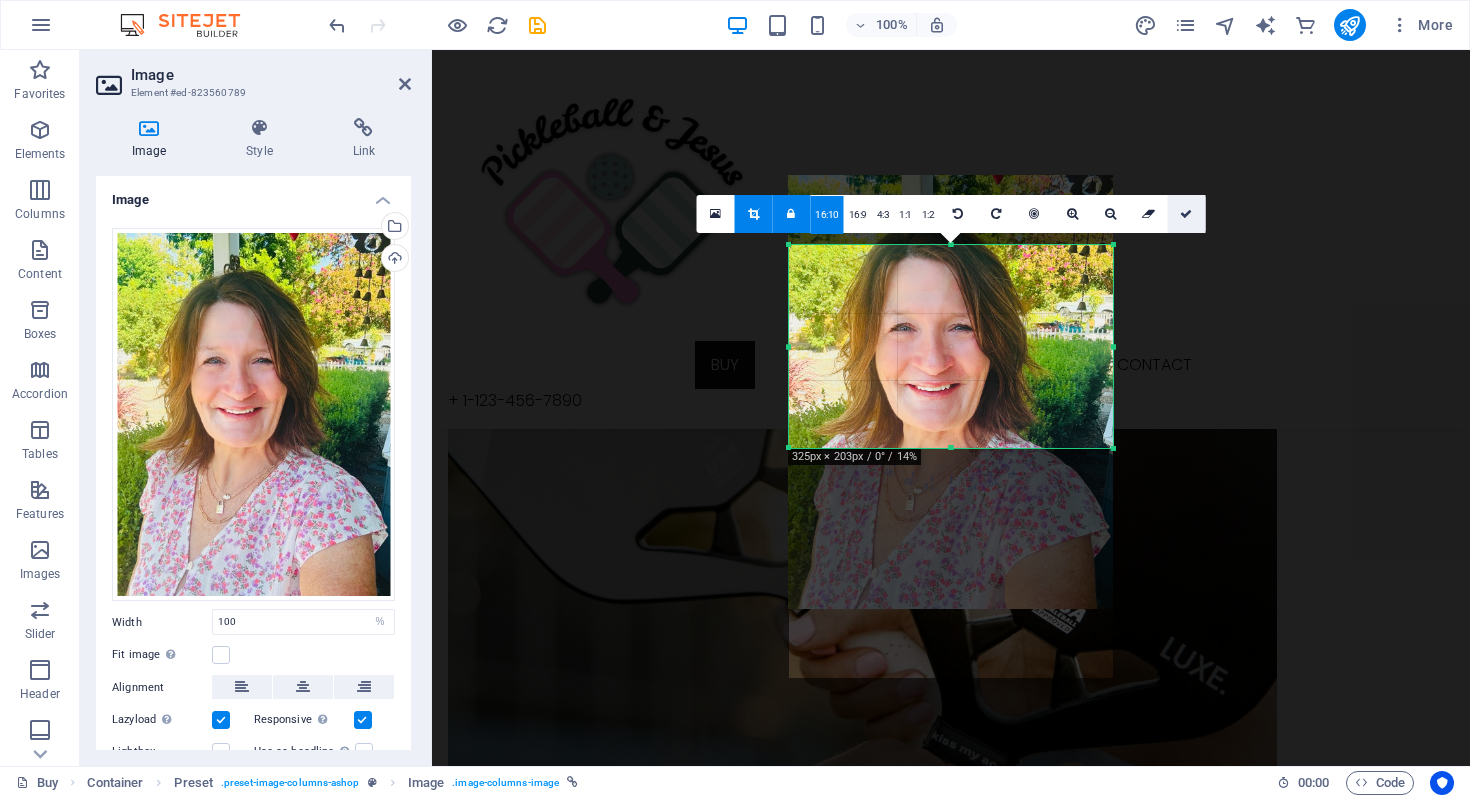 click at bounding box center (1186, 214) 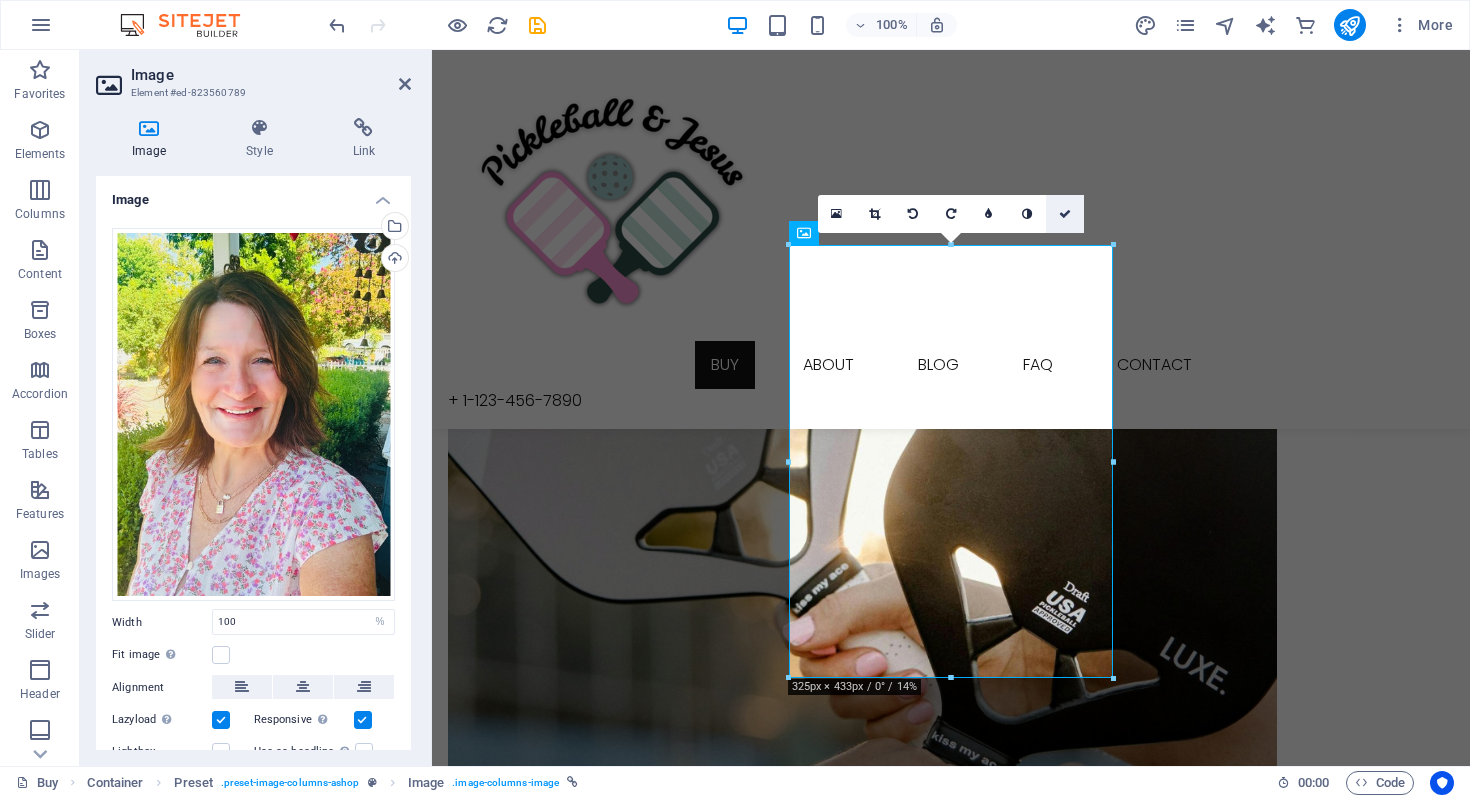 click at bounding box center [1065, 214] 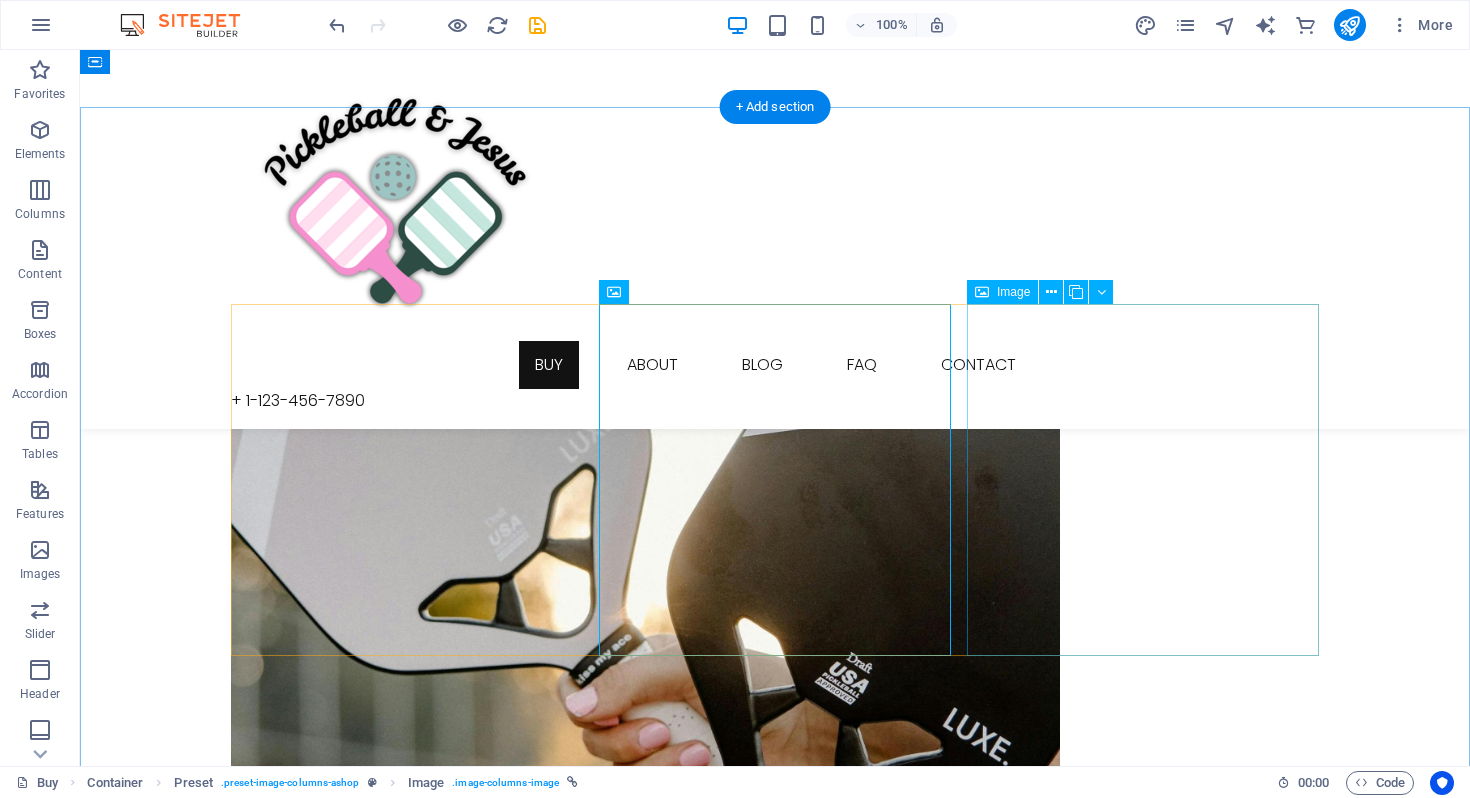 scroll, scrollTop: 366, scrollLeft: 0, axis: vertical 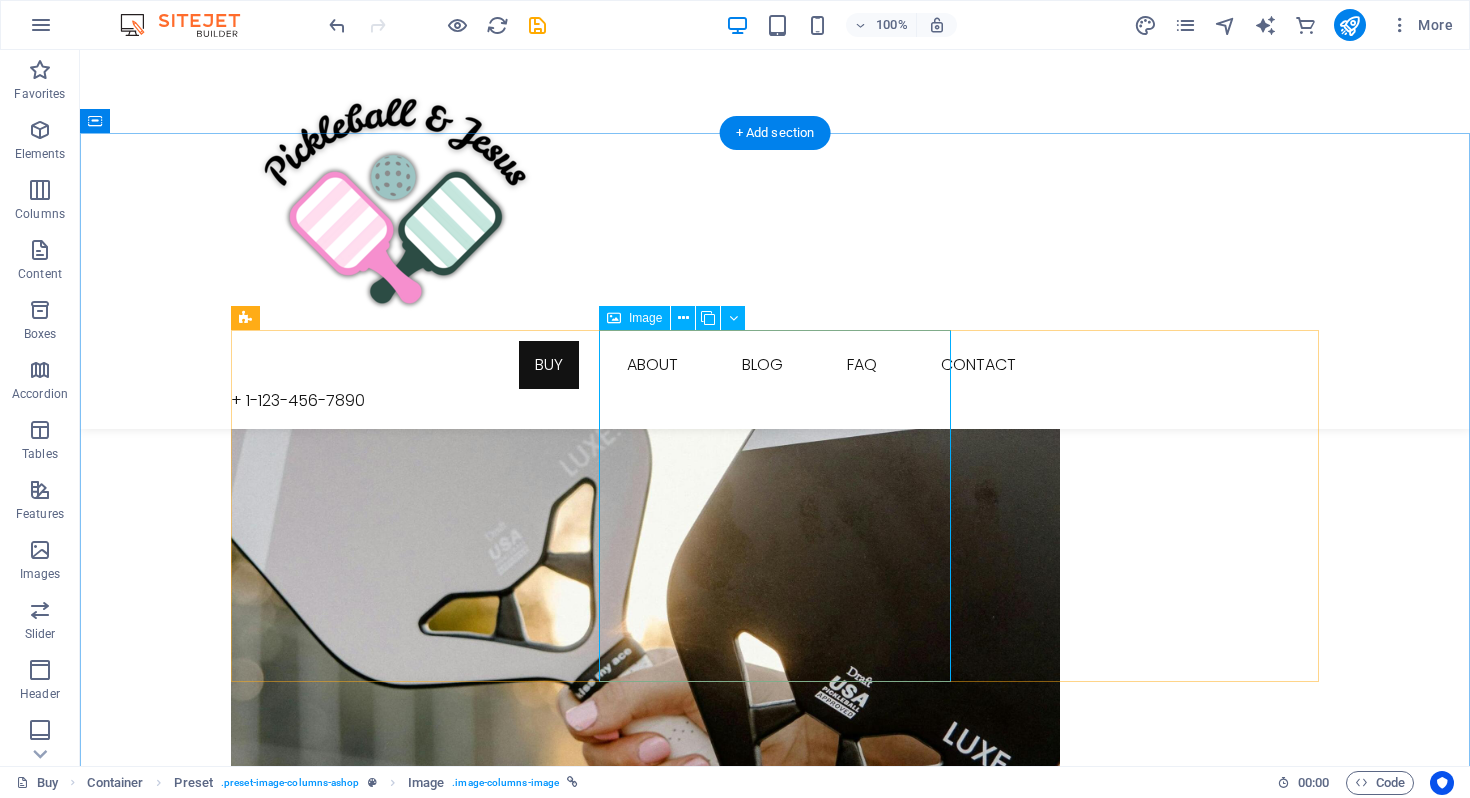 click on "ABOUT OUR FOUNDER MOLLIE" at bounding box center (775, 1507) 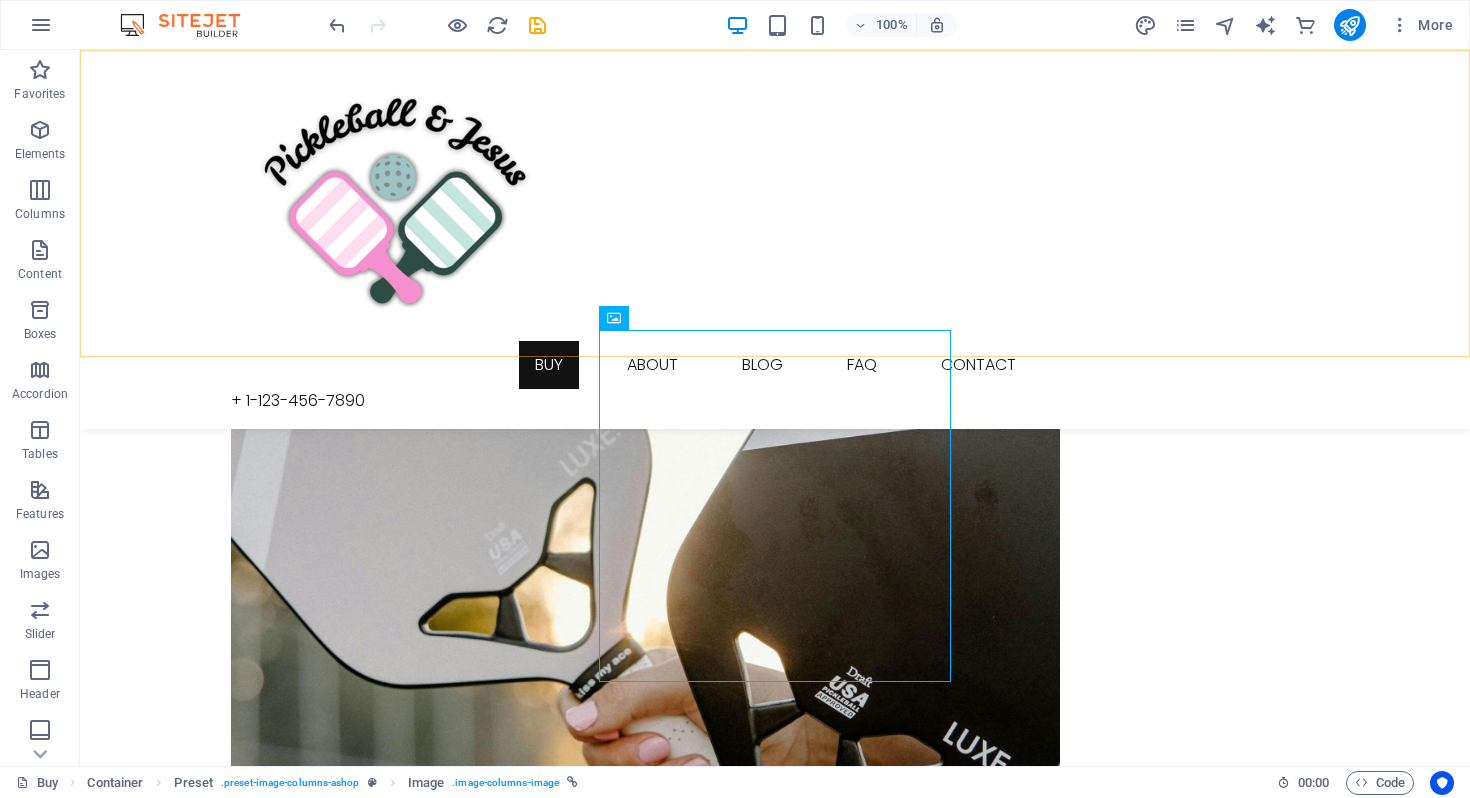 click on "Buy About Blog FAQ Contact   + 1-123-456-7890" at bounding box center (775, 239) 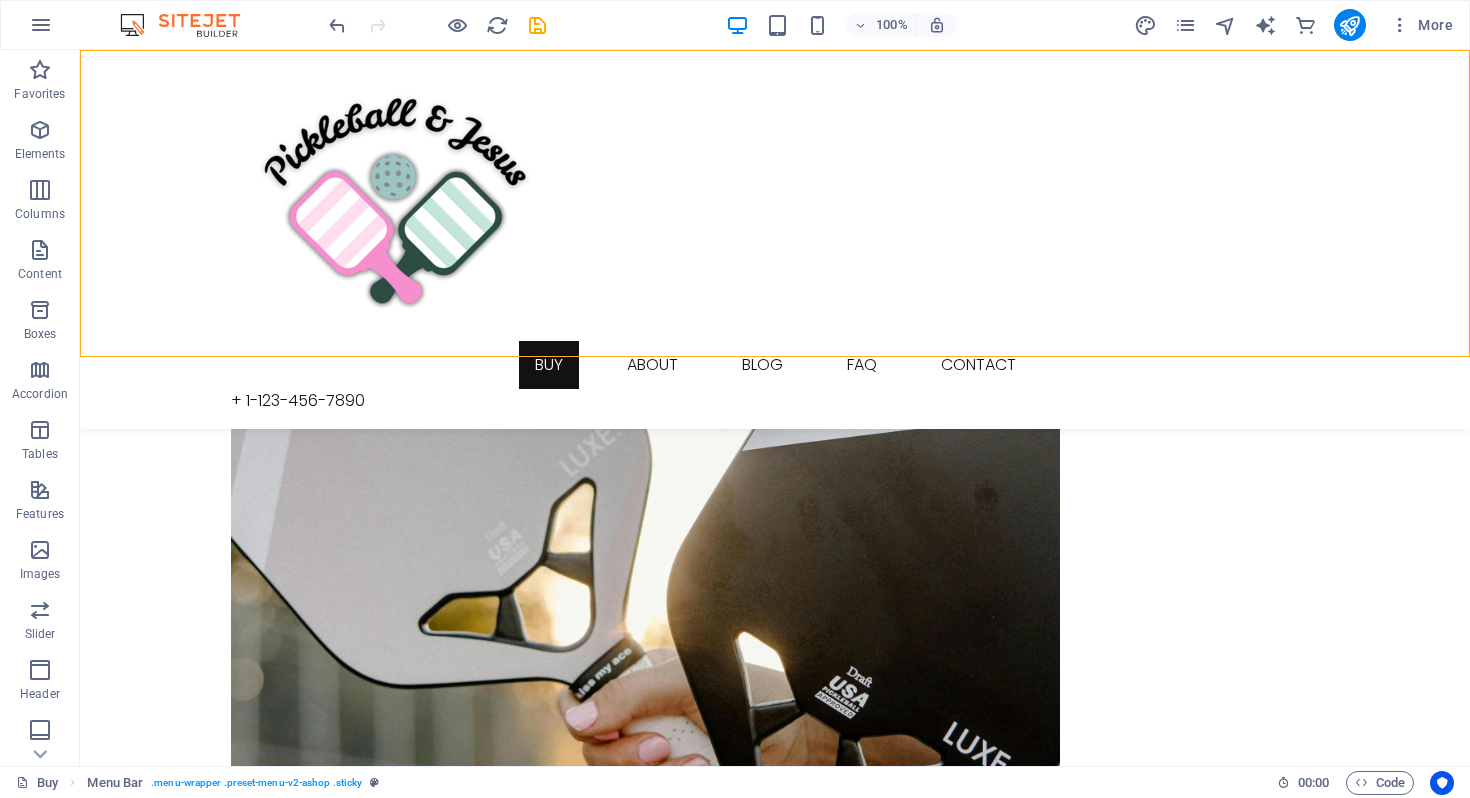 click on "Buy About Blog FAQ Contact   + 1-123-456-7890" at bounding box center [775, 239] 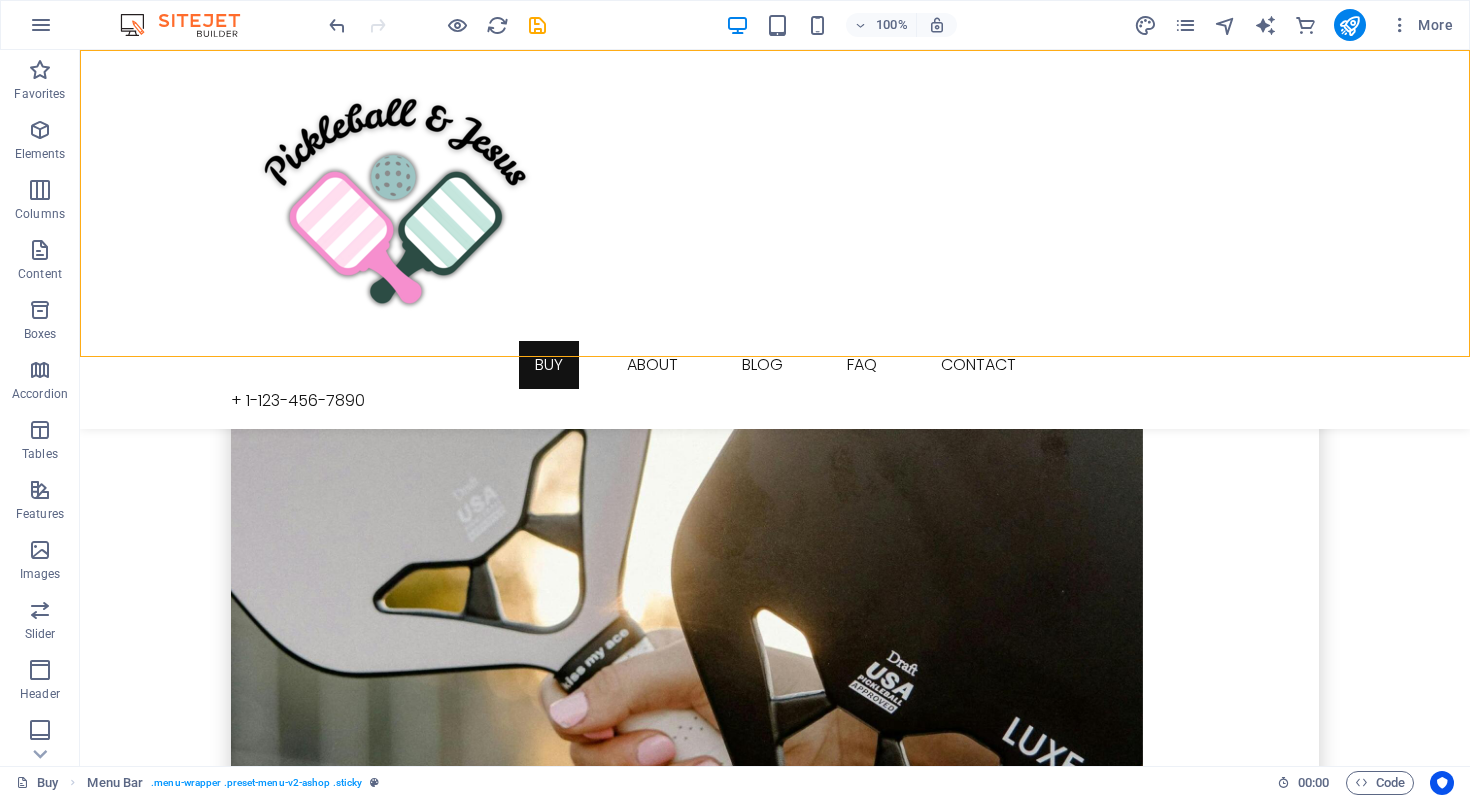 select on "header" 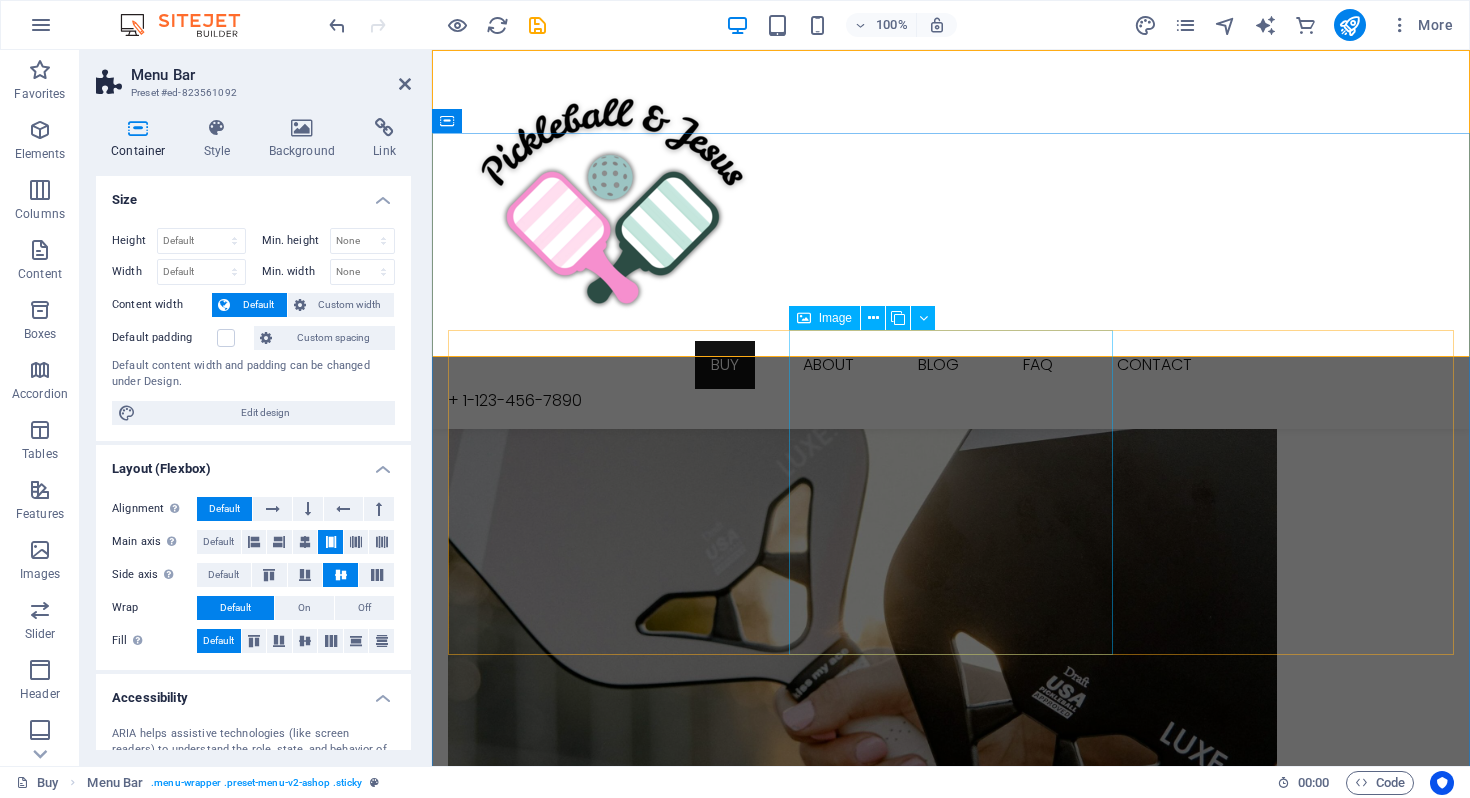 click on "ABOUT OUR FOUNDER MOLLIE" at bounding box center [951, 1481] 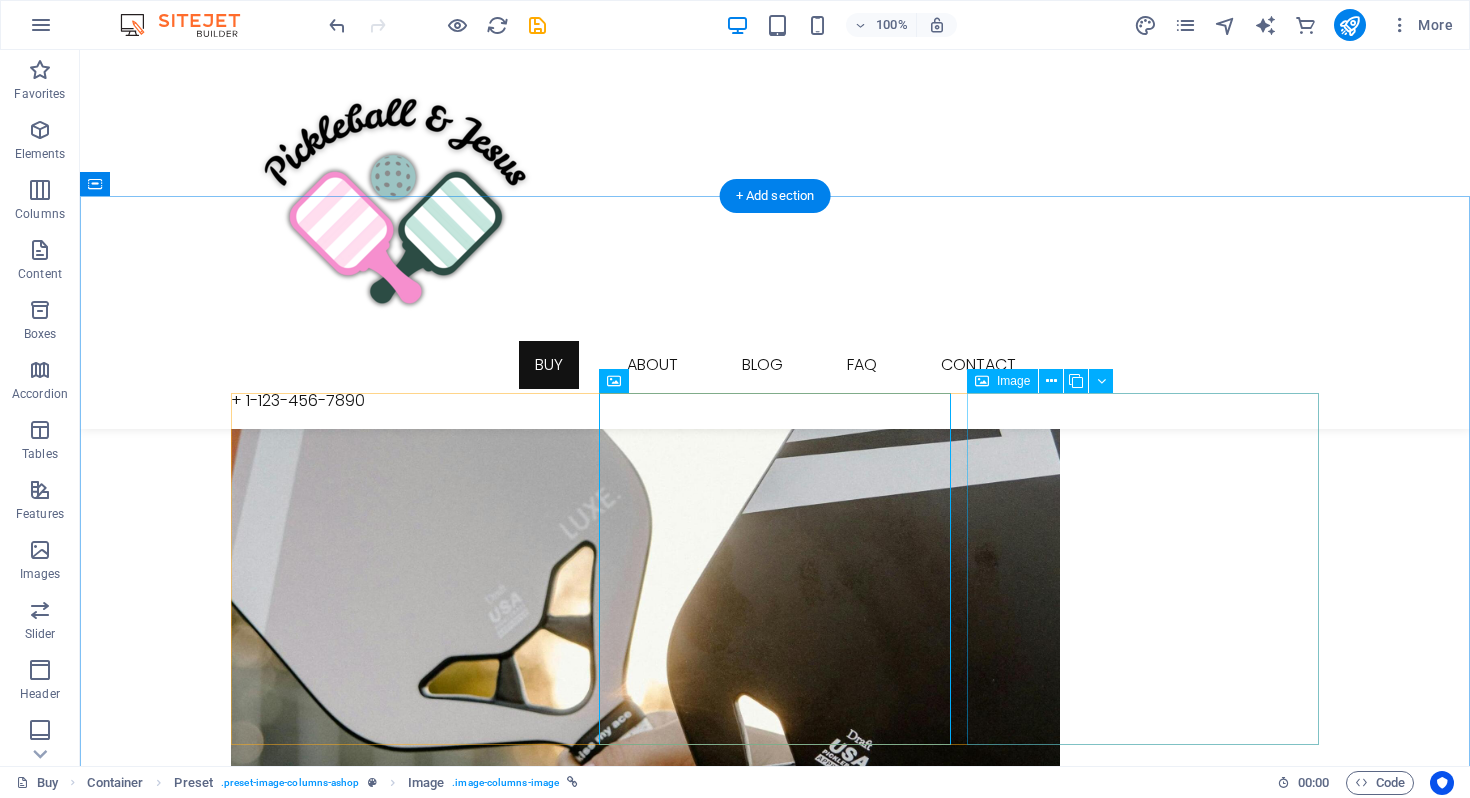scroll, scrollTop: 301, scrollLeft: 0, axis: vertical 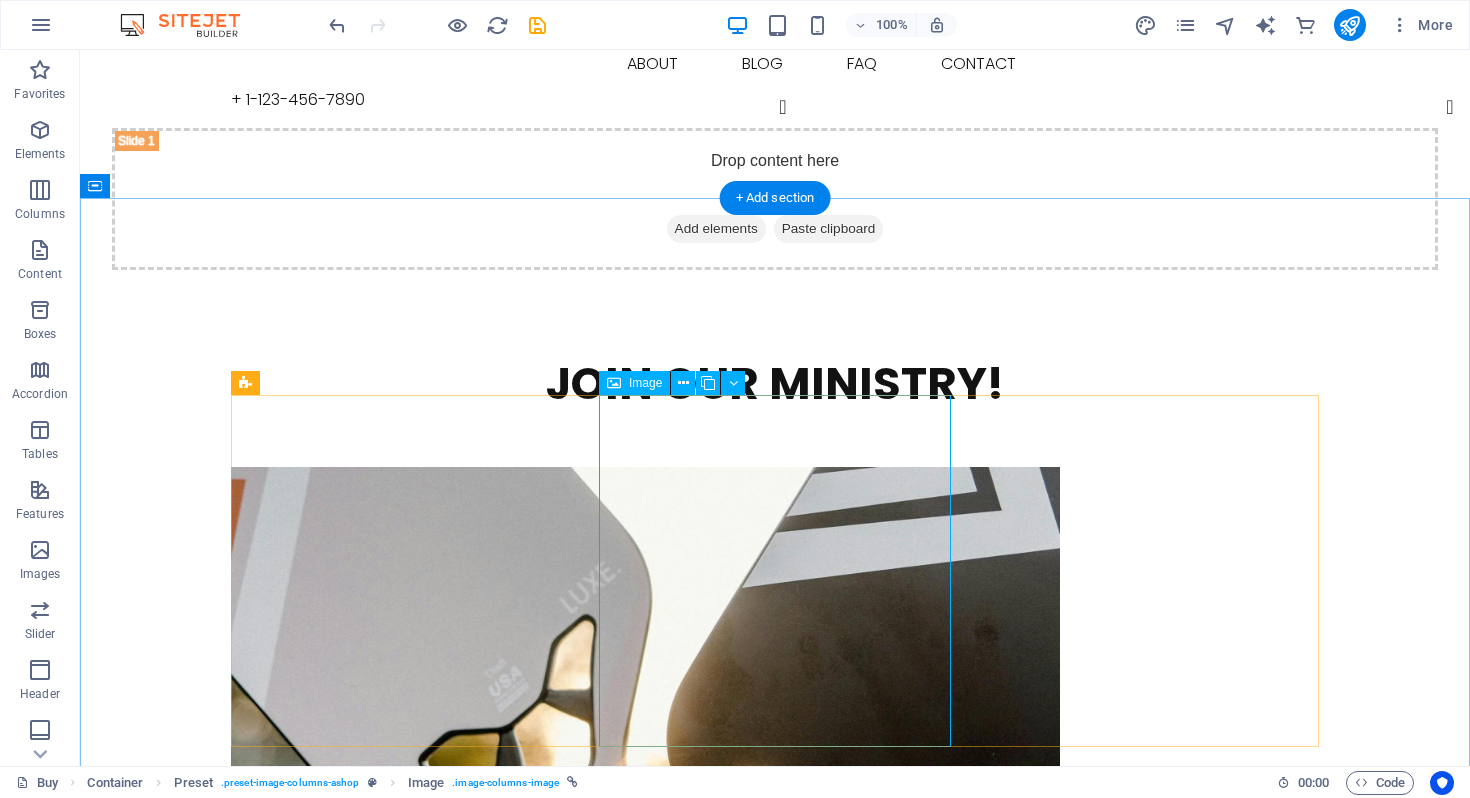 click on "ABOUT OUR FOUNDER MOLLIE" at bounding box center [775, 1644] 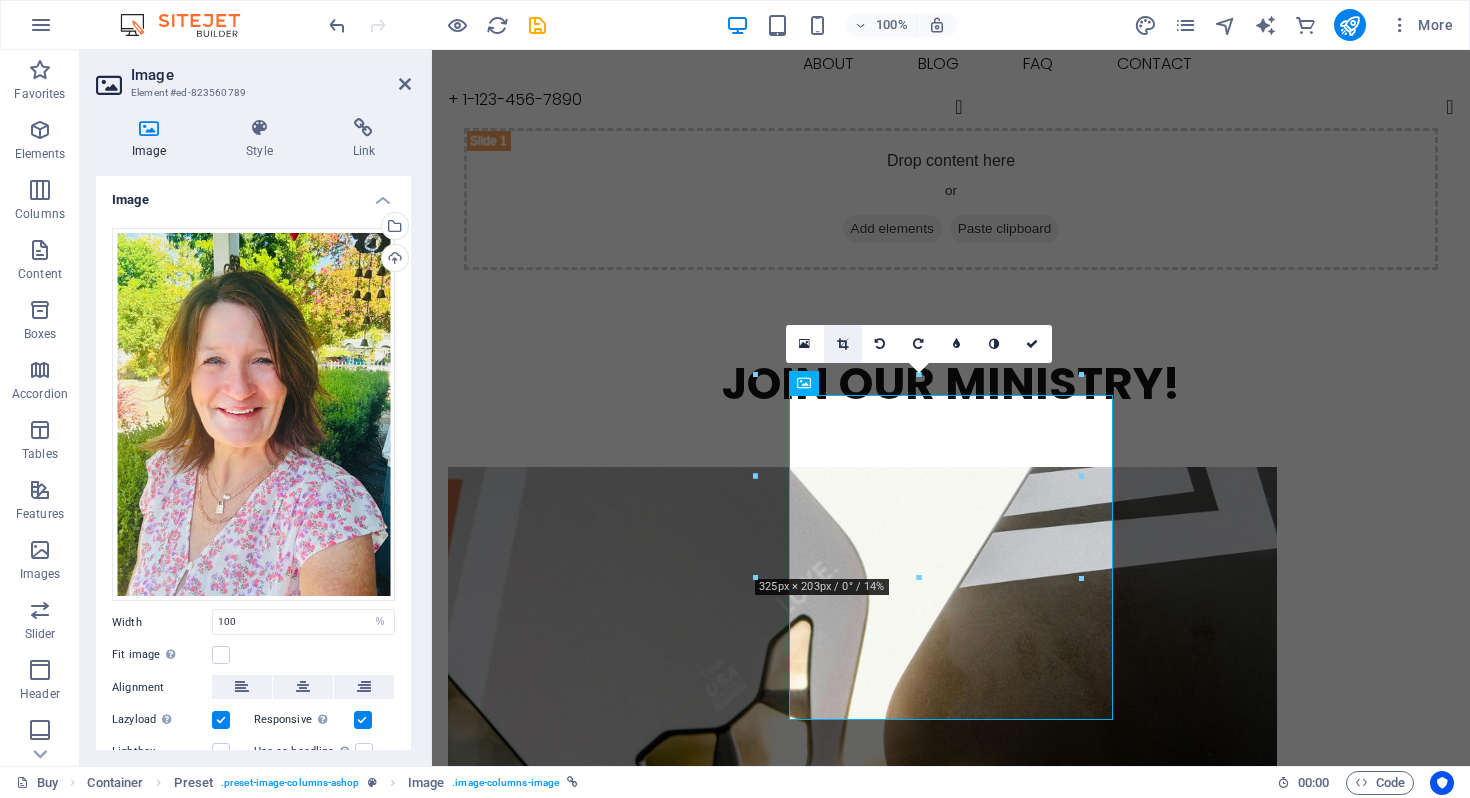 click at bounding box center [842, 344] 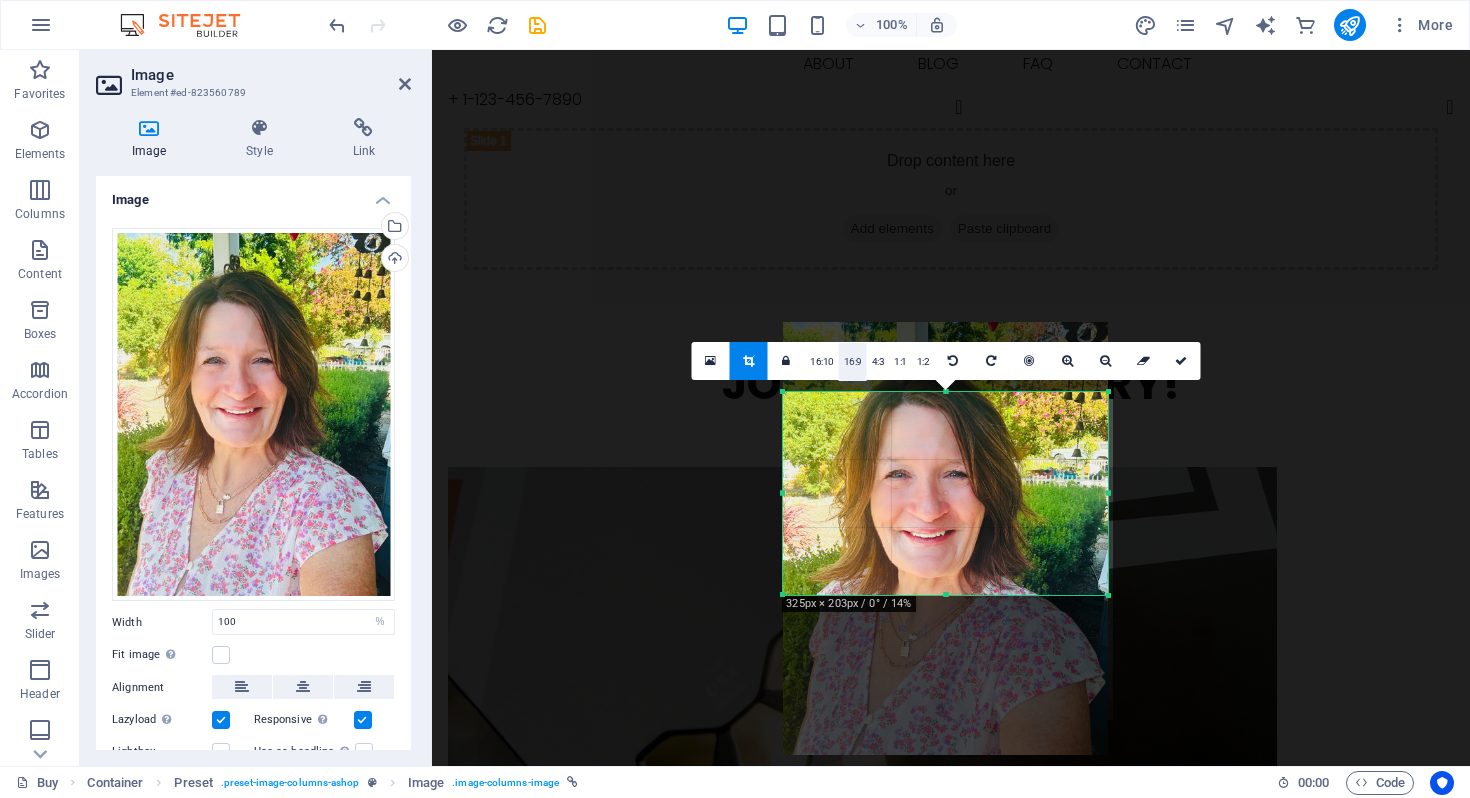 click on "16:9" at bounding box center [853, 362] 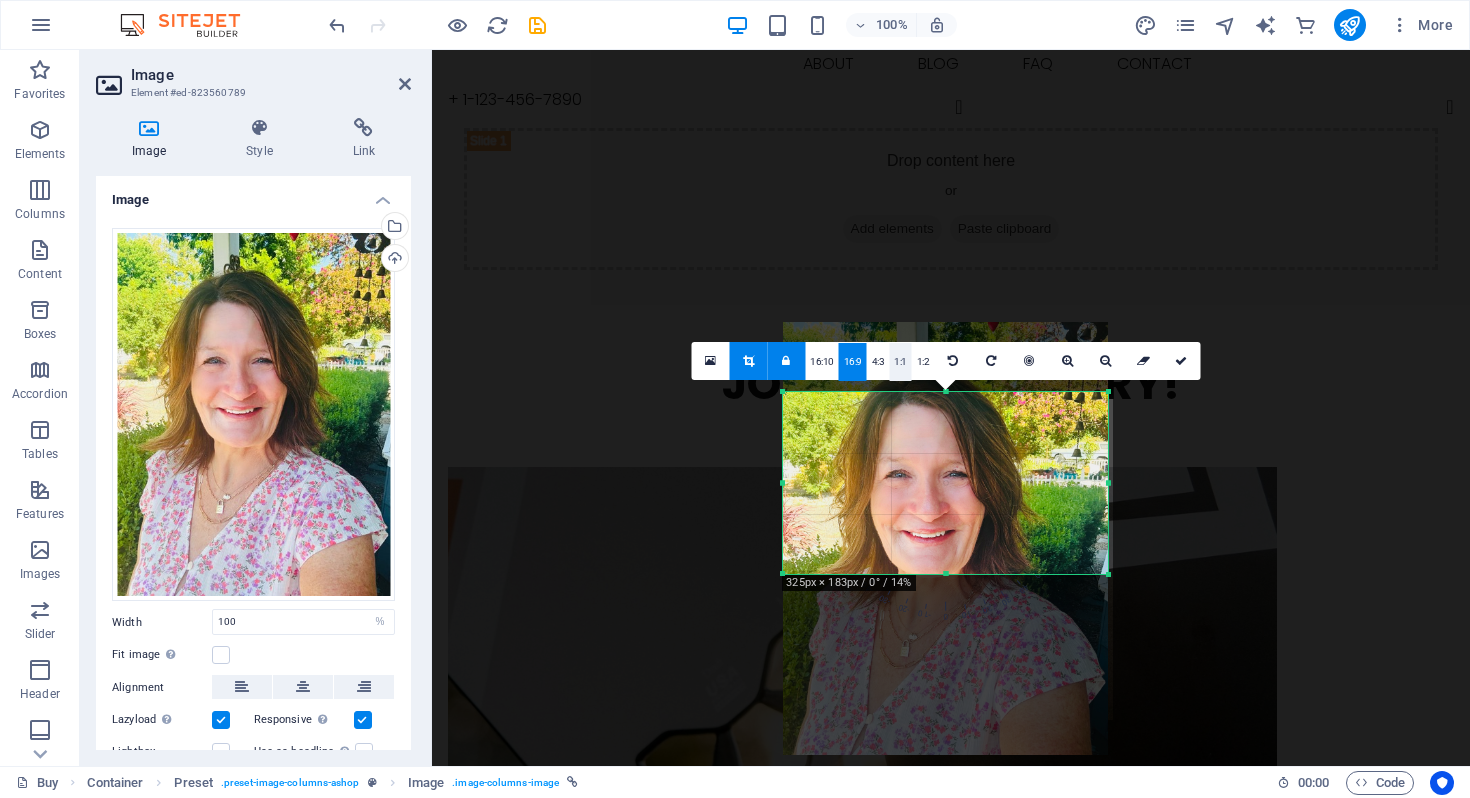 click on "1:1" at bounding box center [900, 362] 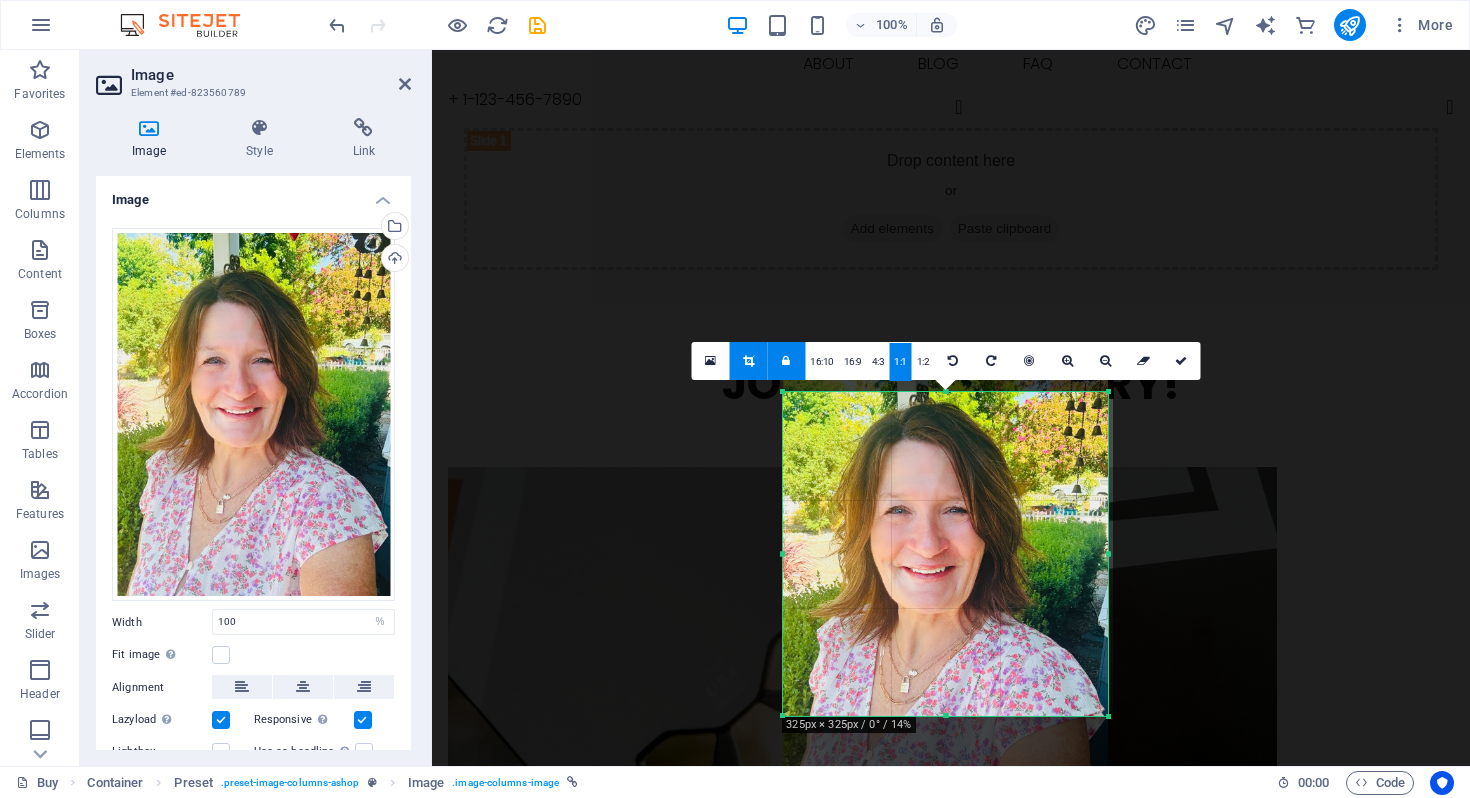 drag, startPoint x: 935, startPoint y: 570, endPoint x: 932, endPoint y: 606, distance: 36.124783 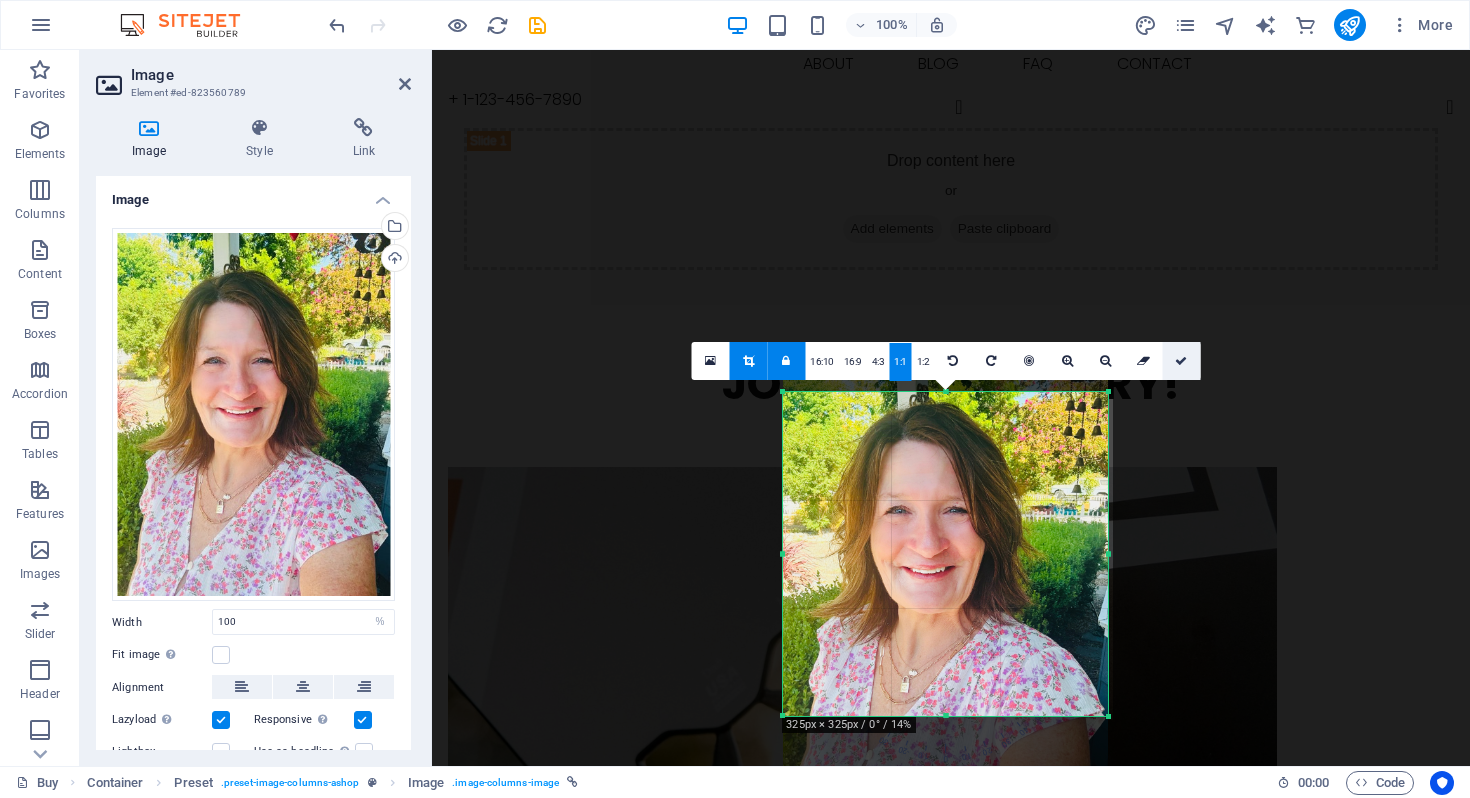 click at bounding box center (1181, 361) 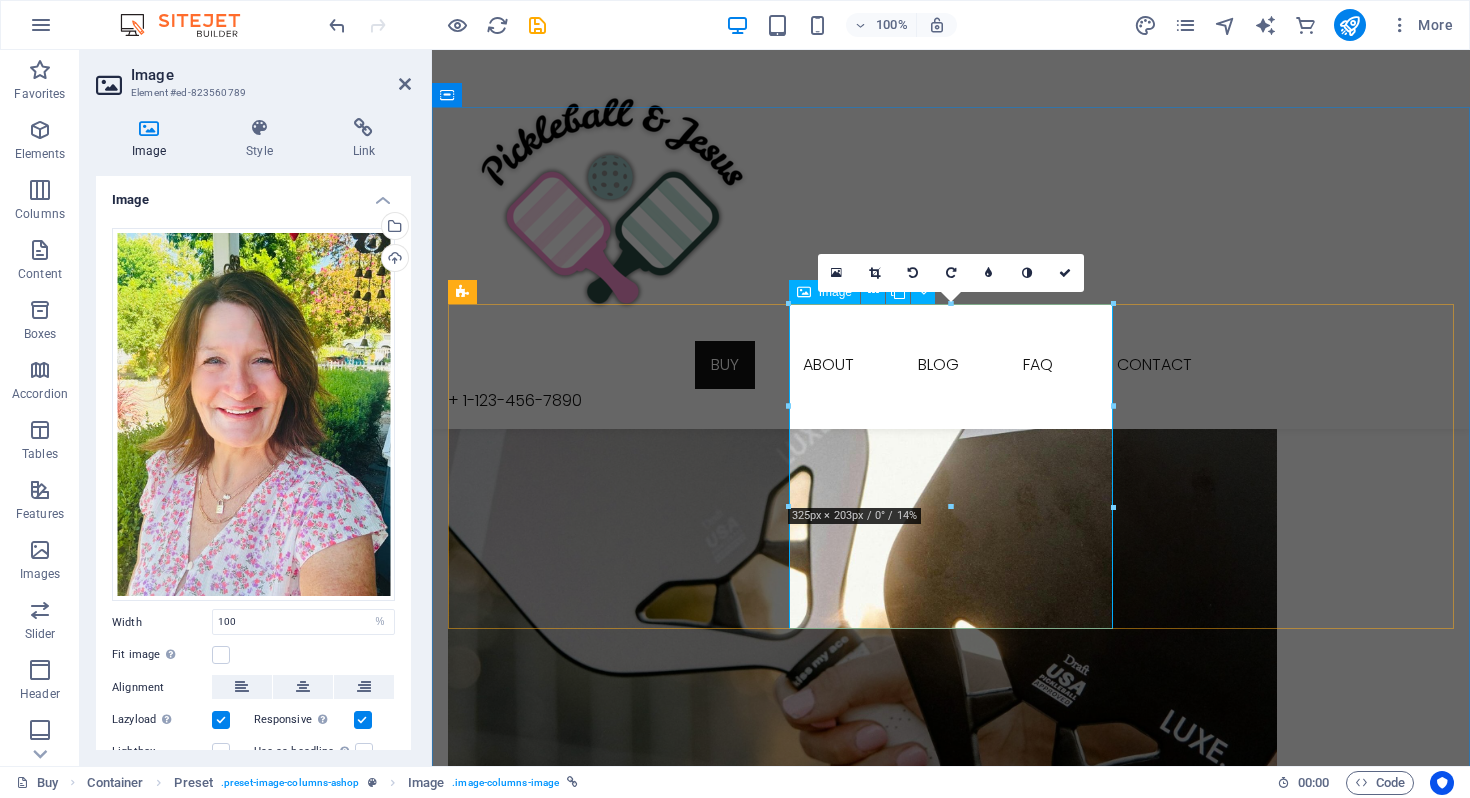 scroll, scrollTop: 392, scrollLeft: 0, axis: vertical 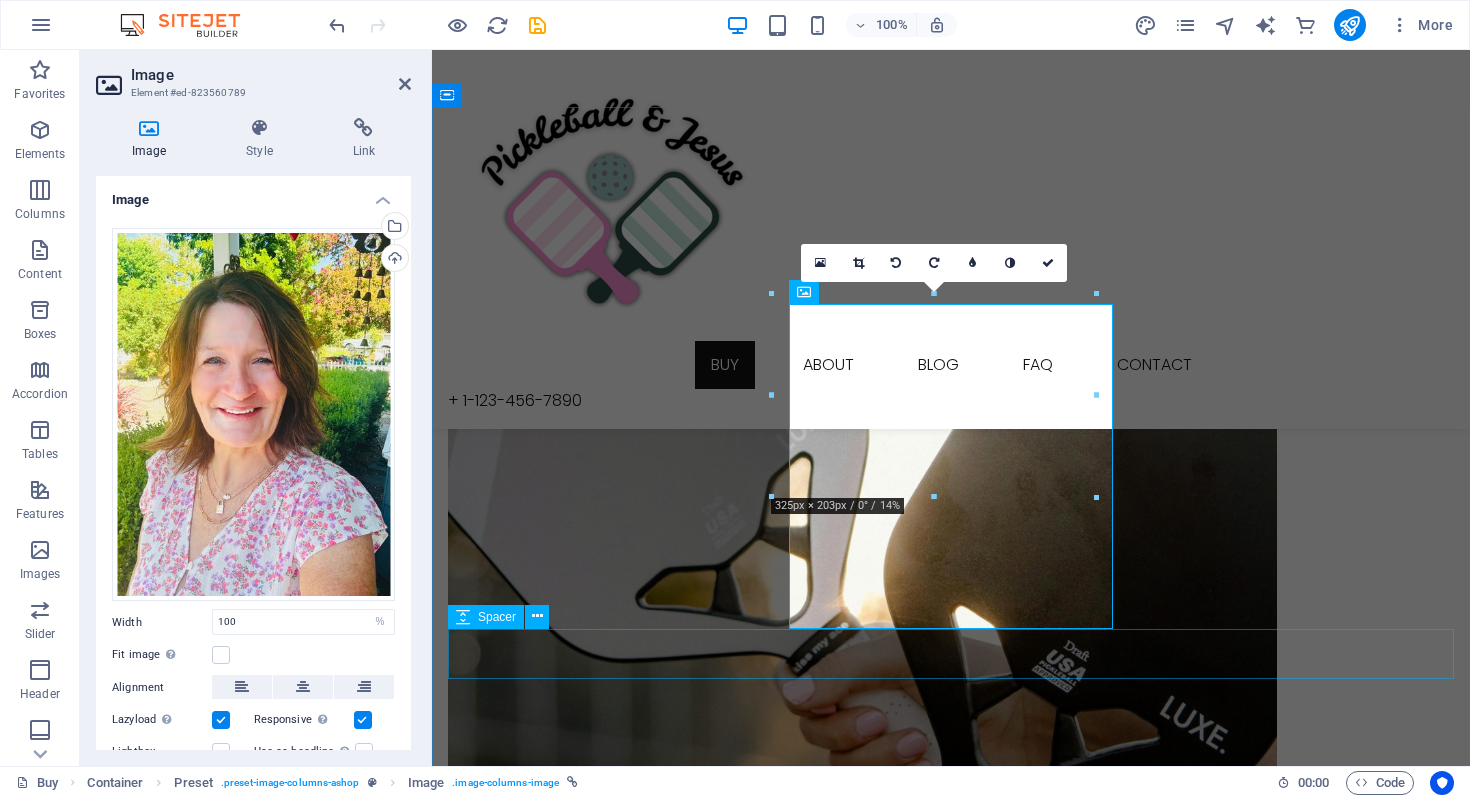 click at bounding box center (951, 2852) 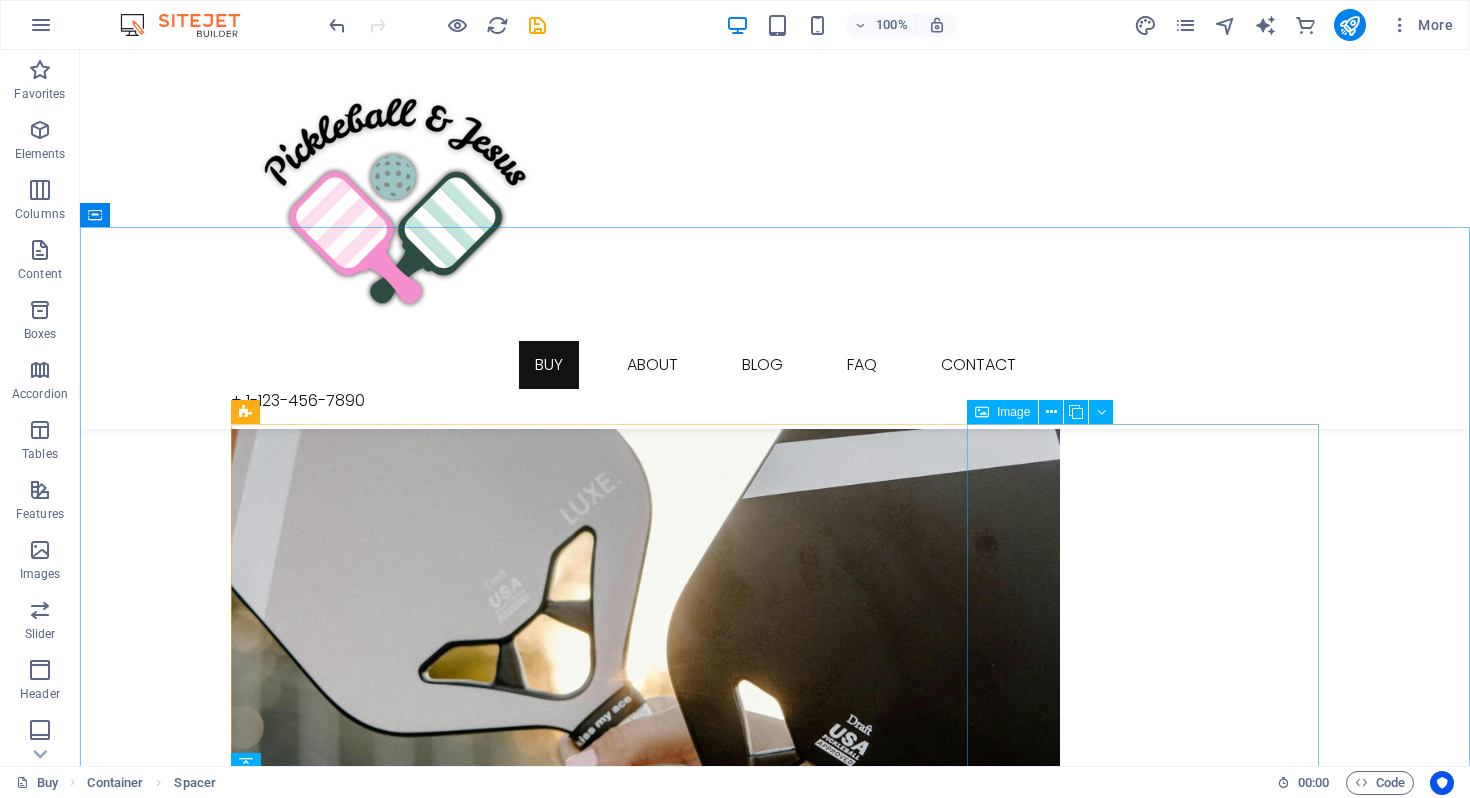 scroll, scrollTop: 358, scrollLeft: 0, axis: vertical 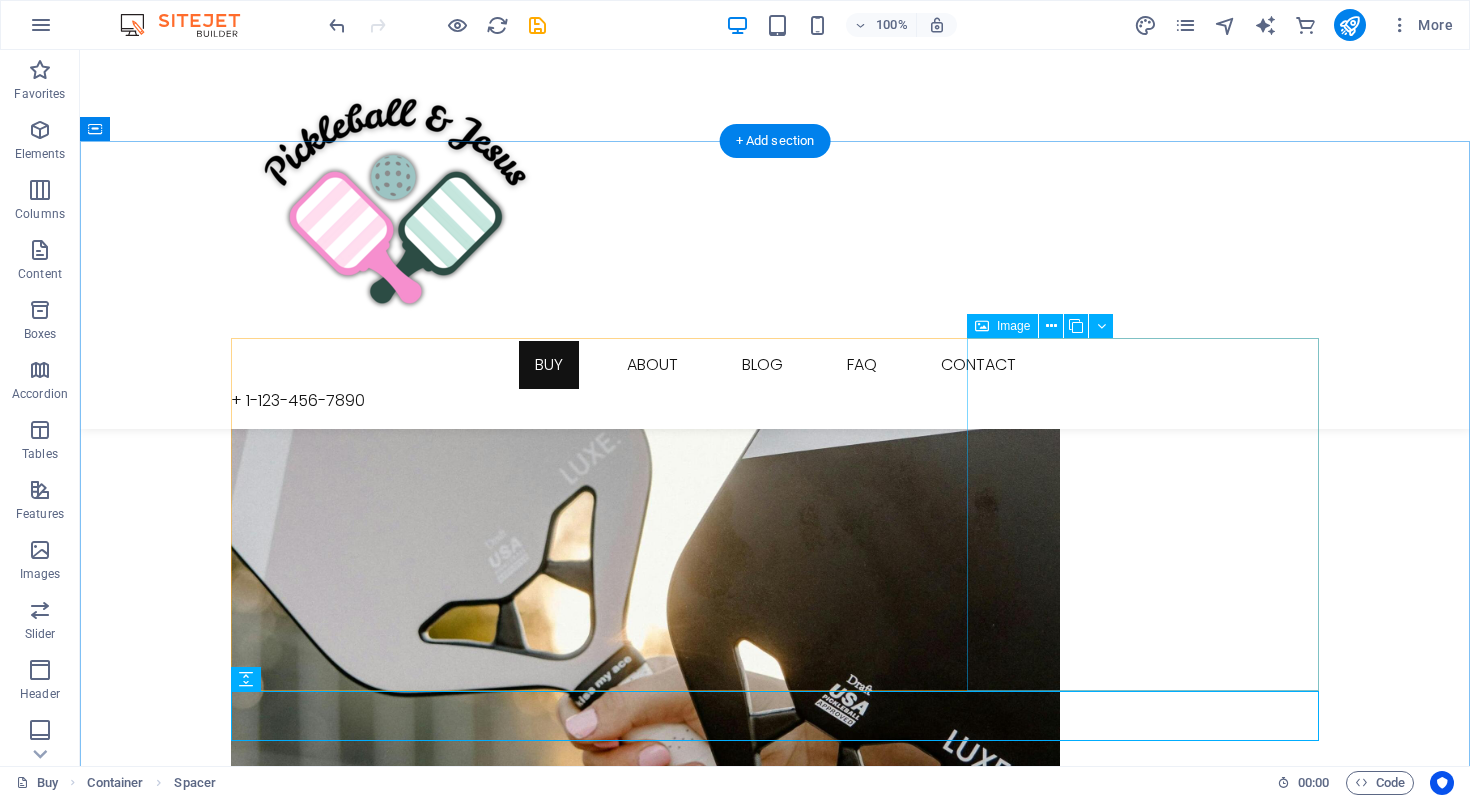 click on "Fashion Fashion & Lifestyle" at bounding box center (775, 2635) 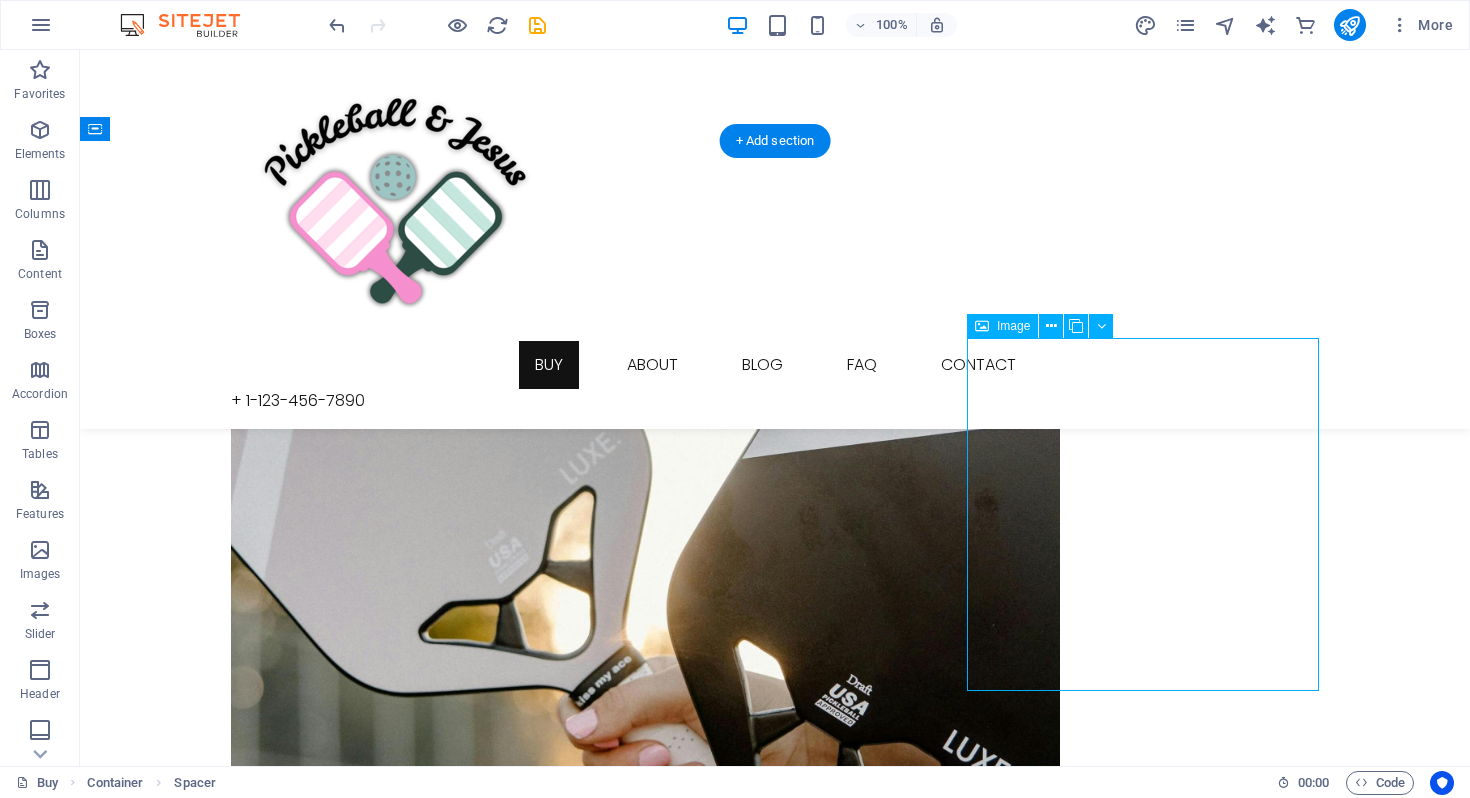 click on "Fashion Fashion & Lifestyle" at bounding box center (775, 2635) 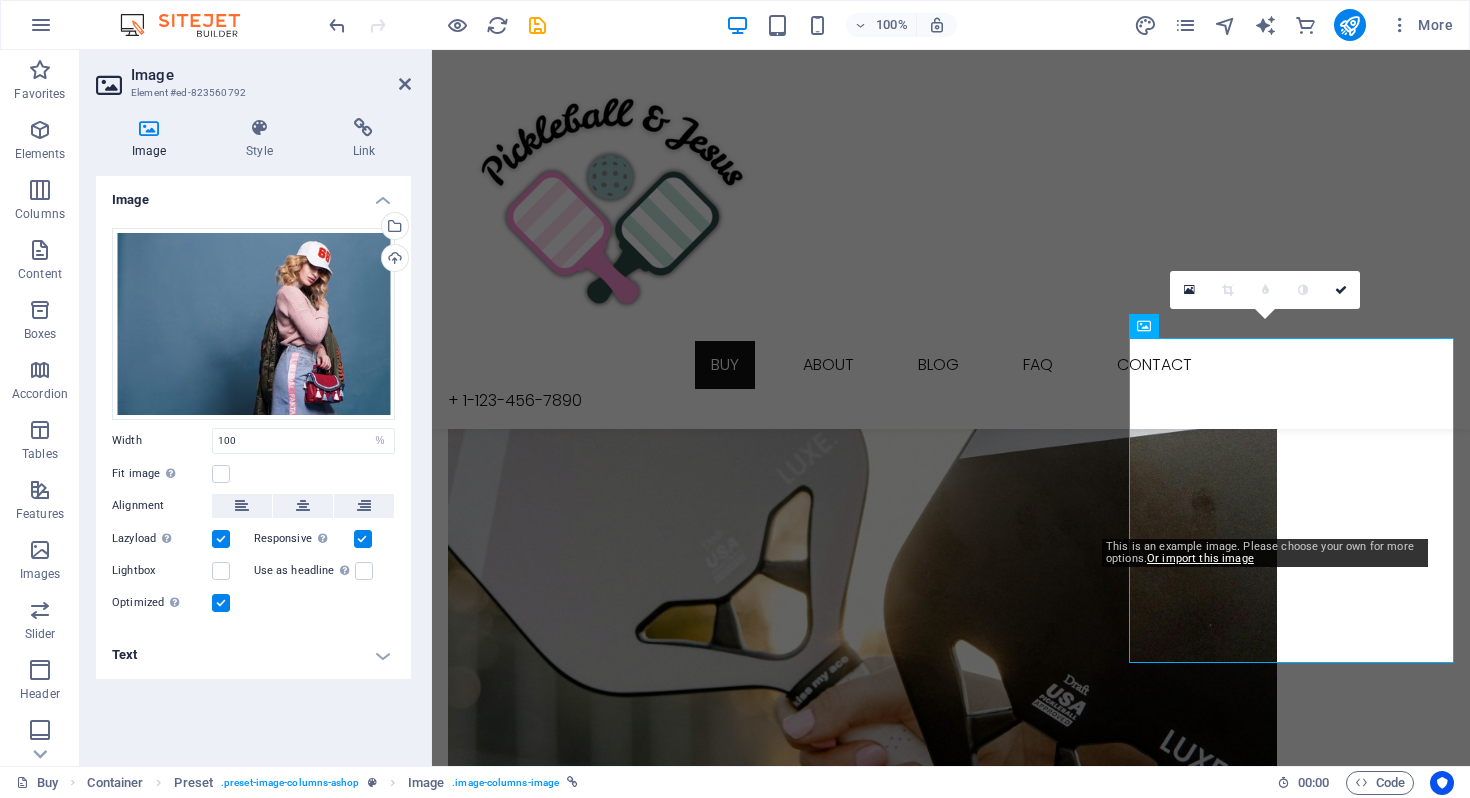 click on "Text" at bounding box center (253, 655) 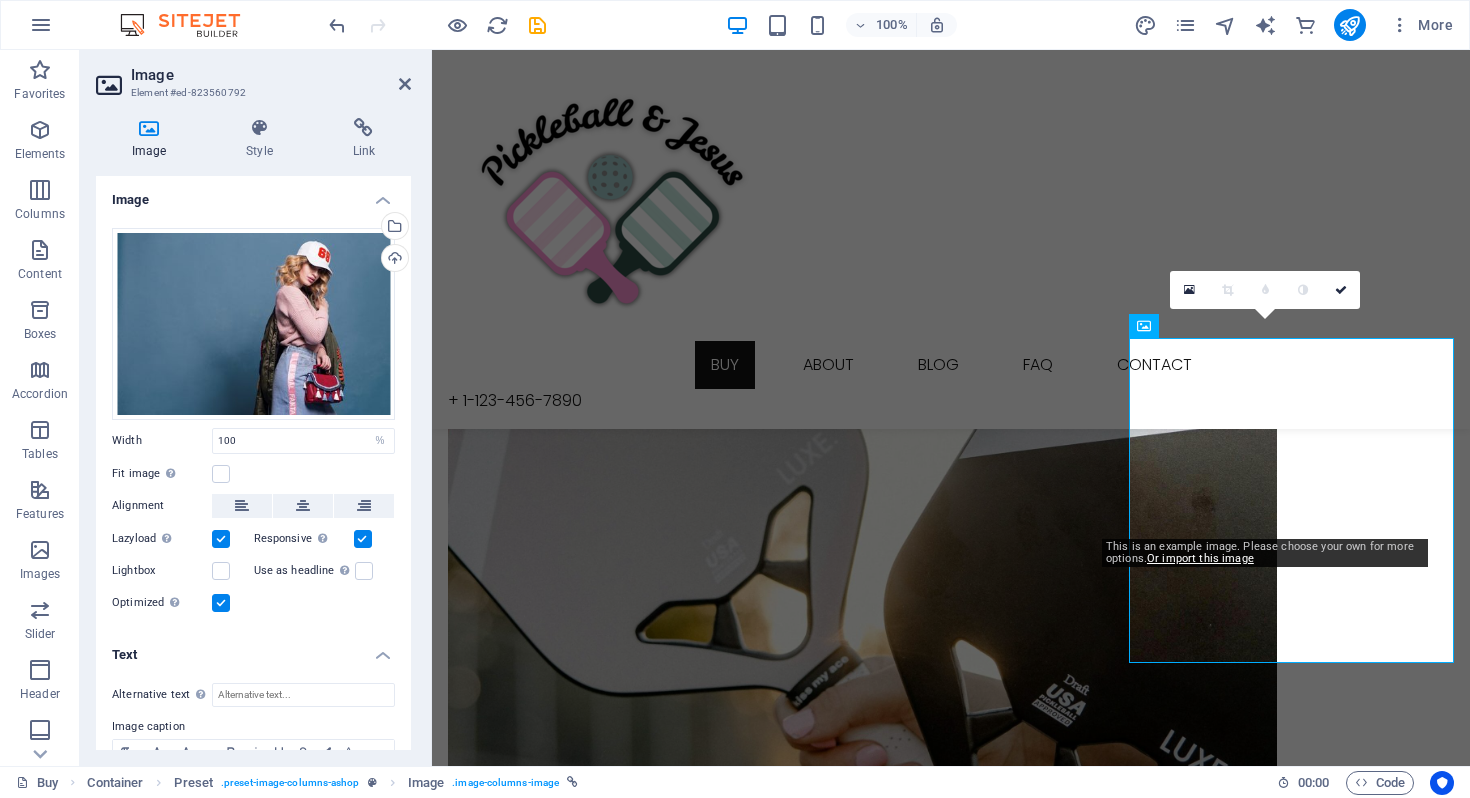scroll, scrollTop: 114, scrollLeft: 0, axis: vertical 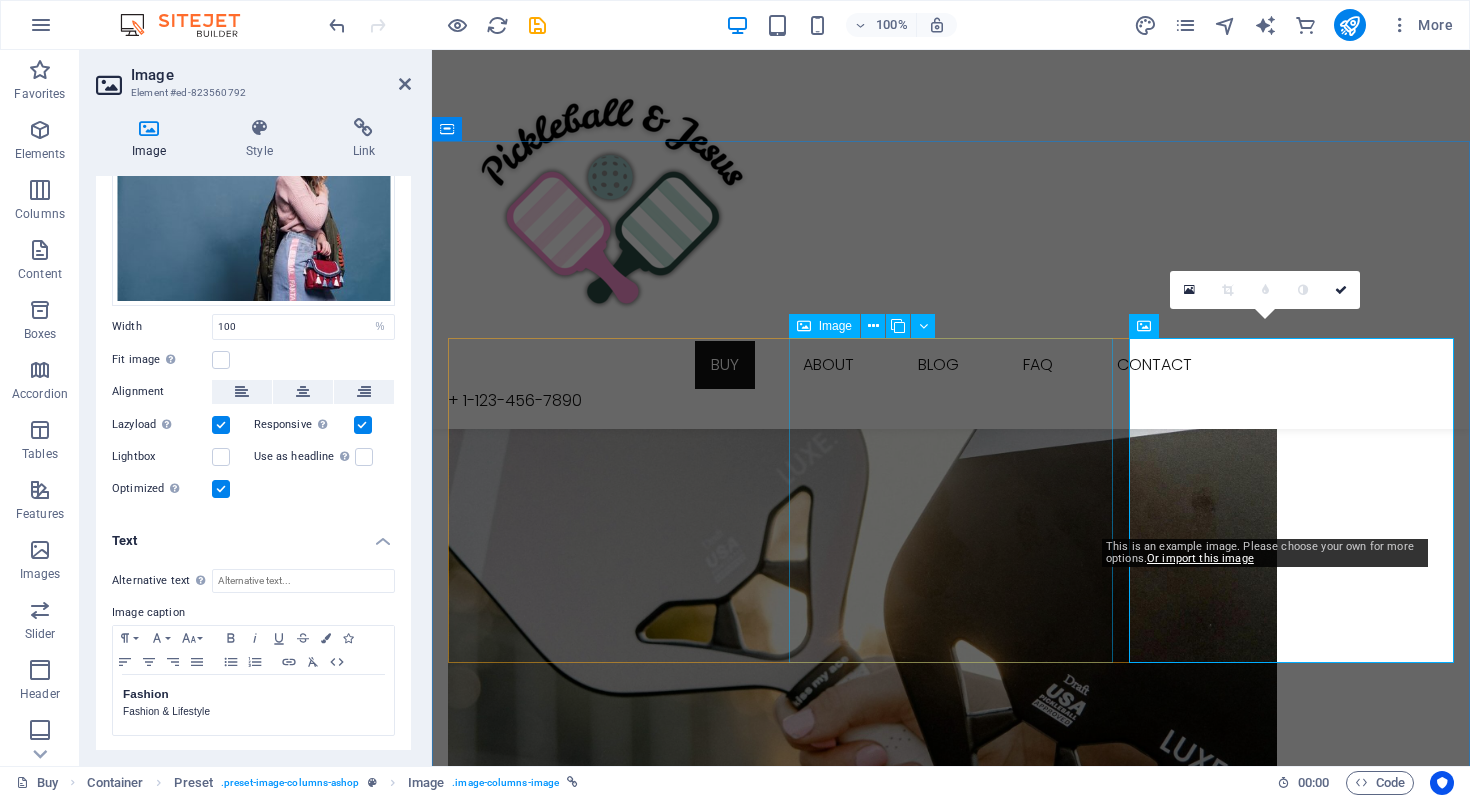 click on "ABOUT OUR FOUNDER MOLLIE" at bounding box center (951, 1678) 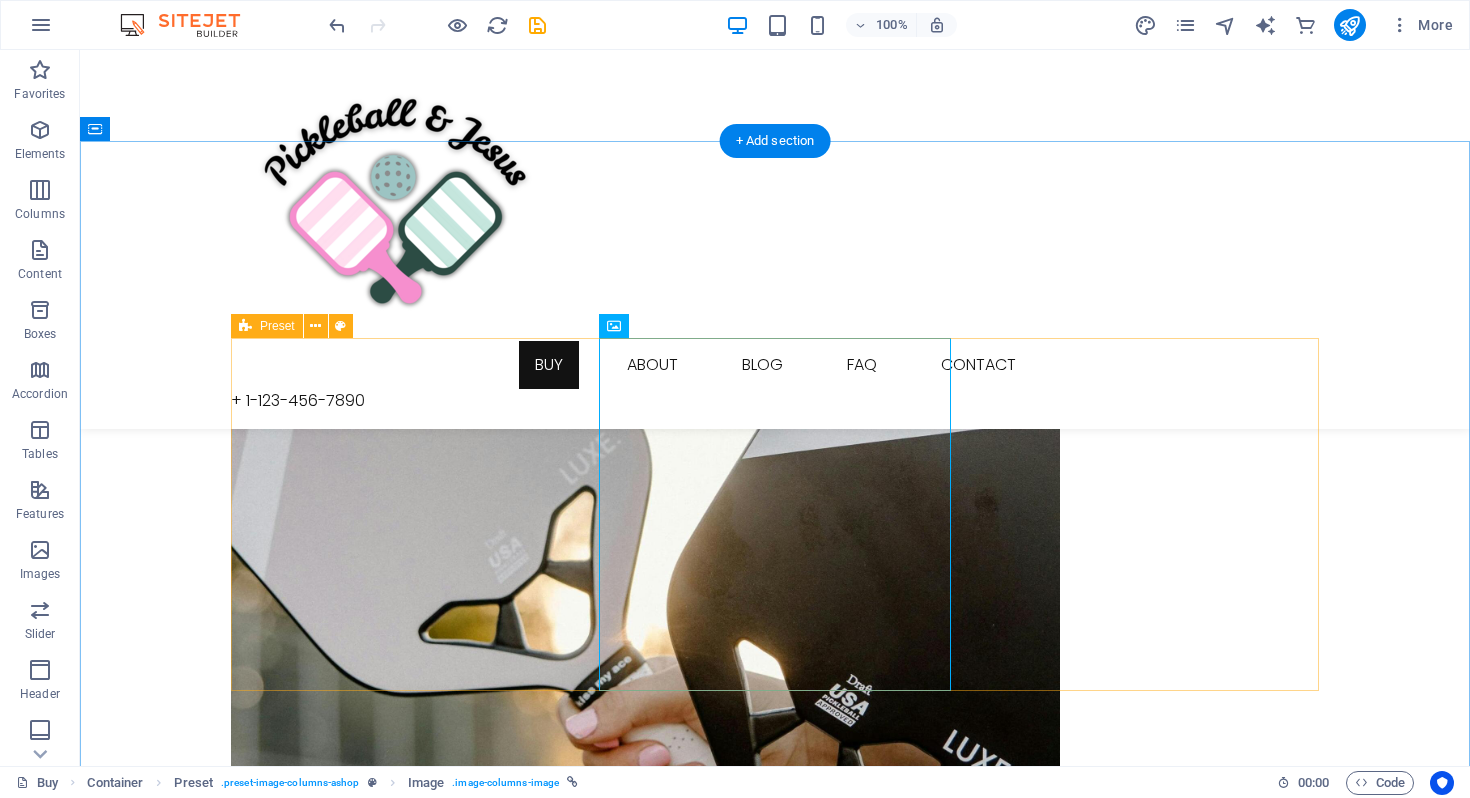 click on "JOIN OUR MINISTRY ABOUT OUR FOUNDER MOLLIE  Fashion Fashion & Lifestyle" at bounding box center [775, 1668] 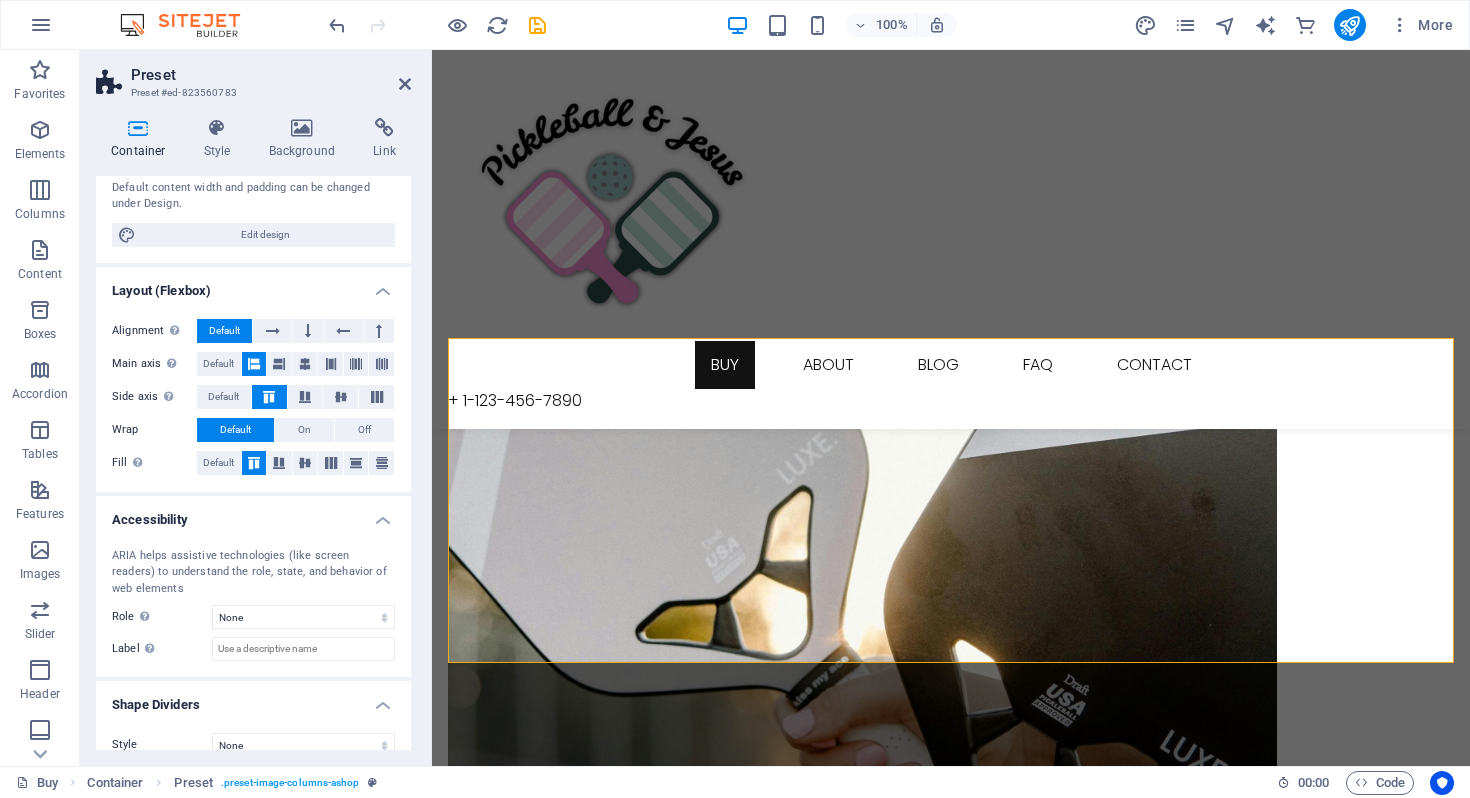 scroll, scrollTop: 201, scrollLeft: 0, axis: vertical 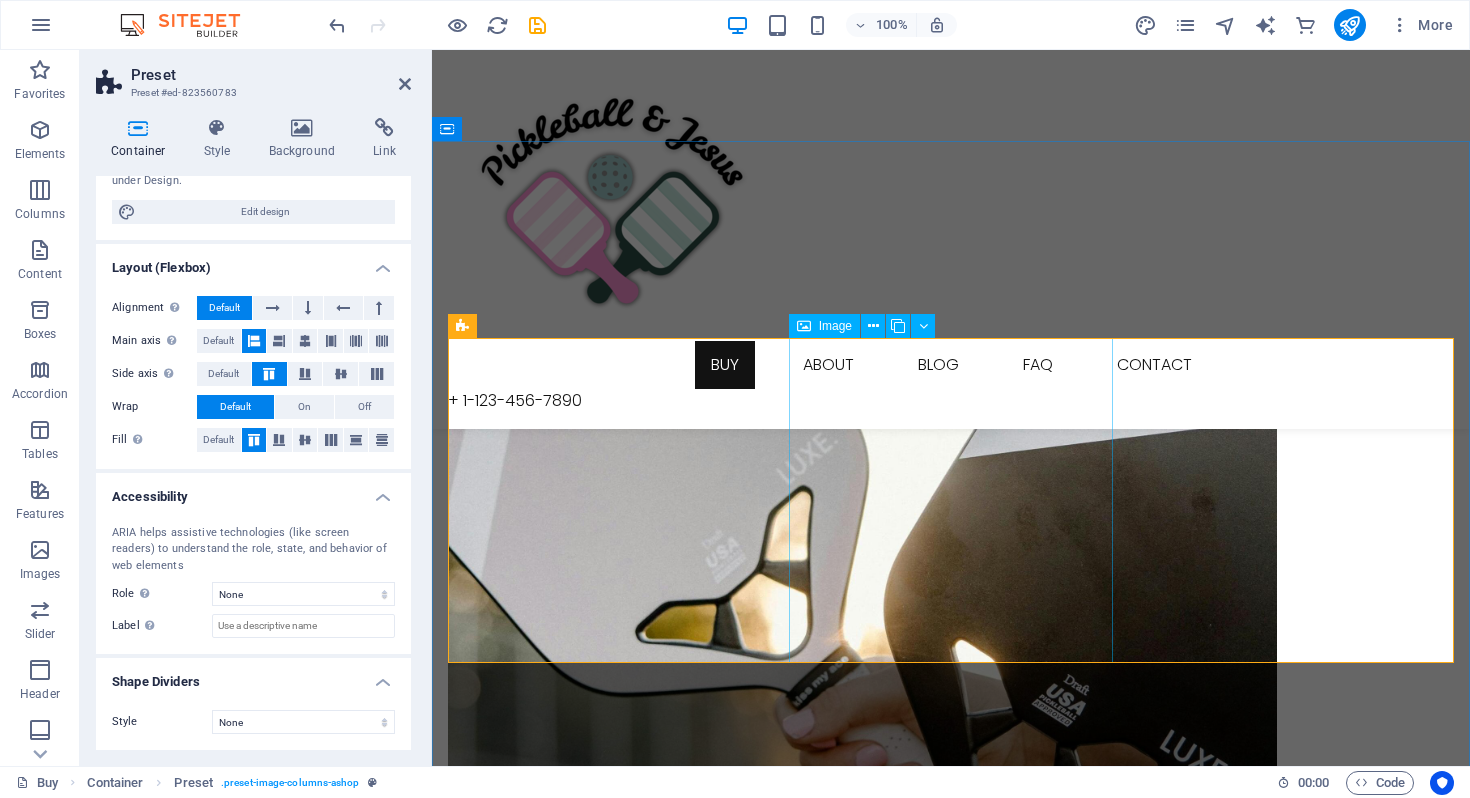 click on "ABOUT OUR FOUNDER MOLLIE" at bounding box center (951, 1678) 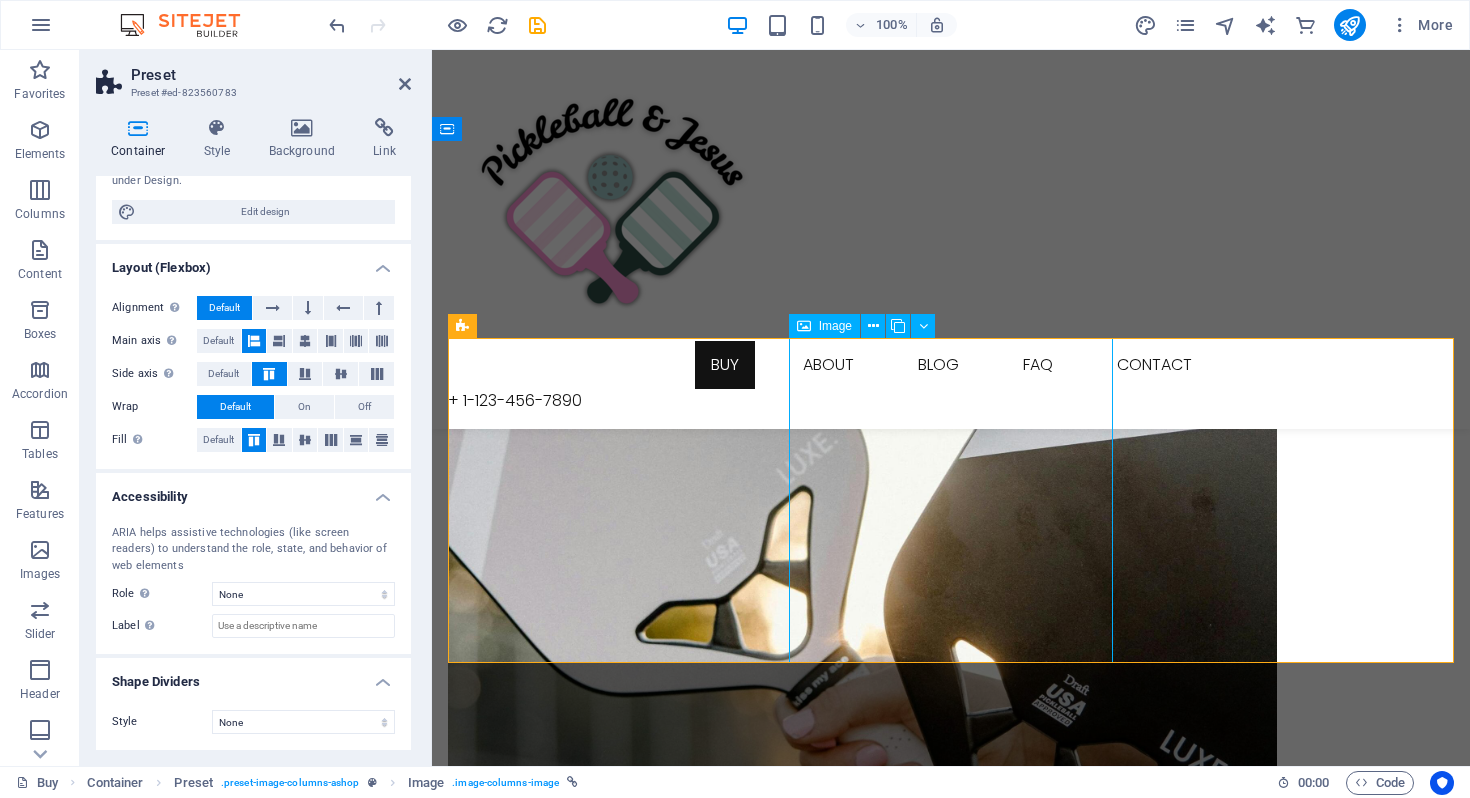 click on "ABOUT OUR FOUNDER MOLLIE" at bounding box center (951, 1678) 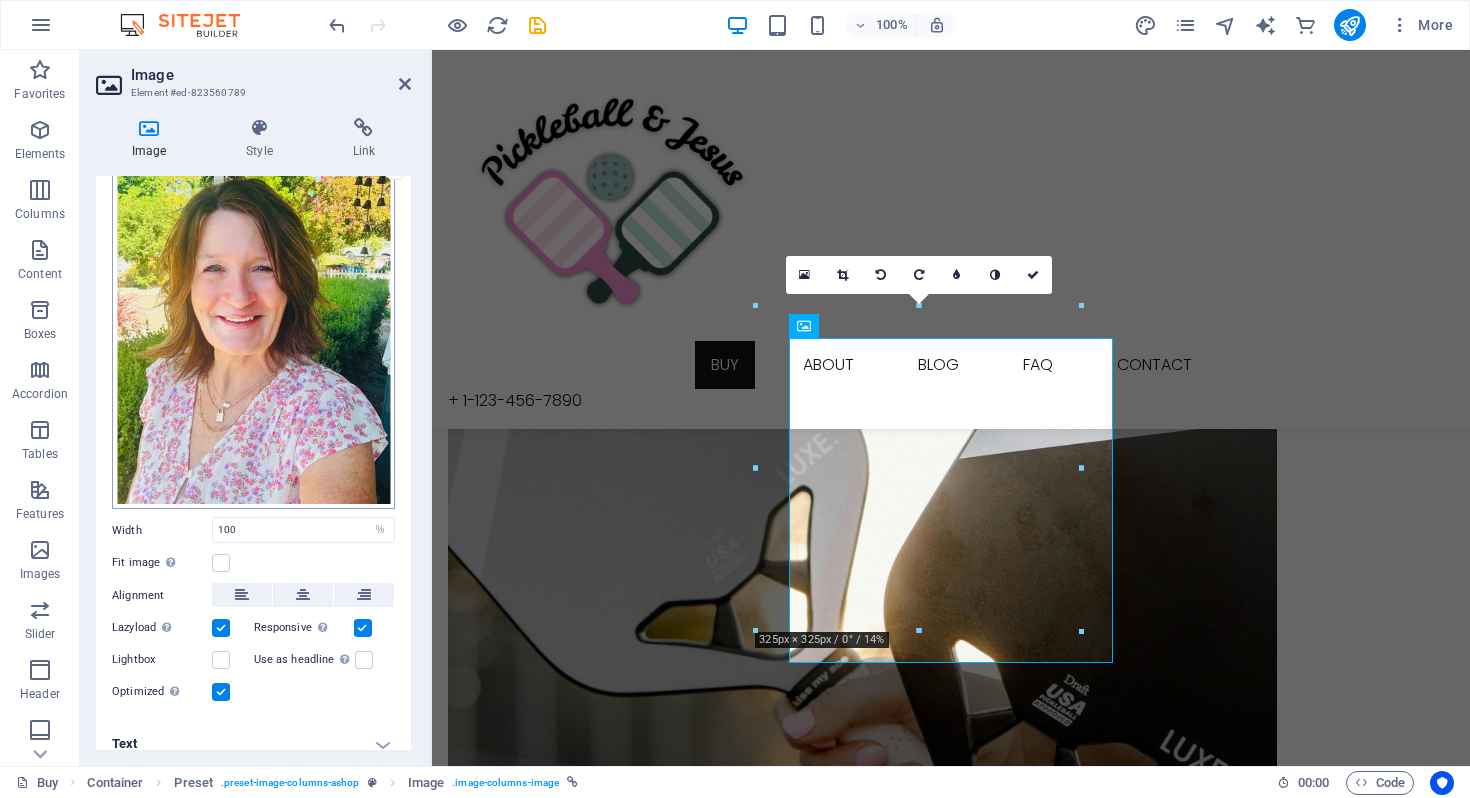 scroll, scrollTop: 105, scrollLeft: 0, axis: vertical 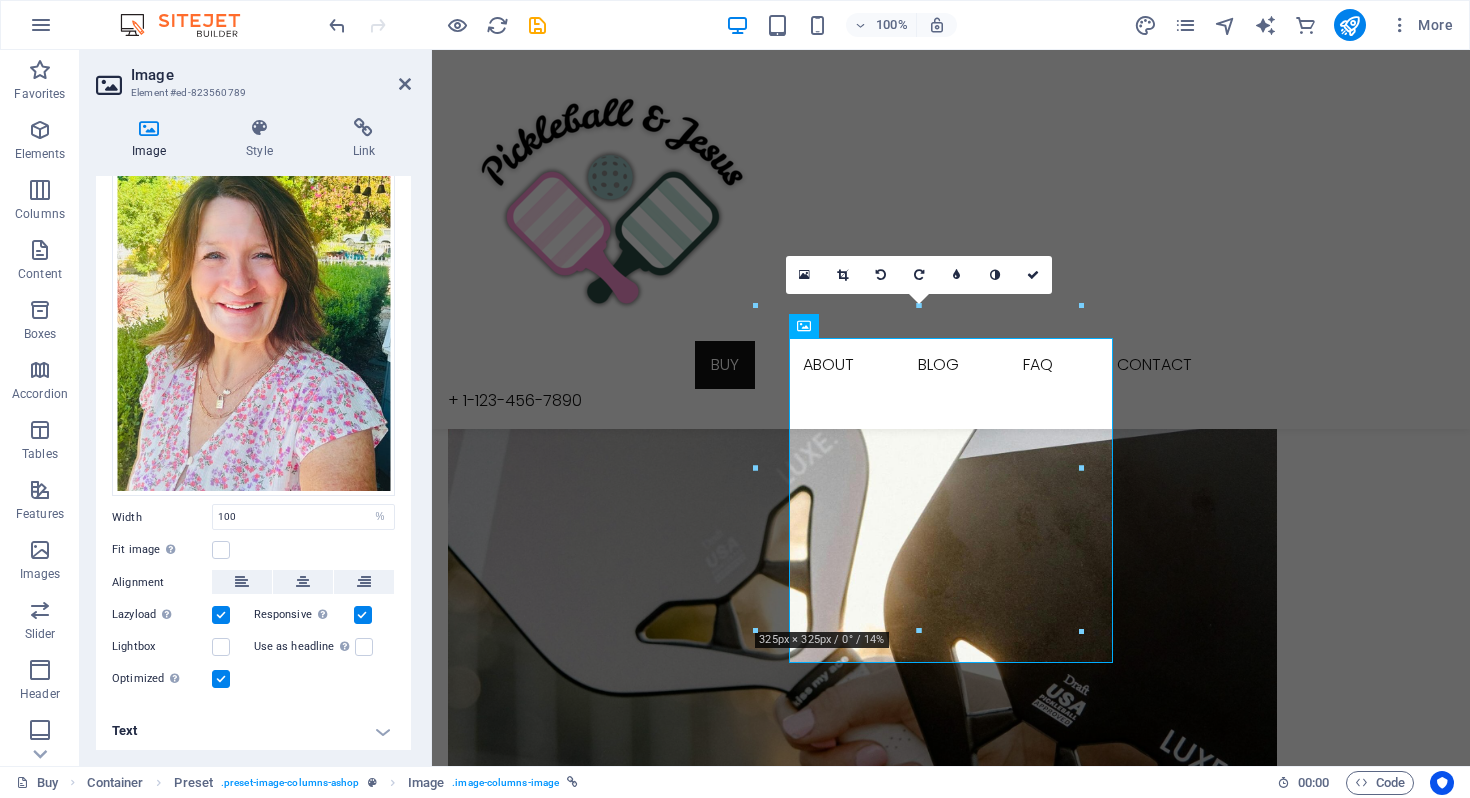 click on "Drag files here, click to choose files or select files from Files or our free stock photos & videos Select files from the file manager, stock photos, or upload file(s) Upload Width 100 Default auto px rem % em vh vw Fit image Automatically fit image to a fixed width and height Height Default auto px Alignment Lazyload Loading images after the page loads improves page speed. Responsive Automatically load retina image and smartphone optimized sizes. Lightbox Use as headline The image will be wrapped in an H1 headline tag. Useful for giving alternative text the weight of an H1 headline, e.g. for the logo. Leave unchecked if uncertain. Optimized Images are compressed to improve page speed. Position Direction Custom X offset 50 px rem % vh vw Y offset 50 px rem % vh vw" at bounding box center [253, 407] 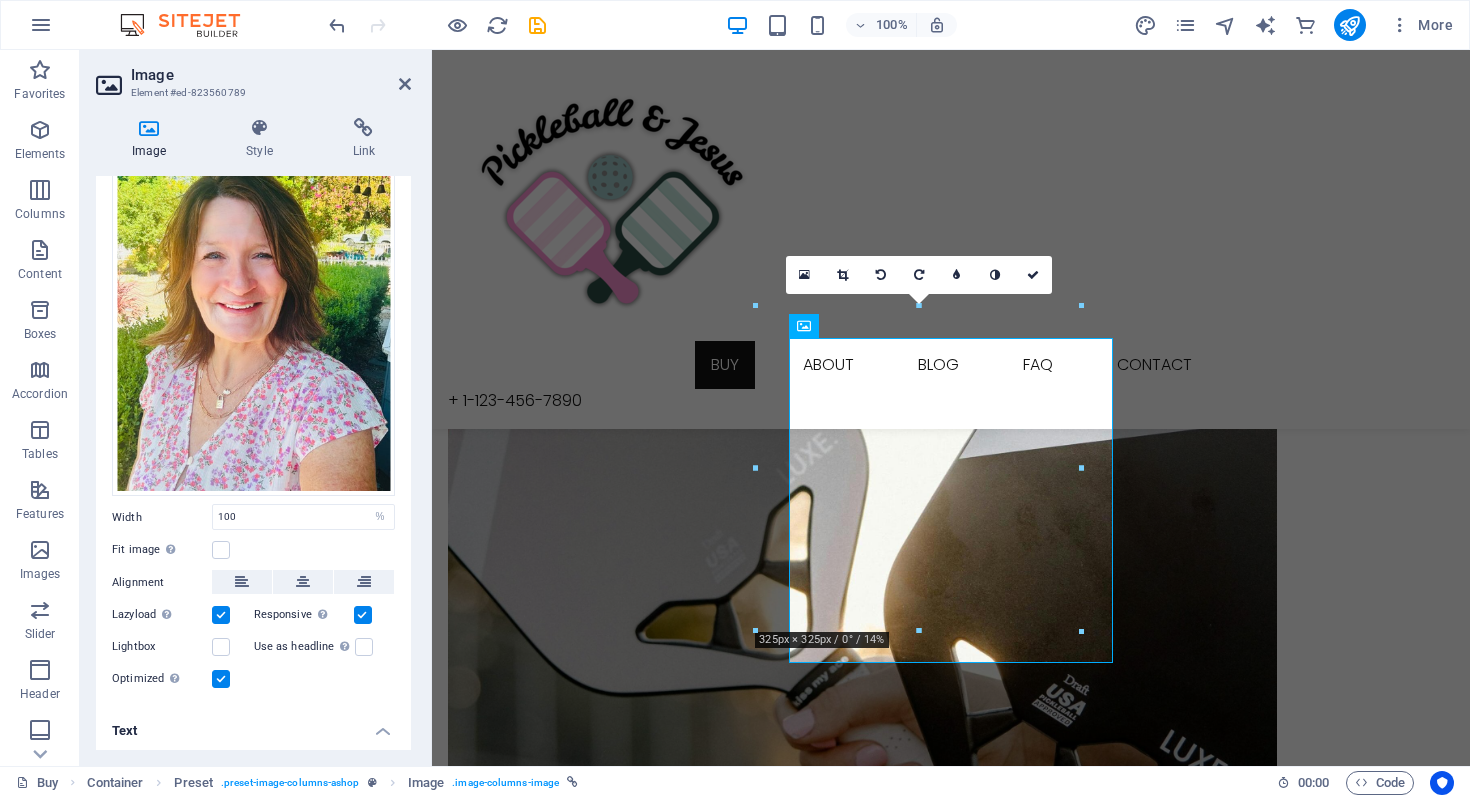 scroll, scrollTop: 293, scrollLeft: 0, axis: vertical 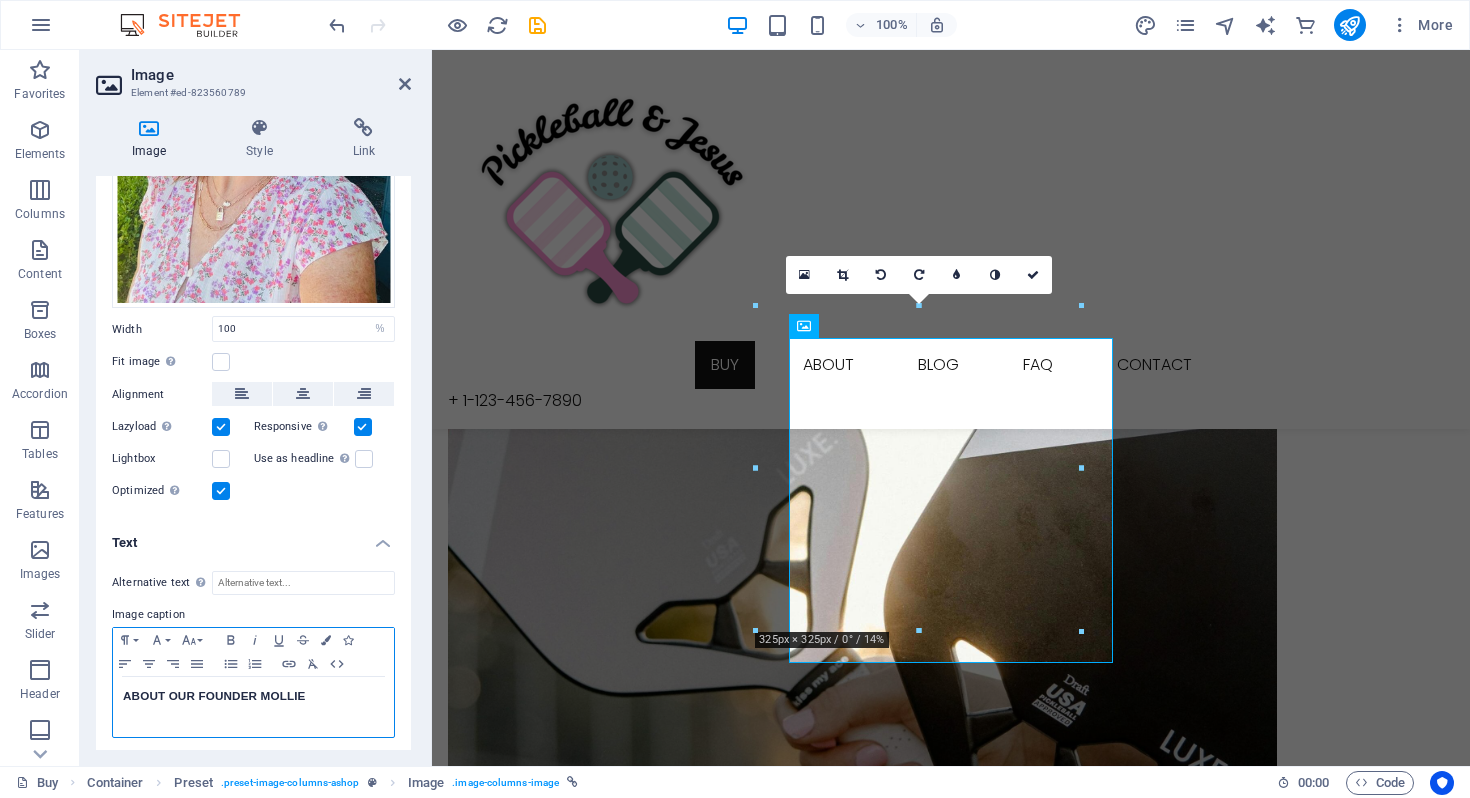 click at bounding box center (253, 714) 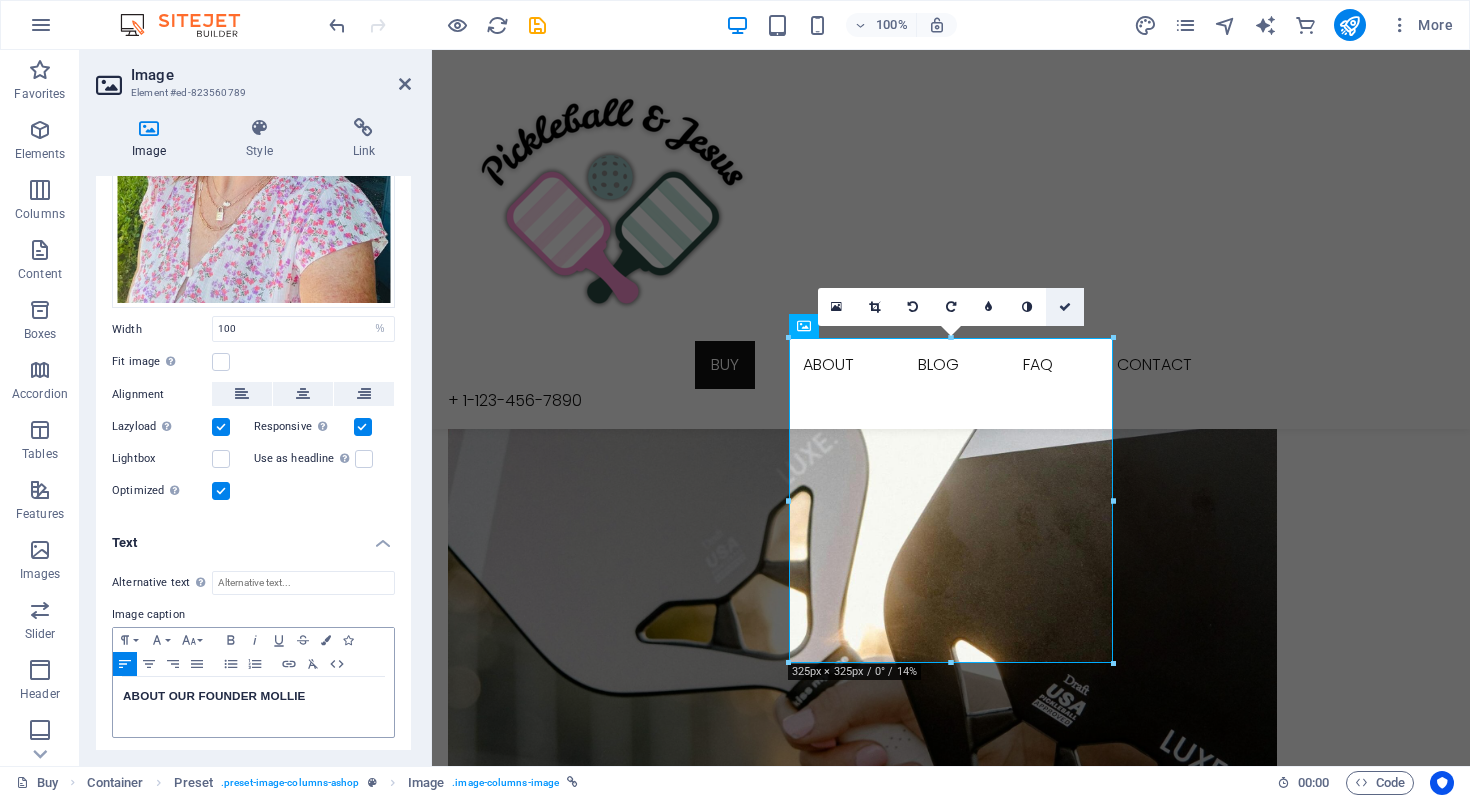 click at bounding box center (1065, 307) 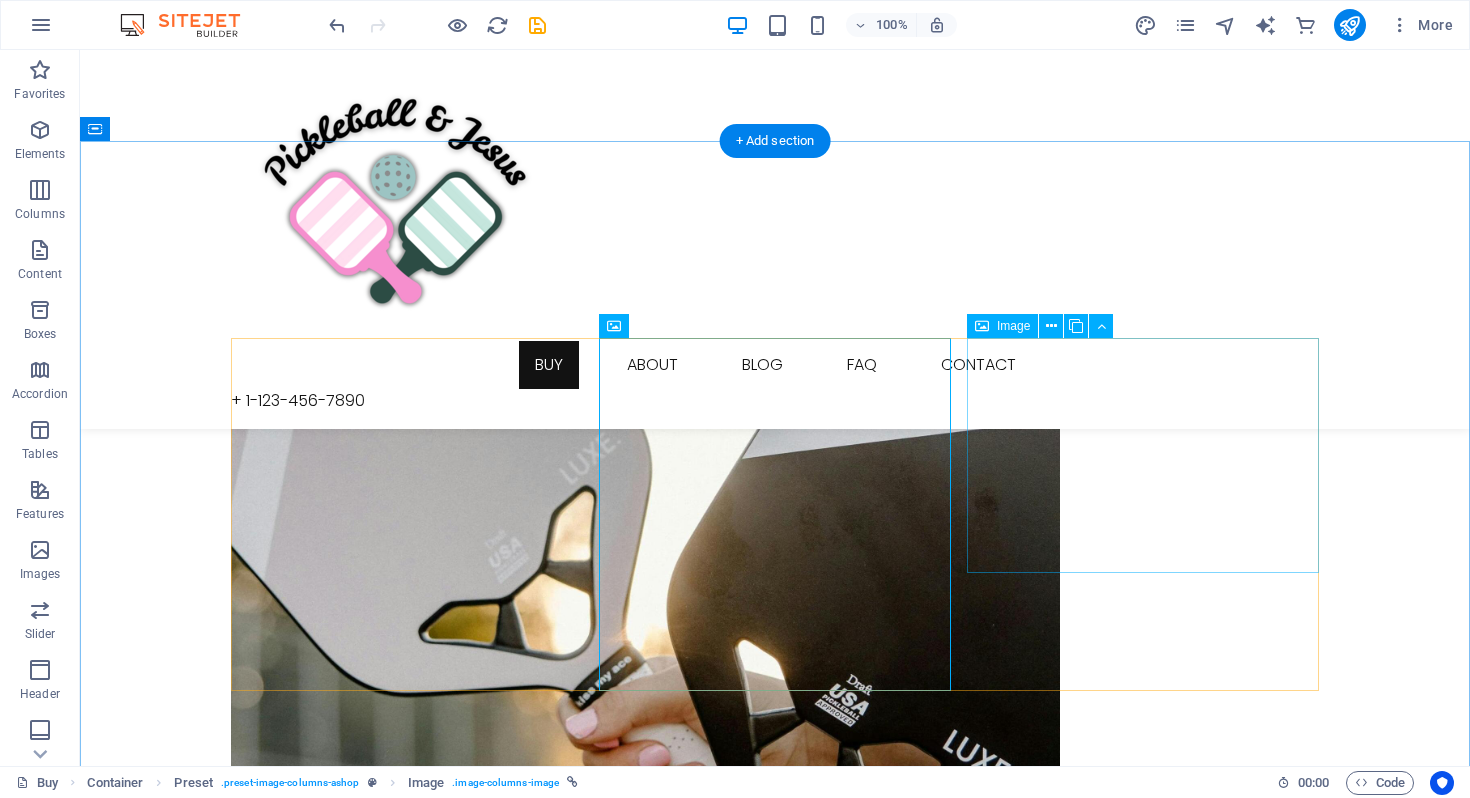 click on "Fashion Fashion & Lifestyle" at bounding box center [775, 2635] 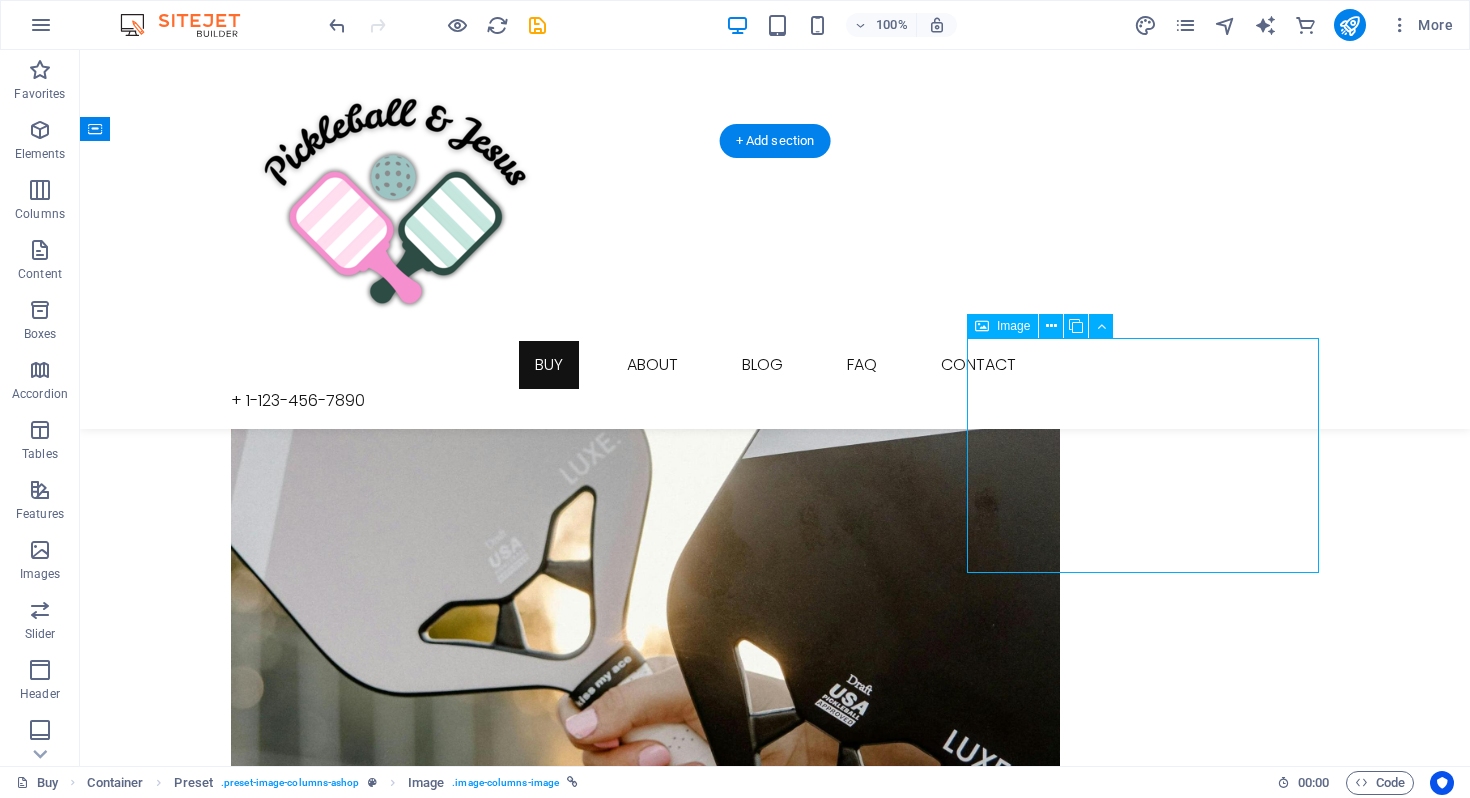 click on "Fashion Fashion & Lifestyle" at bounding box center (775, 2635) 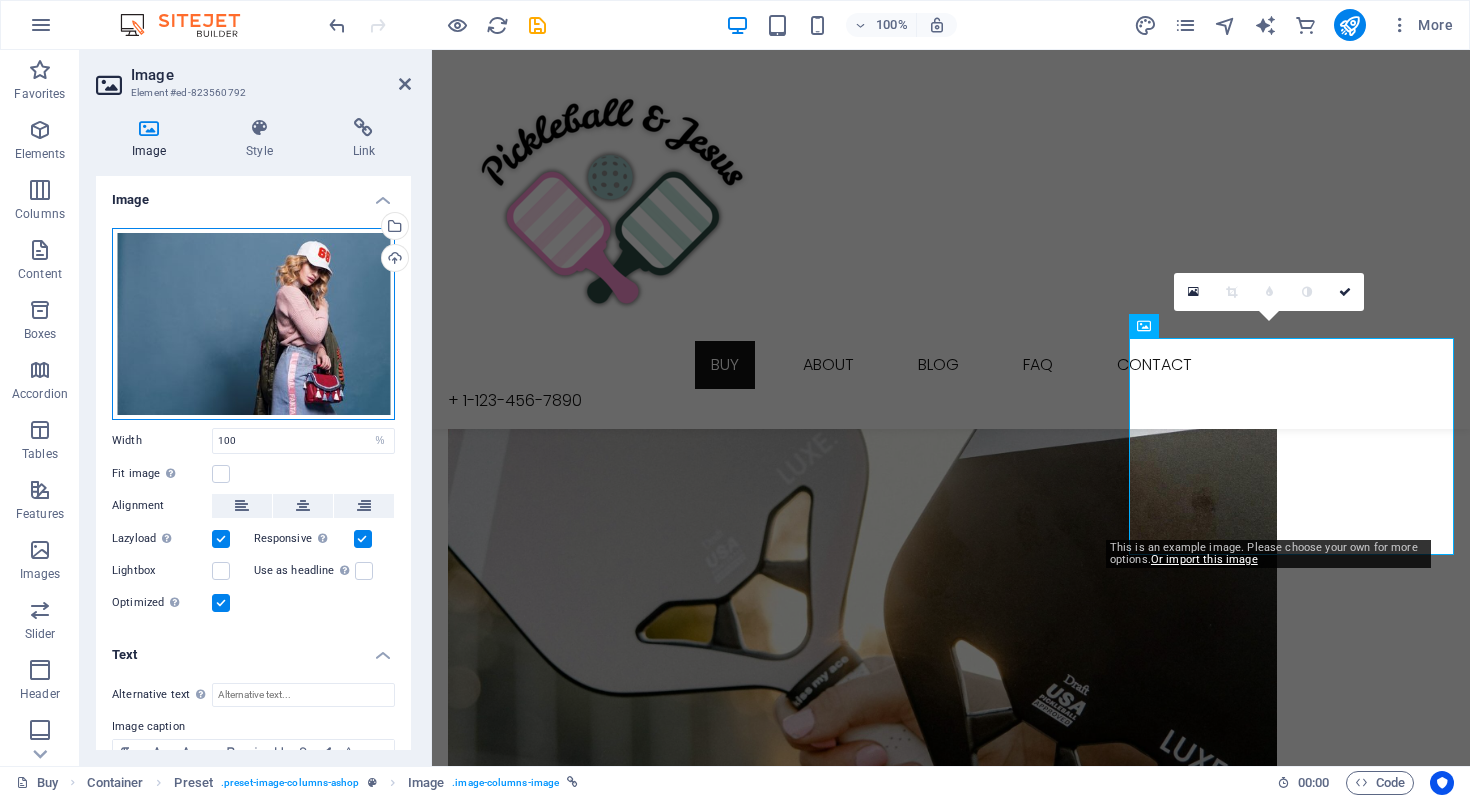 click on "Drag files here, click to choose files or select files from Files or our free stock photos & videos" at bounding box center (253, 324) 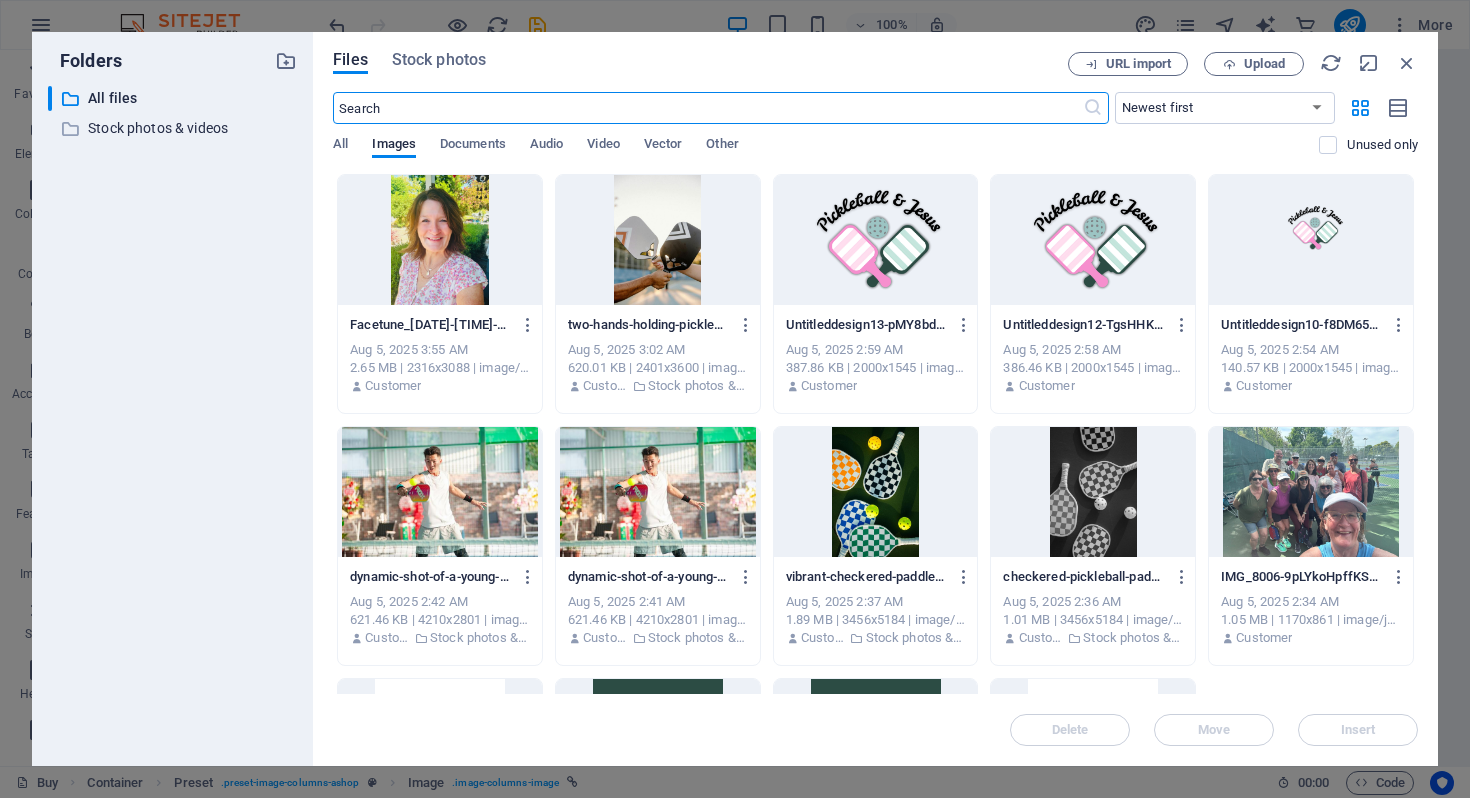 scroll, scrollTop: 382, scrollLeft: 0, axis: vertical 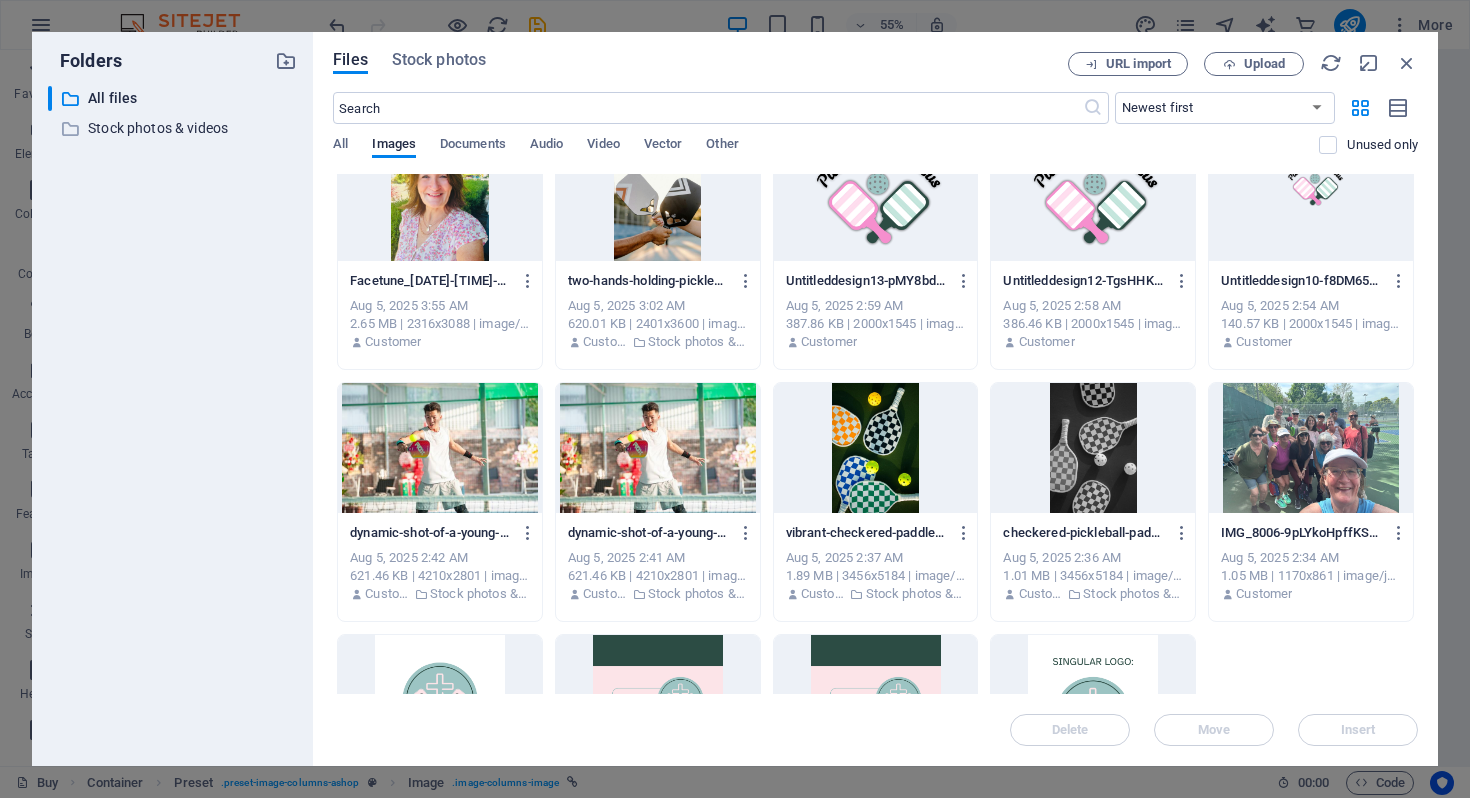 click at bounding box center [876, 448] 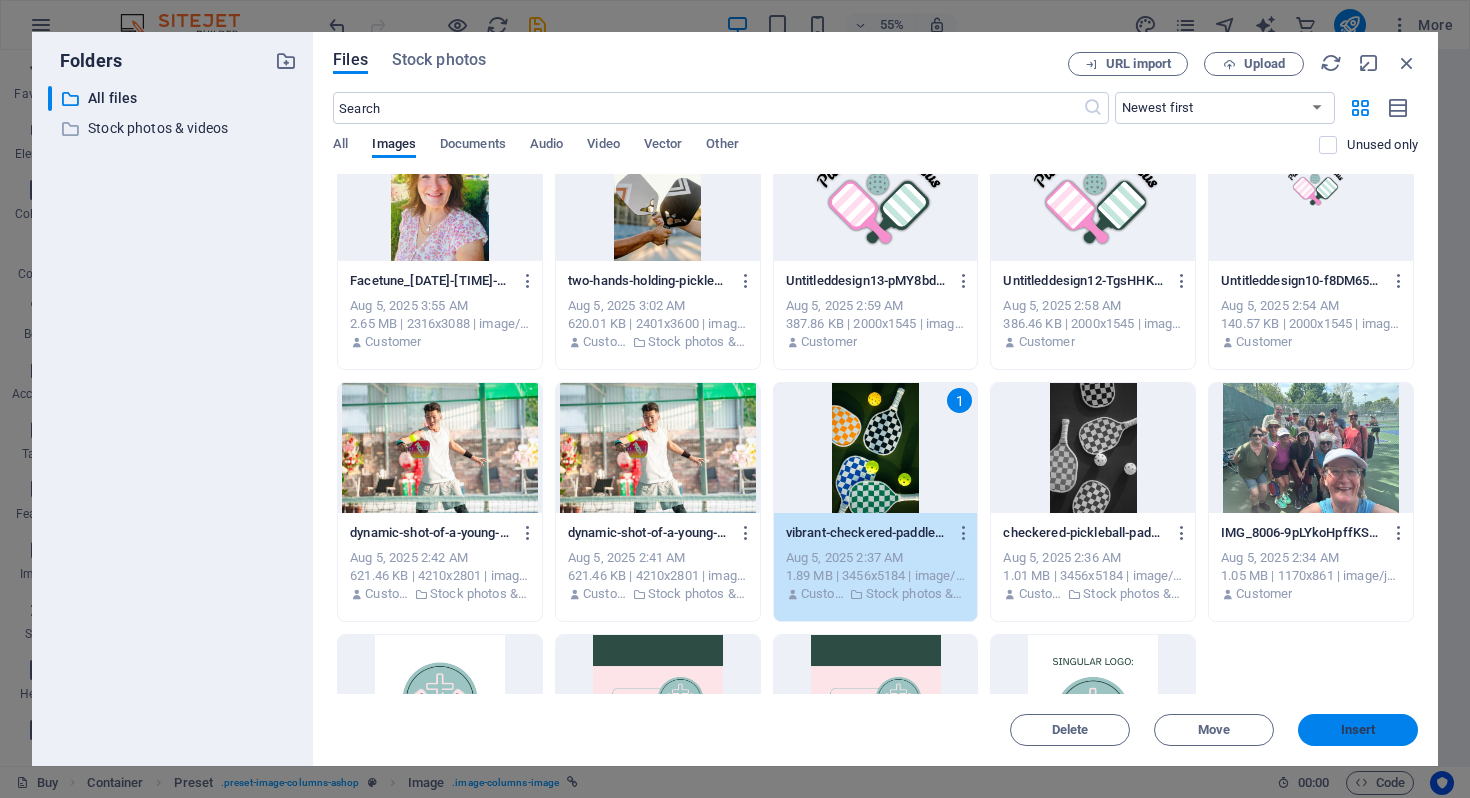 click on "Insert" at bounding box center (1358, 730) 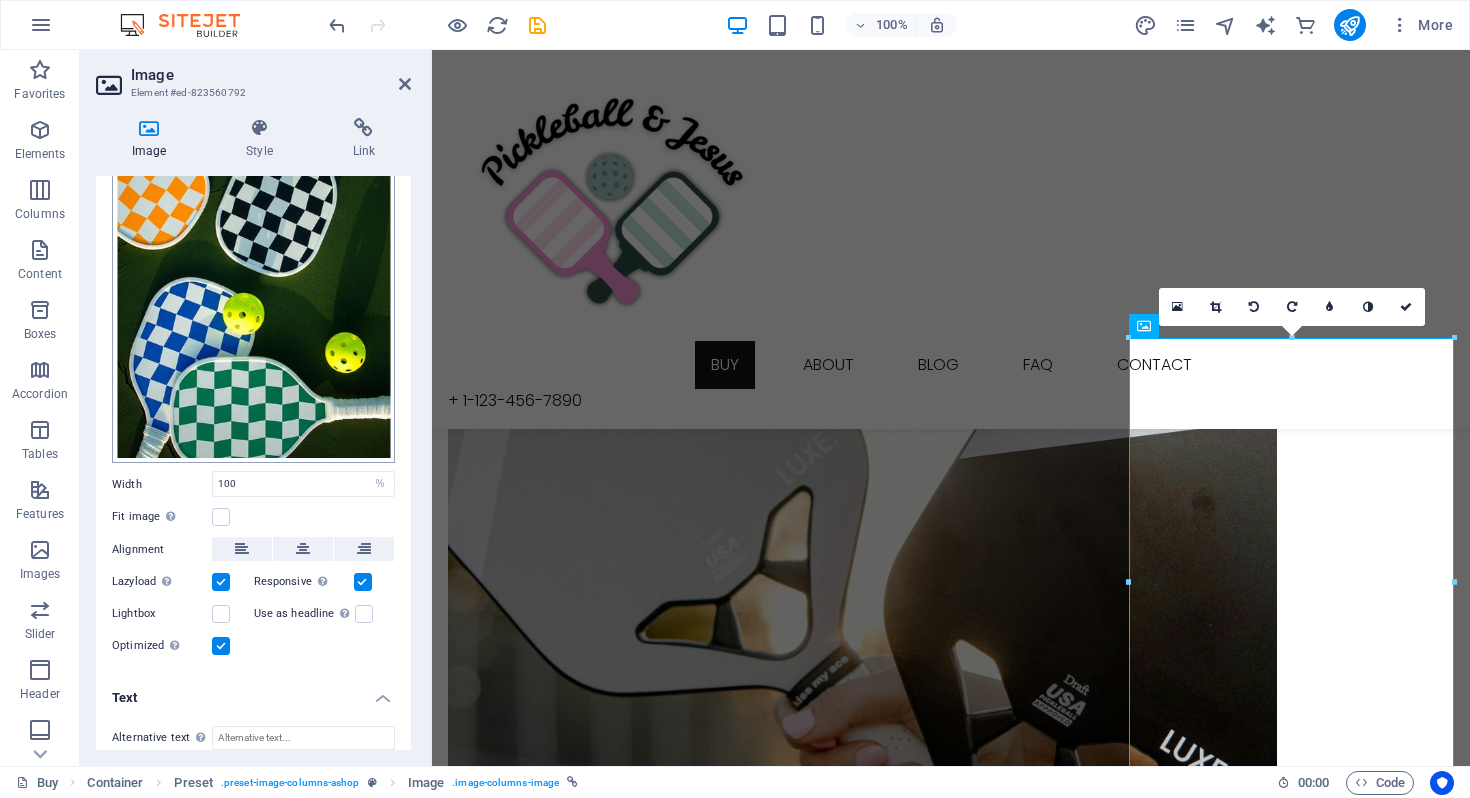 scroll, scrollTop: 190, scrollLeft: 0, axis: vertical 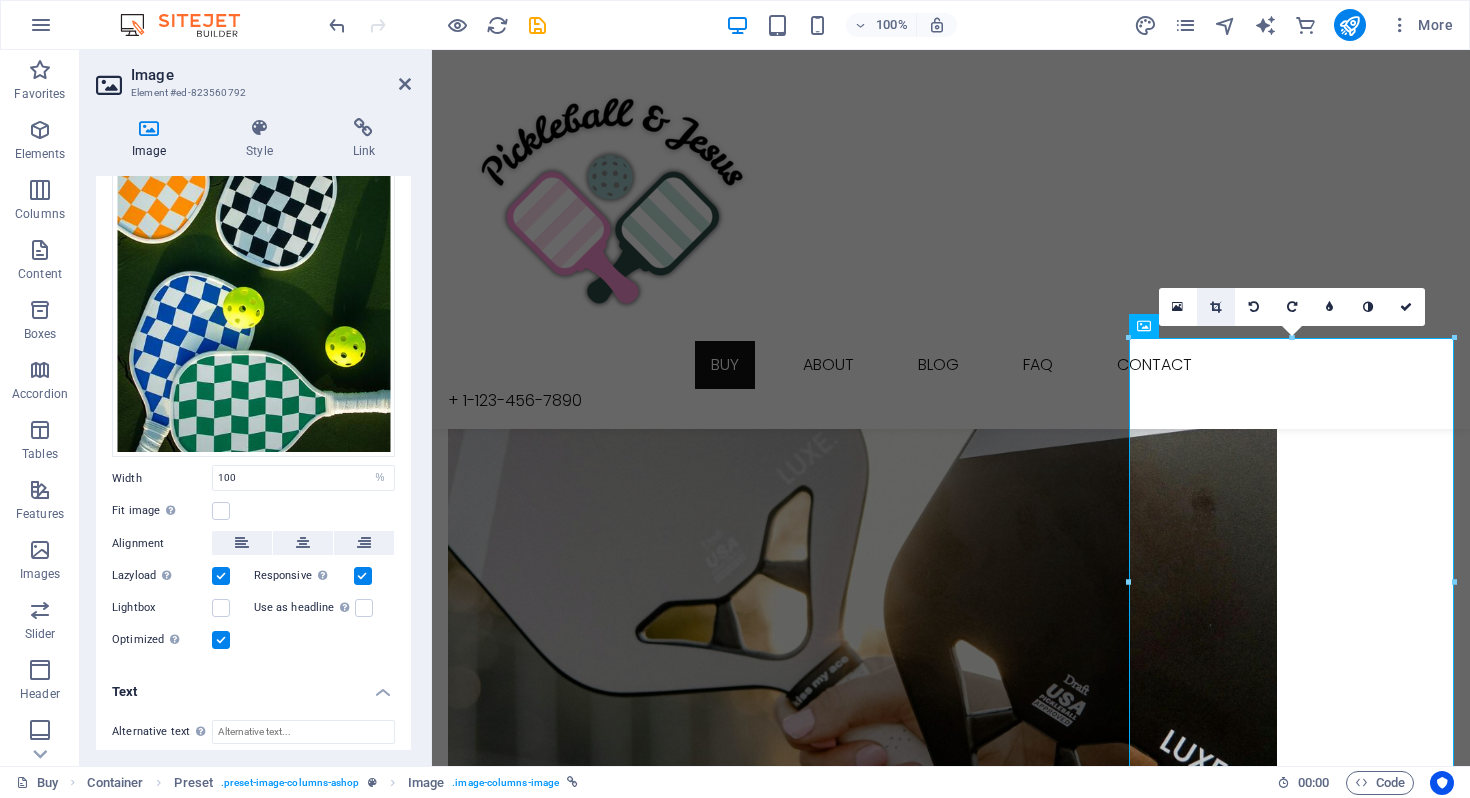 drag, startPoint x: 1216, startPoint y: 299, endPoint x: 784, endPoint y: 237, distance: 436.4264 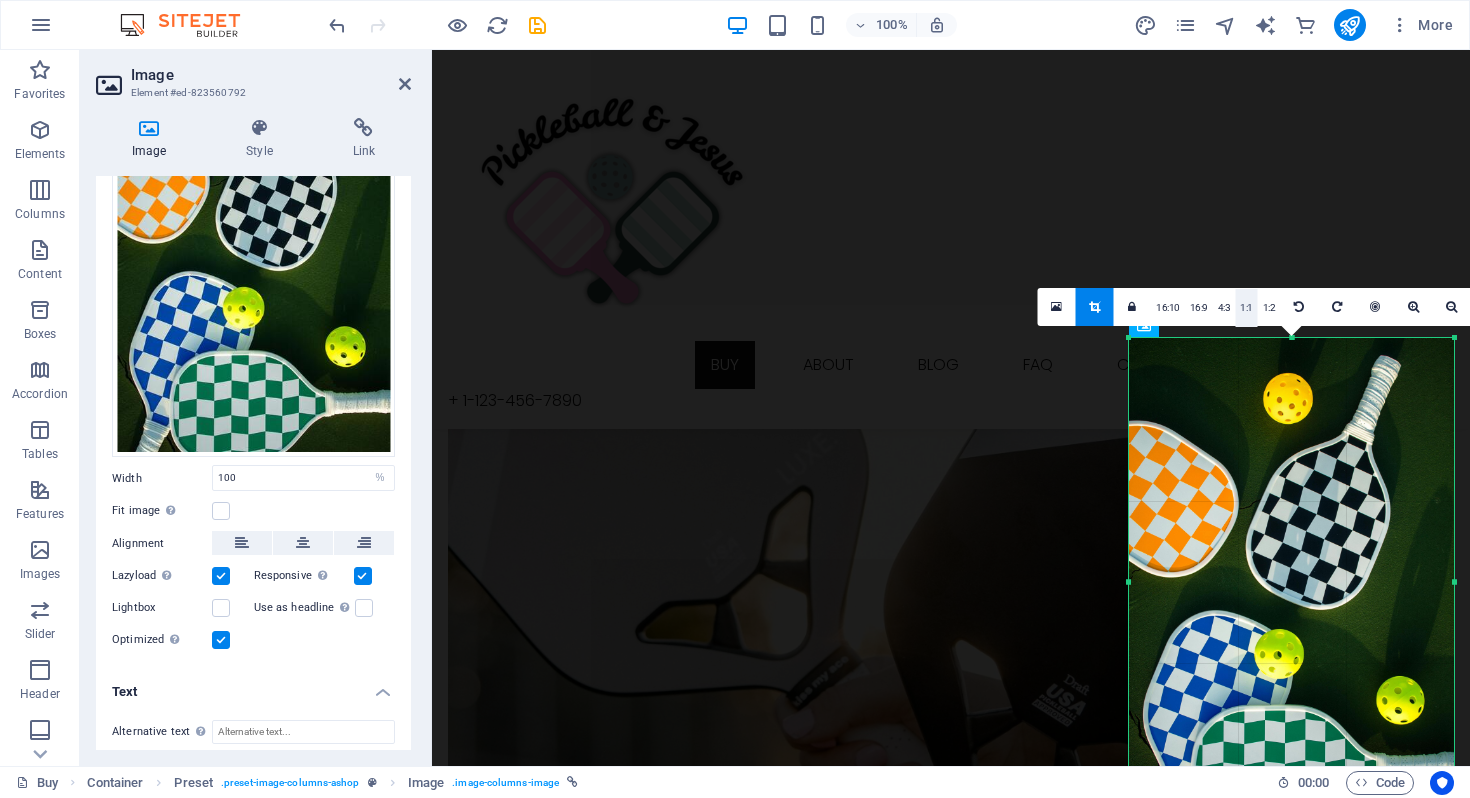 click on "1:1" at bounding box center (1246, 308) 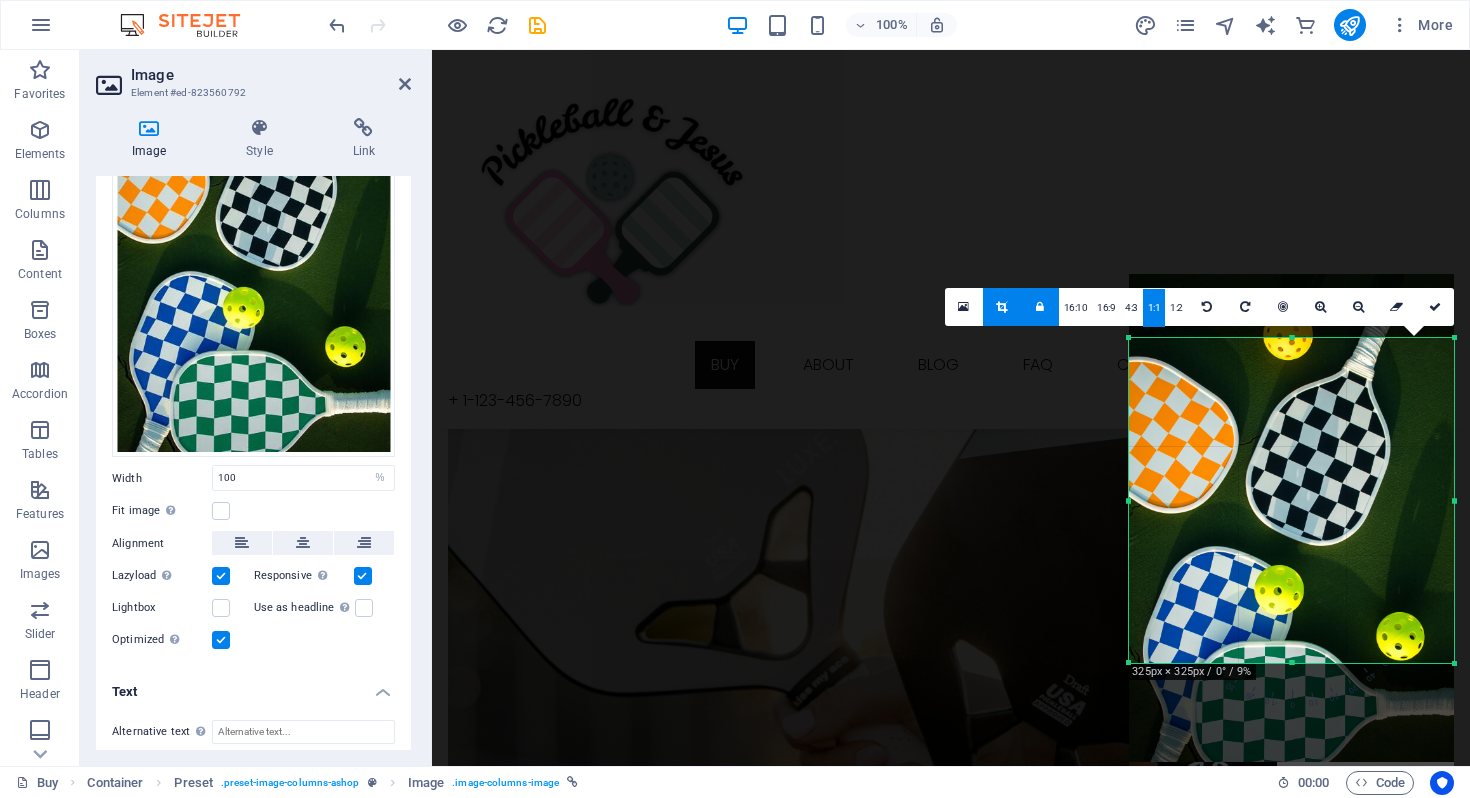 drag, startPoint x: 1278, startPoint y: 448, endPoint x: 1280, endPoint y: 384, distance: 64.03124 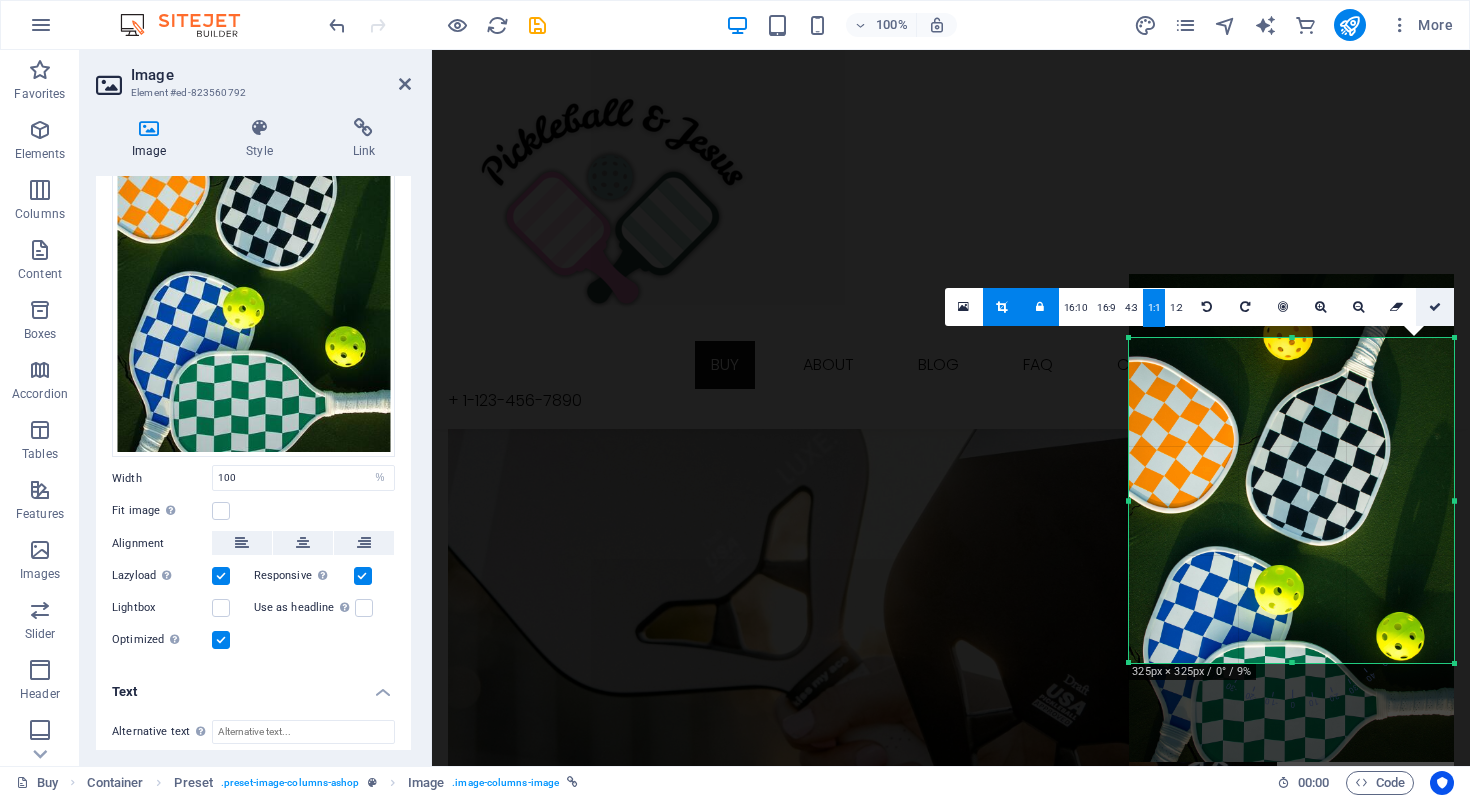 click at bounding box center (1435, 307) 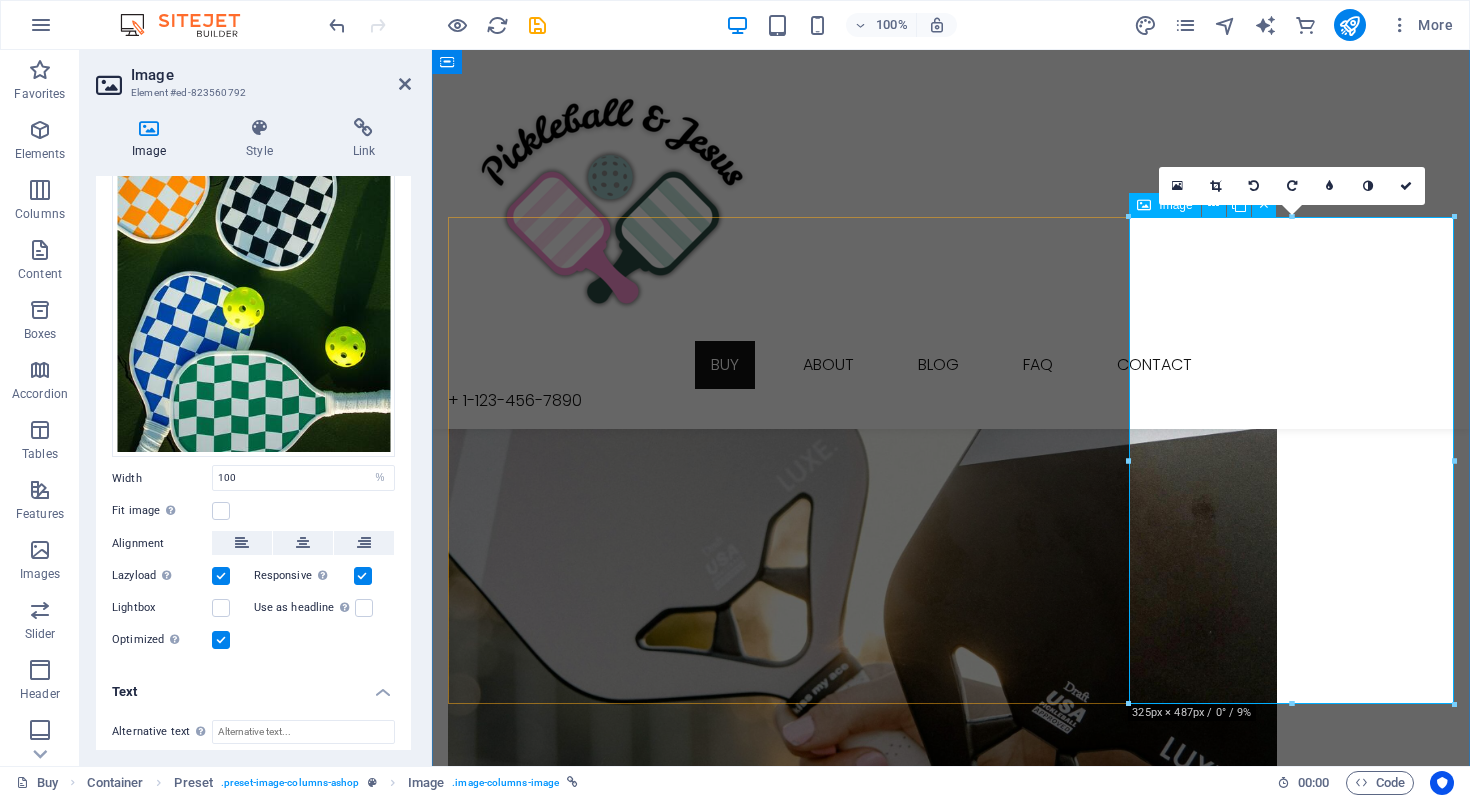 scroll, scrollTop: 312, scrollLeft: 0, axis: vertical 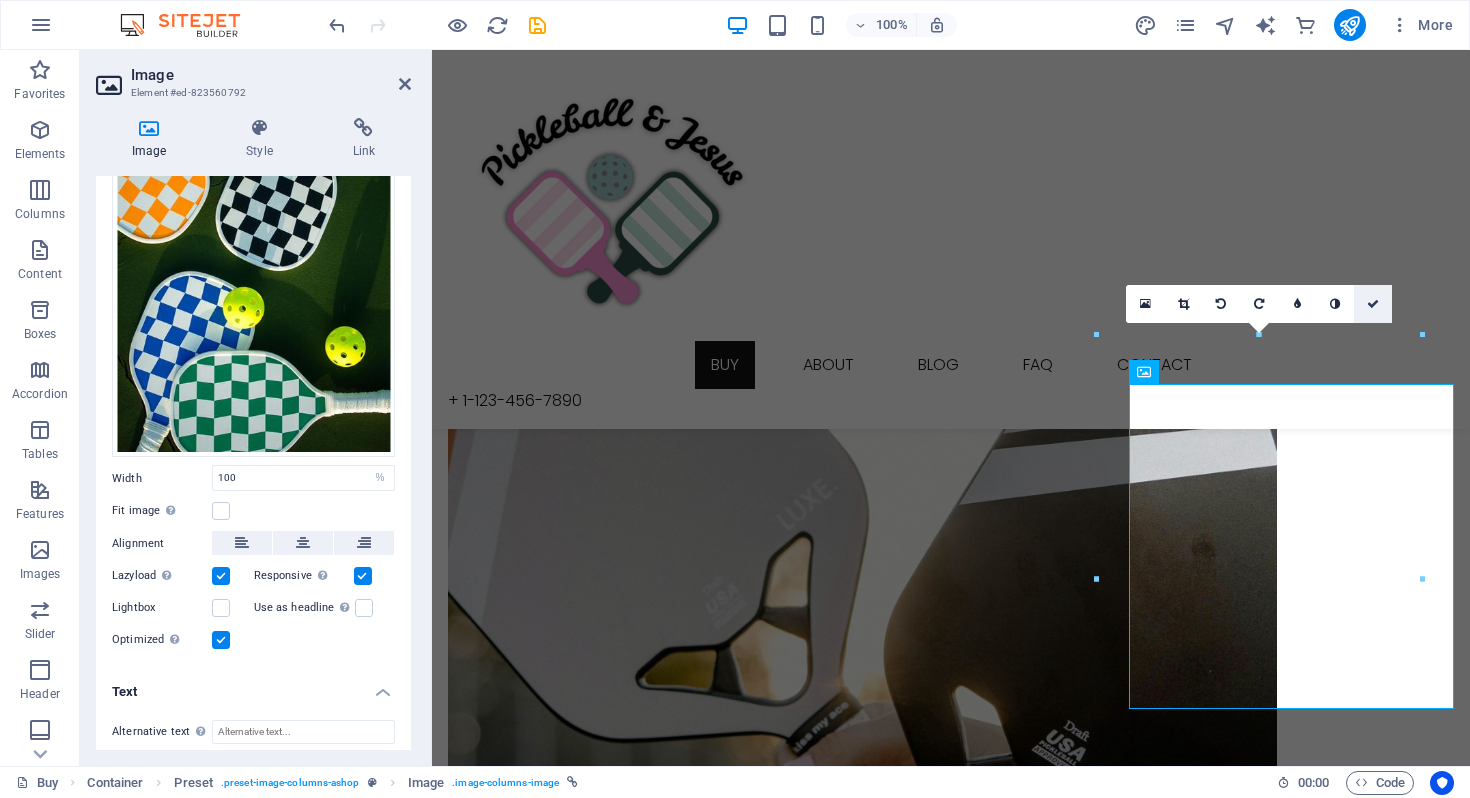 click at bounding box center (1373, 304) 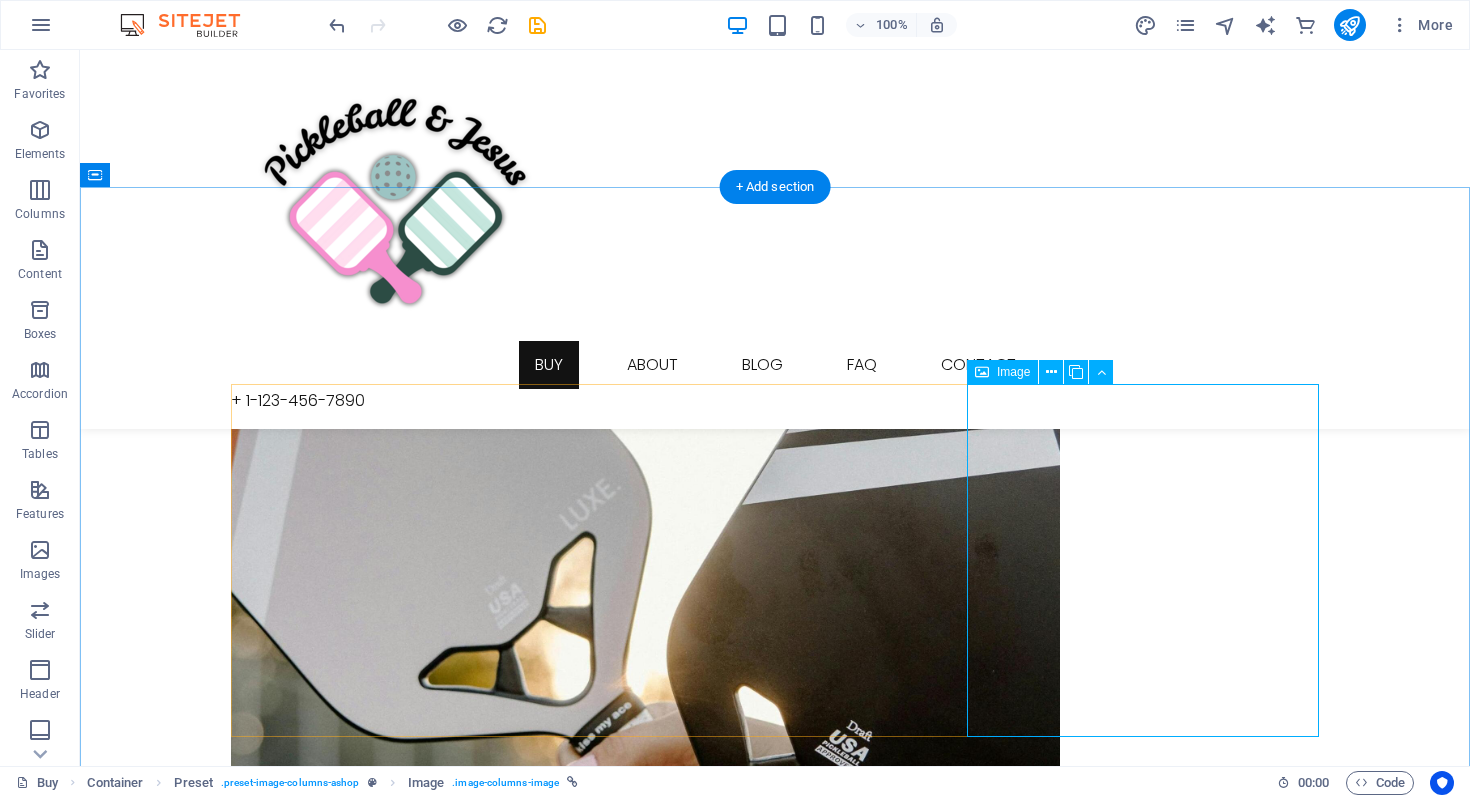 click on "Fashion Fashion & Lifestyle" at bounding box center [775, 2862] 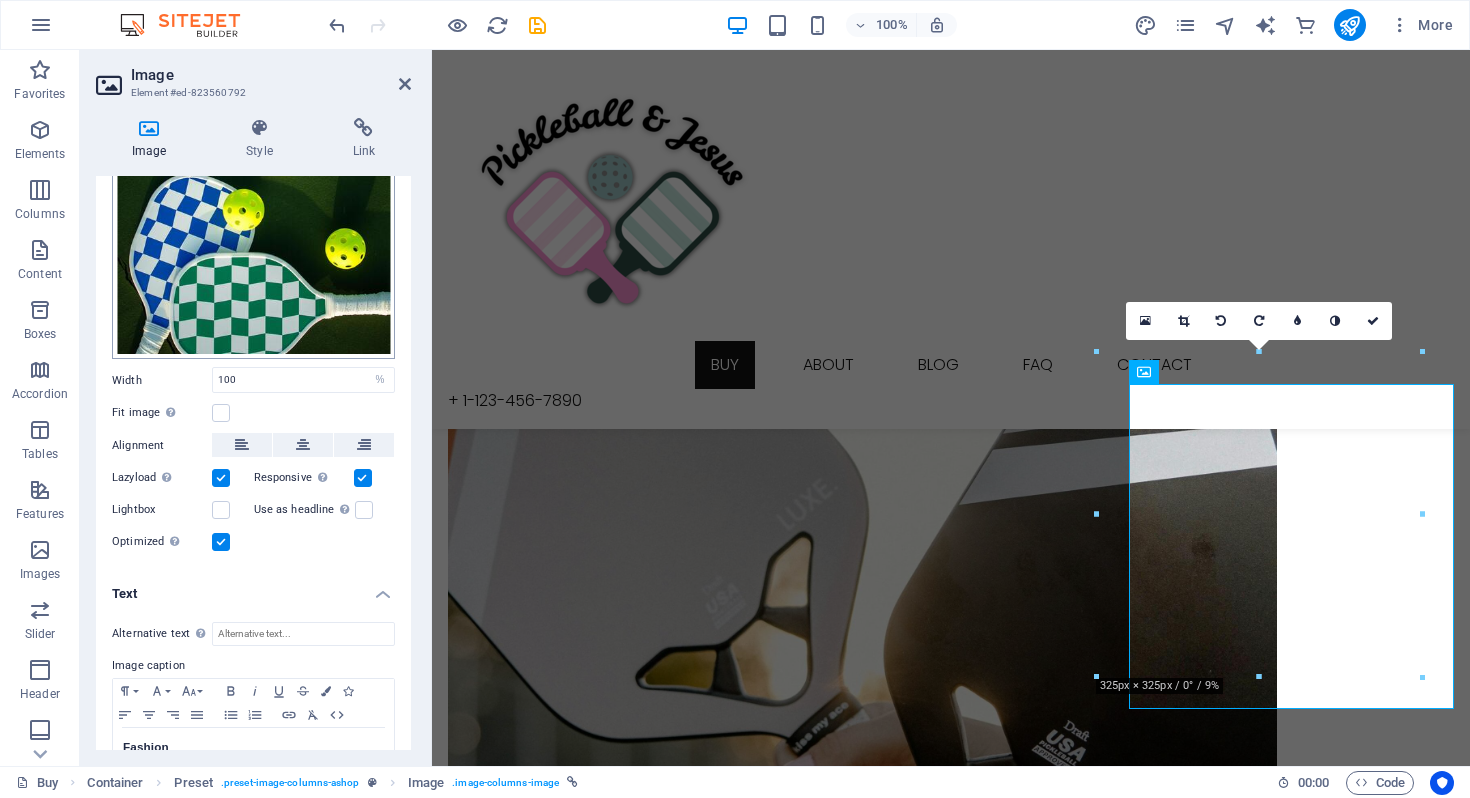 scroll, scrollTop: 338, scrollLeft: 0, axis: vertical 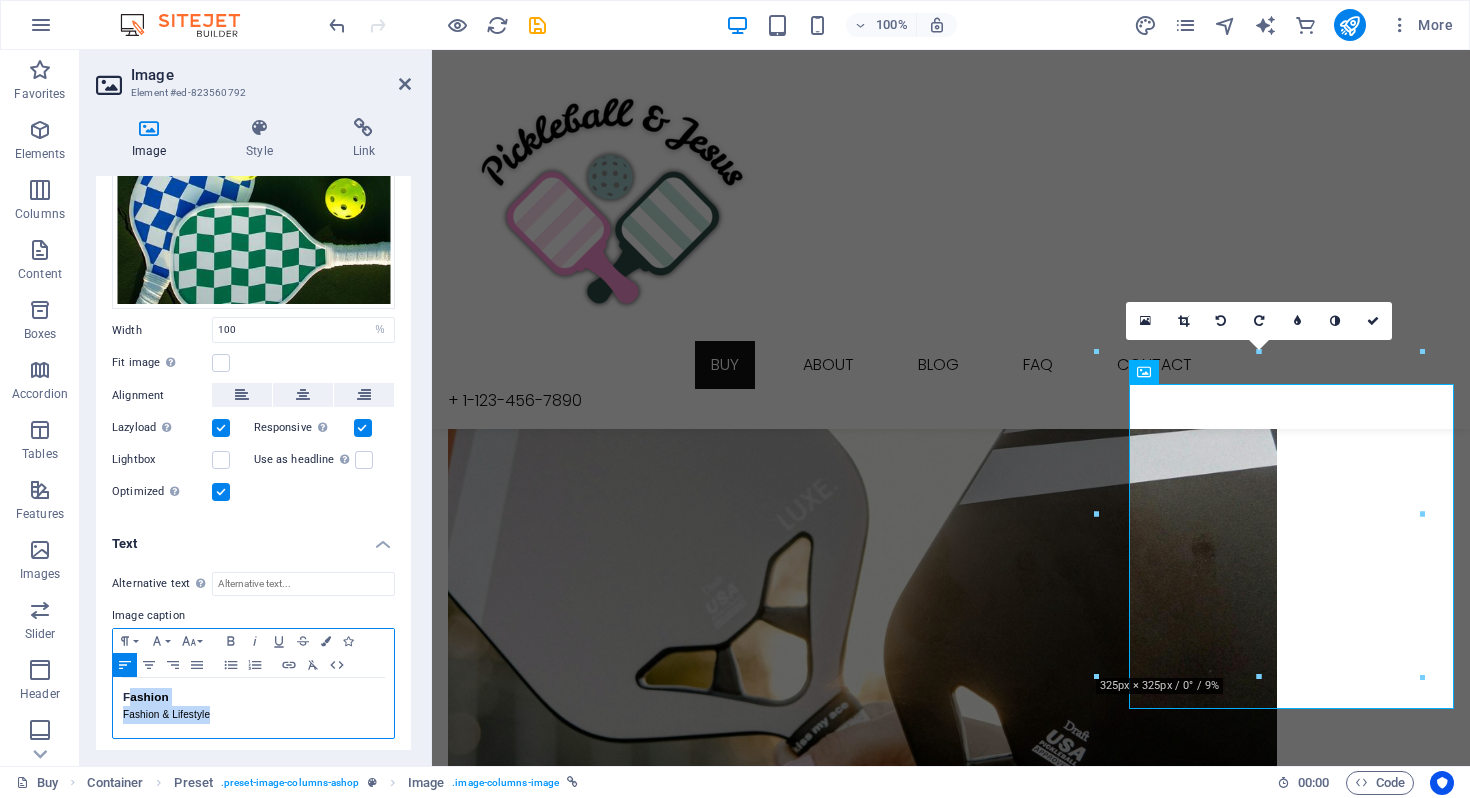 drag, startPoint x: 221, startPoint y: 708, endPoint x: 129, endPoint y: 684, distance: 95.07891 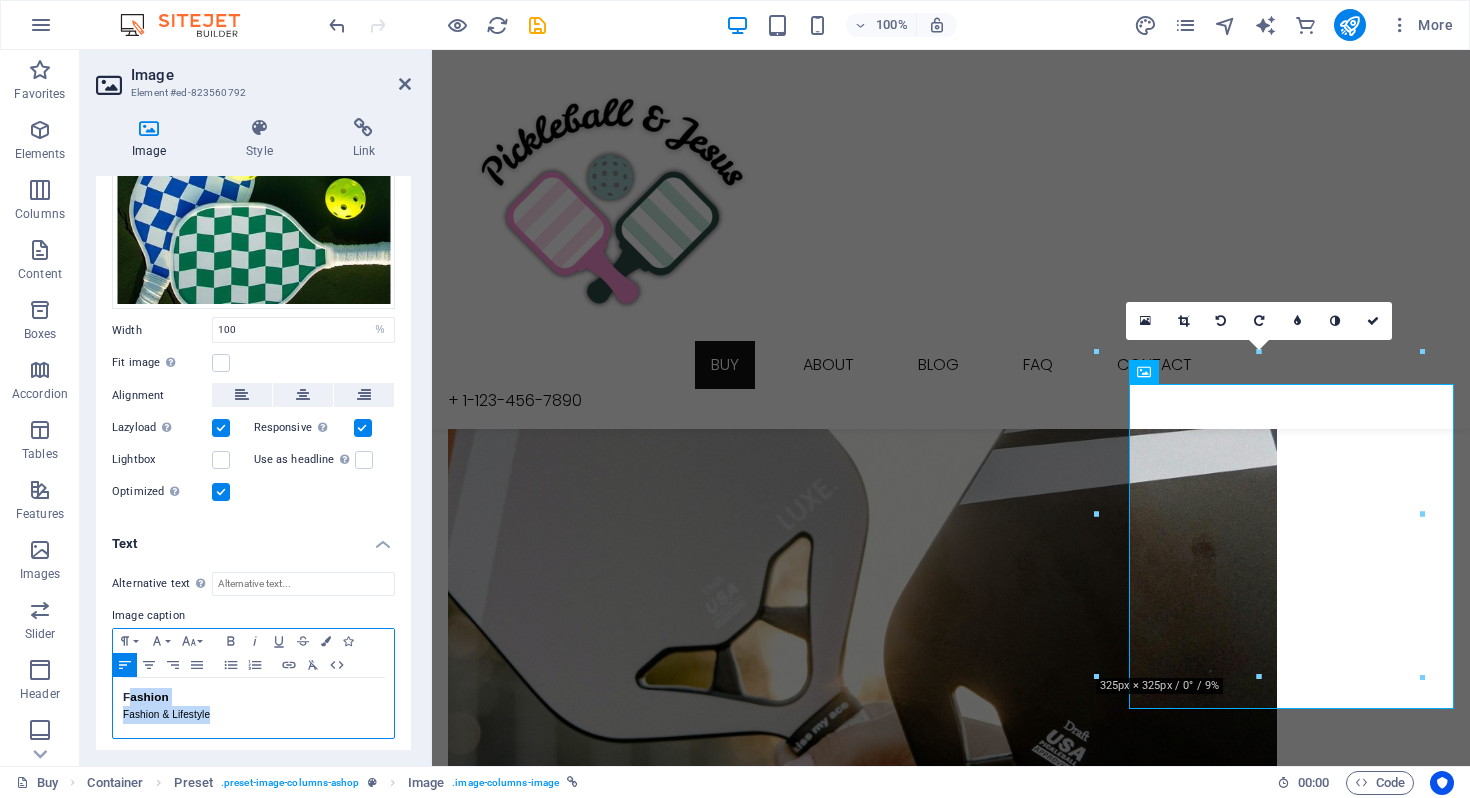 click on "Fashion Fashion & Lifestyle" at bounding box center [253, 708] 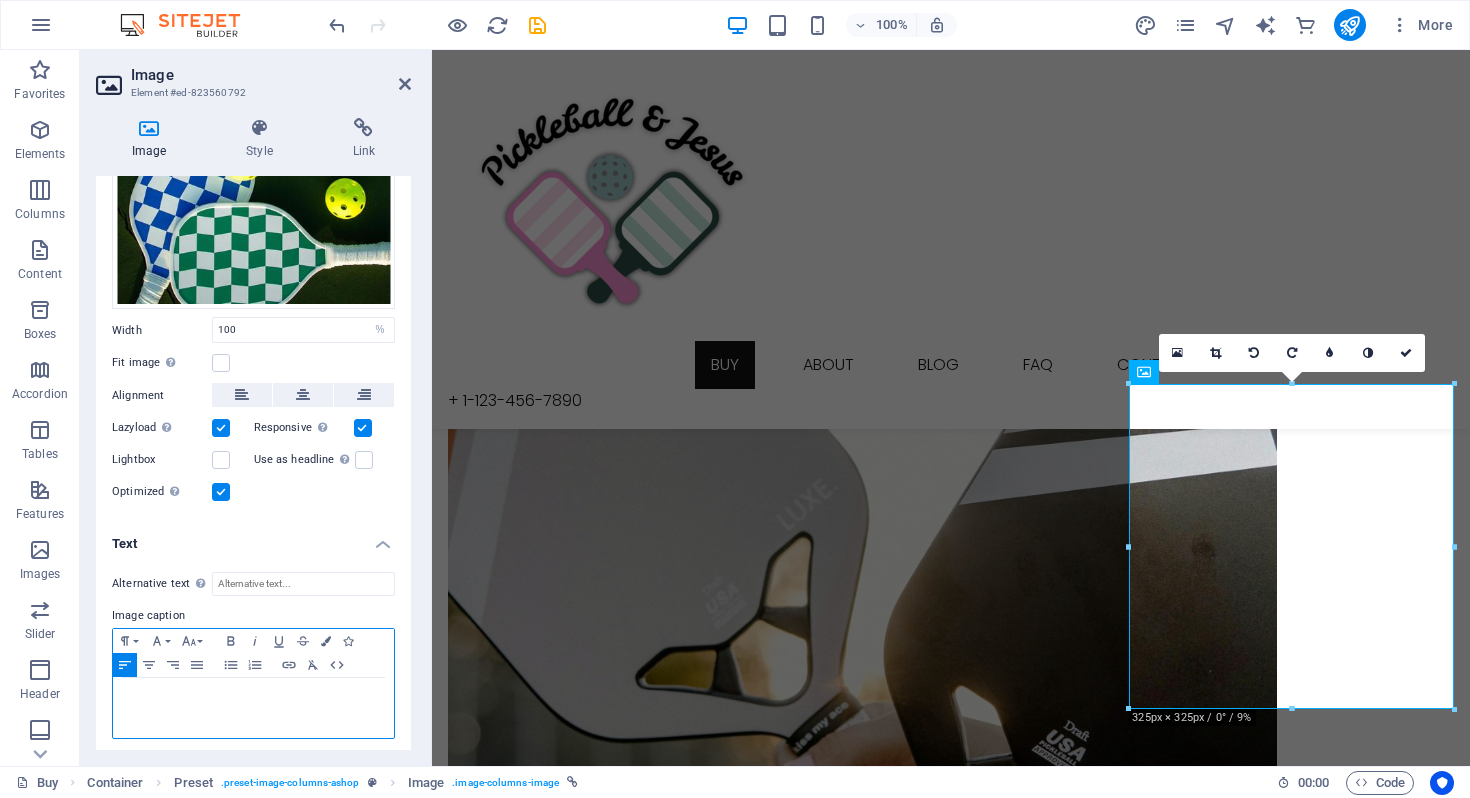 type 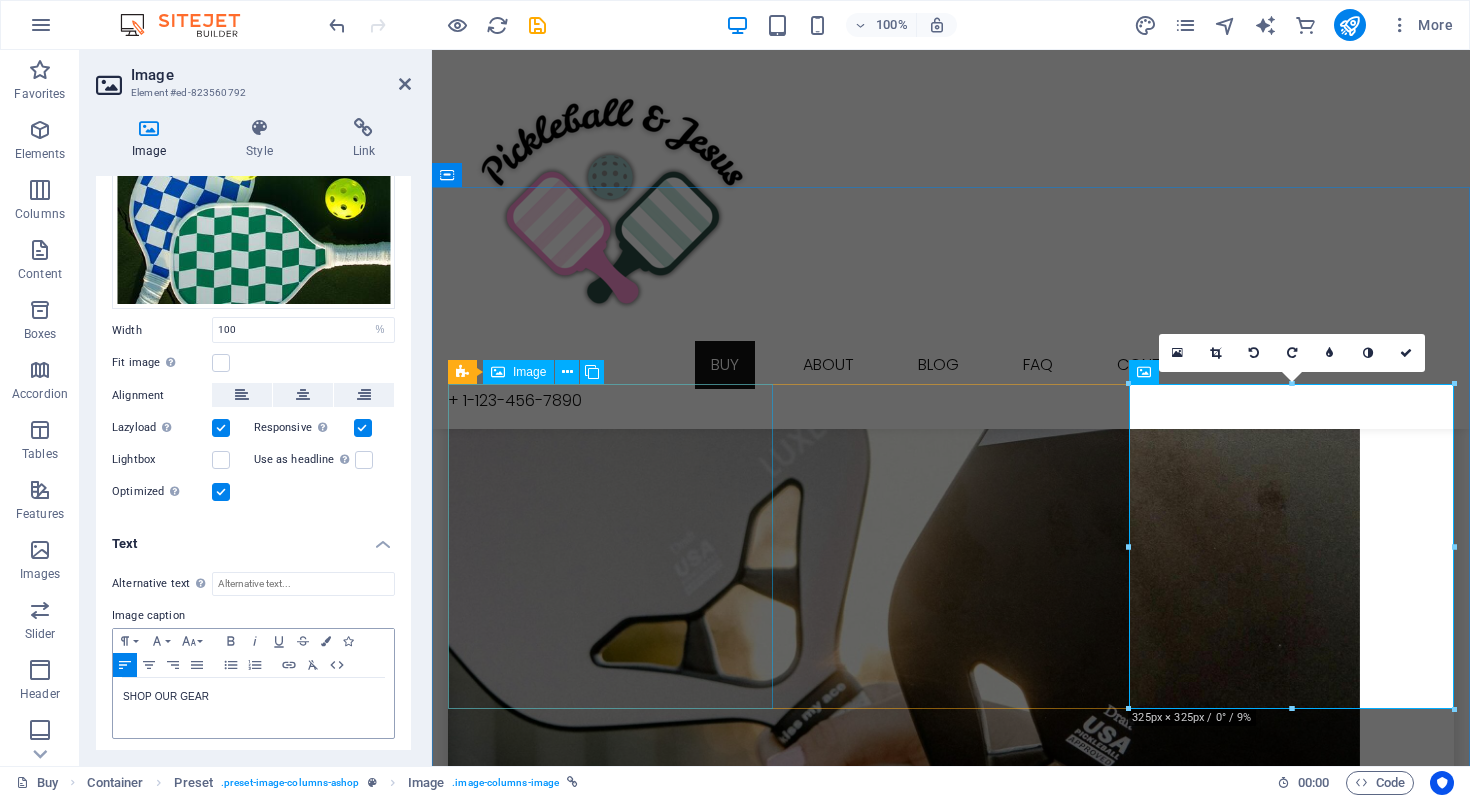 click on "JOIN OUR MINISTRY" at bounding box center [951, 798] 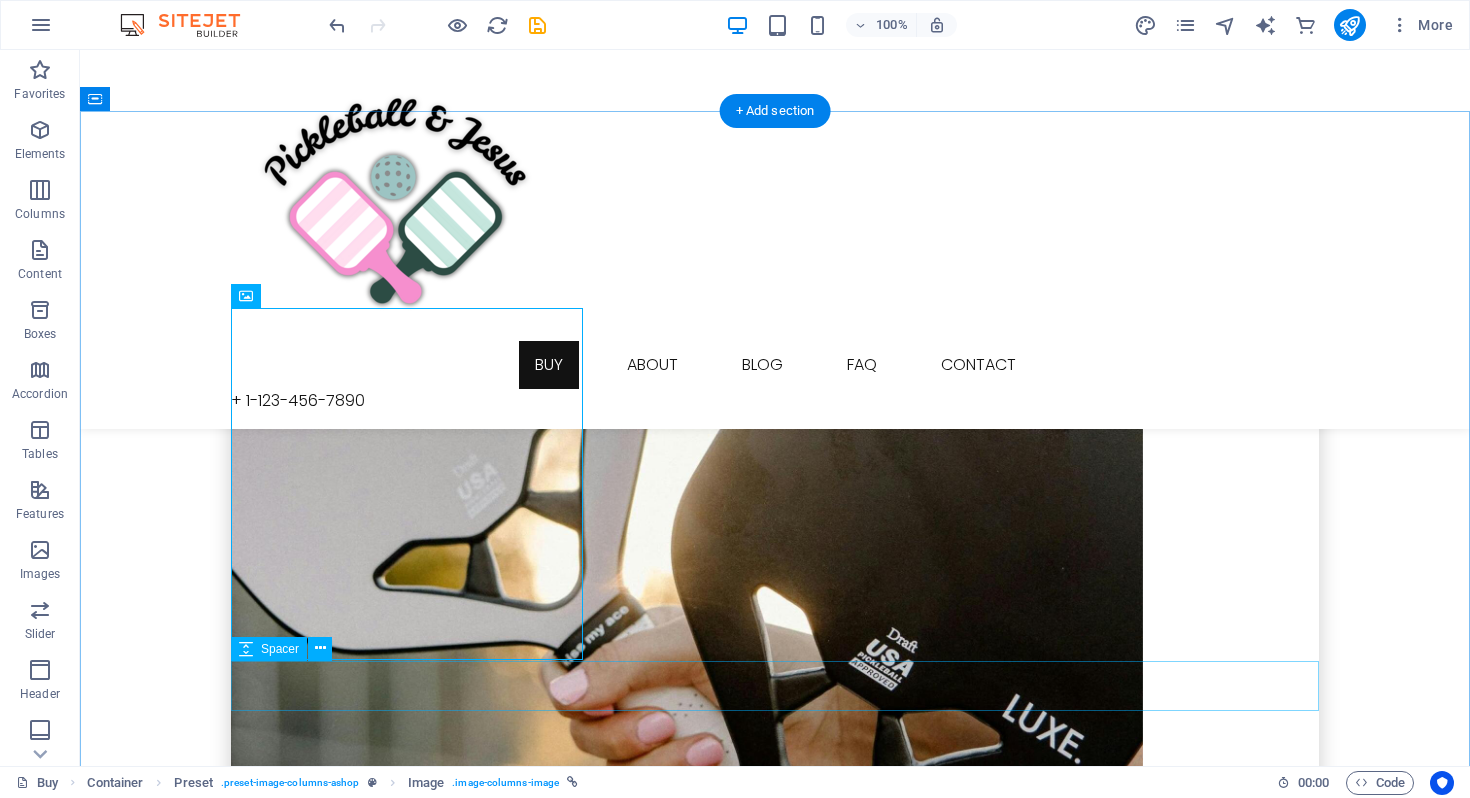 scroll, scrollTop: 388, scrollLeft: 0, axis: vertical 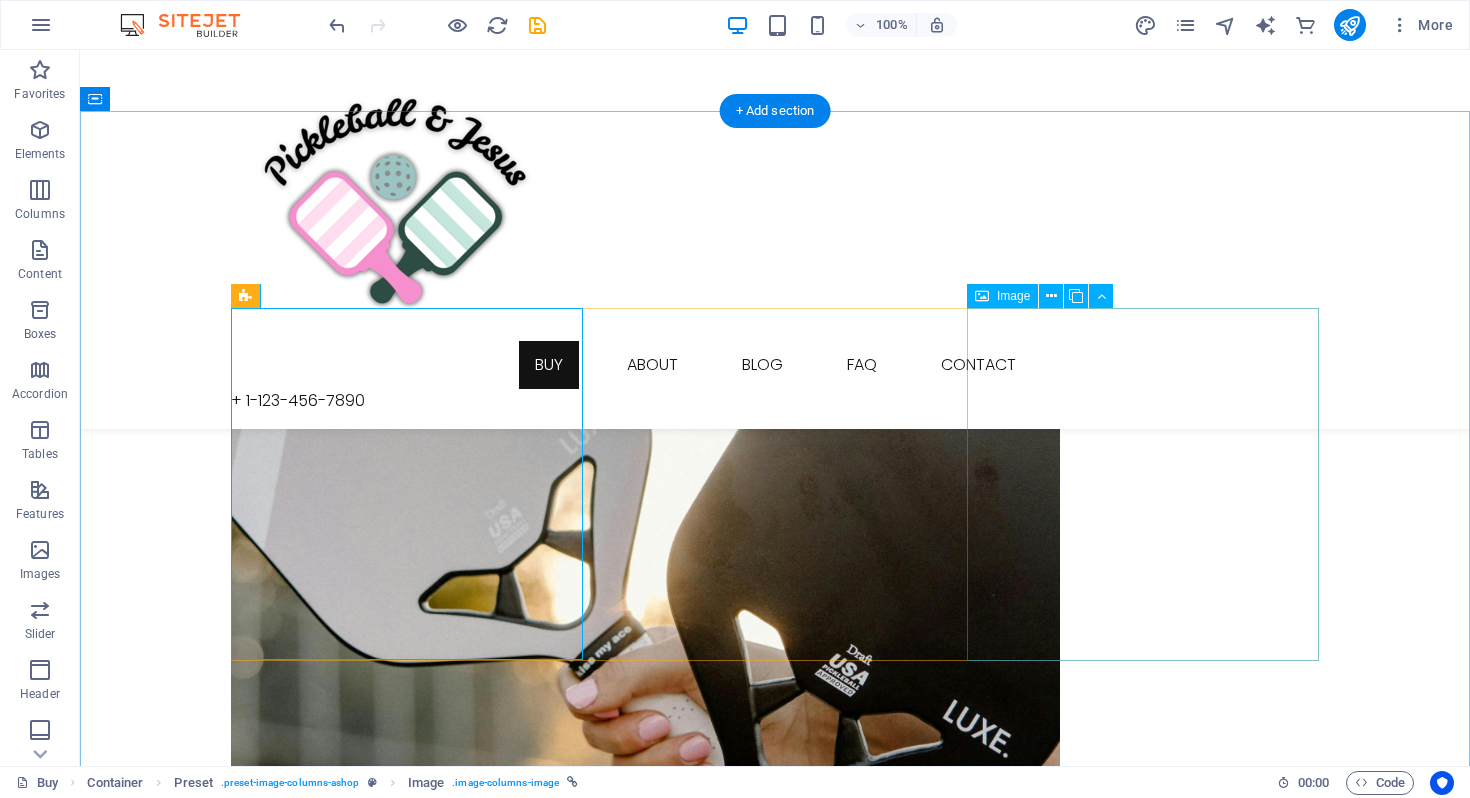 click on "SHOP OUR GEAR" at bounding box center (775, 2786) 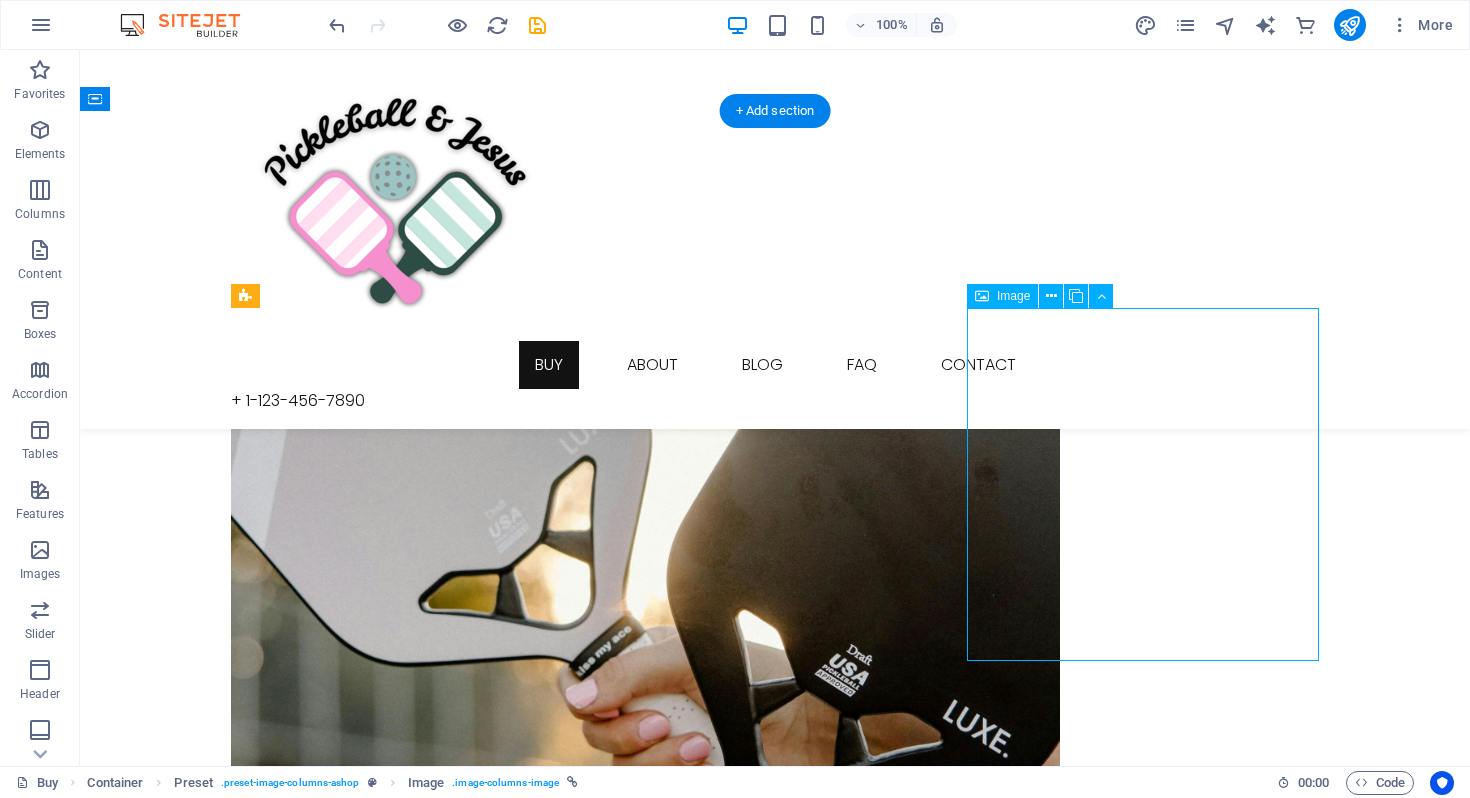 click on "SHOP OUR GEAR" at bounding box center [775, 2786] 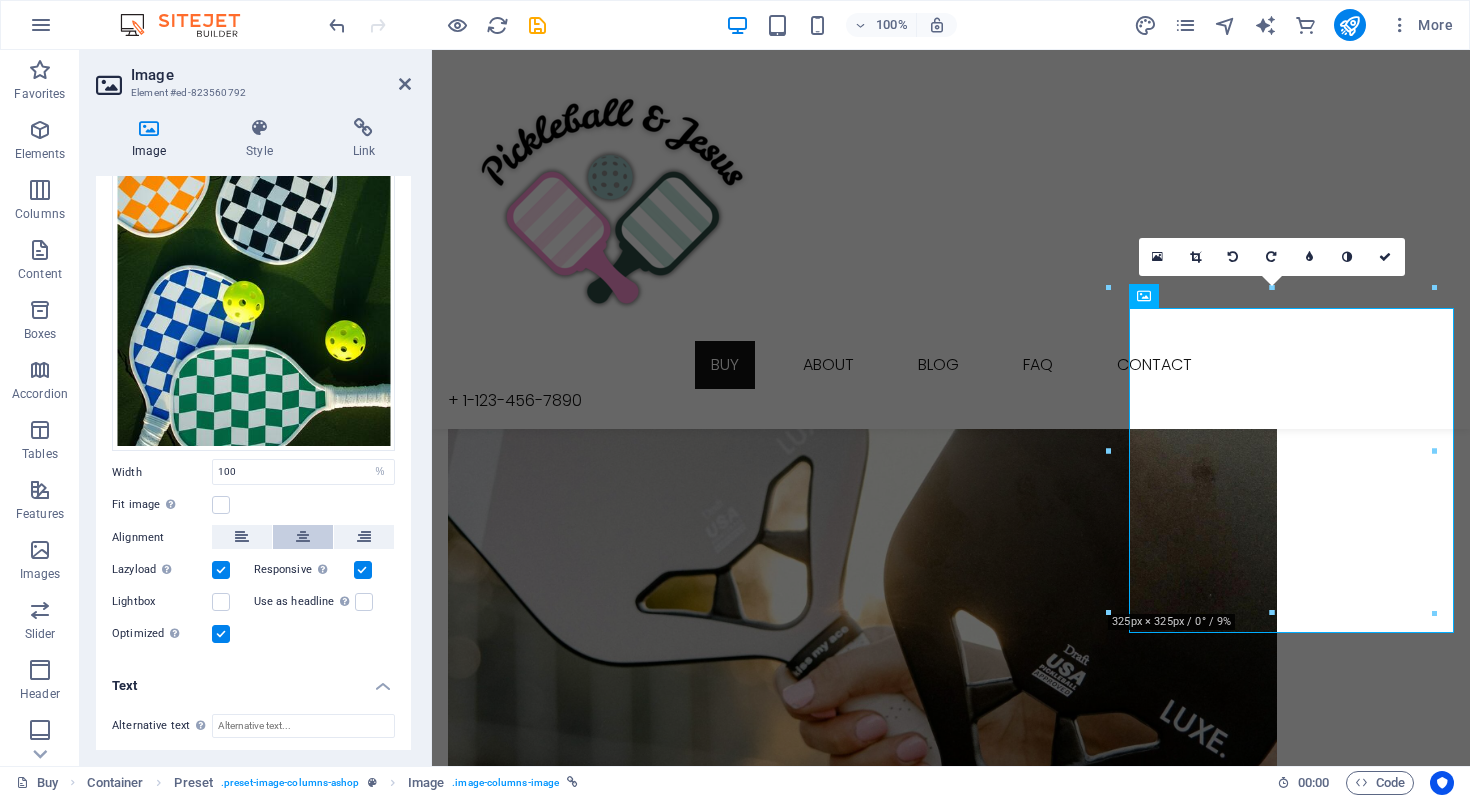 scroll, scrollTop: 338, scrollLeft: 0, axis: vertical 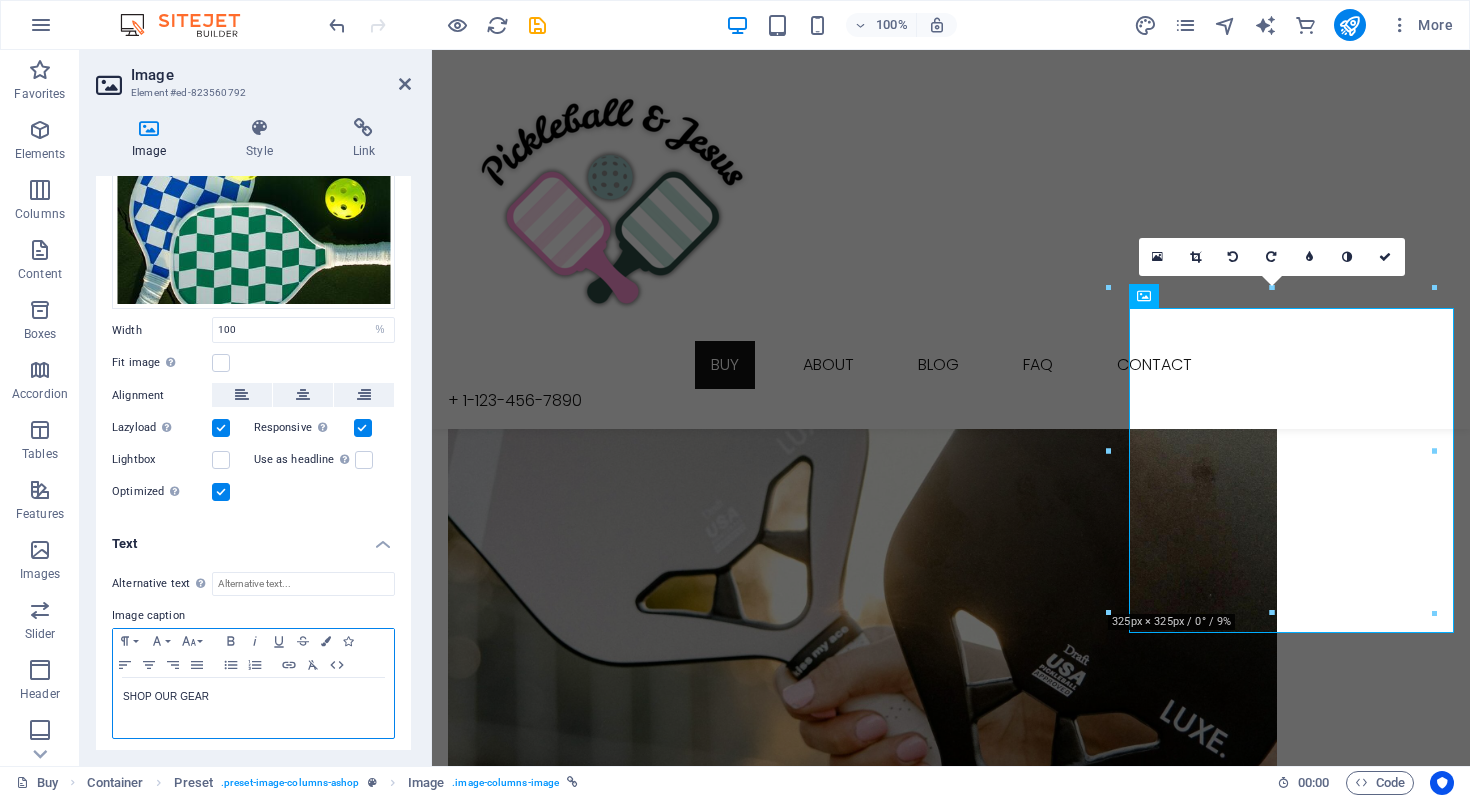 click on "SHOP OUR GEAR" at bounding box center [253, 708] 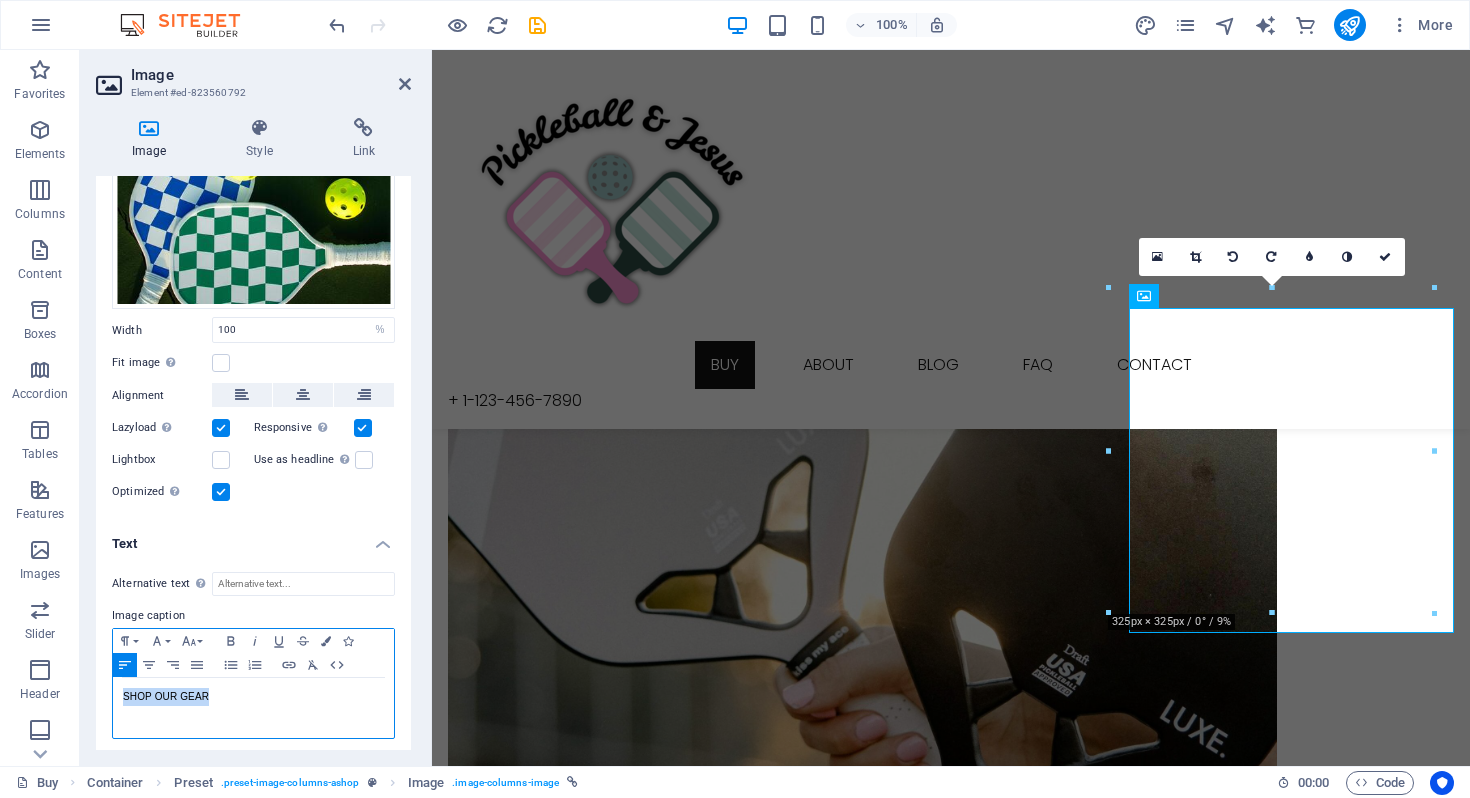 drag, startPoint x: 219, startPoint y: 686, endPoint x: 91, endPoint y: 686, distance: 128 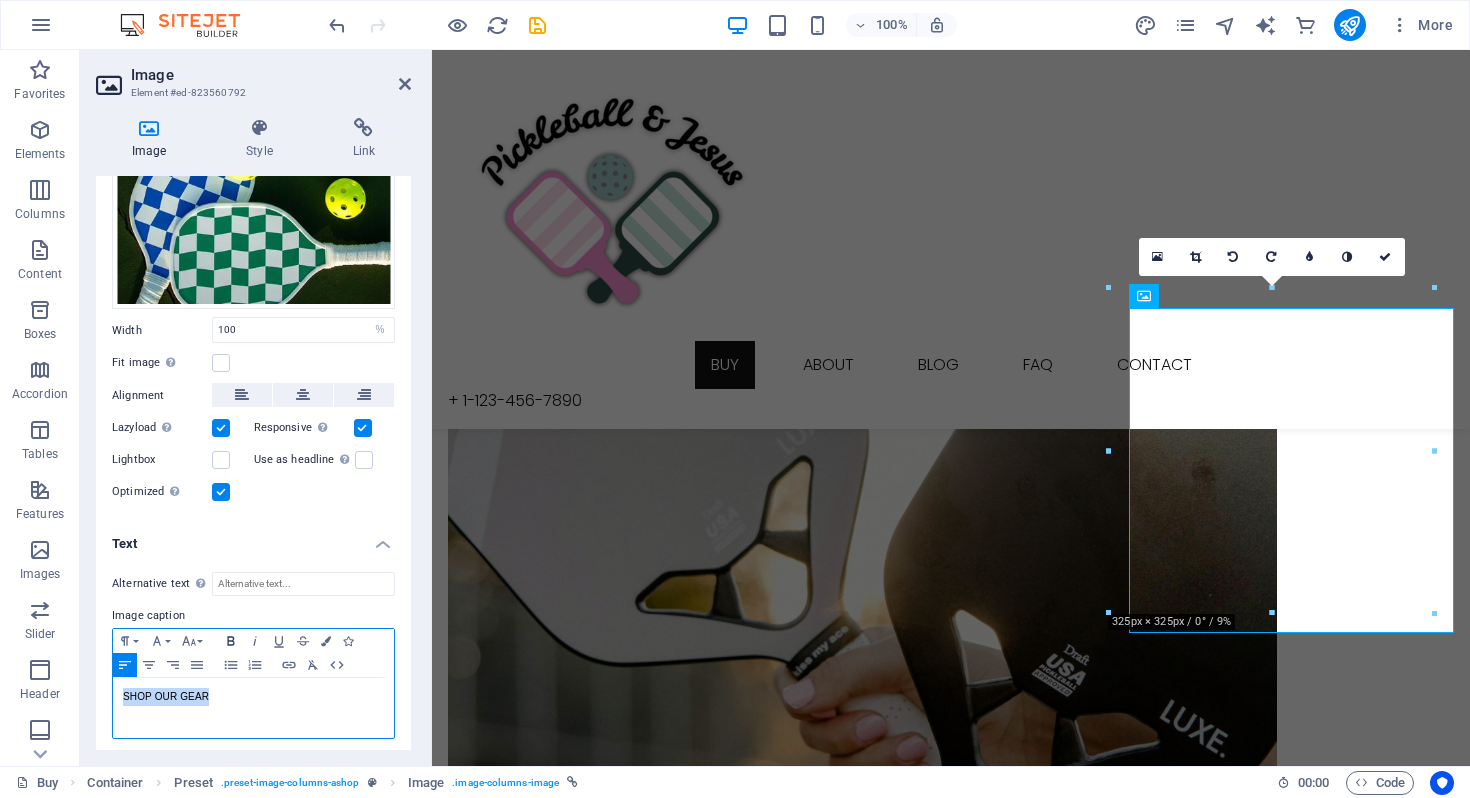 click 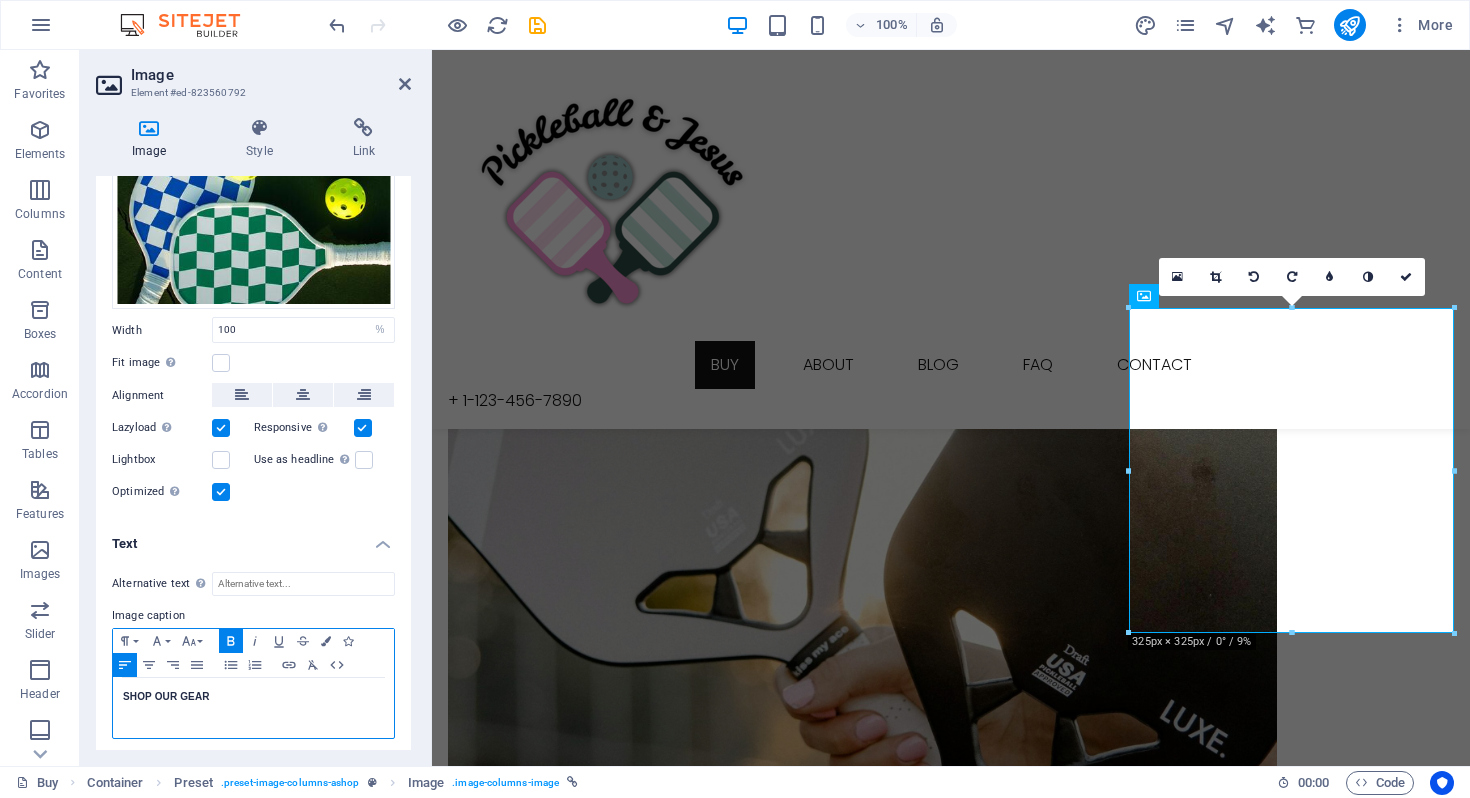 click 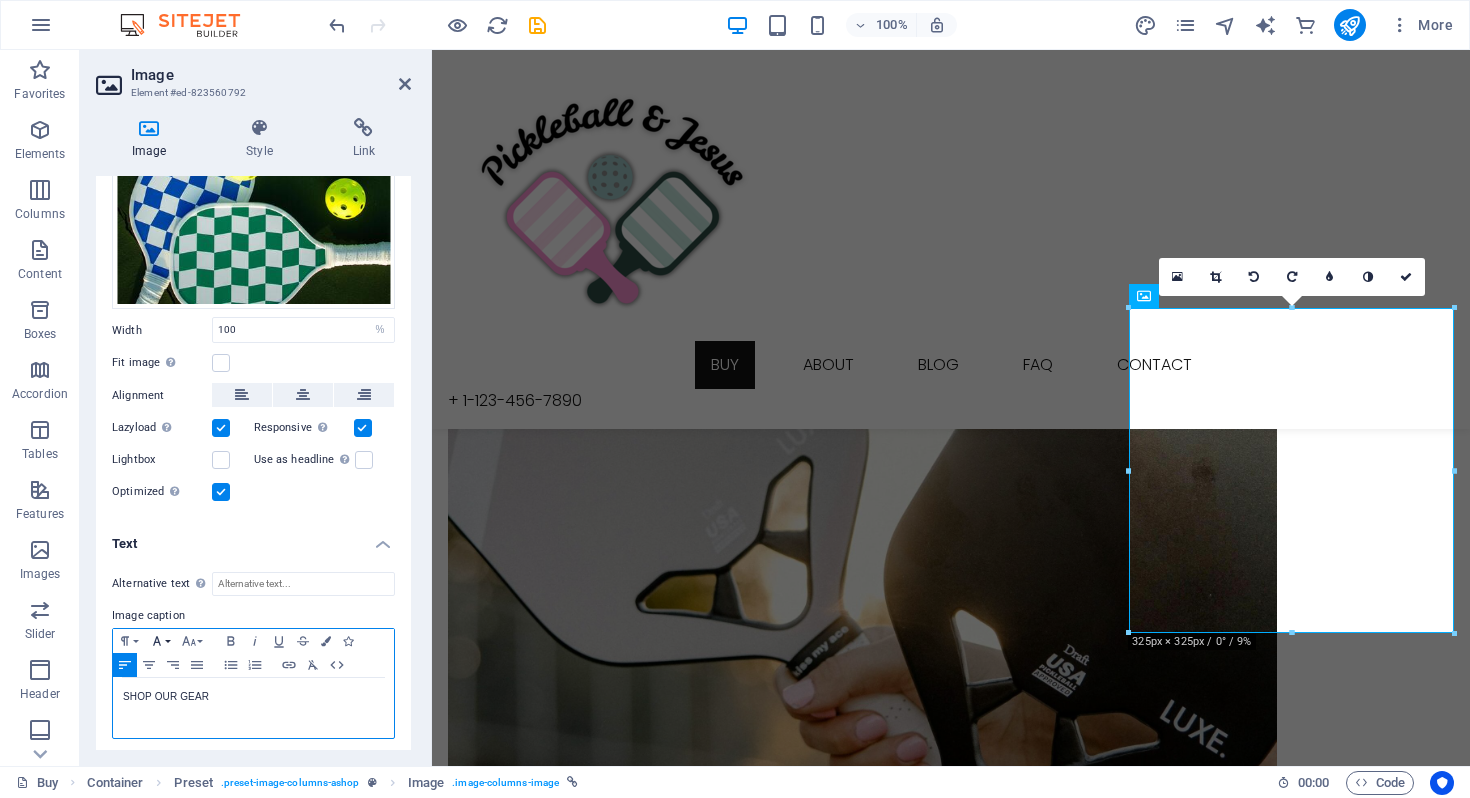 click on "Font Family" at bounding box center [161, 641] 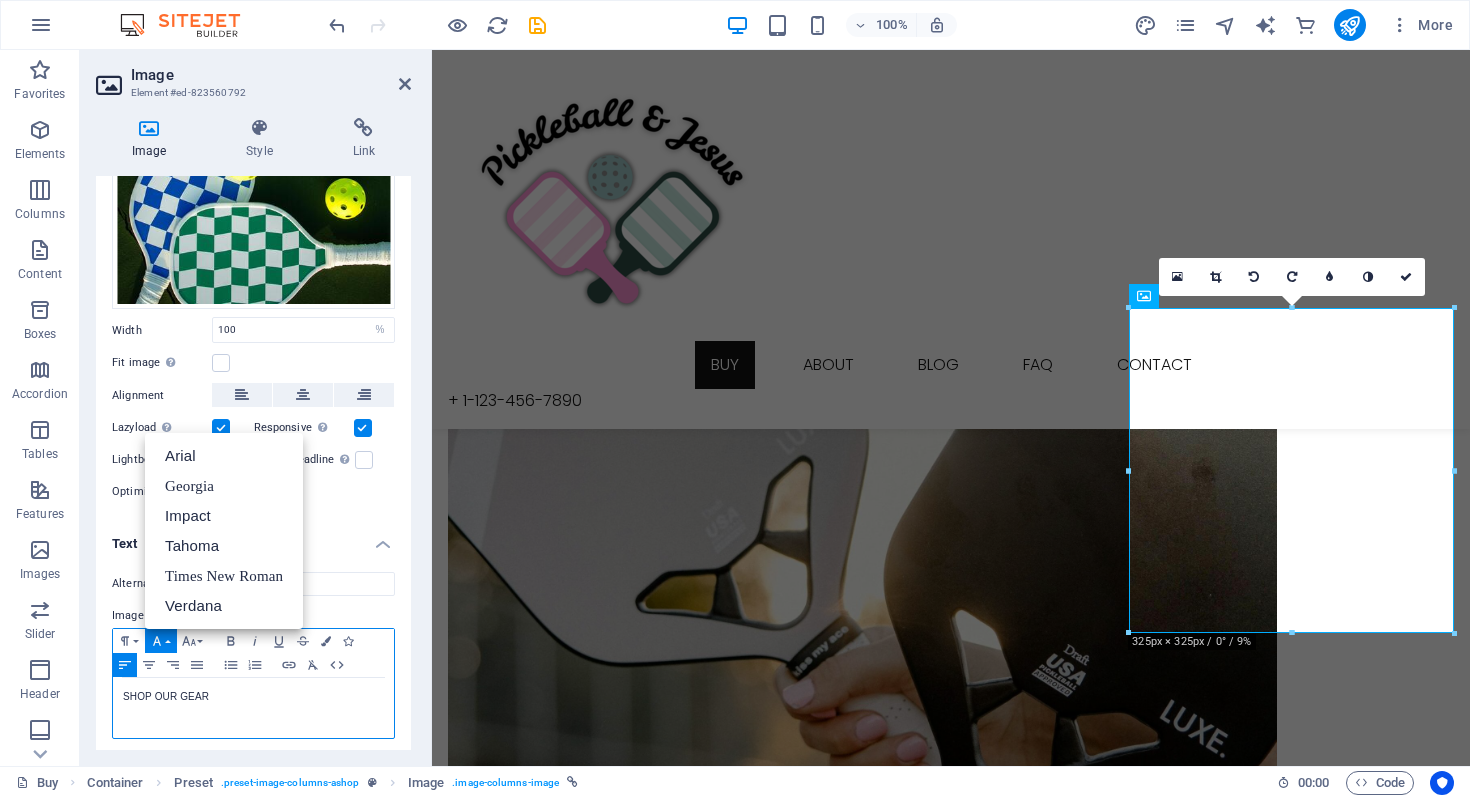 click on "Font Family" at bounding box center [161, 641] 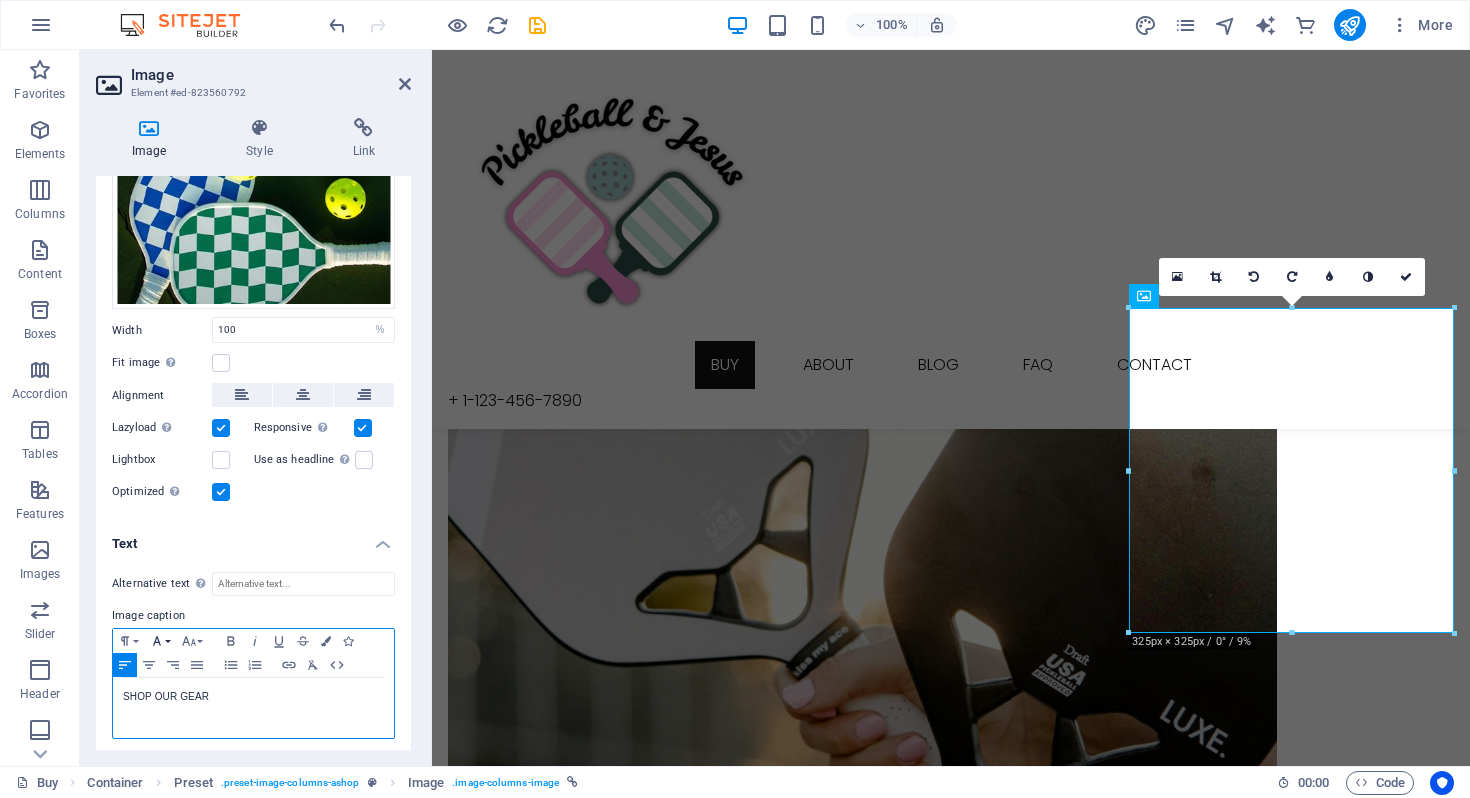 click on "Font Family" at bounding box center [161, 641] 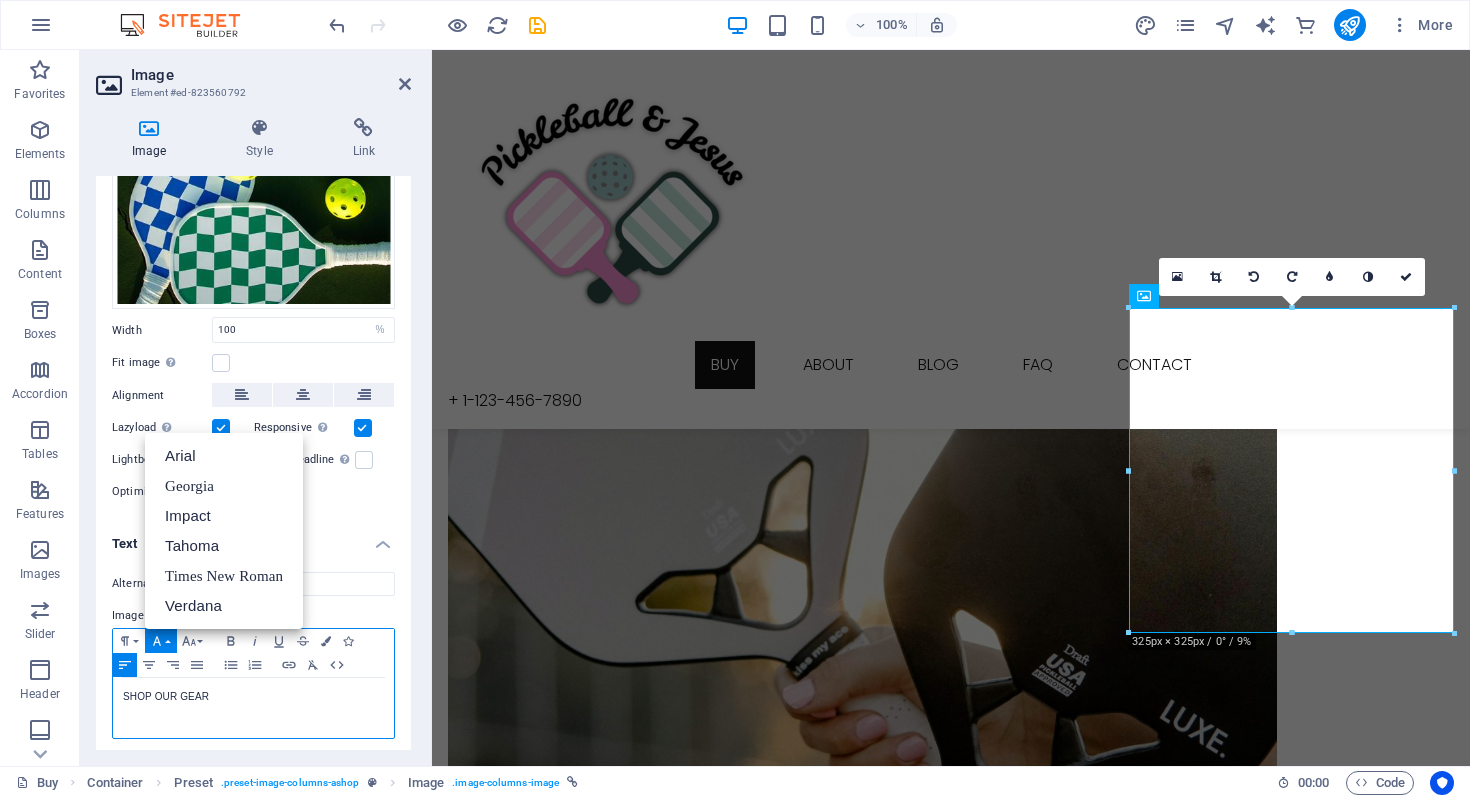 click on "SHOP OUR GEAR" at bounding box center [253, 697] 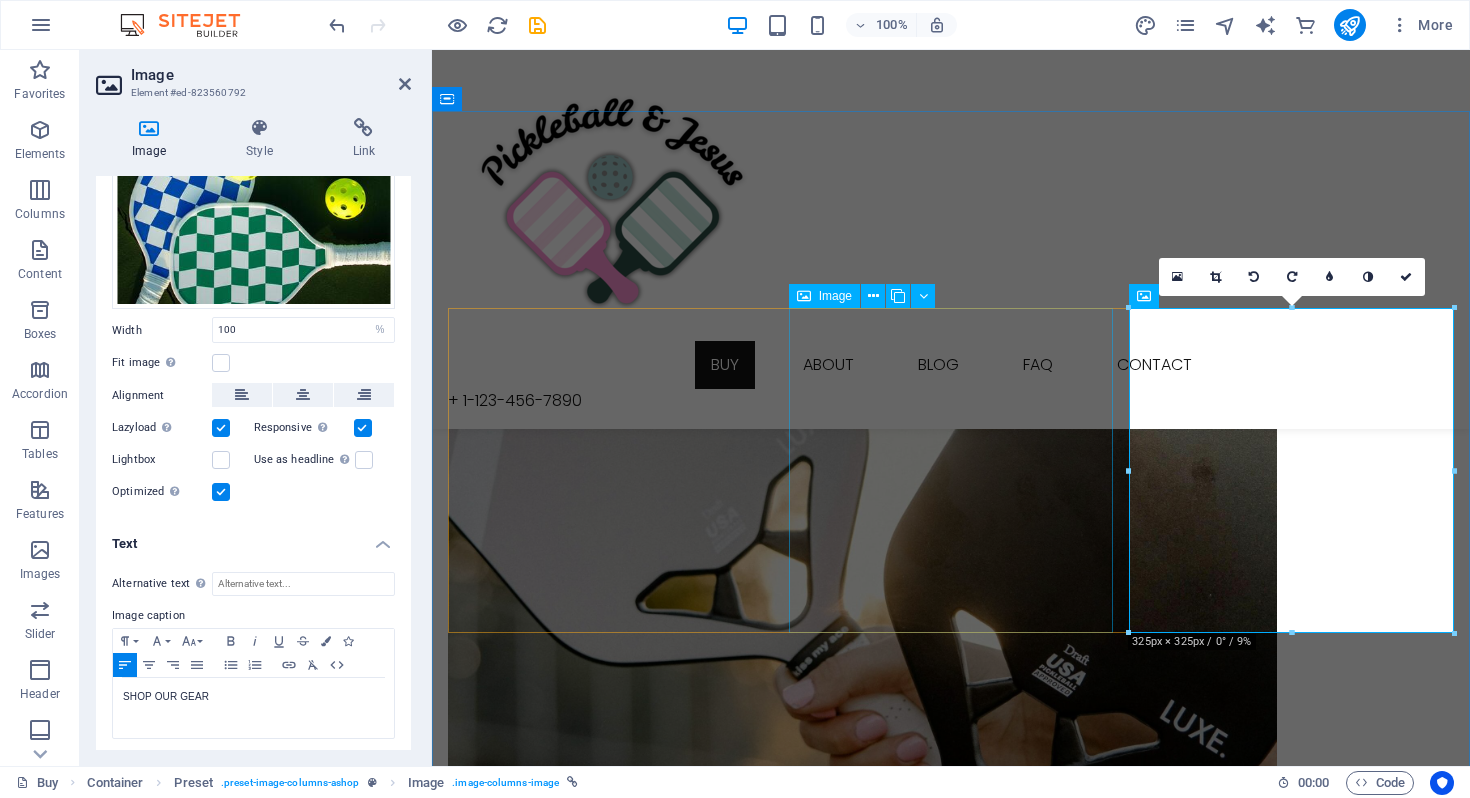 click on "ABOUT OUR FOUNDER MOLLIE" at bounding box center (951, 1648) 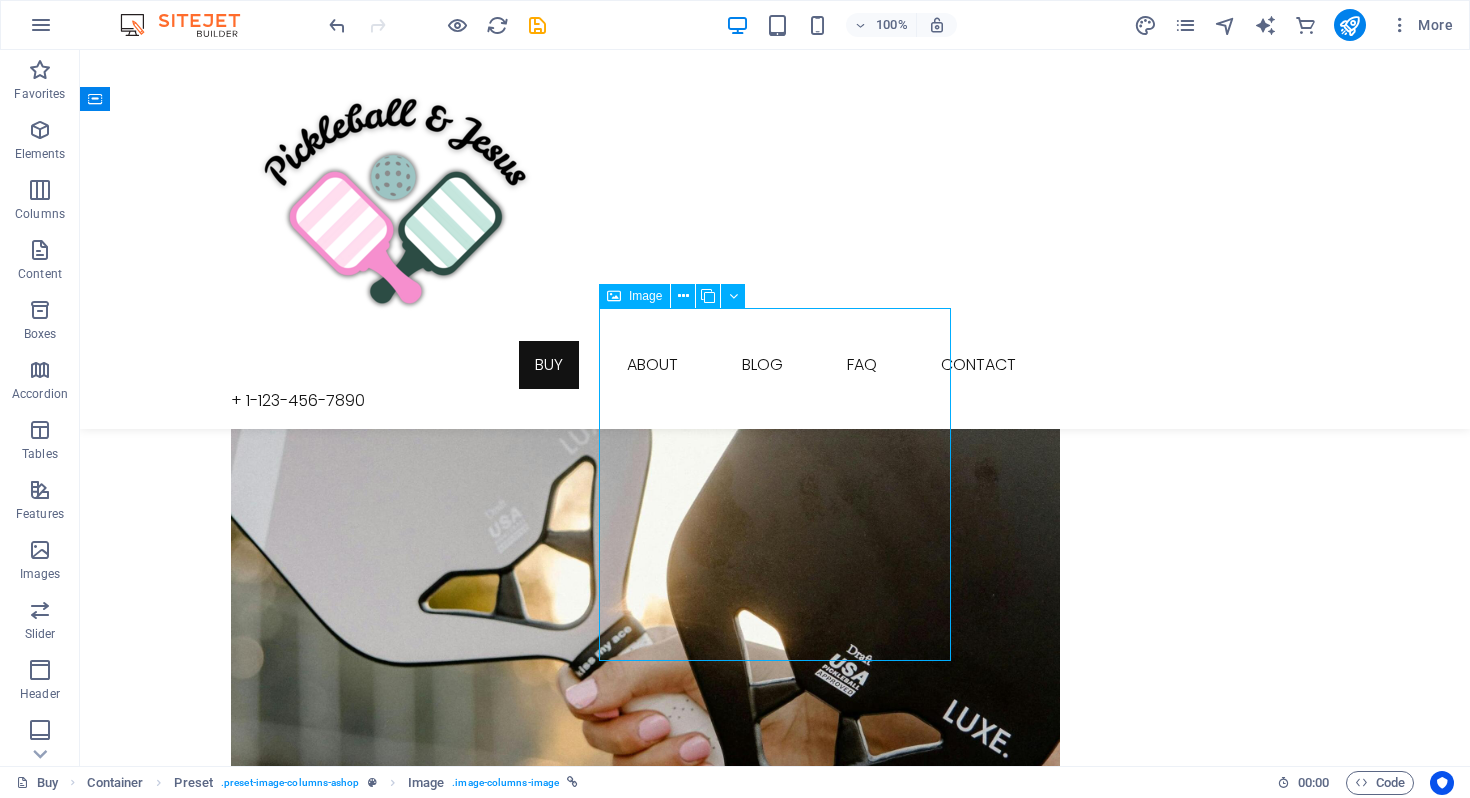 click on "ABOUT OUR FOUNDER MOLLIE" at bounding box center (775, 1689) 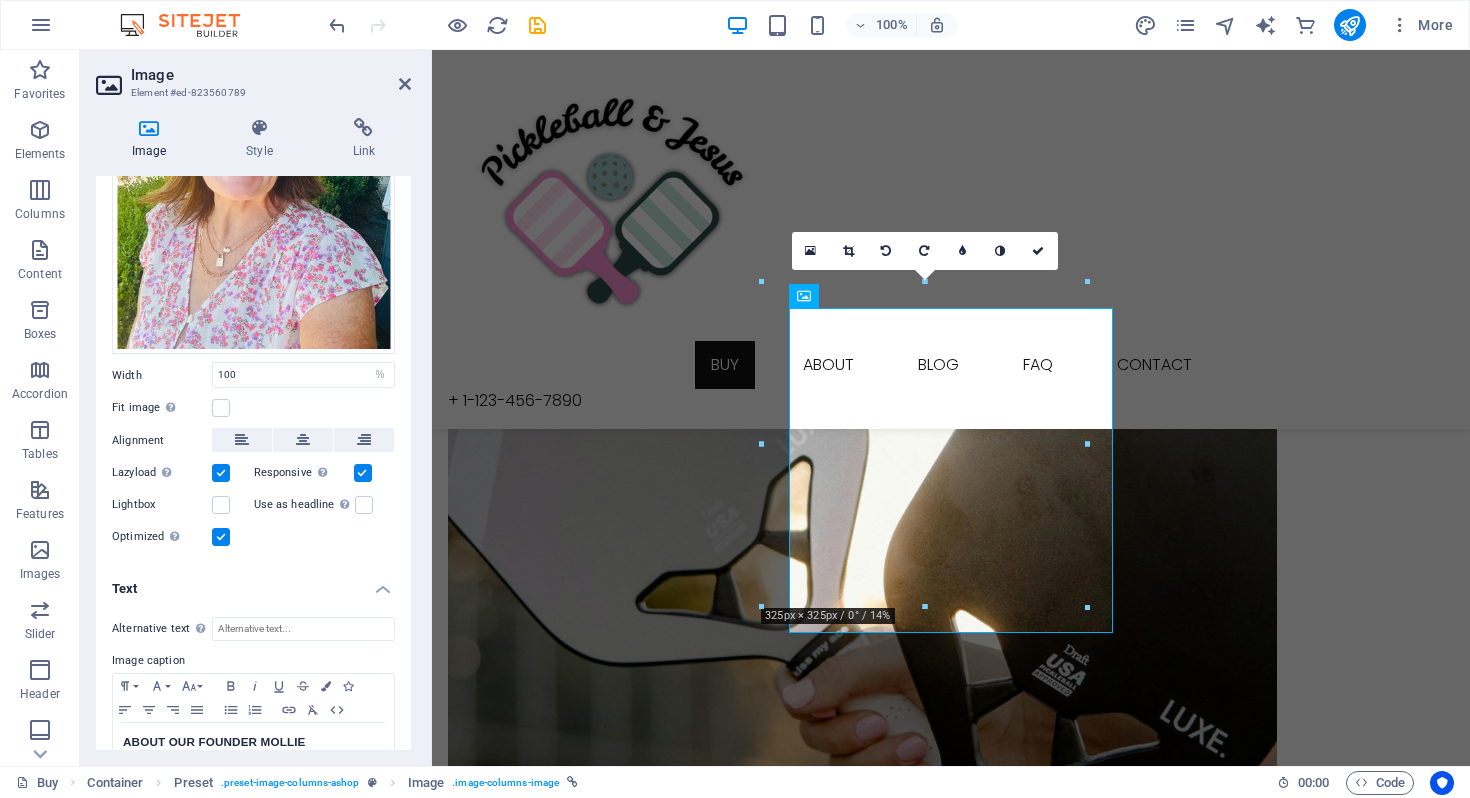 scroll, scrollTop: 293, scrollLeft: 0, axis: vertical 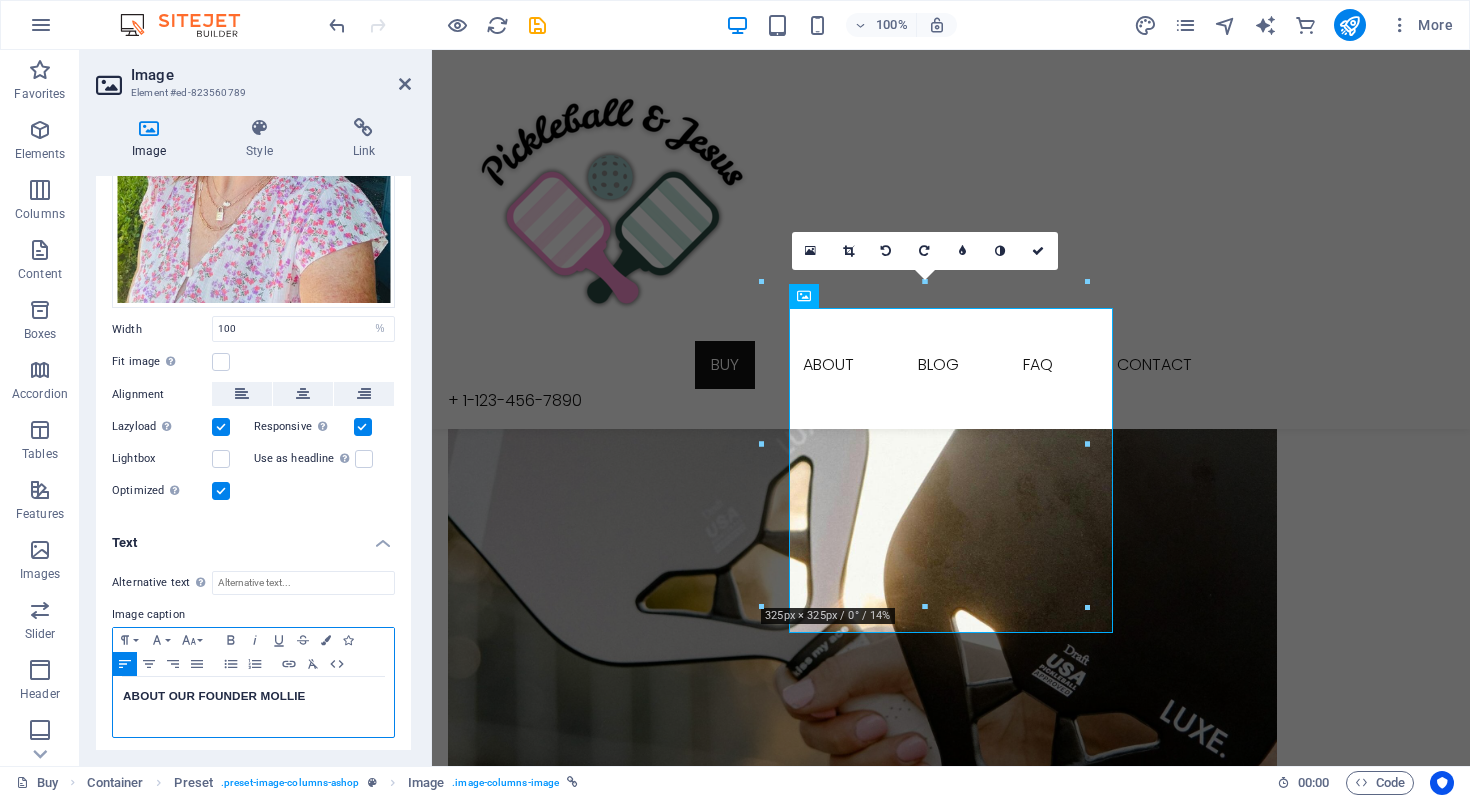 click on "ABOUT OUR FOUNDER MOLLIE" at bounding box center (253, 707) 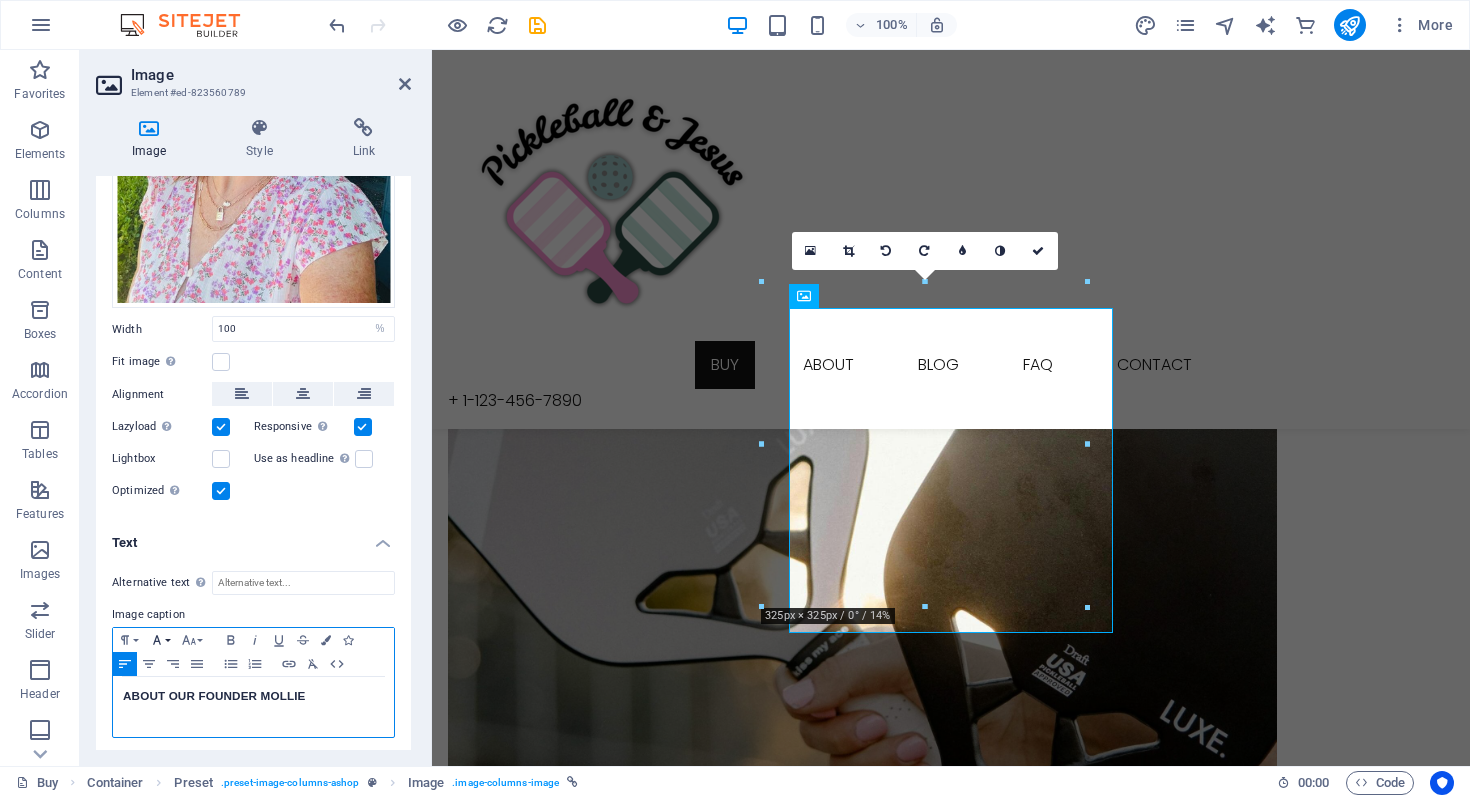 click 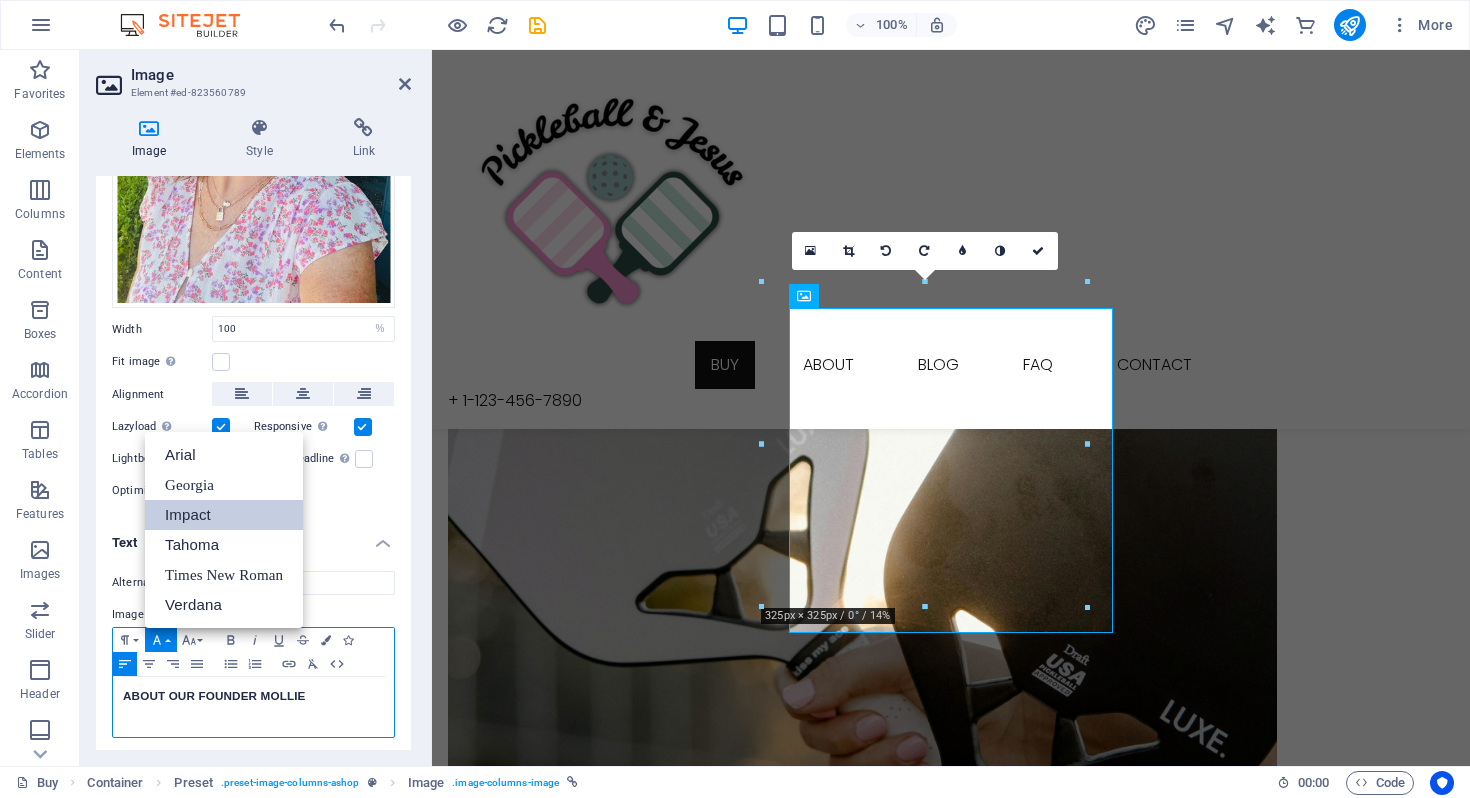 click on "Impact" at bounding box center [224, 515] 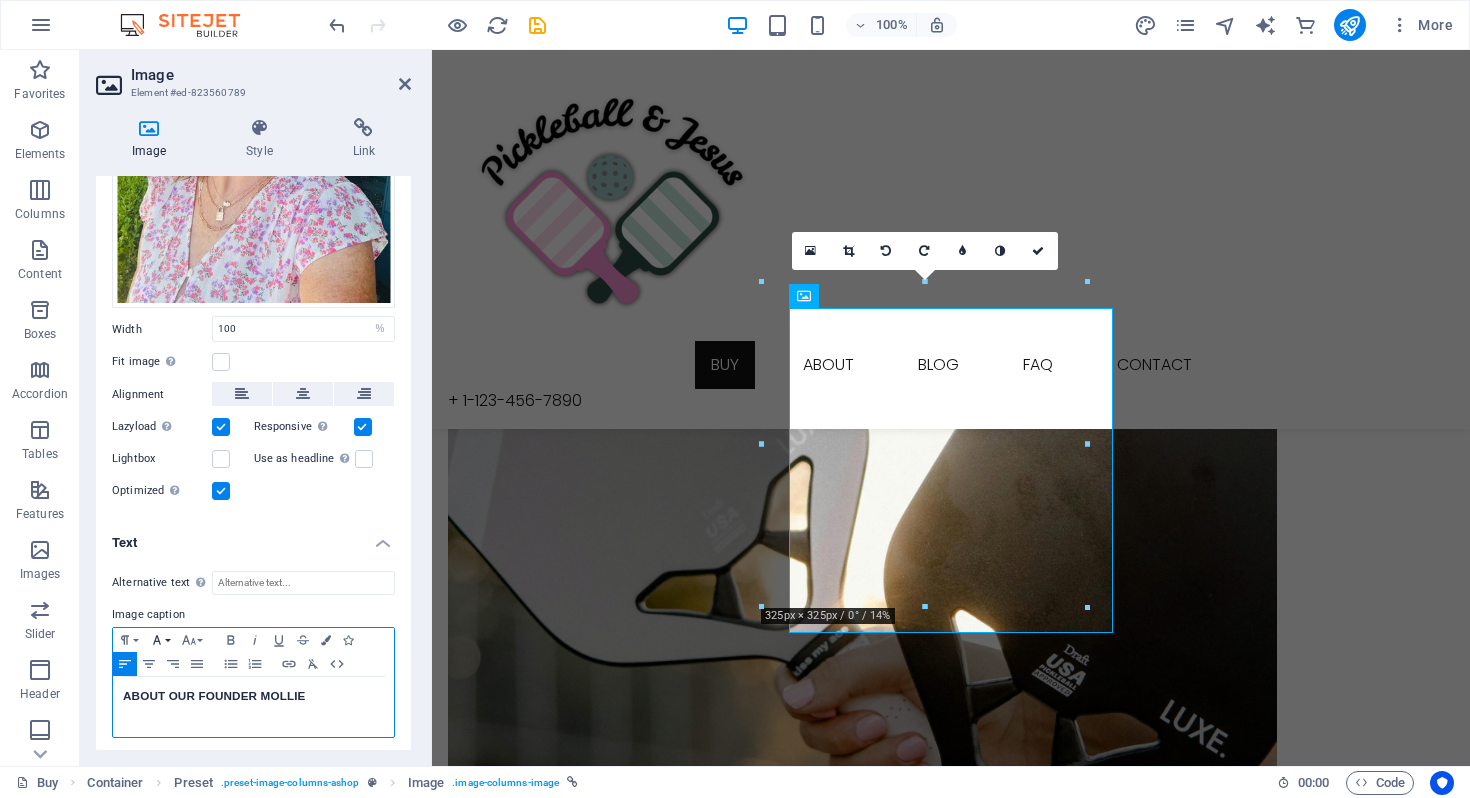 click 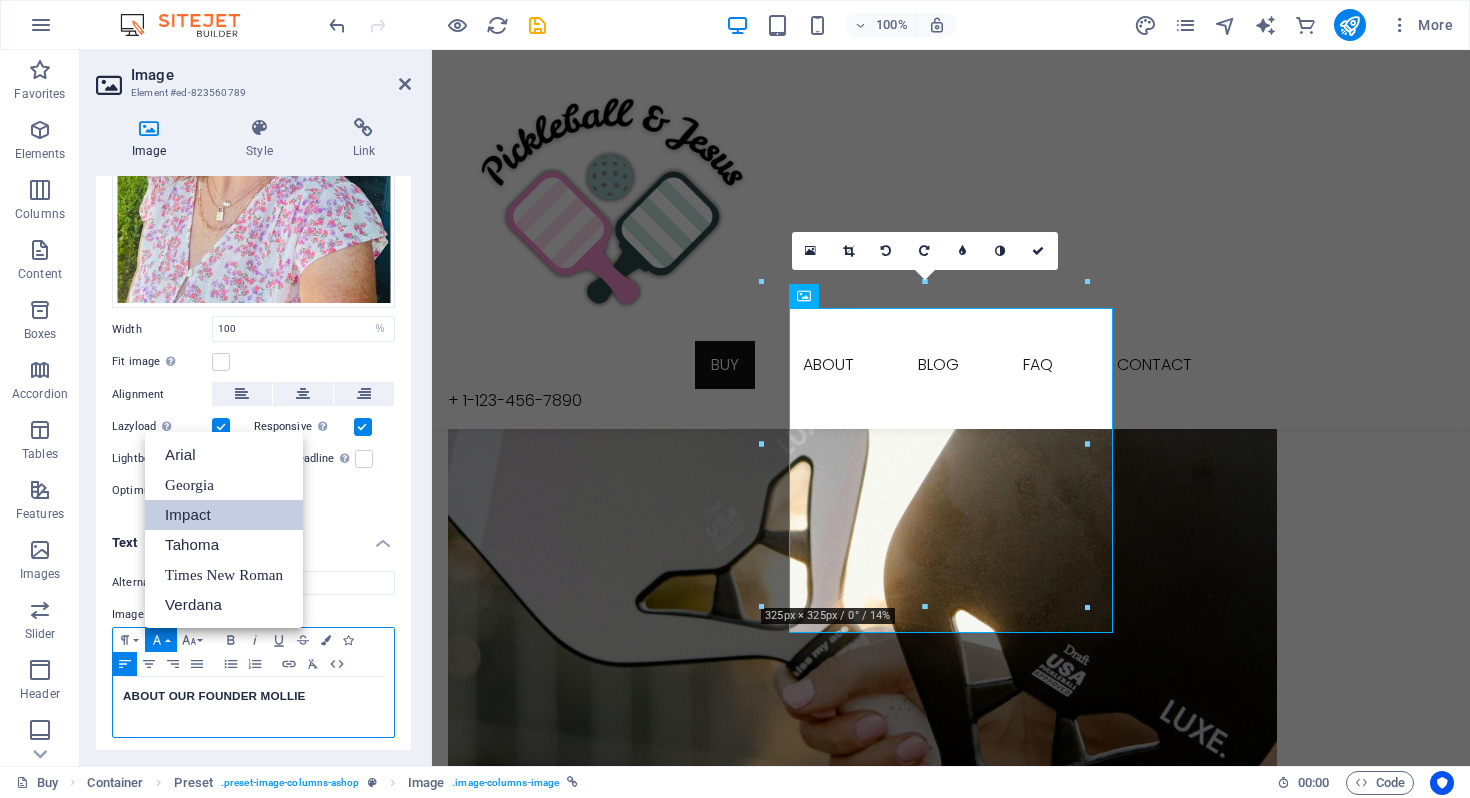 scroll, scrollTop: 0, scrollLeft: 0, axis: both 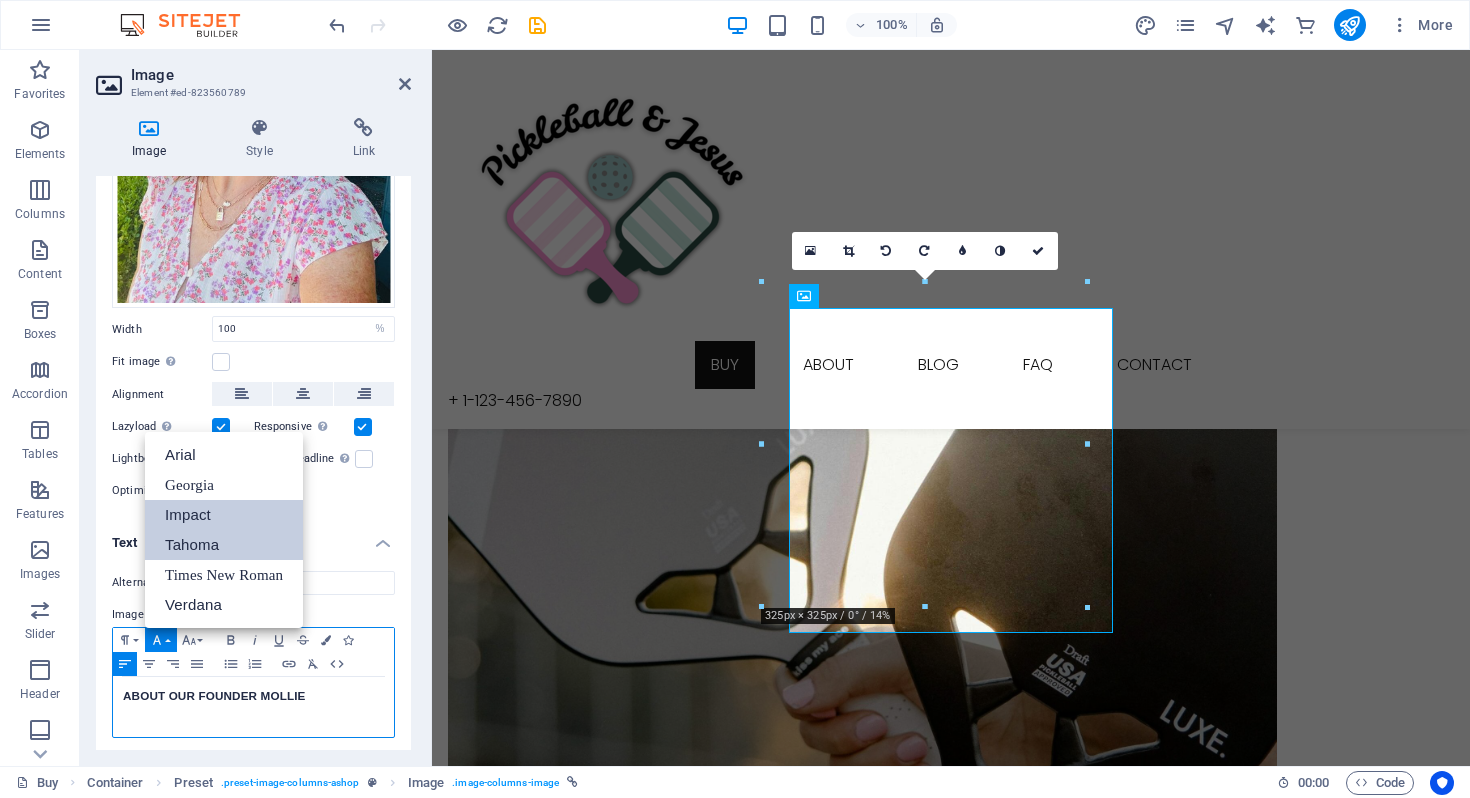click on "Tahoma" at bounding box center [224, 545] 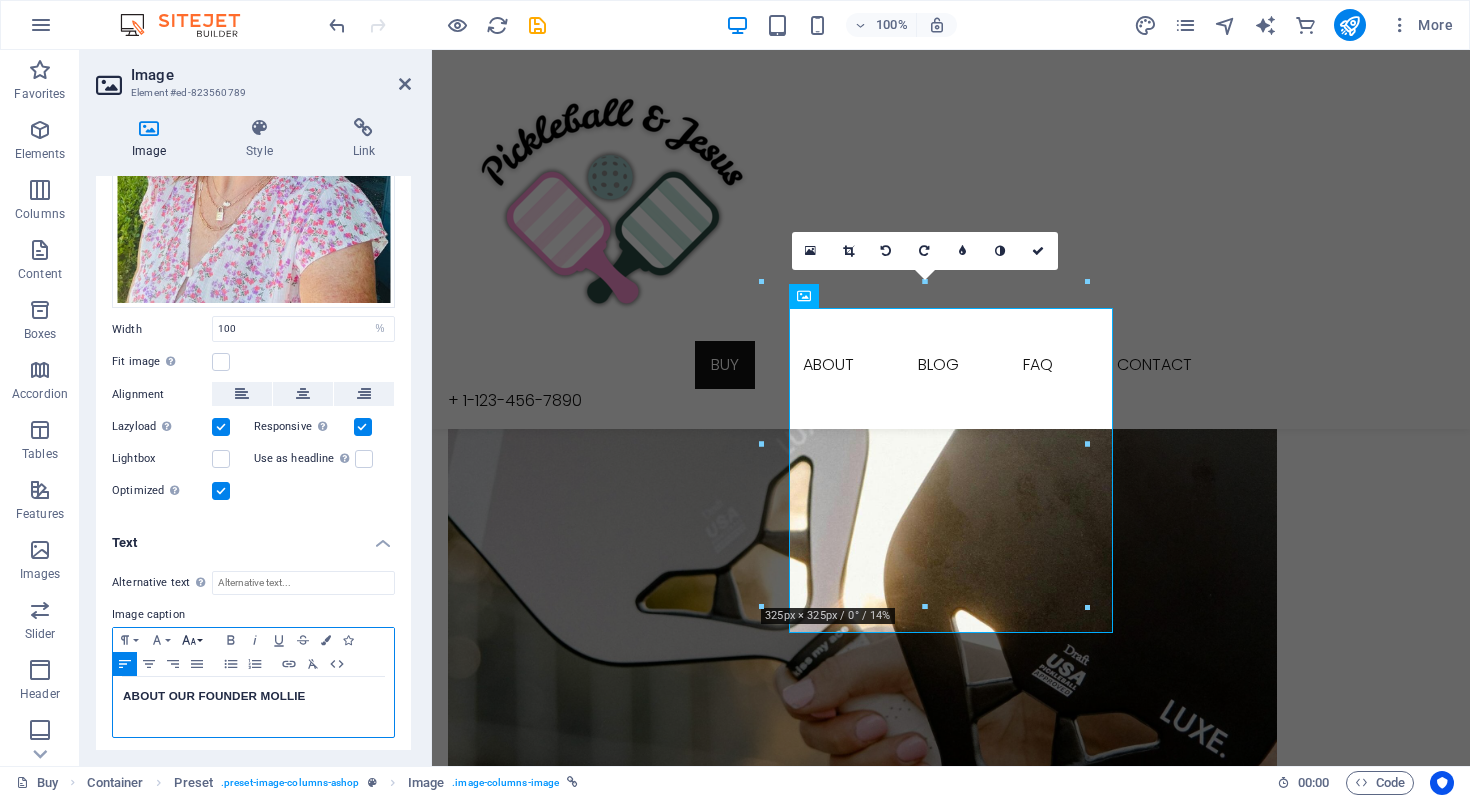 click 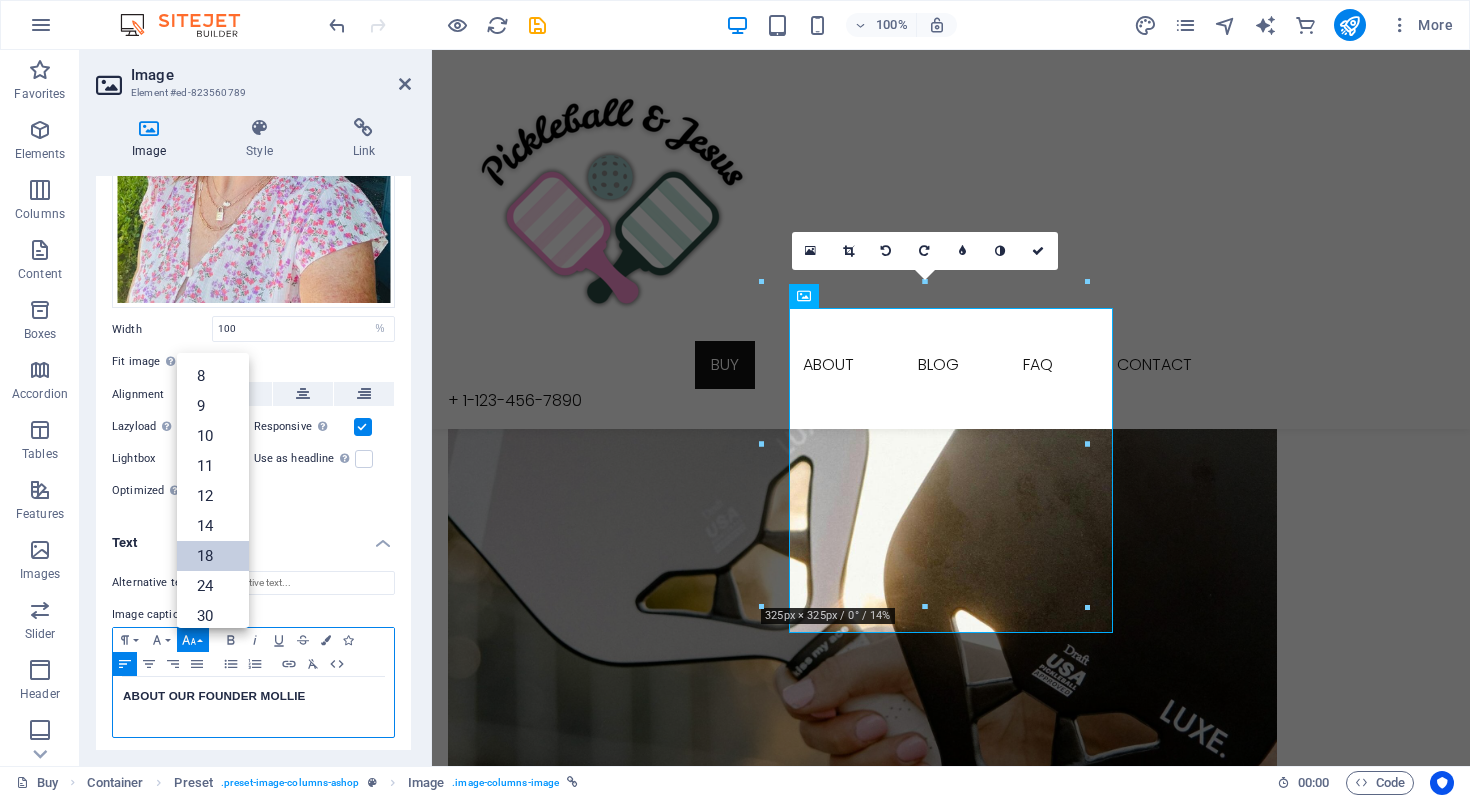 click on "18" at bounding box center [213, 556] 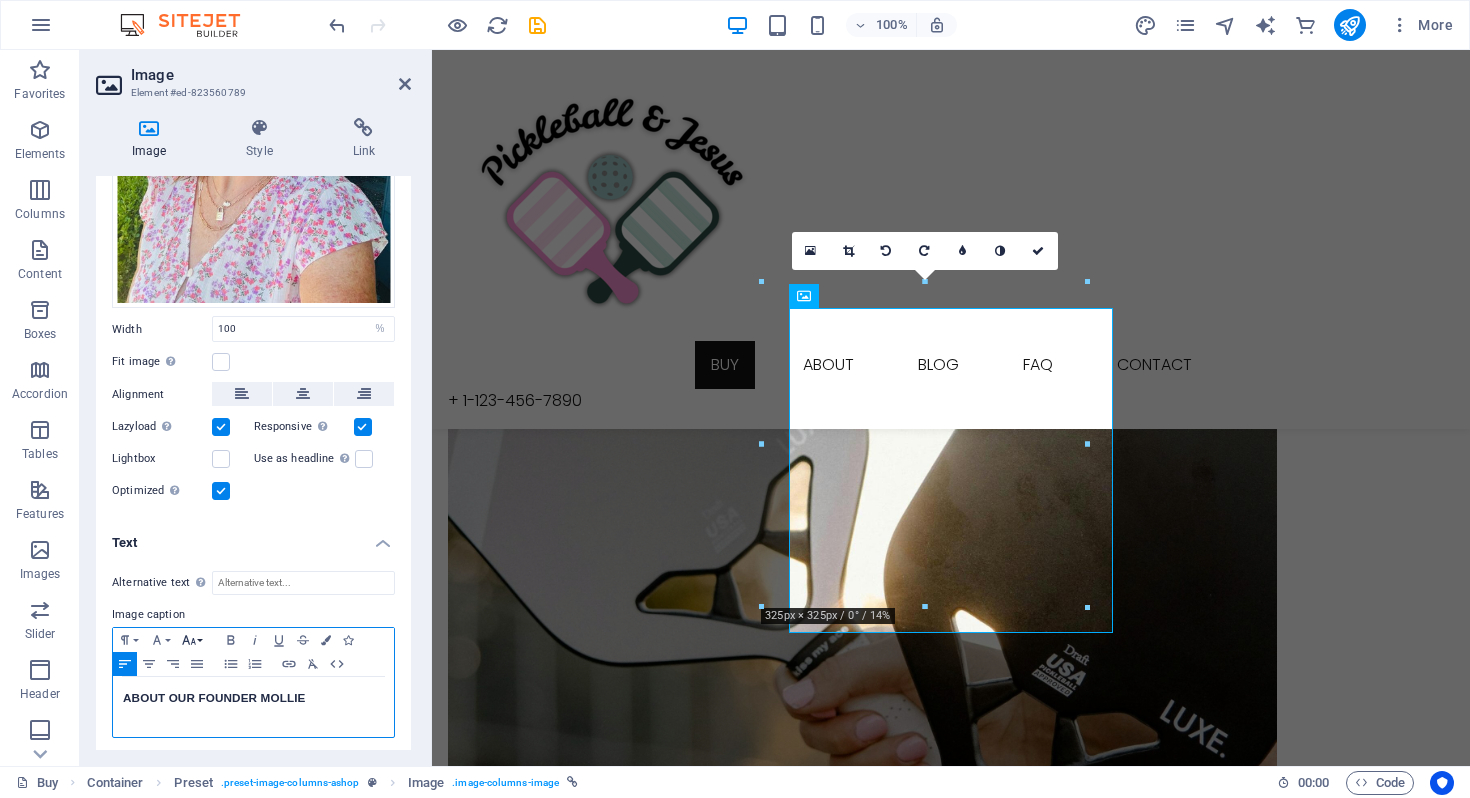 click on "Font Size" at bounding box center (193, 640) 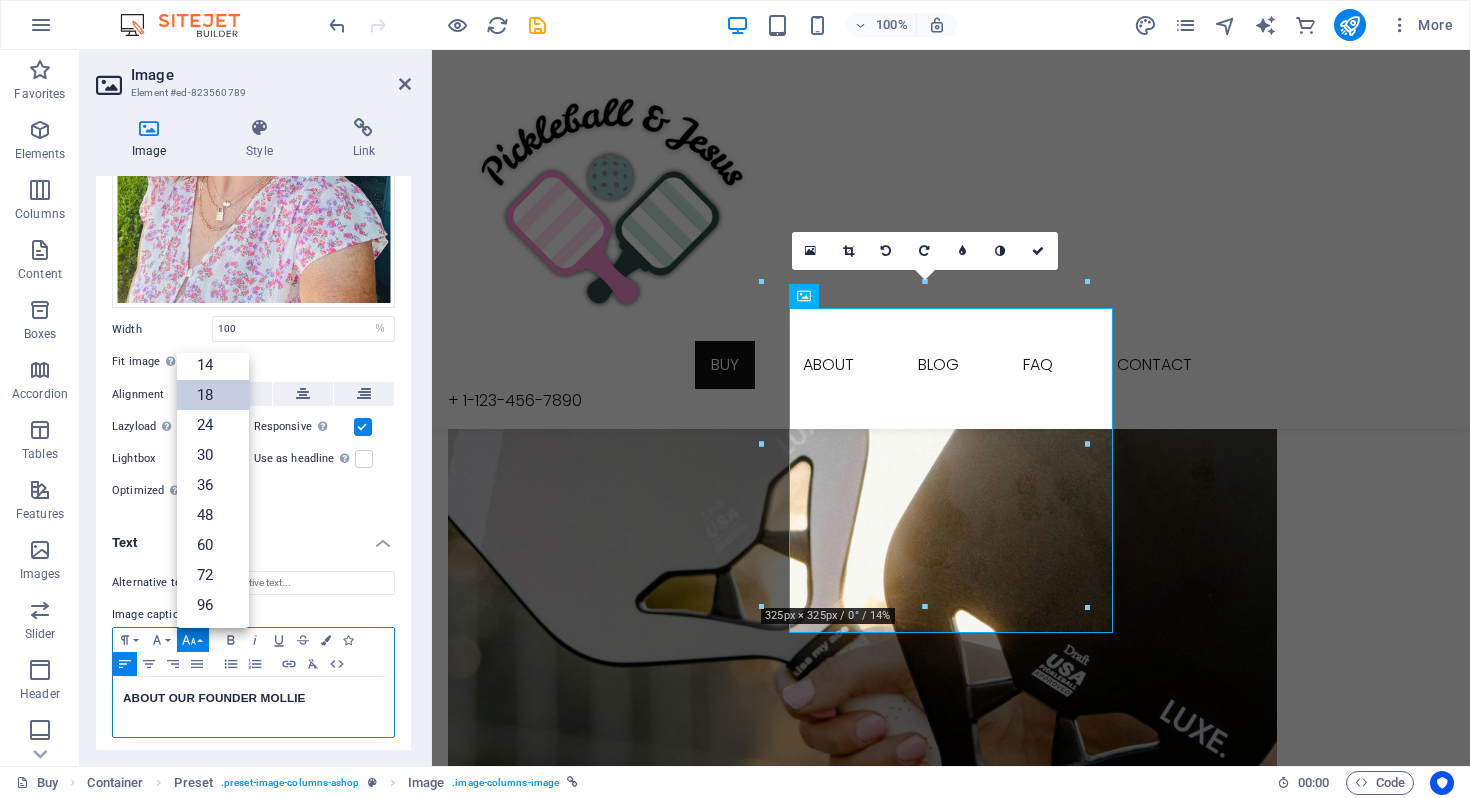 scroll, scrollTop: 161, scrollLeft: 0, axis: vertical 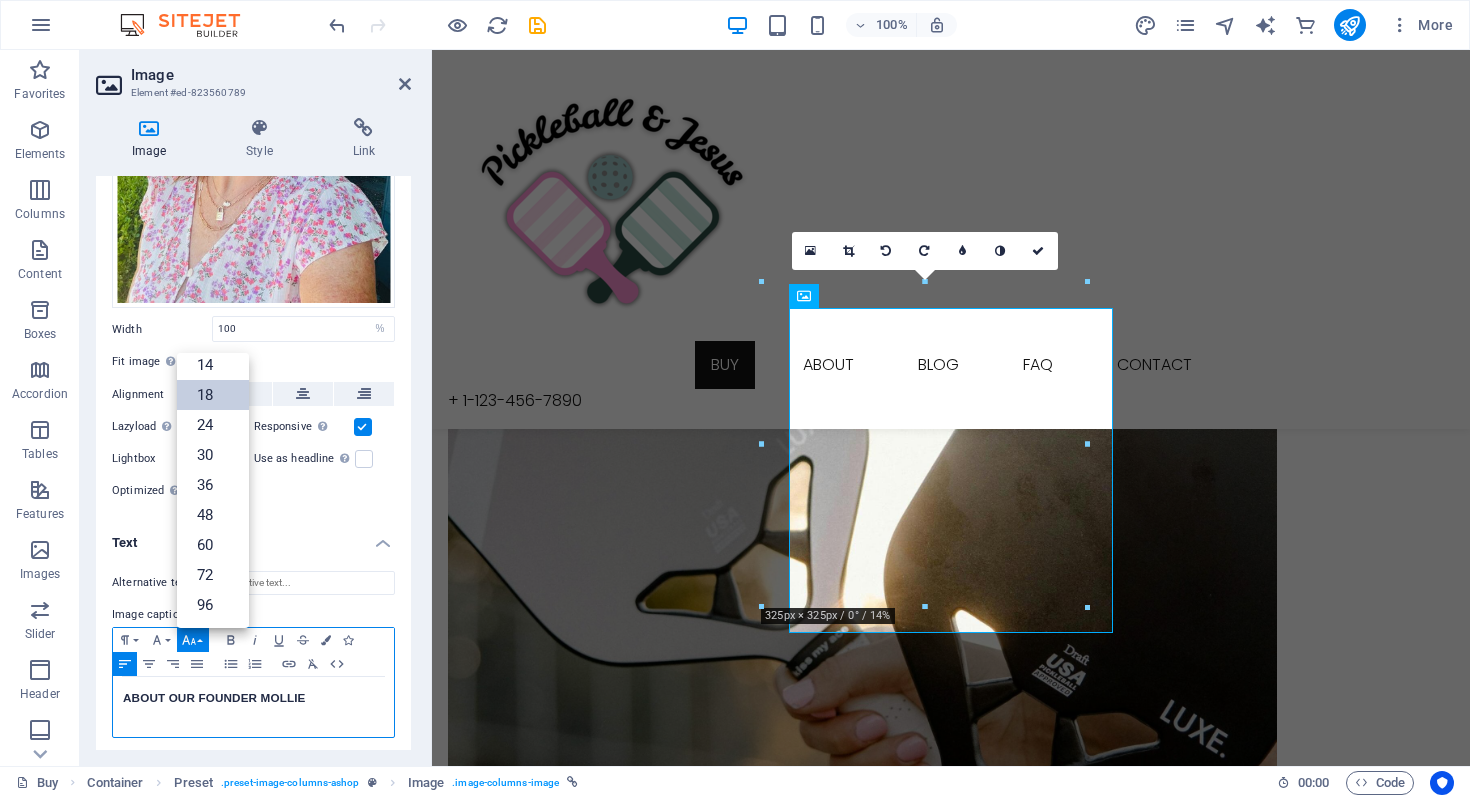 click on "Font Size" at bounding box center [193, 640] 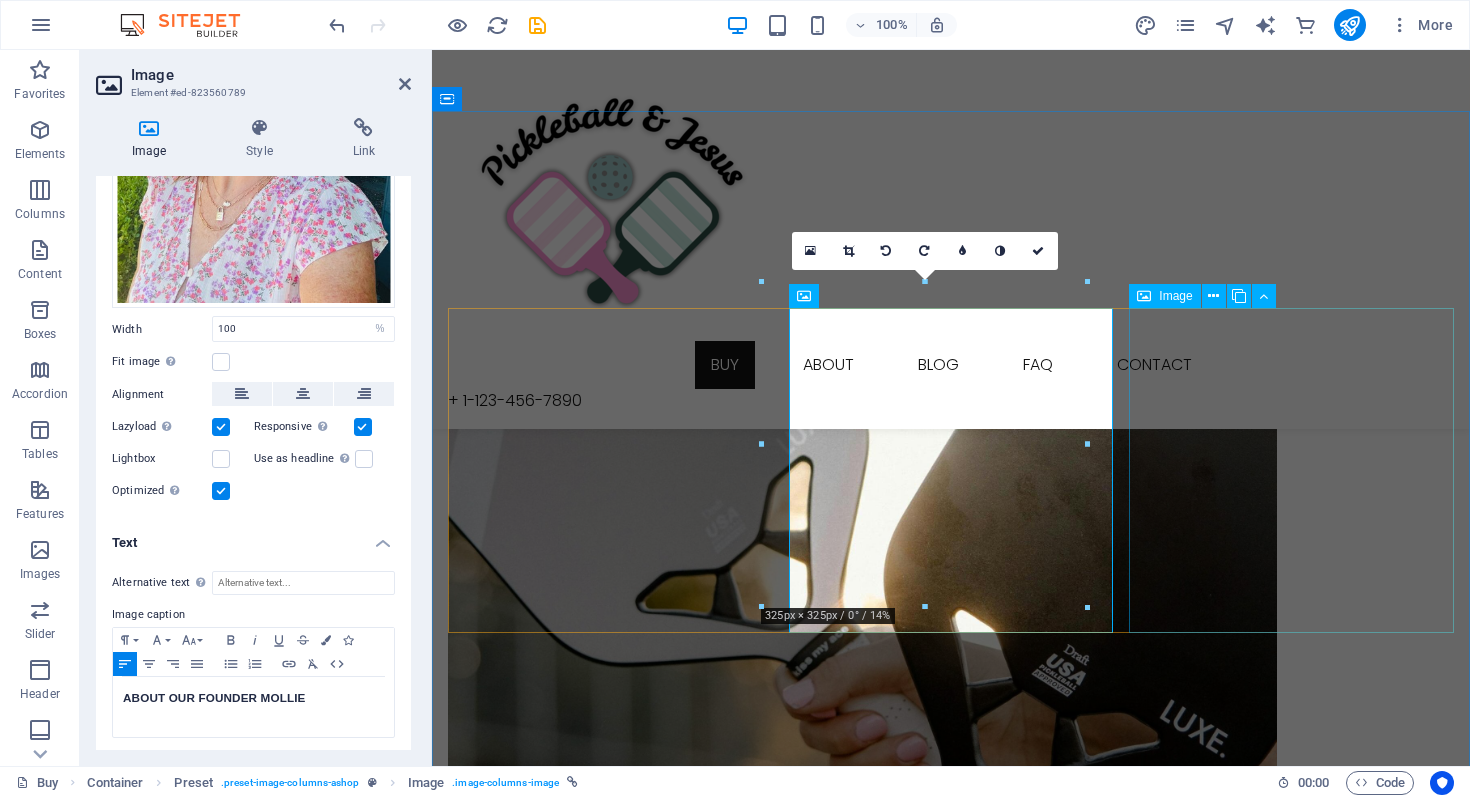 click on "SHOP OUR GEAR" at bounding box center [951, 2663] 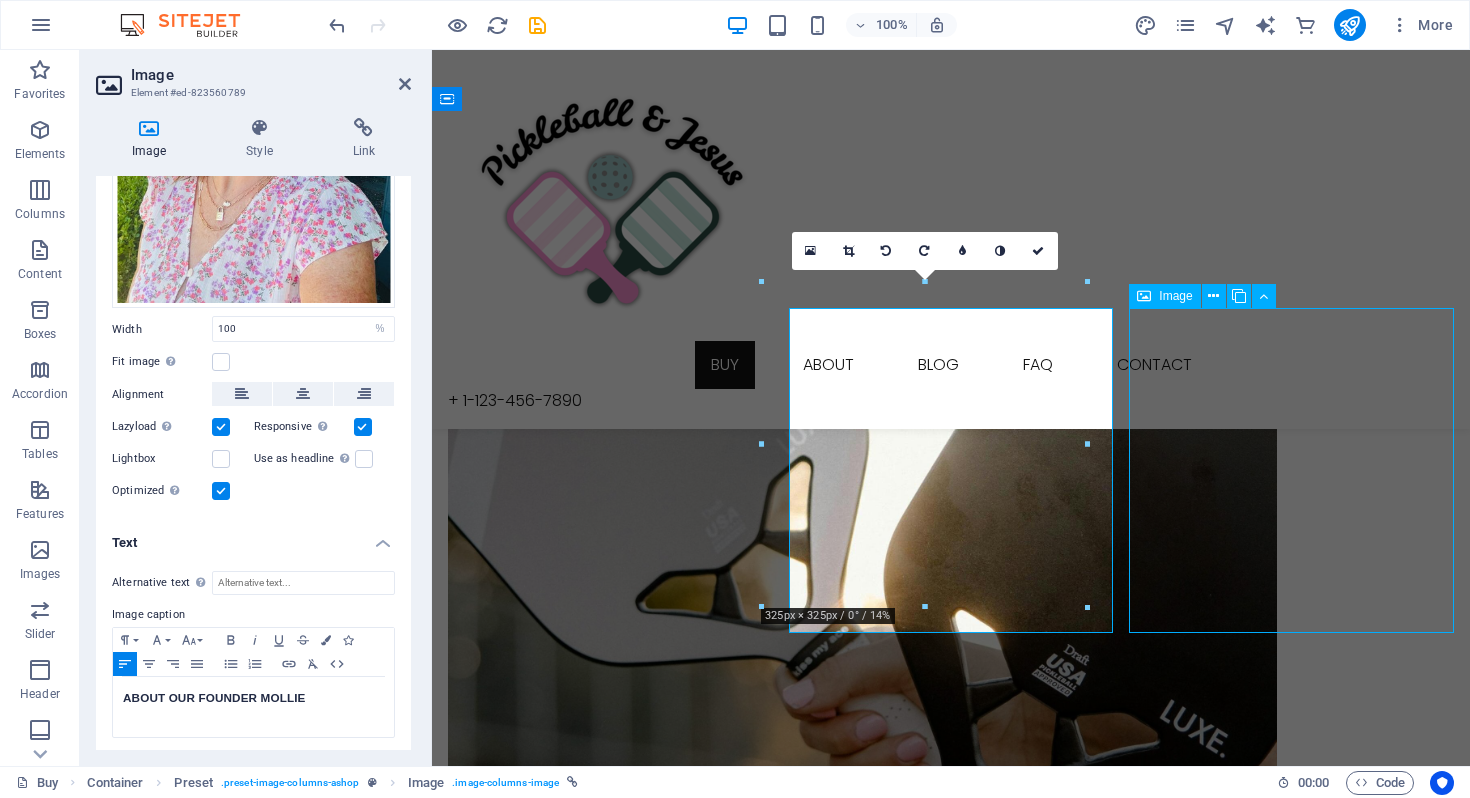 click on "SHOP OUR GEAR" at bounding box center [951, 2663] 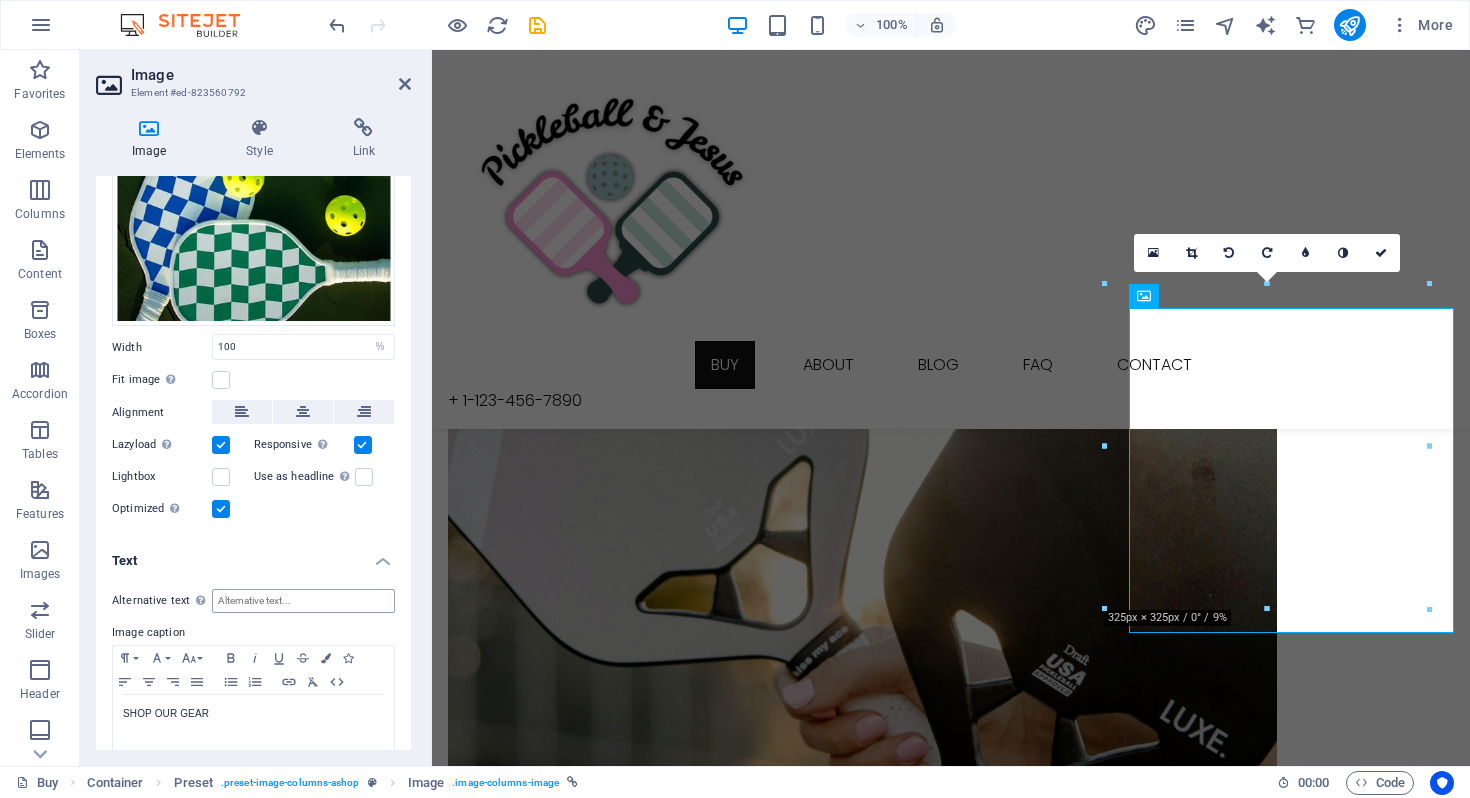 scroll, scrollTop: 338, scrollLeft: 0, axis: vertical 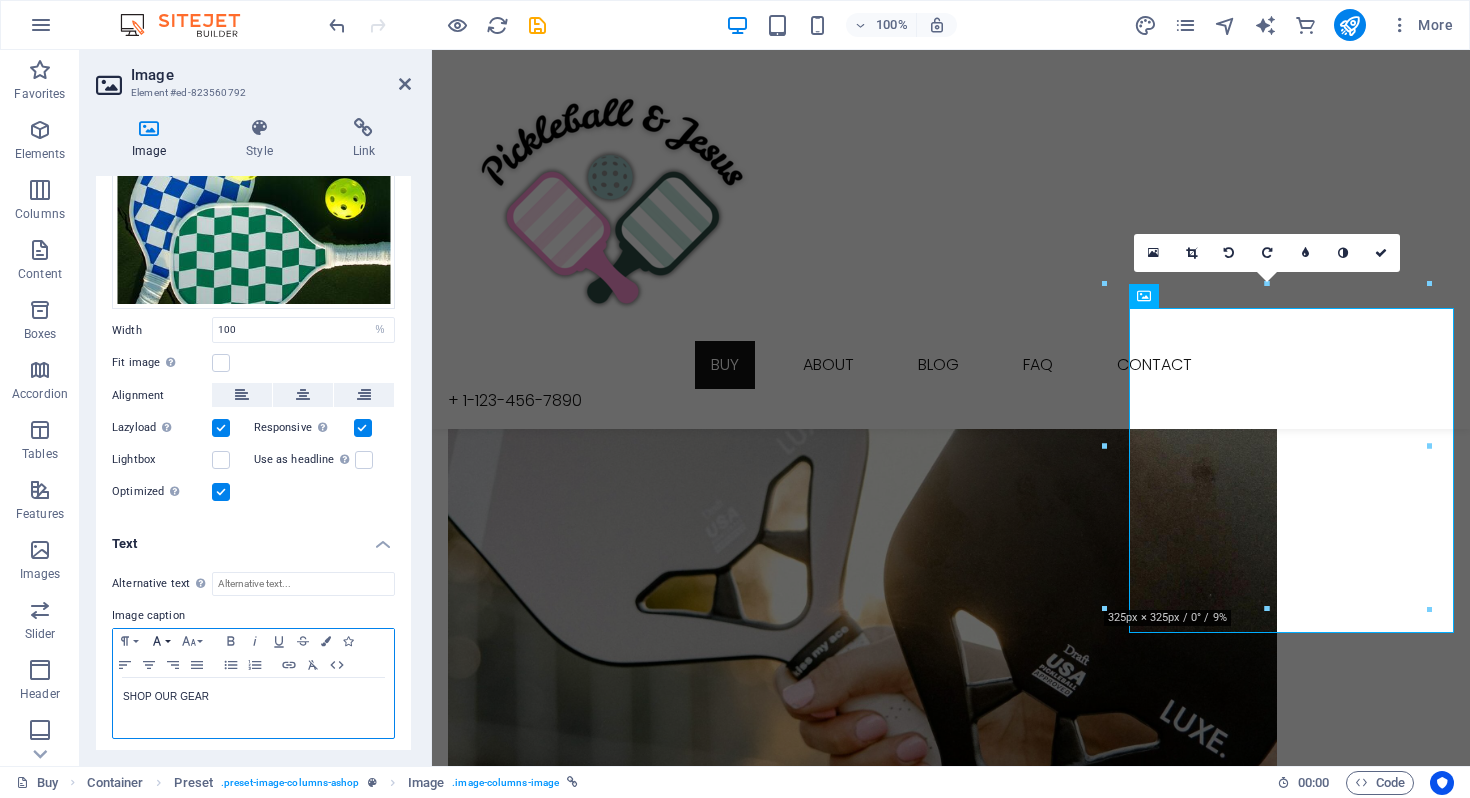 click on "Font Family" at bounding box center (161, 641) 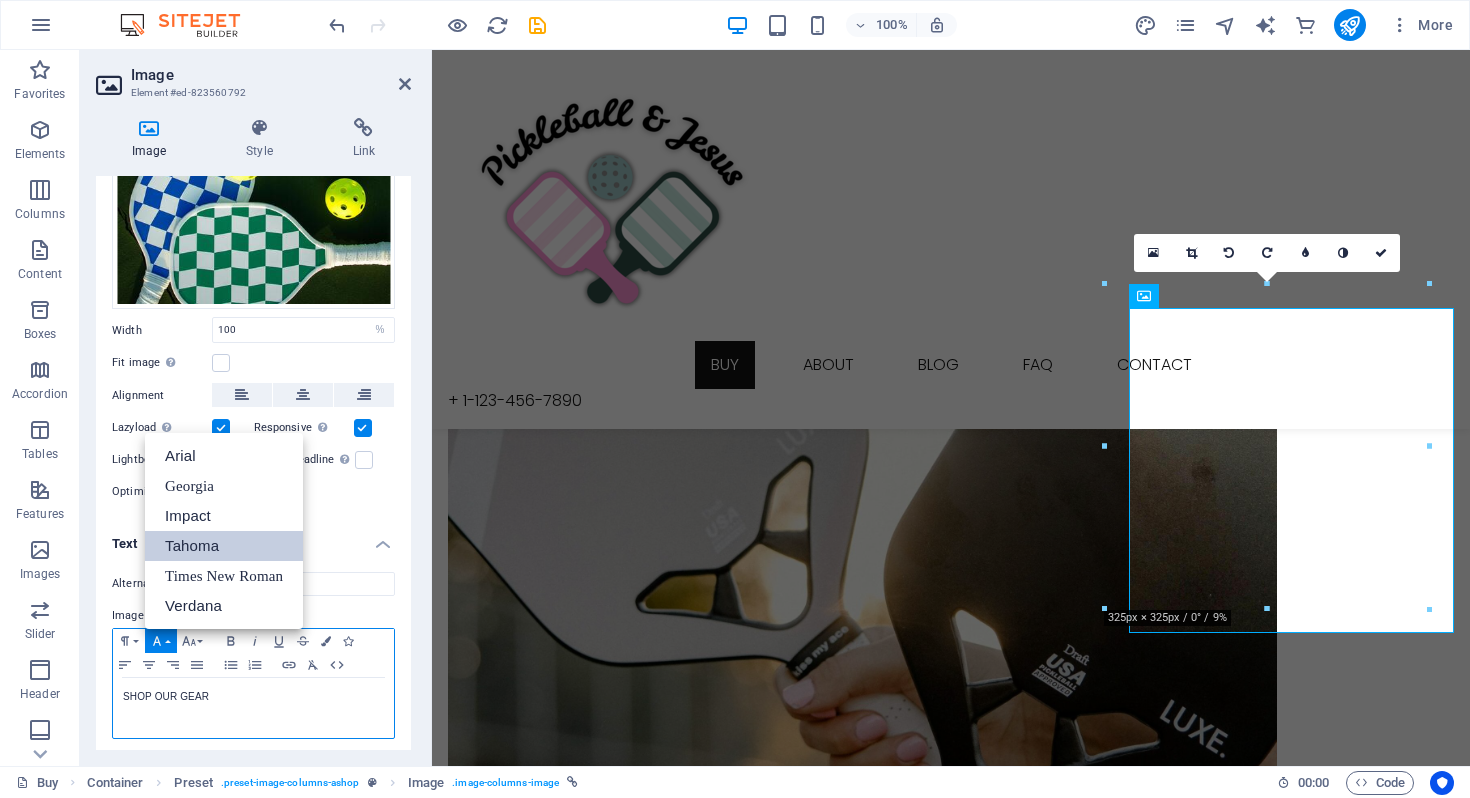 click on "Tahoma" at bounding box center [224, 546] 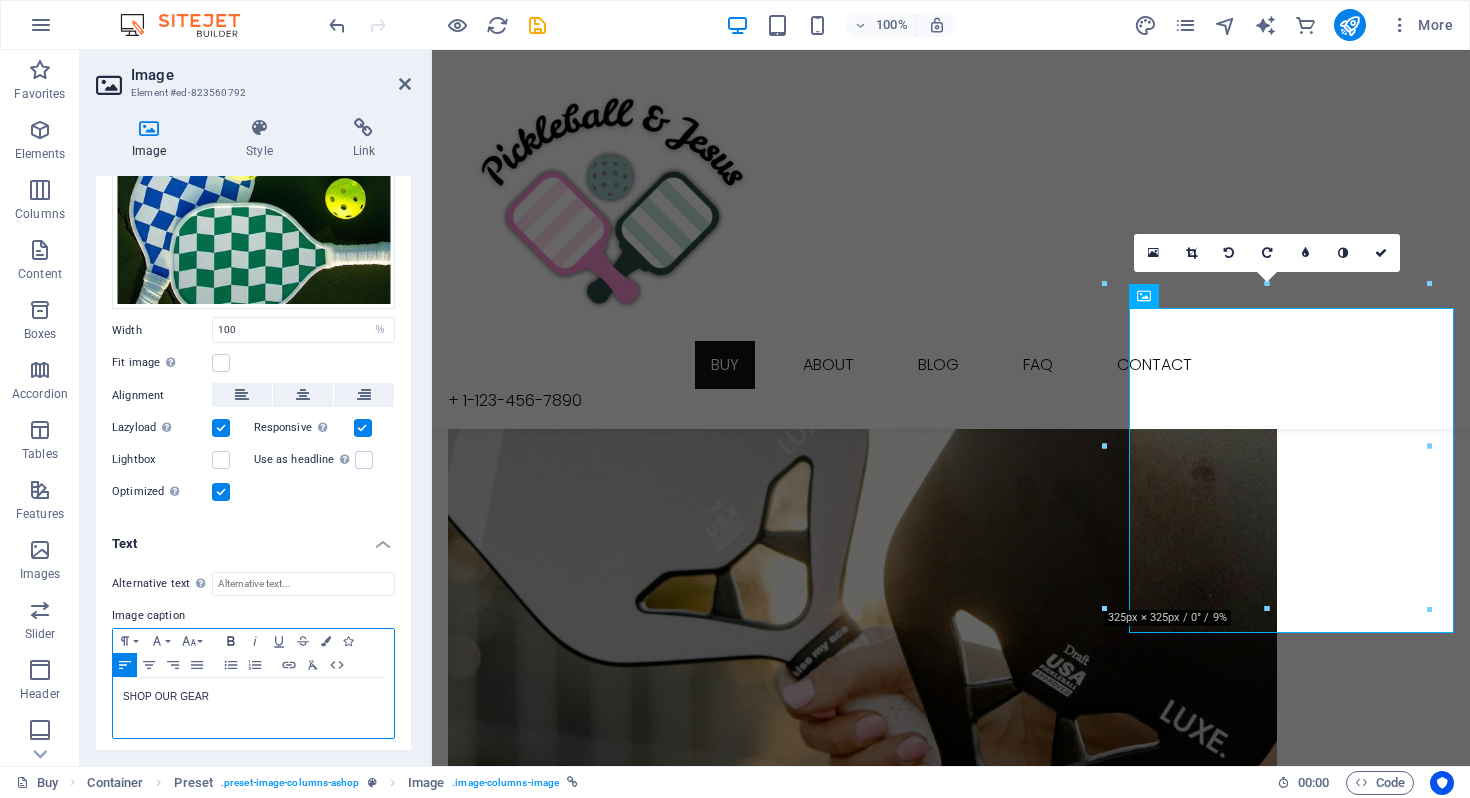 click 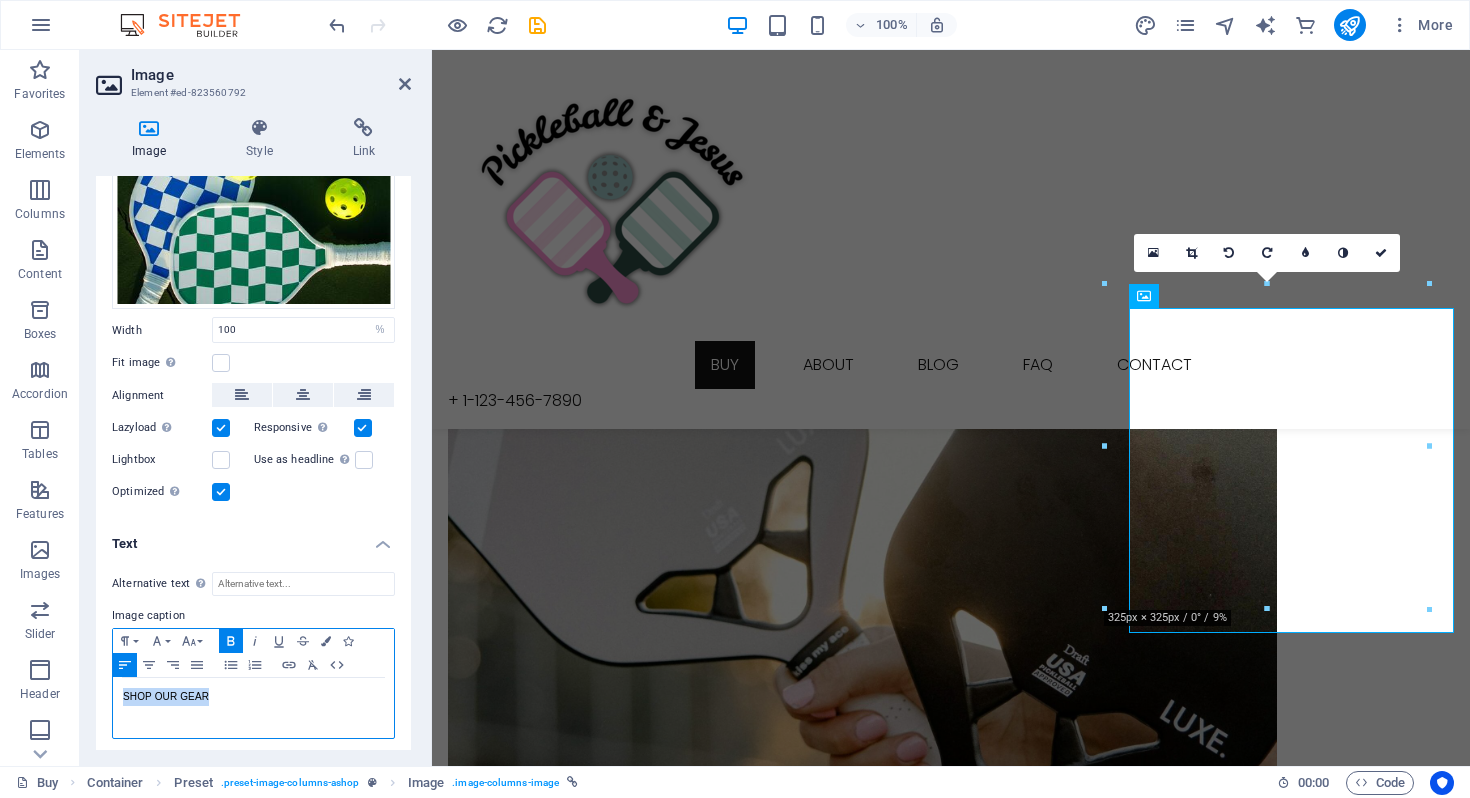 drag, startPoint x: 221, startPoint y: 686, endPoint x: 104, endPoint y: 680, distance: 117.15375 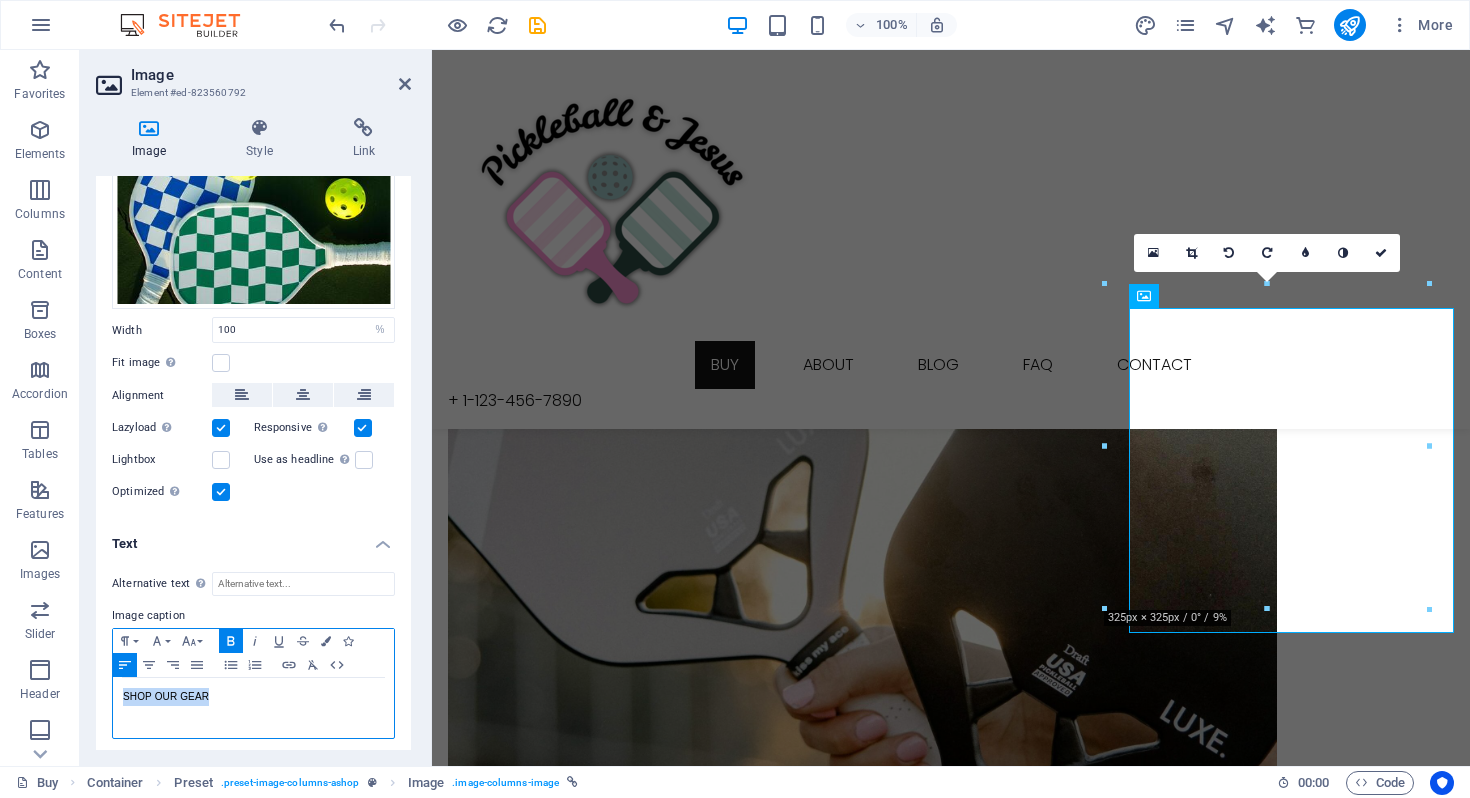 click on "Alternative text The alternative text is used by devices that cannot display images (e.g. image search engines) and should be added to every image to improve website accessibility. Image caption Paragraph Format Normal Heading 1 Heading 2 Heading 3 Heading 4 Heading 5 Heading 6 Code Font Family Arial Georgia Impact Tahoma Times New Roman Verdana Font Size 8 9 10 11 12 14 18 24 30 36 48 60 72 96 Bold Italic Underline Strikethrough Colors Icons Align Left Align Center Align Right Align Justify Unordered List Ordered List Insert Link Clear Formatting HTML ​ ​ SHOP OUR GEAR" at bounding box center (253, 656) 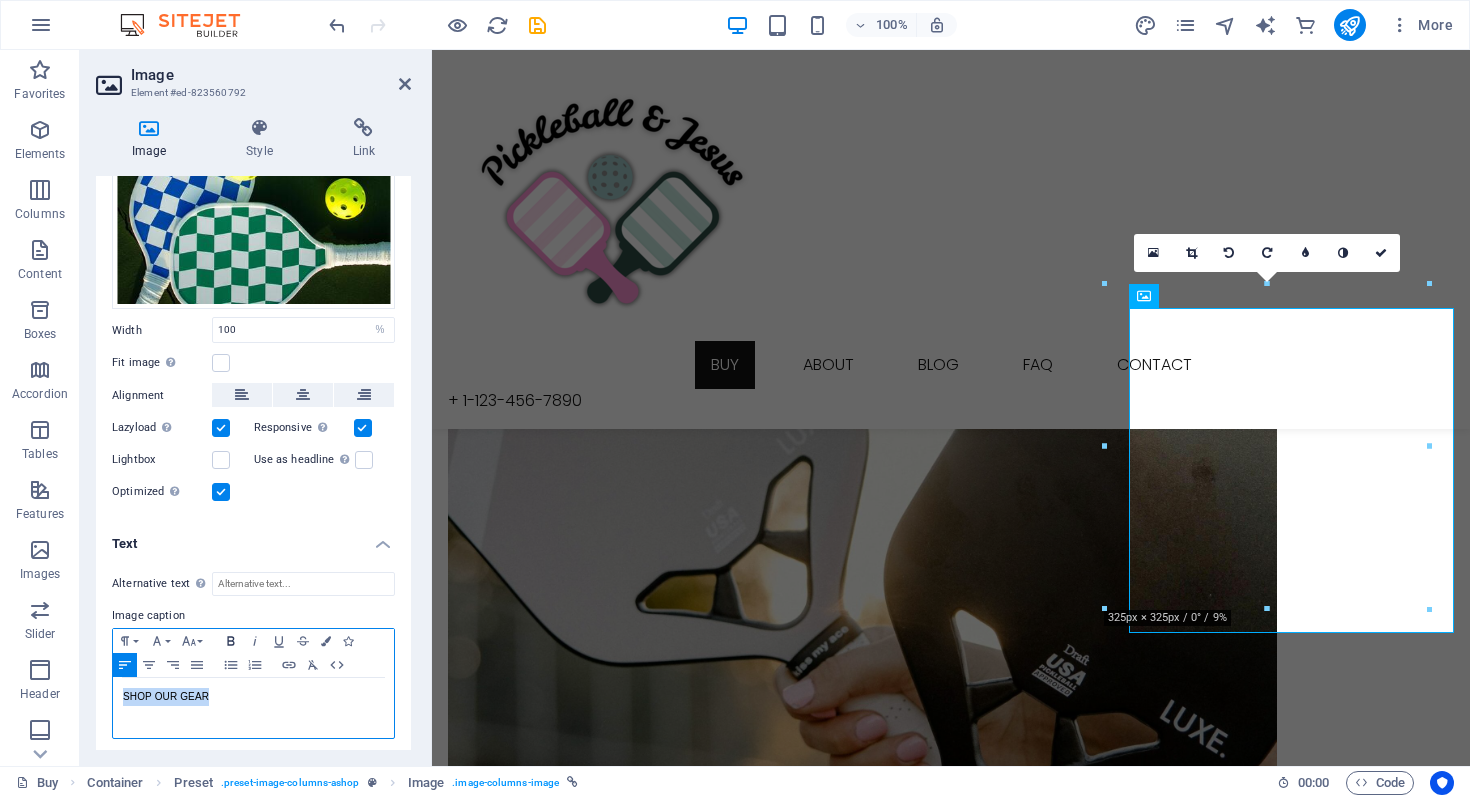 click 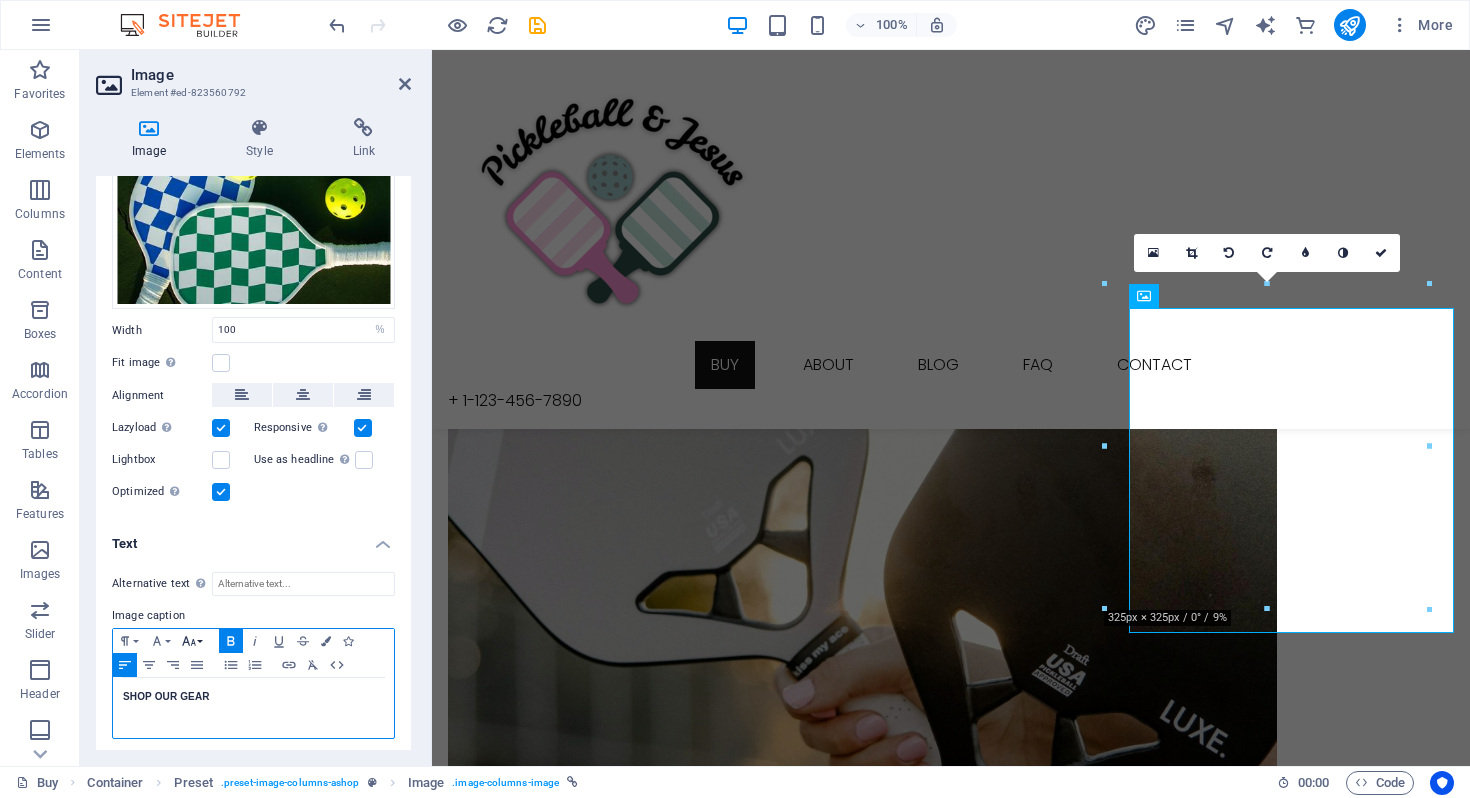 click on "Font Size" at bounding box center (193, 641) 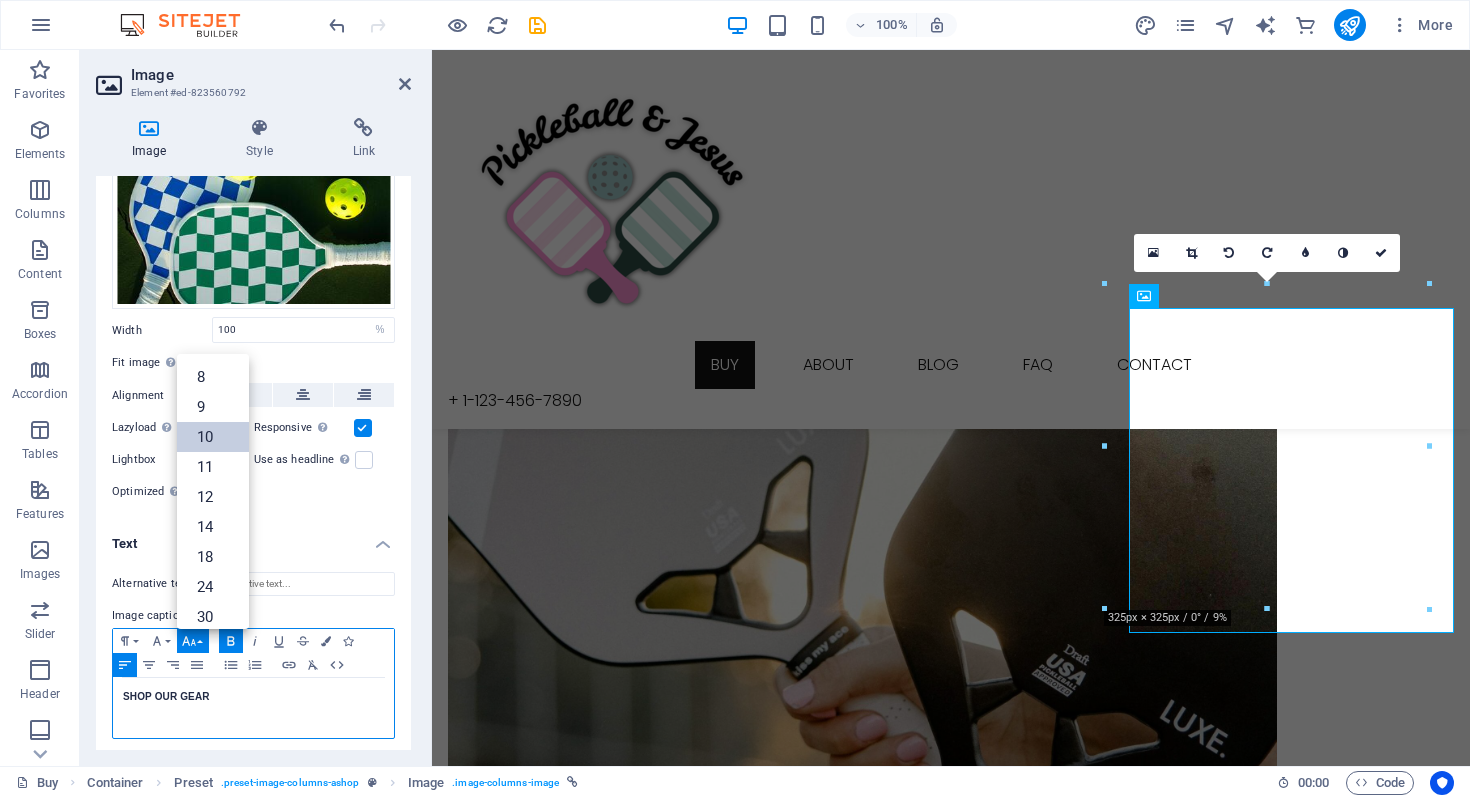 scroll, scrollTop: 83, scrollLeft: 0, axis: vertical 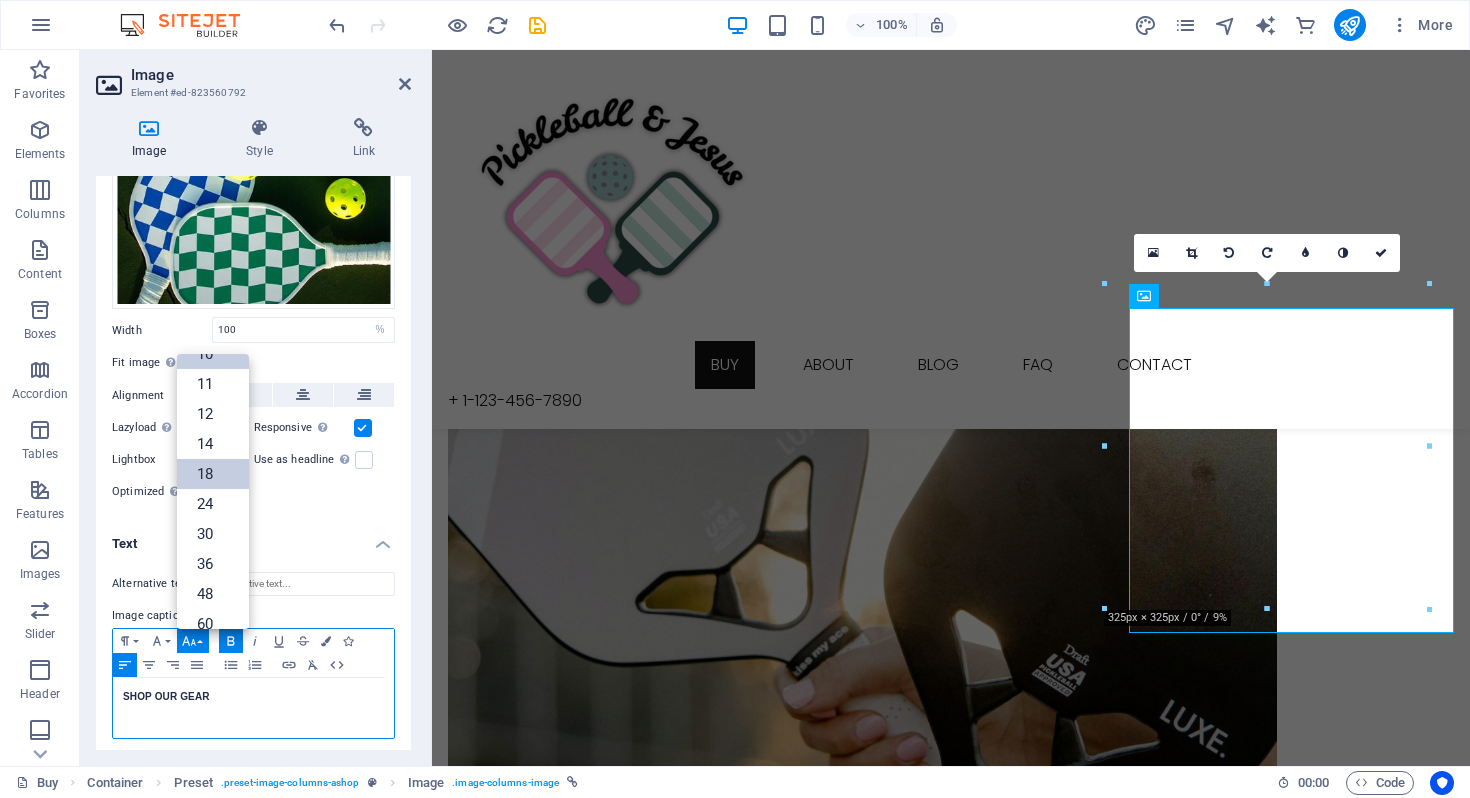 click on "18" at bounding box center (213, 474) 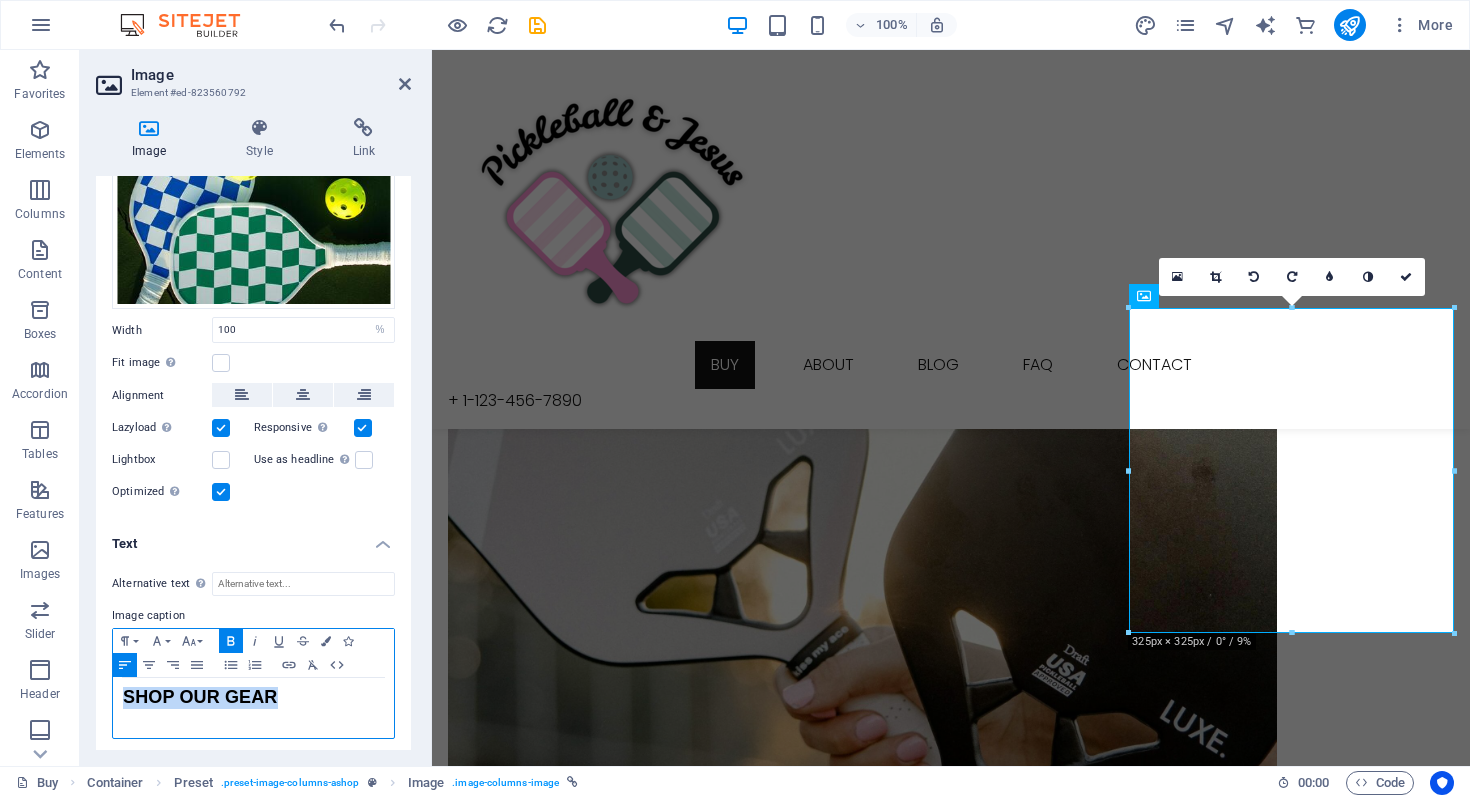 click on "Bold" at bounding box center (231, 641) 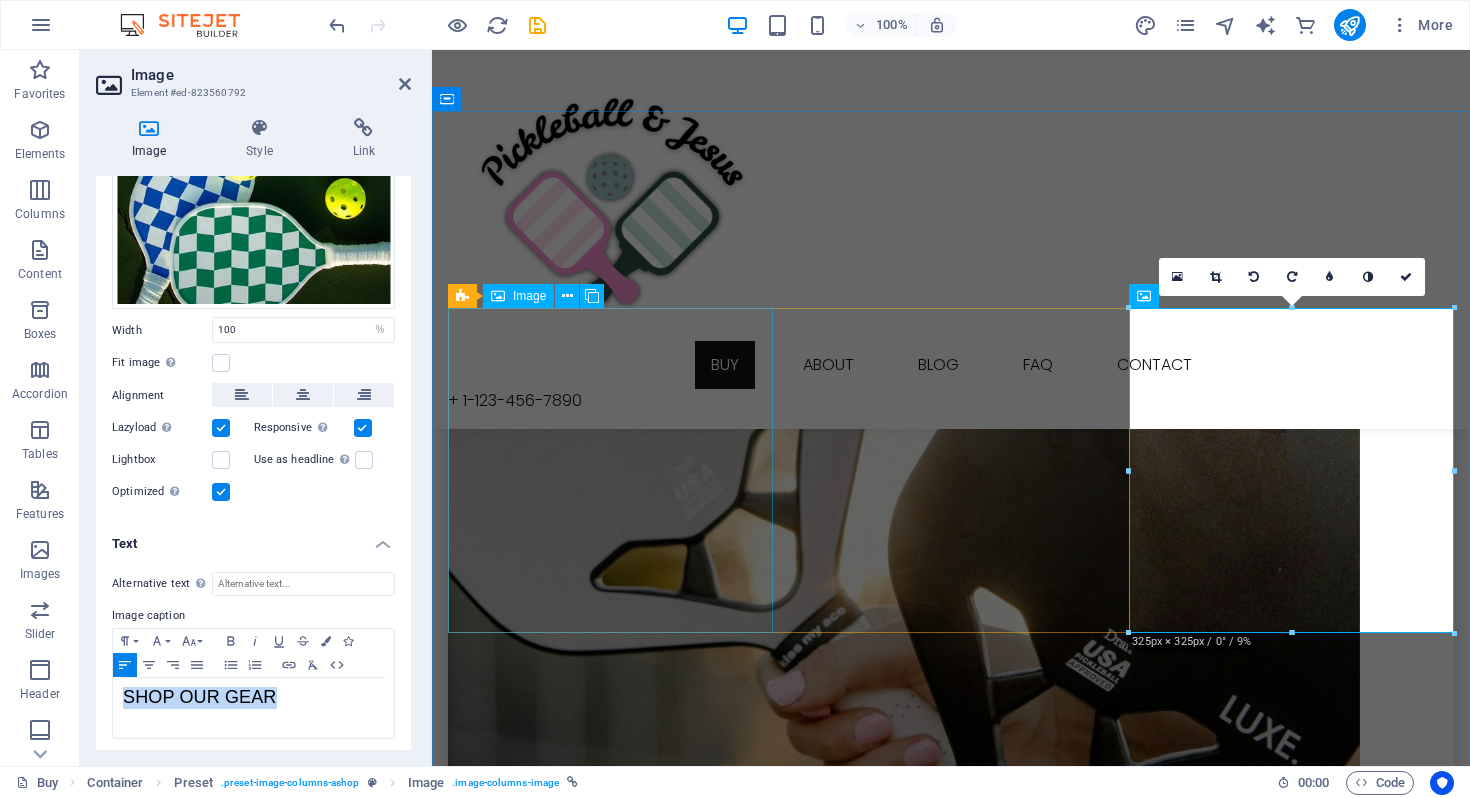 click on "JOIN OUR MINISTRY" at bounding box center [951, 722] 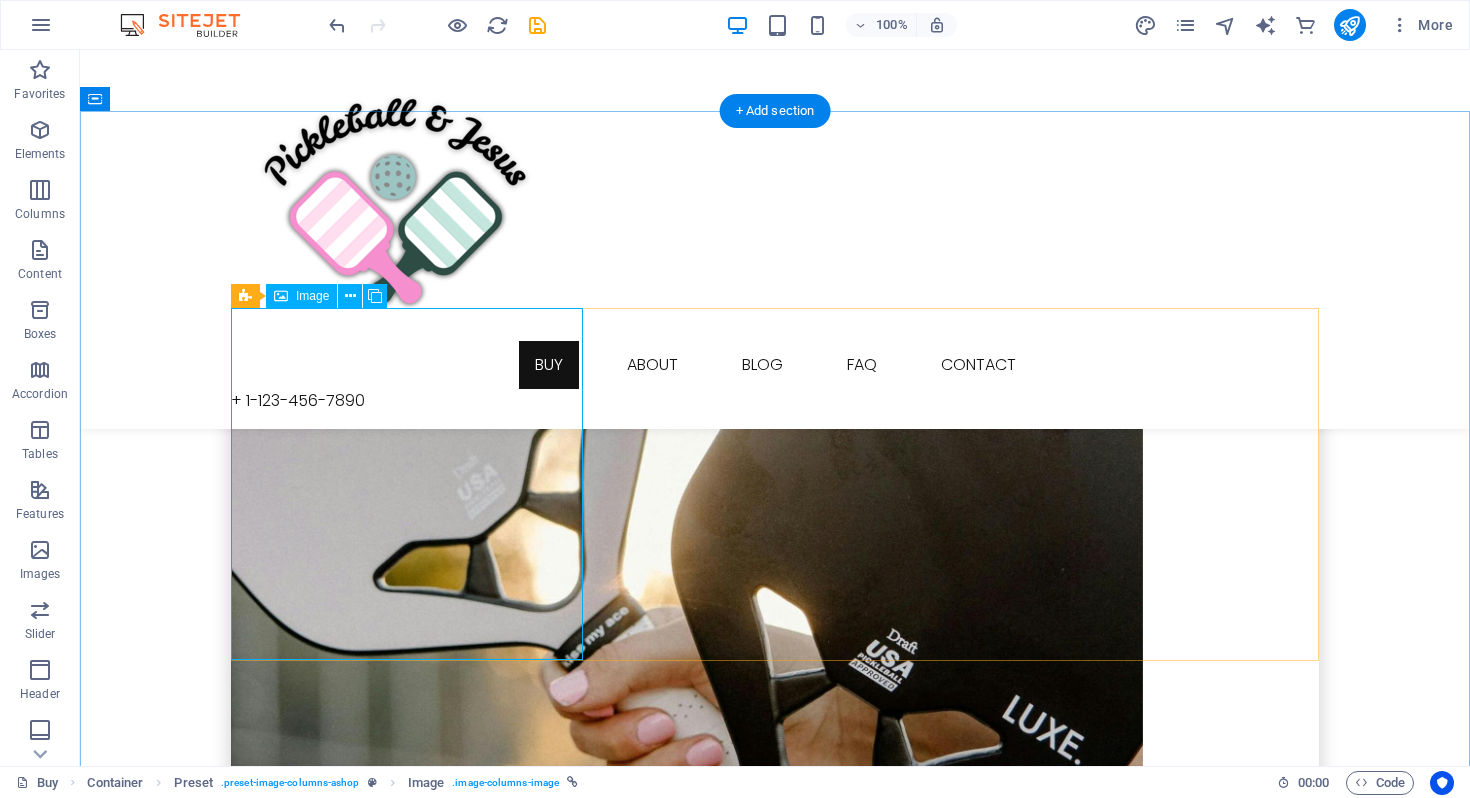 click on "JOIN OUR MINISTRY" at bounding box center (775, 722) 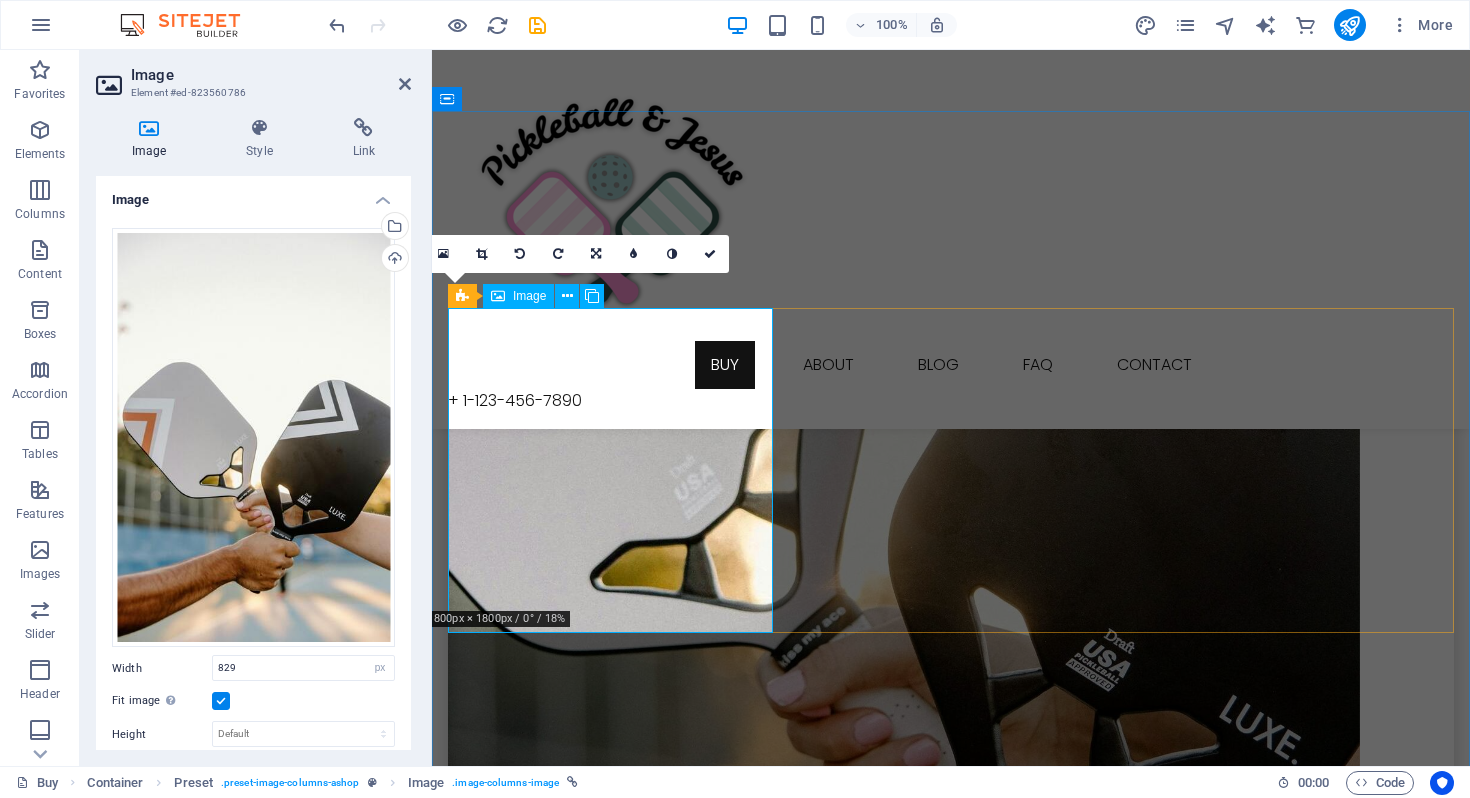 click on "JOIN OUR MINISTRY" at bounding box center (951, 722) 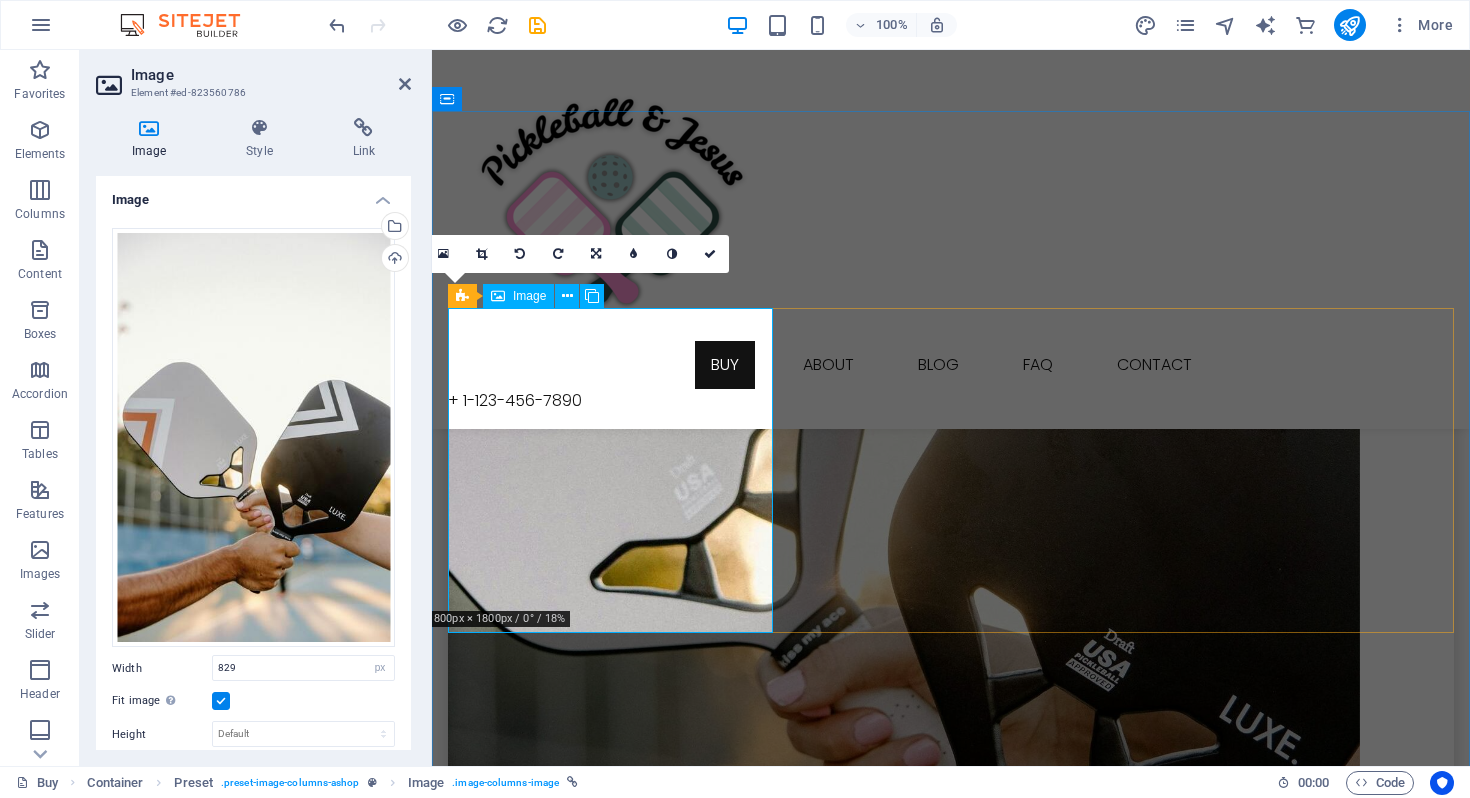 click on "JOIN OUR MINISTRY" at bounding box center [951, 722] 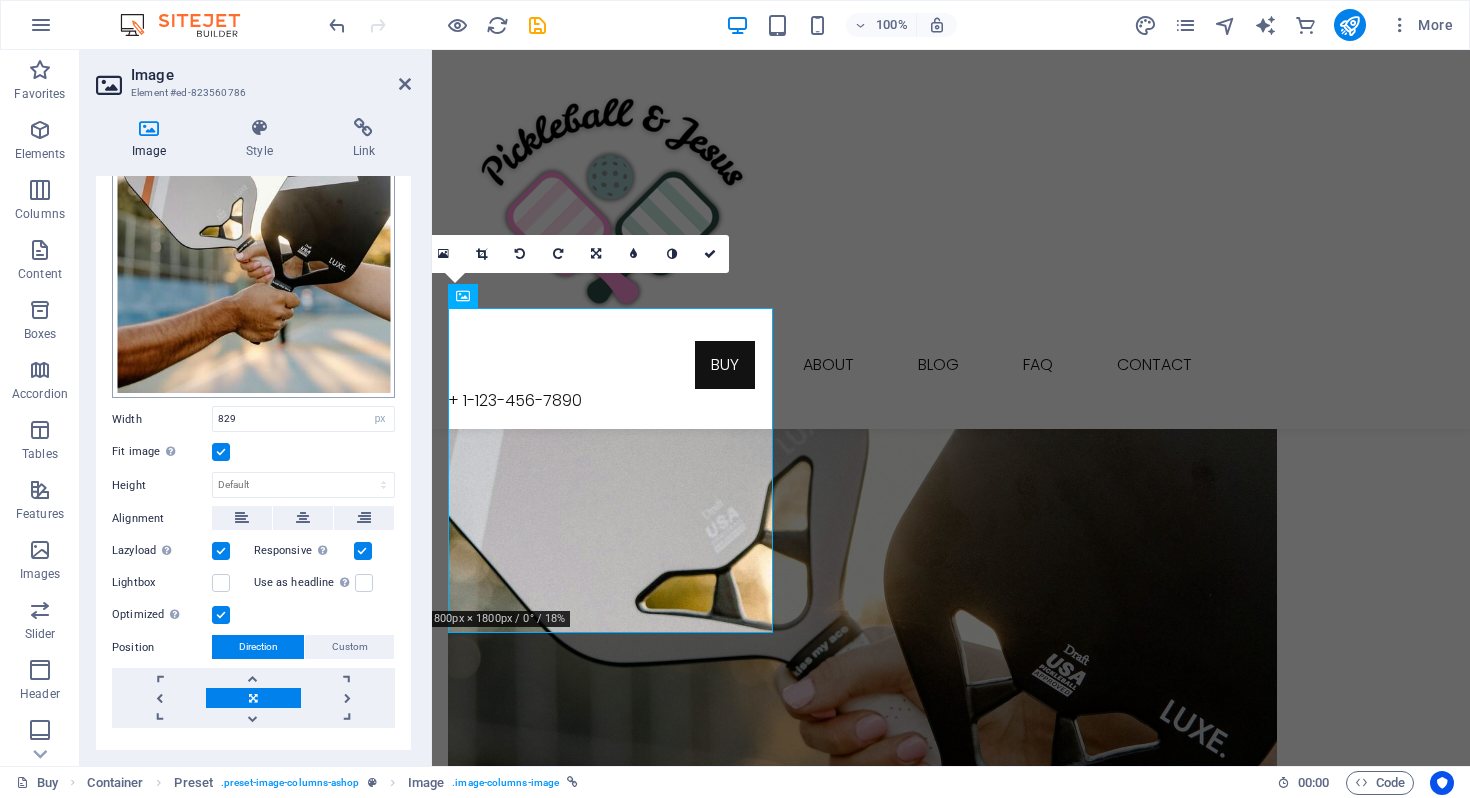scroll, scrollTop: 285, scrollLeft: 0, axis: vertical 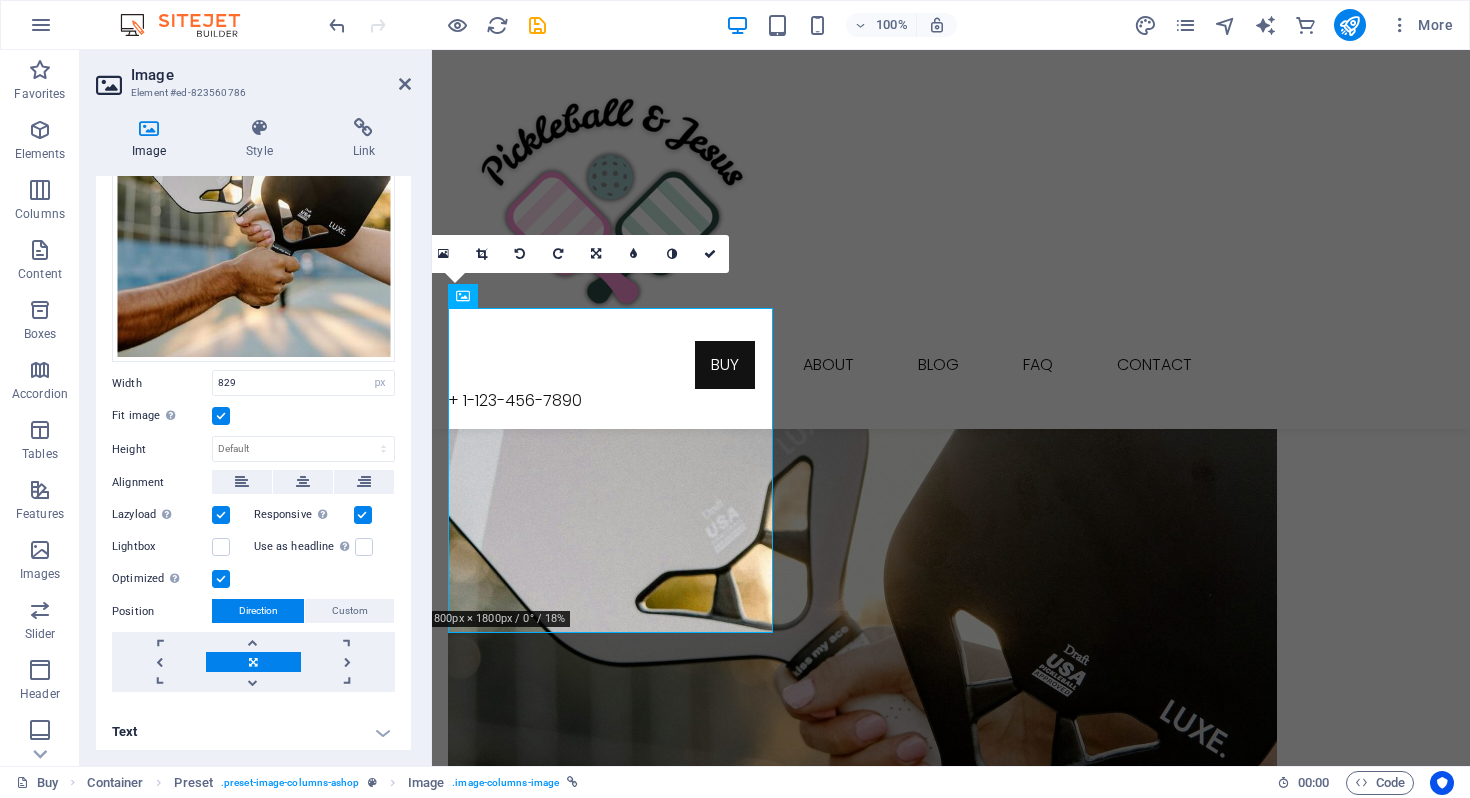 click on "Text" at bounding box center (253, 732) 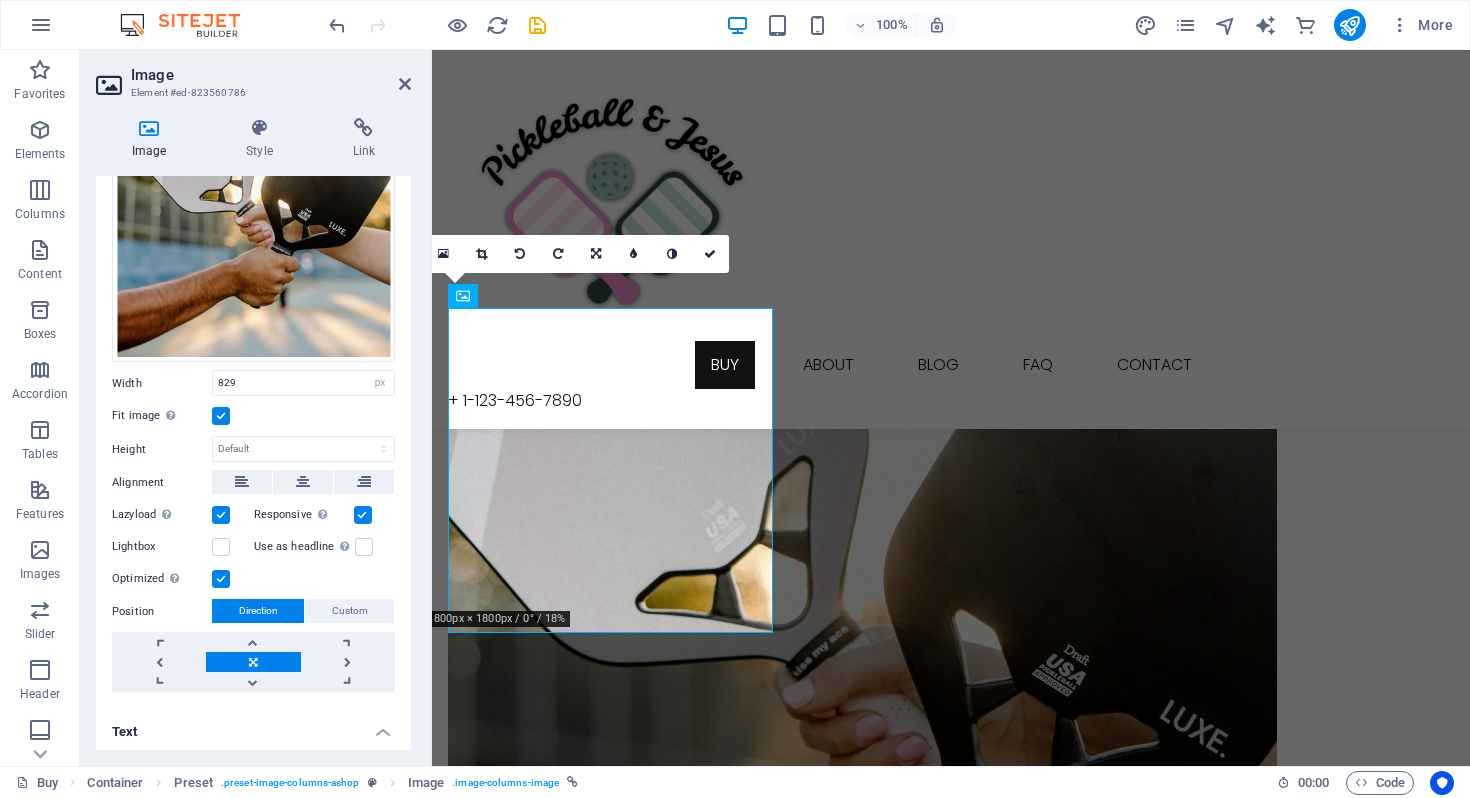 scroll, scrollTop: 473, scrollLeft: 0, axis: vertical 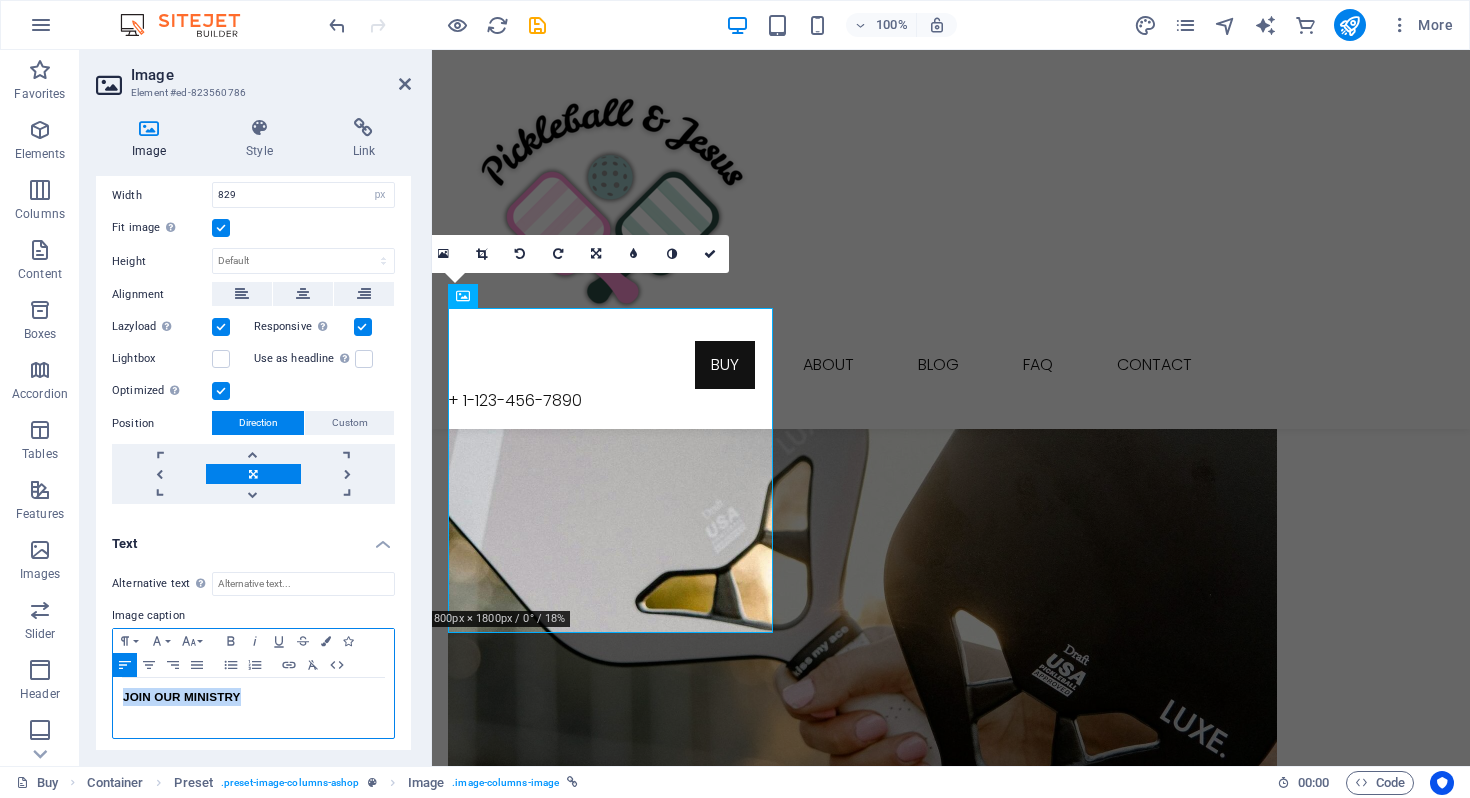 drag, startPoint x: 257, startPoint y: 688, endPoint x: 100, endPoint y: 681, distance: 157.15598 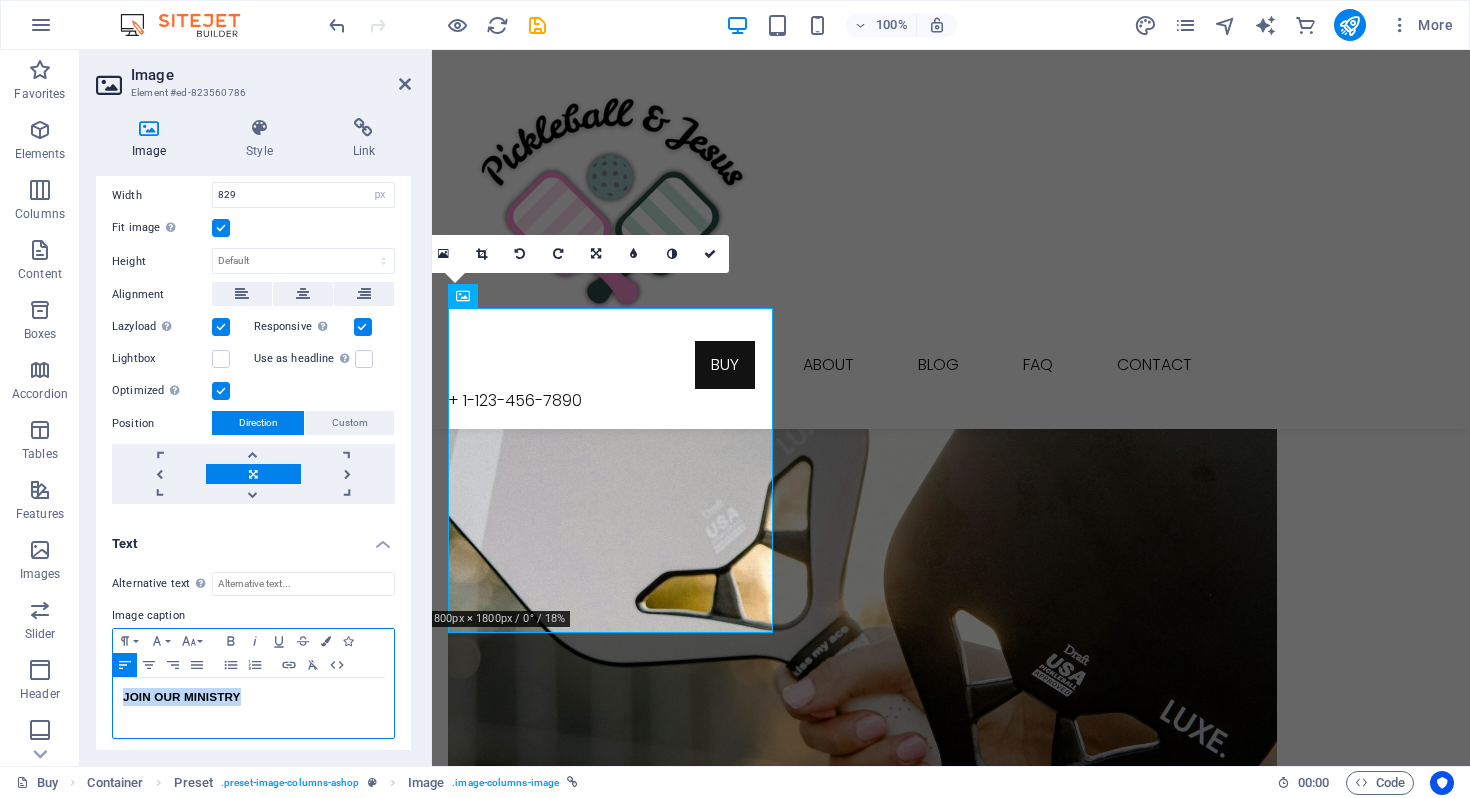 click on "Alternative text The alternative text is used by devices that cannot display images (e.g. image search engines) and should be added to every image to improve website accessibility. Image caption Paragraph Format Normal Heading 1 Heading 2 Heading 3 Heading 4 Heading 5 Heading 6 Code Font Family Arial Georgia Impact Tahoma Times New Roman Verdana Font Size 8 9 10 11 12 14 18 24 30 36 48 60 72 96 Bold Italic Underline Strikethrough Colors Icons Align Left Align Center Align Right Align Justify Unordered List Ordered List Insert Link Clear Formatting HTML JOIN OUR MINISTRY" at bounding box center [253, 656] 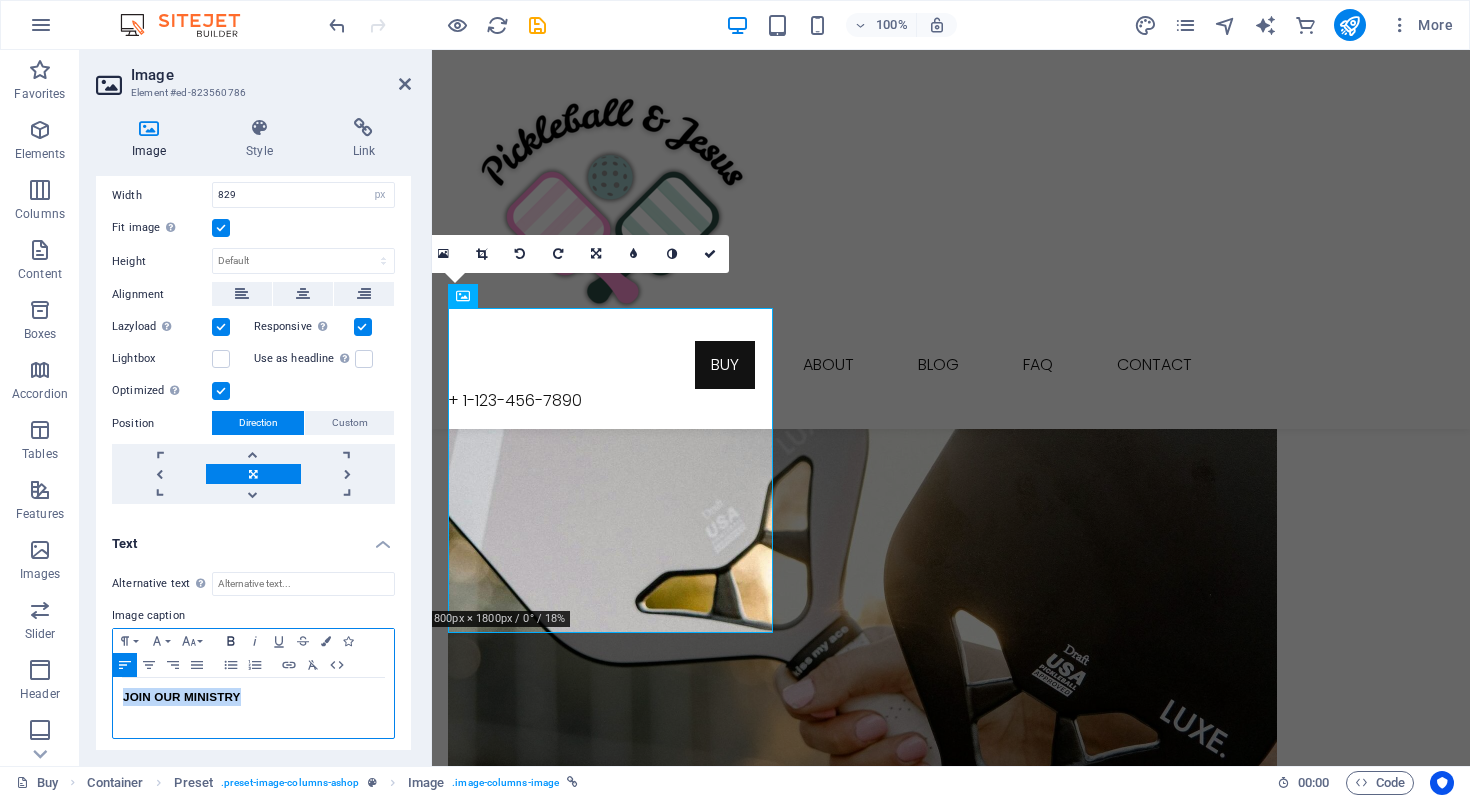 click 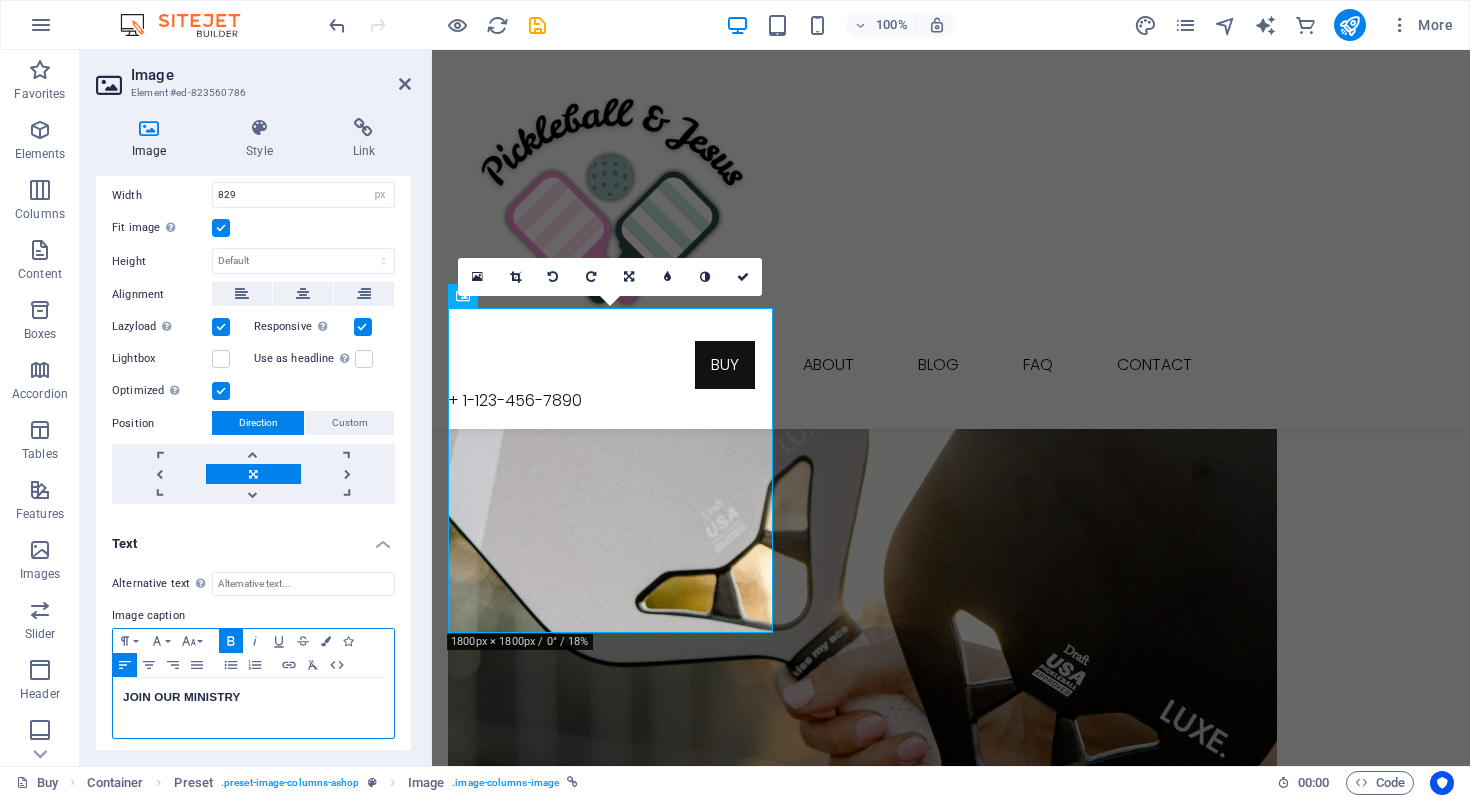 click 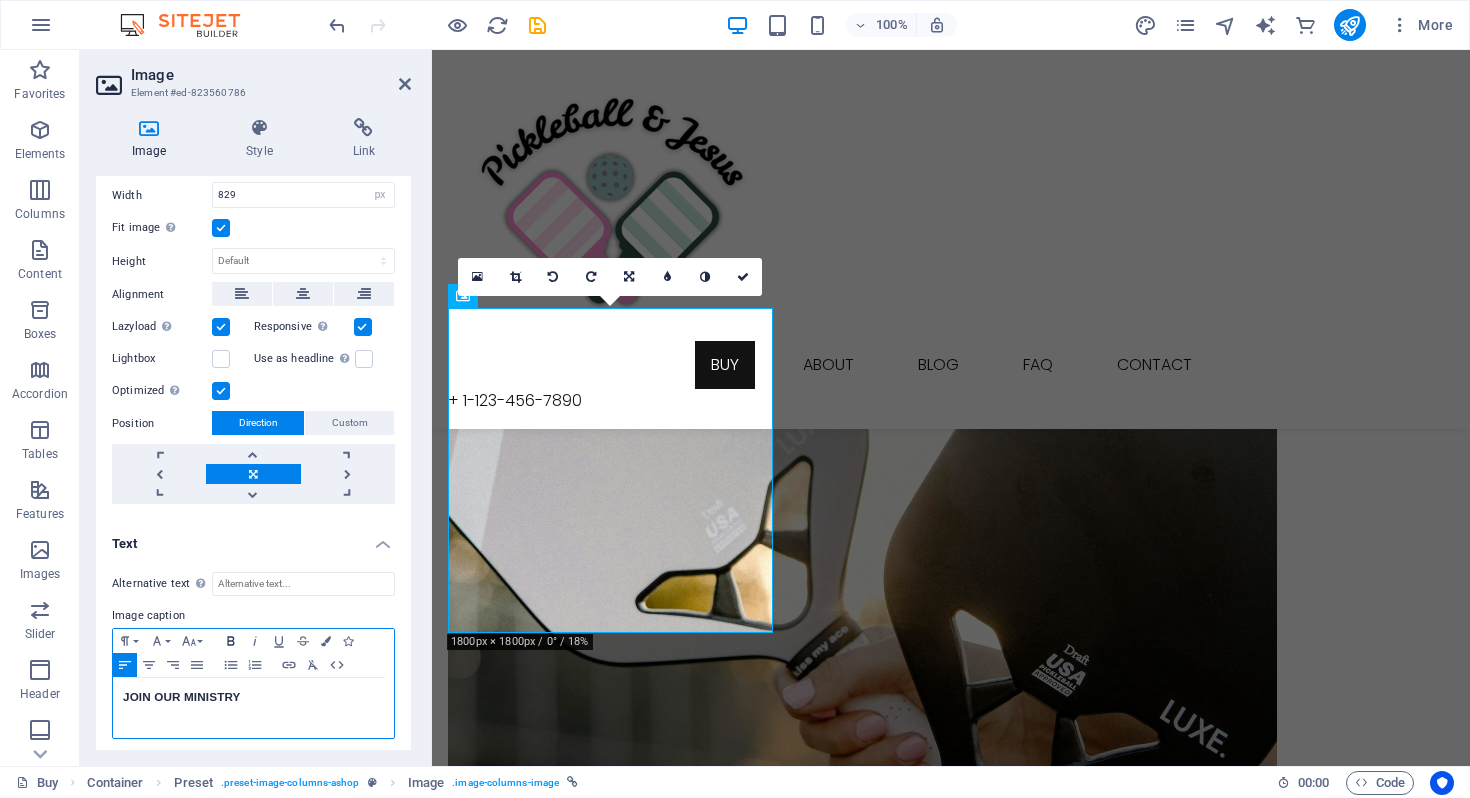 click 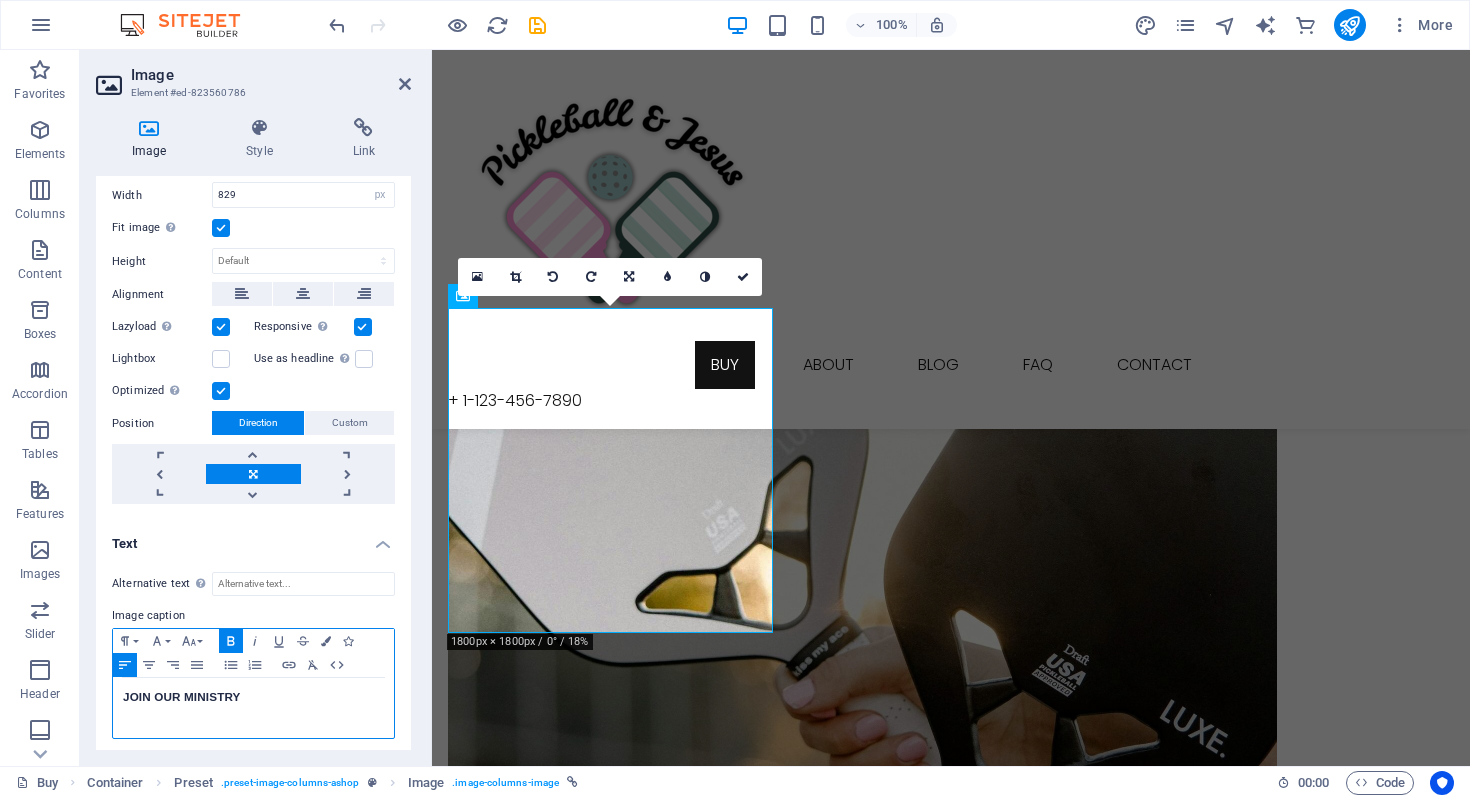 click 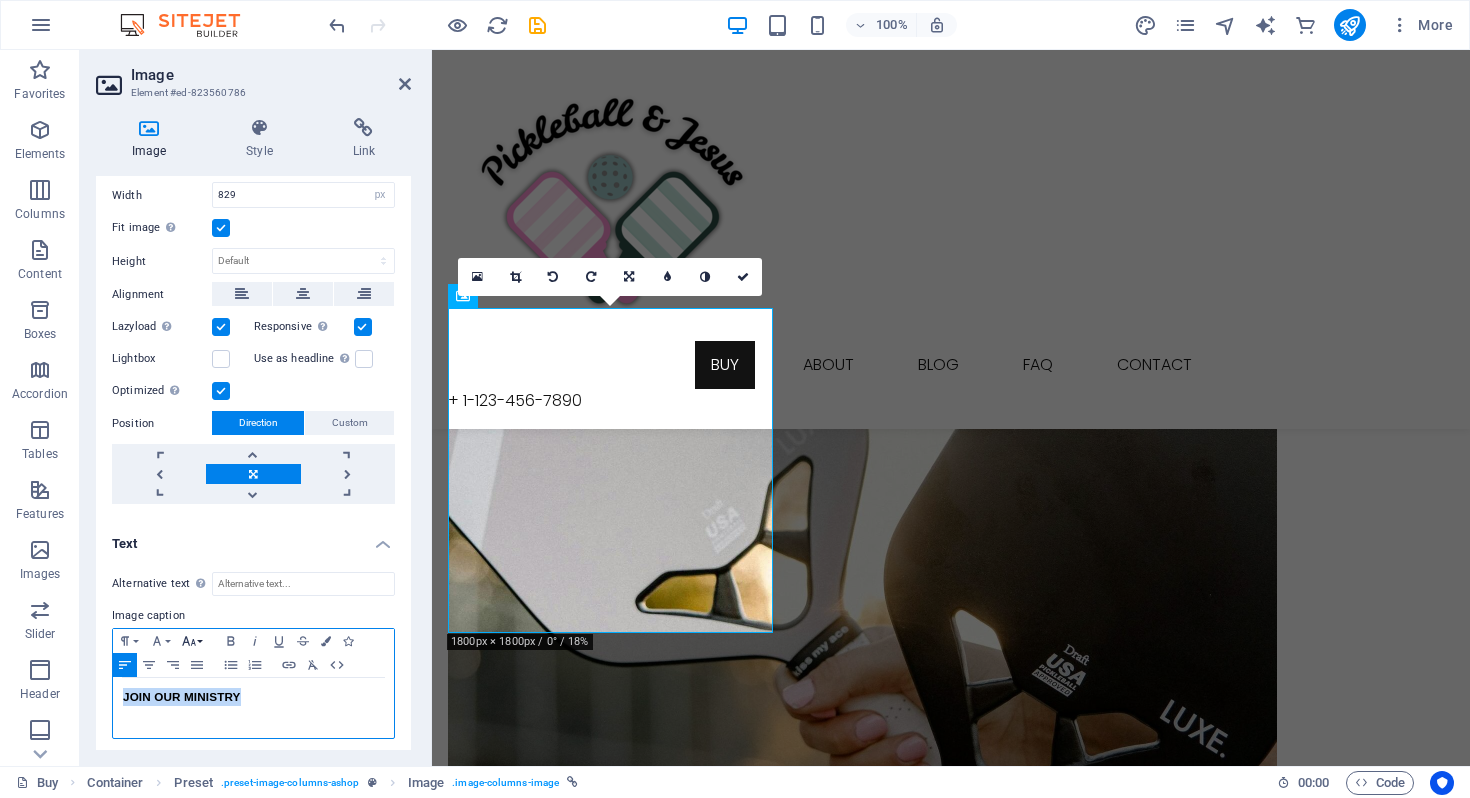 click 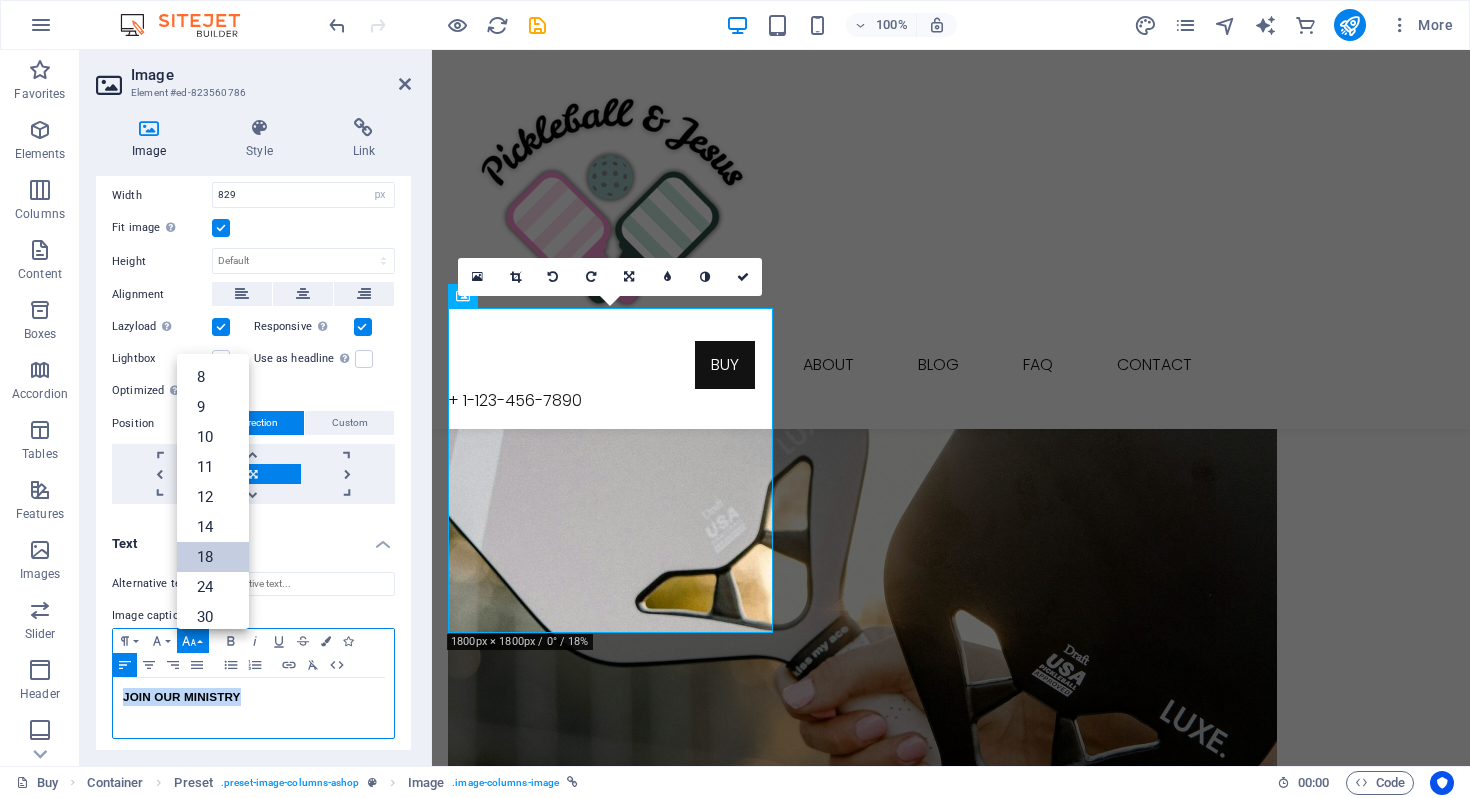 click on "18" at bounding box center (213, 557) 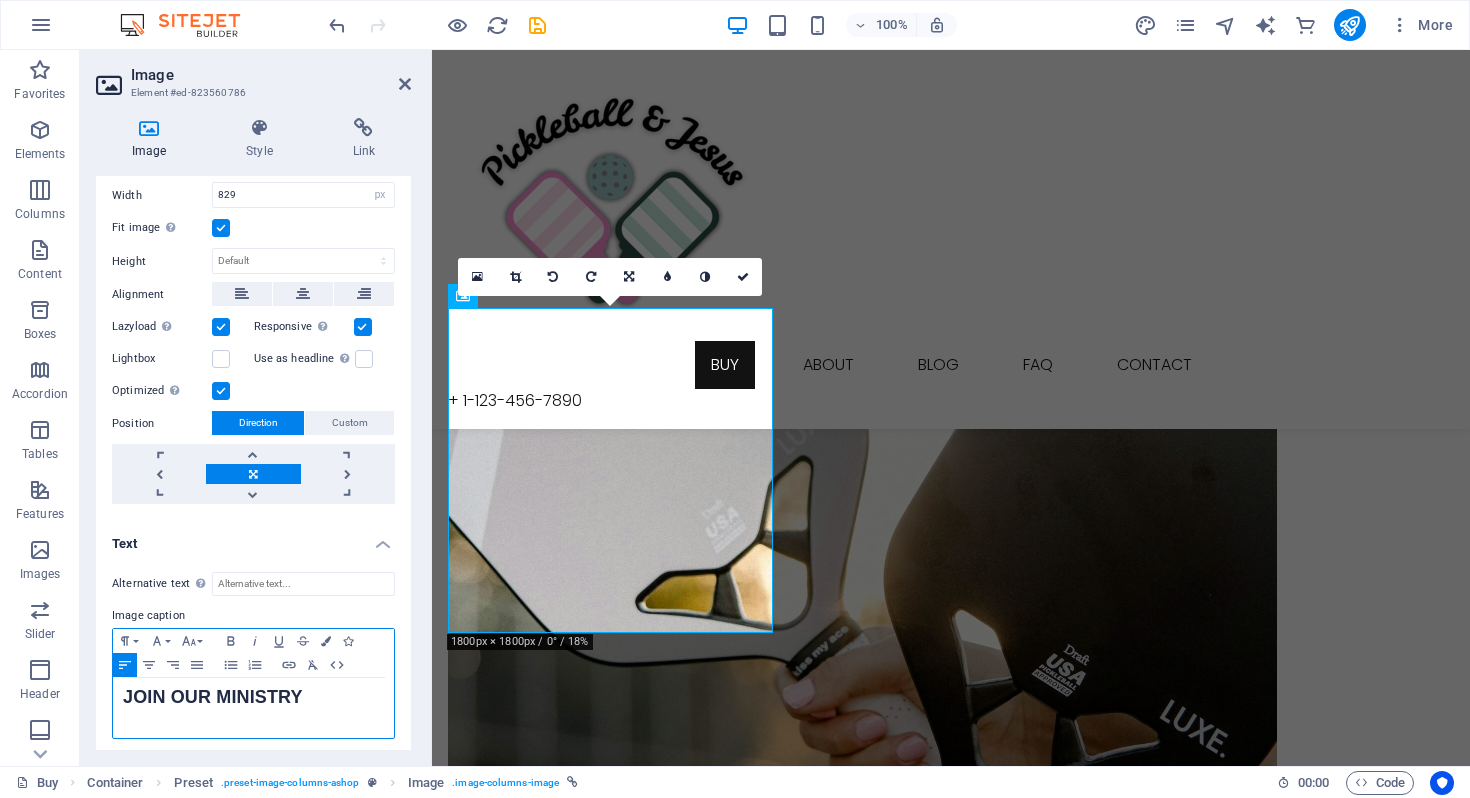 click at bounding box center [429, 408] 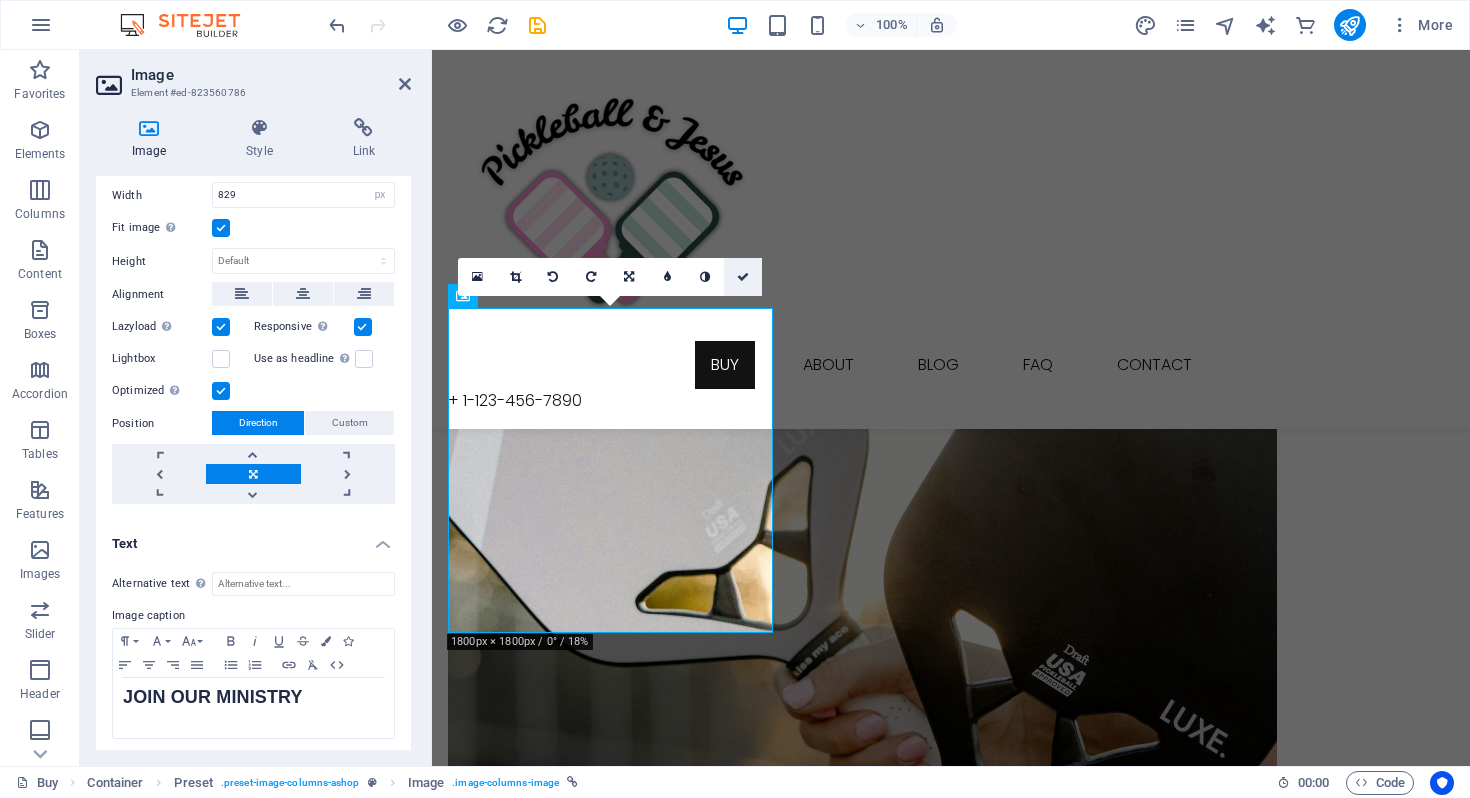 click at bounding box center [743, 277] 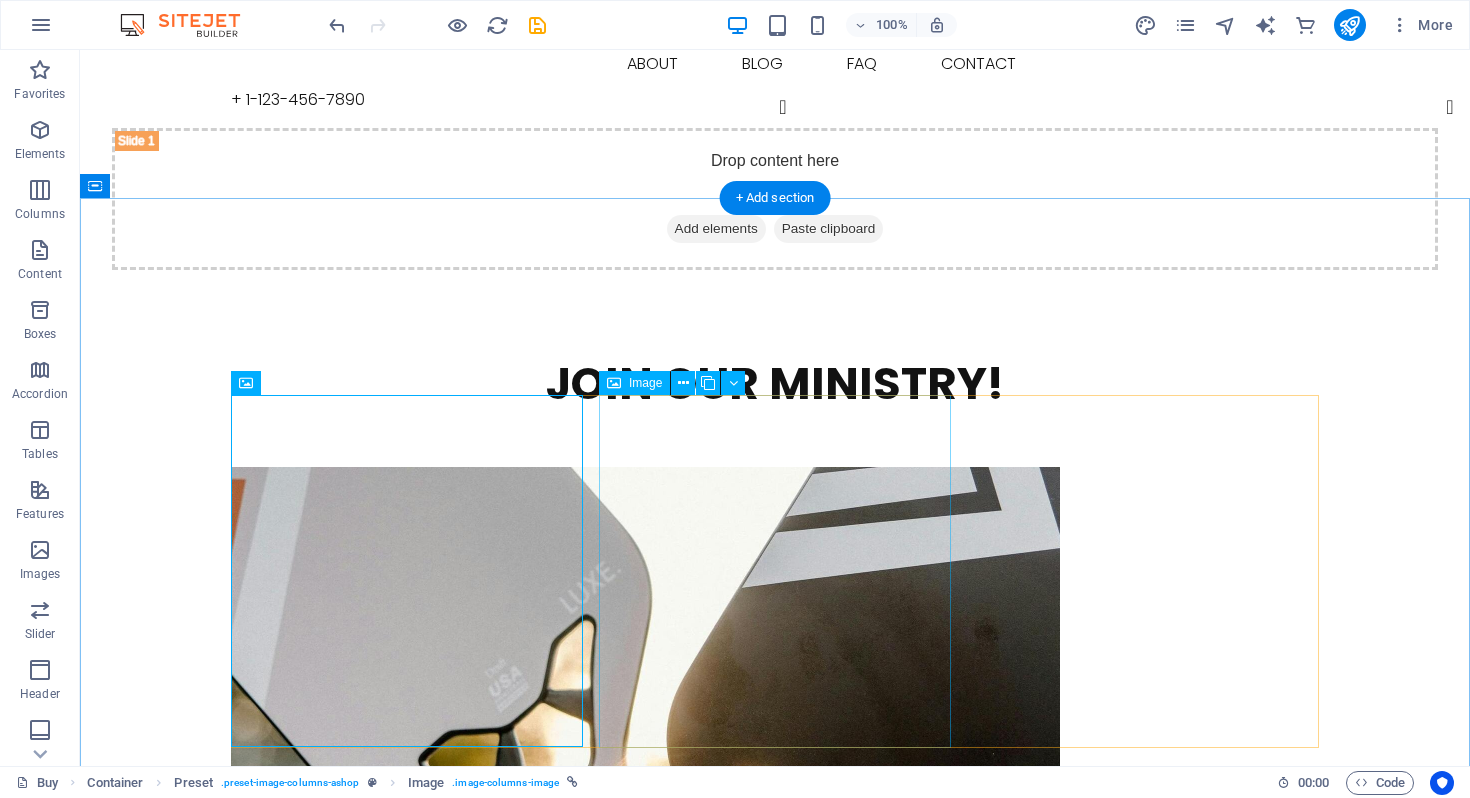 scroll, scrollTop: 232, scrollLeft: 0, axis: vertical 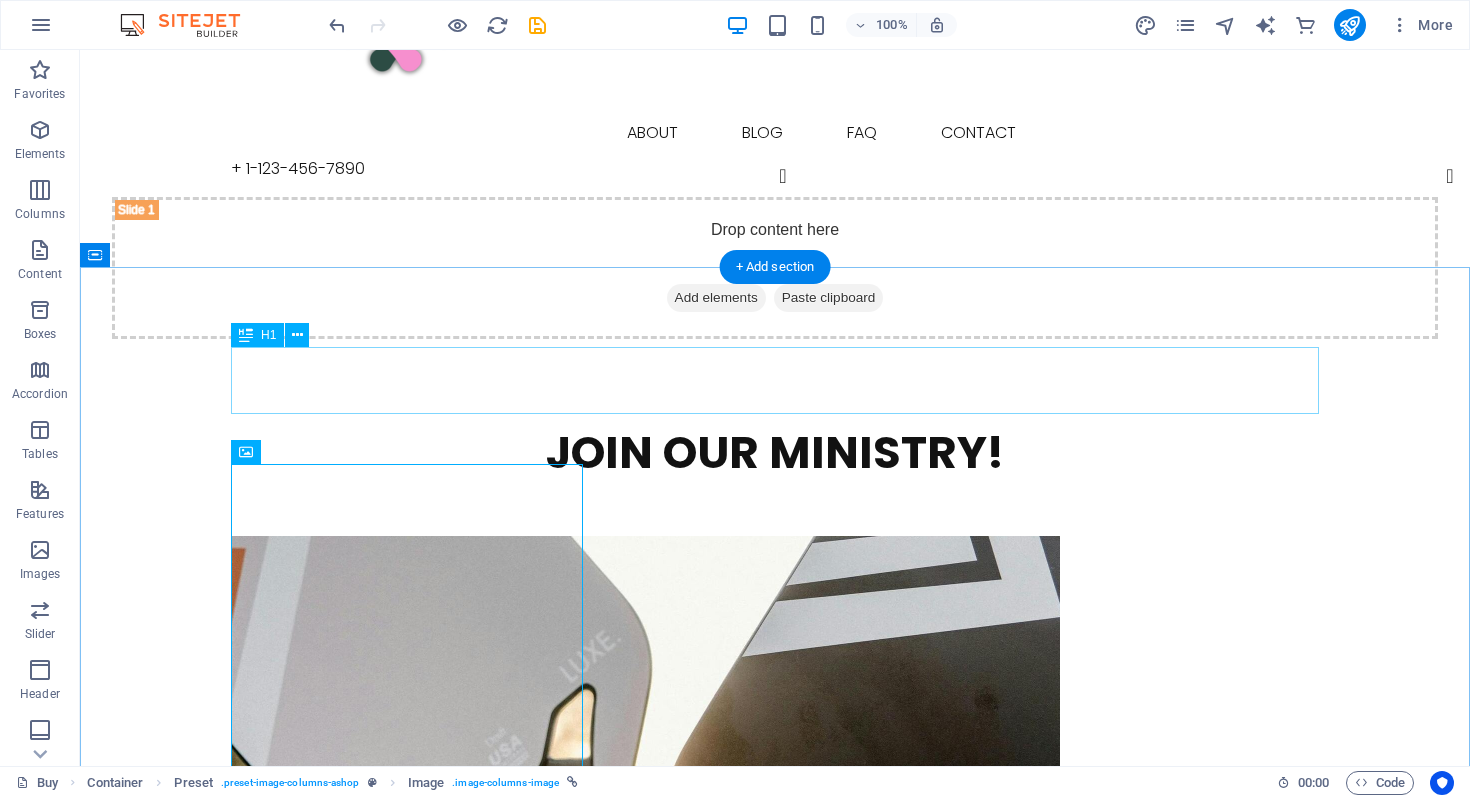 click on "Join our ministry!" at bounding box center (775, 452) 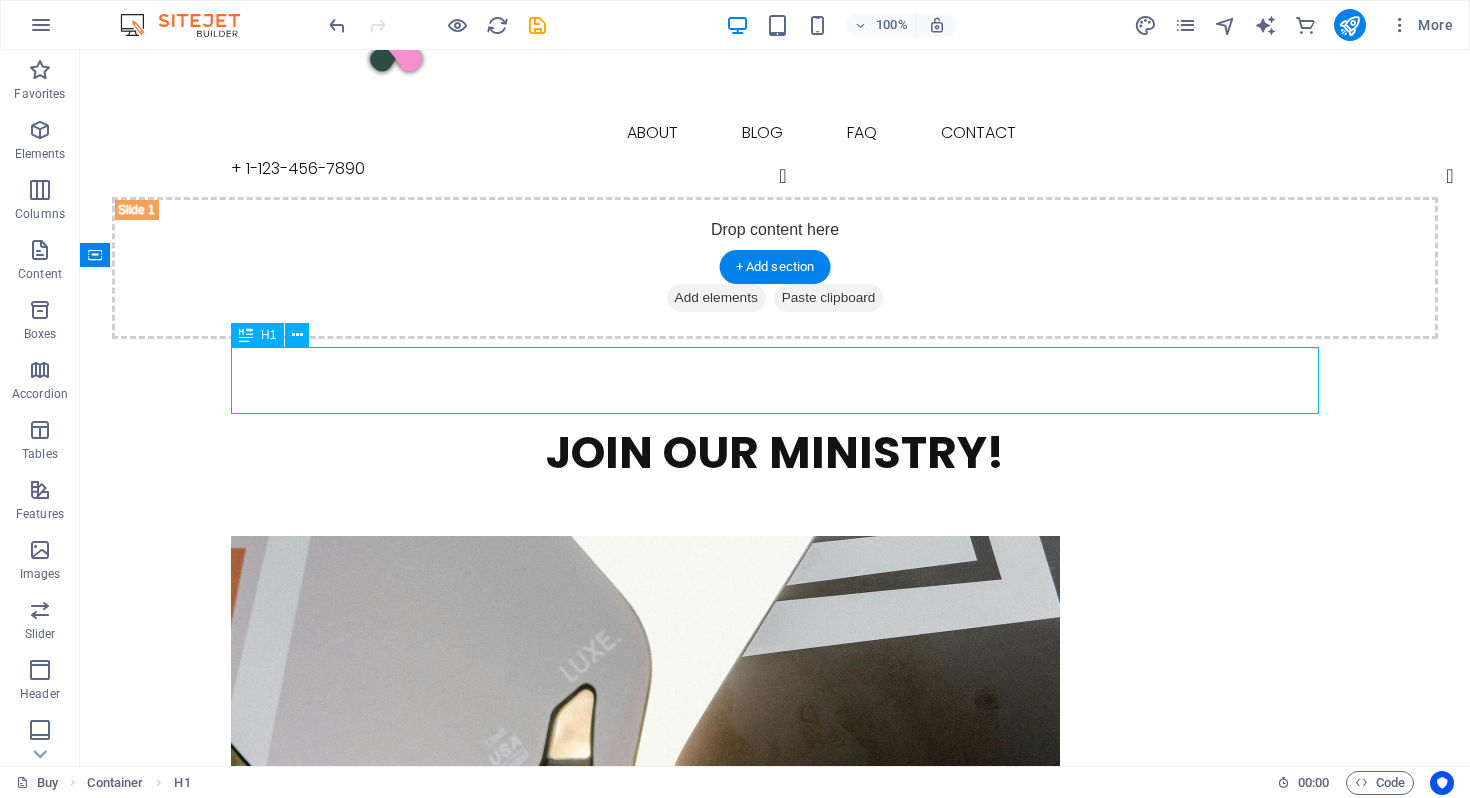 click on "Join our ministry!" at bounding box center [775, 452] 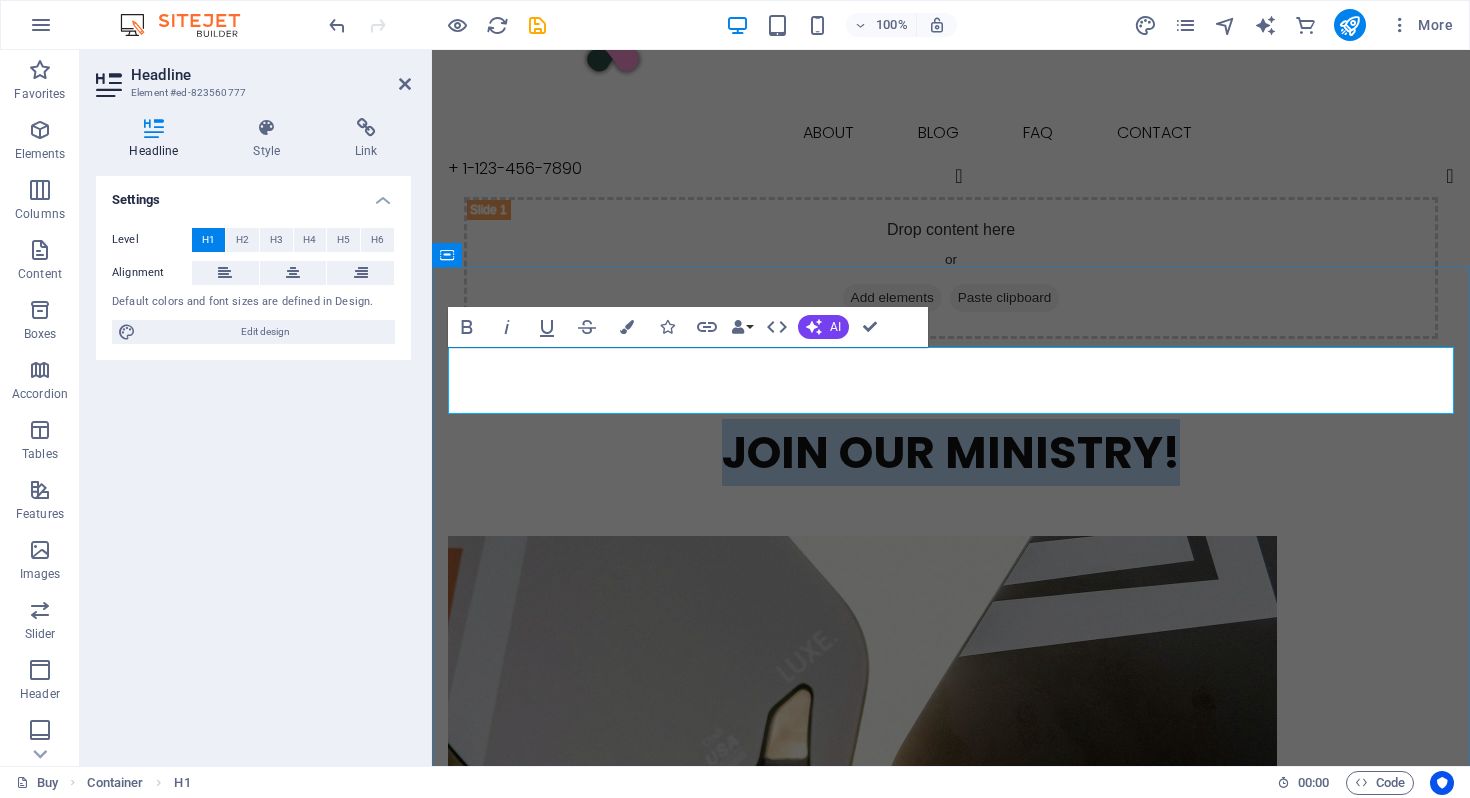 click on "Join our ministry!" at bounding box center [951, 452] 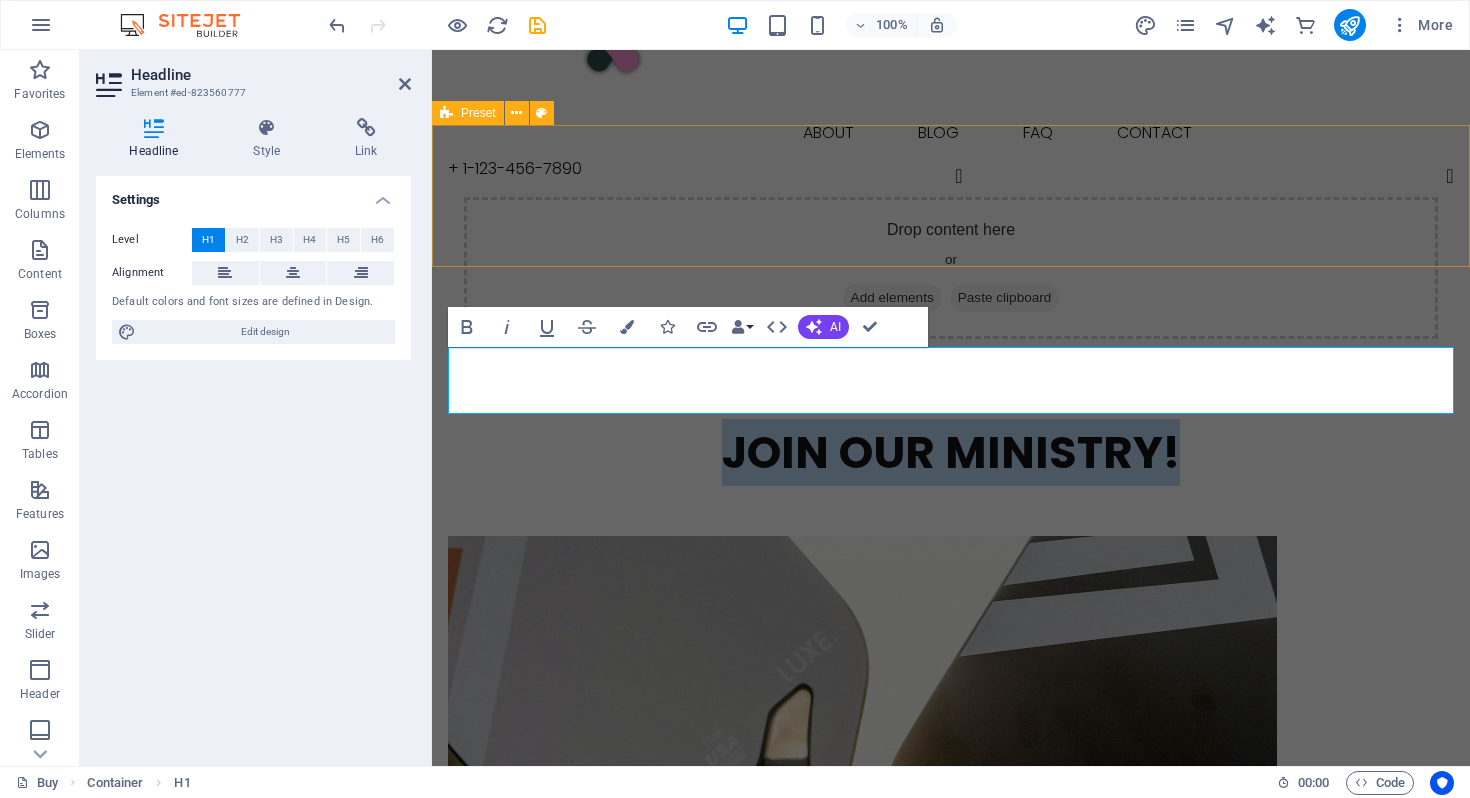 click on "Drop content here or  Add elements  Paste clipboard" at bounding box center [951, 268] 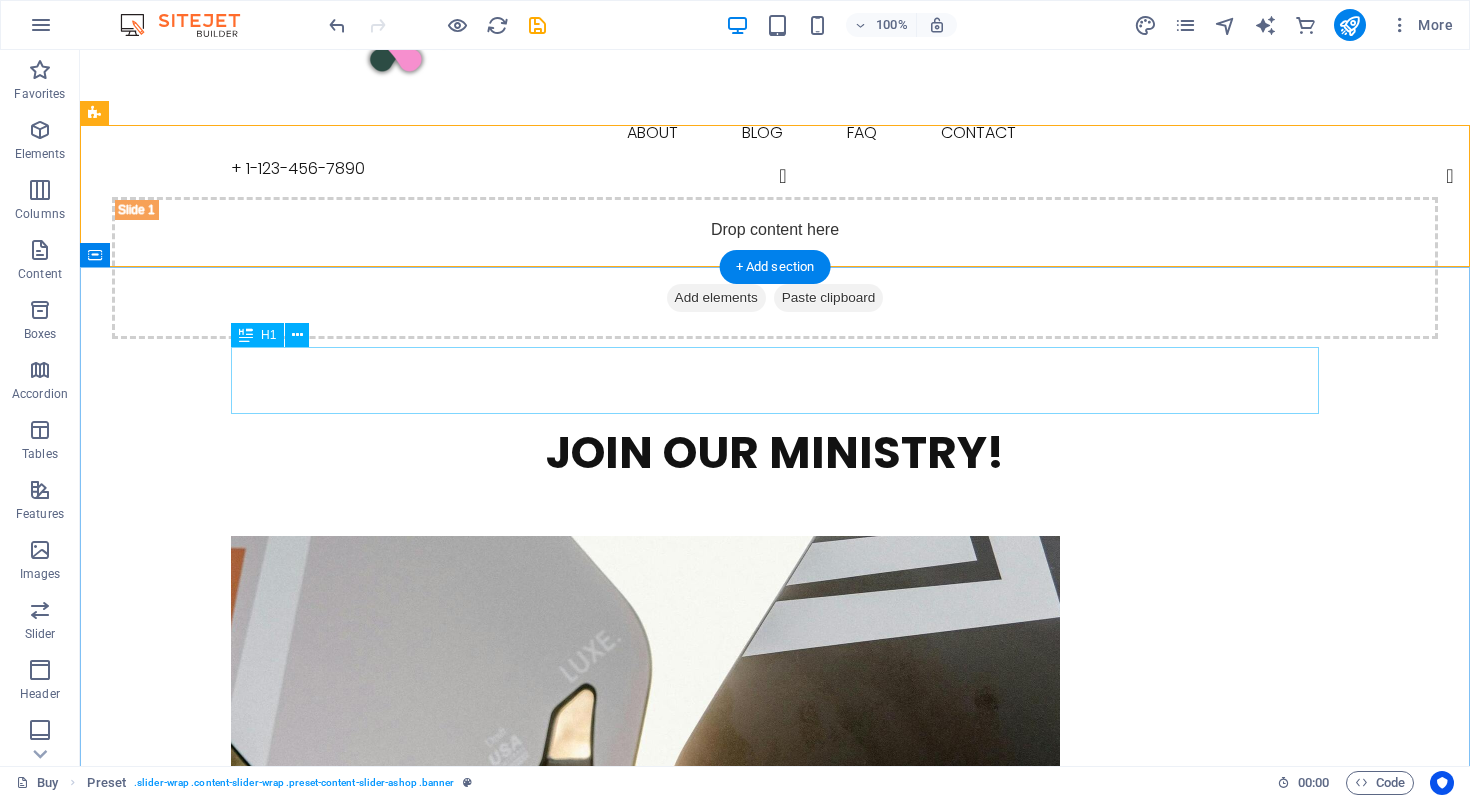 click on "Join our ministry!" at bounding box center [775, 452] 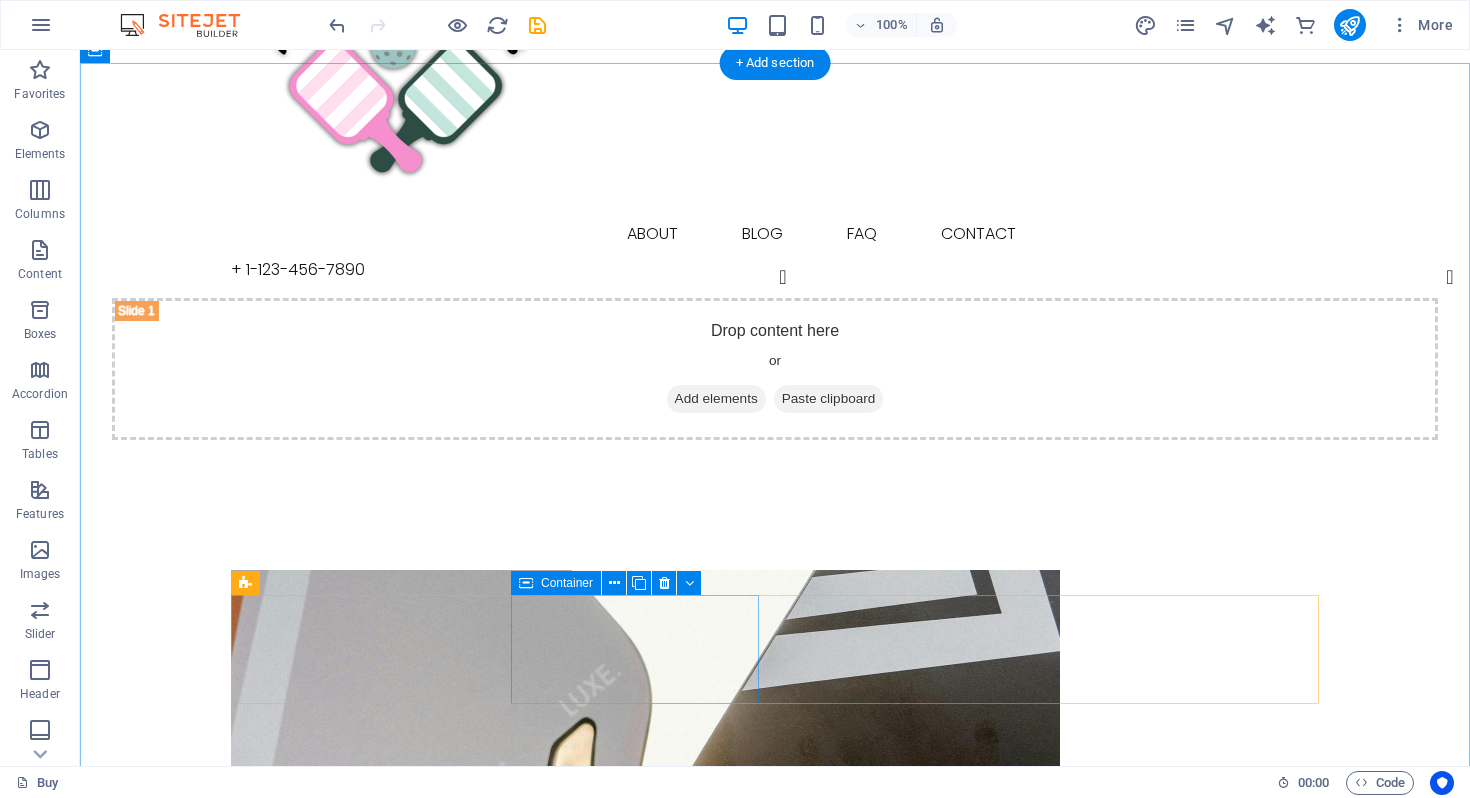 scroll, scrollTop: 0, scrollLeft: 0, axis: both 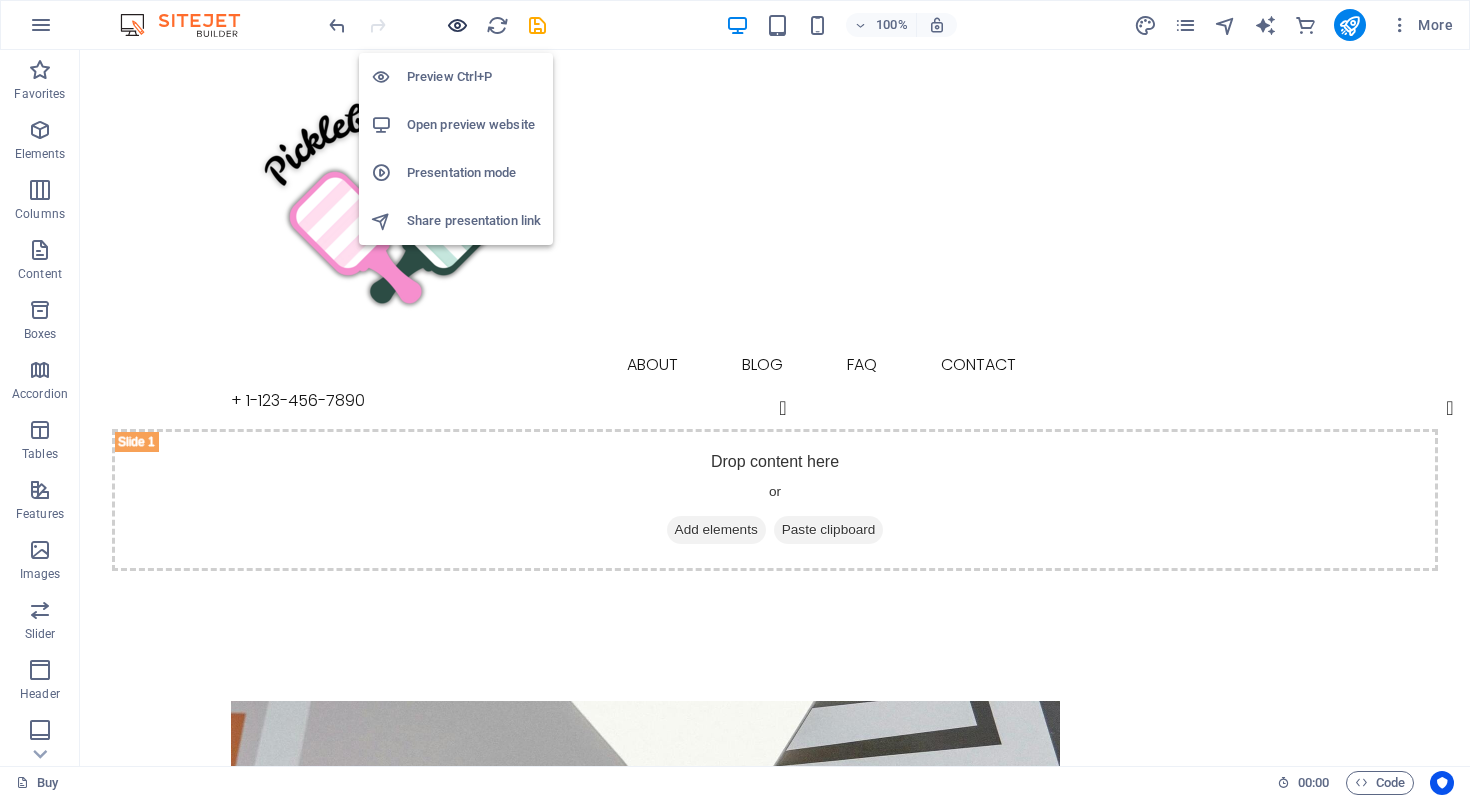 click at bounding box center (457, 25) 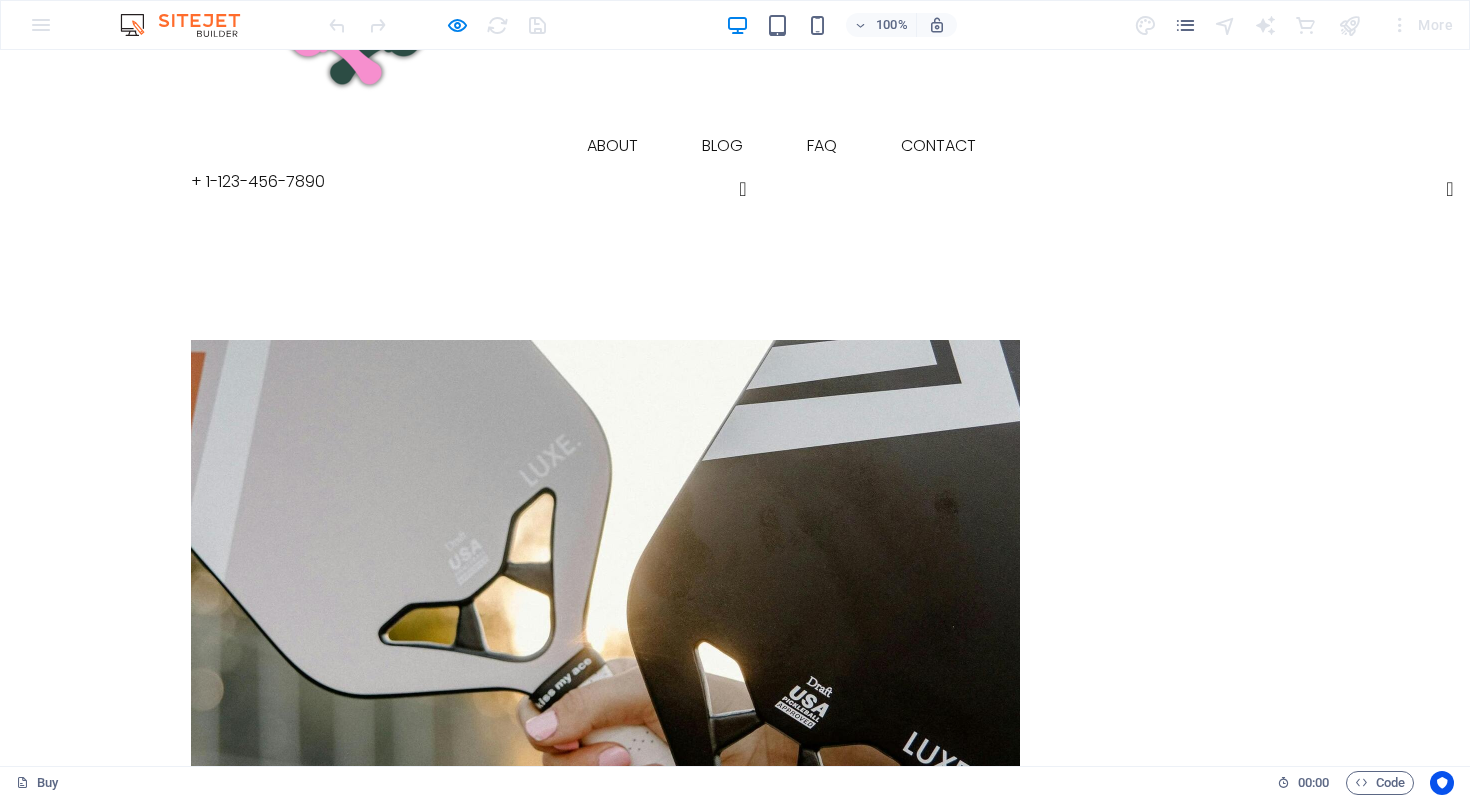 scroll, scrollTop: 0, scrollLeft: 0, axis: both 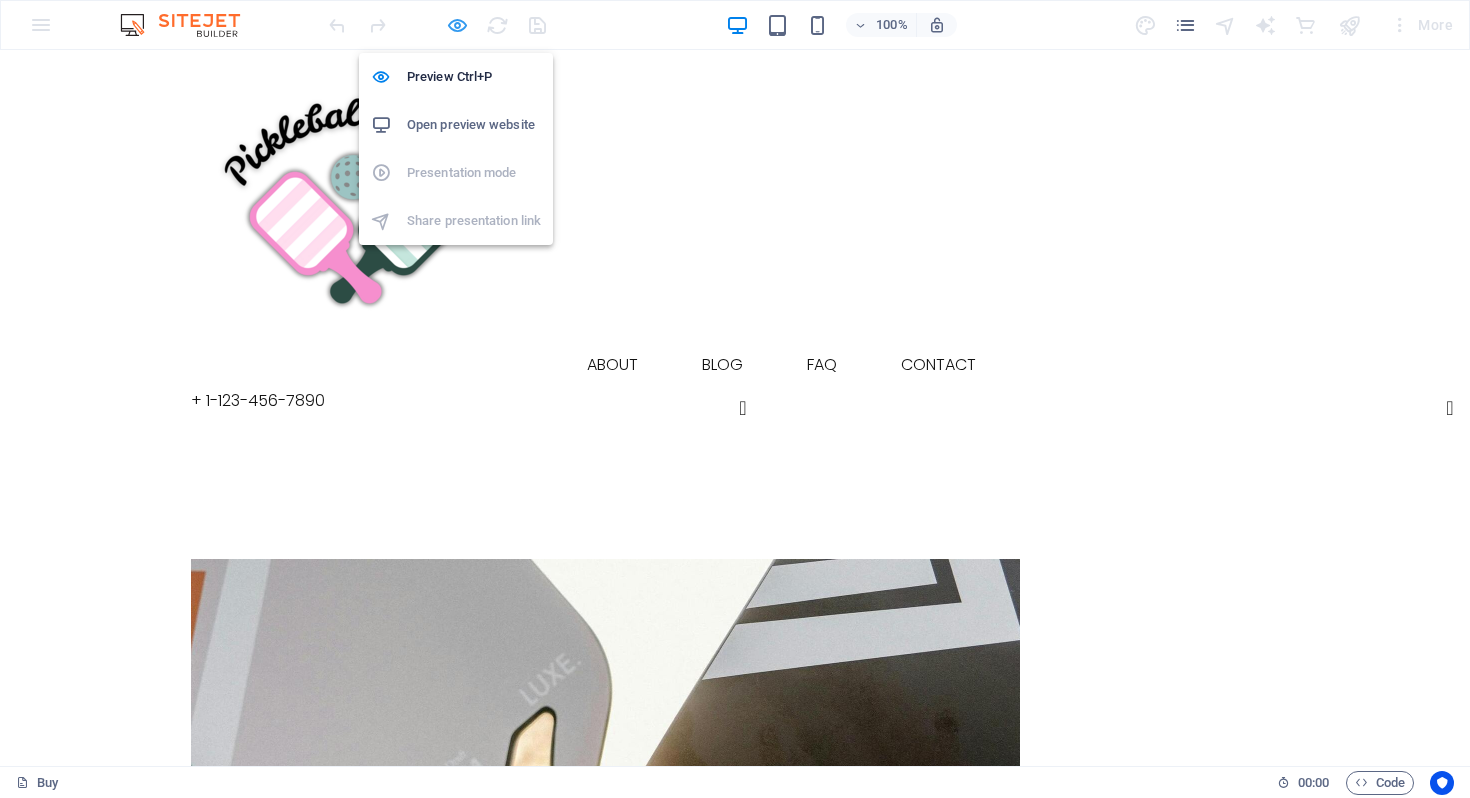click at bounding box center (457, 25) 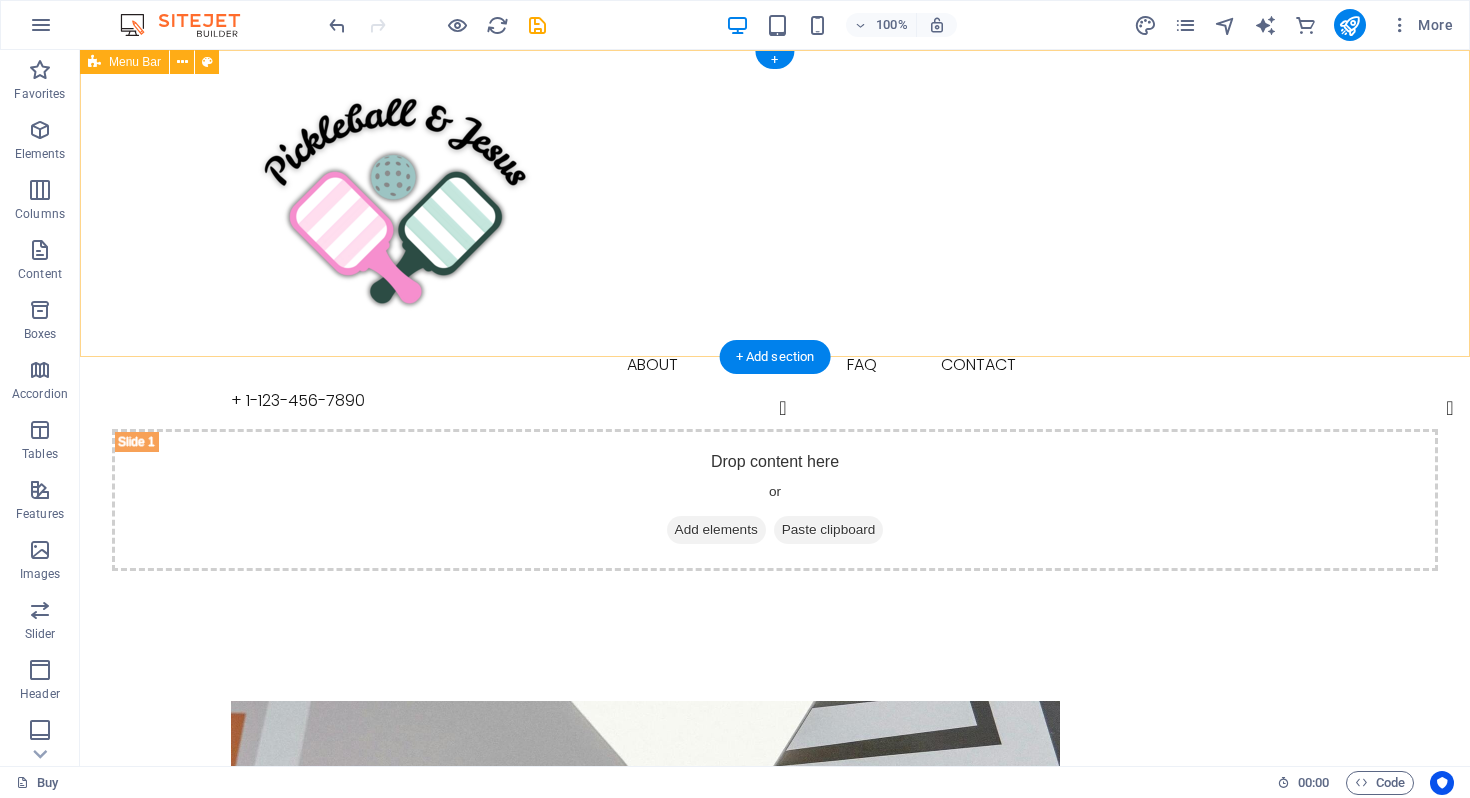 click on "Buy About Blog FAQ Contact   + 1-123-456-7890" at bounding box center (775, 239) 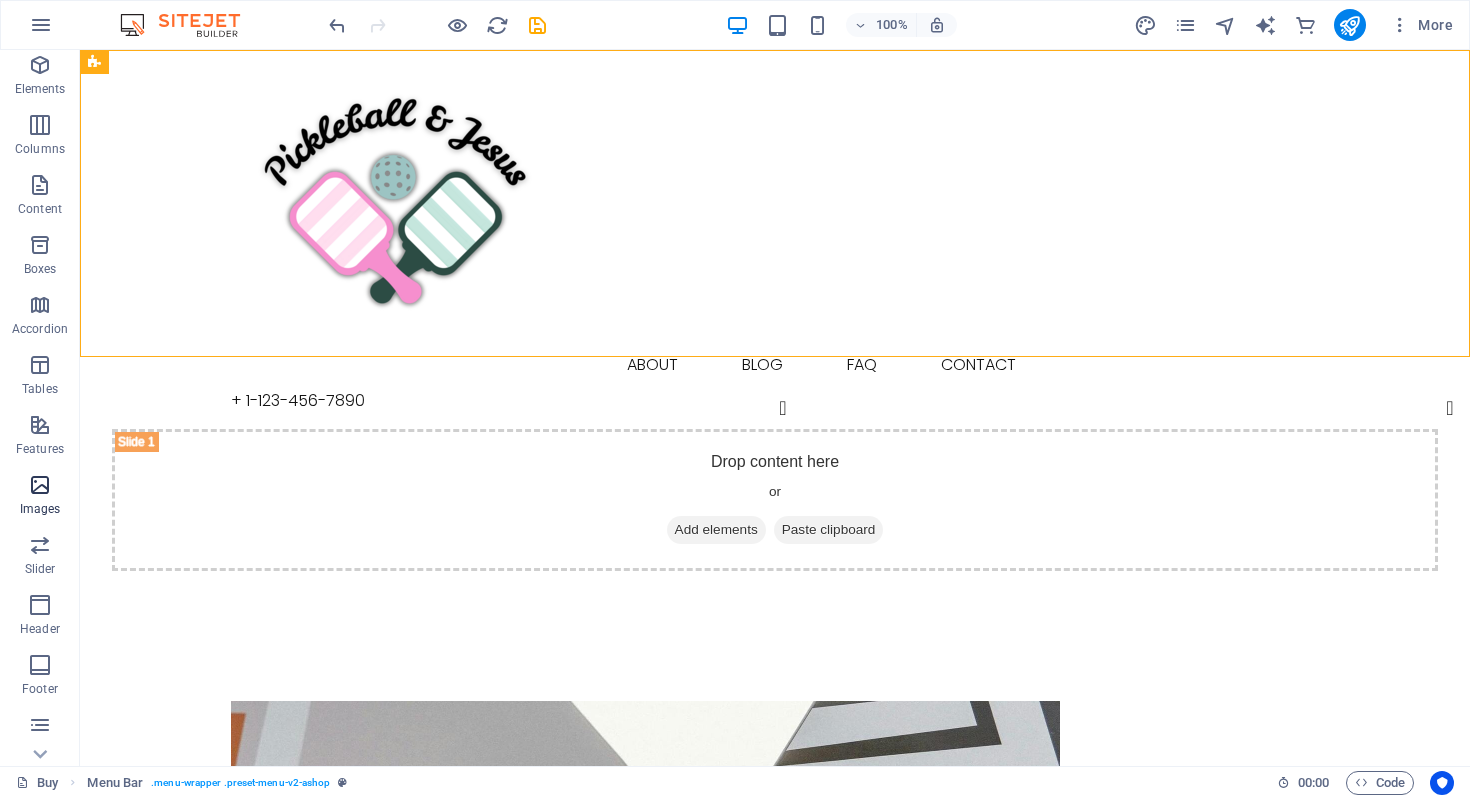 scroll, scrollTop: 79, scrollLeft: 0, axis: vertical 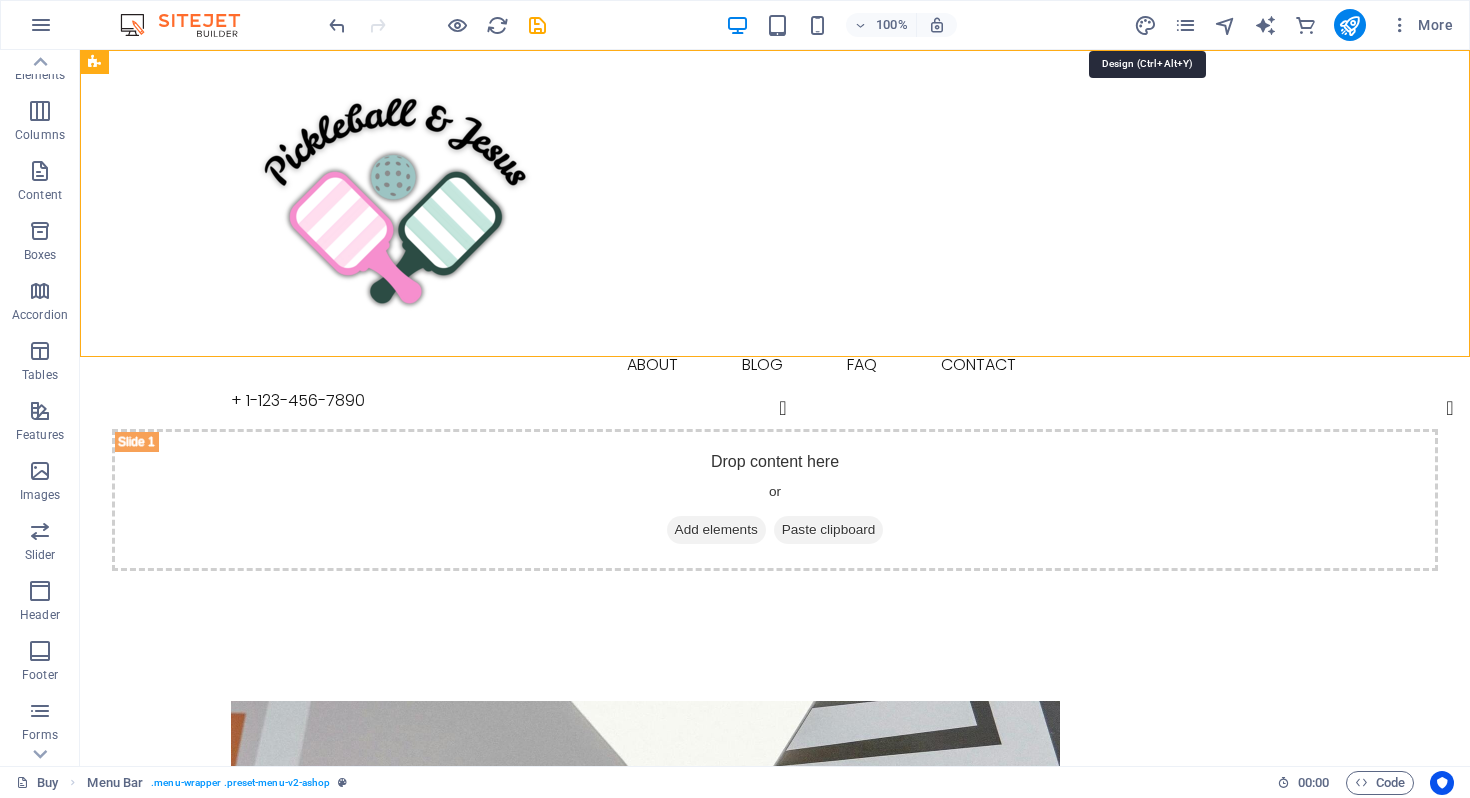 click on "More" at bounding box center [1297, 25] 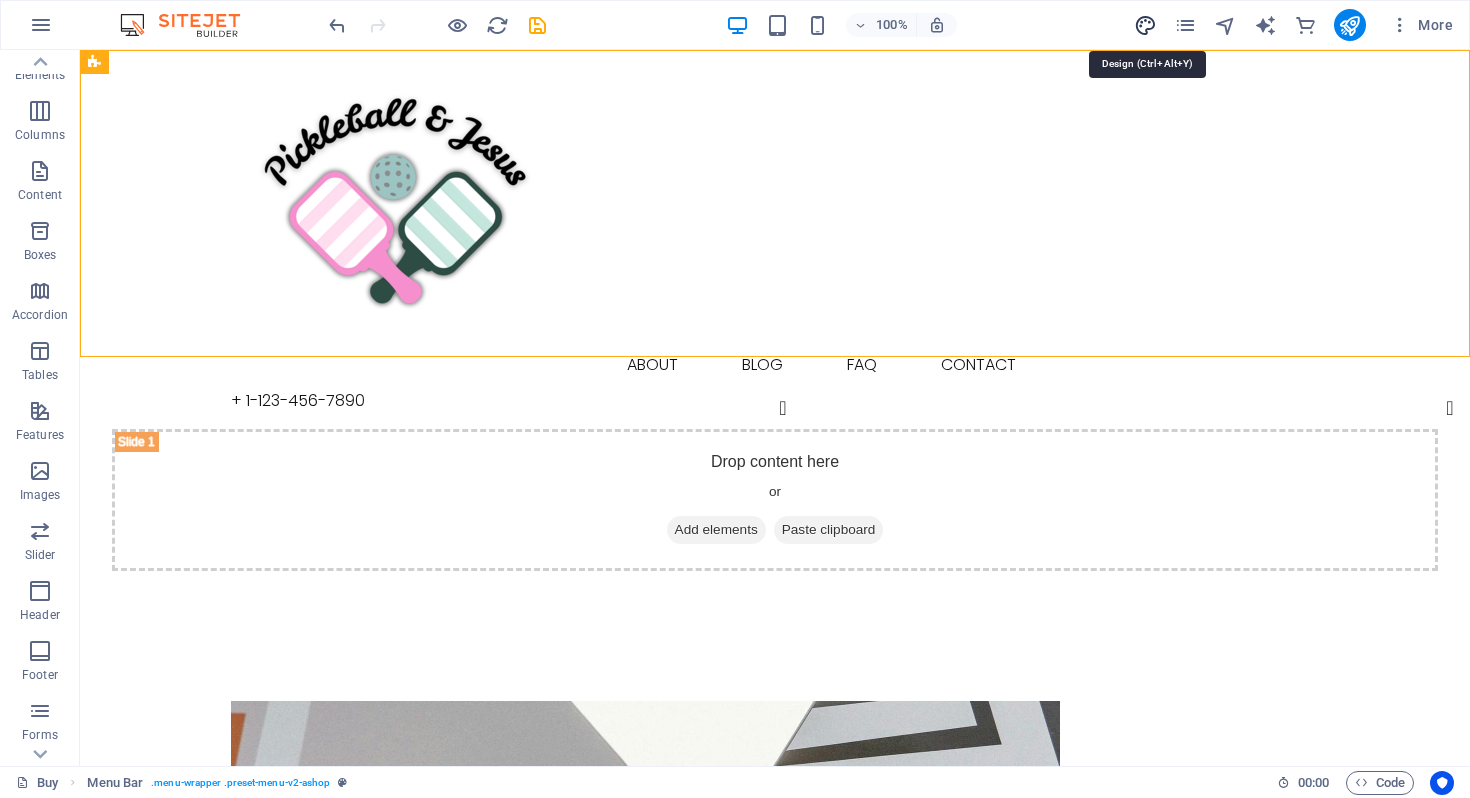 click at bounding box center [1145, 25] 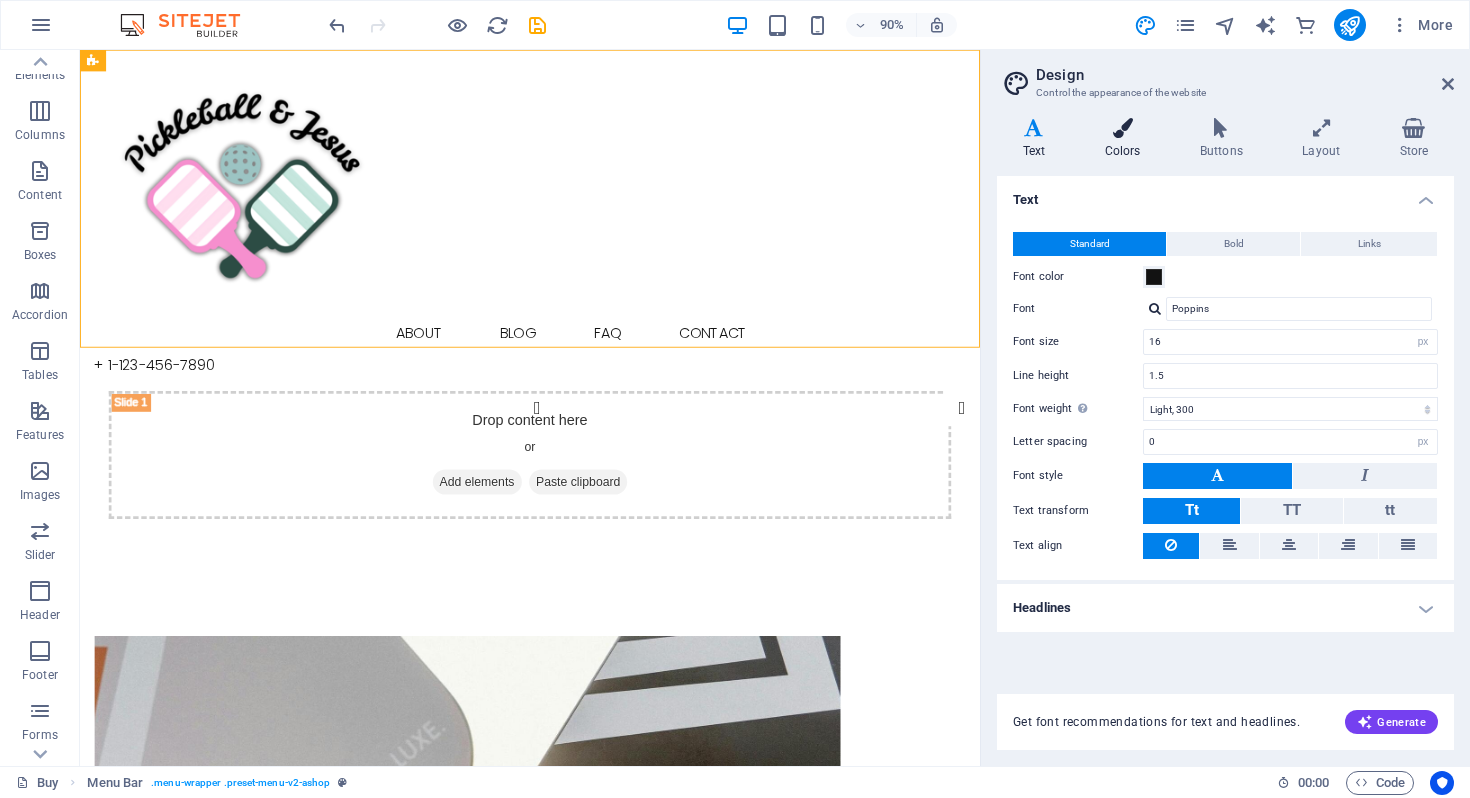 click at bounding box center [1122, 128] 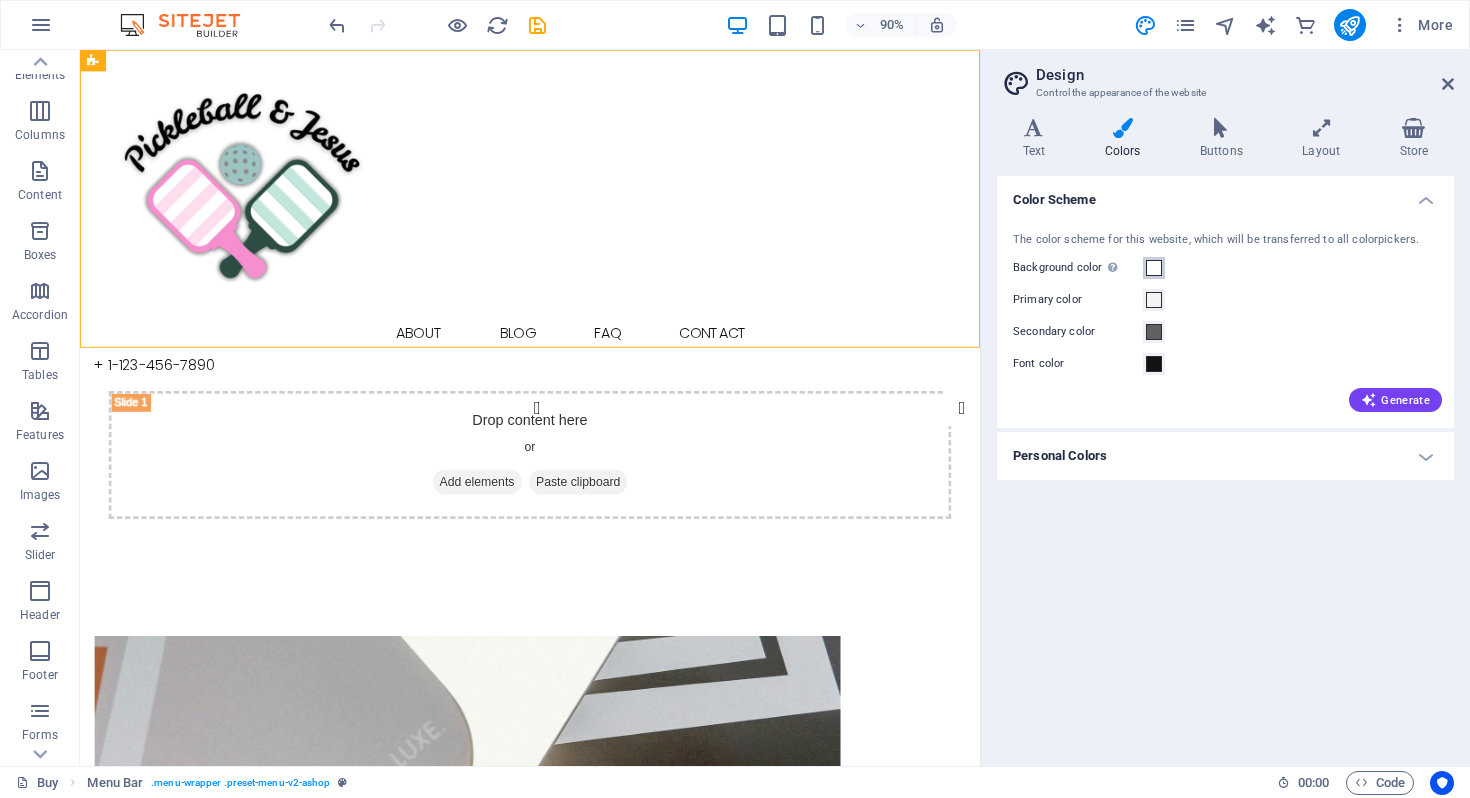 click at bounding box center (1154, 268) 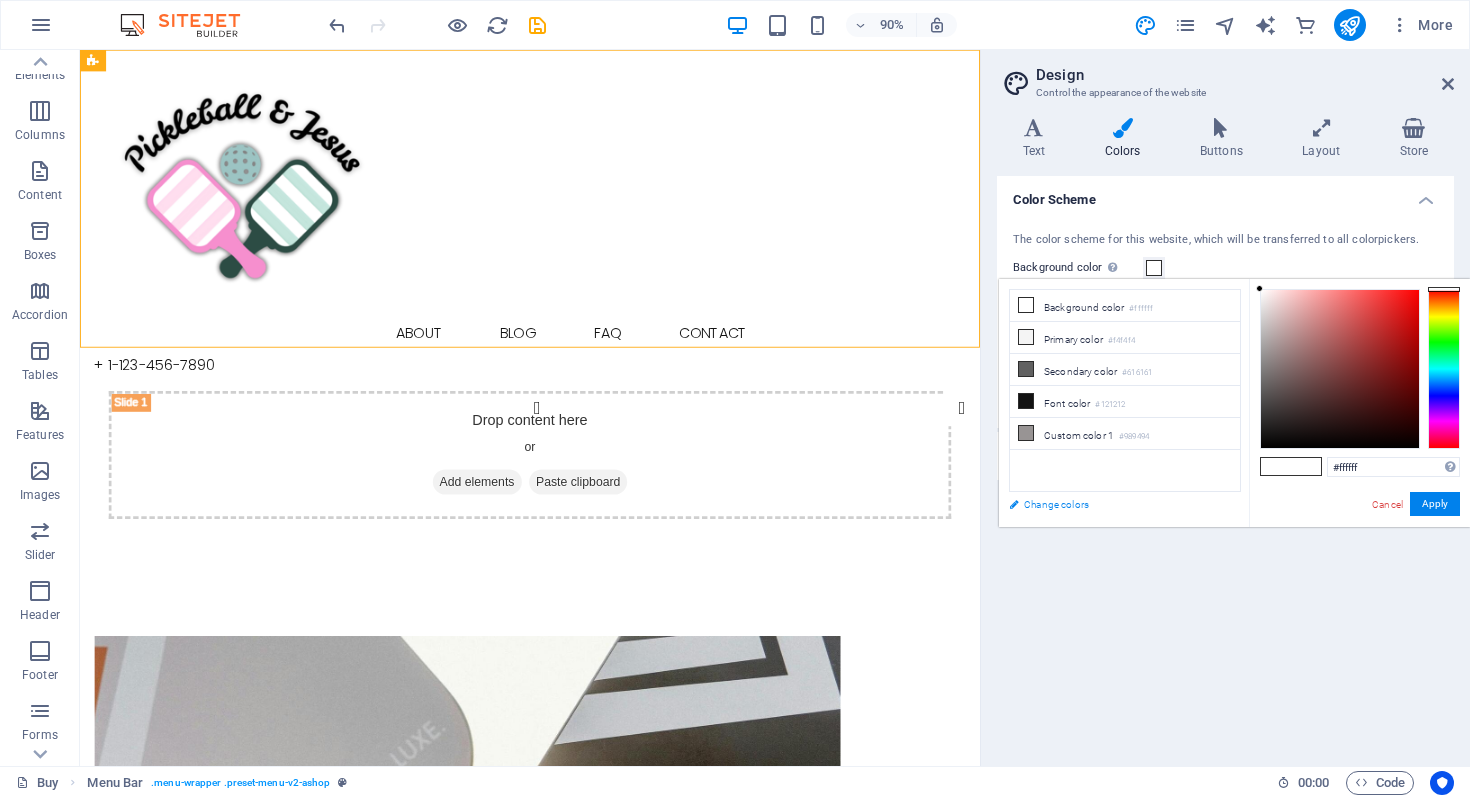 click on "Change colors" at bounding box center [1115, 504] 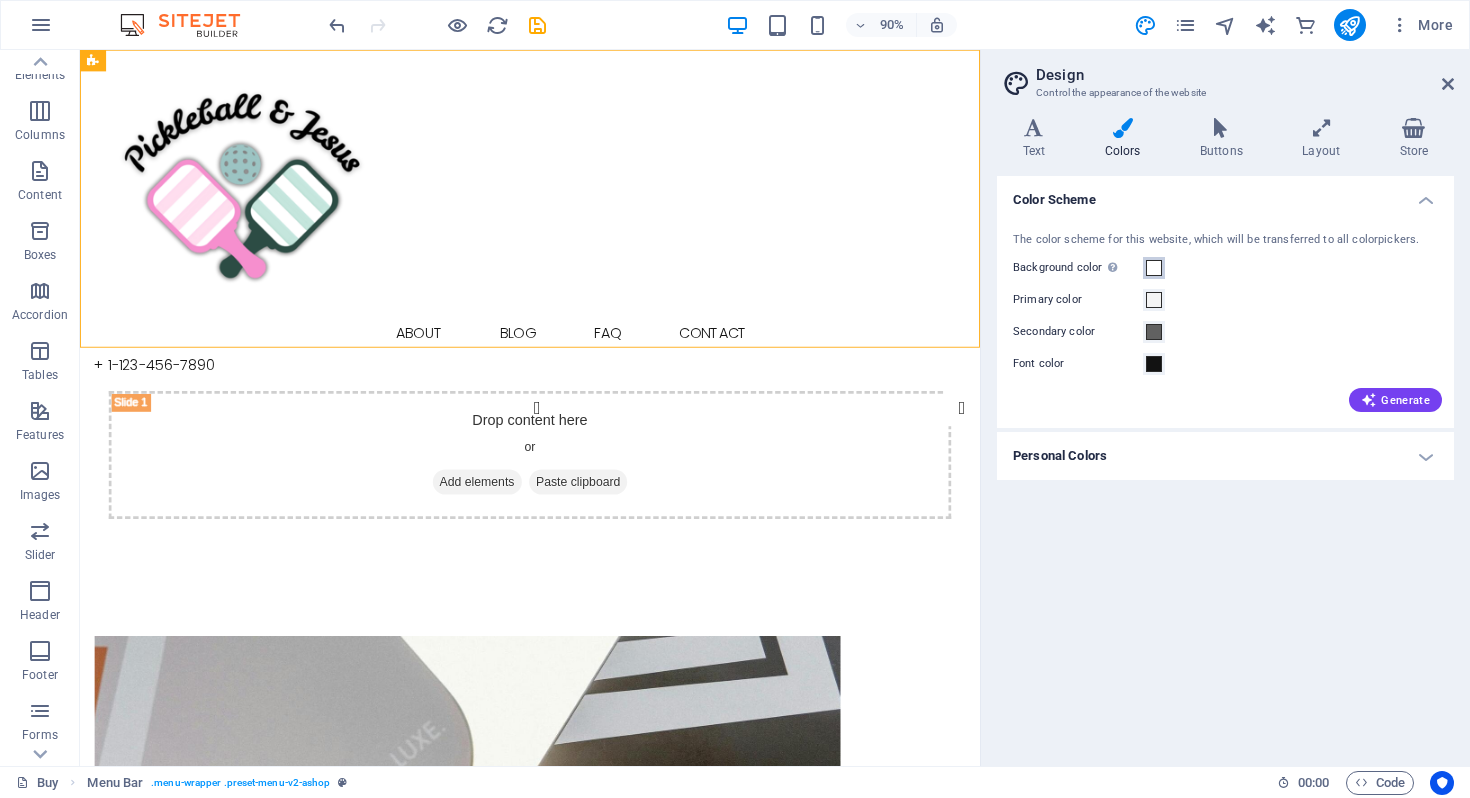 click at bounding box center (1154, 268) 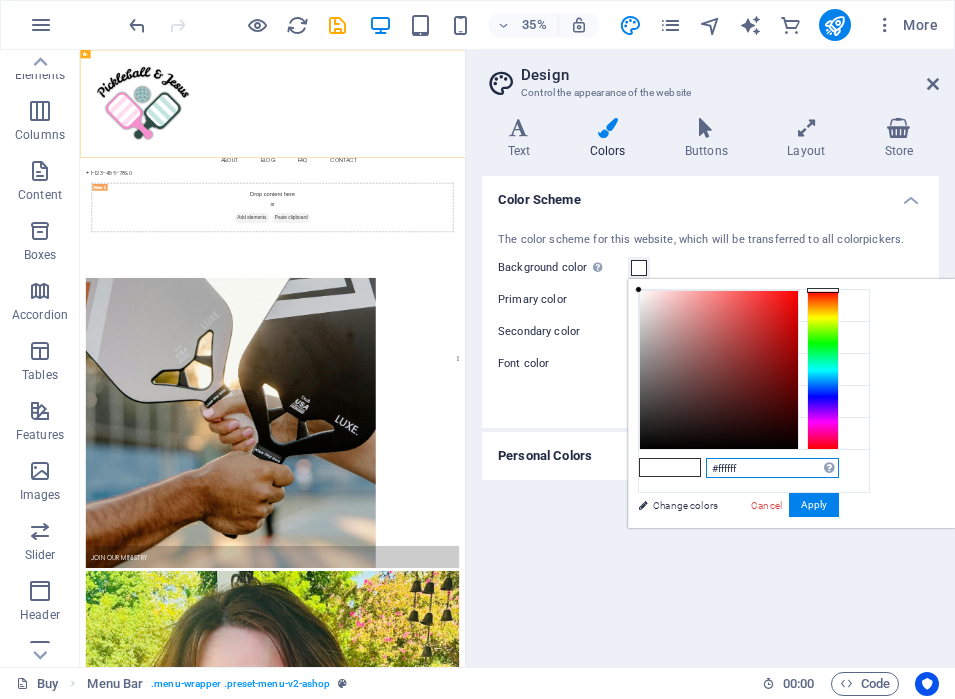 drag, startPoint x: 740, startPoint y: 464, endPoint x: 713, endPoint y: 466, distance: 27.073973 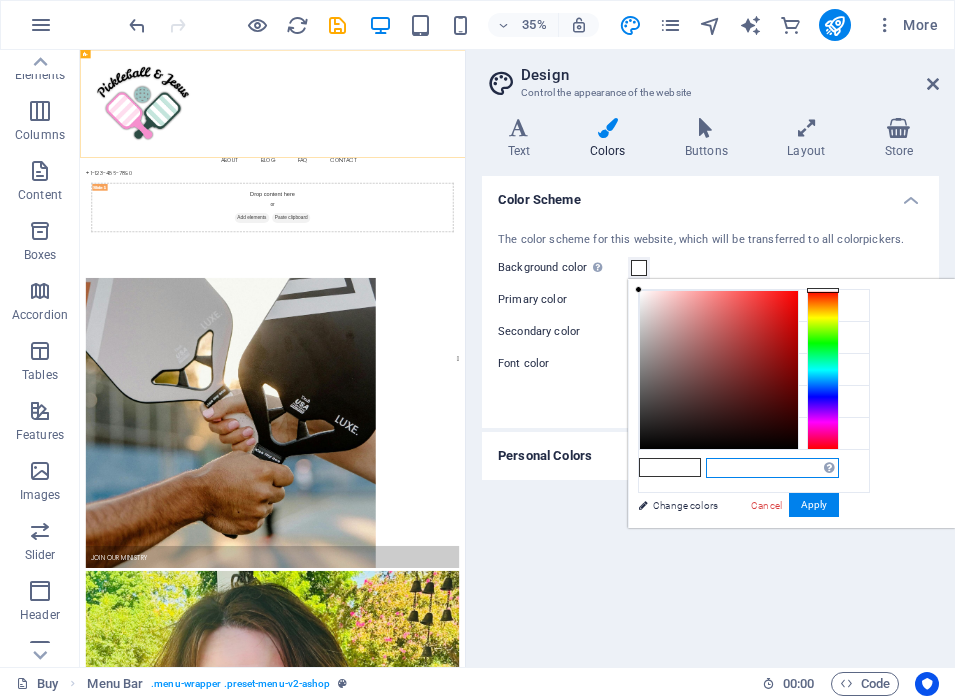 paste on "#eOf4ec" 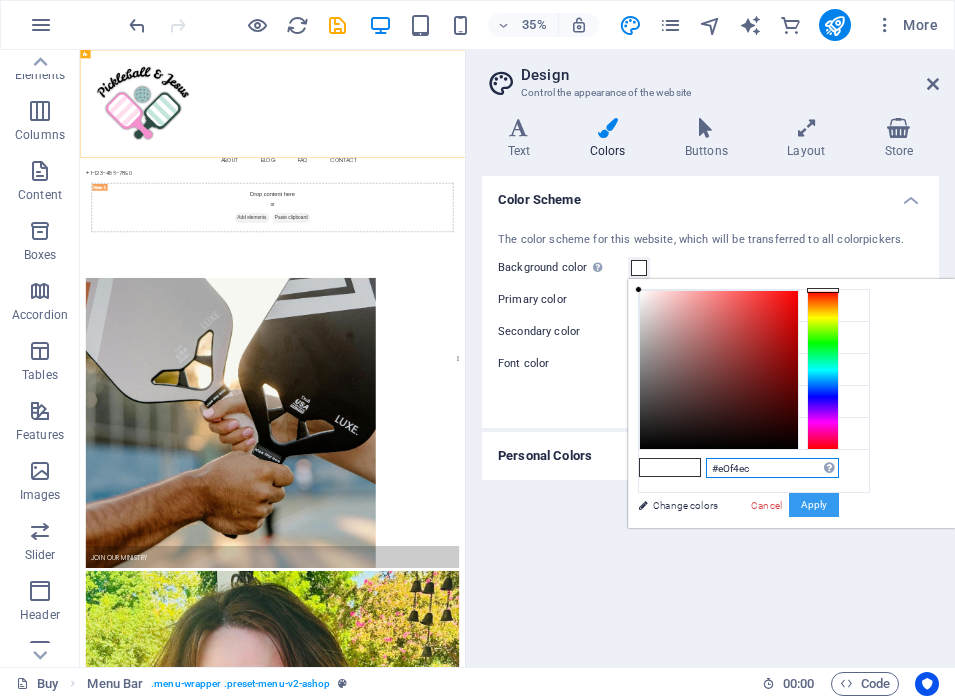 type on "#eOf4ec" 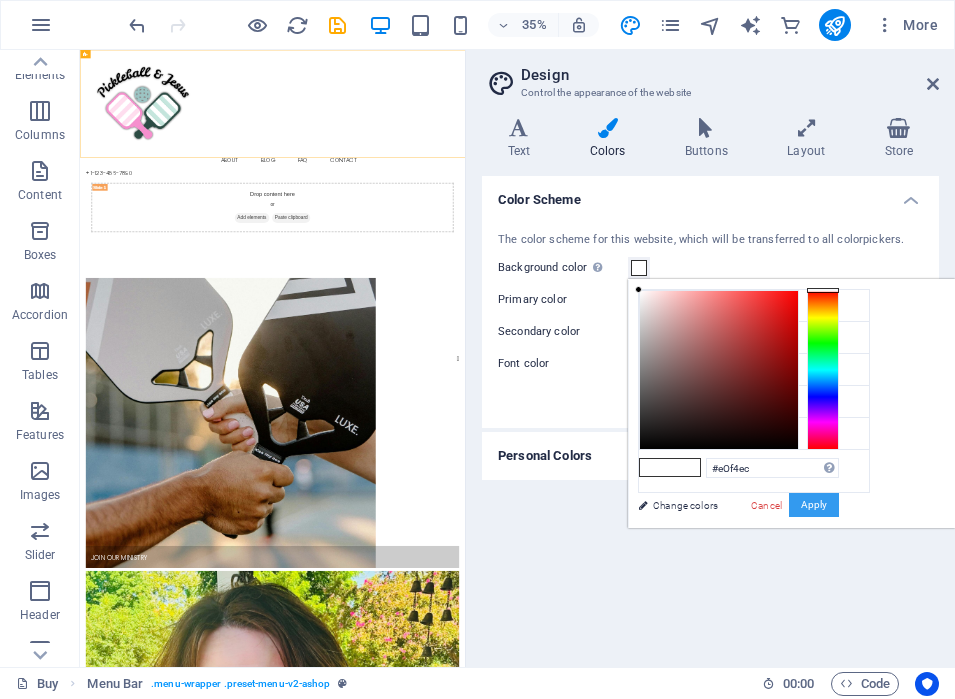 click on "Apply" at bounding box center [814, 505] 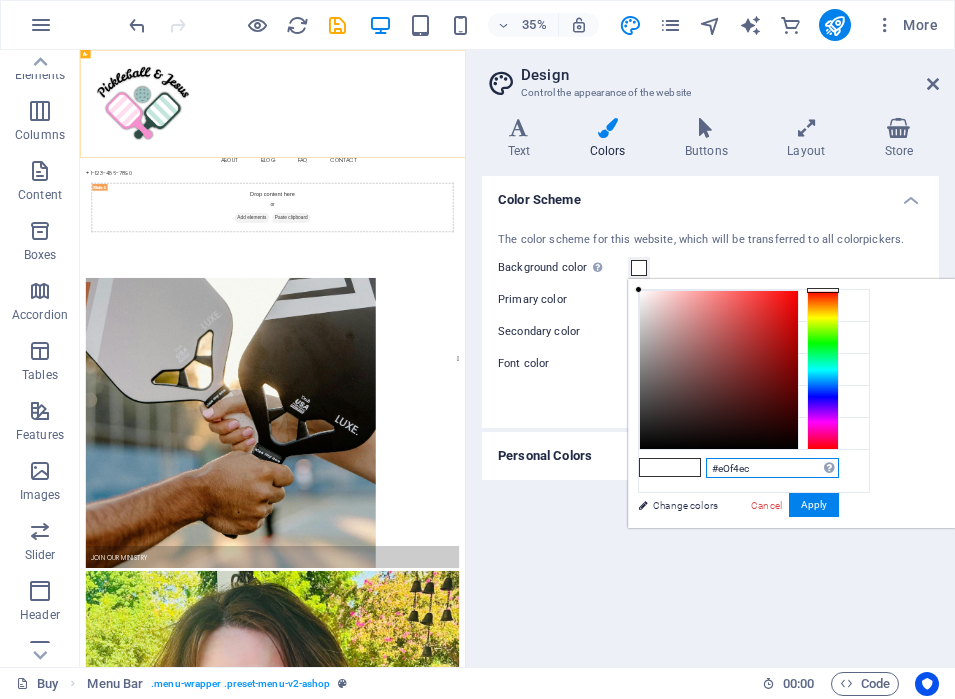 click on "#eOf4ec" at bounding box center (772, 468) 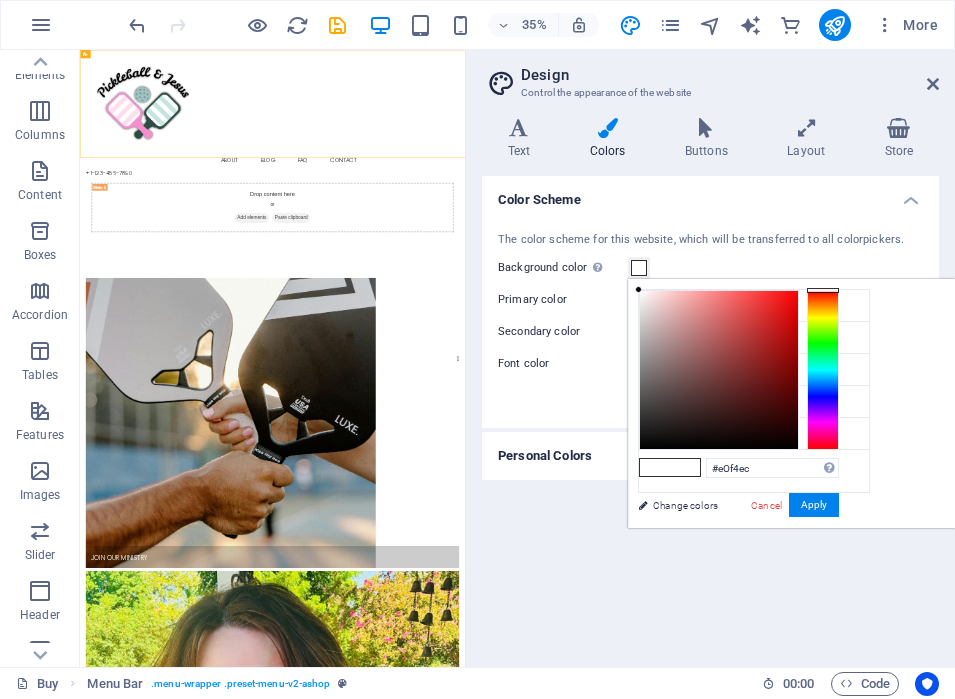 click at bounding box center (685, 467) 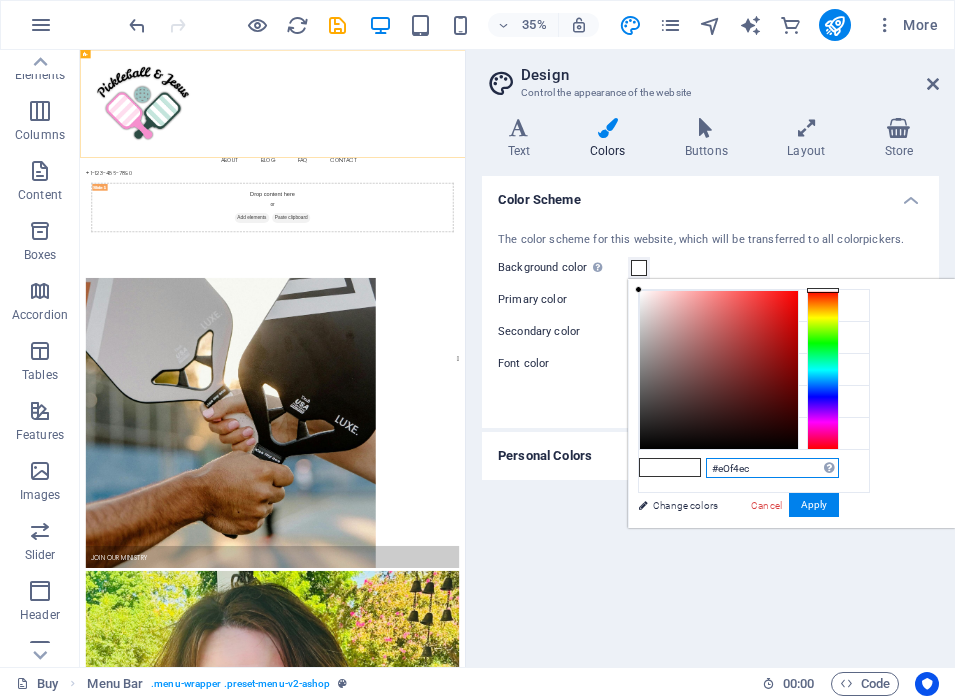 click on "#eOf4ec" at bounding box center (772, 468) 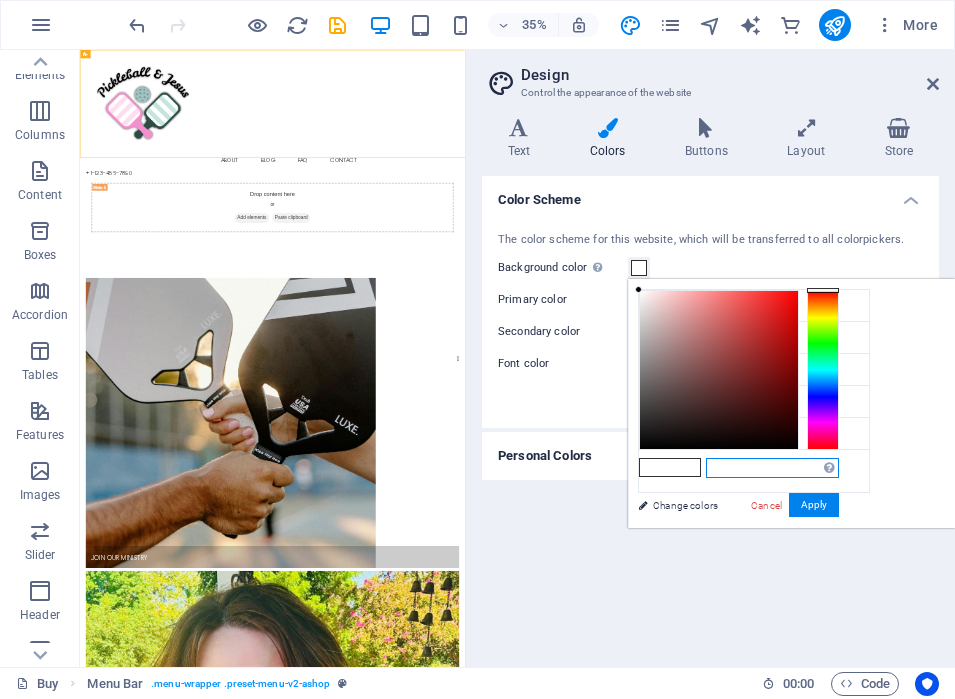 paste on "#eOf4ec" 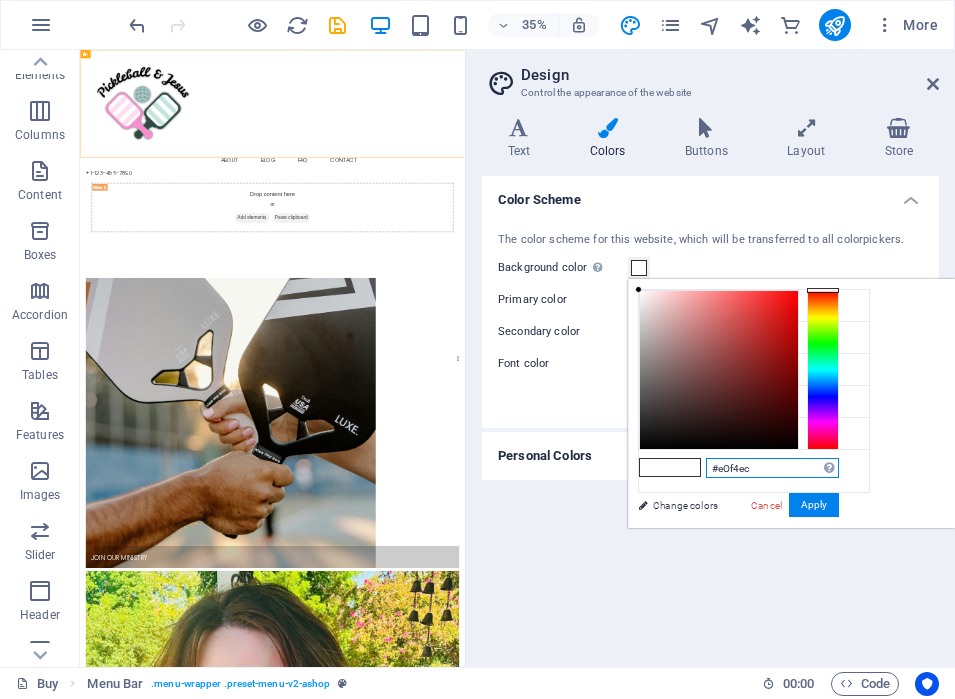 drag, startPoint x: 762, startPoint y: 470, endPoint x: 718, endPoint y: 470, distance: 44 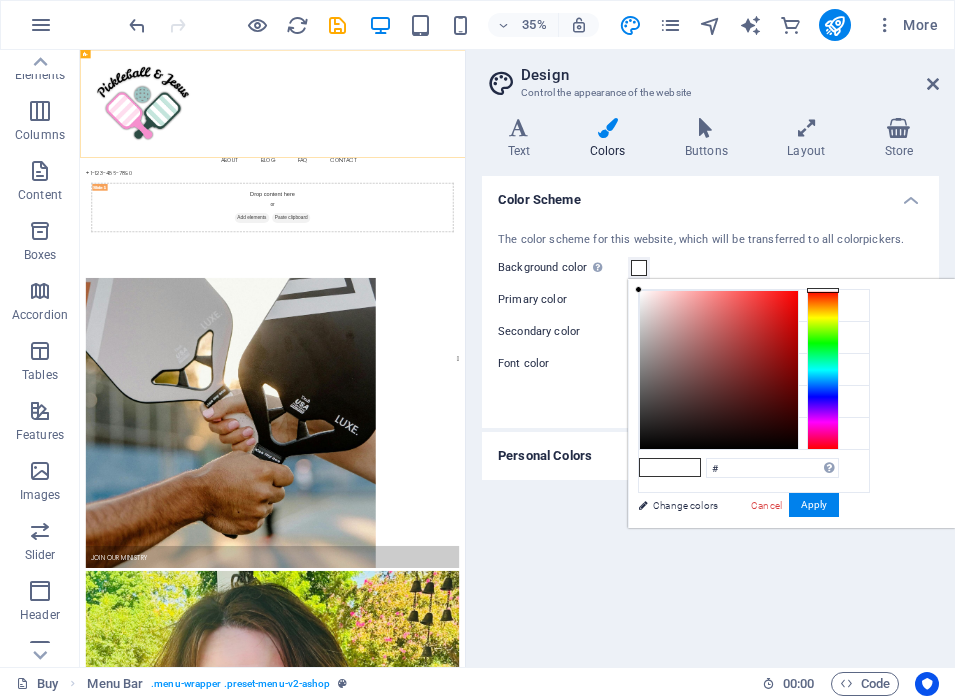 click on "Cancel Apply" at bounding box center (794, 505) 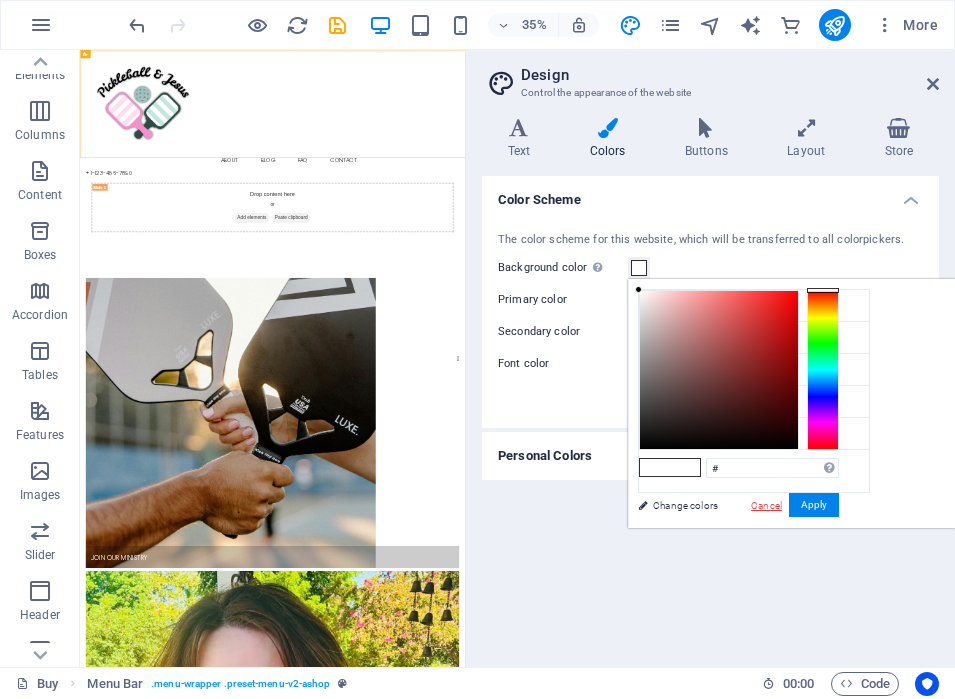 click on "Cancel" at bounding box center [766, 505] 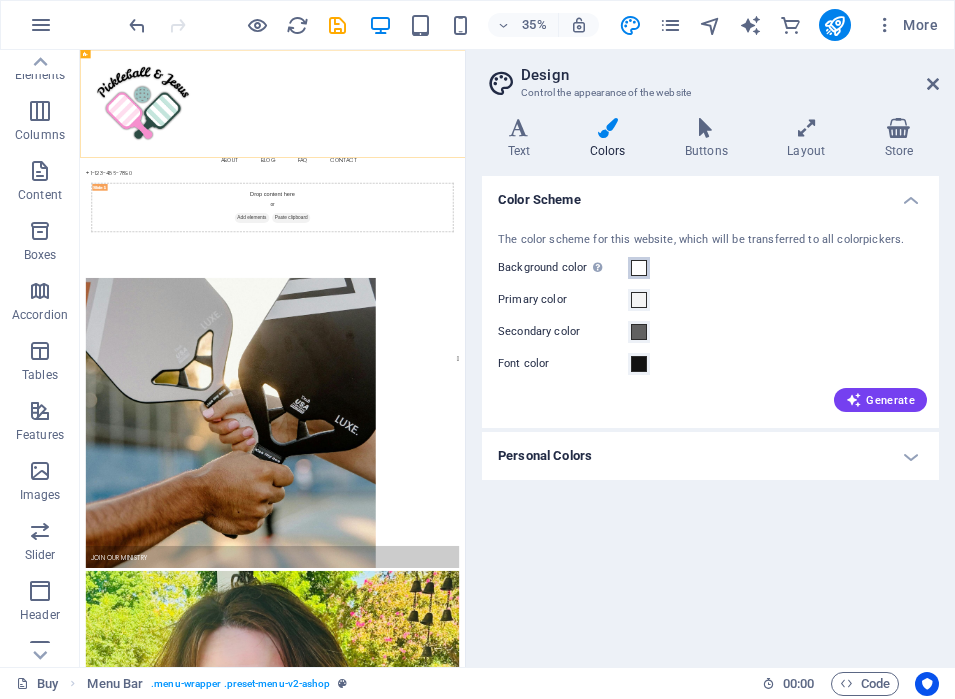 click at bounding box center [639, 268] 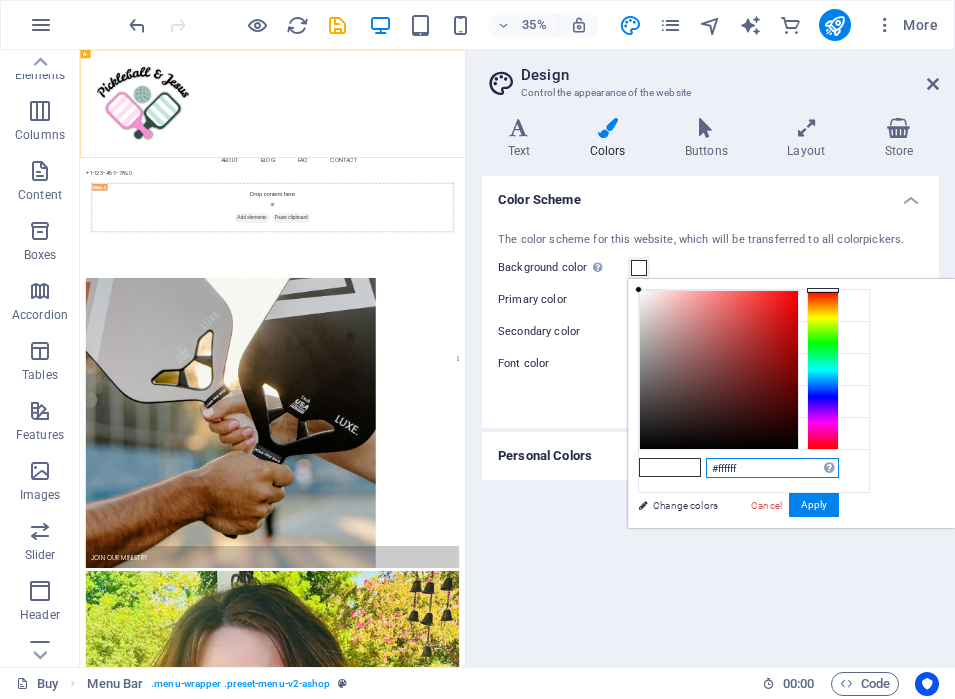 click on "#ffffff" at bounding box center [772, 468] 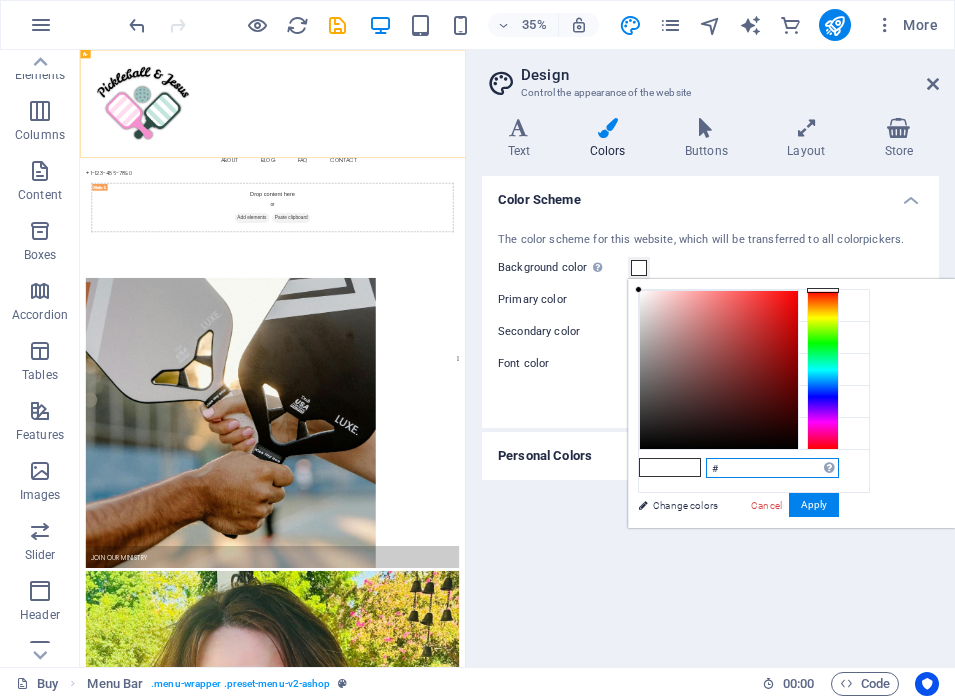 paste on "#eOf4ec" 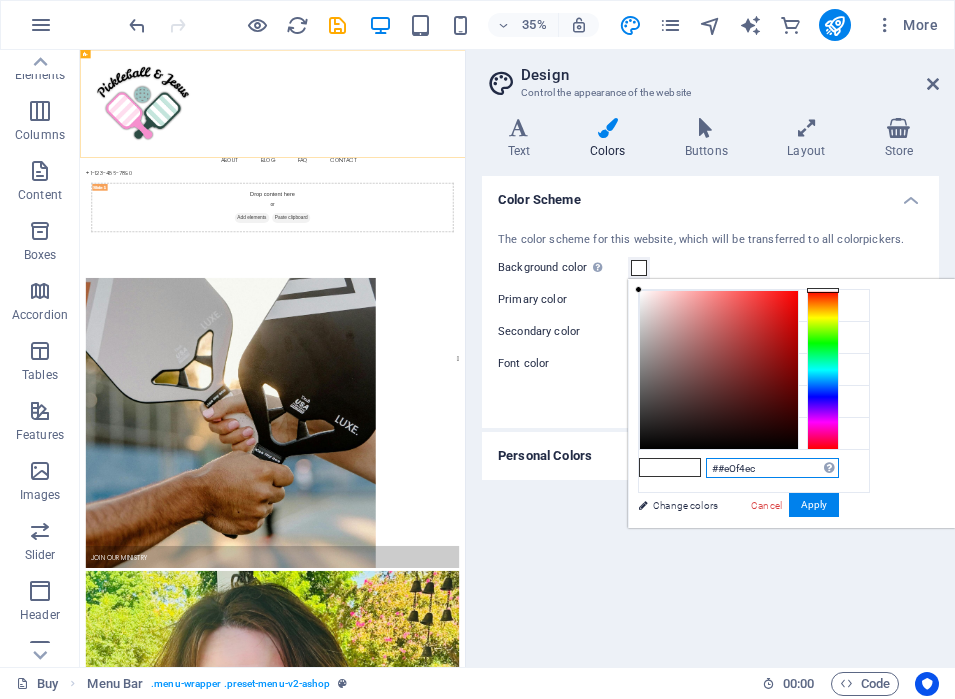click on "##eOf4ec" at bounding box center [772, 468] 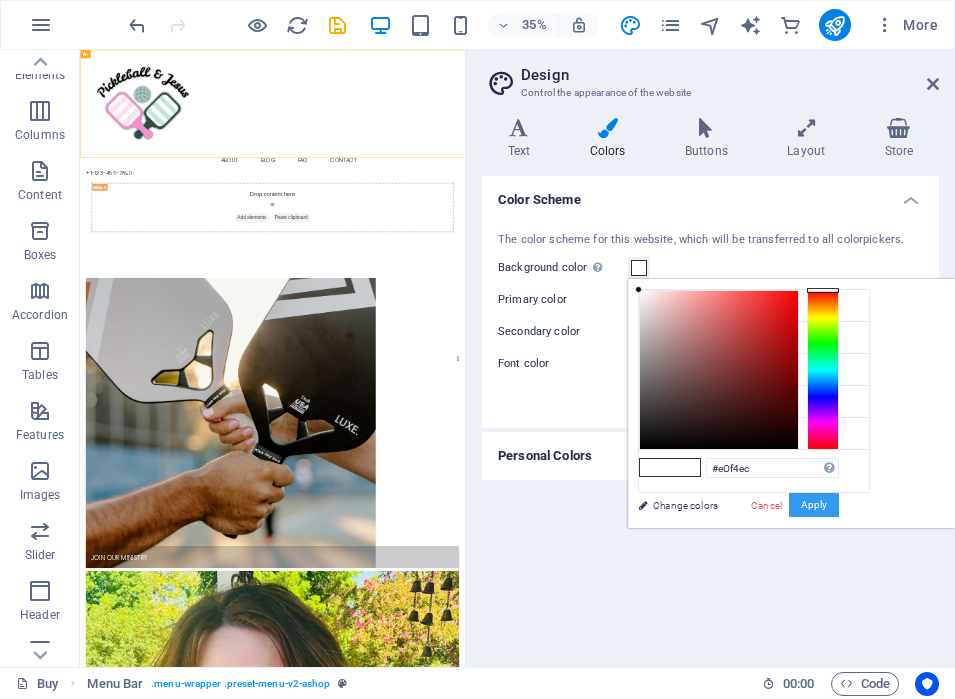 click on "Apply" at bounding box center (814, 505) 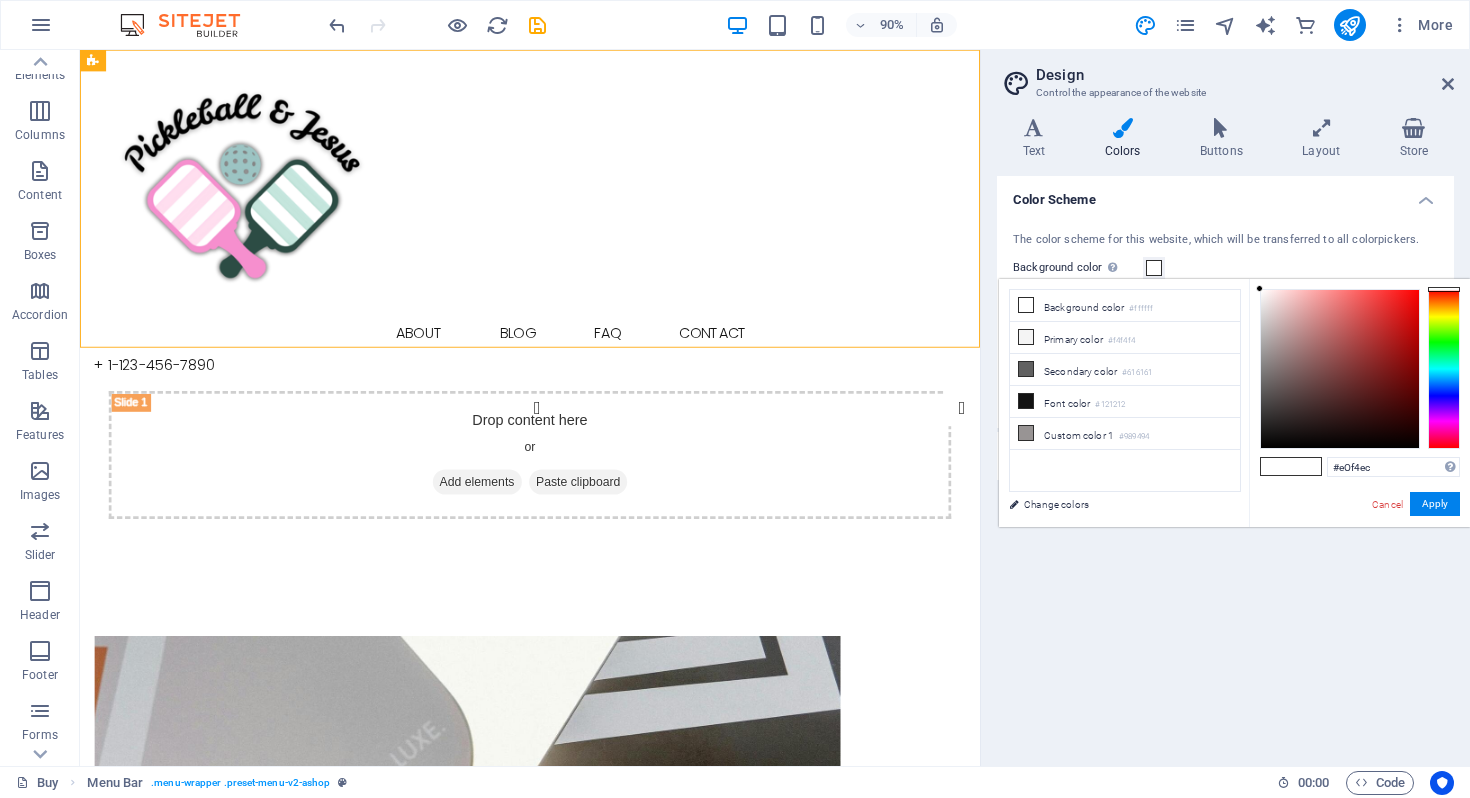 click at bounding box center [1306, 466] 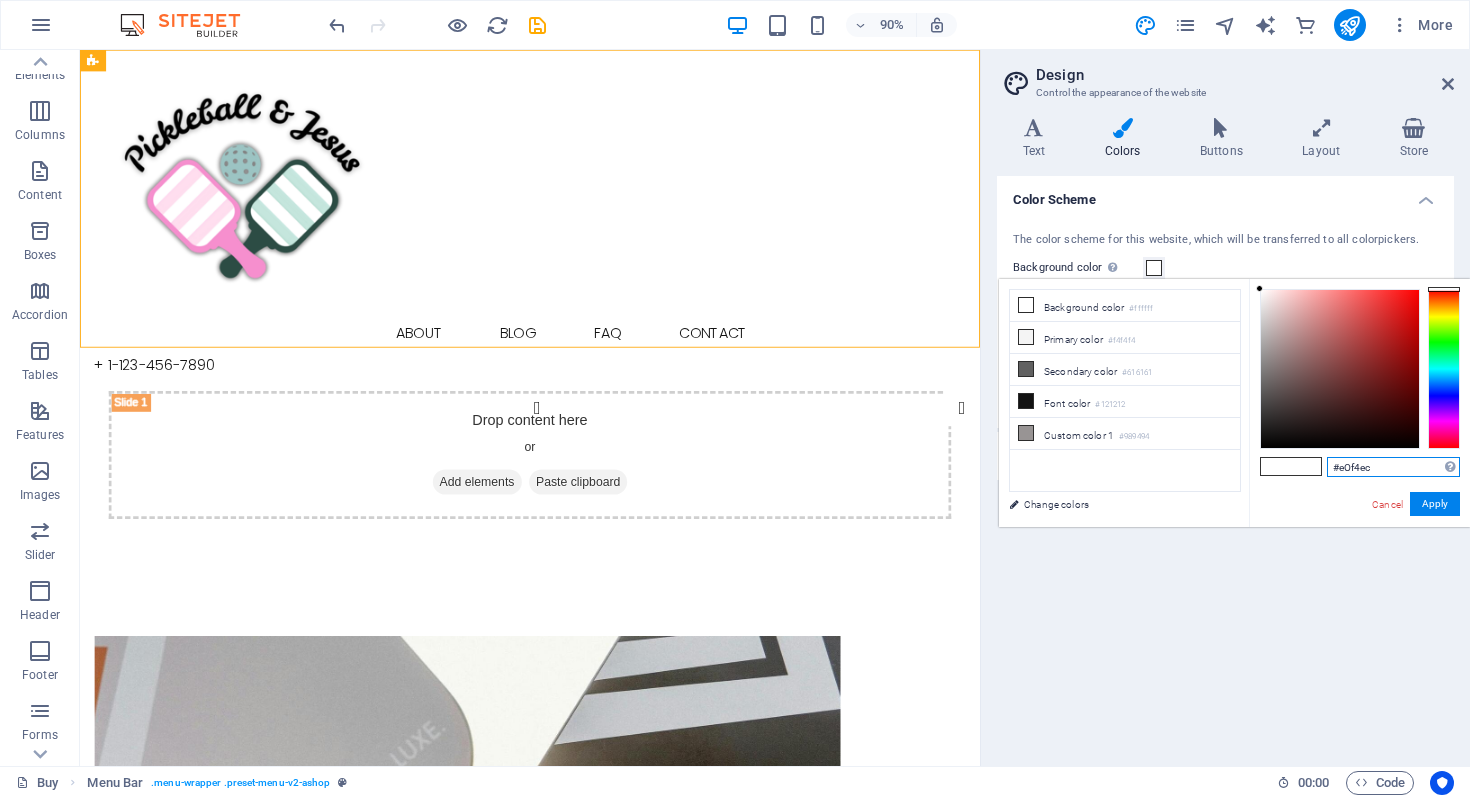 click on "#eOf4ec" at bounding box center [1393, 467] 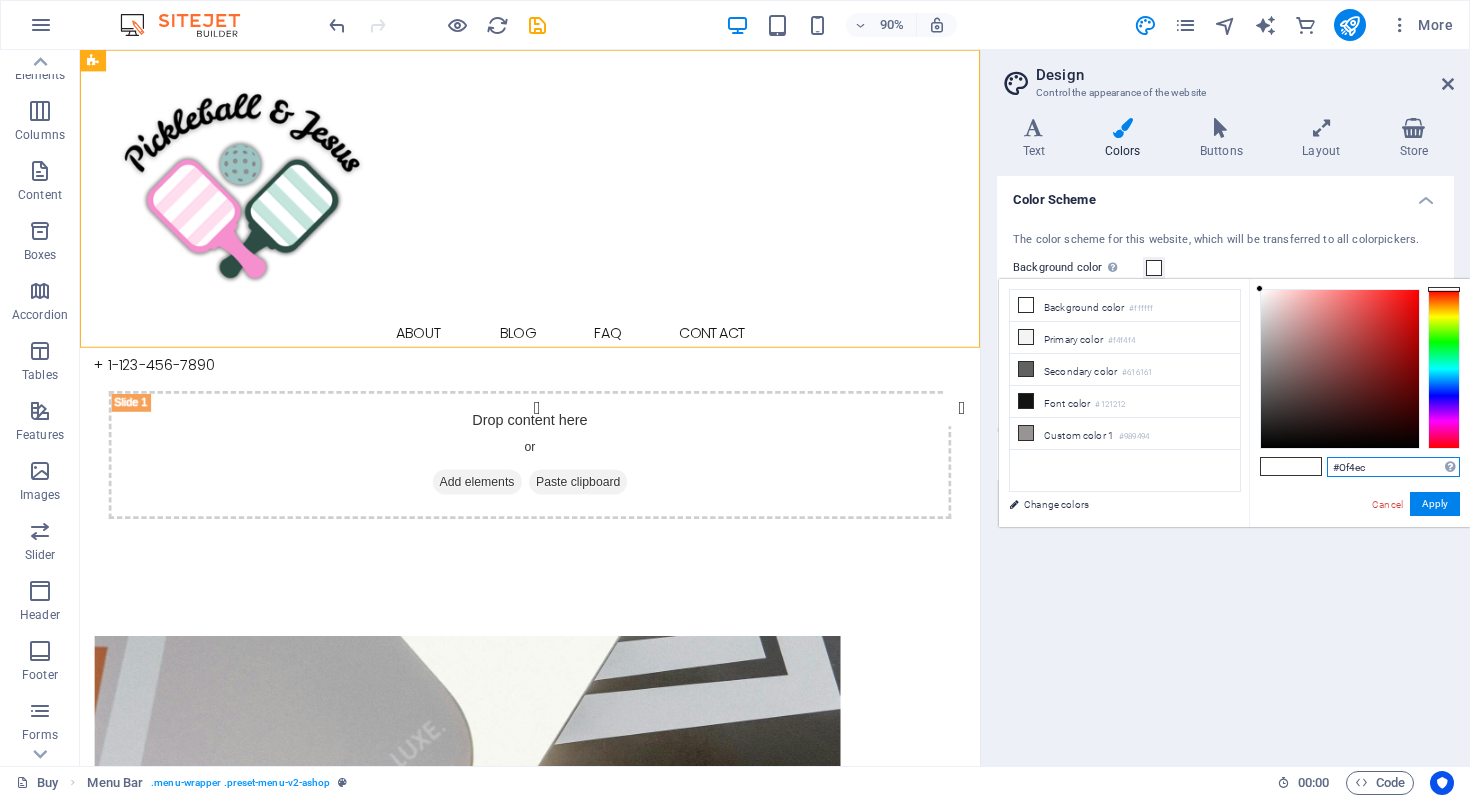 type on "#Of4ec" 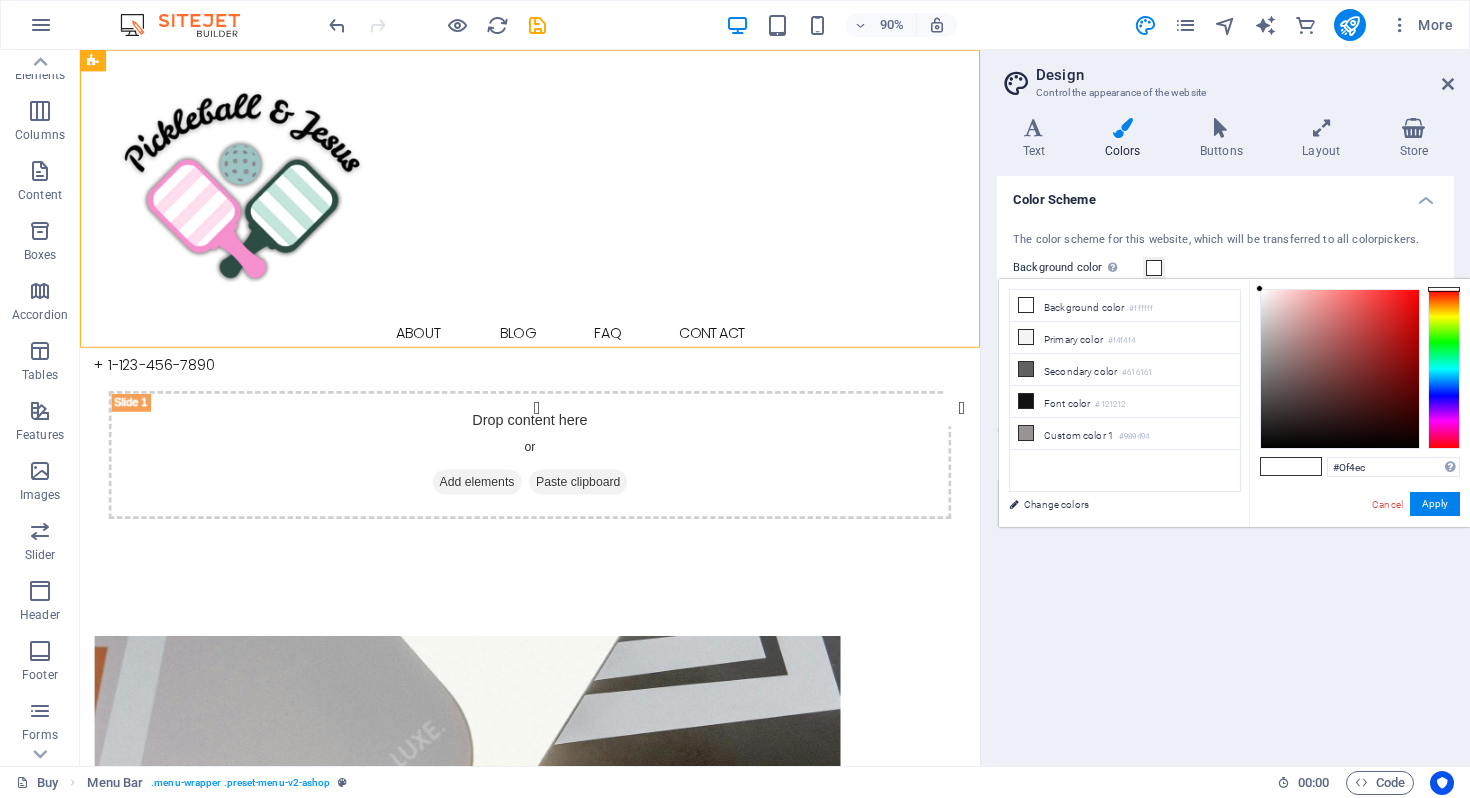click on "#Of4ec Supported formats #0852ed rgb(8, 82, 237) rgba(8, 82, 237, 90%) hsv(221,97,93) hsl(221, 93%, 48%) Cancel Apply" at bounding box center [1359, 548] 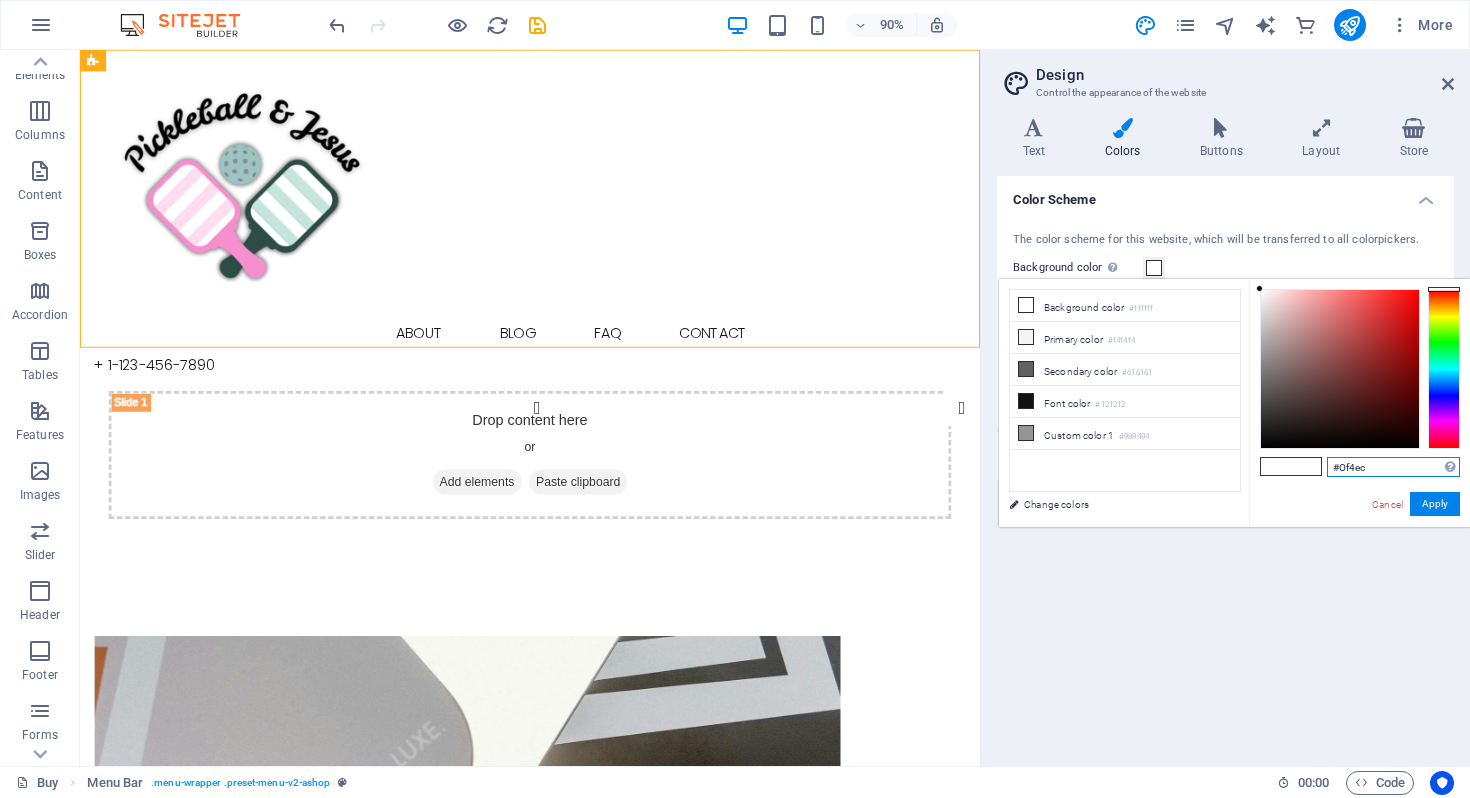 drag, startPoint x: 1436, startPoint y: 476, endPoint x: 1324, endPoint y: 458, distance: 113.43721 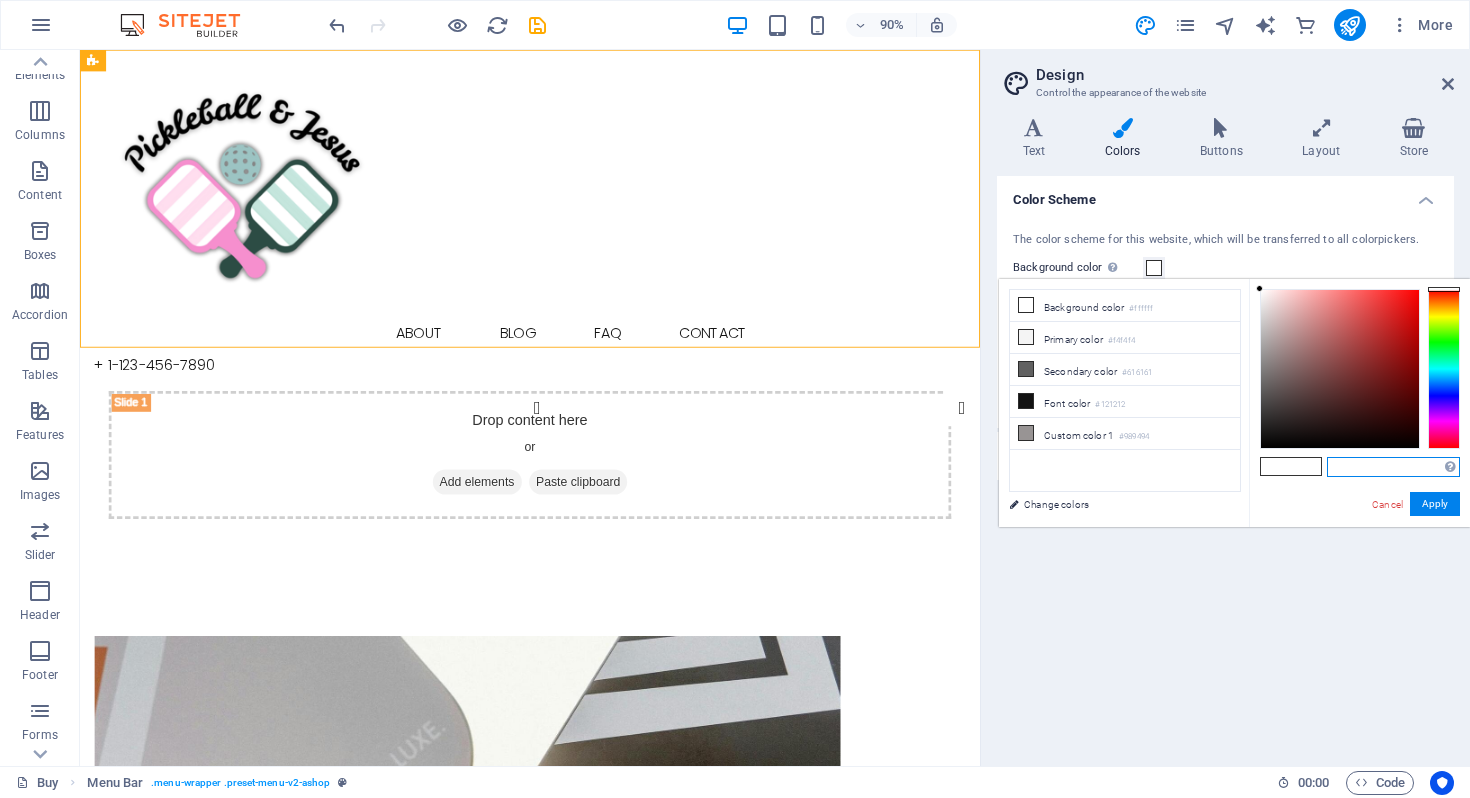 paste on "rgb(224, 244, 236)" 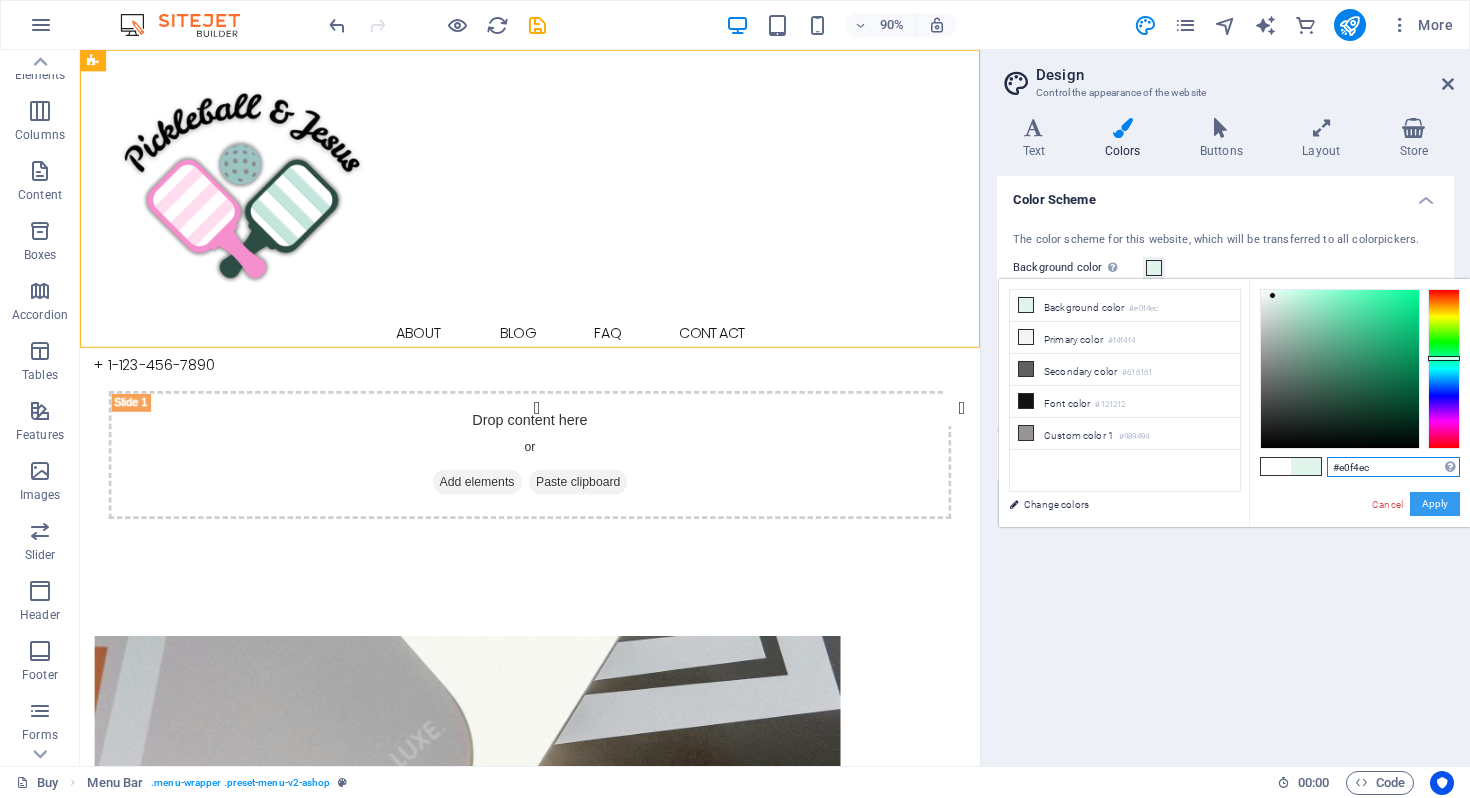 type on "#e0f4ec" 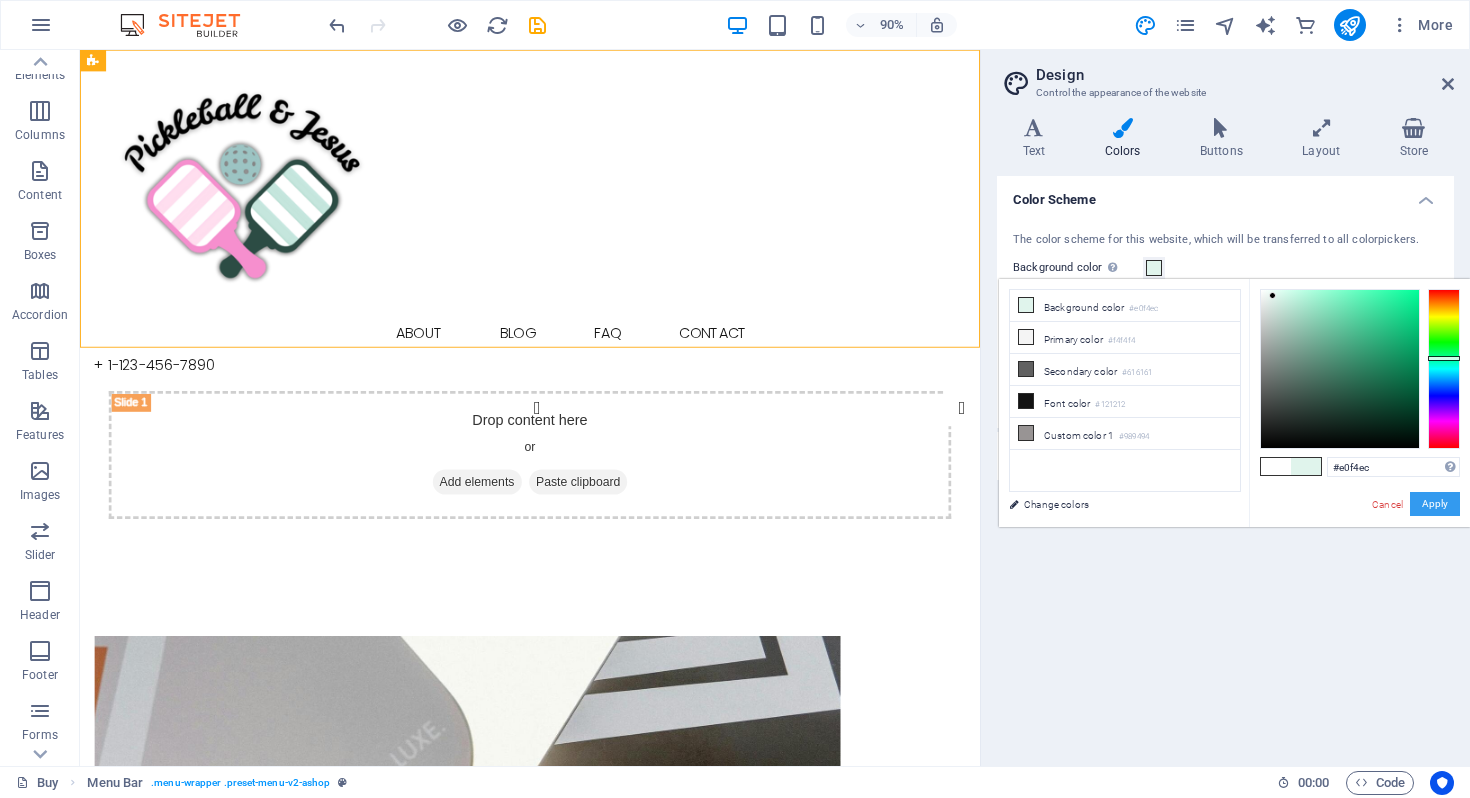 click on "Apply" at bounding box center (1435, 504) 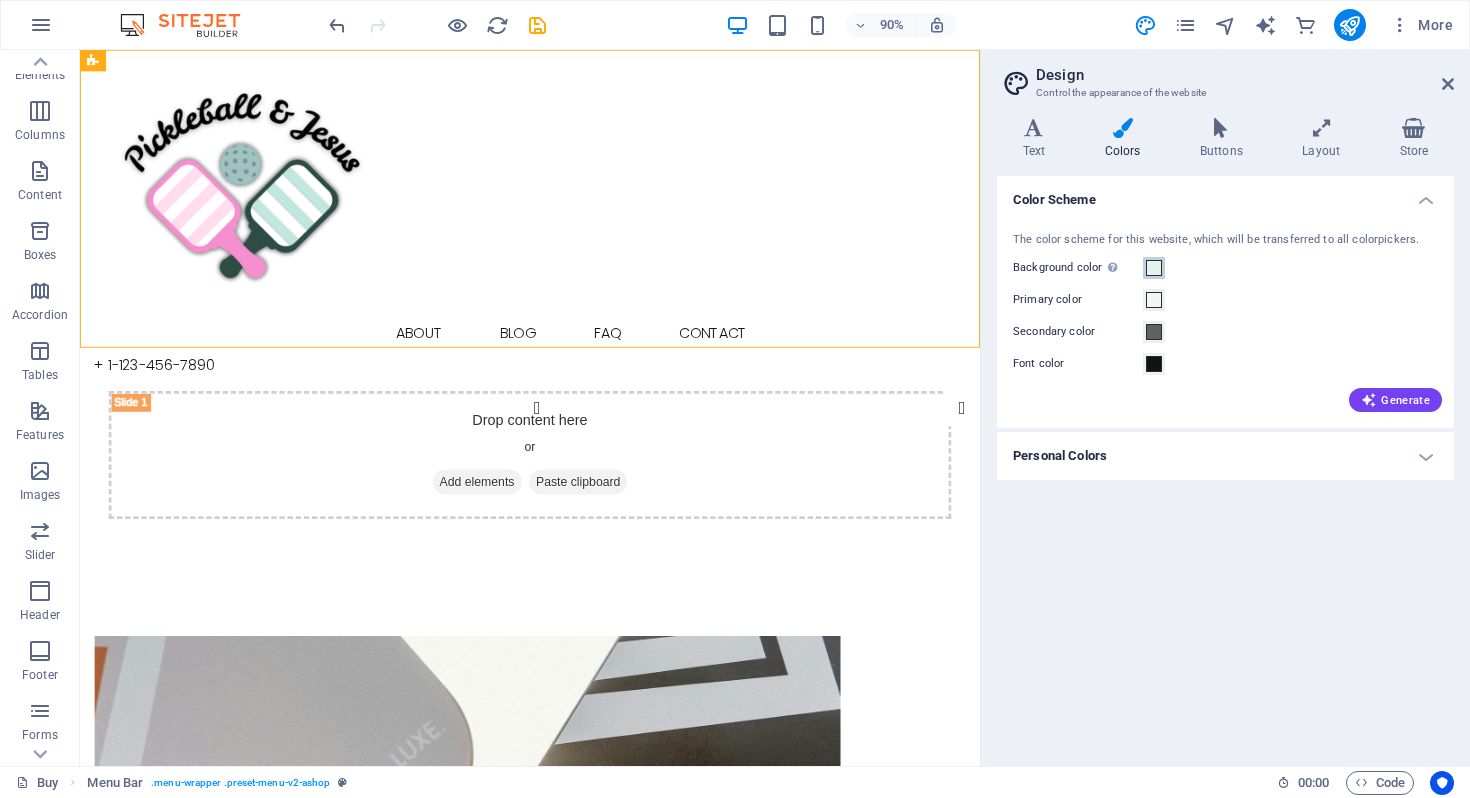 click at bounding box center (1154, 268) 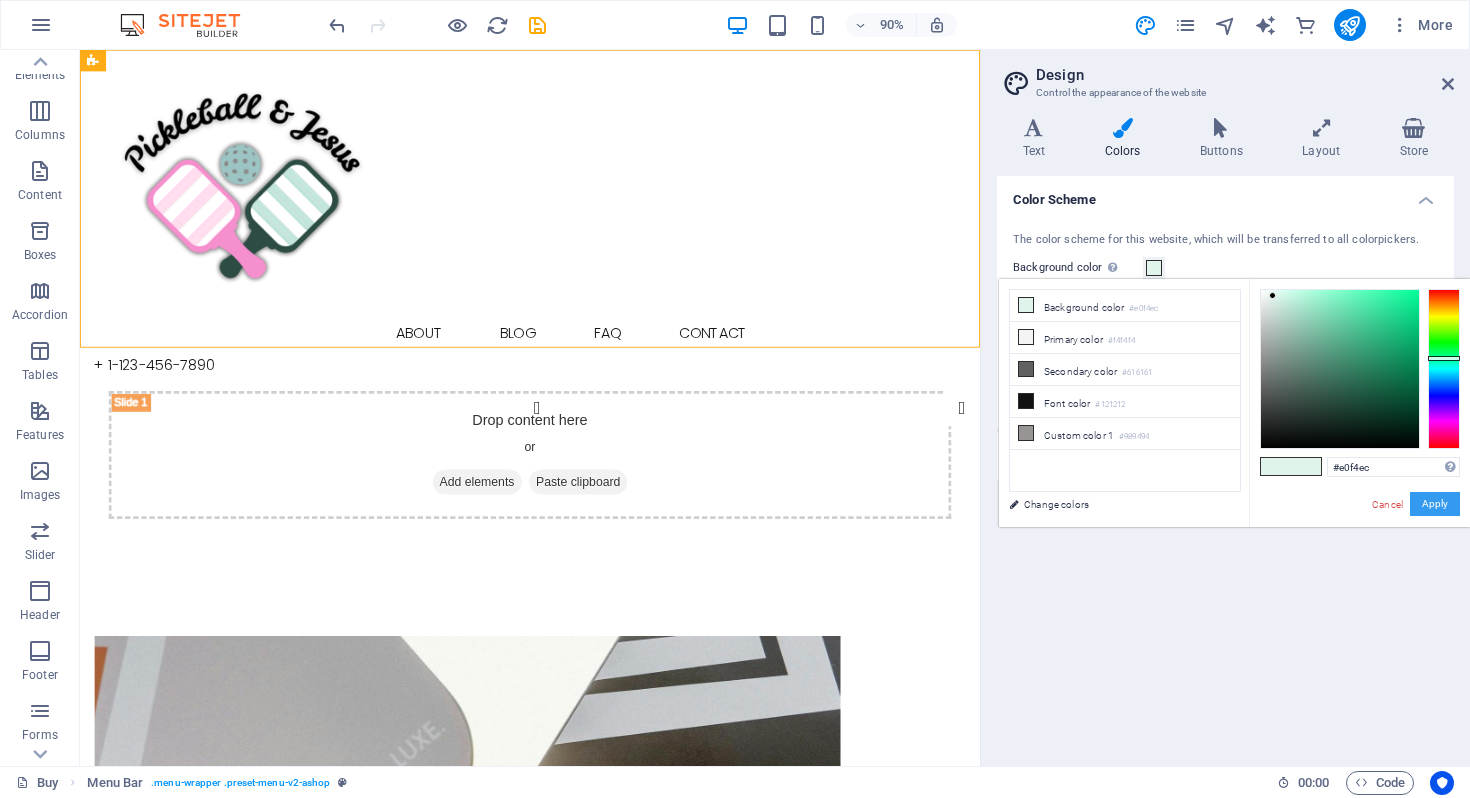 click on "Apply" at bounding box center (1435, 504) 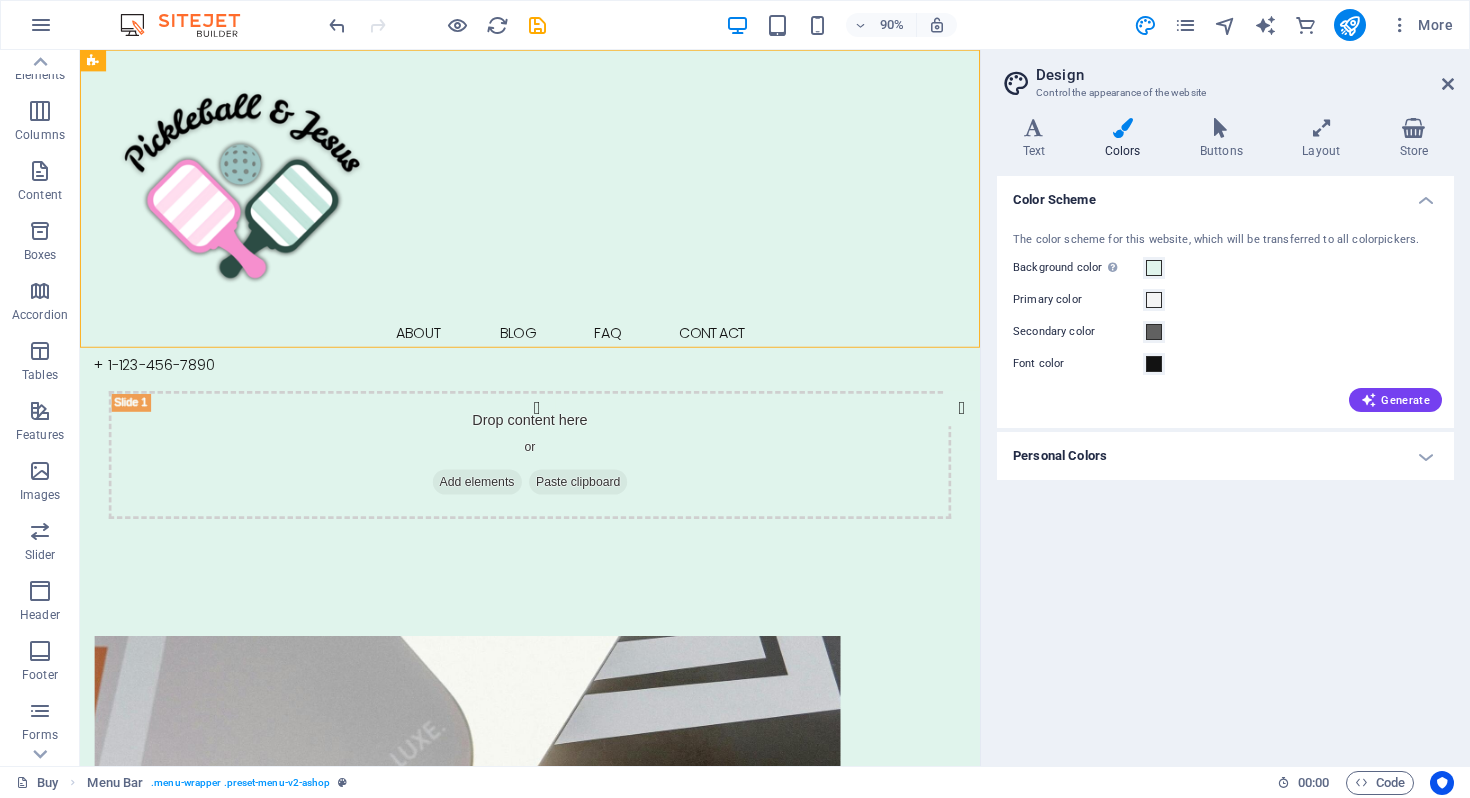click on "The color scheme for this website, which will be transferred to all colorpickers. Background color Only visible if it is not covered by other backgrounds. Primary color Secondary color Font color Generate" at bounding box center [1225, 320] 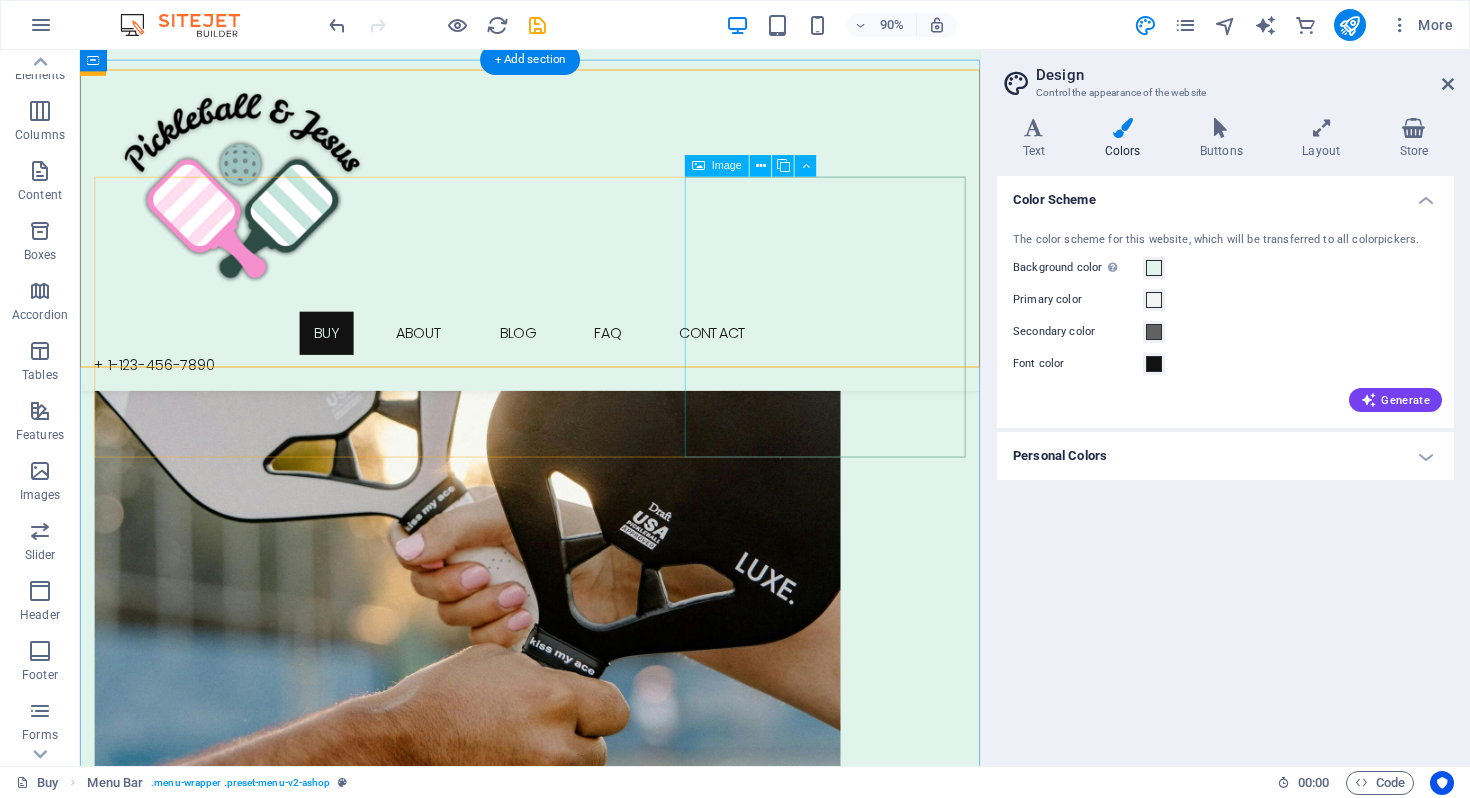 scroll, scrollTop: 435, scrollLeft: 0, axis: vertical 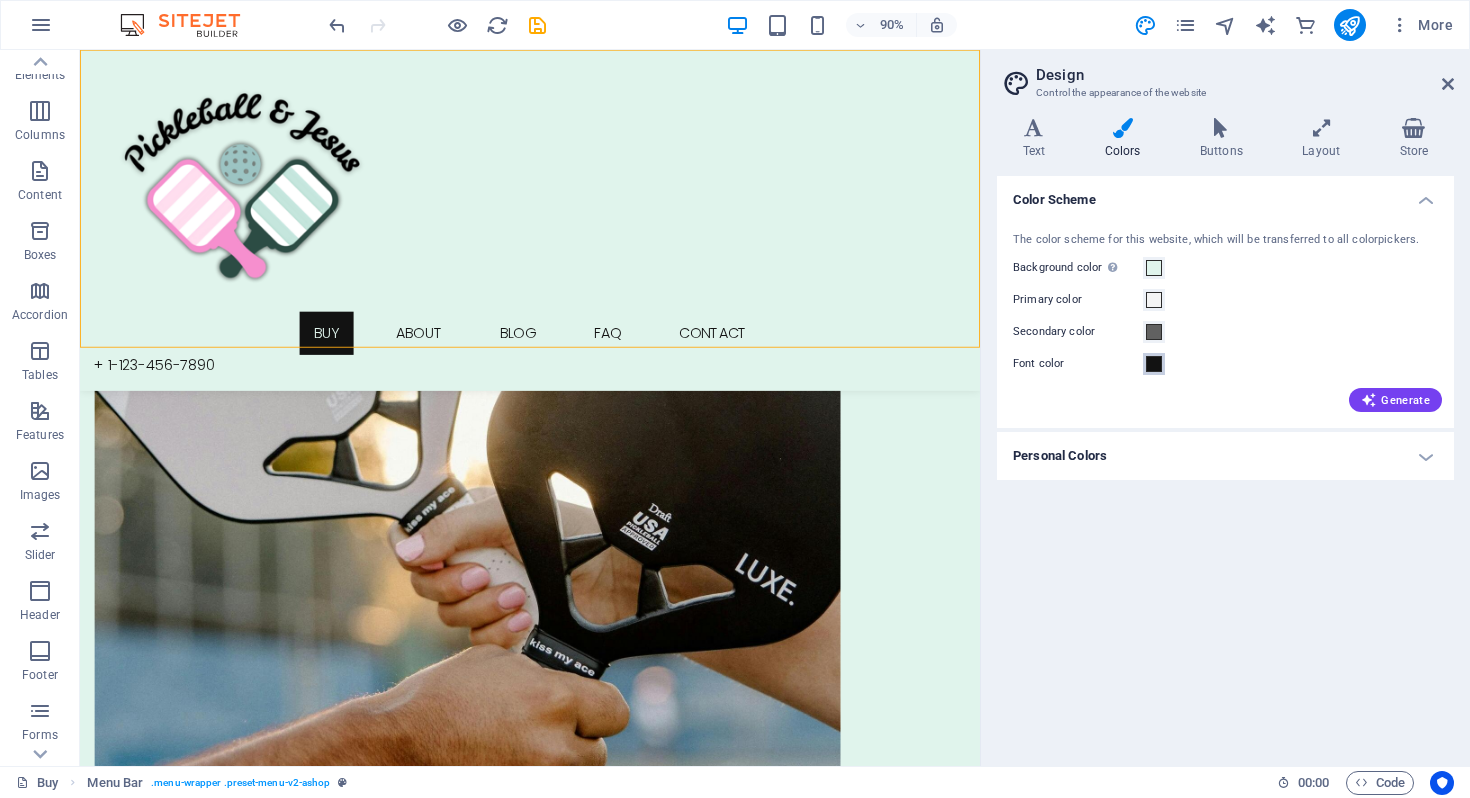 click at bounding box center (1154, 364) 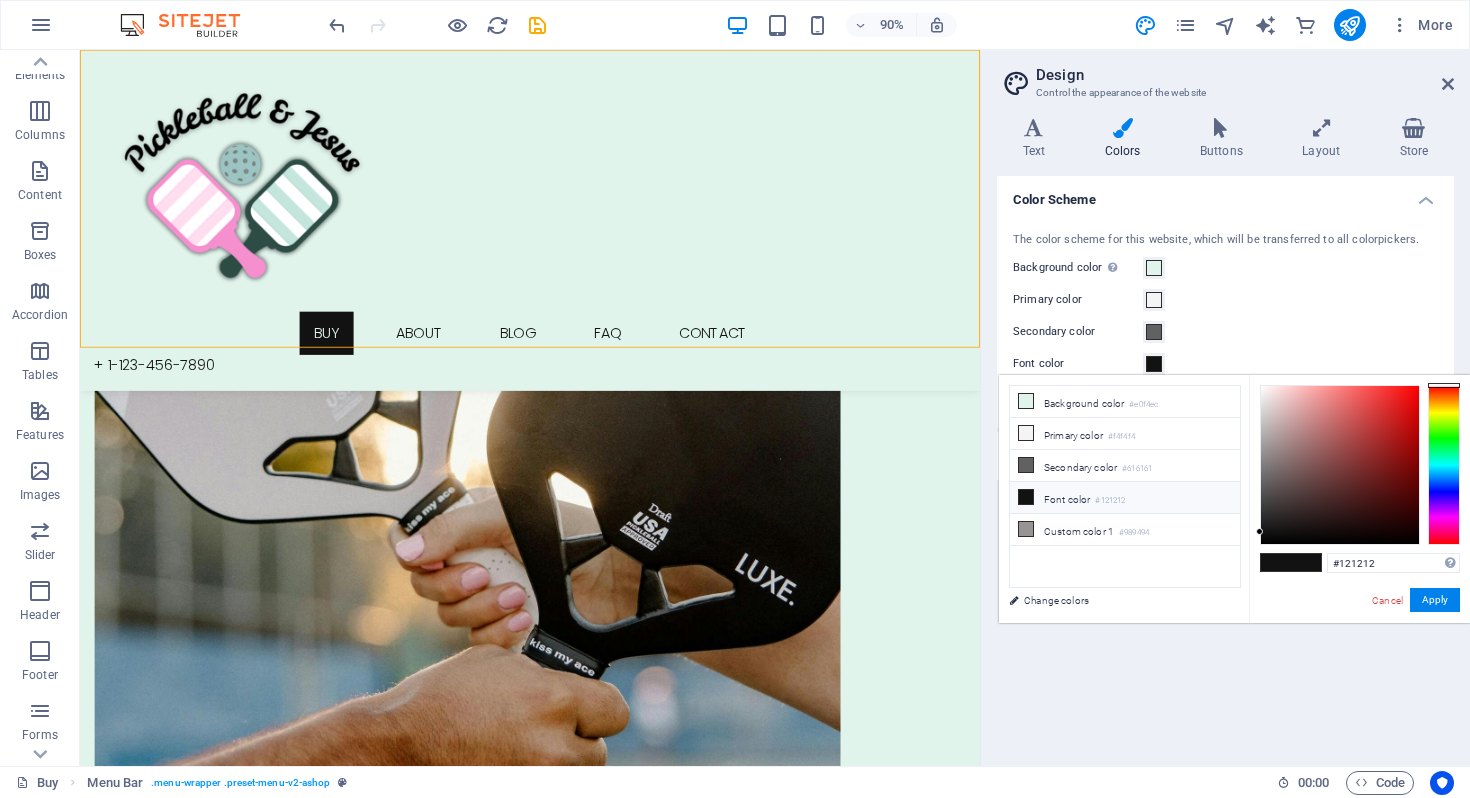 click on "#121212" at bounding box center (1110, 501) 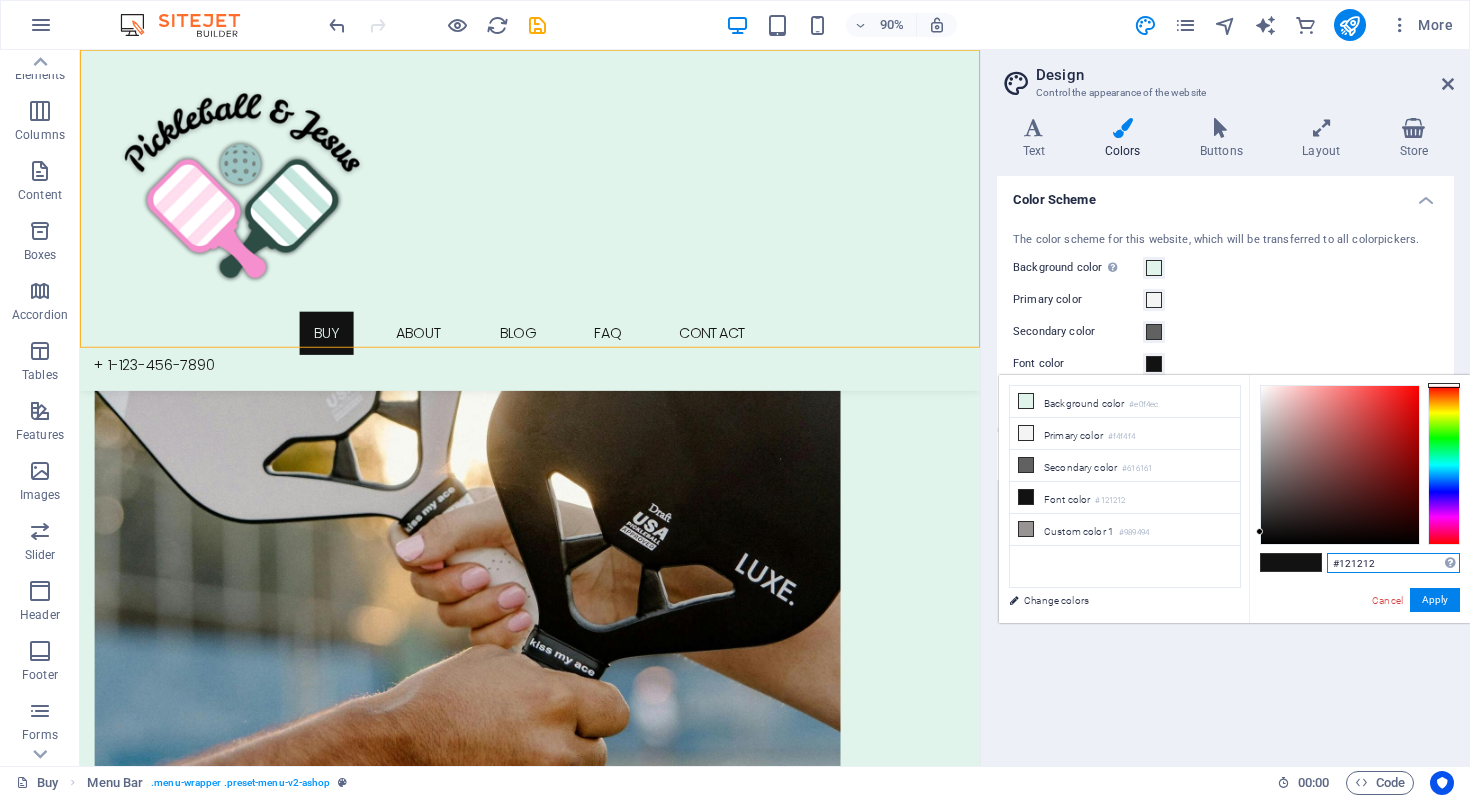 drag, startPoint x: 1389, startPoint y: 564, endPoint x: 1311, endPoint y: 561, distance: 78.05767 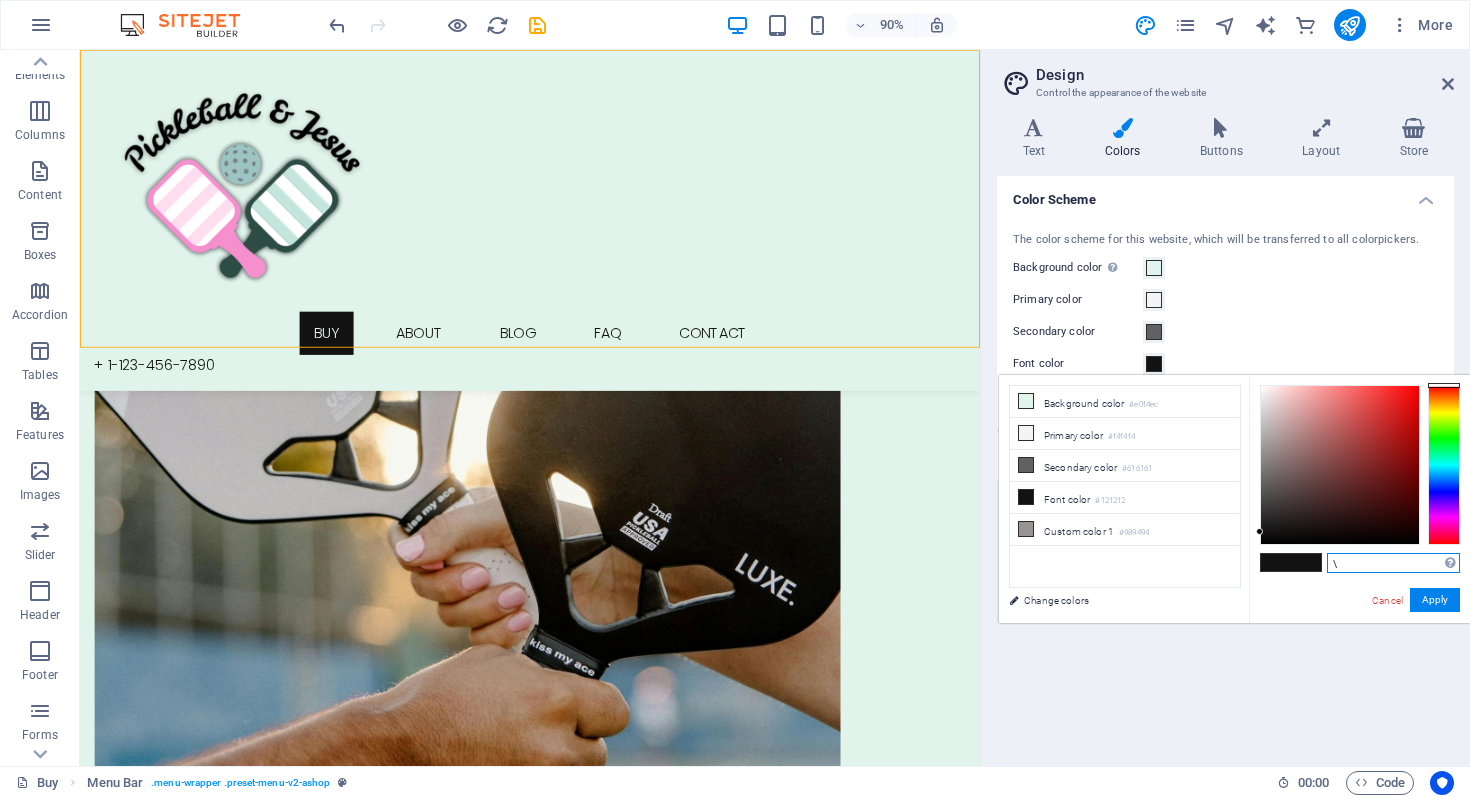 paste on "rgb(246, 143, 206)" 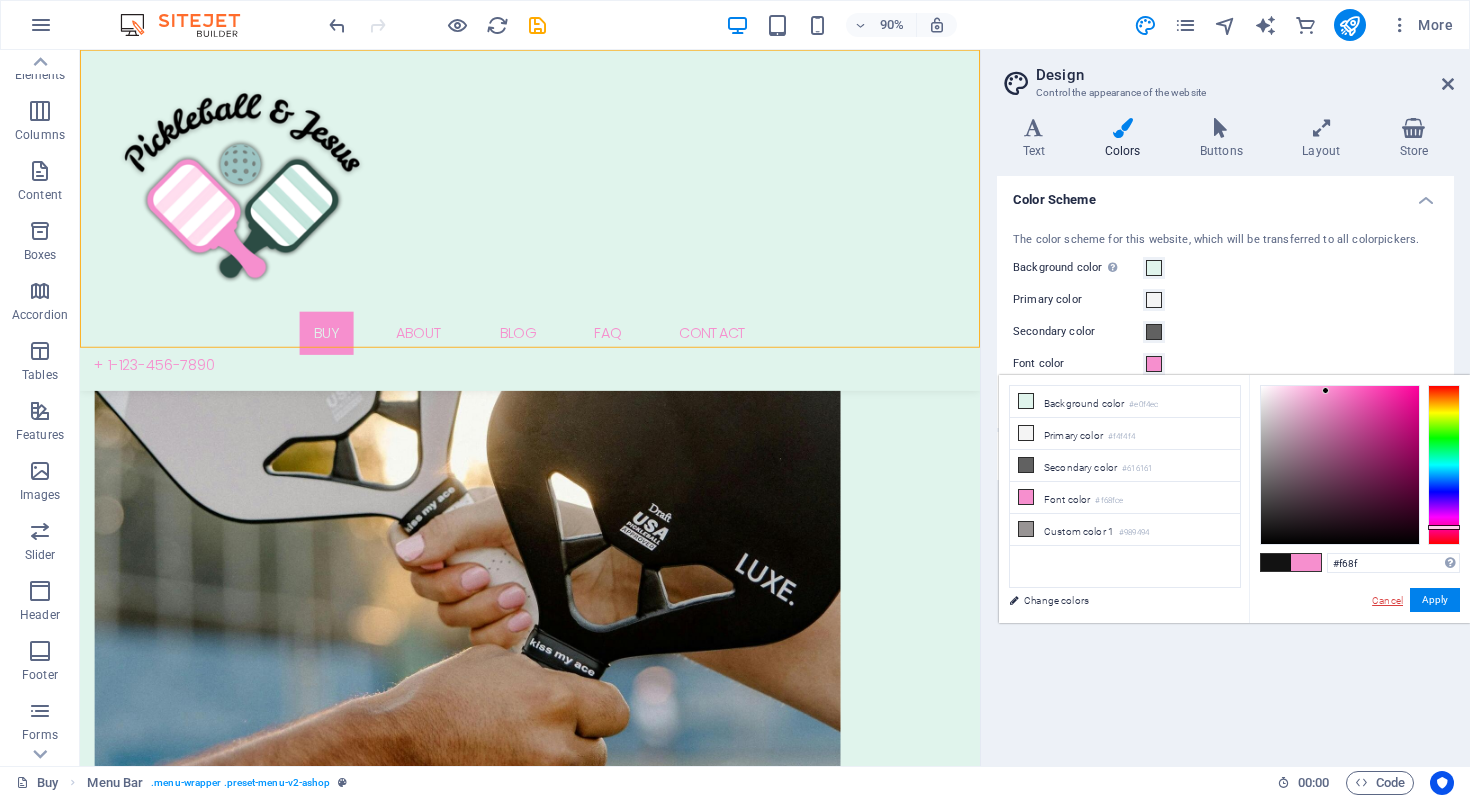 click on "Cancel" at bounding box center (1387, 600) 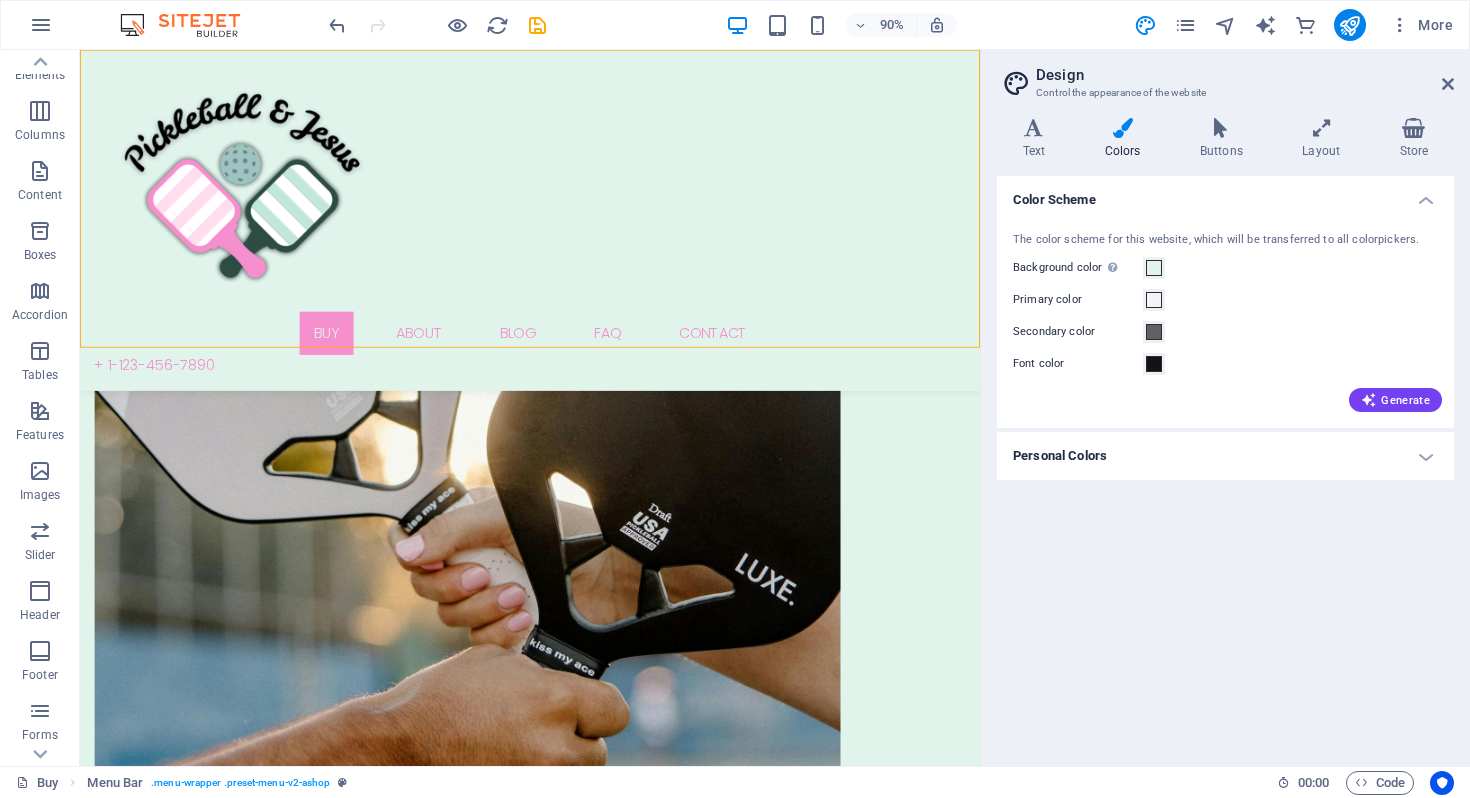 click on "Font color" at bounding box center [1078, 364] 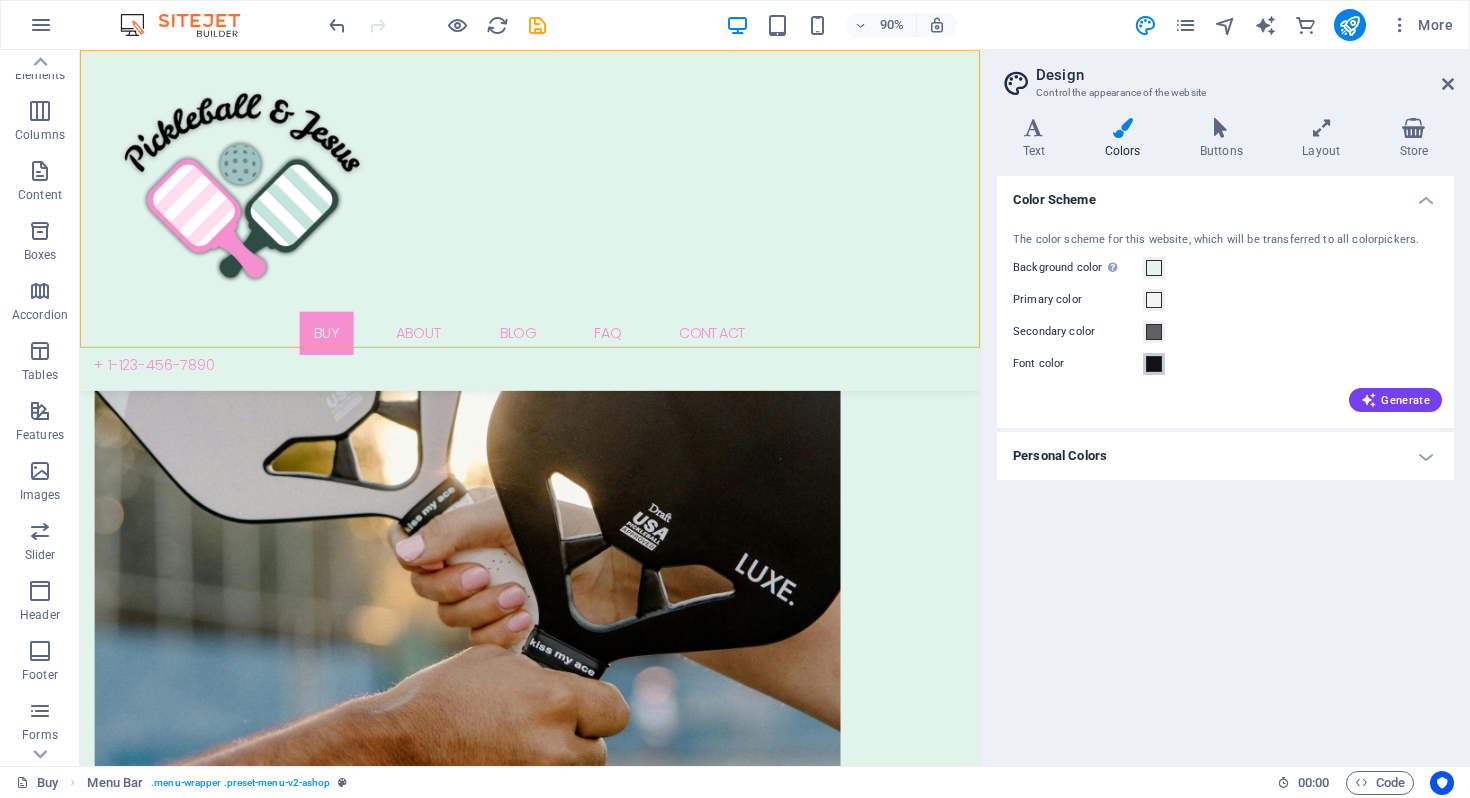click on "Font color" at bounding box center [1154, 364] 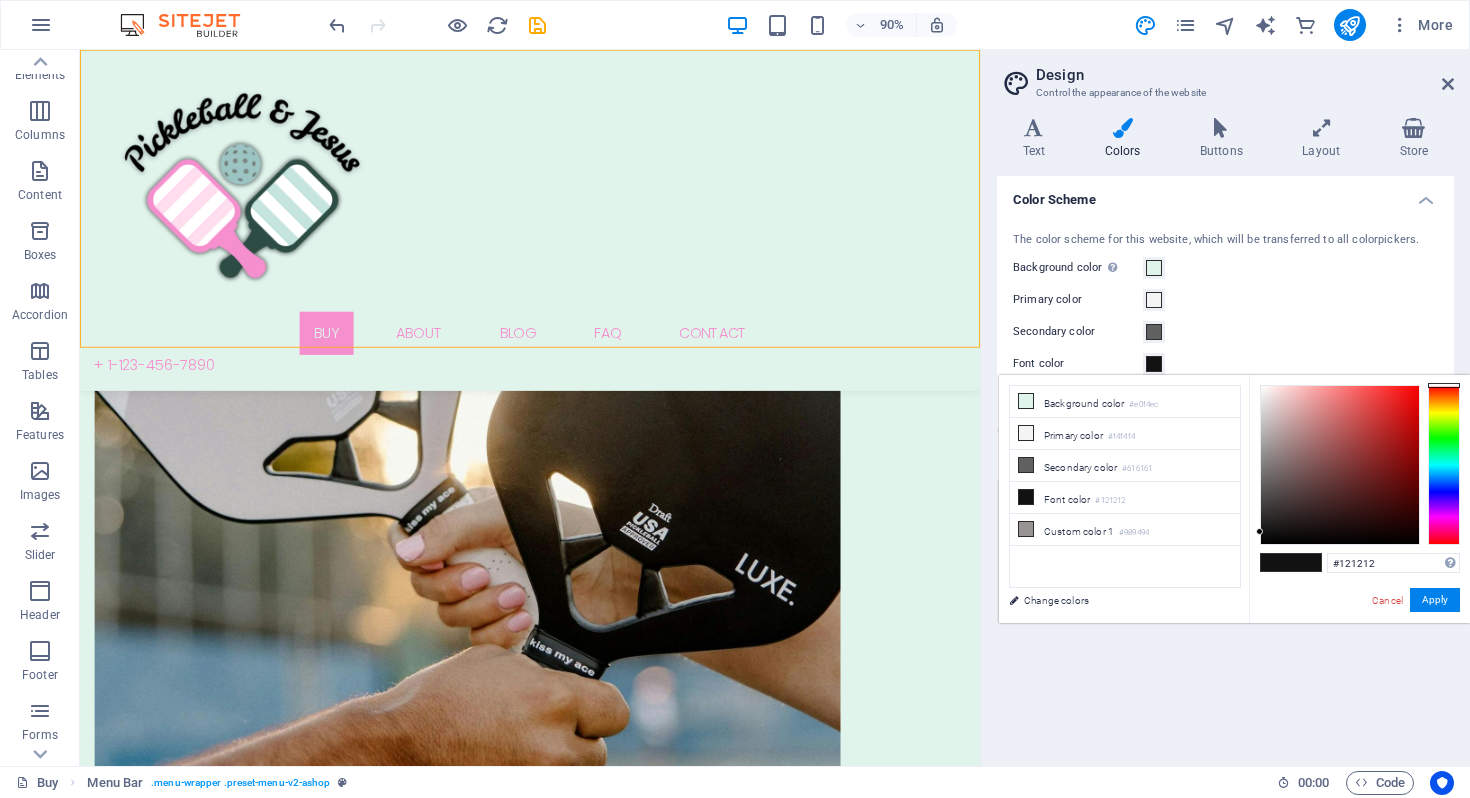 type 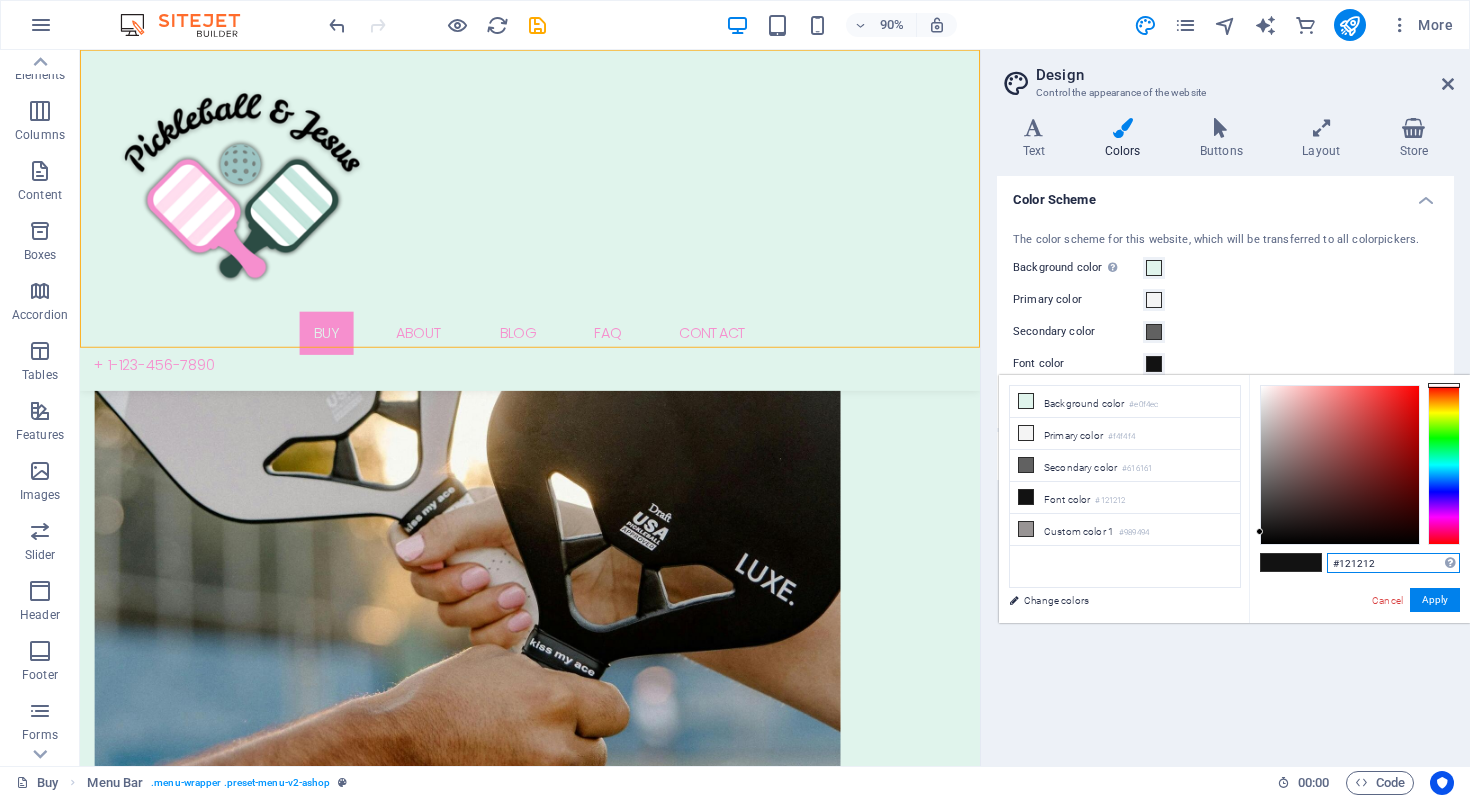 drag, startPoint x: 1384, startPoint y: 567, endPoint x: 1223, endPoint y: 565, distance: 161.01242 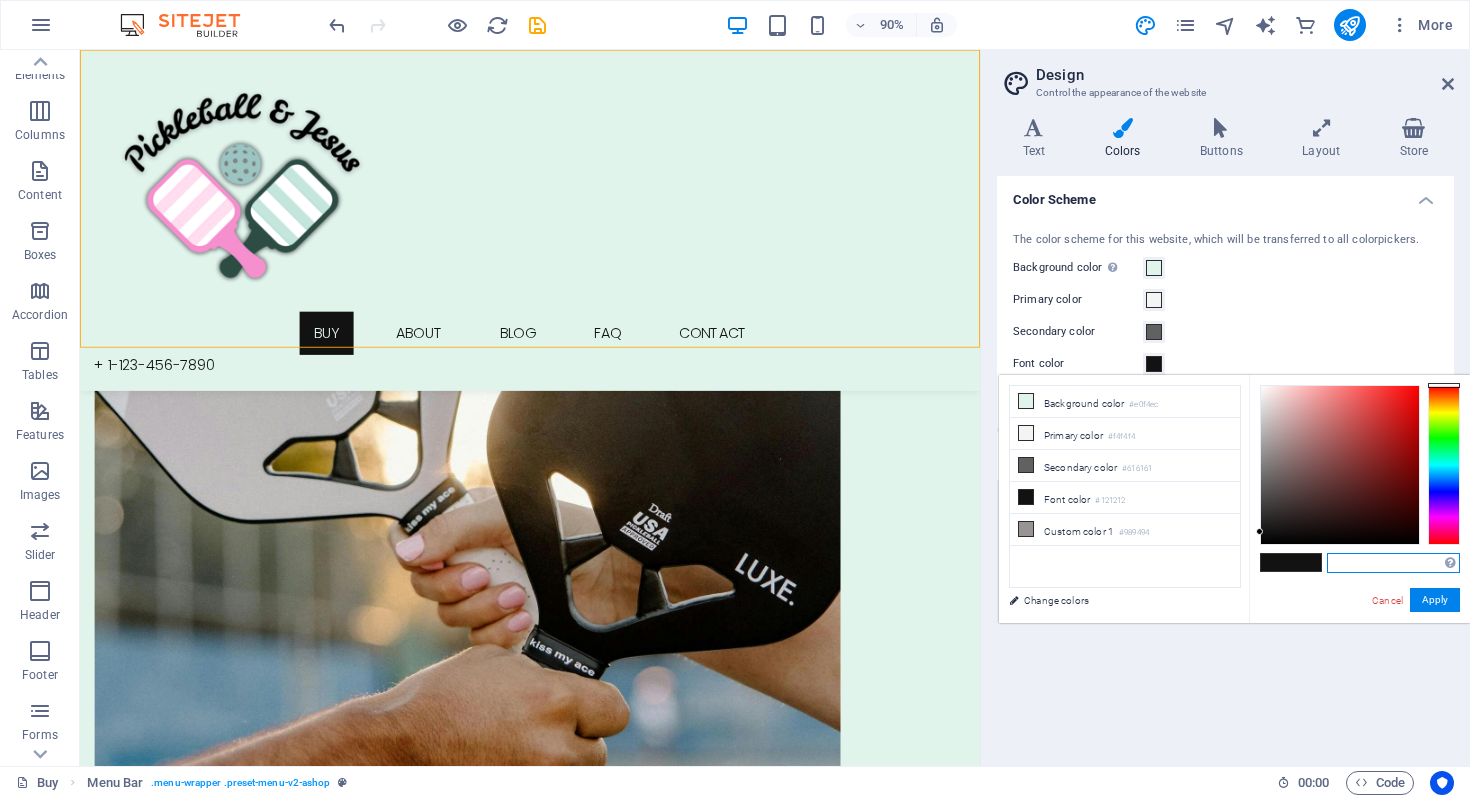 paste on "rgb(246, 143, 206)" 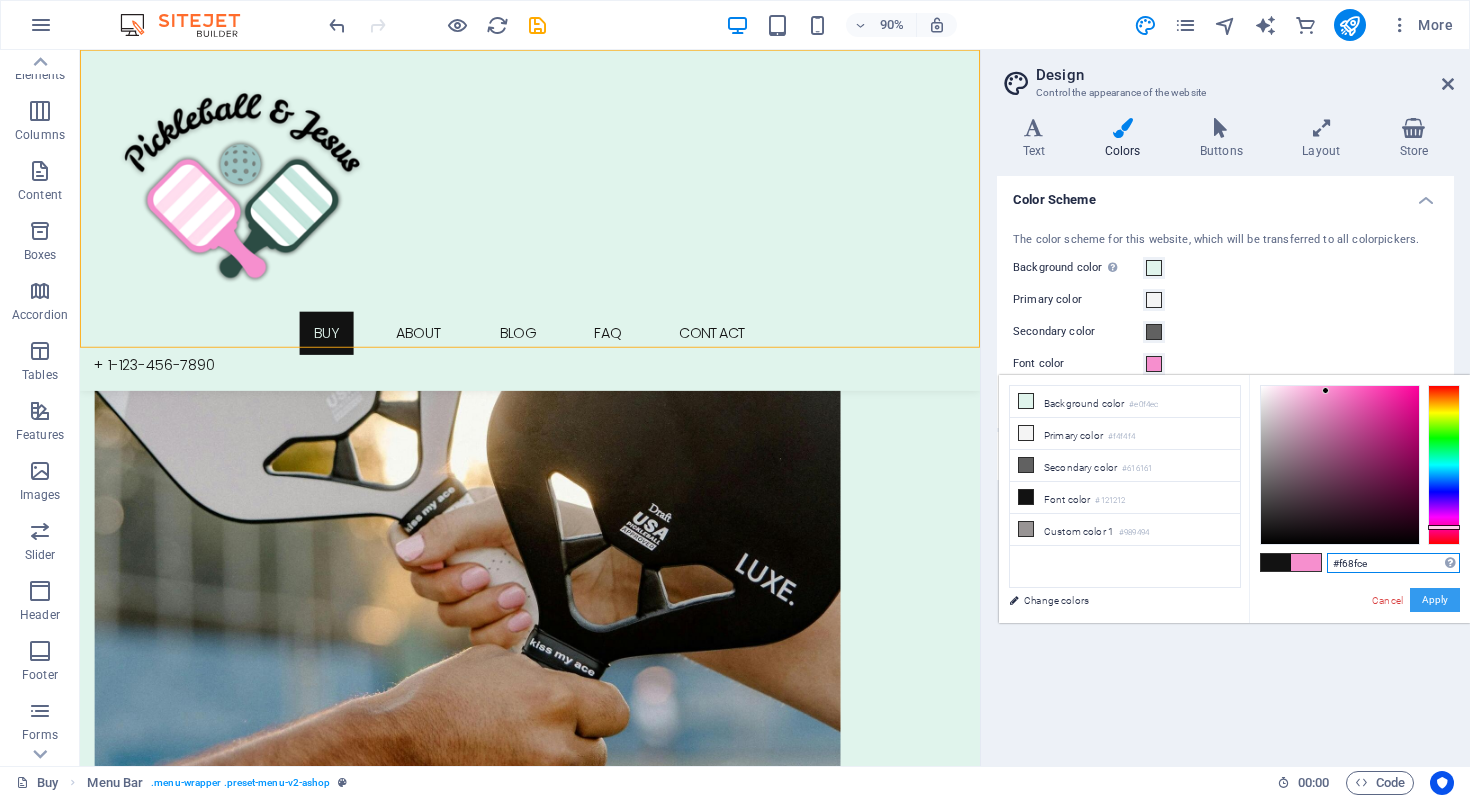 type on "#f68fce" 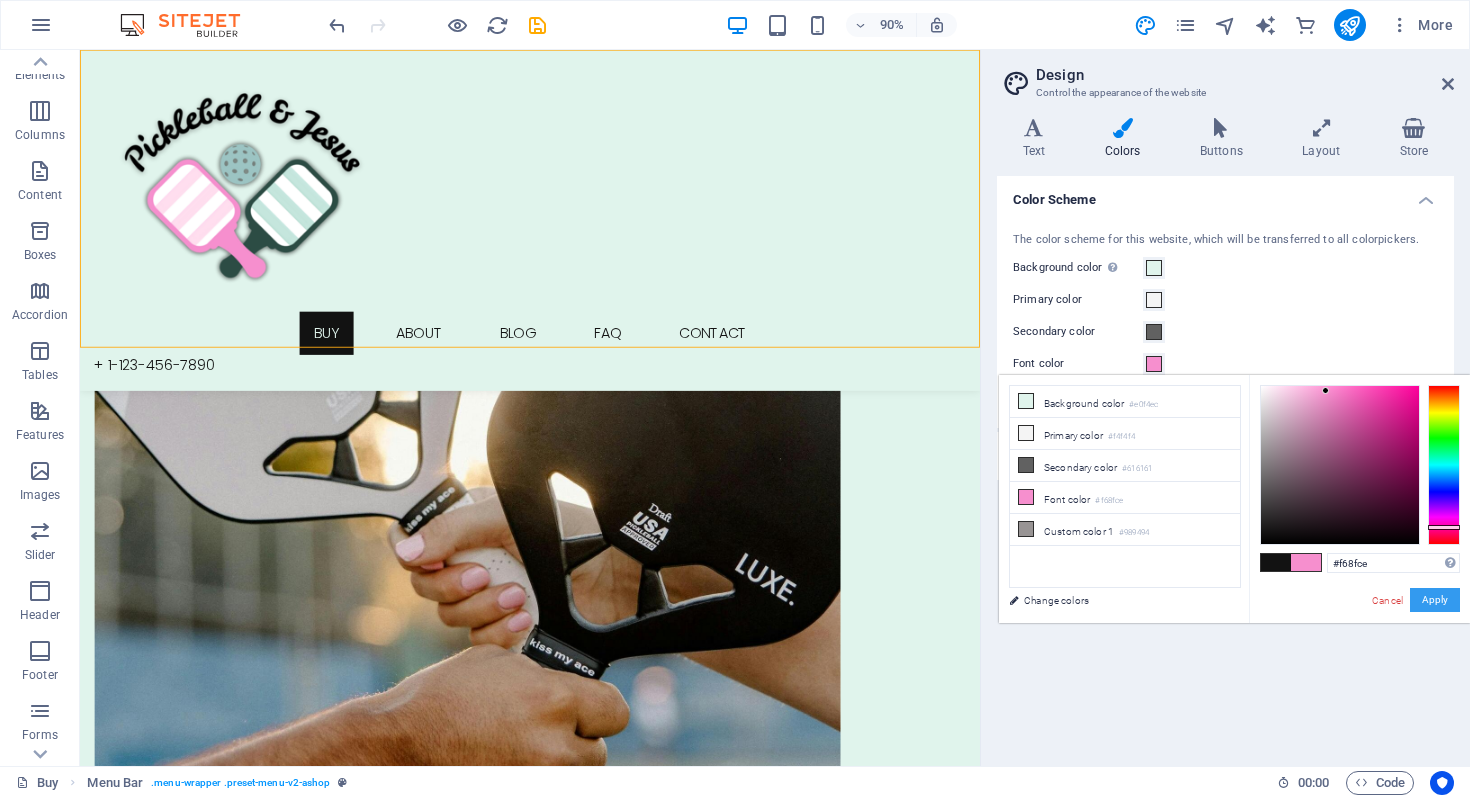click on "Apply" at bounding box center [1435, 600] 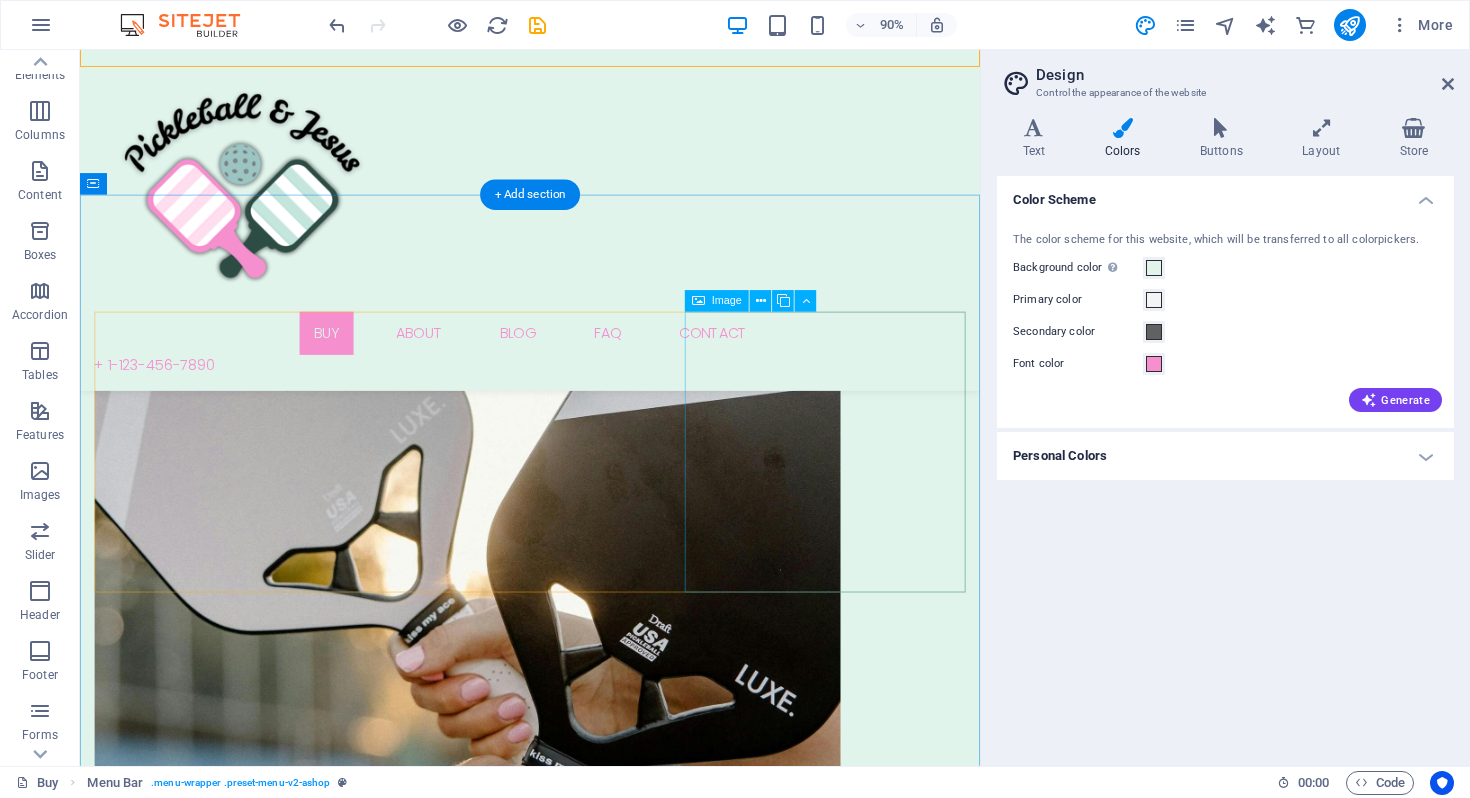 scroll, scrollTop: 425, scrollLeft: 0, axis: vertical 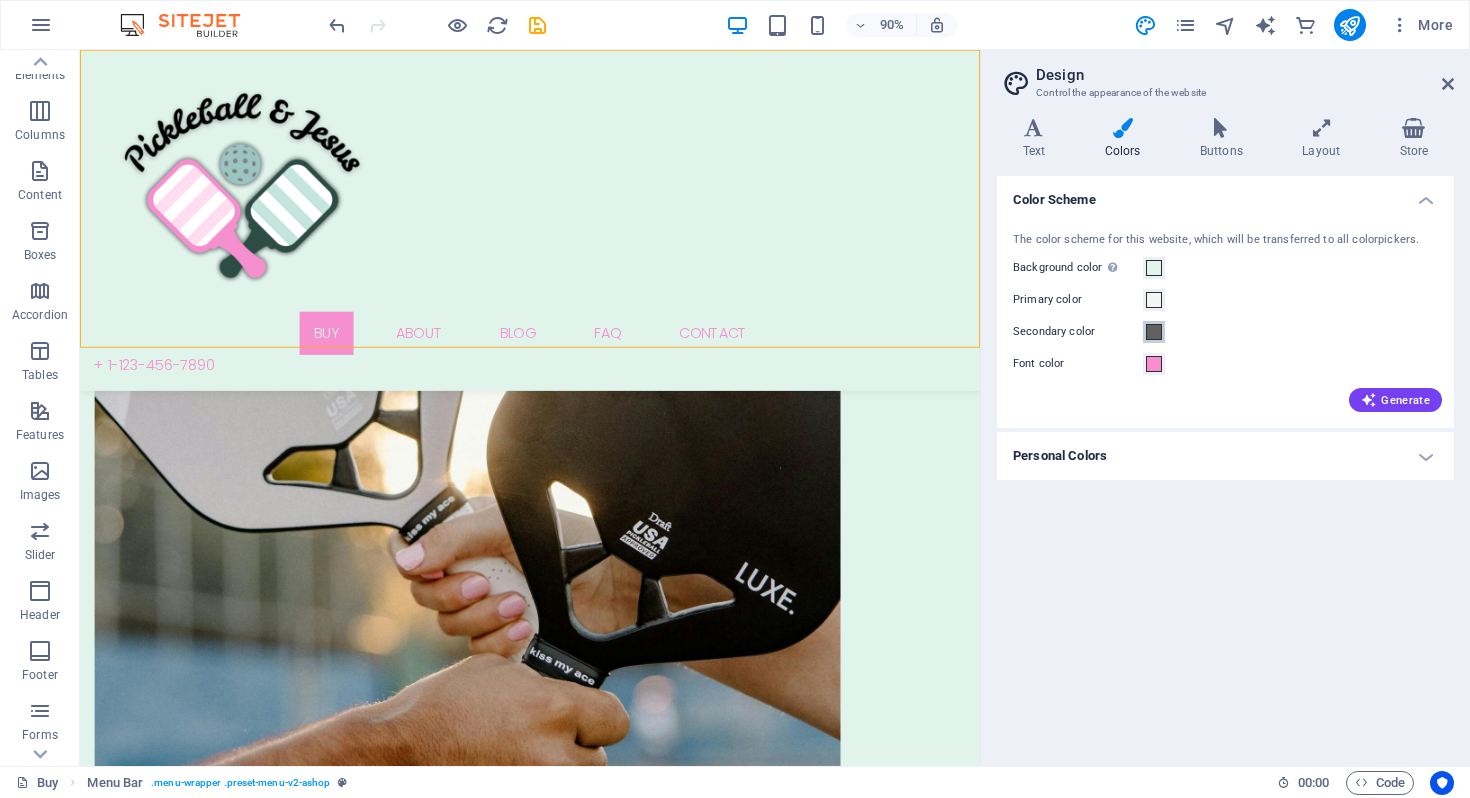 click at bounding box center (1154, 332) 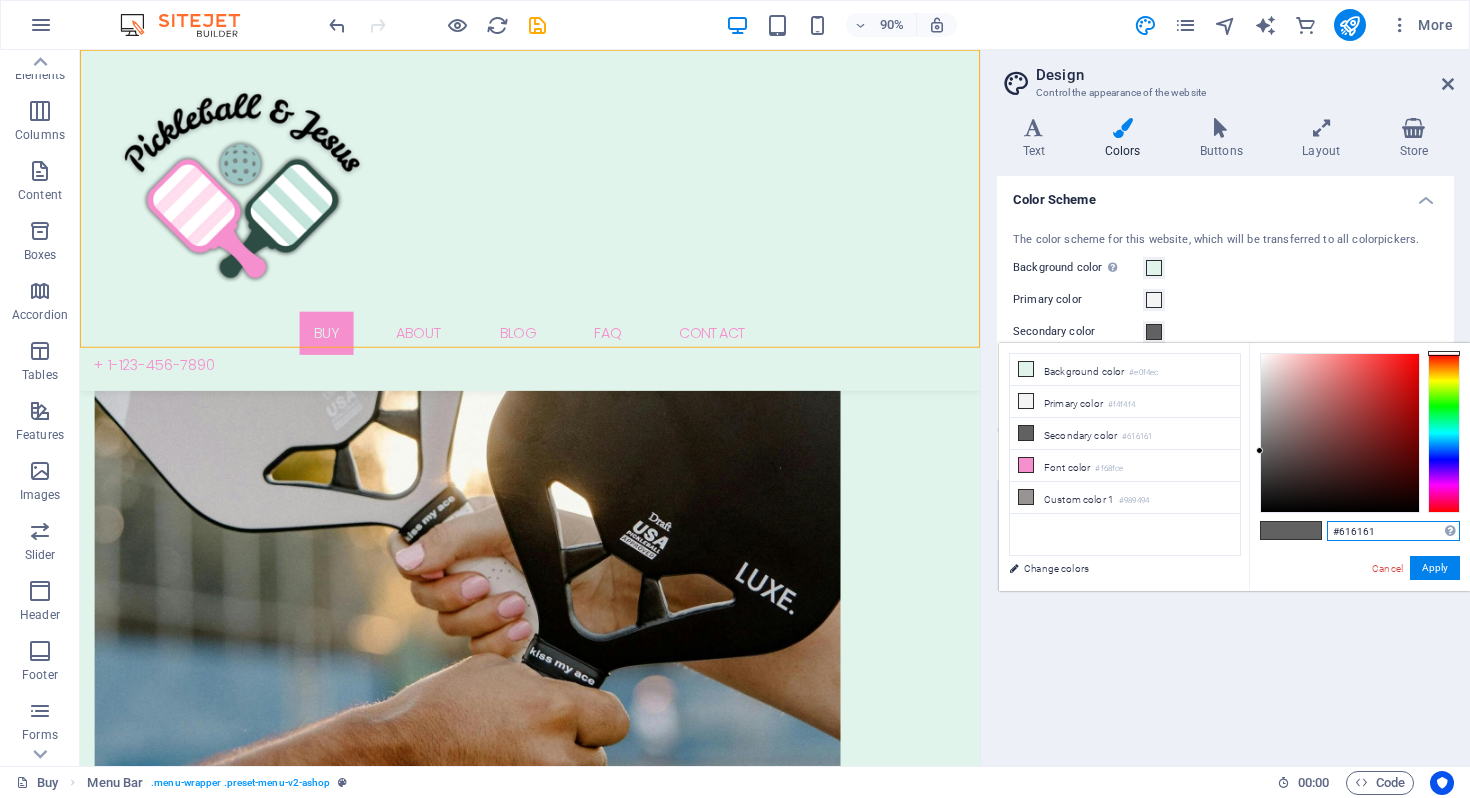 drag, startPoint x: 1378, startPoint y: 530, endPoint x: 1294, endPoint y: 523, distance: 84.29116 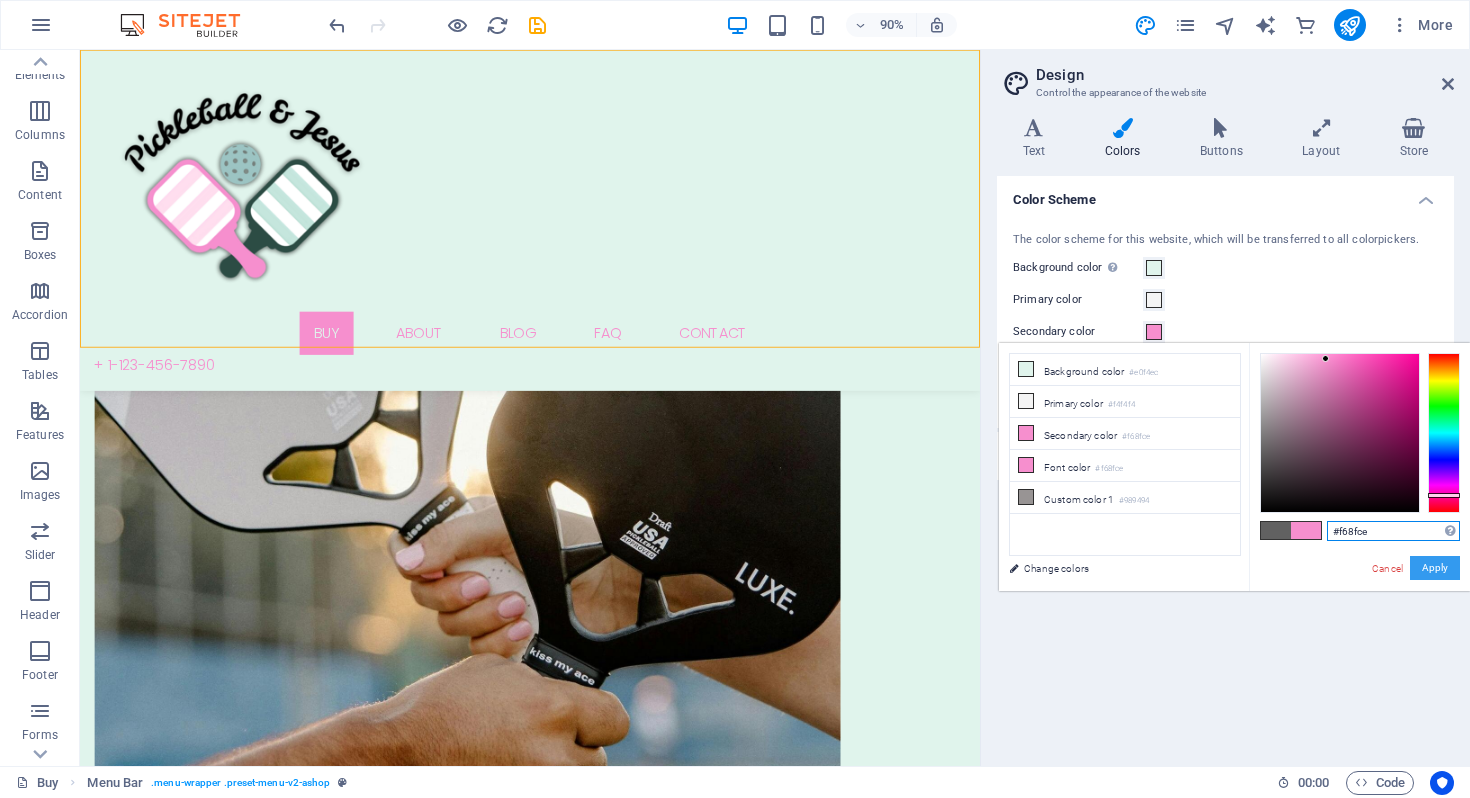 type on "#f68fce" 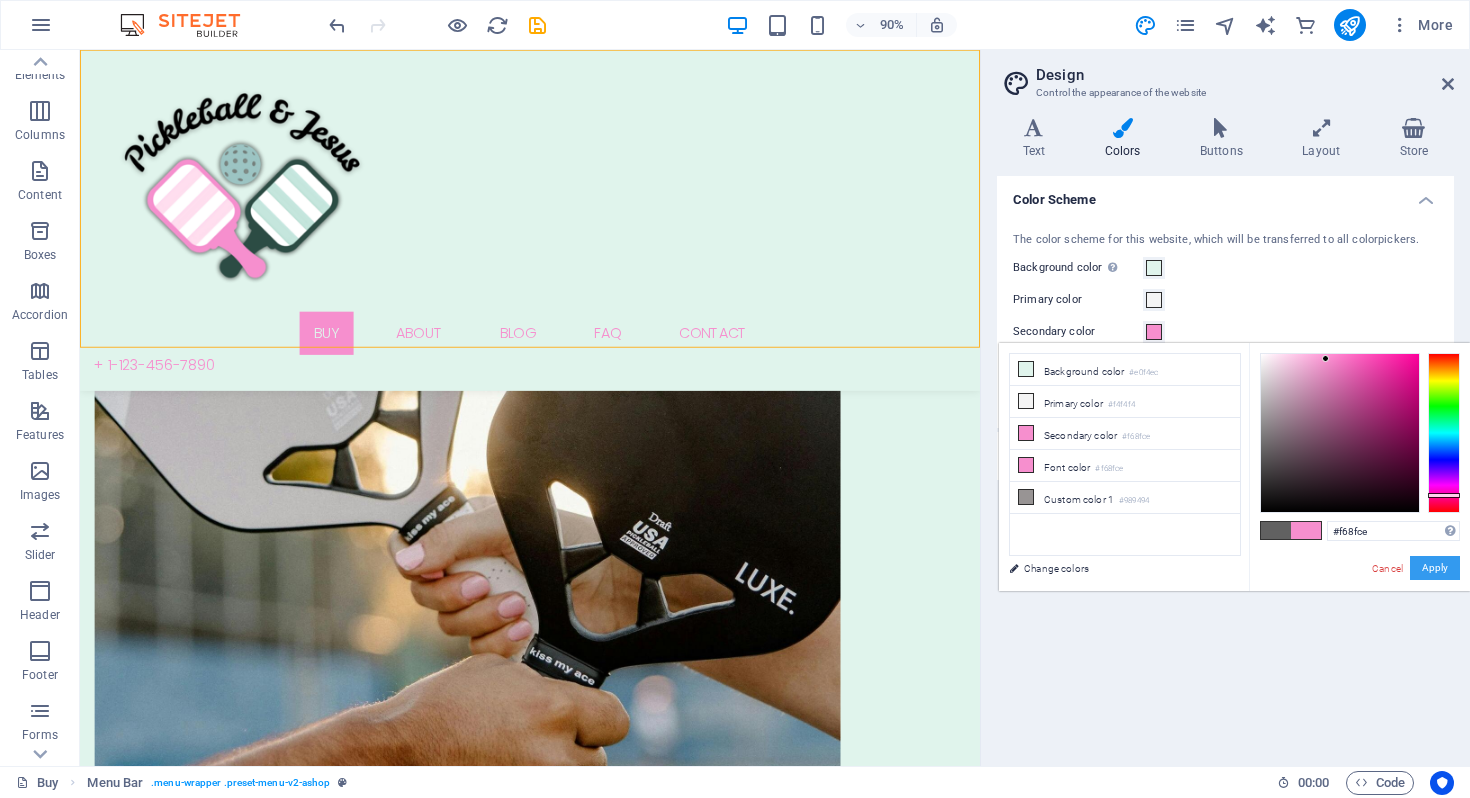click on "Apply" at bounding box center [1435, 568] 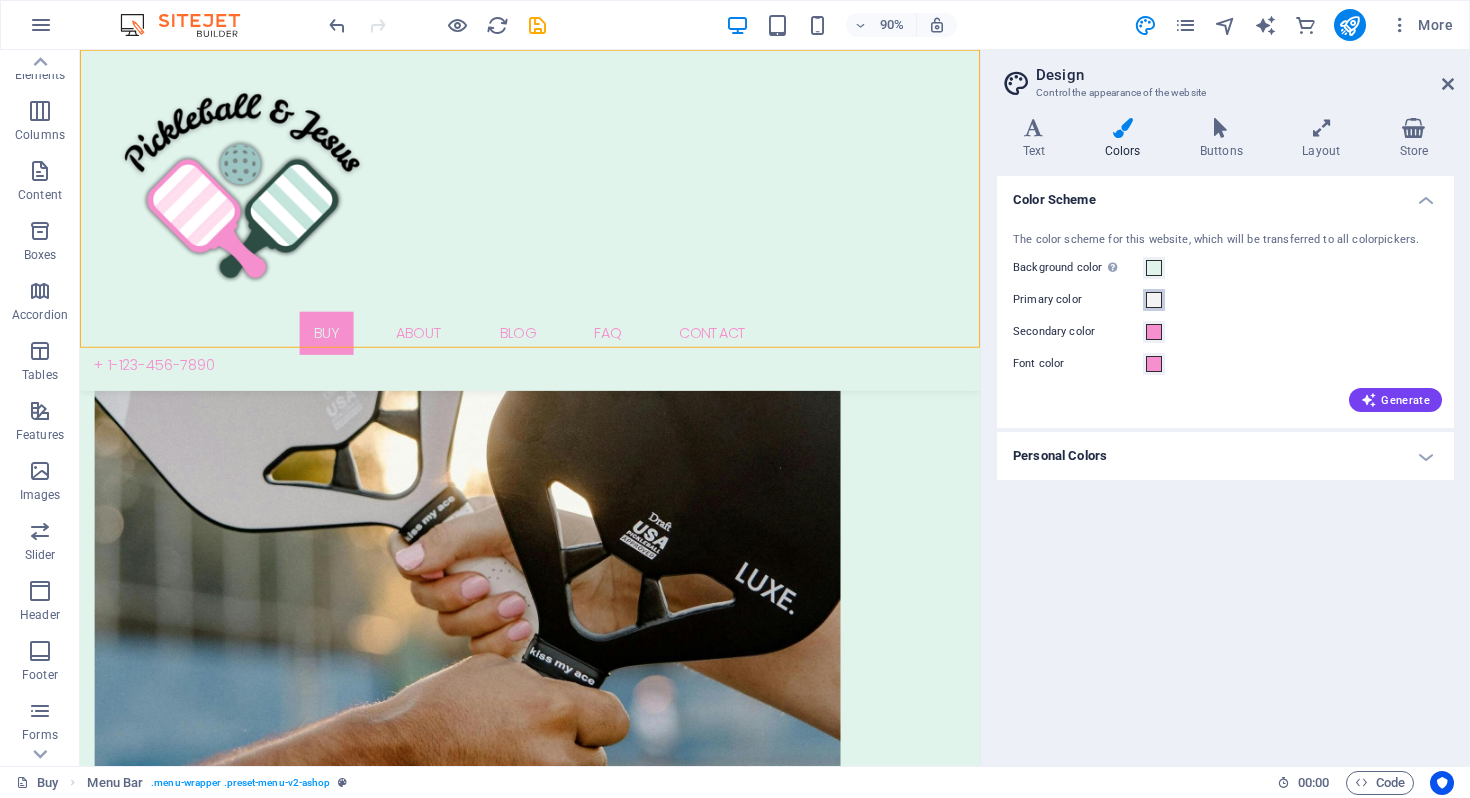 click on "Primary color" at bounding box center [1154, 300] 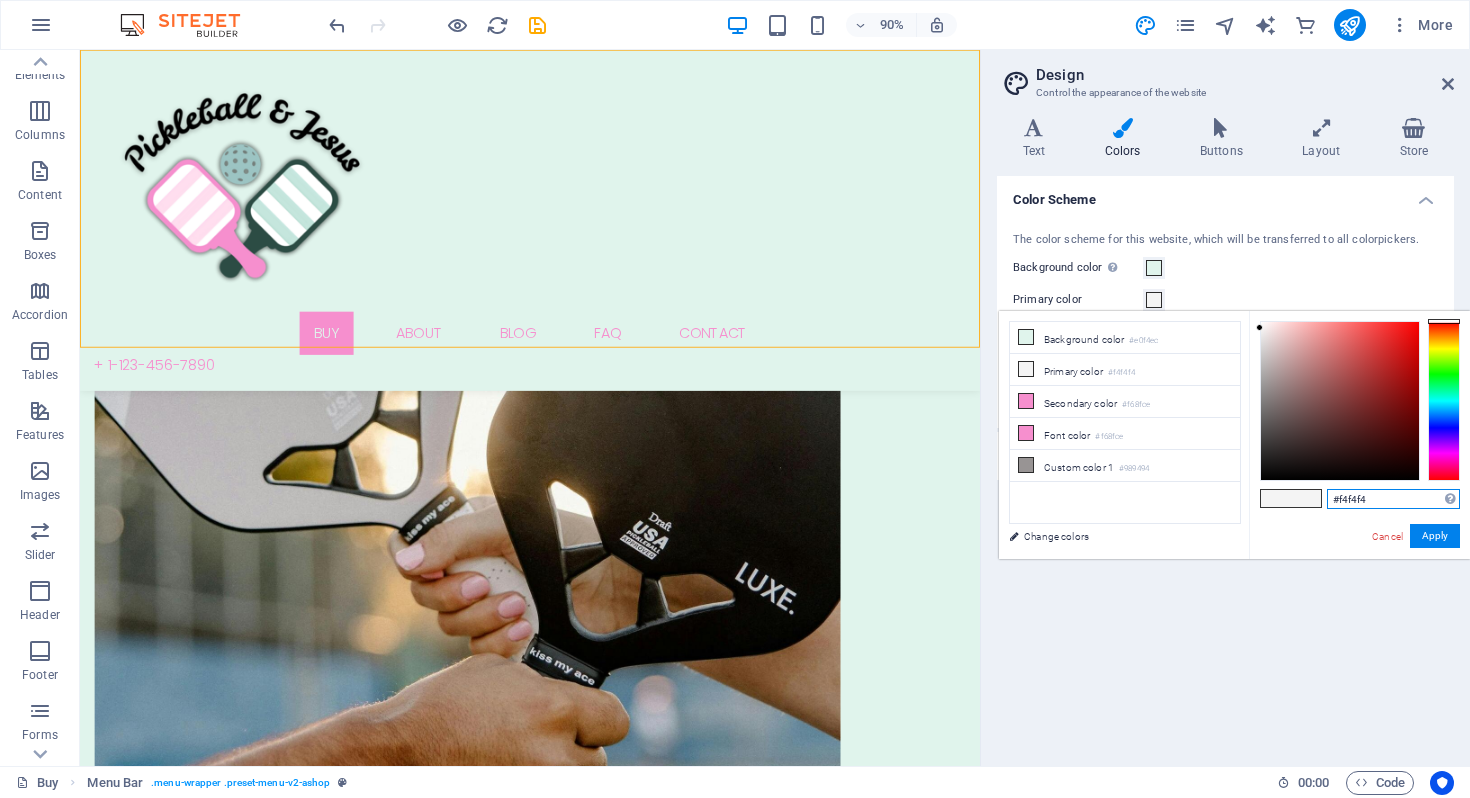 drag, startPoint x: 1375, startPoint y: 501, endPoint x: 1215, endPoint y: 501, distance: 160 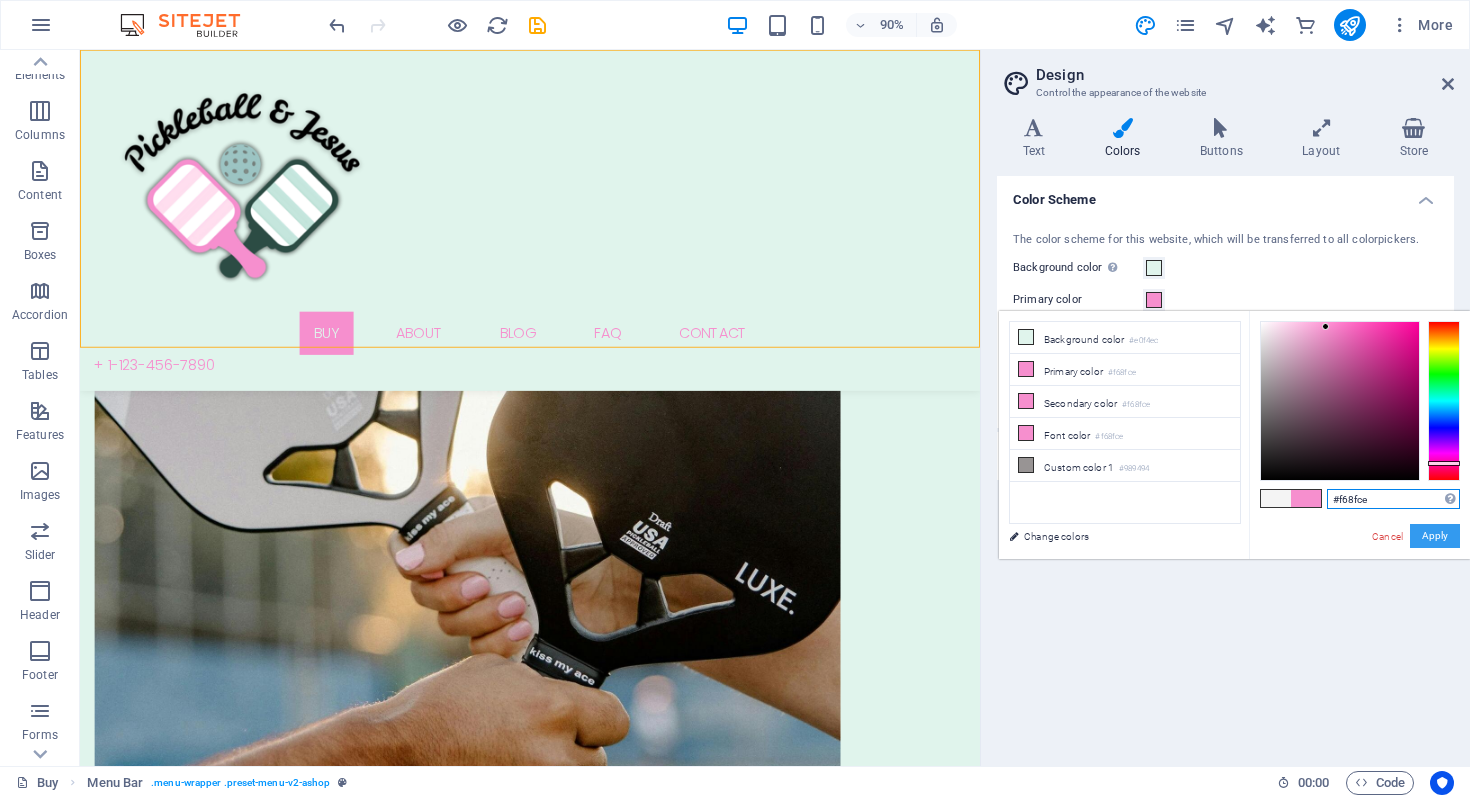 type on "#f68fce" 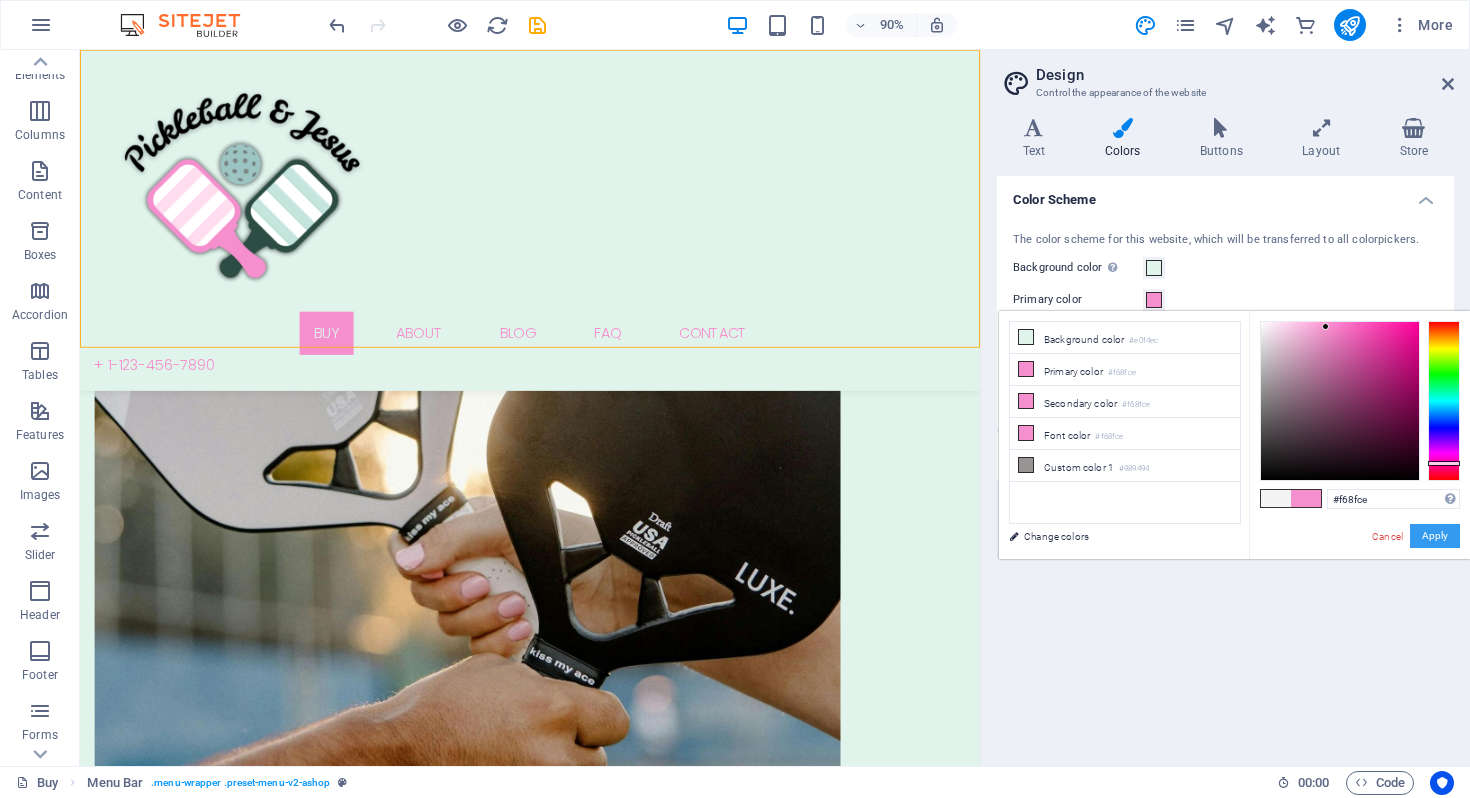 click on "Apply" at bounding box center [1435, 536] 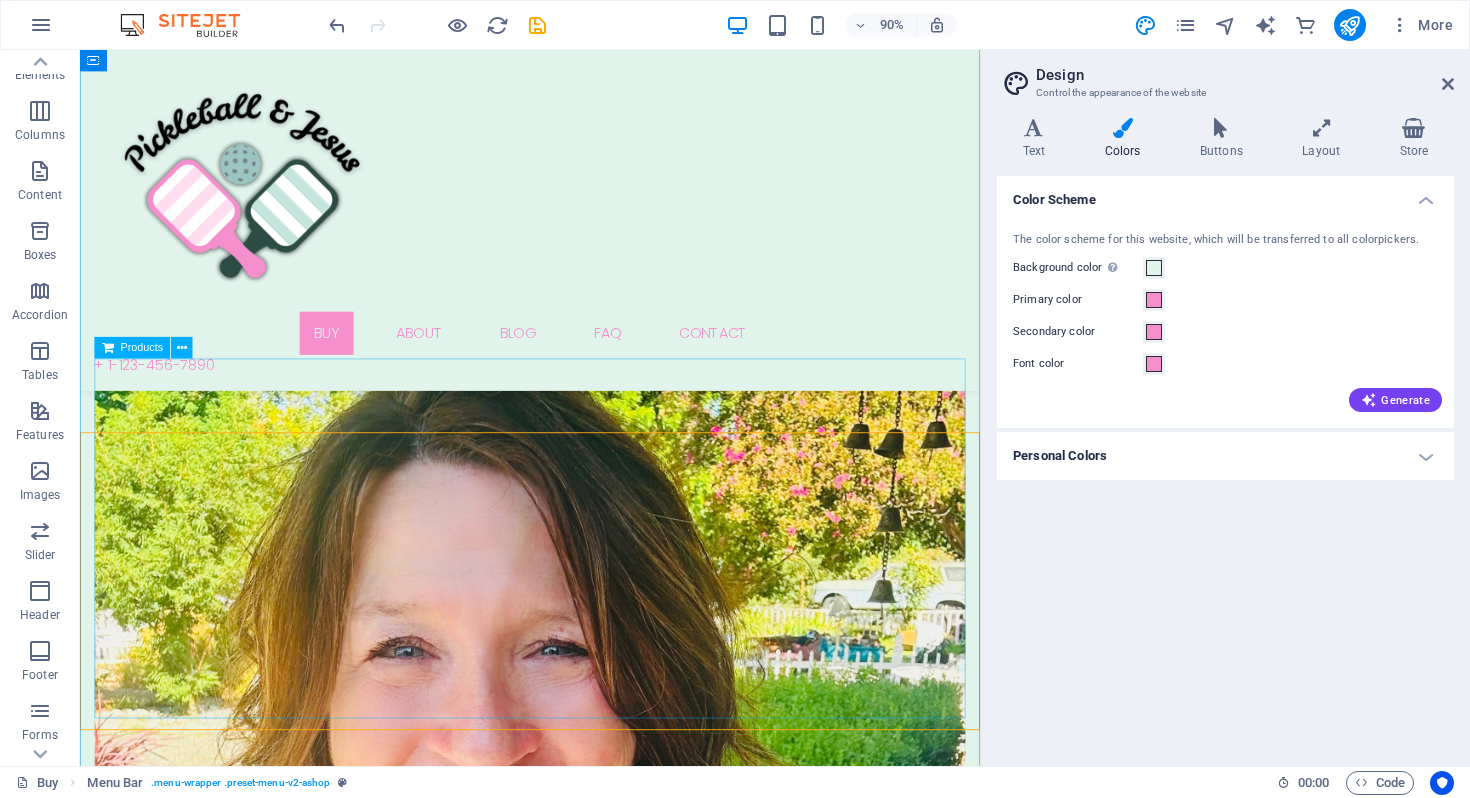 scroll, scrollTop: 724, scrollLeft: 0, axis: vertical 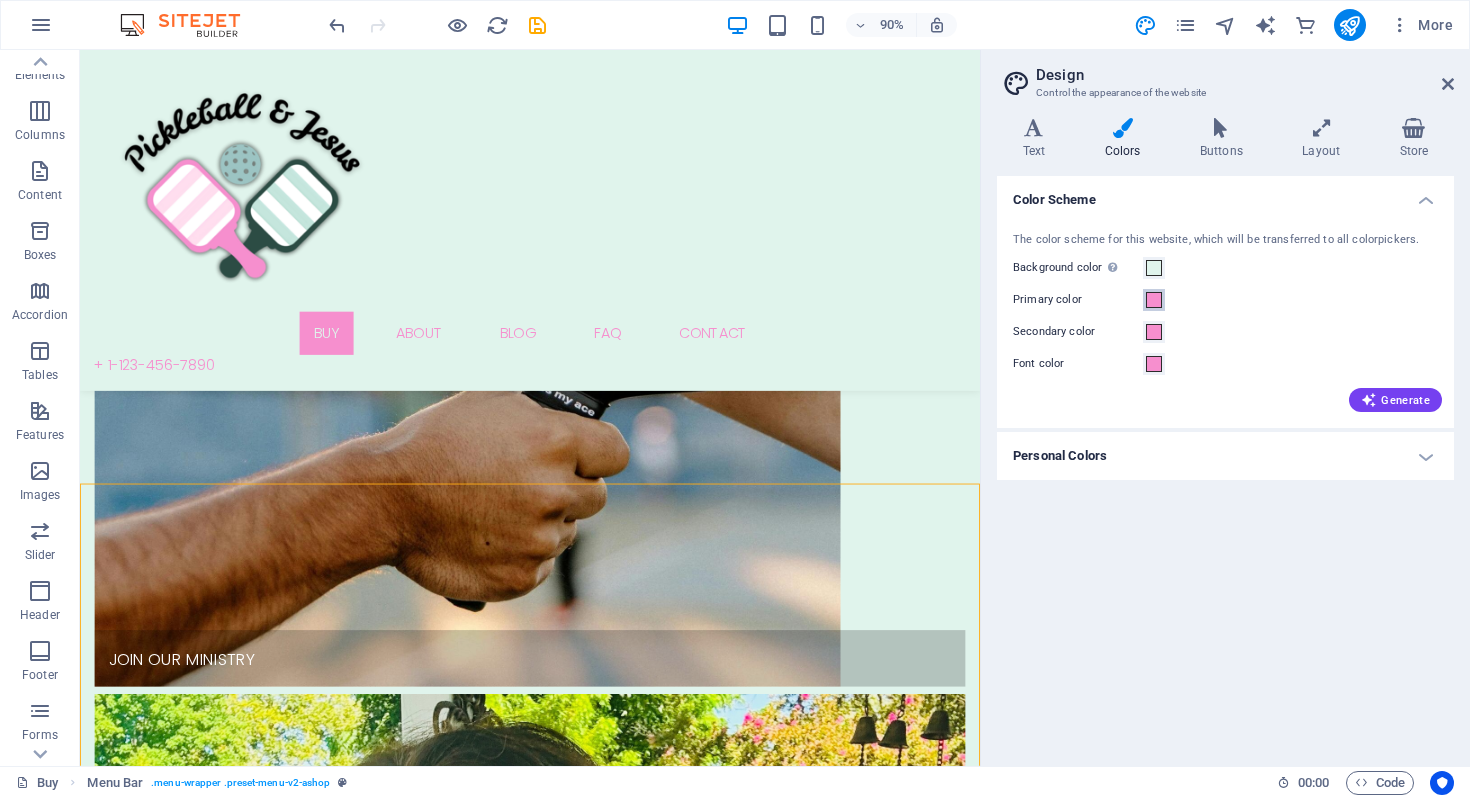 click at bounding box center (1154, 300) 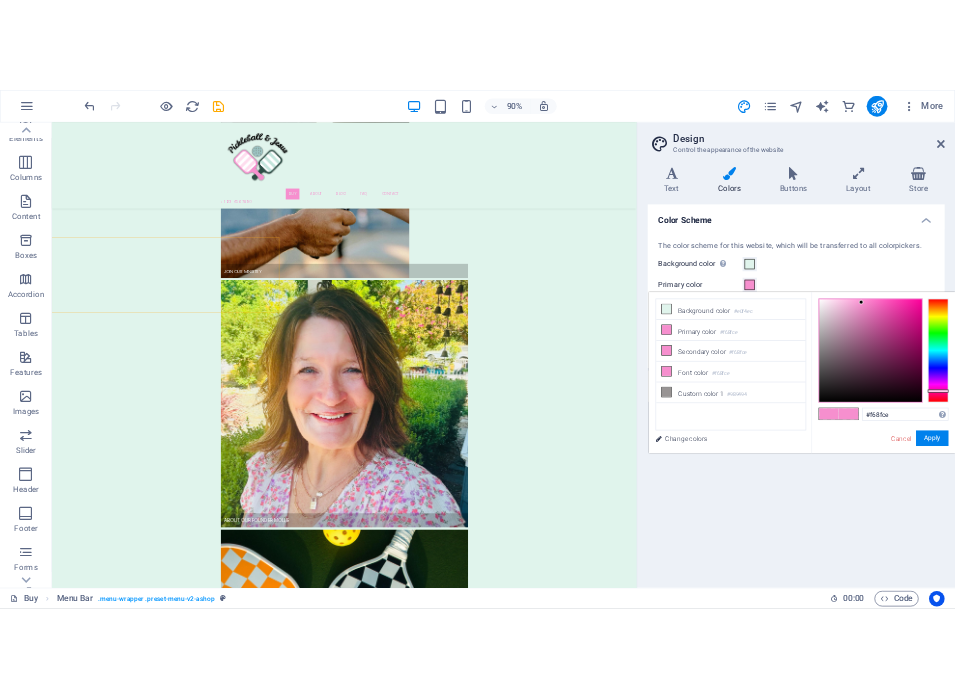 scroll, scrollTop: 700, scrollLeft: 0, axis: vertical 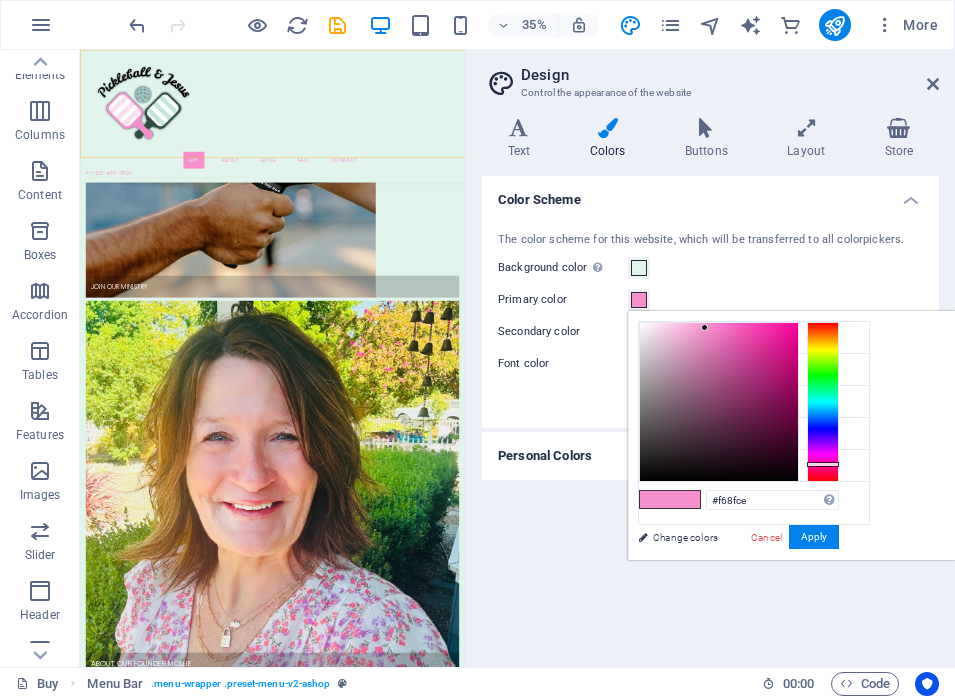 click on "The color scheme for this website, which will be transferred to all colorpickers. Background color Only visible if it is not covered by other backgrounds. Primary color Secondary color Font color Generate" at bounding box center [710, 320] 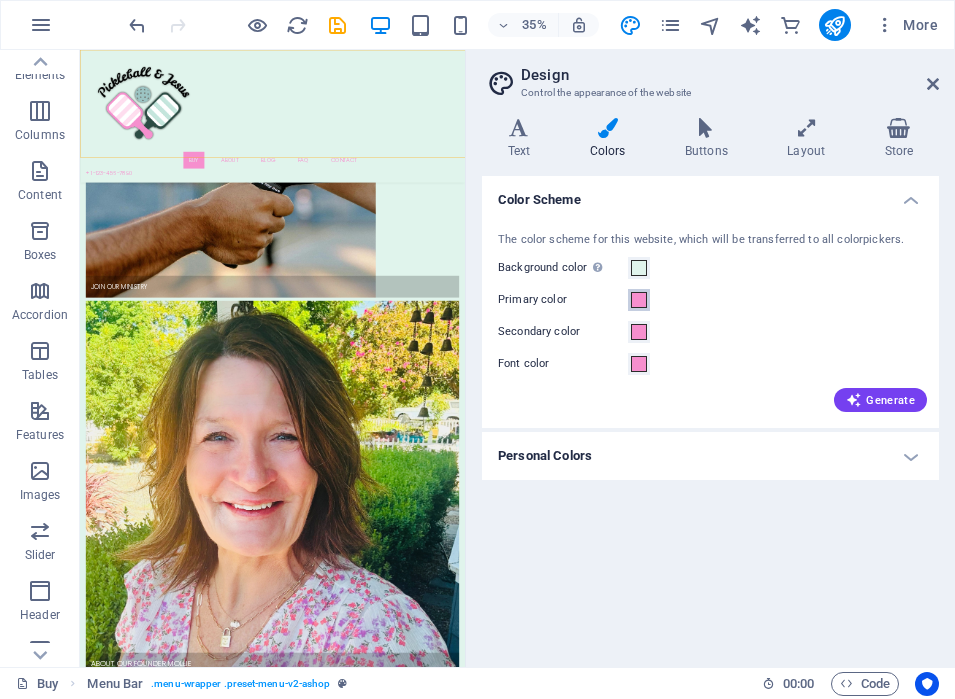 click on "Primary color" at bounding box center (639, 300) 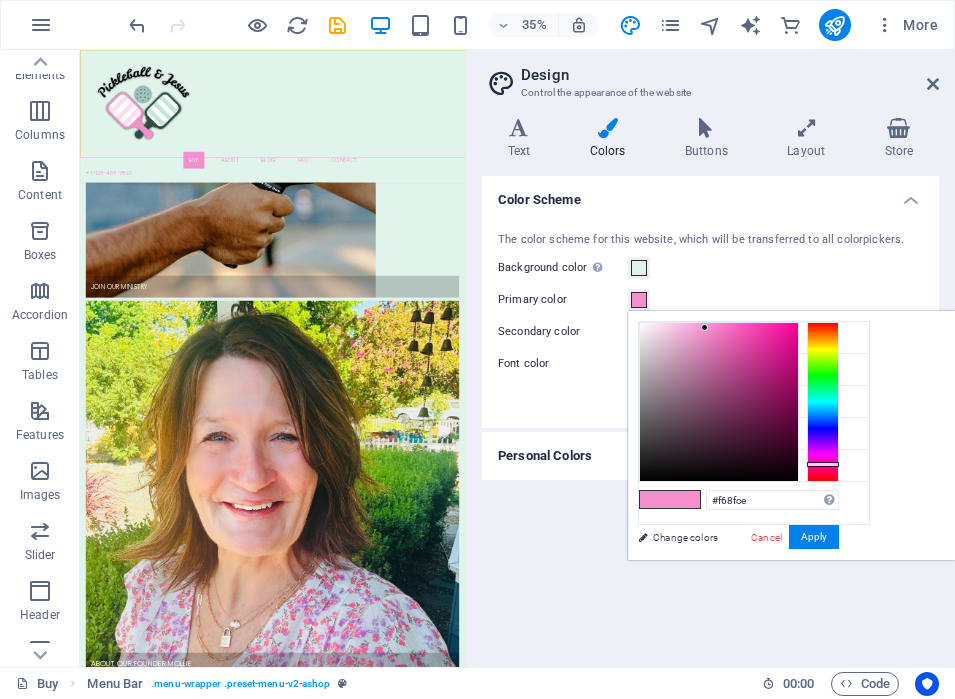 click on "Primary color" at bounding box center [639, 300] 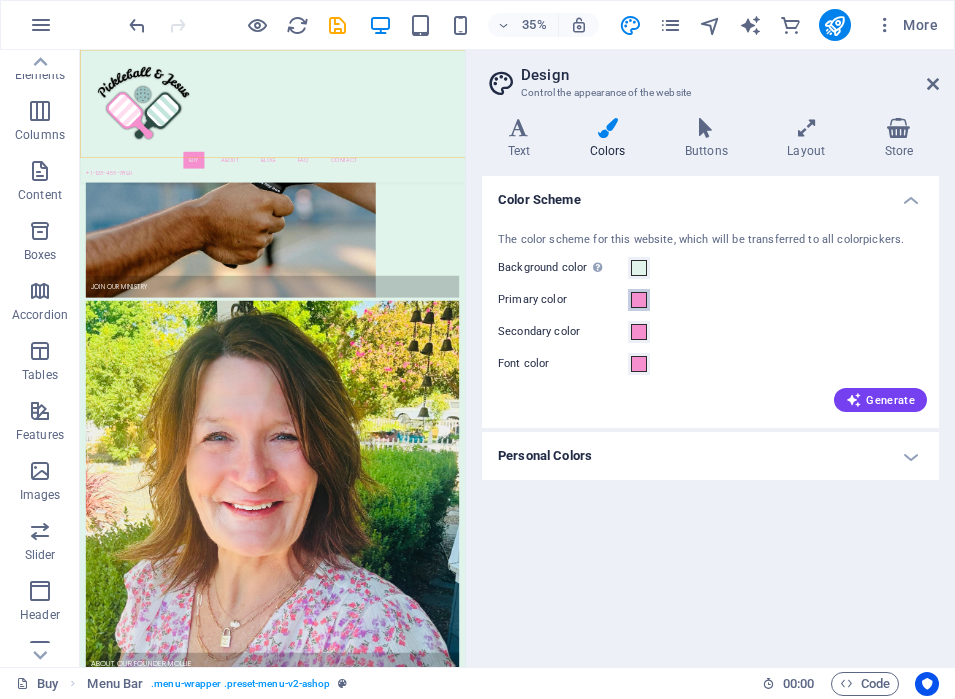 click at bounding box center [639, 300] 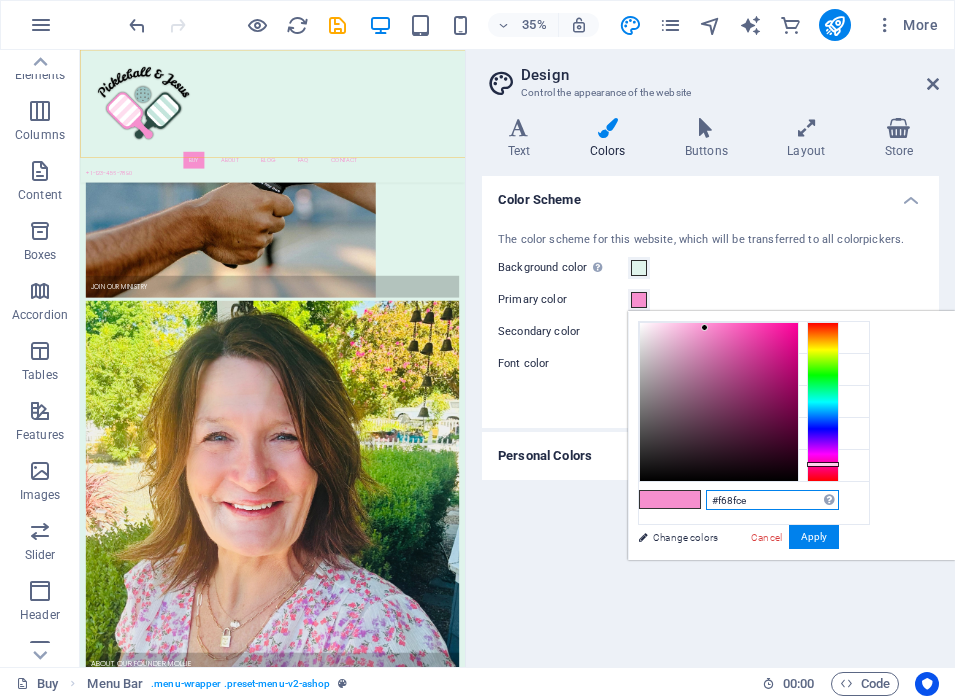 drag, startPoint x: 786, startPoint y: 499, endPoint x: 687, endPoint y: 497, distance: 99.0202 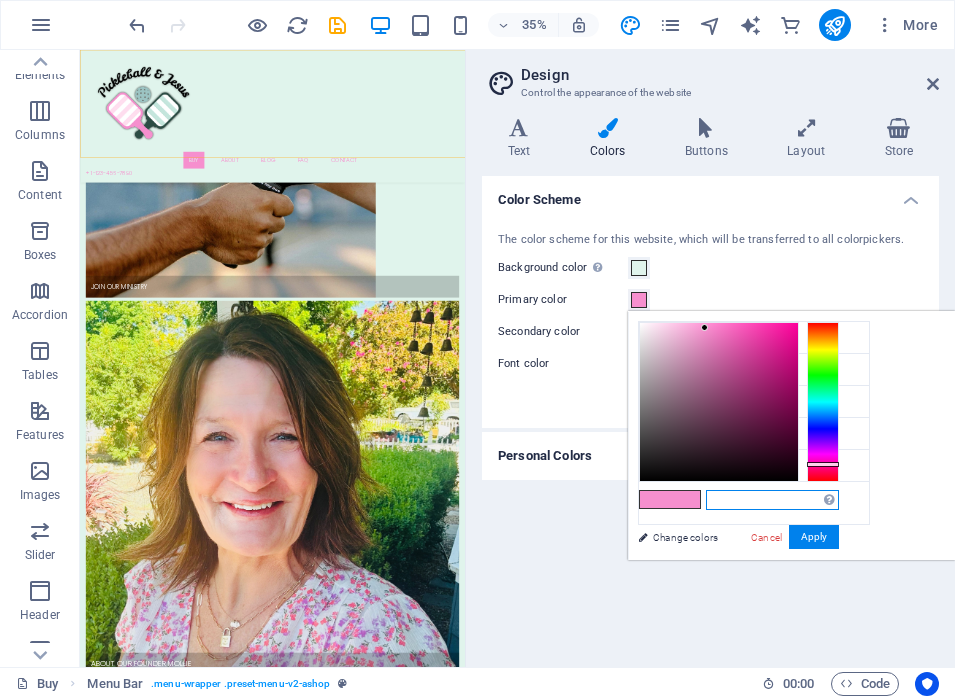 paste on "rgb(44, 76, 68)" 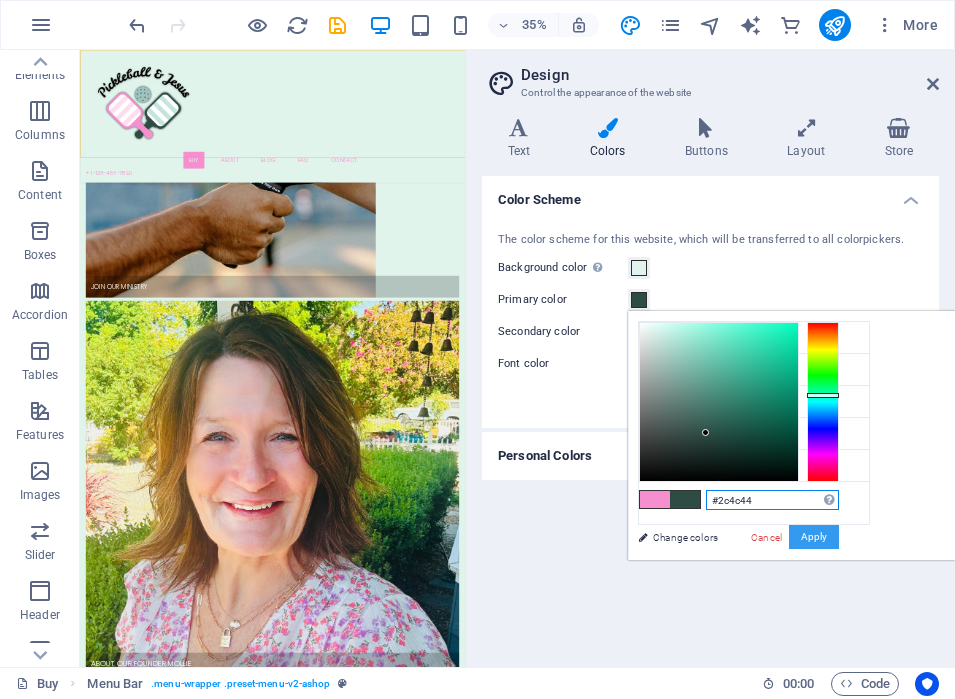 type on "#2c4c44" 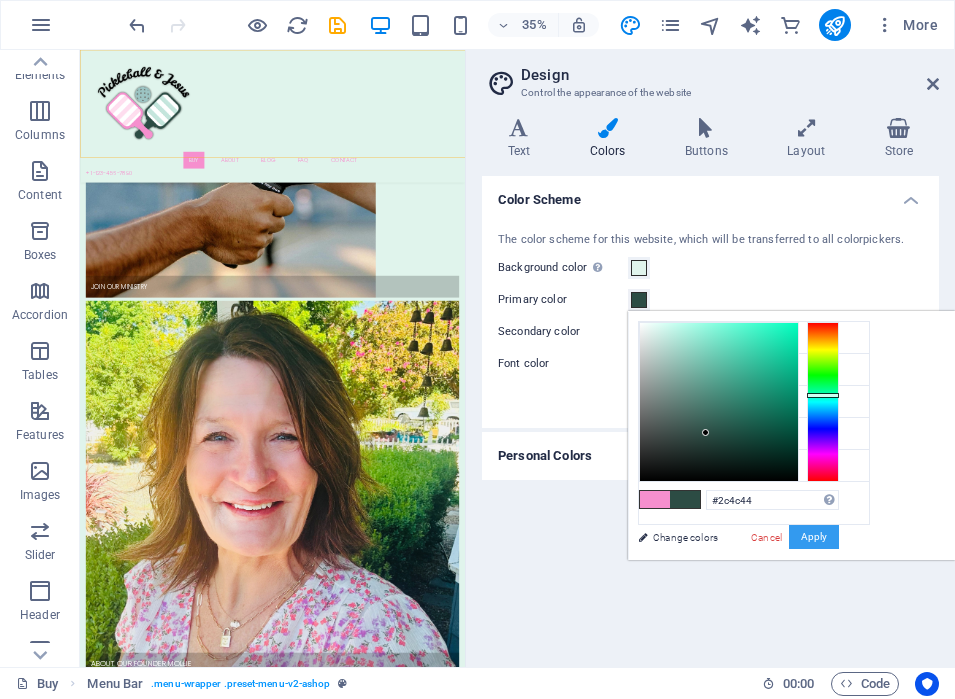 click on "Apply" at bounding box center (814, 537) 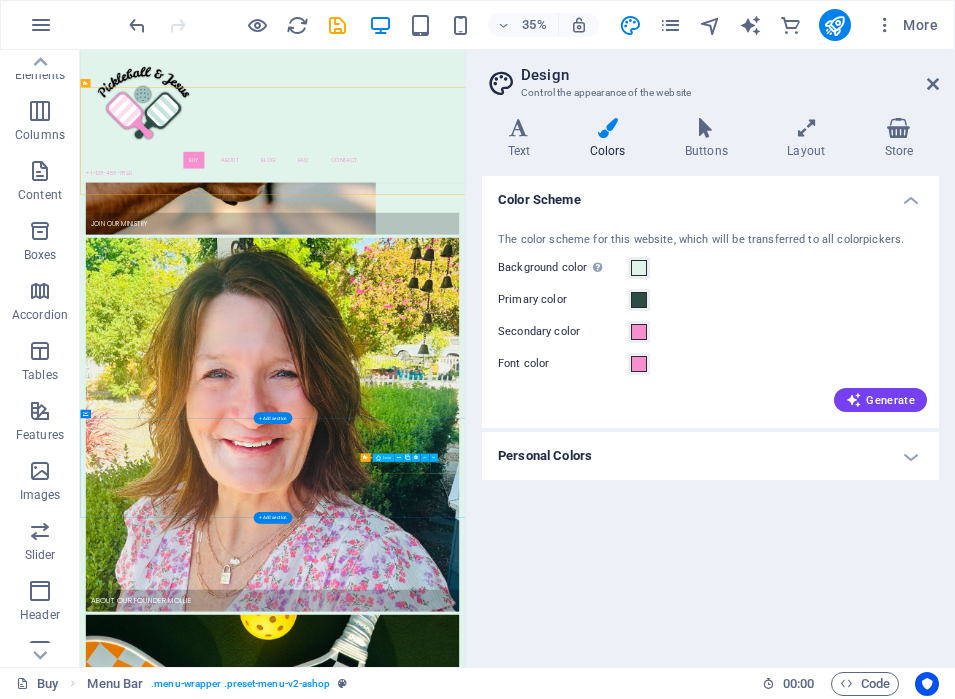 scroll, scrollTop: 829, scrollLeft: 0, axis: vertical 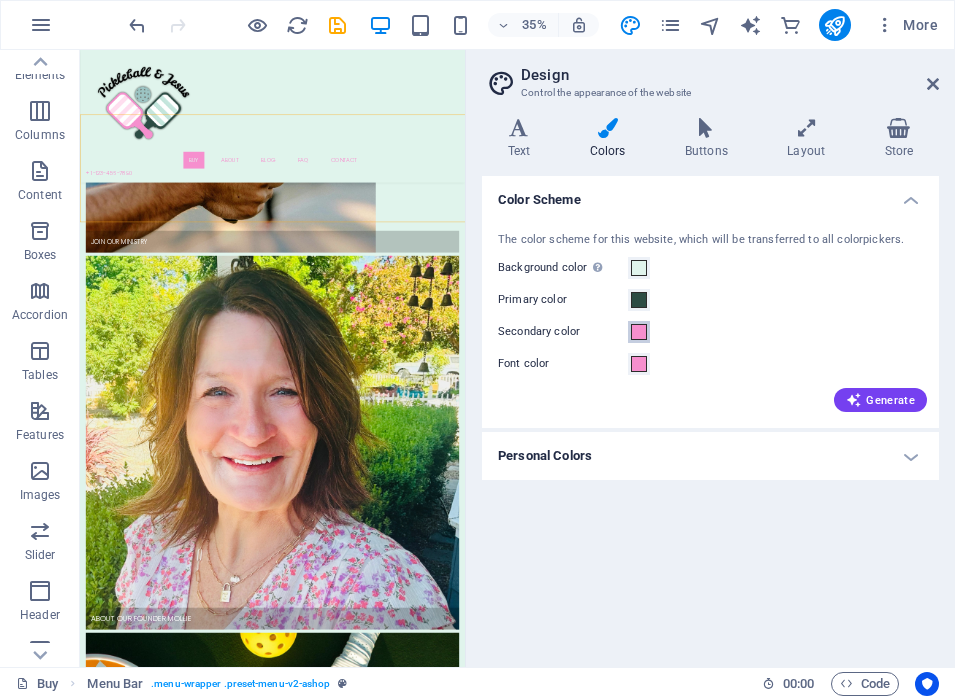 click at bounding box center [639, 332] 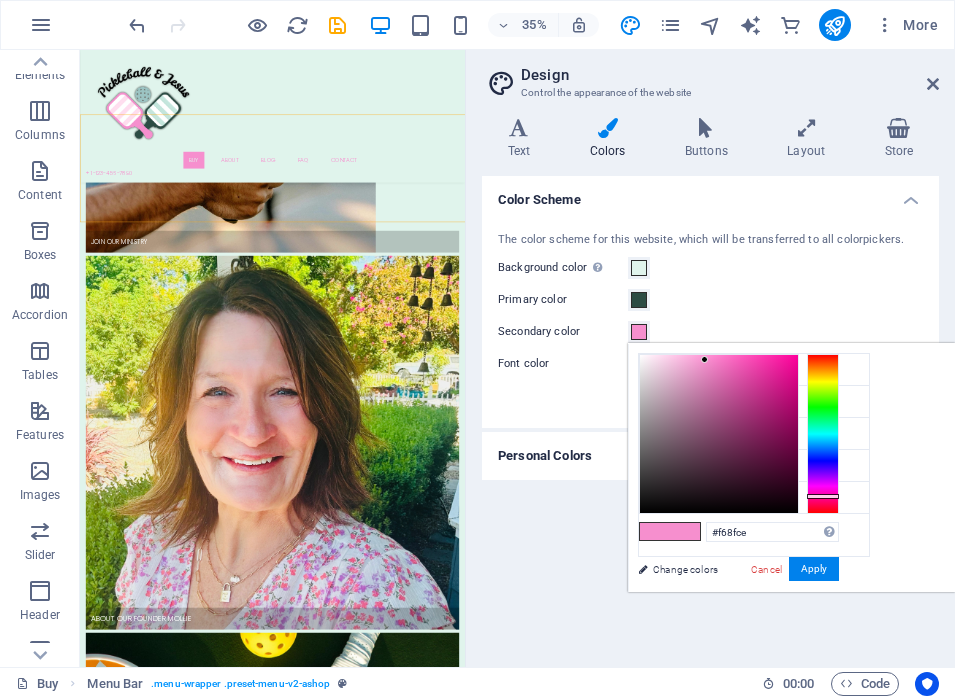 click on "Color Scheme The color scheme for this website, which will be transferred to all colorpickers. Background color Only visible if it is not covered by other backgrounds. Primary color Secondary color Font color Generate Personal Colors Custom color 1 Custom color 2 Custom color 3 Custom color 4 Custom color 5" at bounding box center (710, 413) 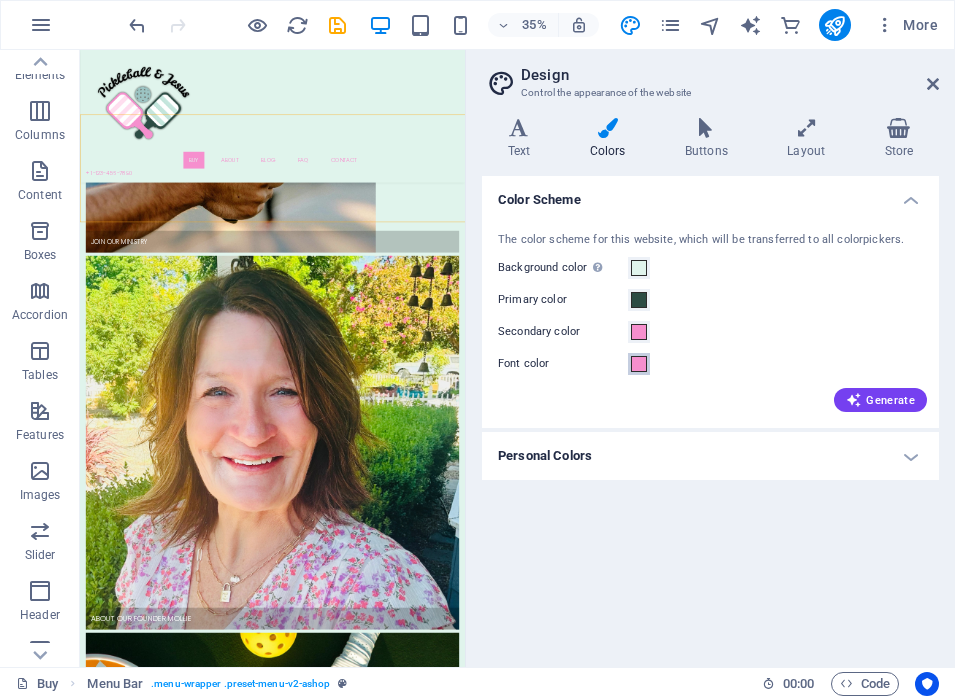 click on "Font color" at bounding box center (639, 364) 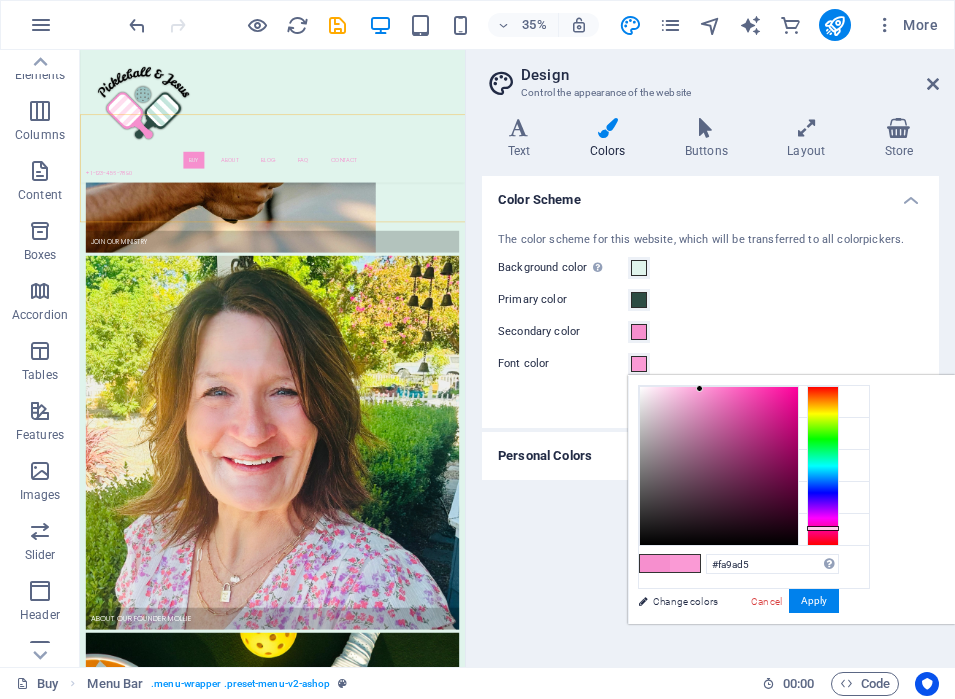click at bounding box center [719, 466] 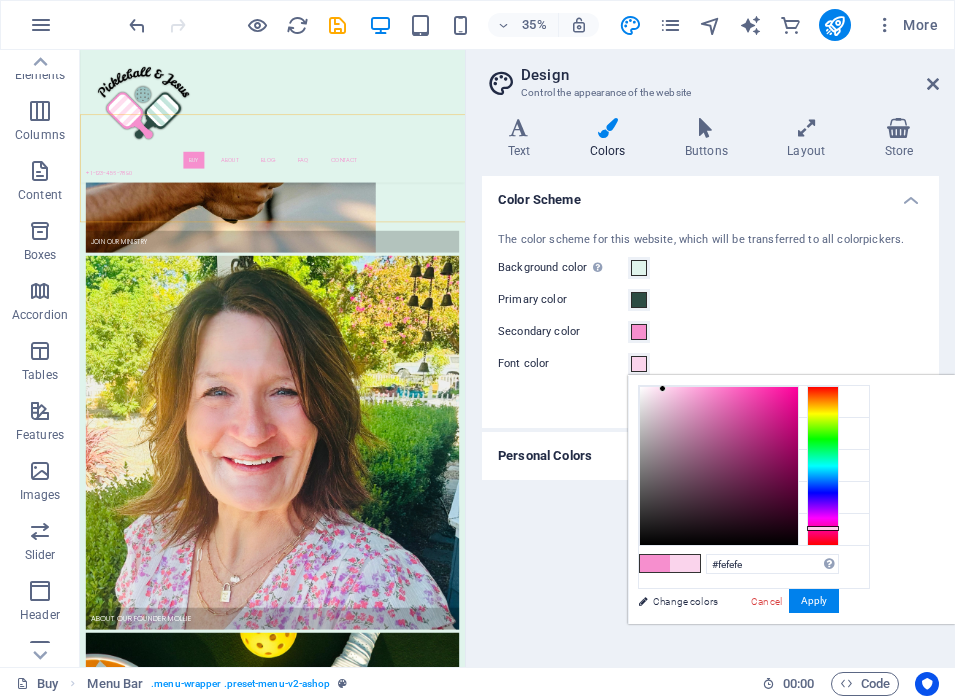 type on "#ffffff" 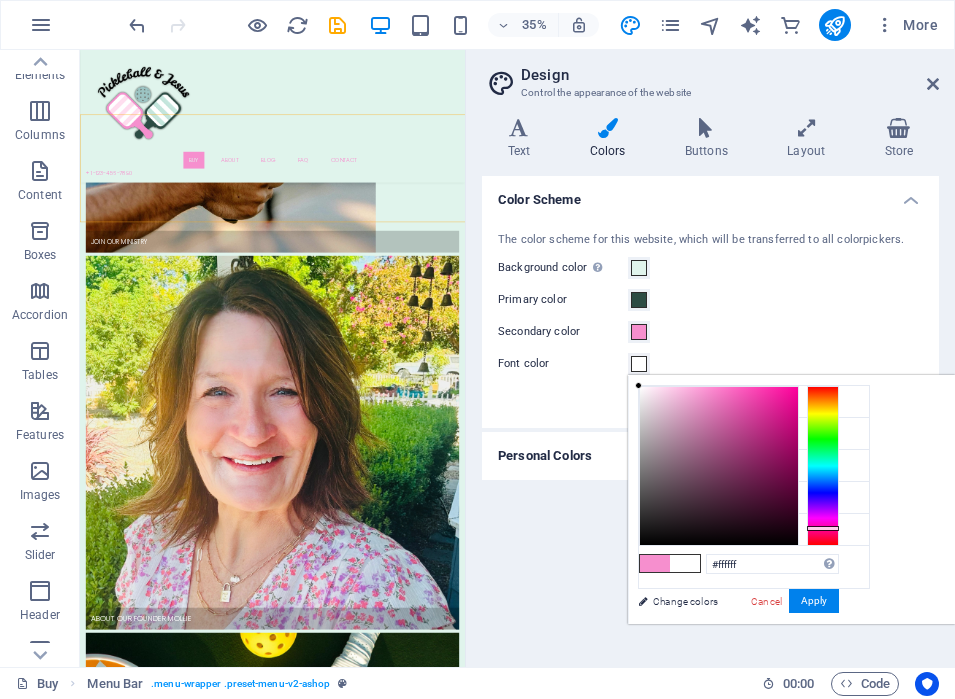 drag, startPoint x: 700, startPoint y: 389, endPoint x: 568, endPoint y: 364, distance: 134.34657 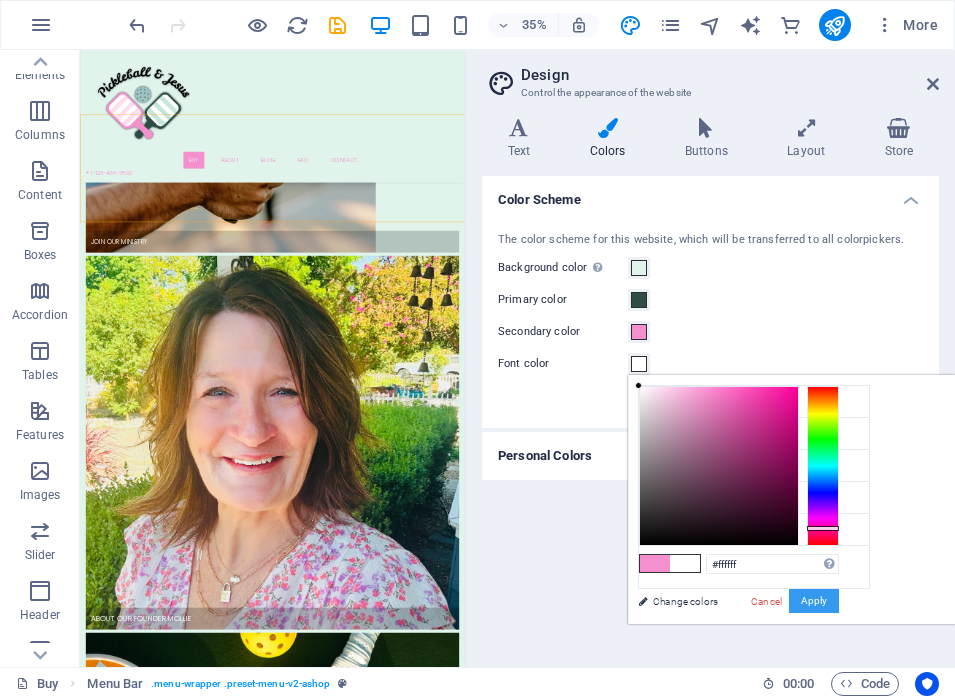 click on "Apply" at bounding box center (814, 601) 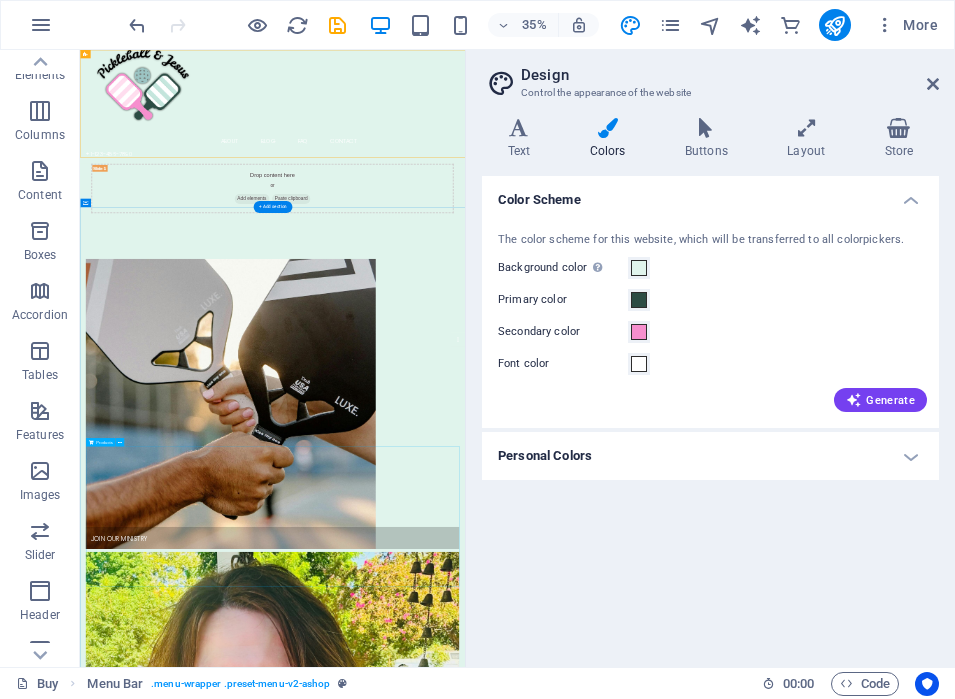 scroll, scrollTop: 0, scrollLeft: 0, axis: both 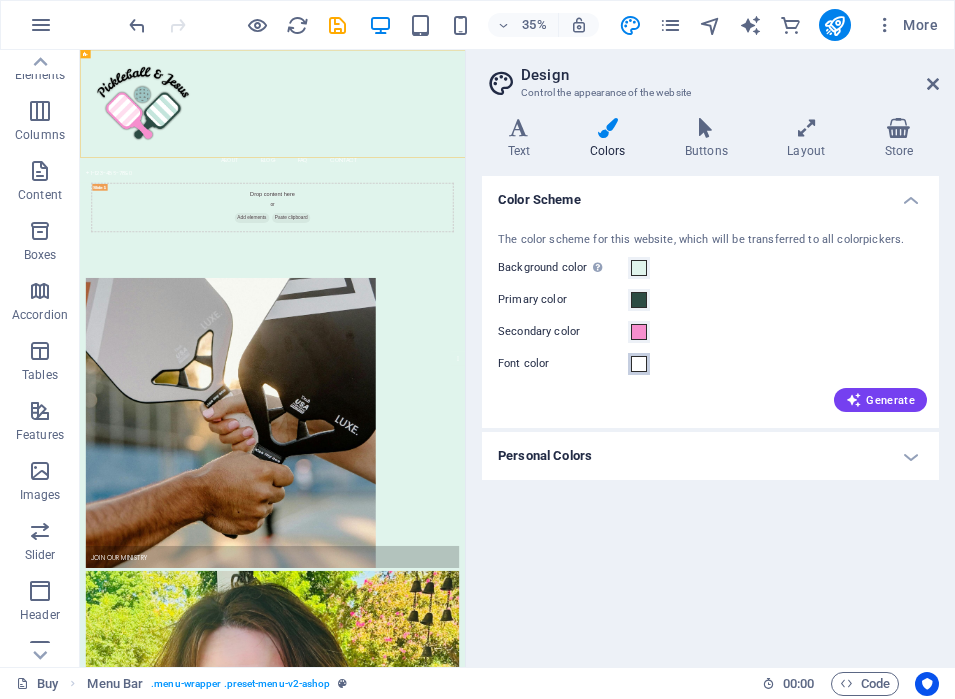 click at bounding box center (639, 364) 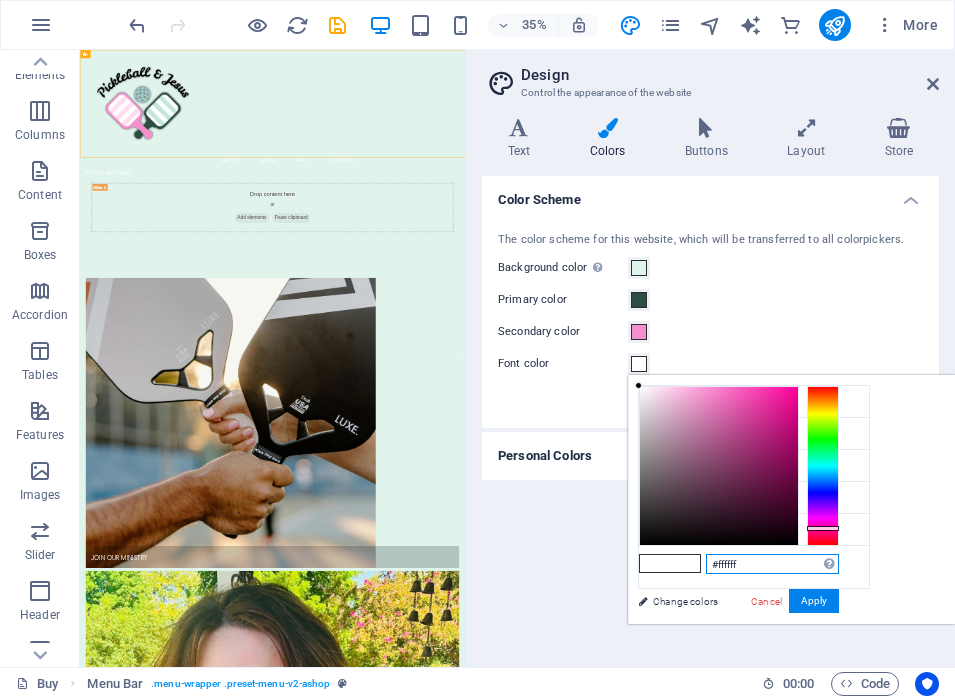 drag, startPoint x: 758, startPoint y: 555, endPoint x: 689, endPoint y: 564, distance: 69.58448 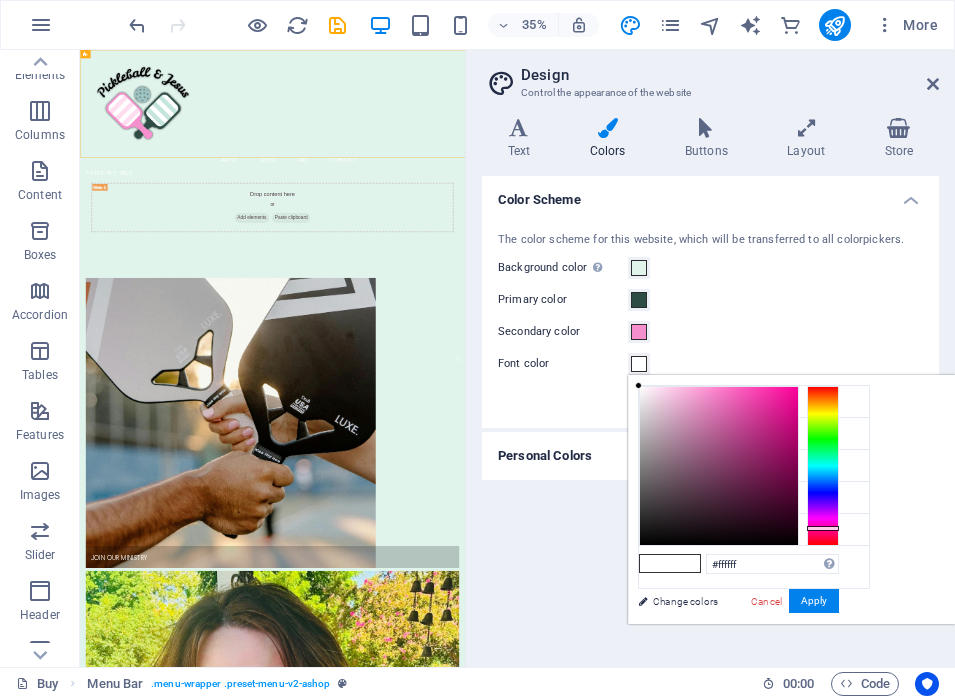drag, startPoint x: 789, startPoint y: 552, endPoint x: 703, endPoint y: 552, distance: 86 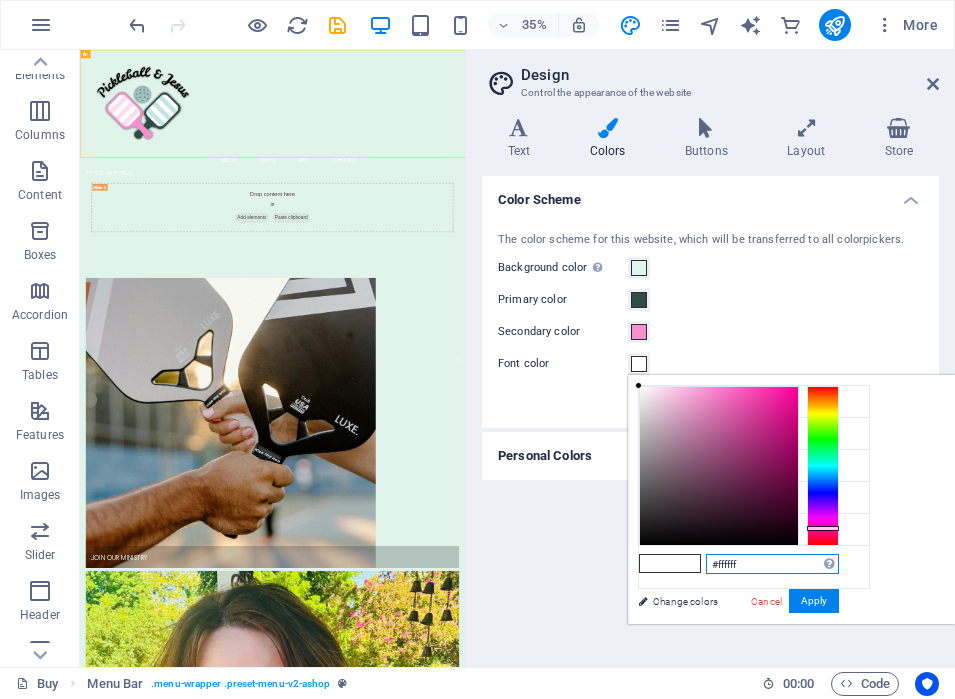 drag, startPoint x: 759, startPoint y: 564, endPoint x: 667, endPoint y: 563, distance: 92.00543 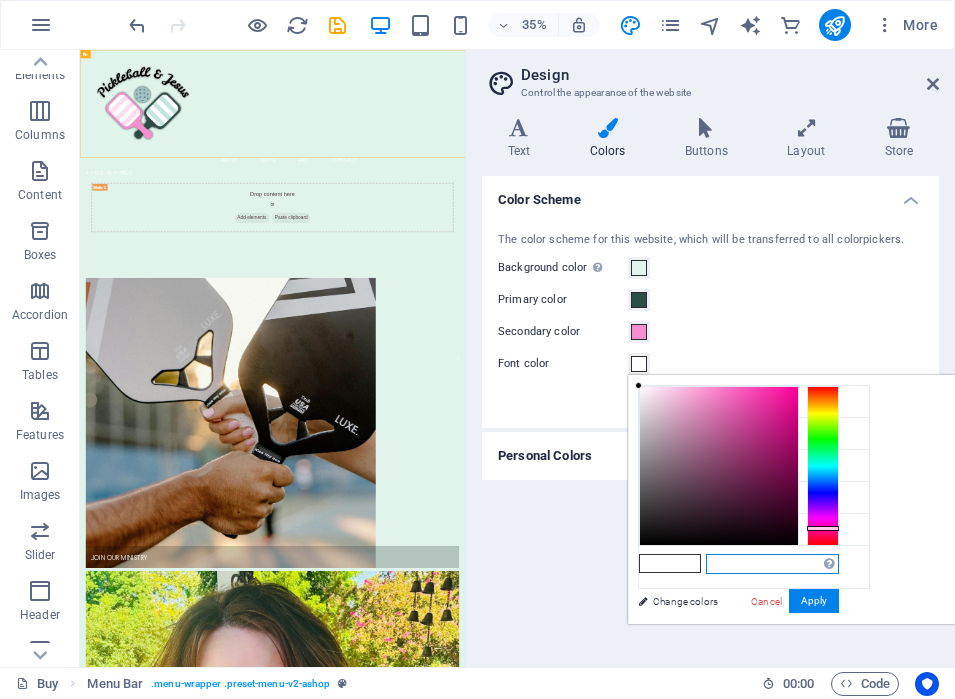 paste on "rgb(44, 76, 68)" 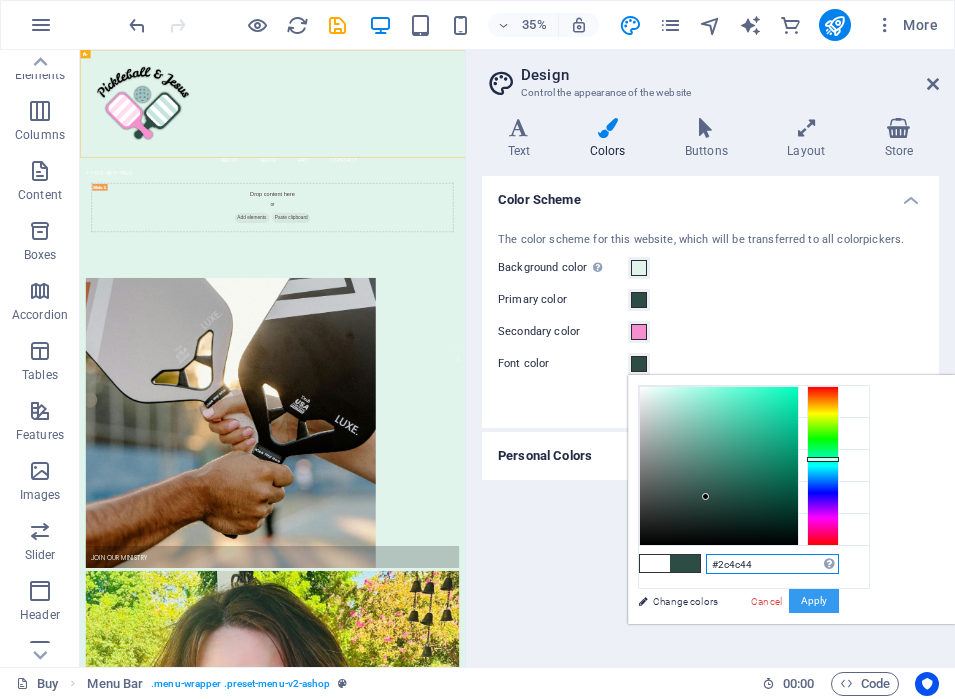 type on "#2c4c44" 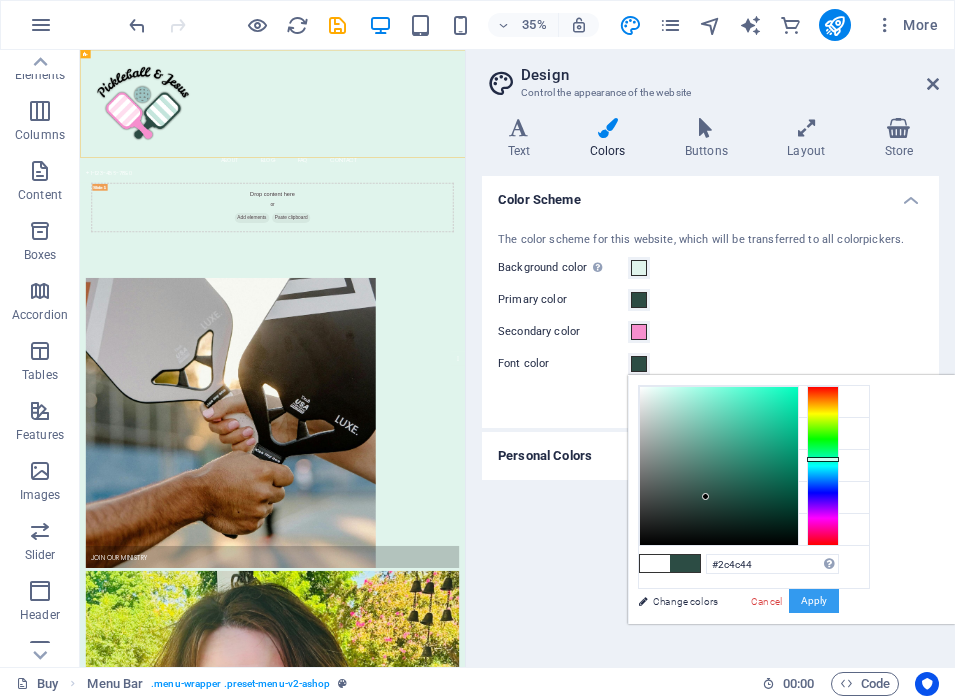 click on "Apply" at bounding box center [814, 601] 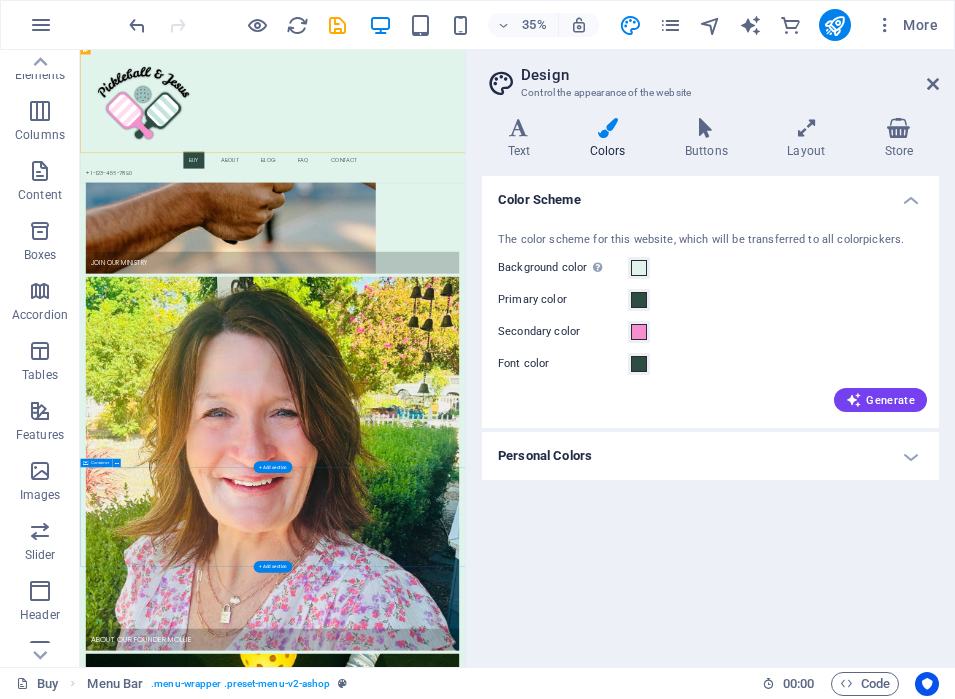 scroll, scrollTop: 767, scrollLeft: 0, axis: vertical 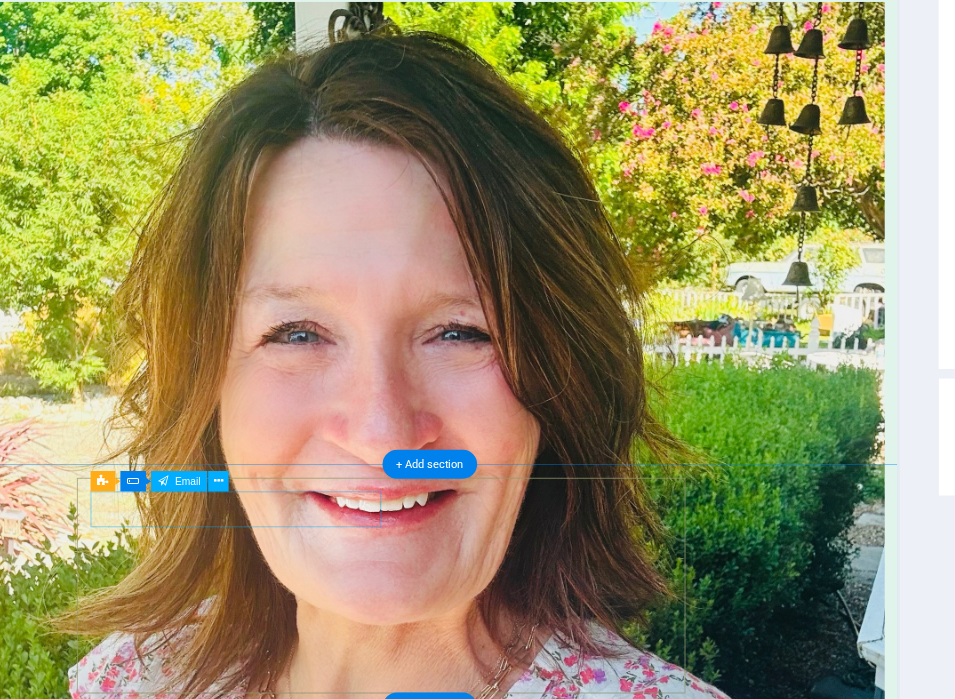 click at bounding box center [251, 4638] 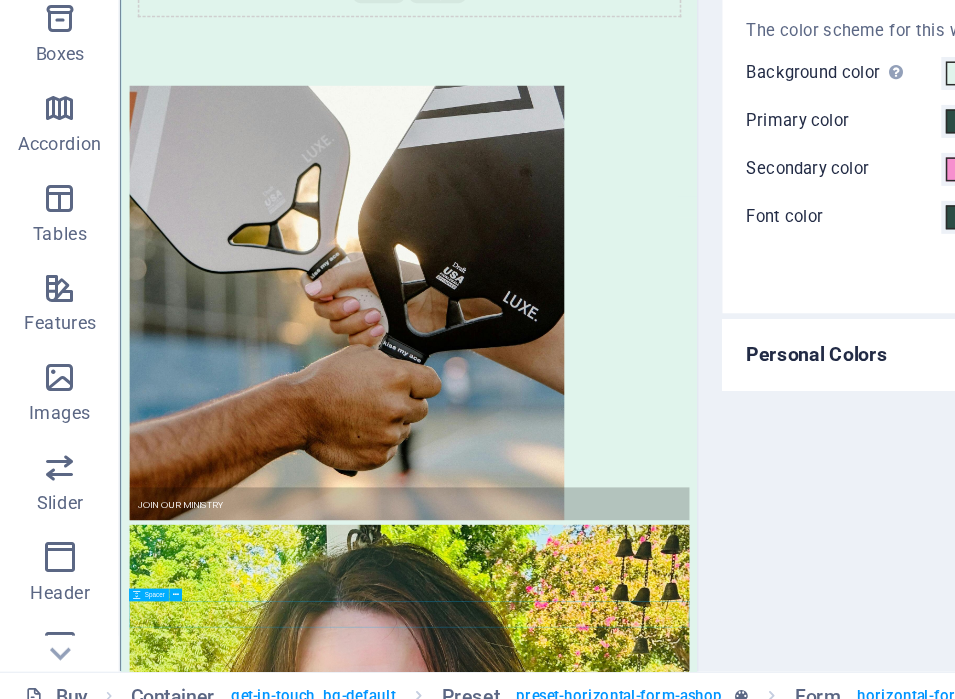 scroll, scrollTop: 0, scrollLeft: 0, axis: both 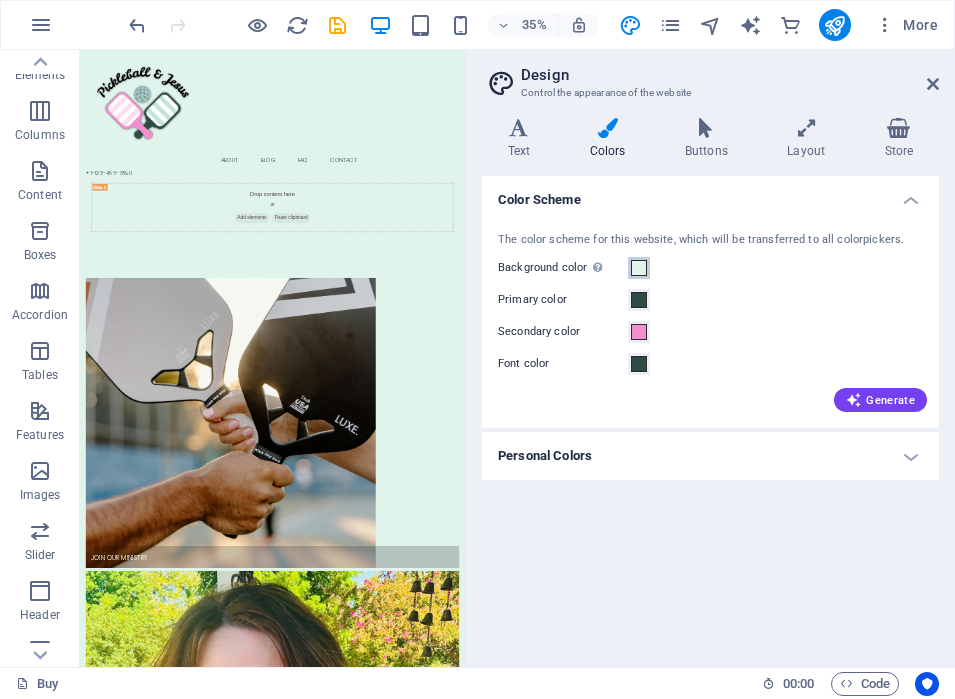 click at bounding box center (639, 268) 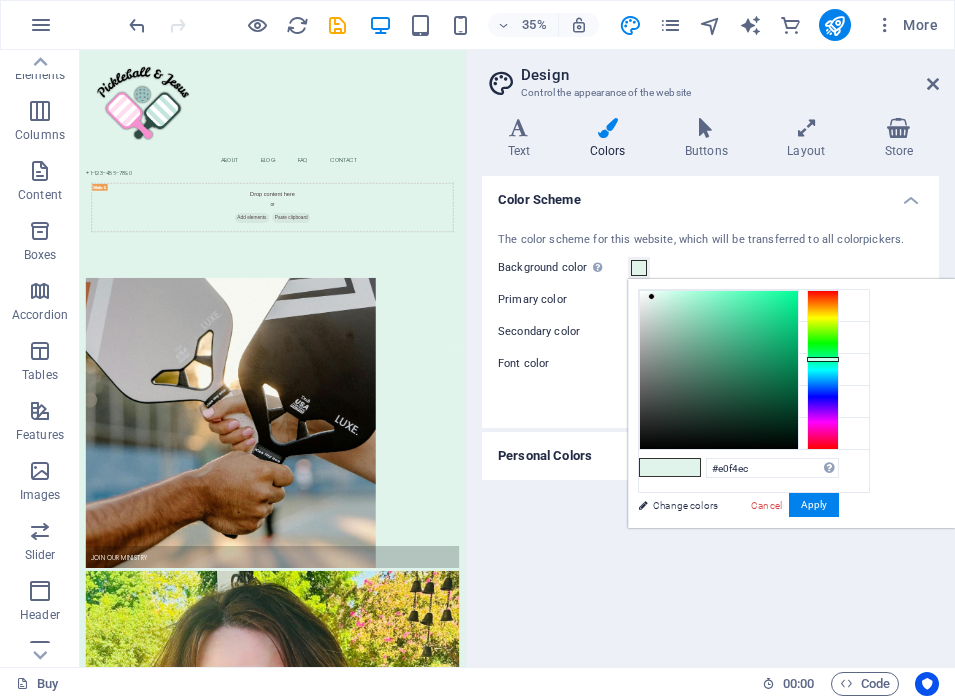 click on "Color Scheme" at bounding box center (710, 194) 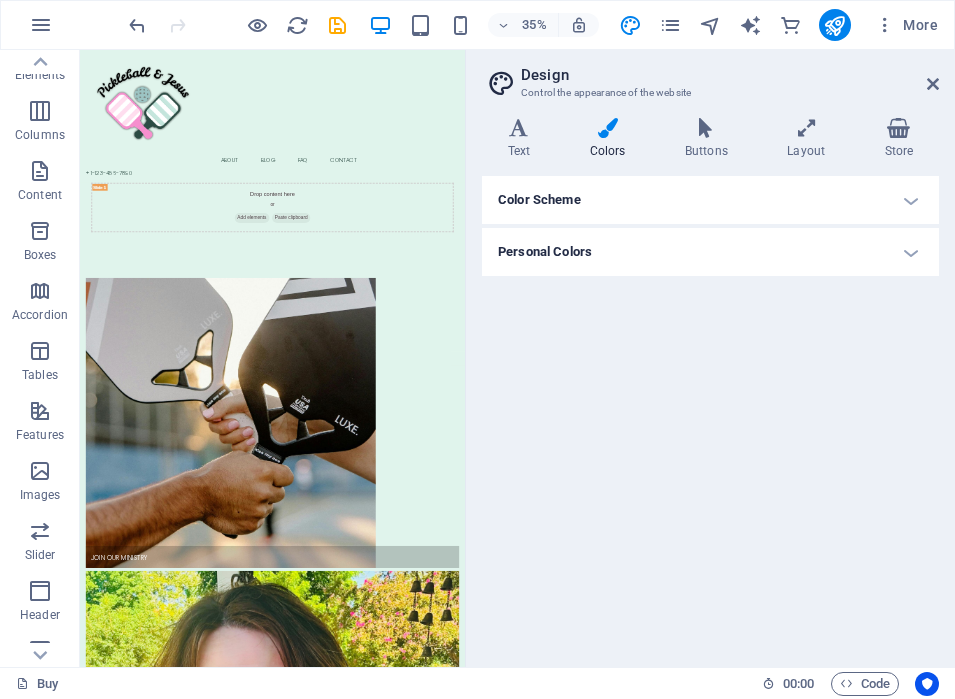 click on "Personal Colors" at bounding box center (710, 252) 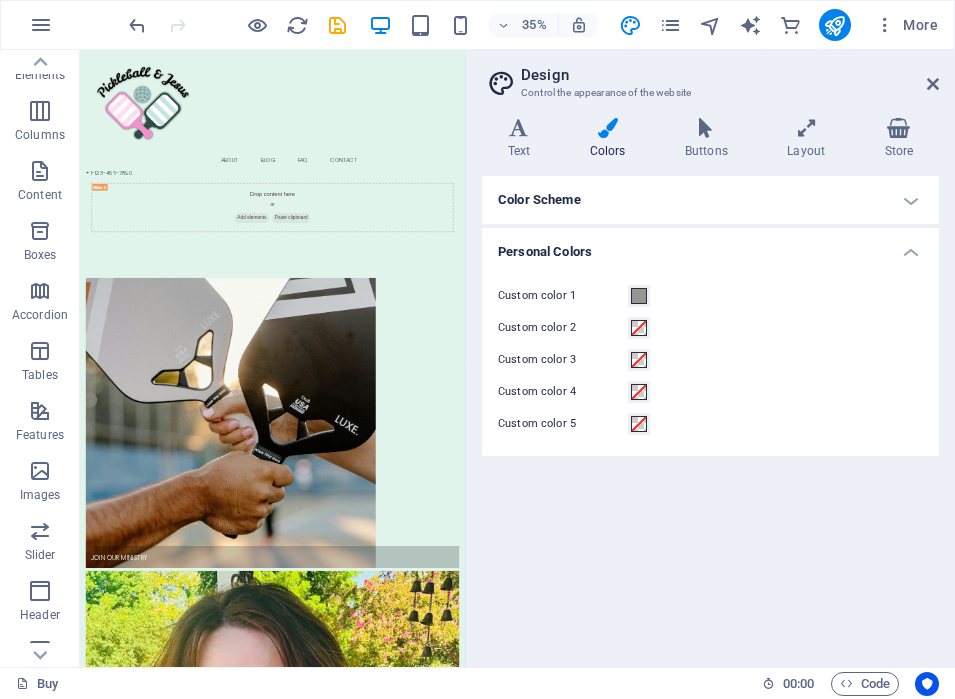 click on "Personal Colors" at bounding box center [710, 246] 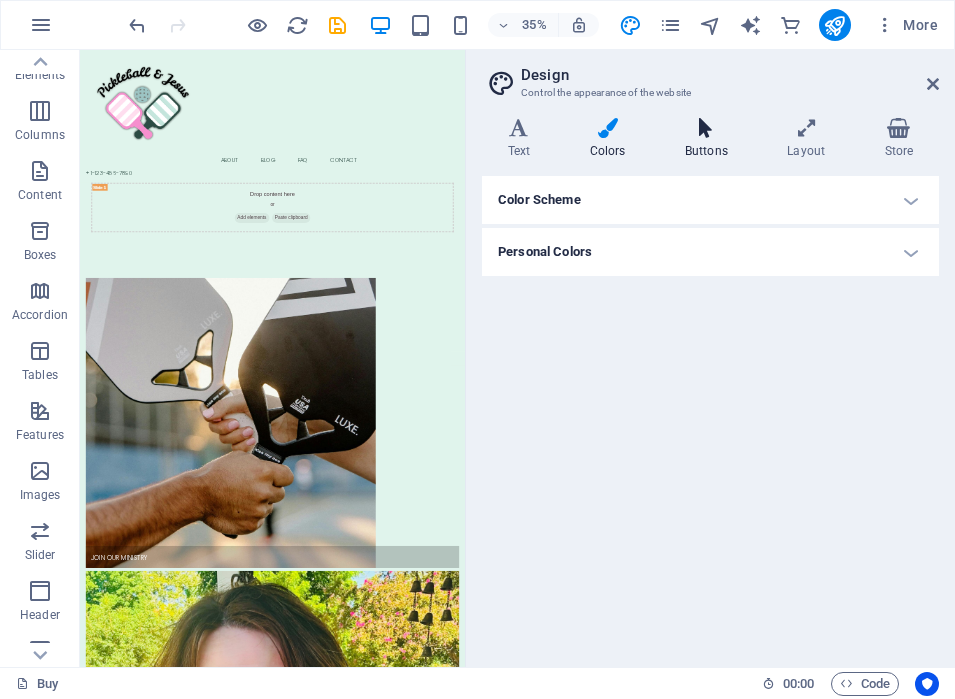 click at bounding box center [706, 128] 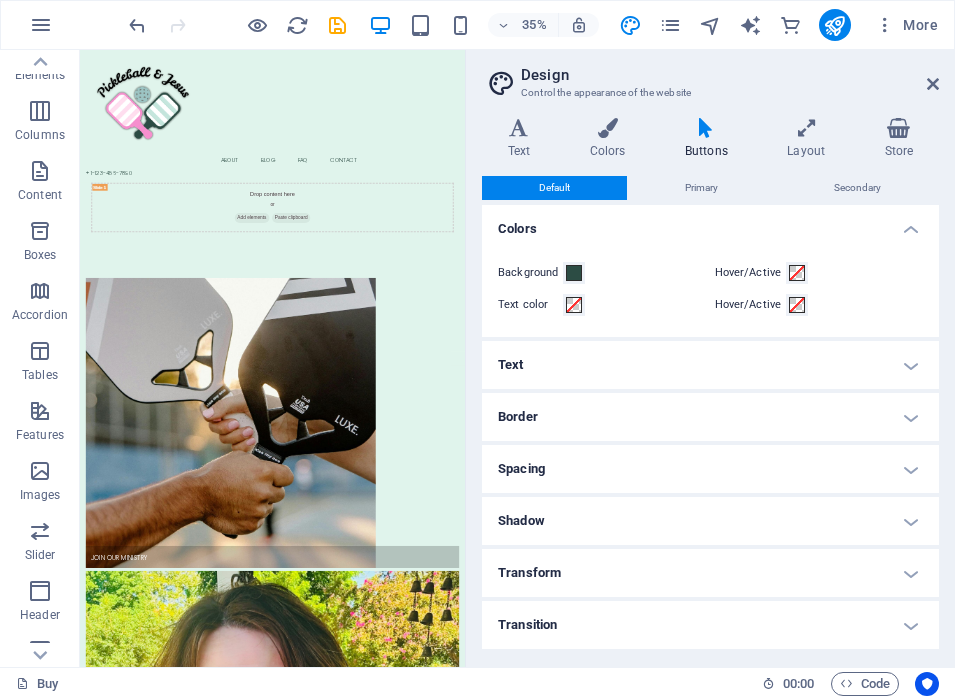 click on "Text" at bounding box center (710, 365) 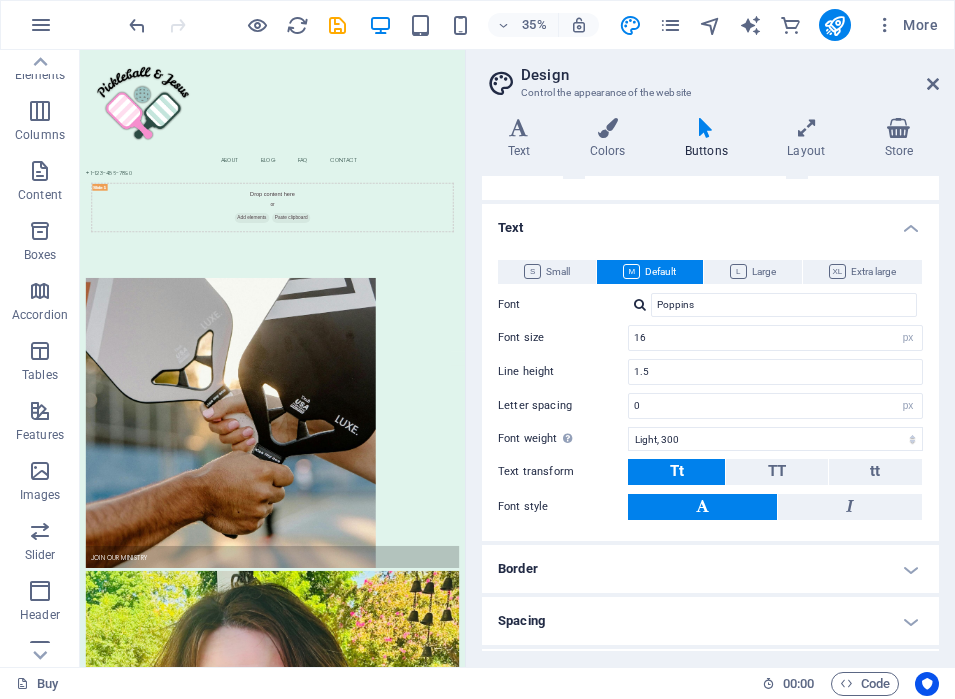 scroll, scrollTop: 145, scrollLeft: 0, axis: vertical 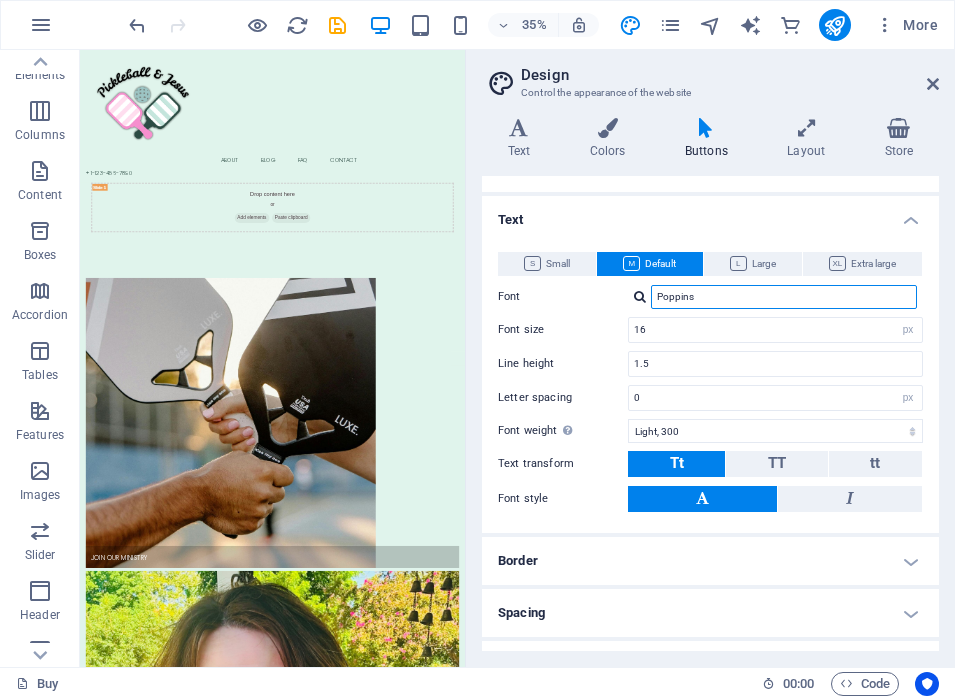 click on "Poppins" at bounding box center [784, 297] 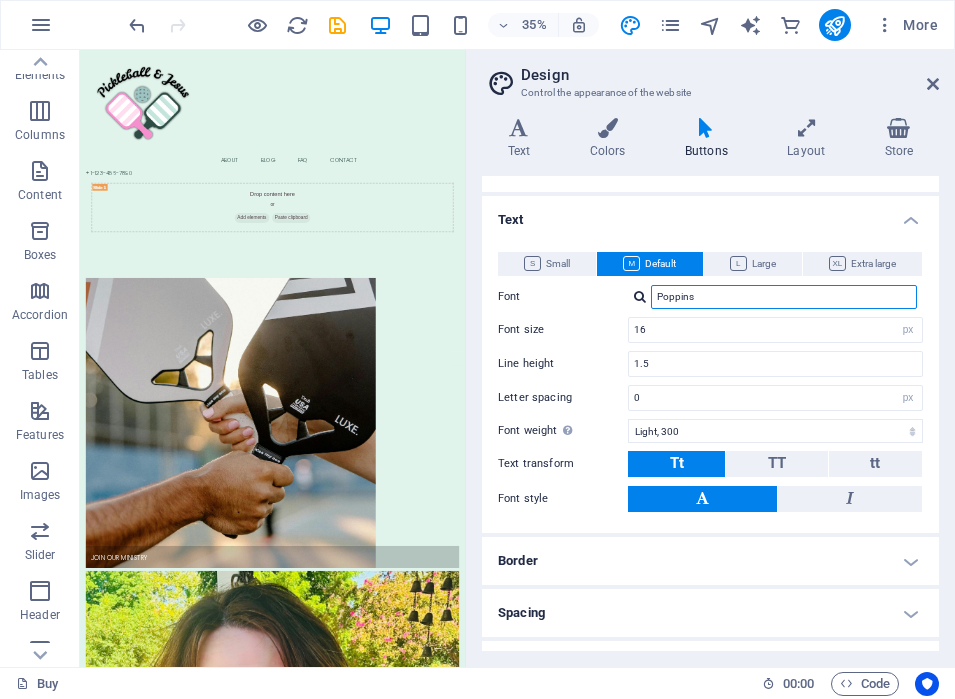 click on "Poppins" at bounding box center [784, 297] 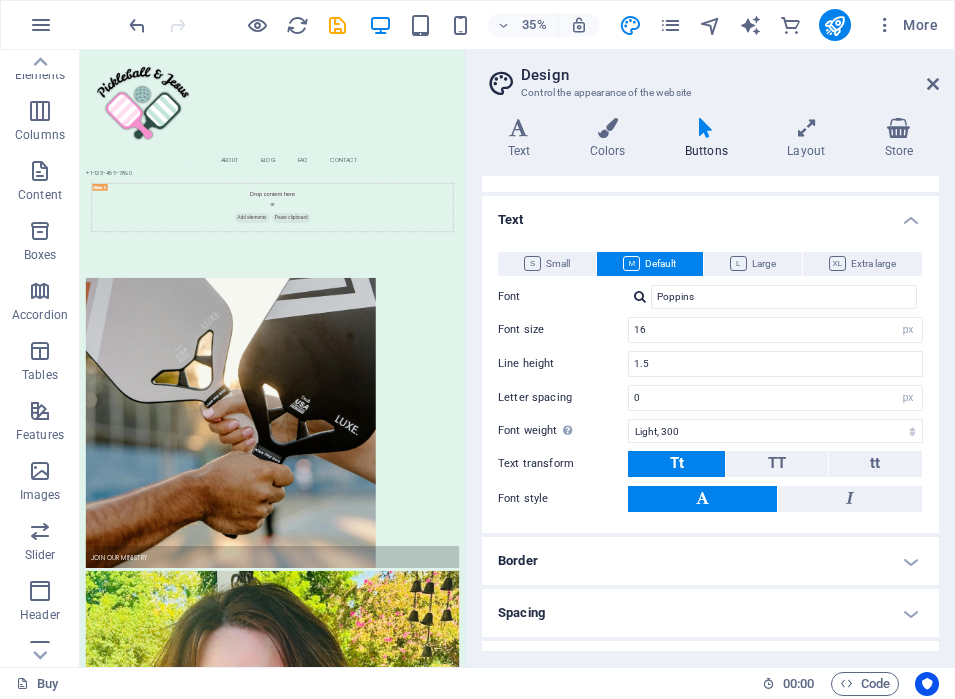 click at bounding box center [640, 296] 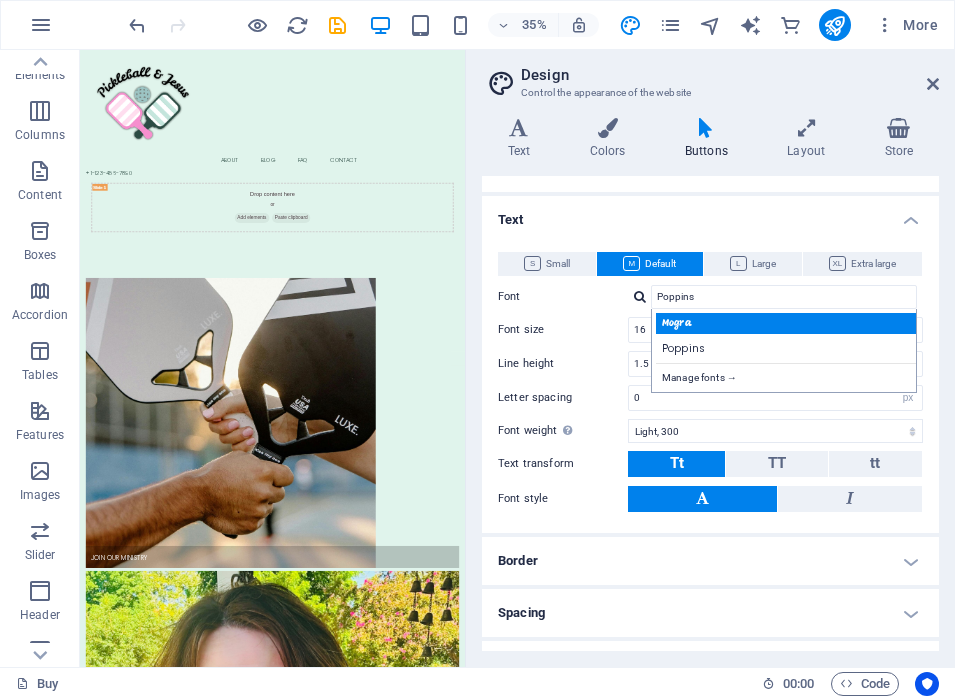 click on "Mogra" at bounding box center (788, 323) 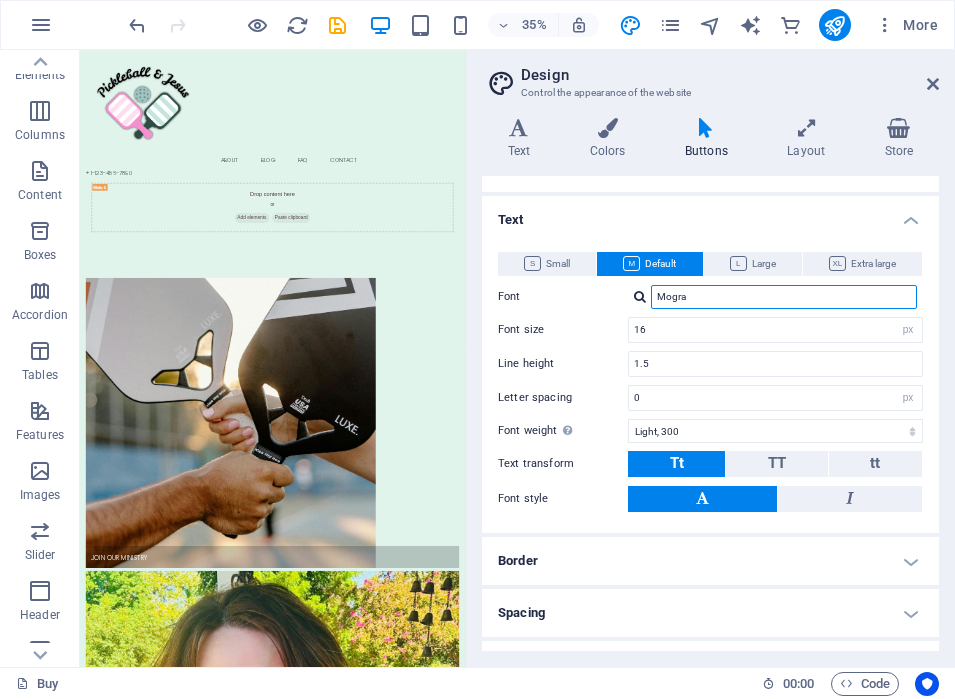 click on "Mogra" at bounding box center [784, 297] 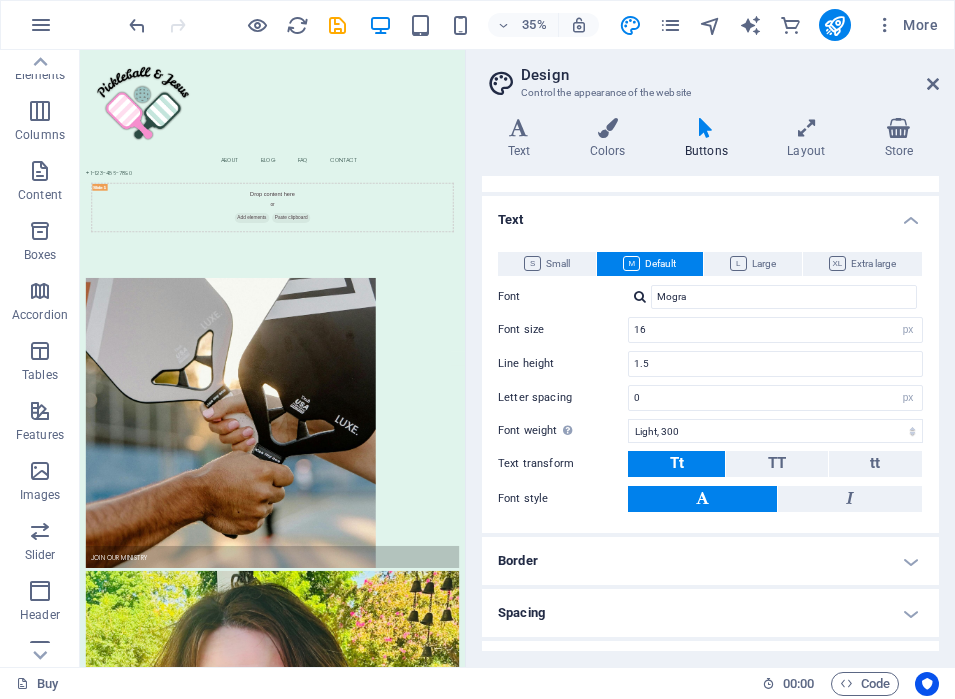 click at bounding box center [640, 296] 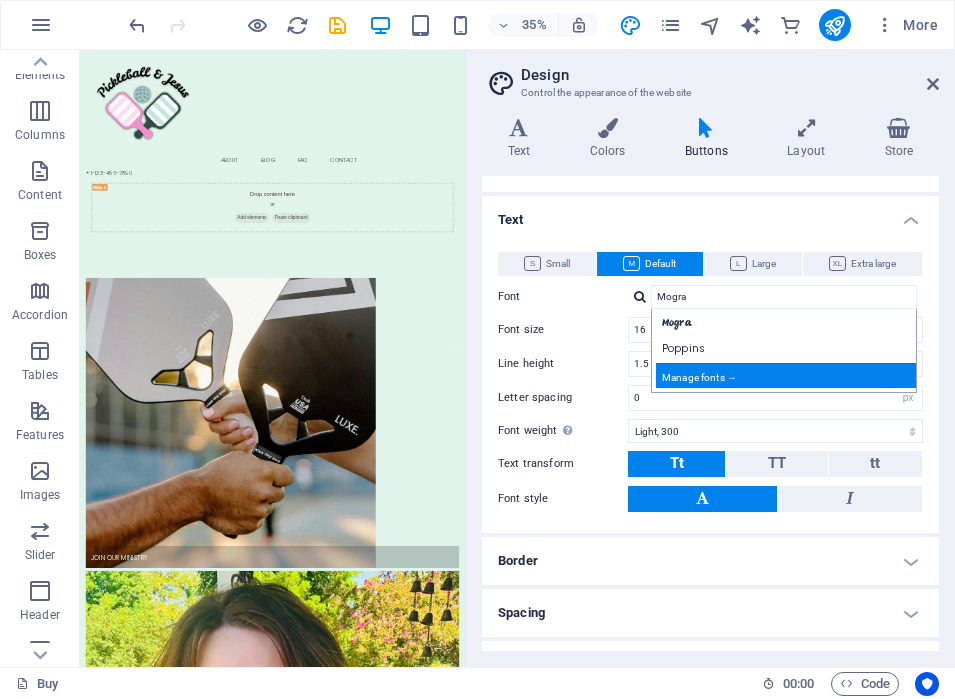 click on "Manage fonts →" at bounding box center (788, 375) 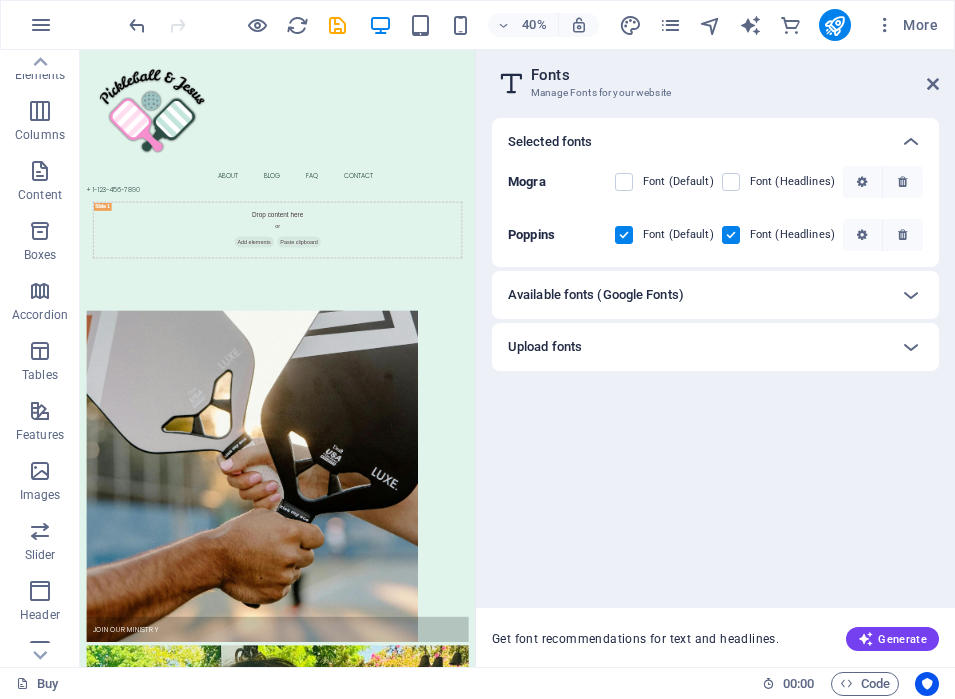 click on "Available fonts (Google Fonts)" at bounding box center [596, 295] 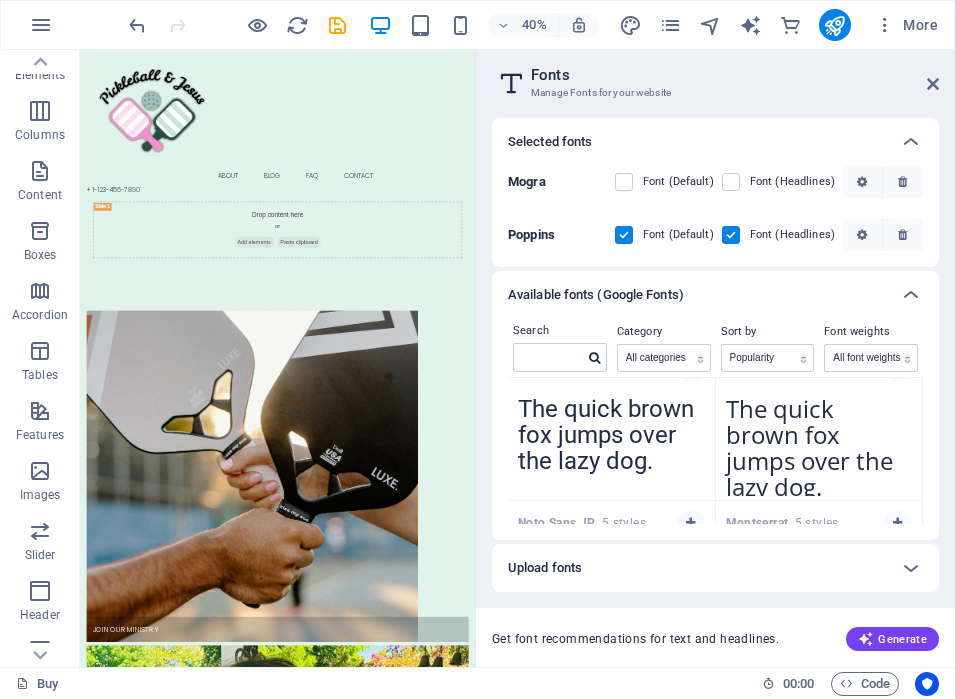 scroll, scrollTop: 38, scrollLeft: 0, axis: vertical 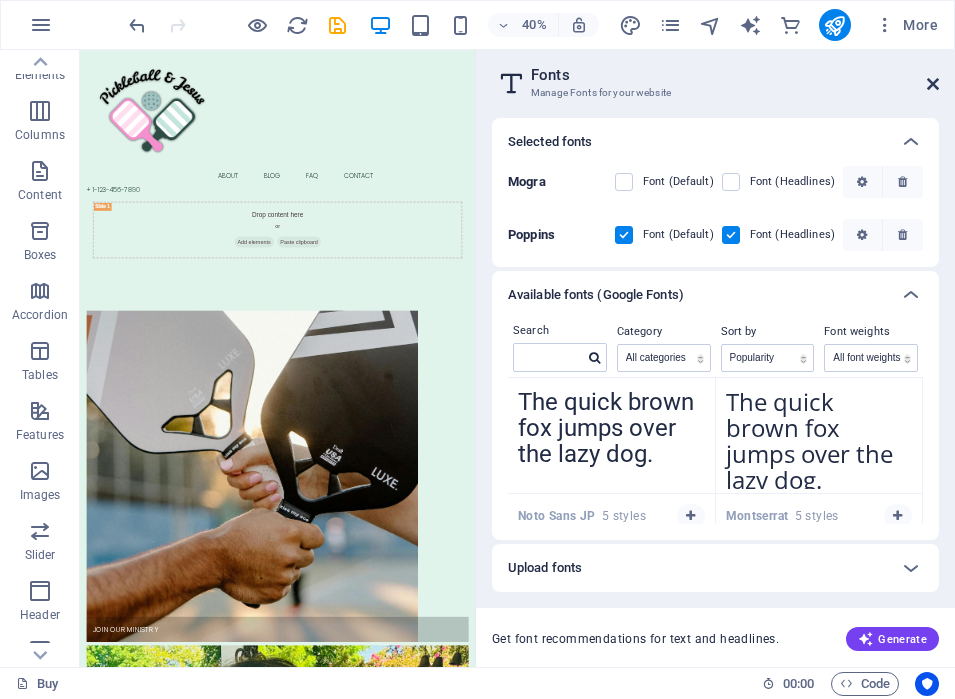 click at bounding box center [933, 84] 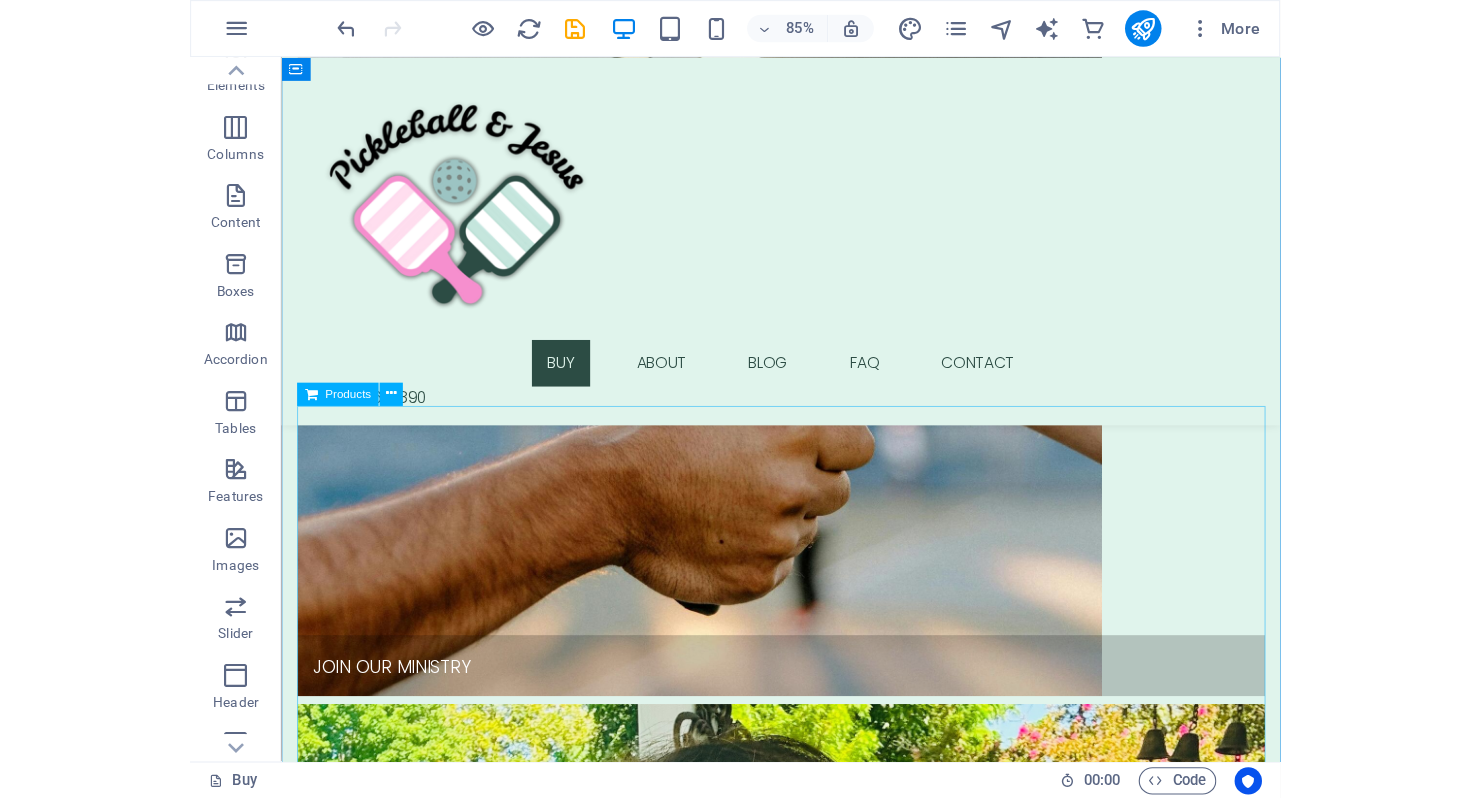 scroll, scrollTop: 751, scrollLeft: 0, axis: vertical 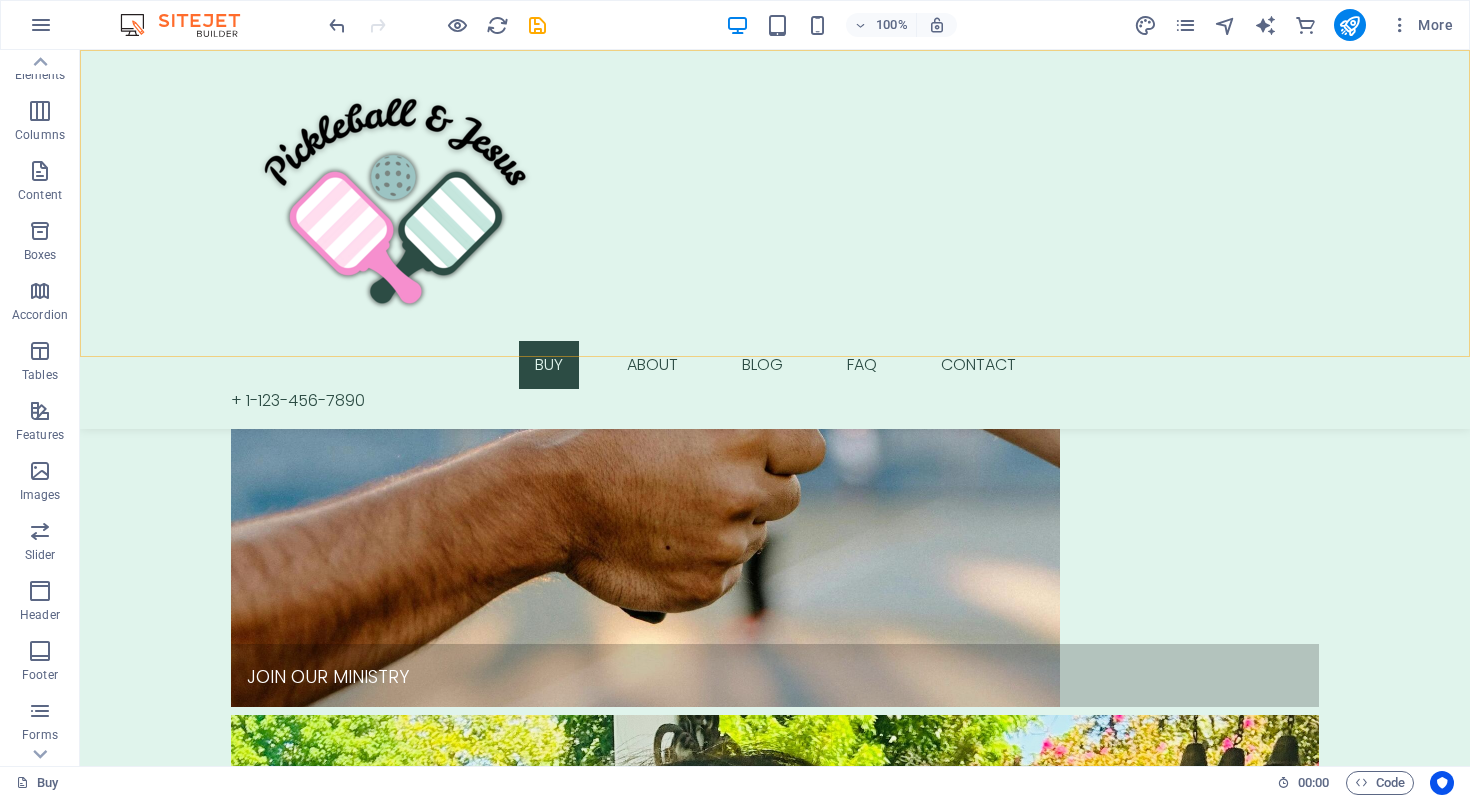 click on "Buy About Blog FAQ Contact   + 1-123-456-7890" at bounding box center (775, 239) 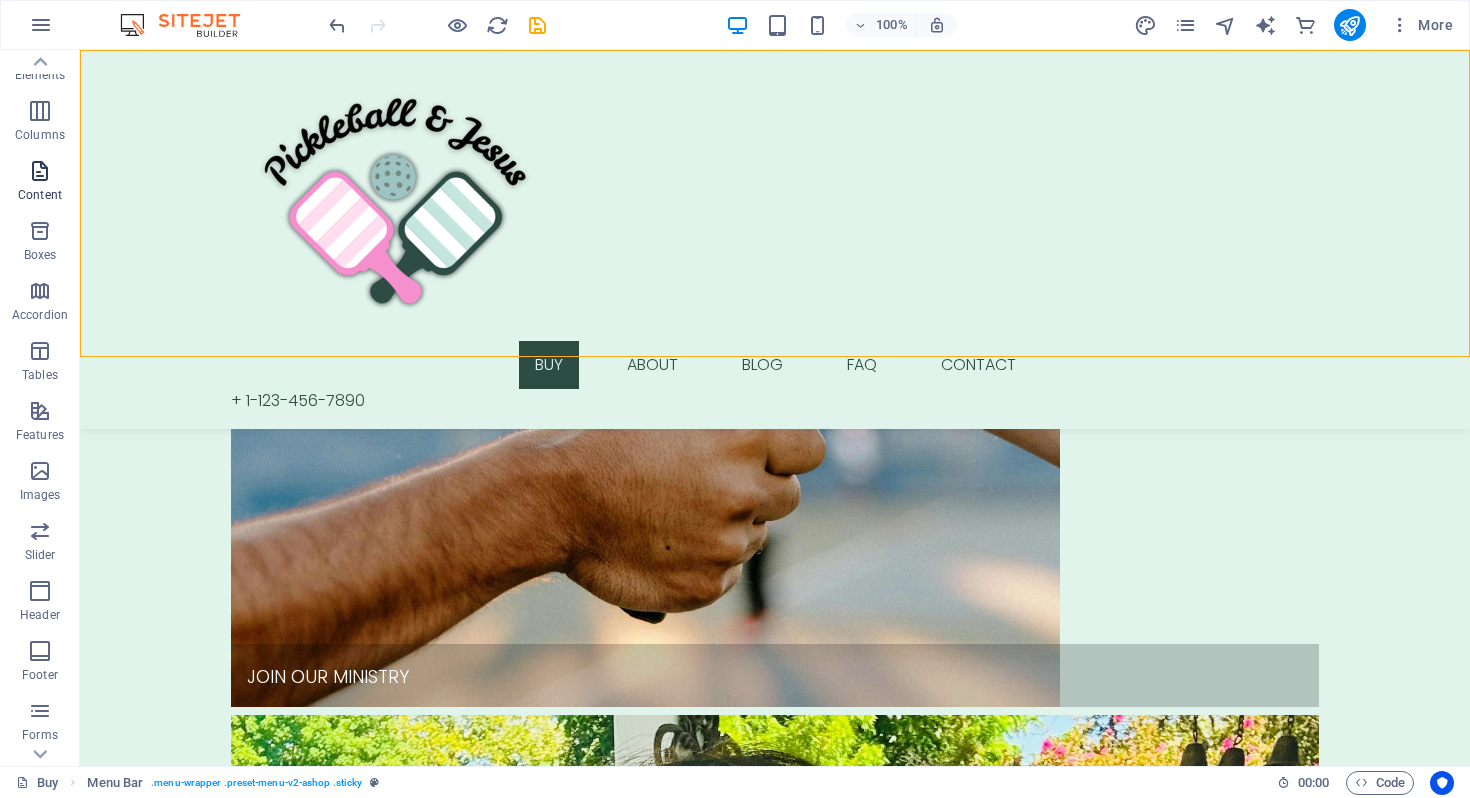 scroll, scrollTop: 0, scrollLeft: 0, axis: both 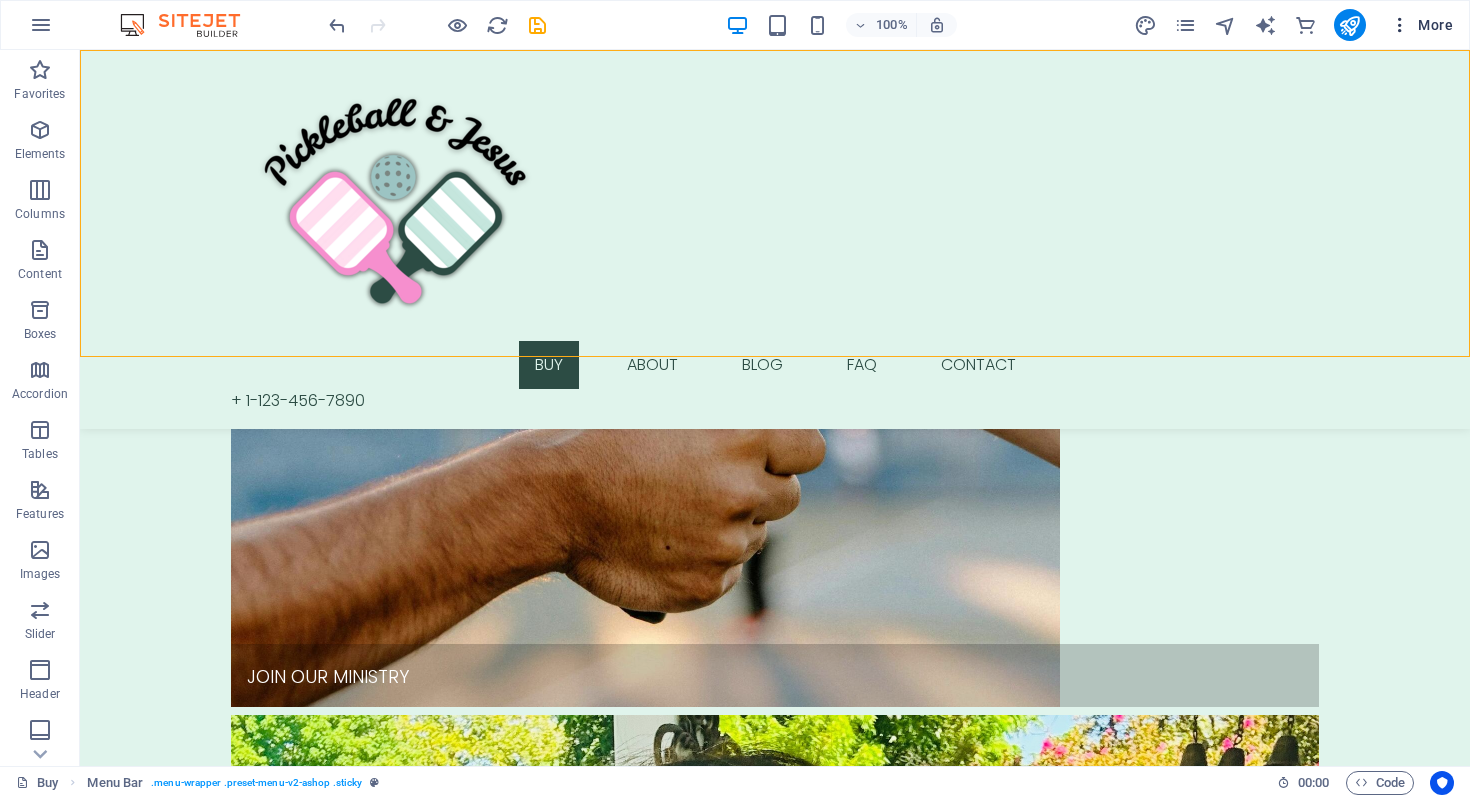 click on "More" at bounding box center (1421, 25) 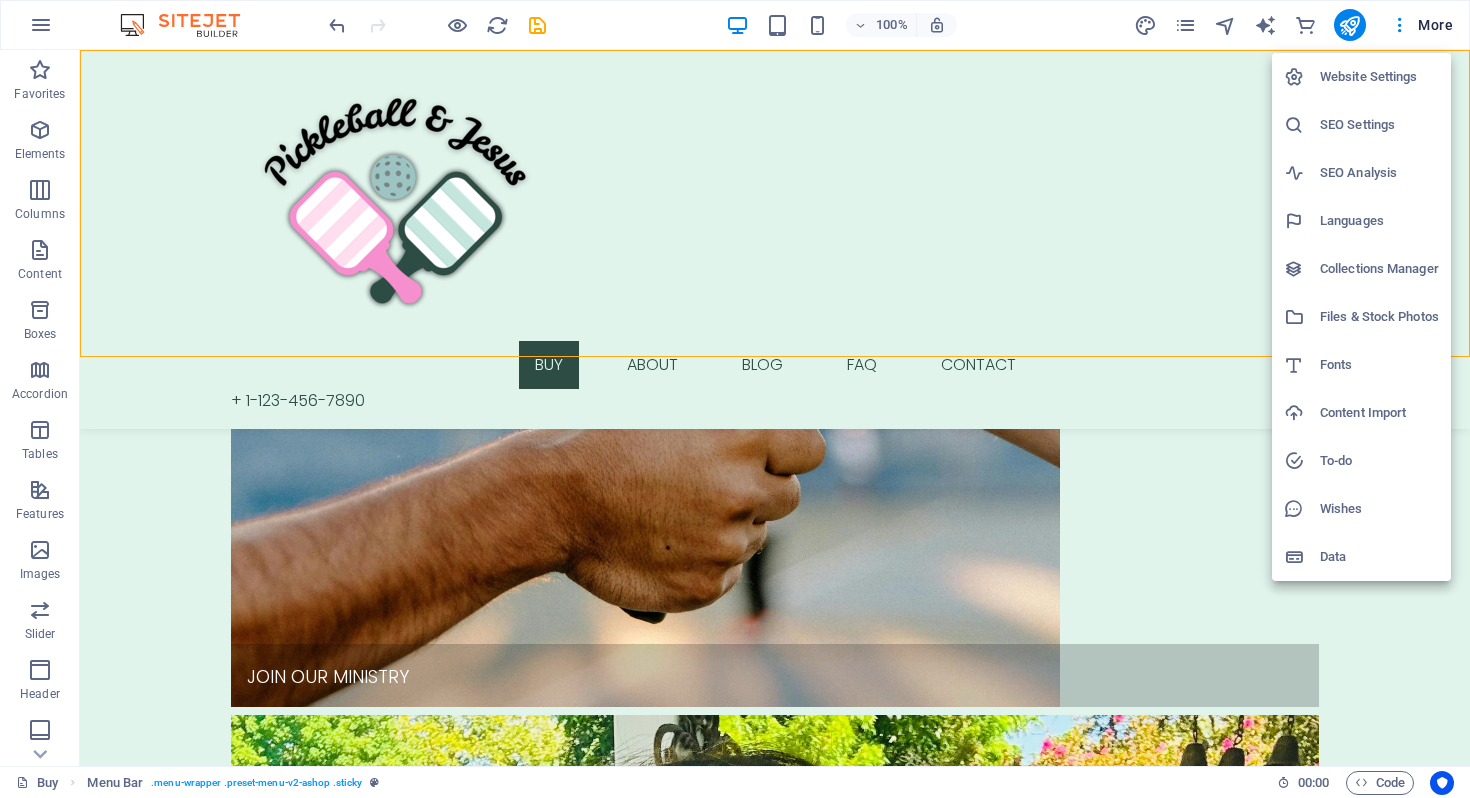 click on "Website Settings" at bounding box center (1379, 77) 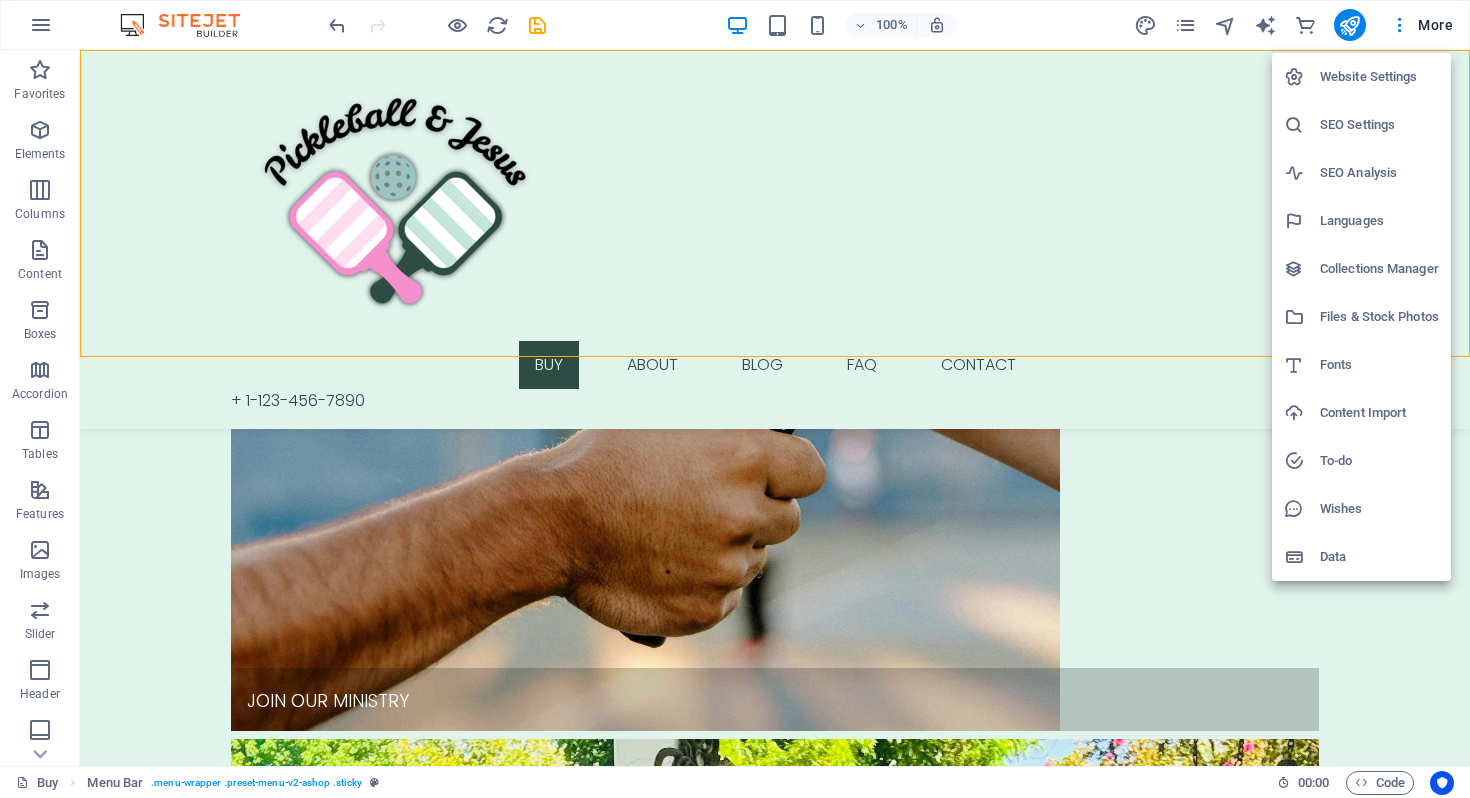 scroll, scrollTop: 775, scrollLeft: 0, axis: vertical 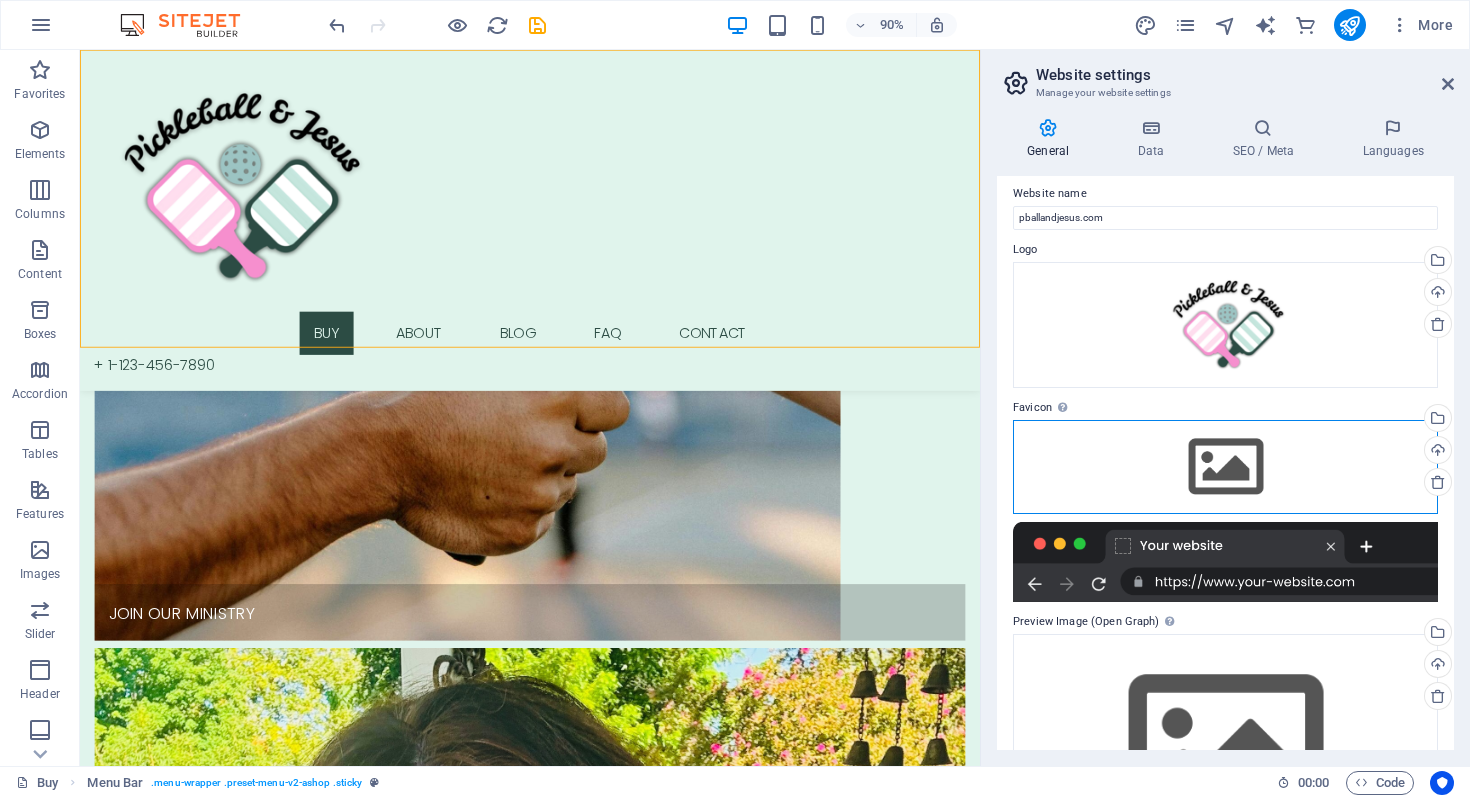 click on "Drag files here, click to choose files or select files from Files or our free stock photos & videos" at bounding box center (1225, 467) 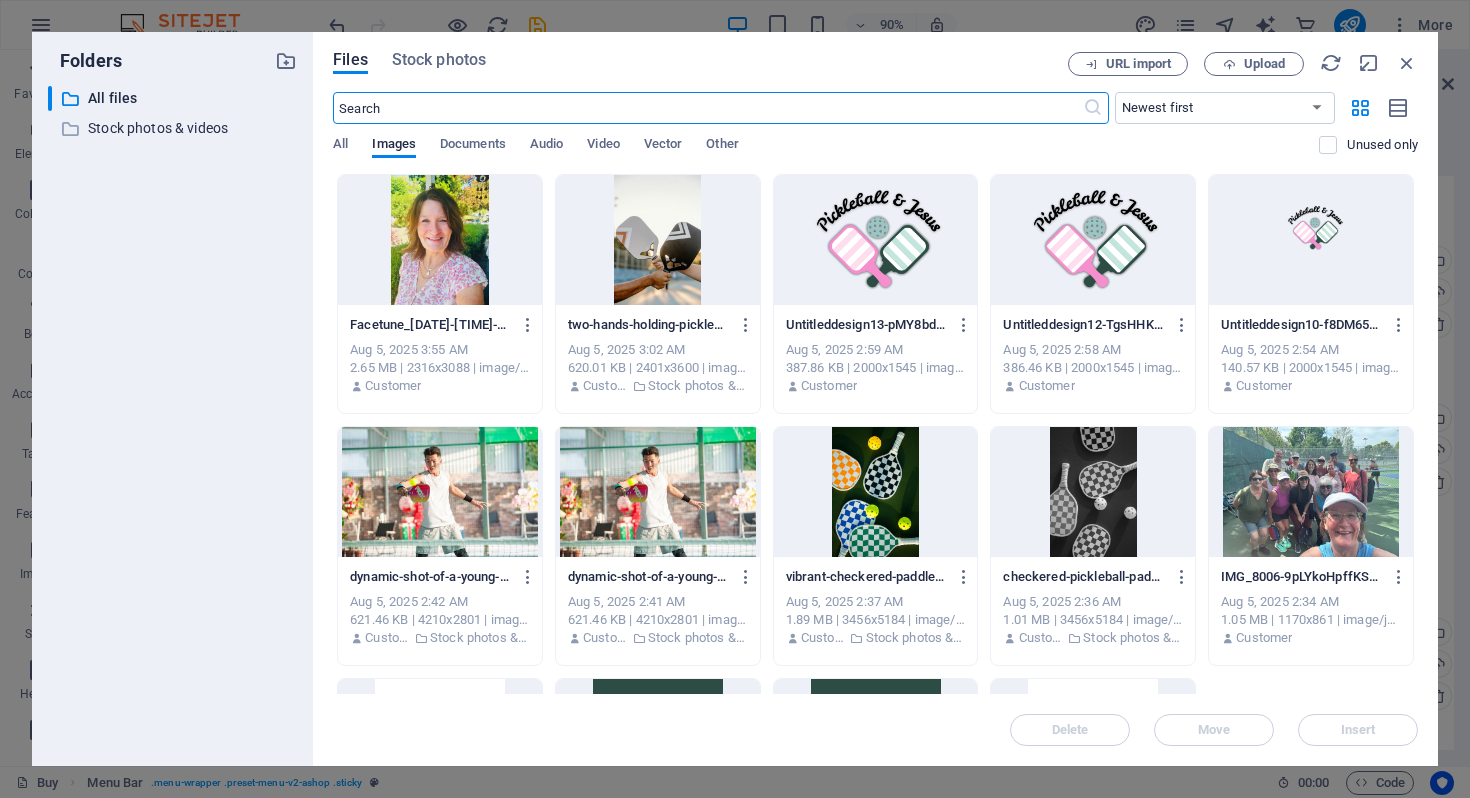 scroll, scrollTop: 751, scrollLeft: 0, axis: vertical 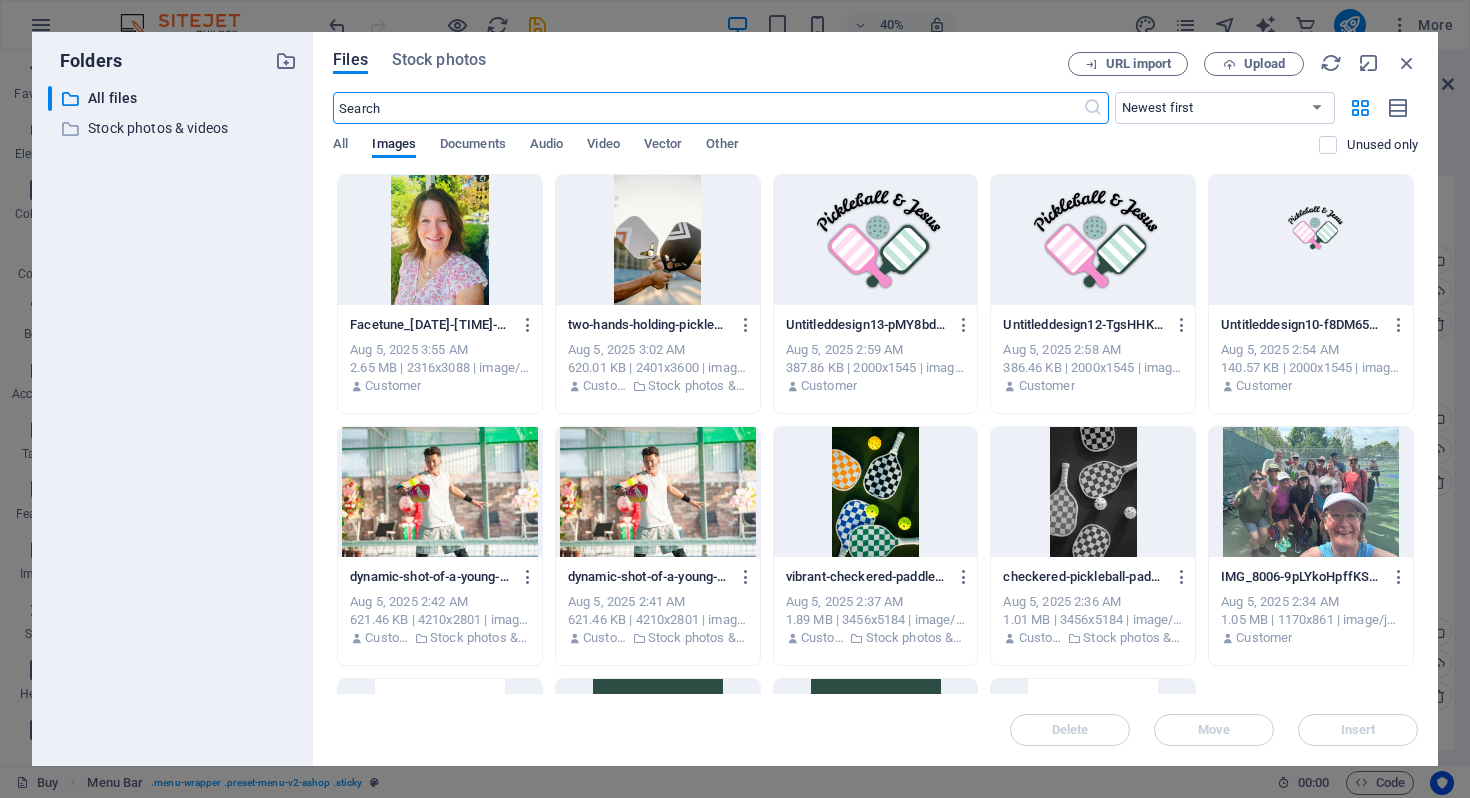 click at bounding box center [876, 240] 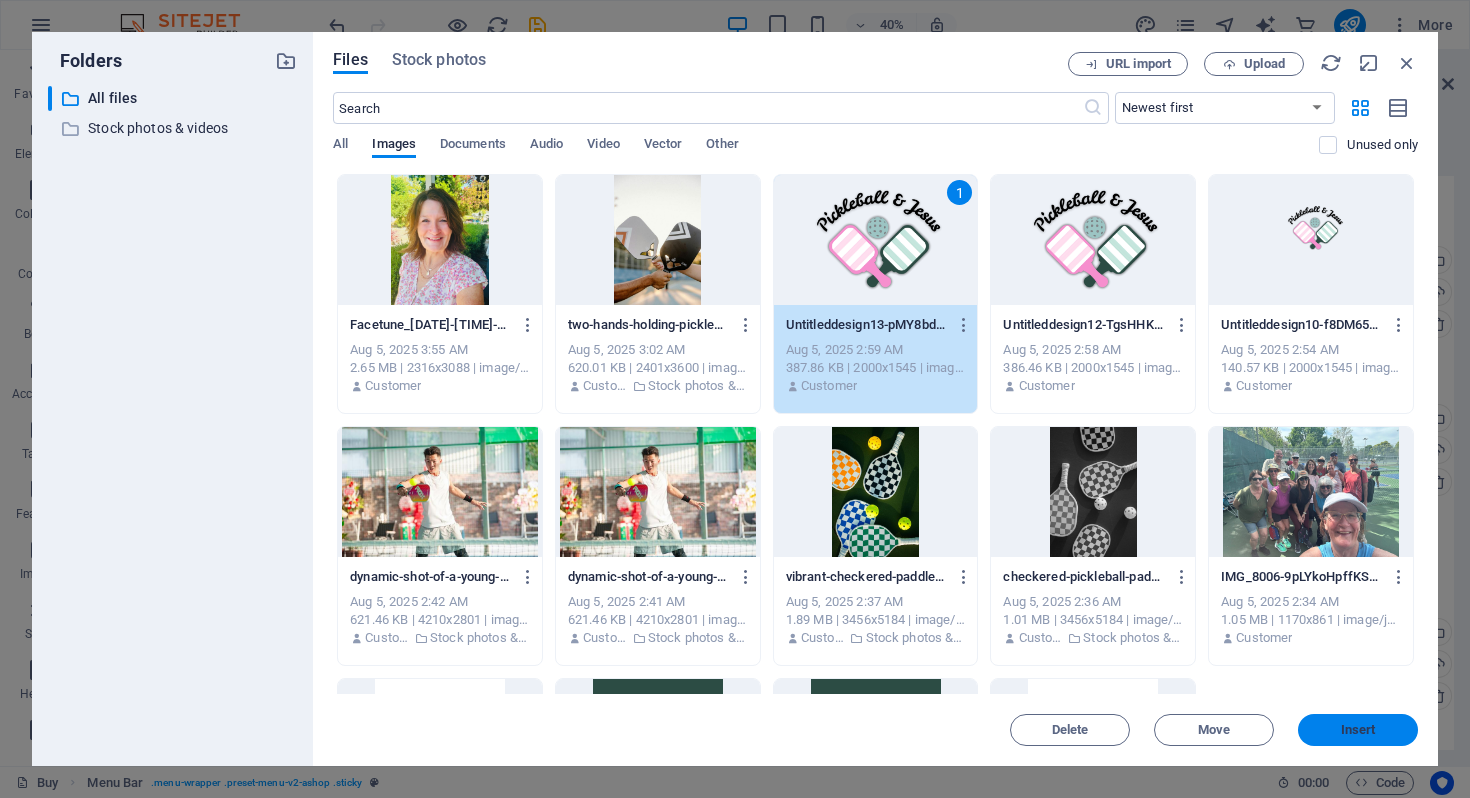 click on "Insert" at bounding box center [1358, 730] 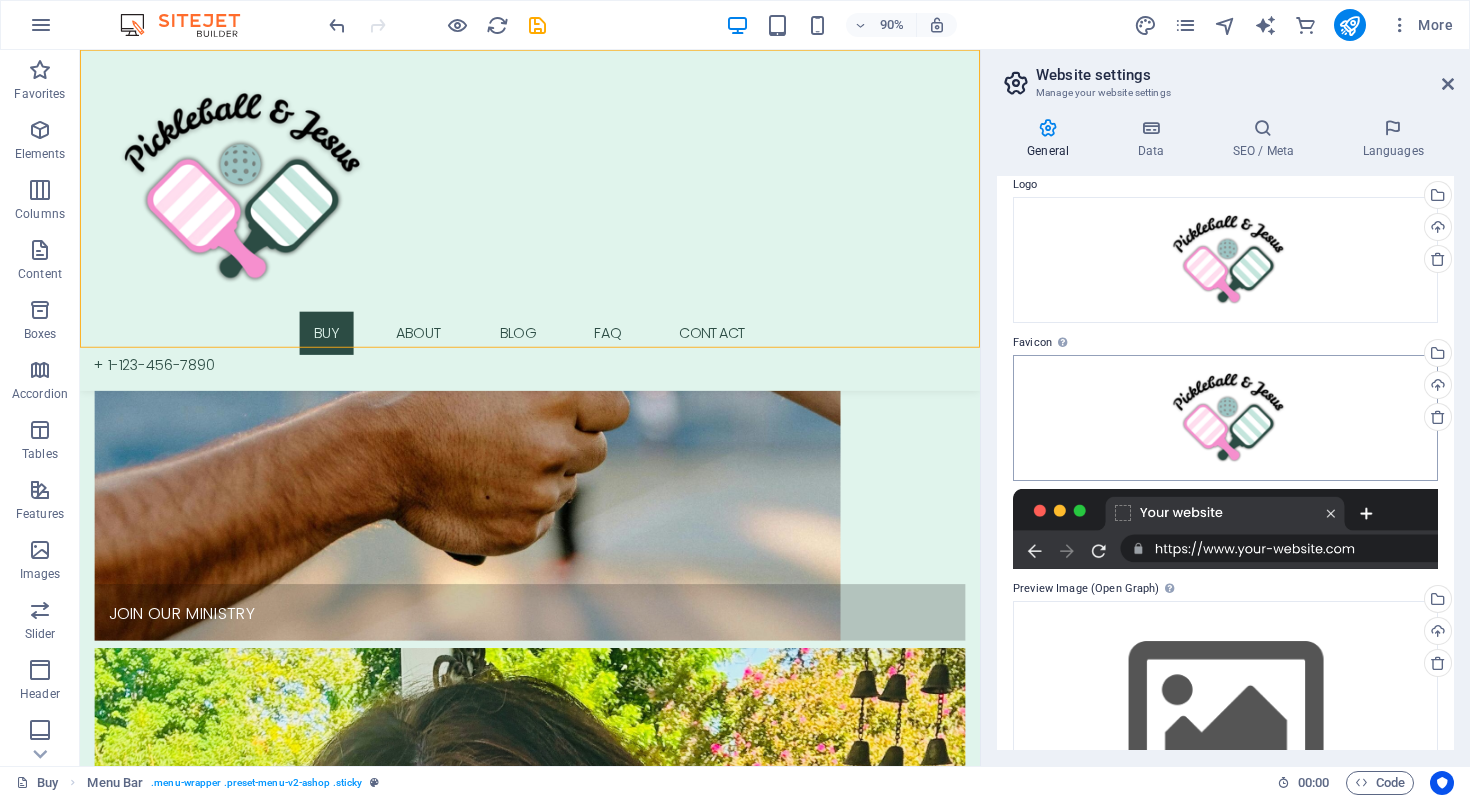 scroll, scrollTop: 171, scrollLeft: 0, axis: vertical 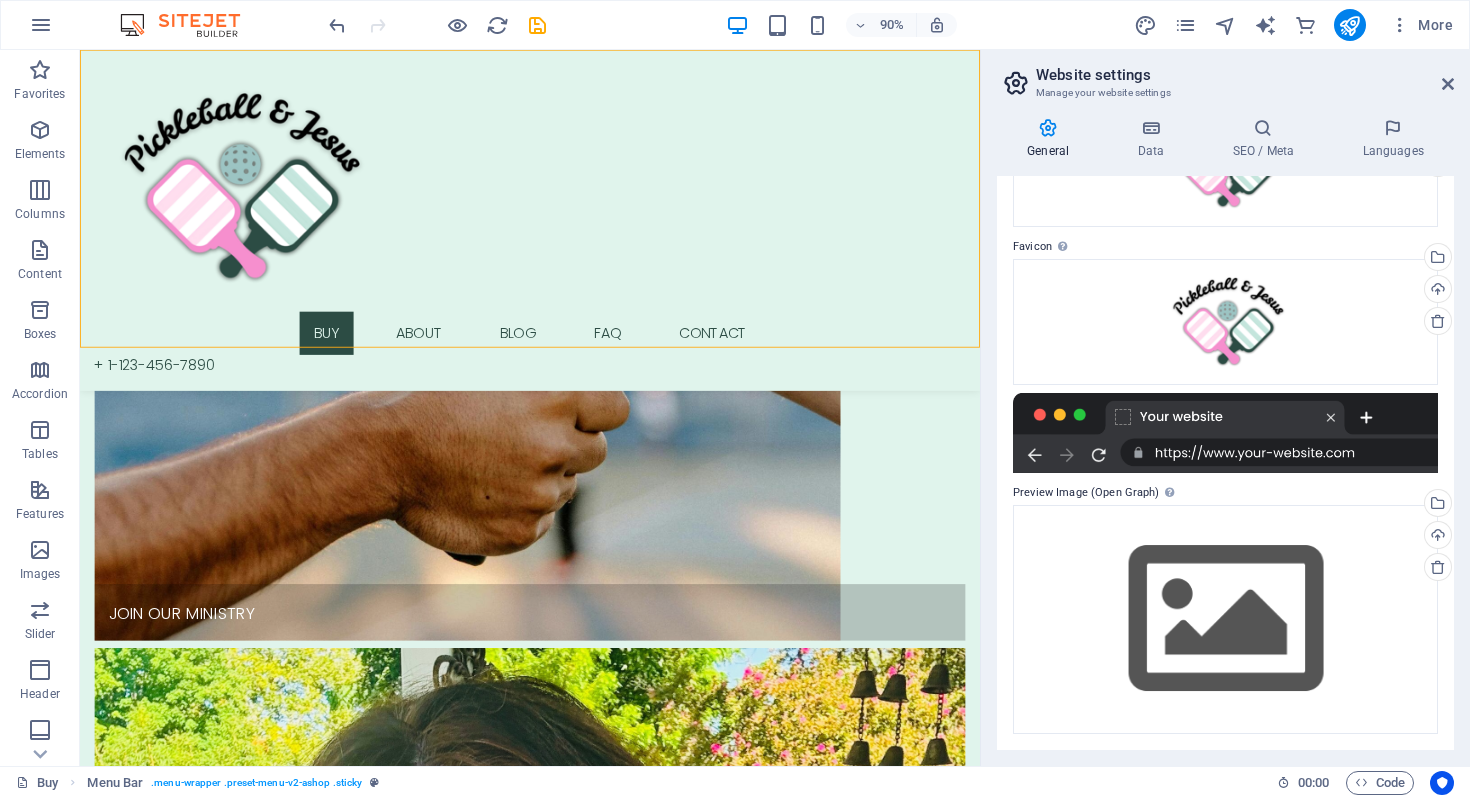 click at bounding box center (437, 25) 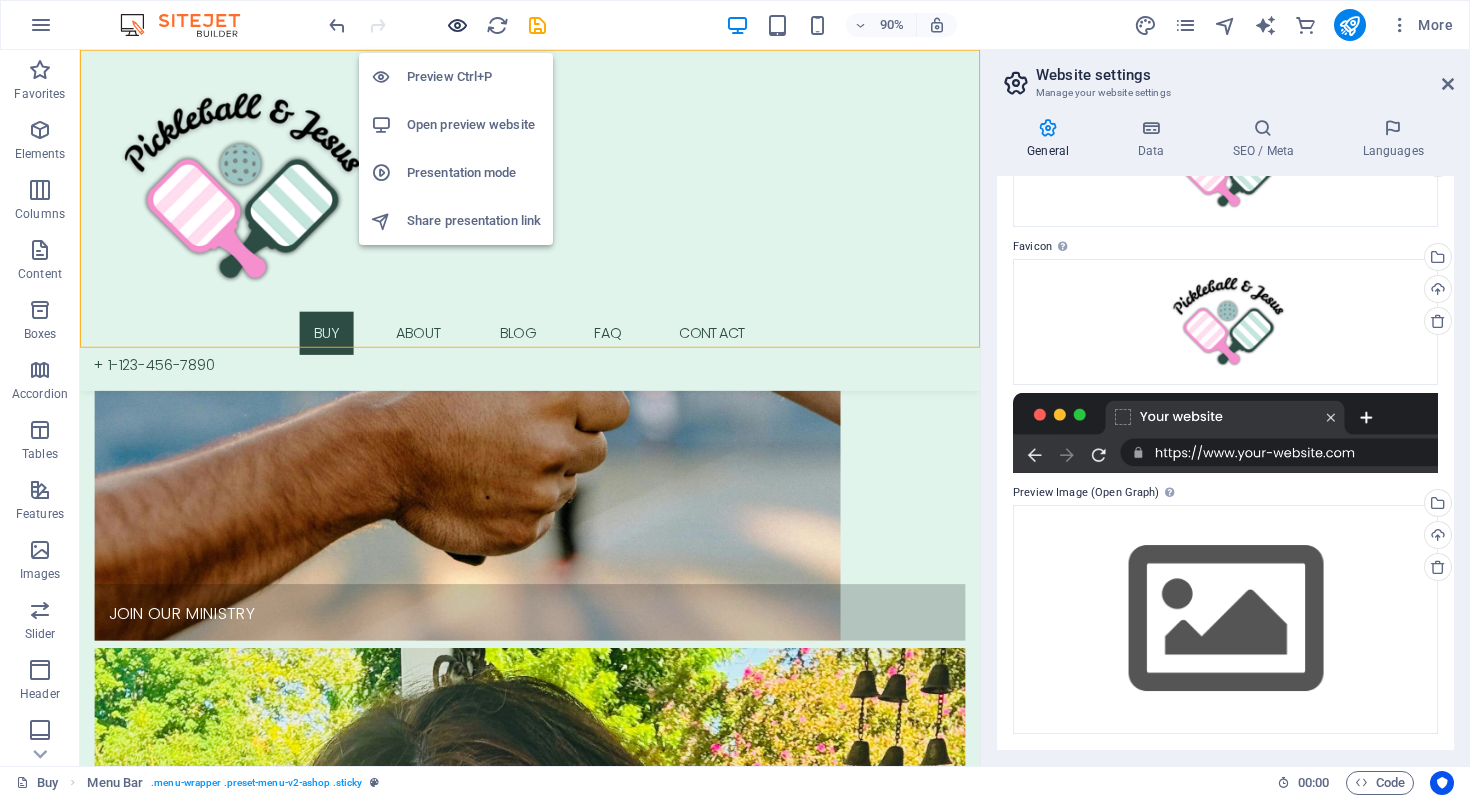 click at bounding box center (457, 25) 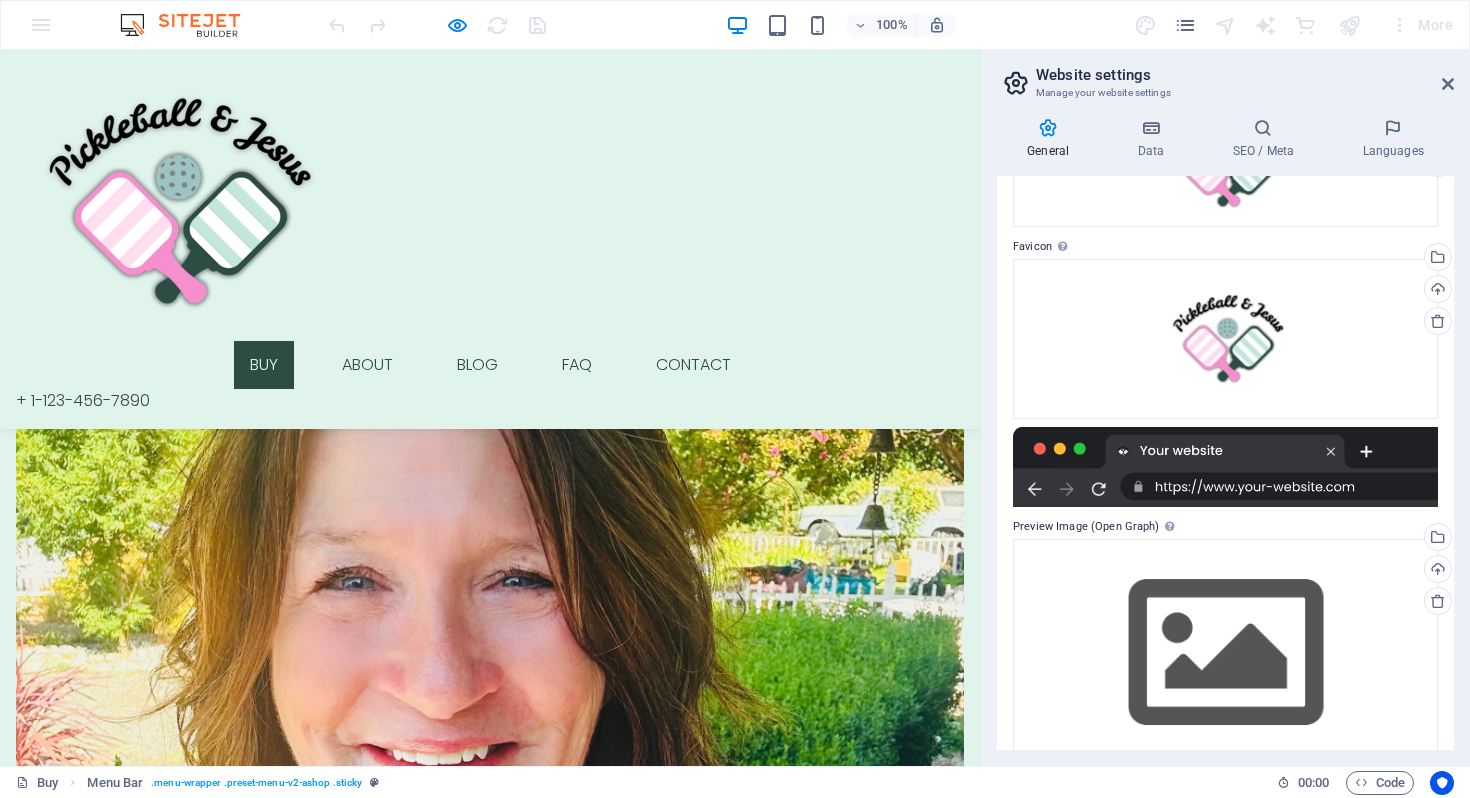 scroll, scrollTop: 1422, scrollLeft: 0, axis: vertical 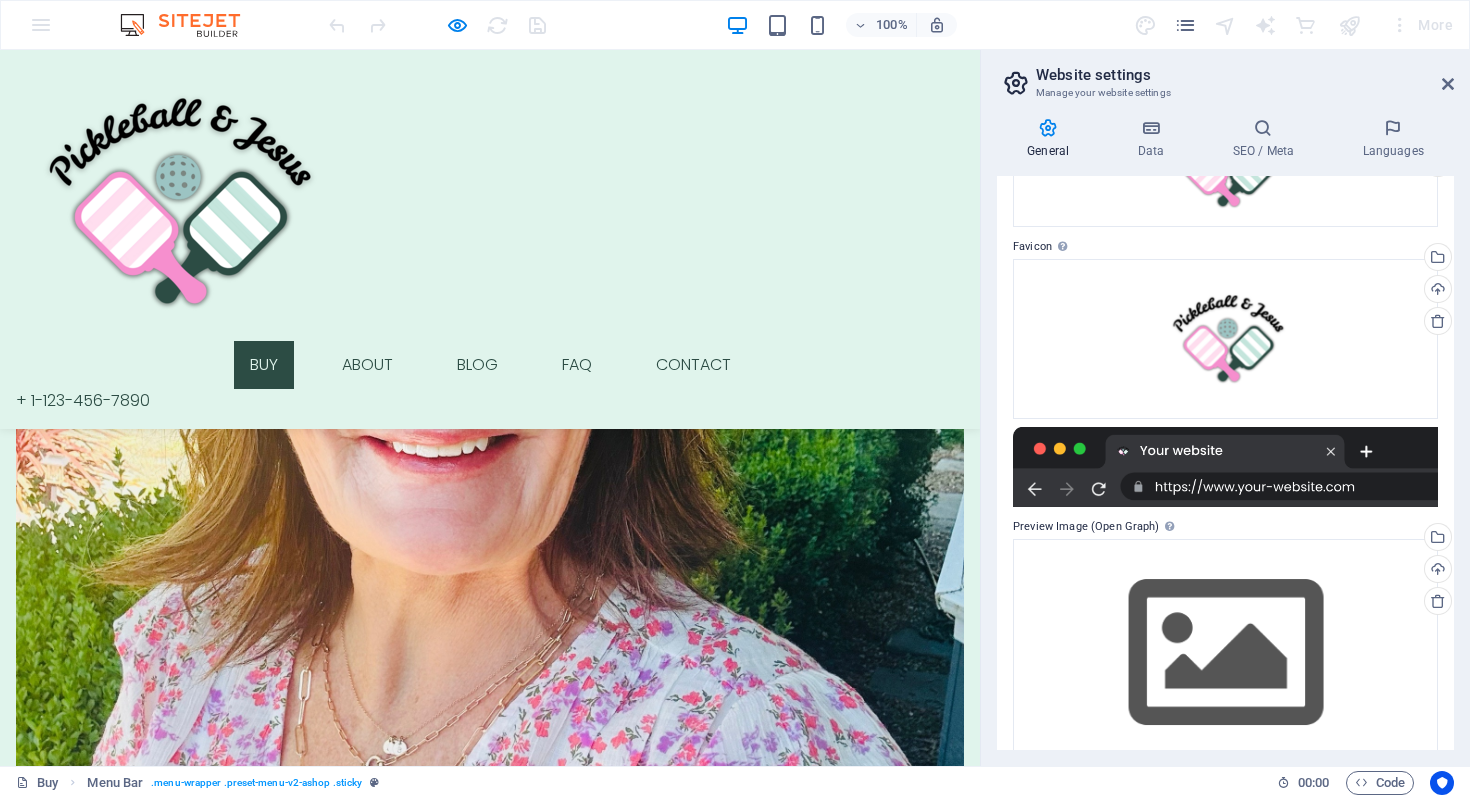click on "Website settings" at bounding box center (1245, 75) 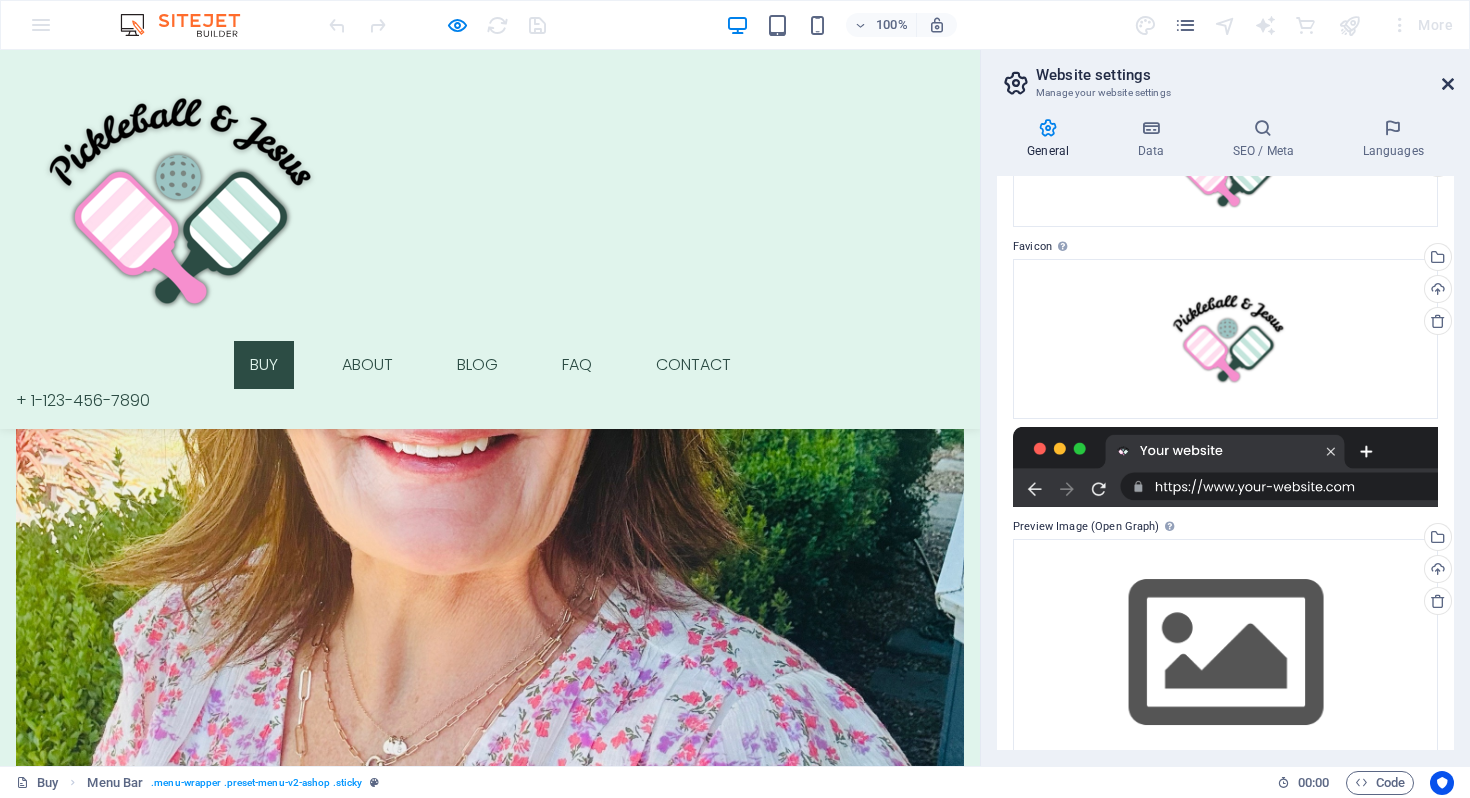 click at bounding box center (1448, 84) 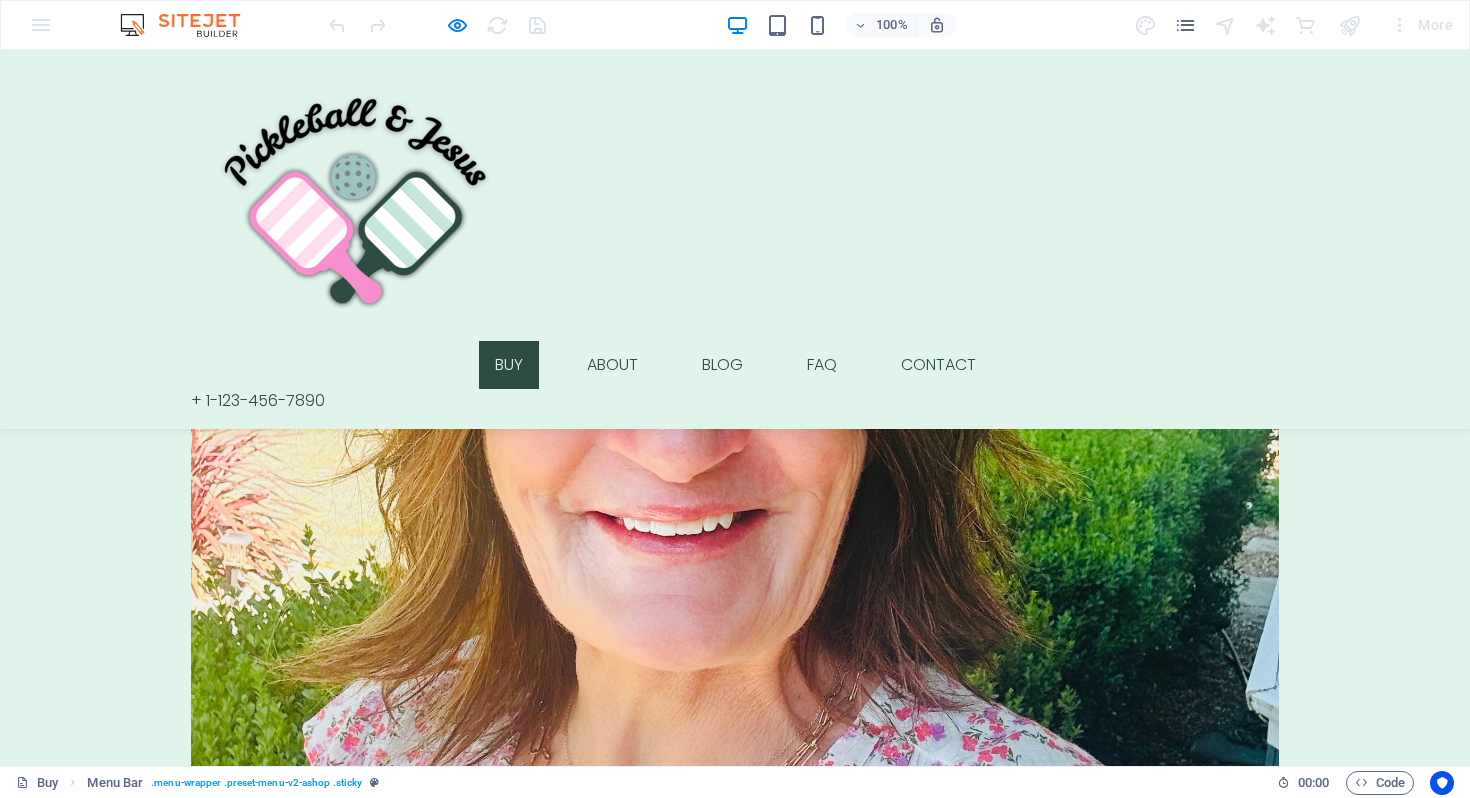 scroll, scrollTop: 1444, scrollLeft: 0, axis: vertical 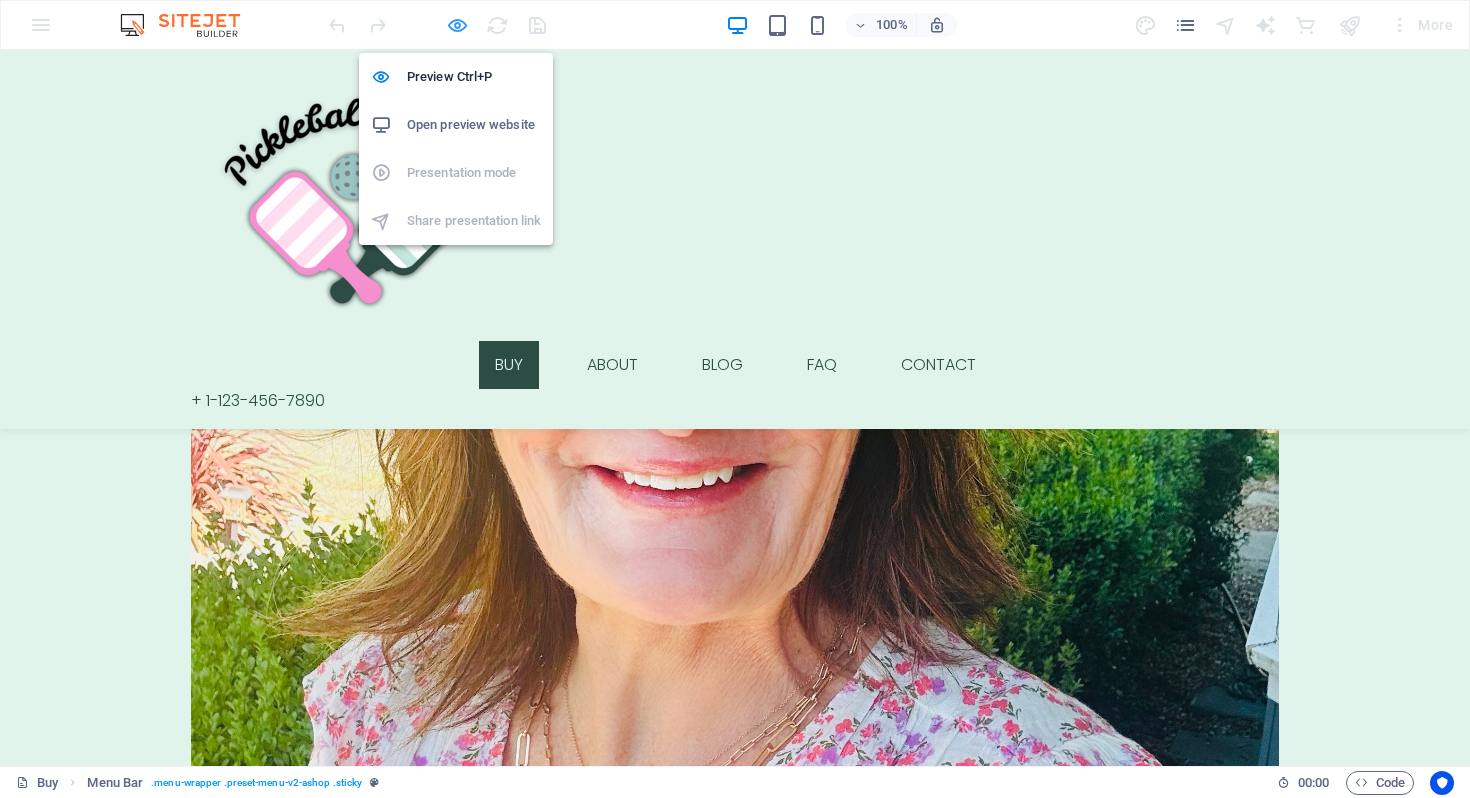 click at bounding box center (457, 25) 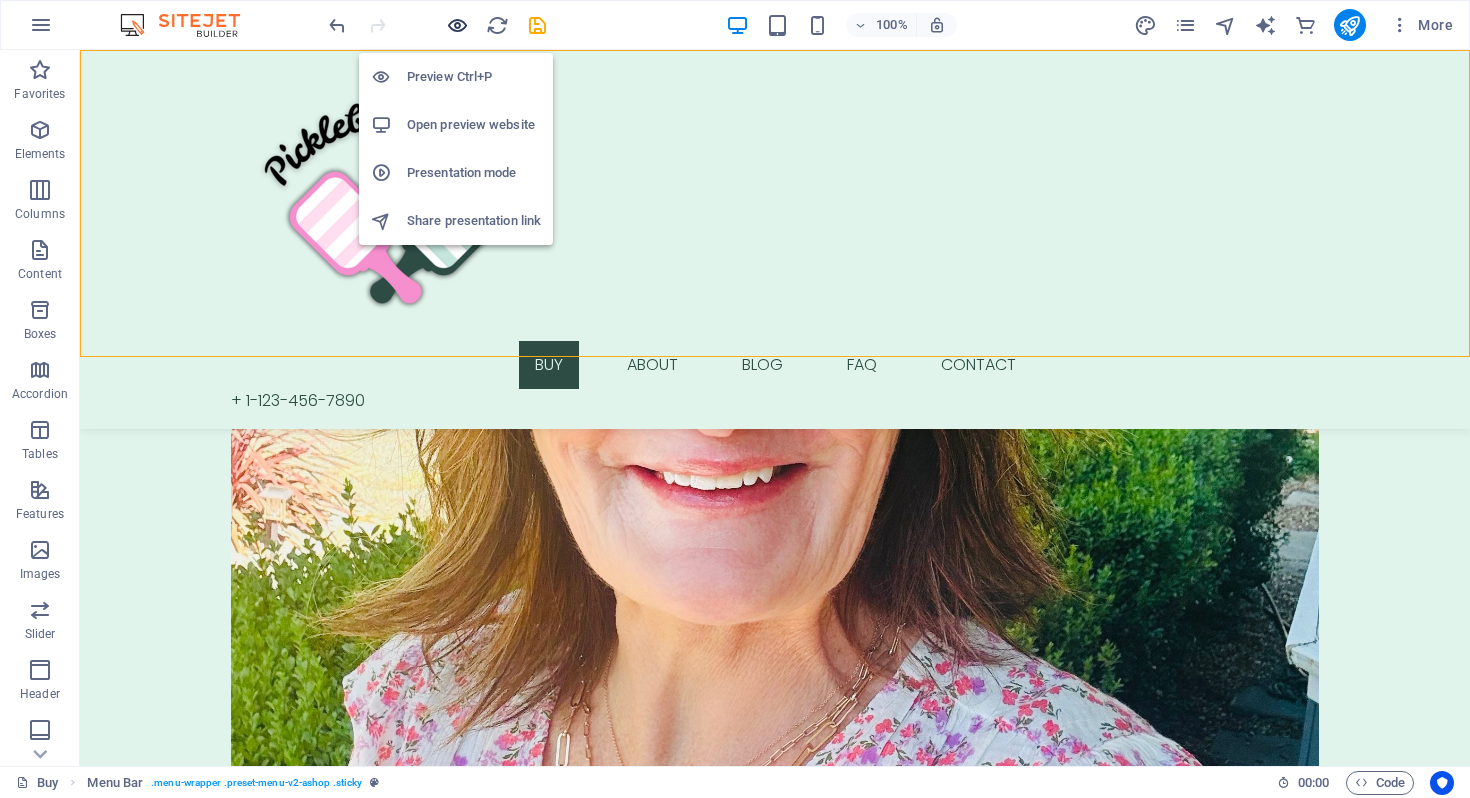 click at bounding box center [457, 25] 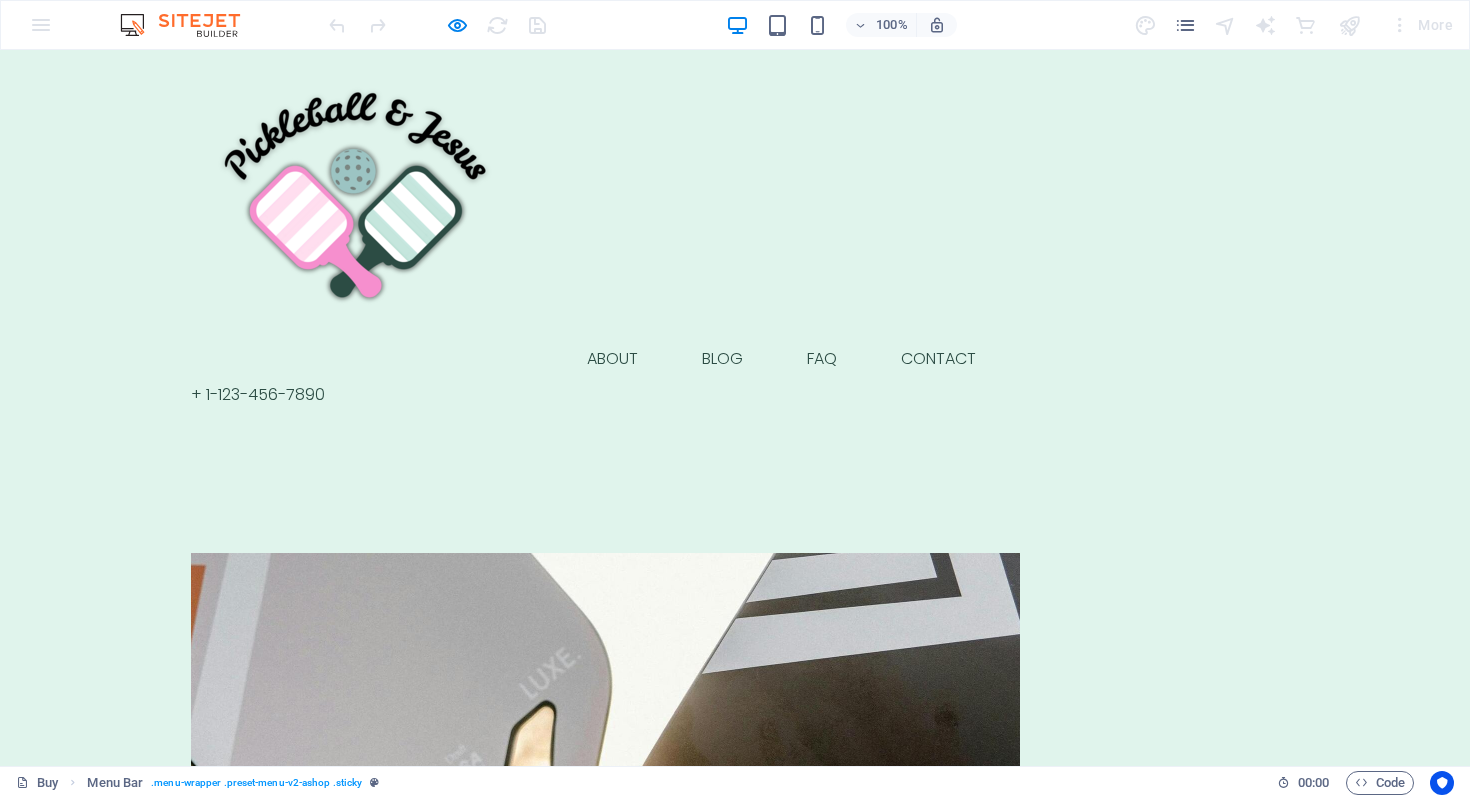 scroll, scrollTop: 4, scrollLeft: 0, axis: vertical 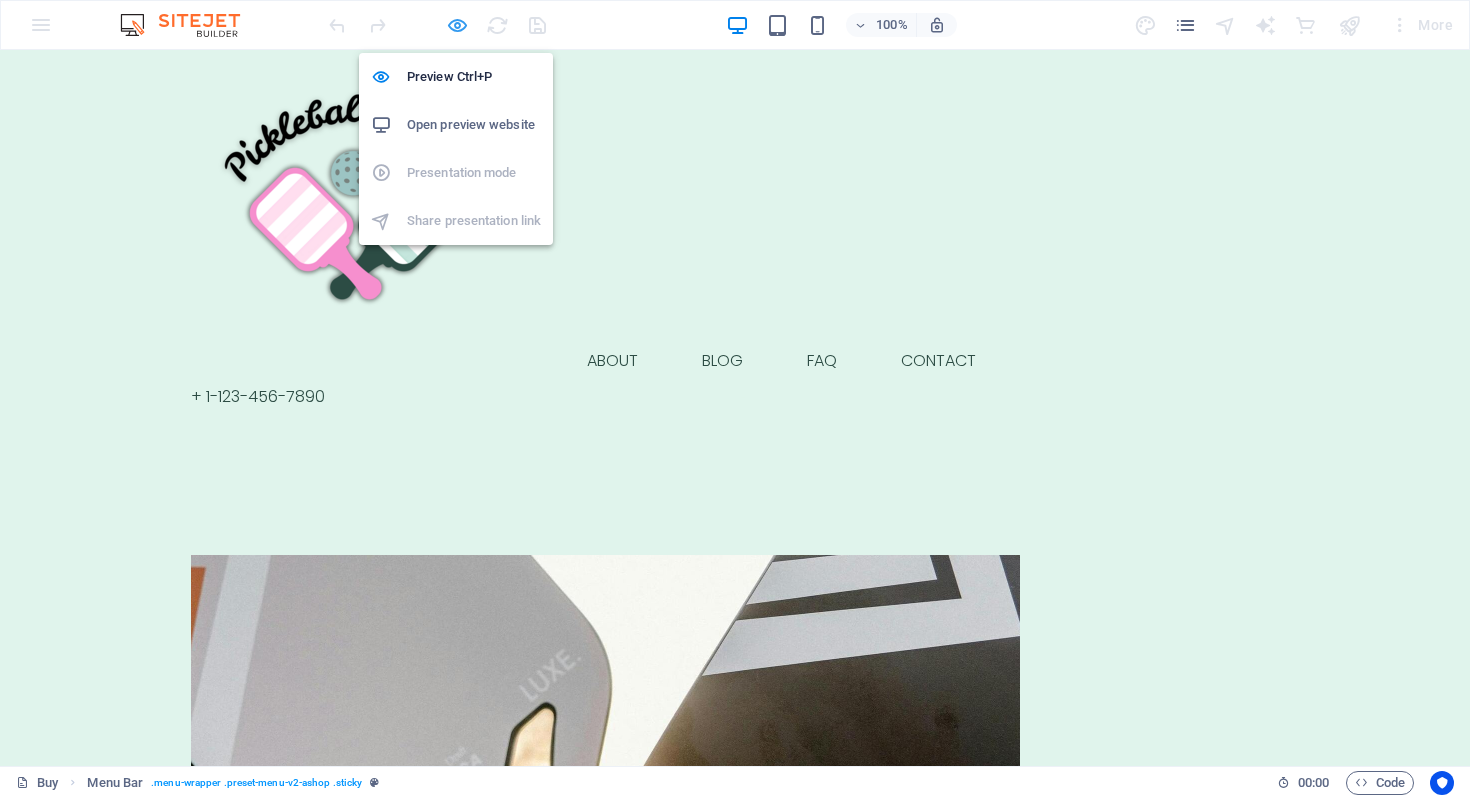 click at bounding box center [457, 25] 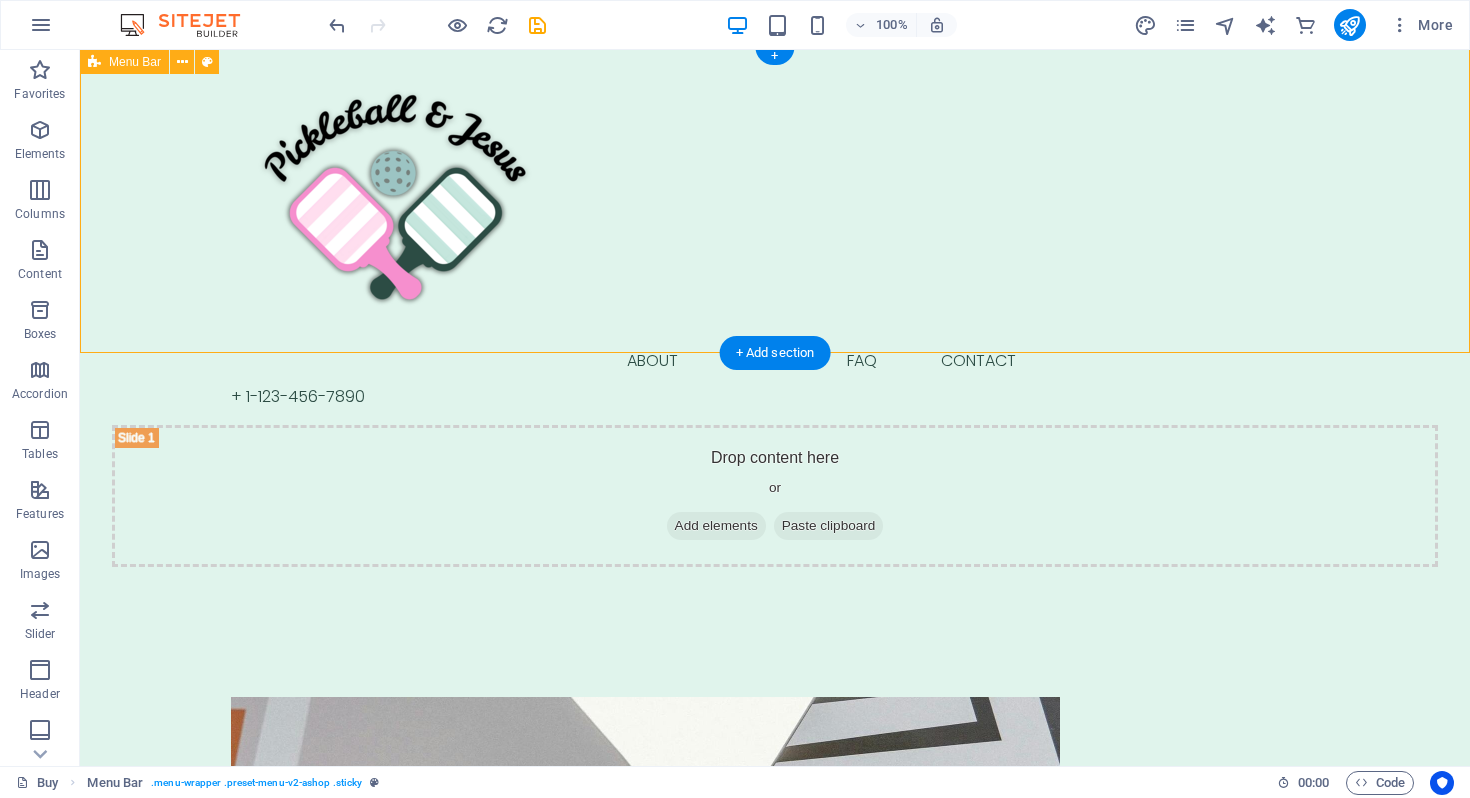 click on "Buy About Blog FAQ Contact   + 1-123-456-7890" at bounding box center (775, 235) 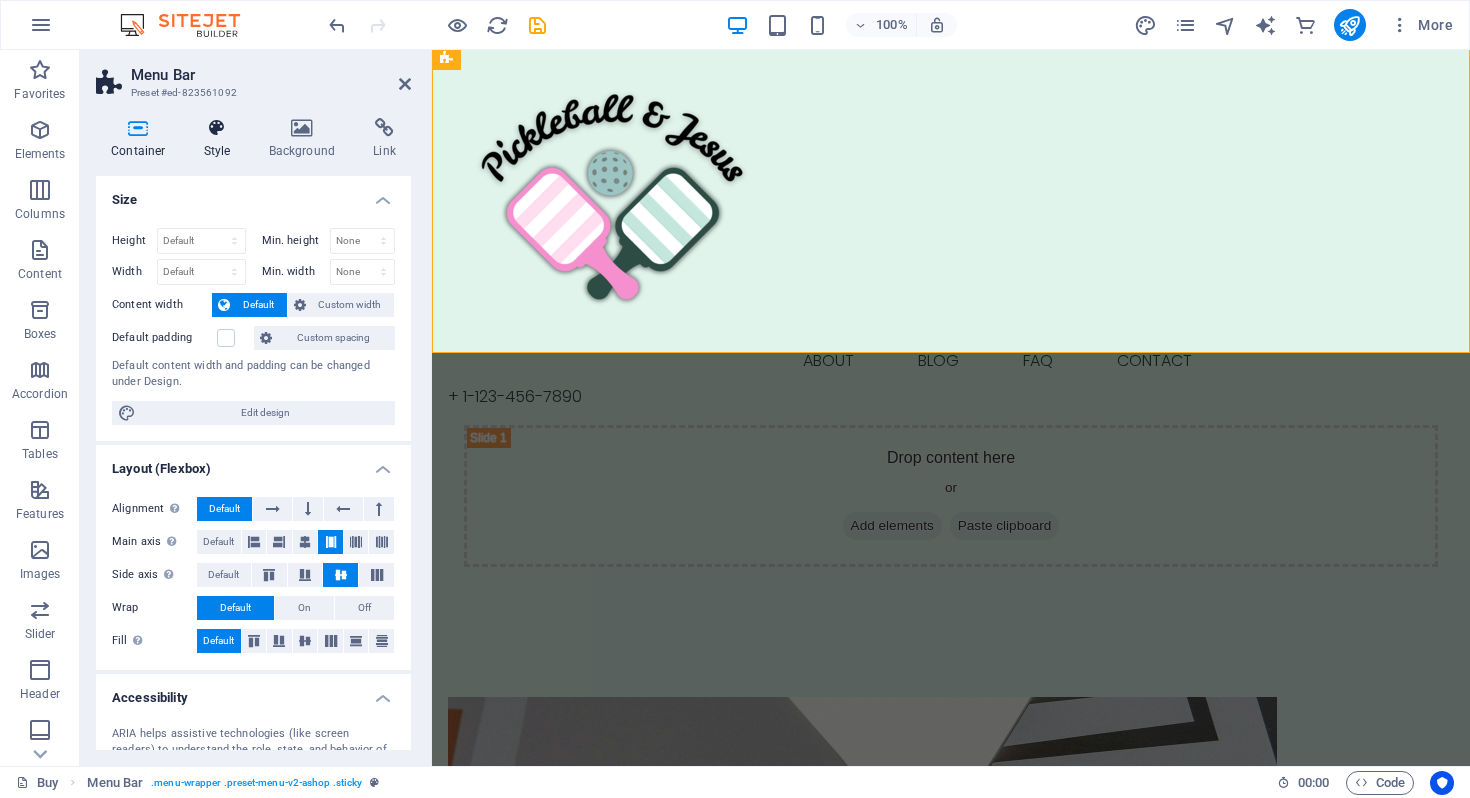 click on "Style" at bounding box center (221, 139) 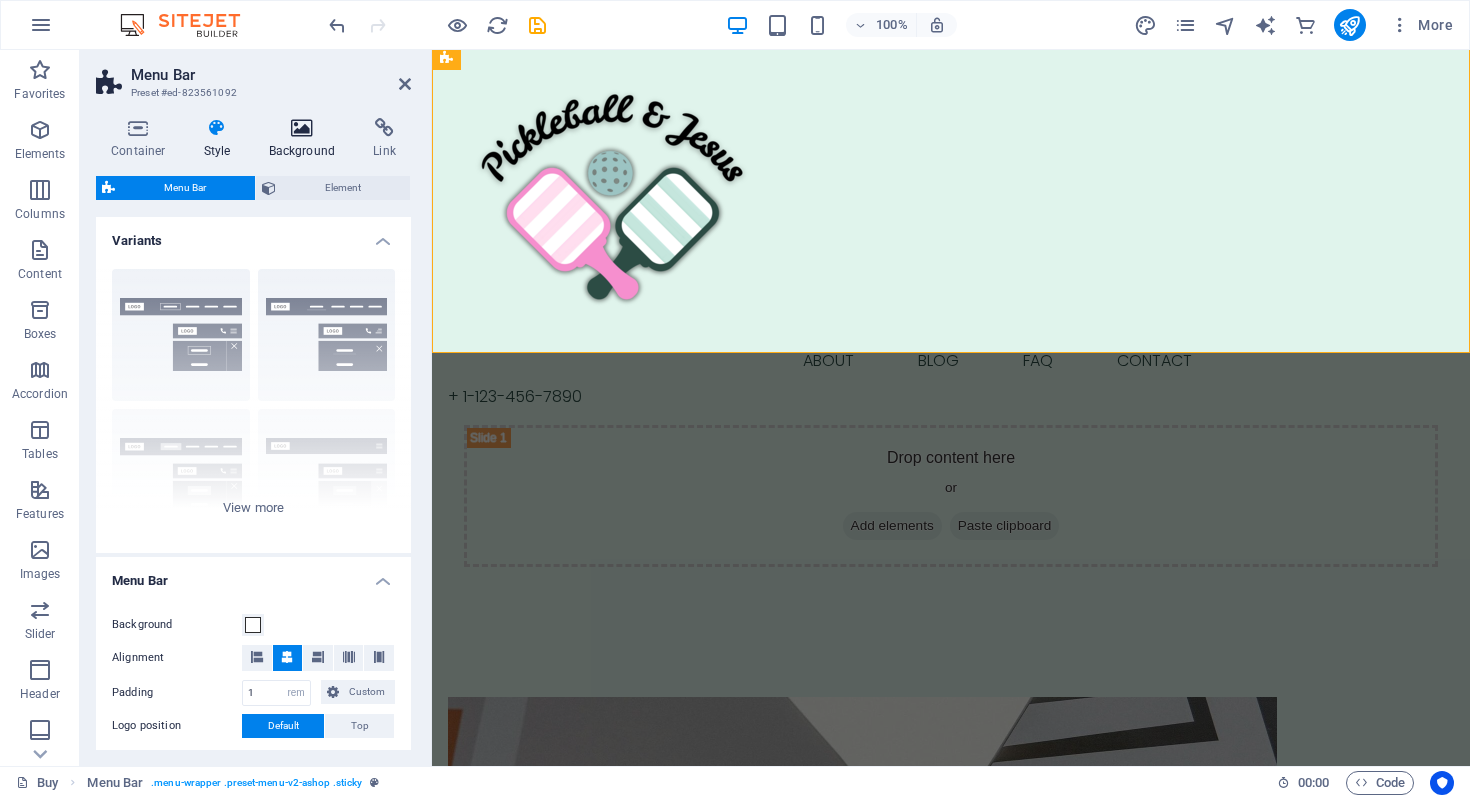 click at bounding box center (302, 128) 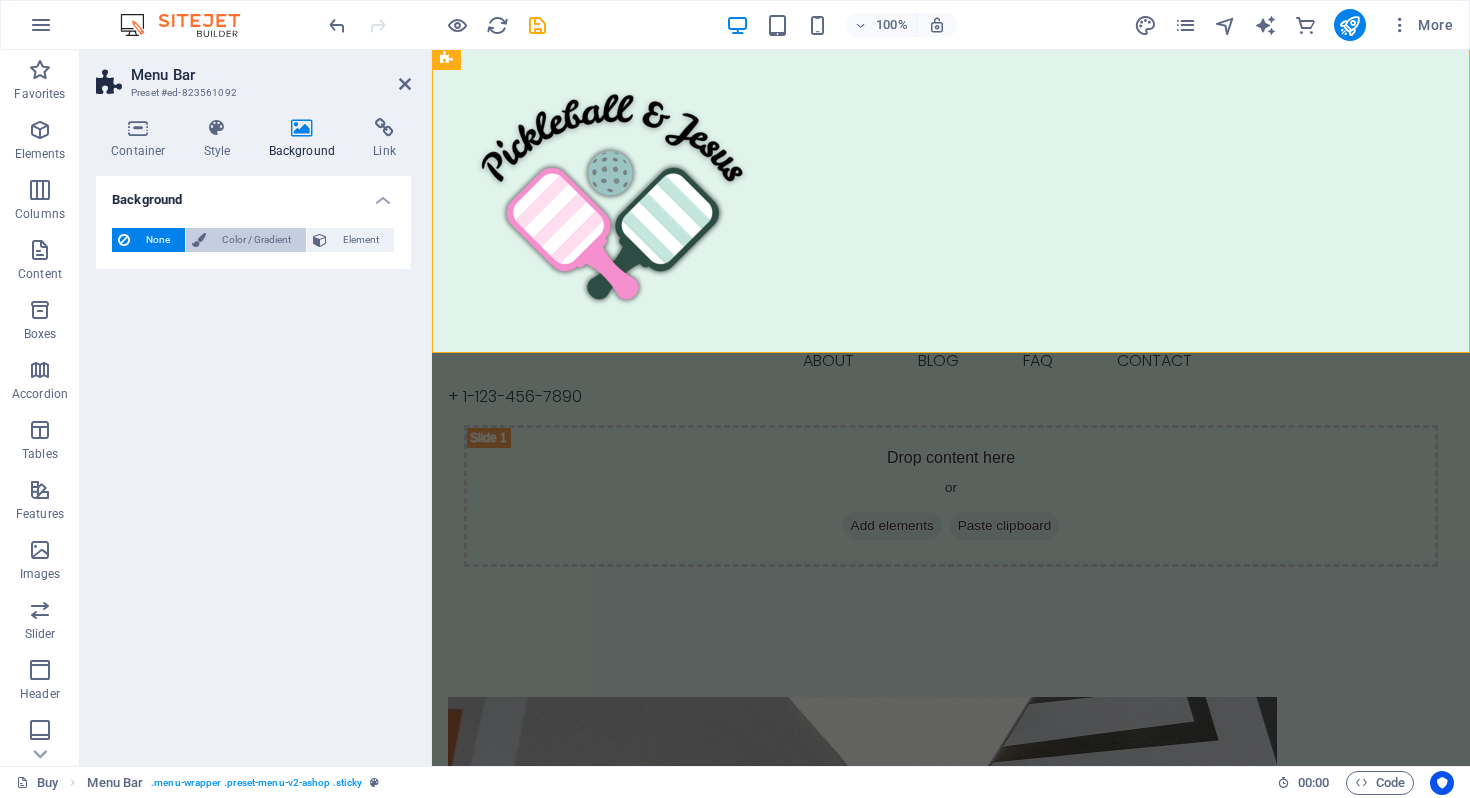 click on "Color / Gradient" at bounding box center (256, 240) 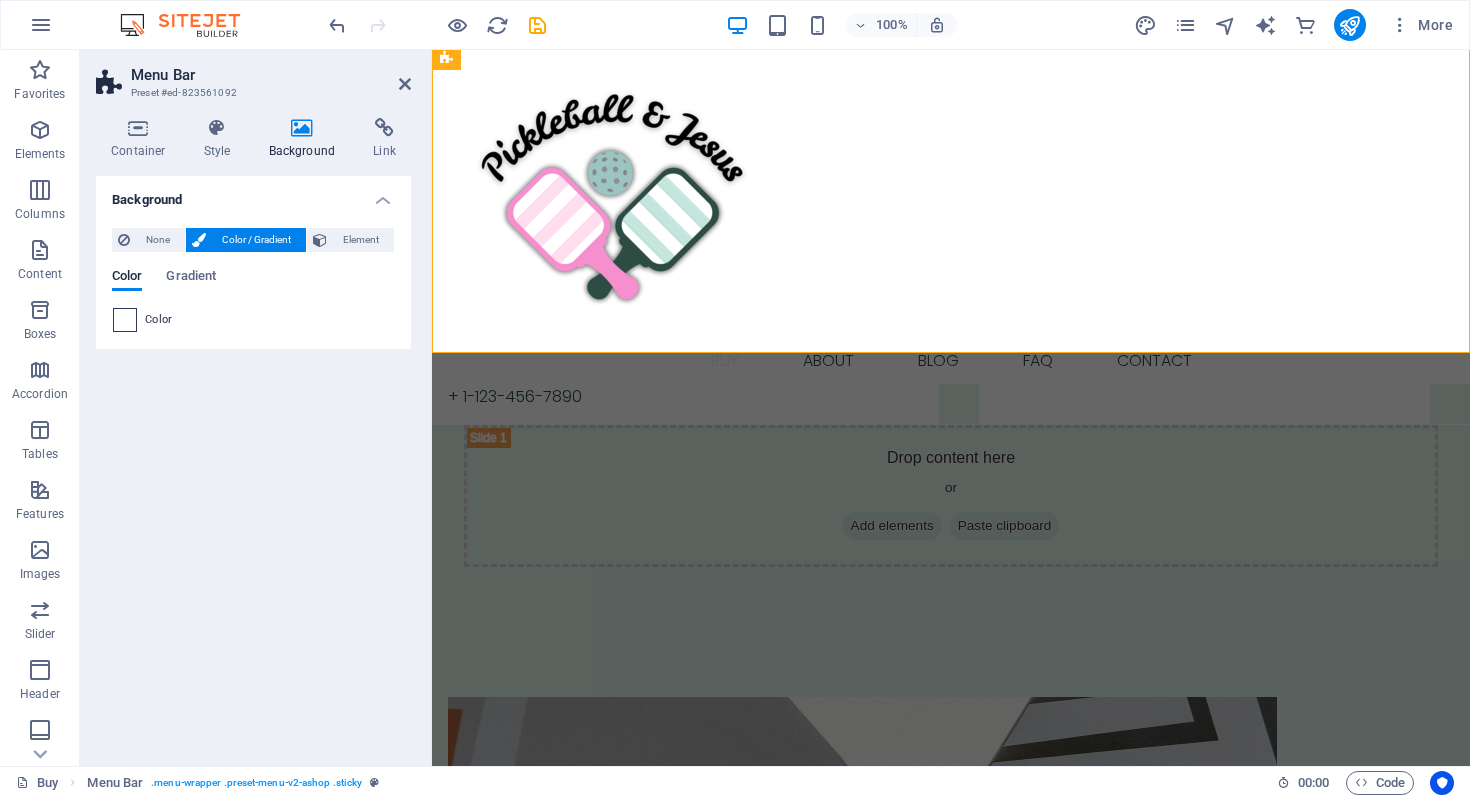 click at bounding box center [125, 320] 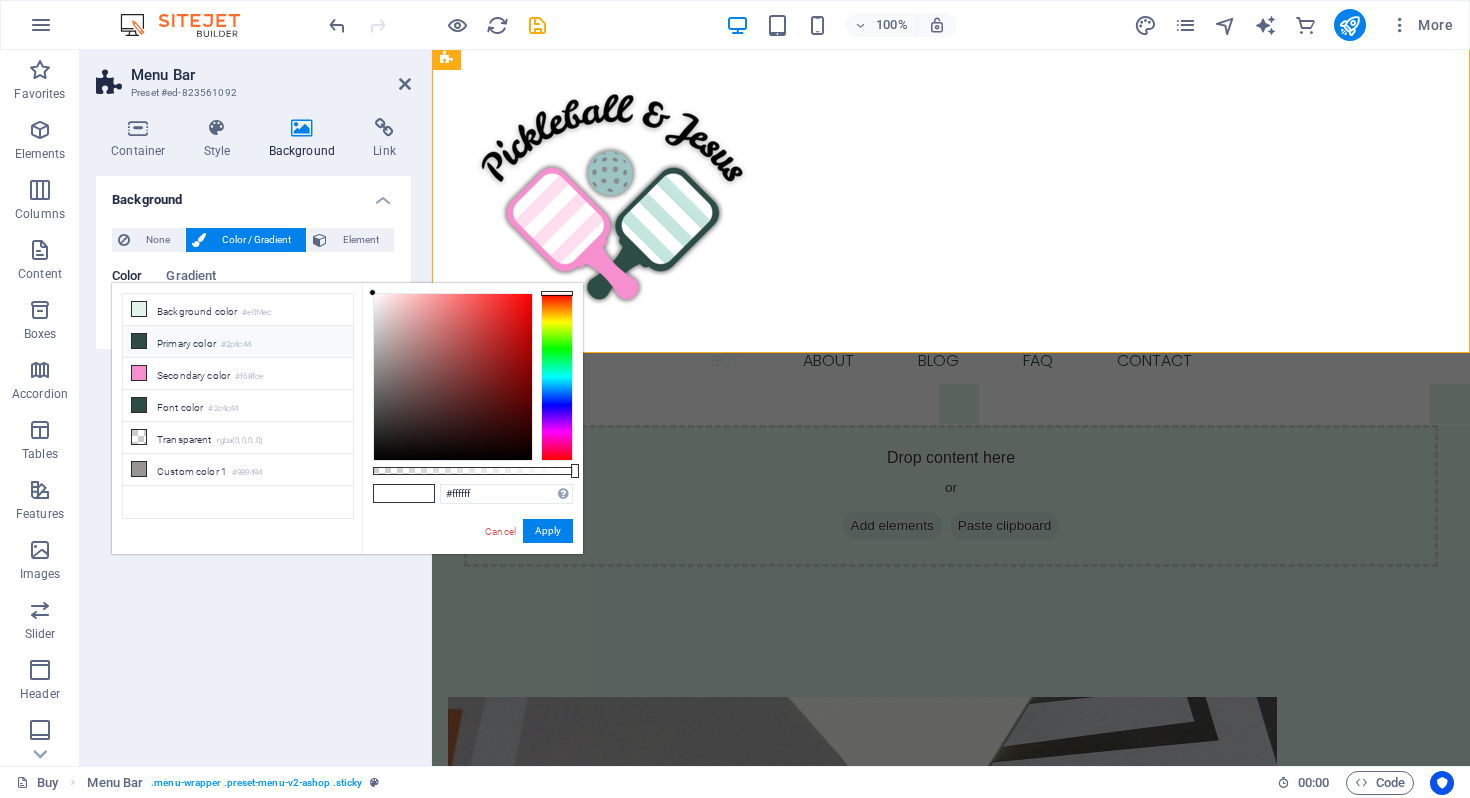 click on "Primary color
#2c4c44" at bounding box center [238, 342] 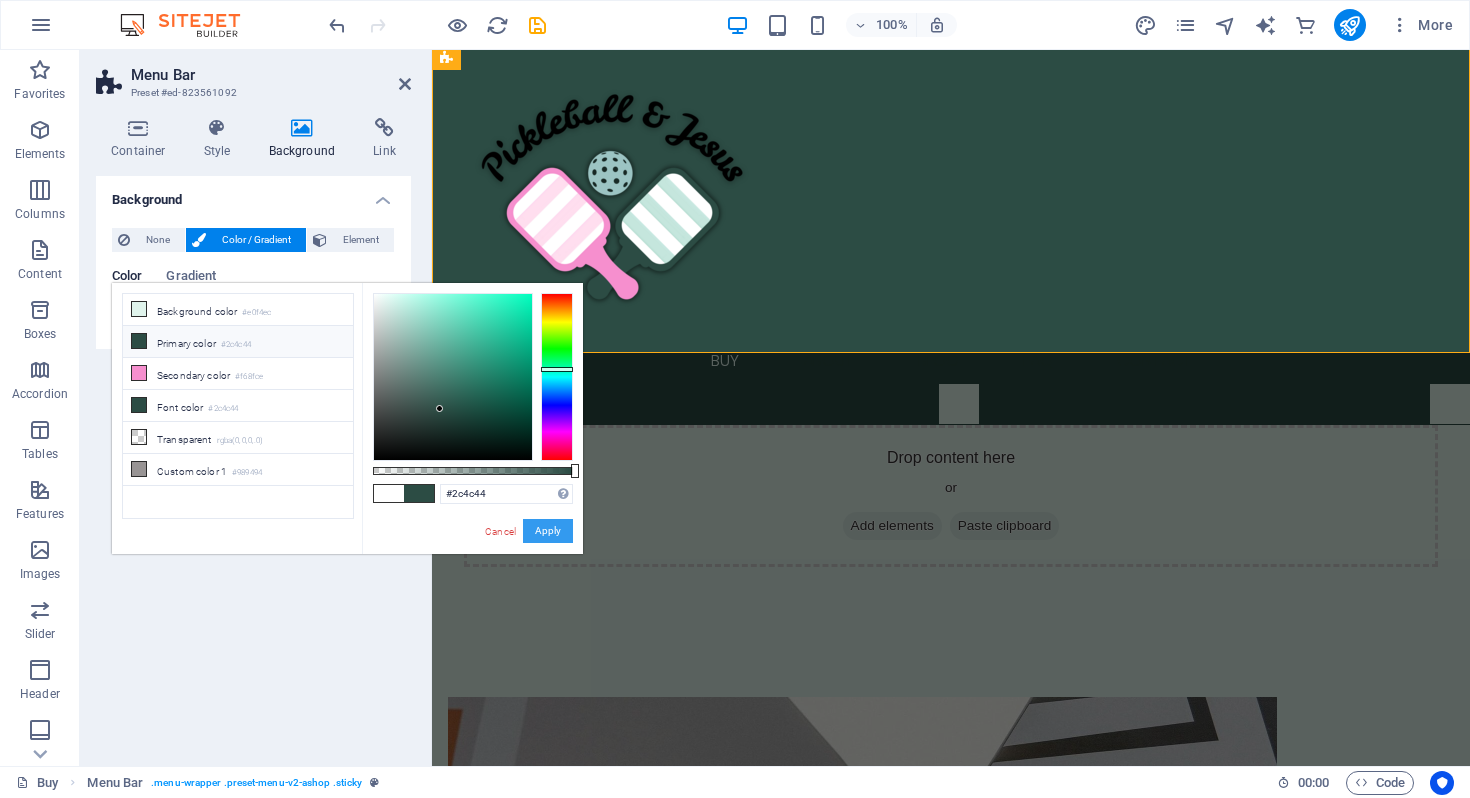 click on "Apply" at bounding box center [548, 531] 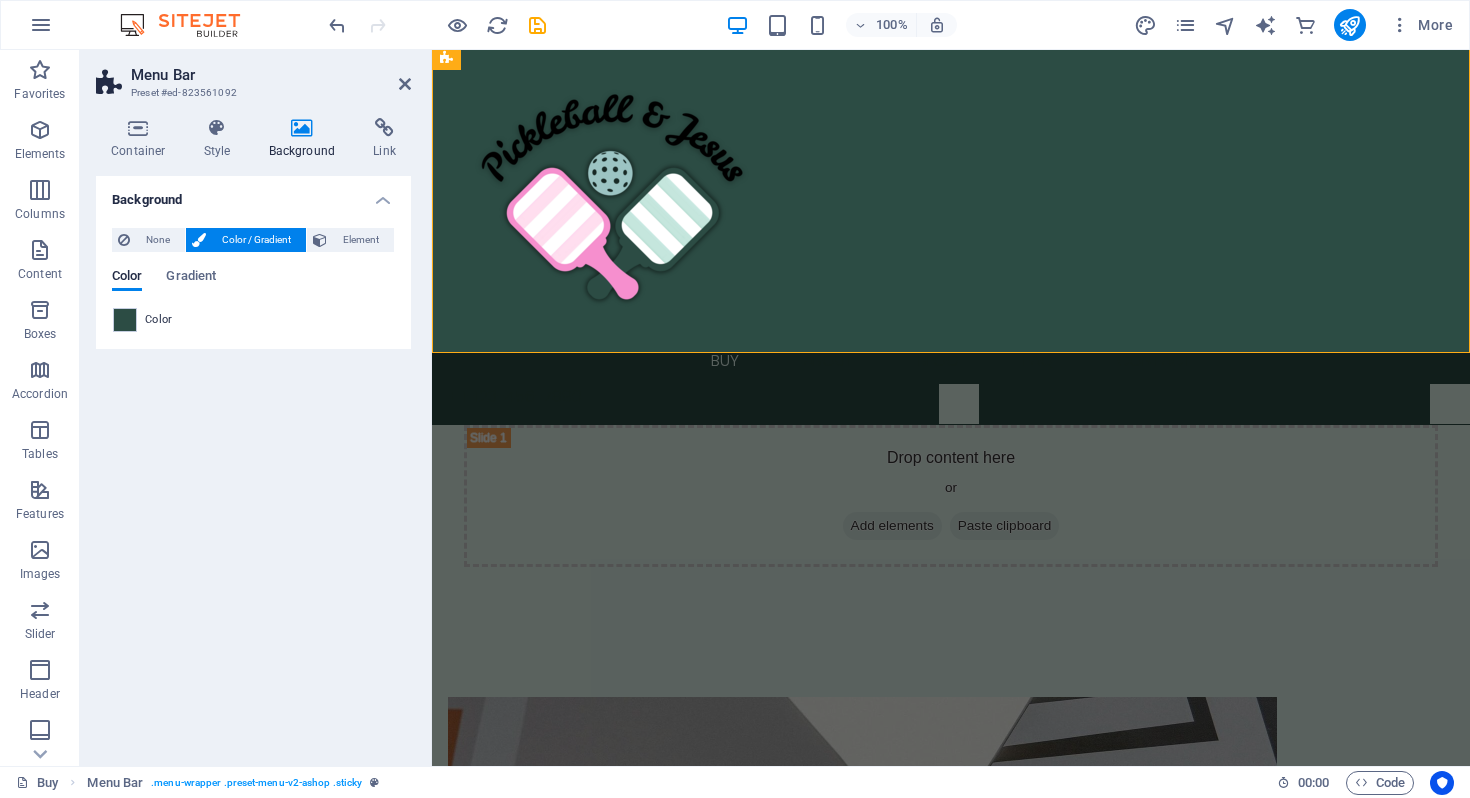 click on "Color" at bounding box center [253, 320] 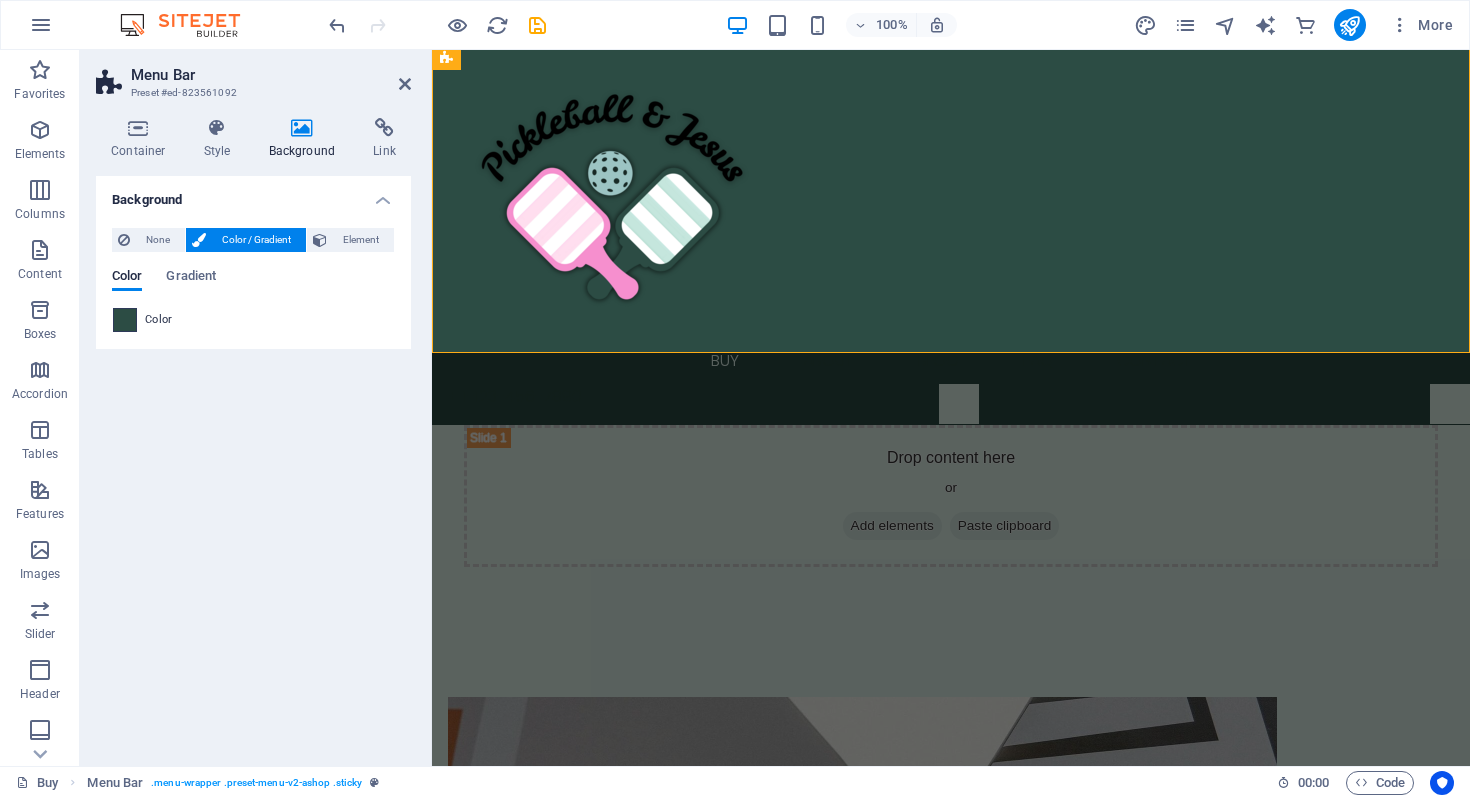 click at bounding box center (125, 320) 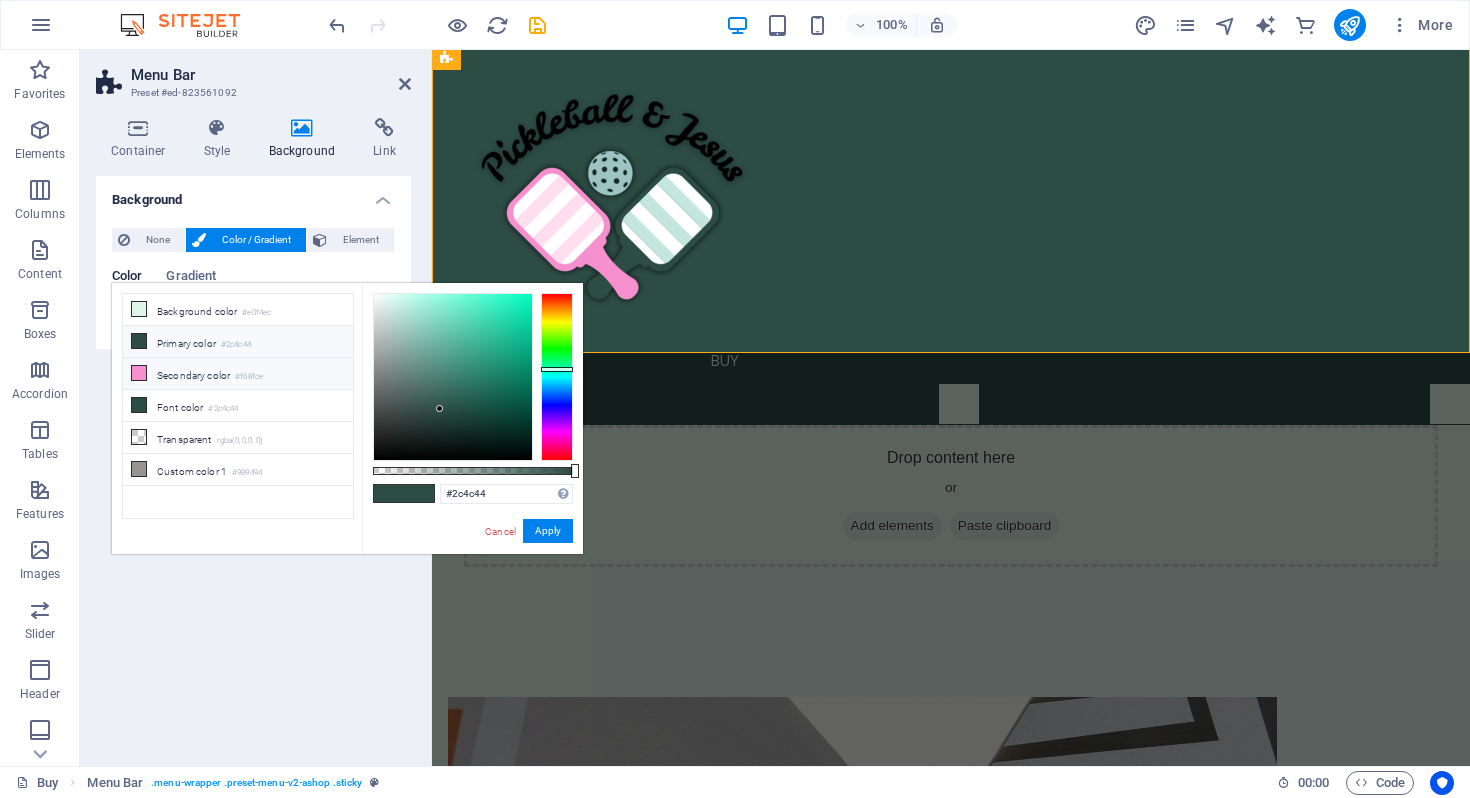 click on "Secondary color
#f68fce" at bounding box center (238, 374) 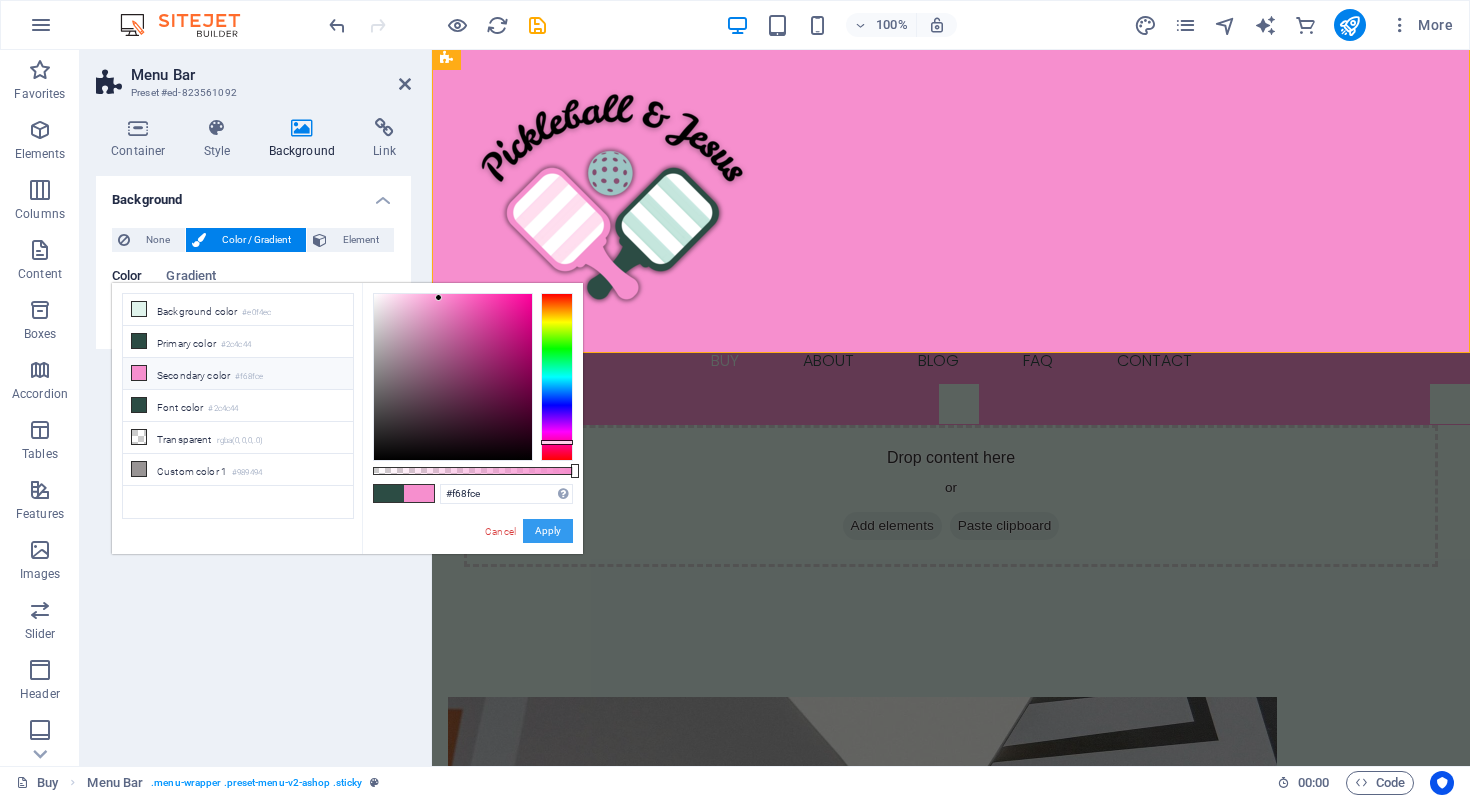 click on "Apply" at bounding box center [548, 531] 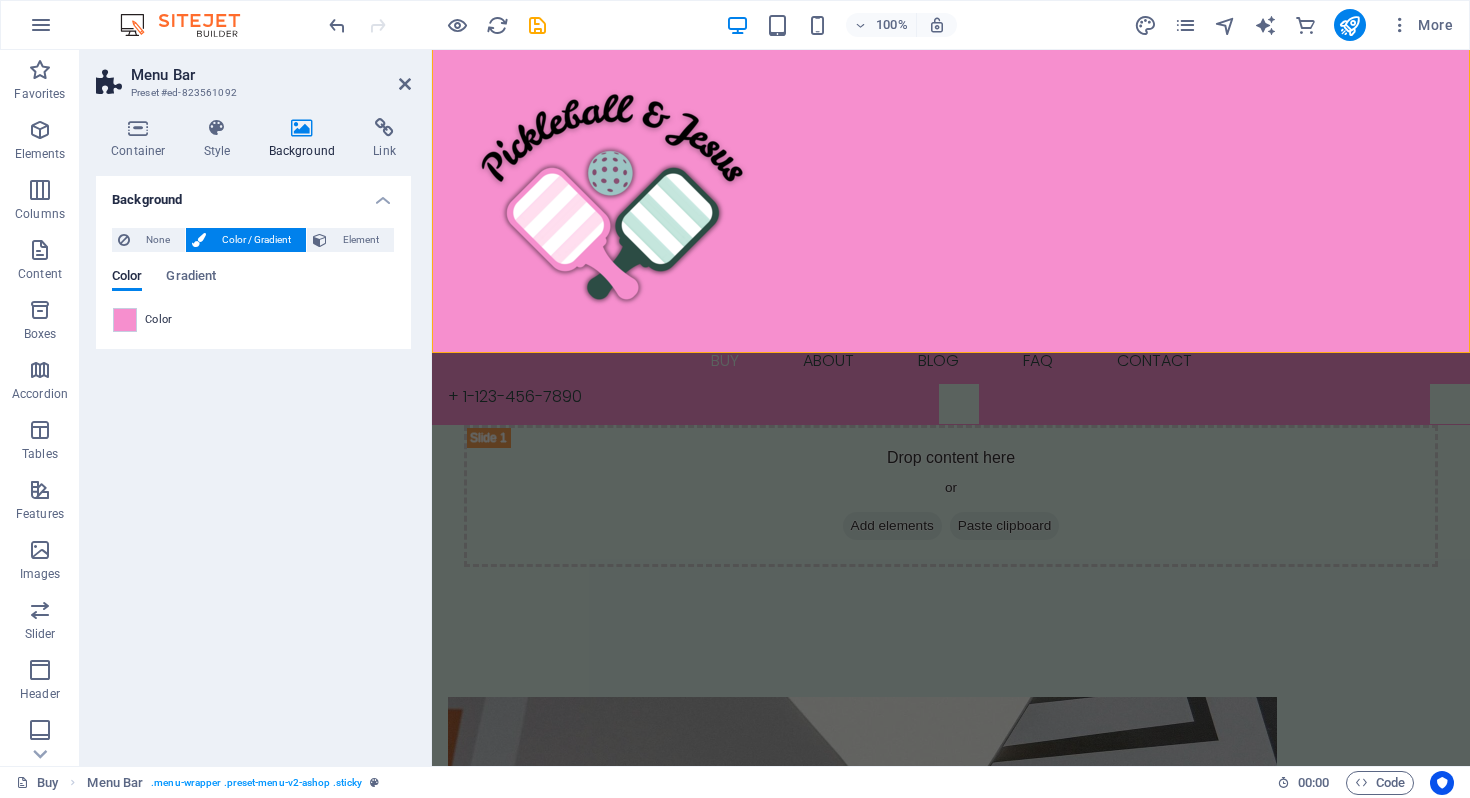 click on "Menu Bar Preset #ed-823561092
Container Style Background Link Size Height Default px rem % vh vw Min. height None px rem % vh vw Width Default px rem % em vh vw Min. width None px rem % vh vw Content width Default Custom width Width Default px rem % em vh vw Min. width None px rem % vh vw Default padding Custom spacing Default content width and padding can be changed under Design. Edit design Layout (Flexbox) Alignment Determines the flex direction. Default Main axis Determine how elements should behave along the main axis inside this container (justify content). Default Side axis Control the vertical direction of the element inside of the container (align items). Default Wrap Default On Off Fill Controls the distances and direction of elements on the y-axis across several lines (align content). Default Accessibility ARIA helps assistive technologies (like screen readers) to understand the role, state, and behavior of web elements Role The ARIA role defines the purpose of an element.  None %" at bounding box center [256, 408] 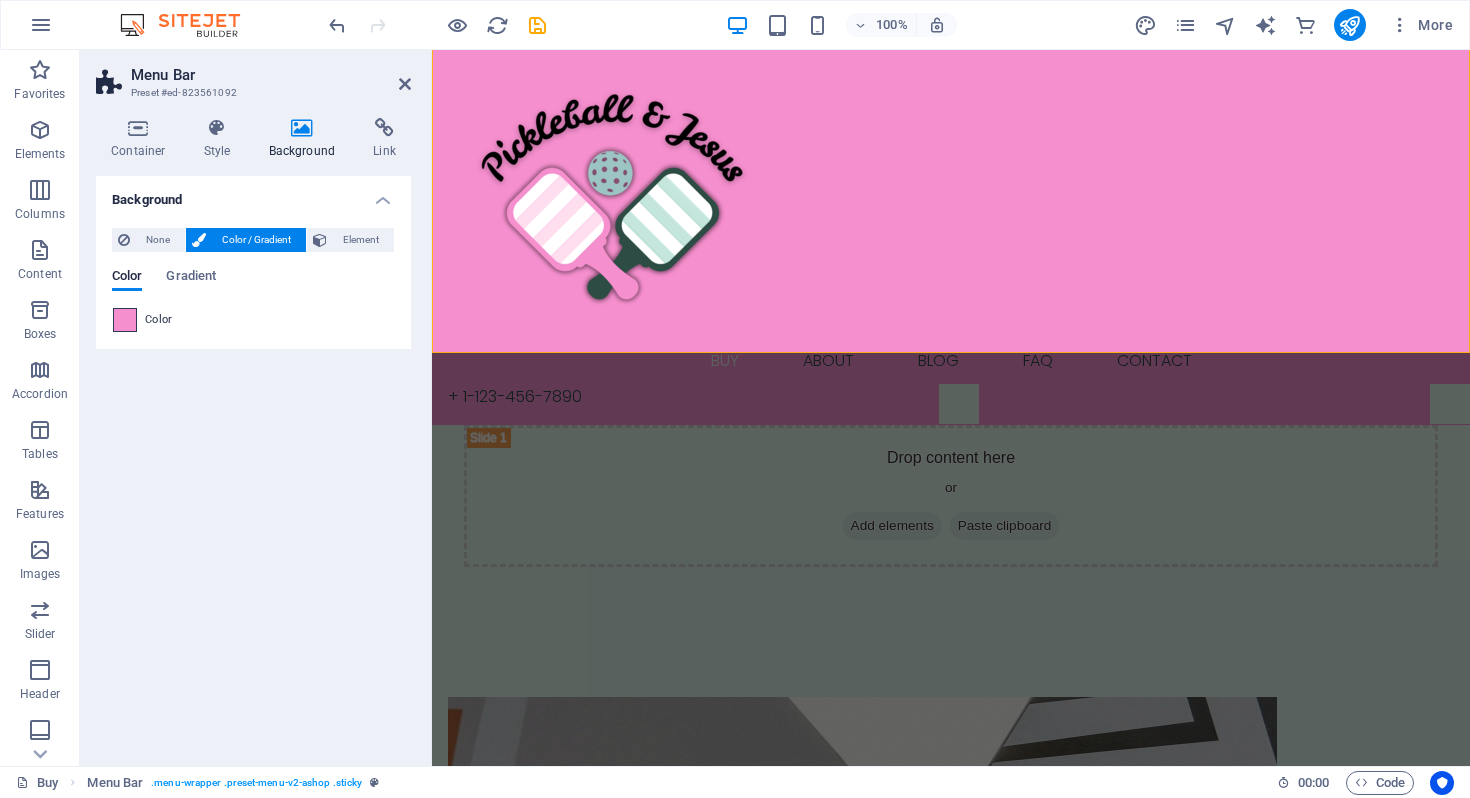 click at bounding box center (125, 320) 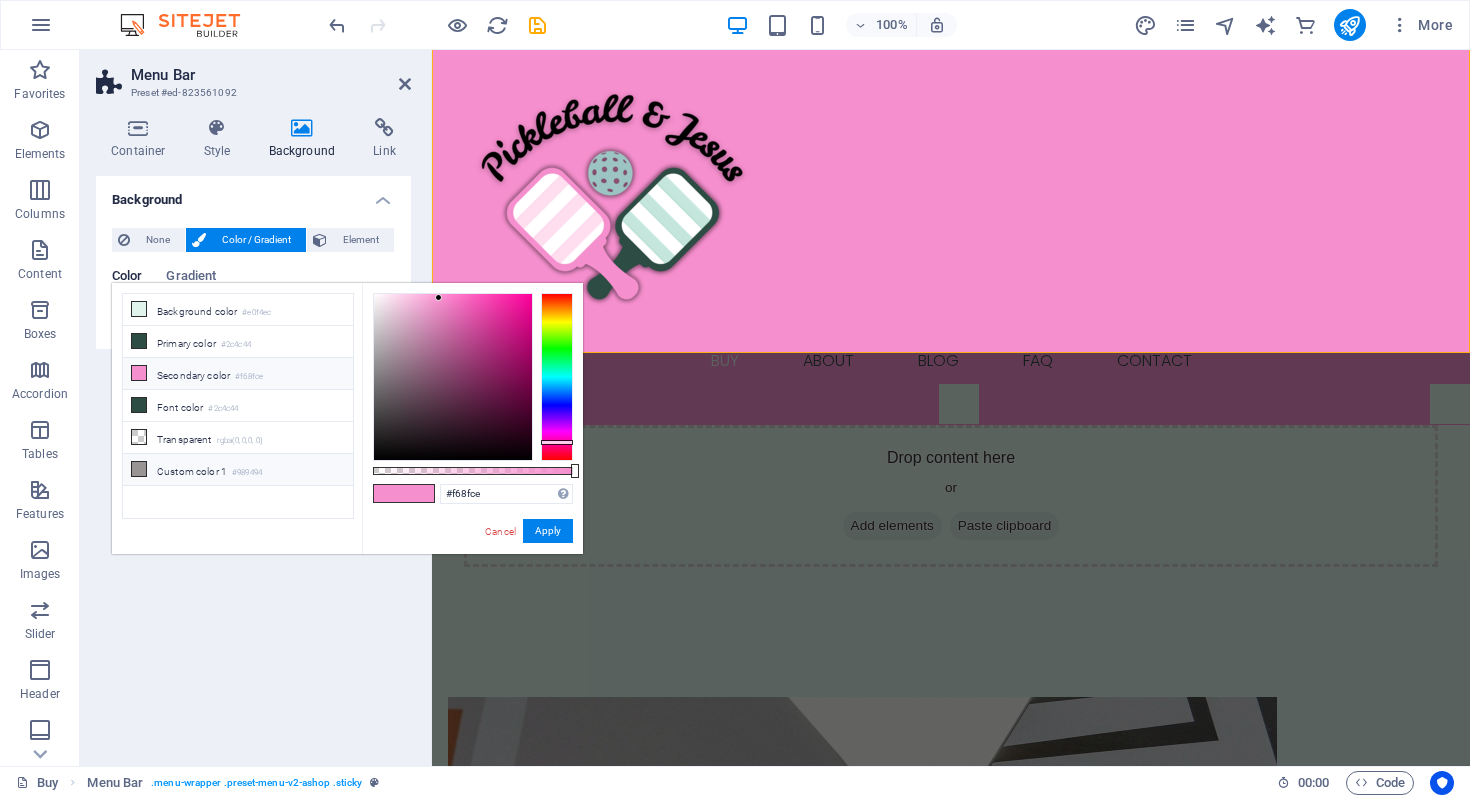 click on "Custom color 1
#989494" at bounding box center (238, 470) 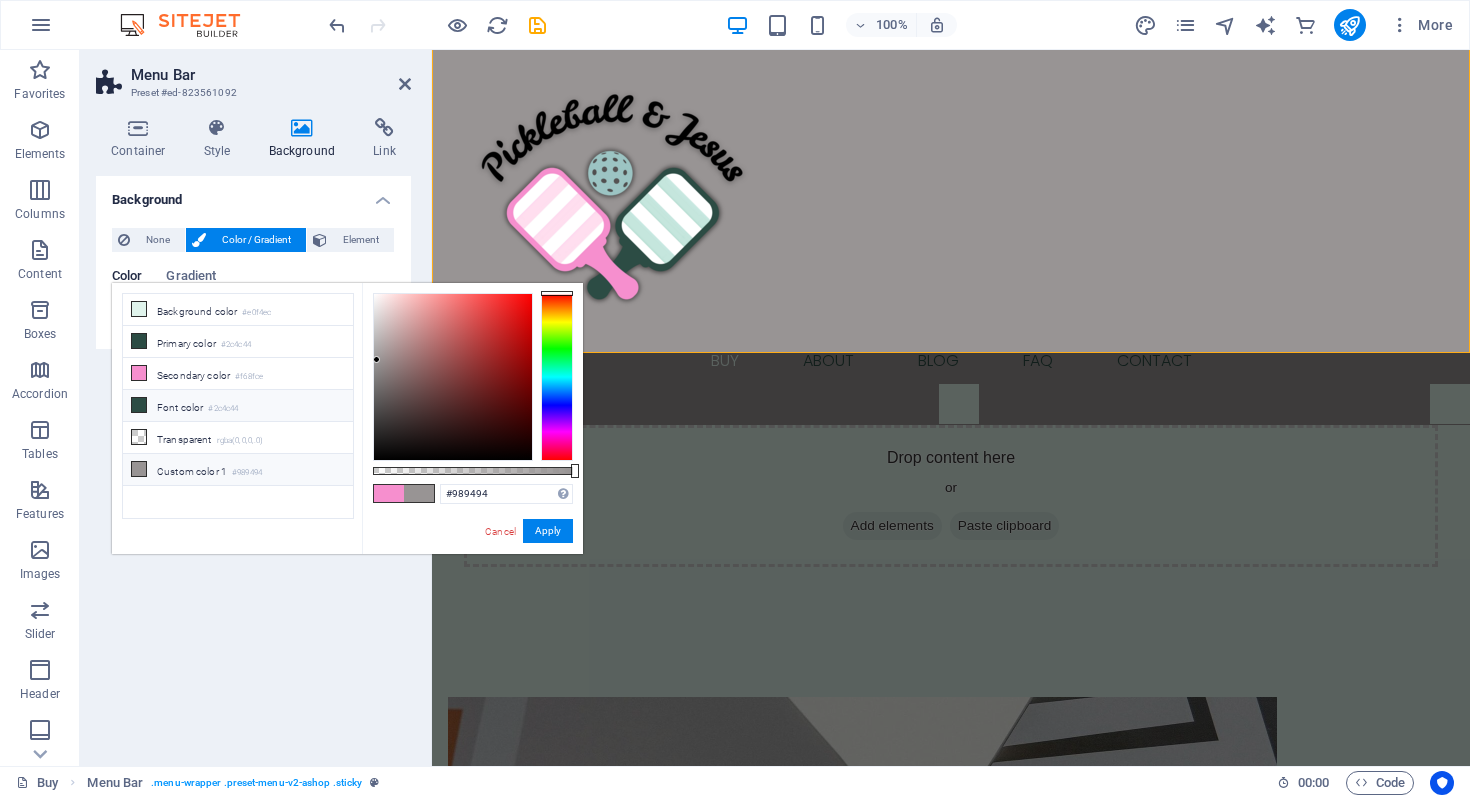 click on "Font color
#2c4c44" at bounding box center (238, 406) 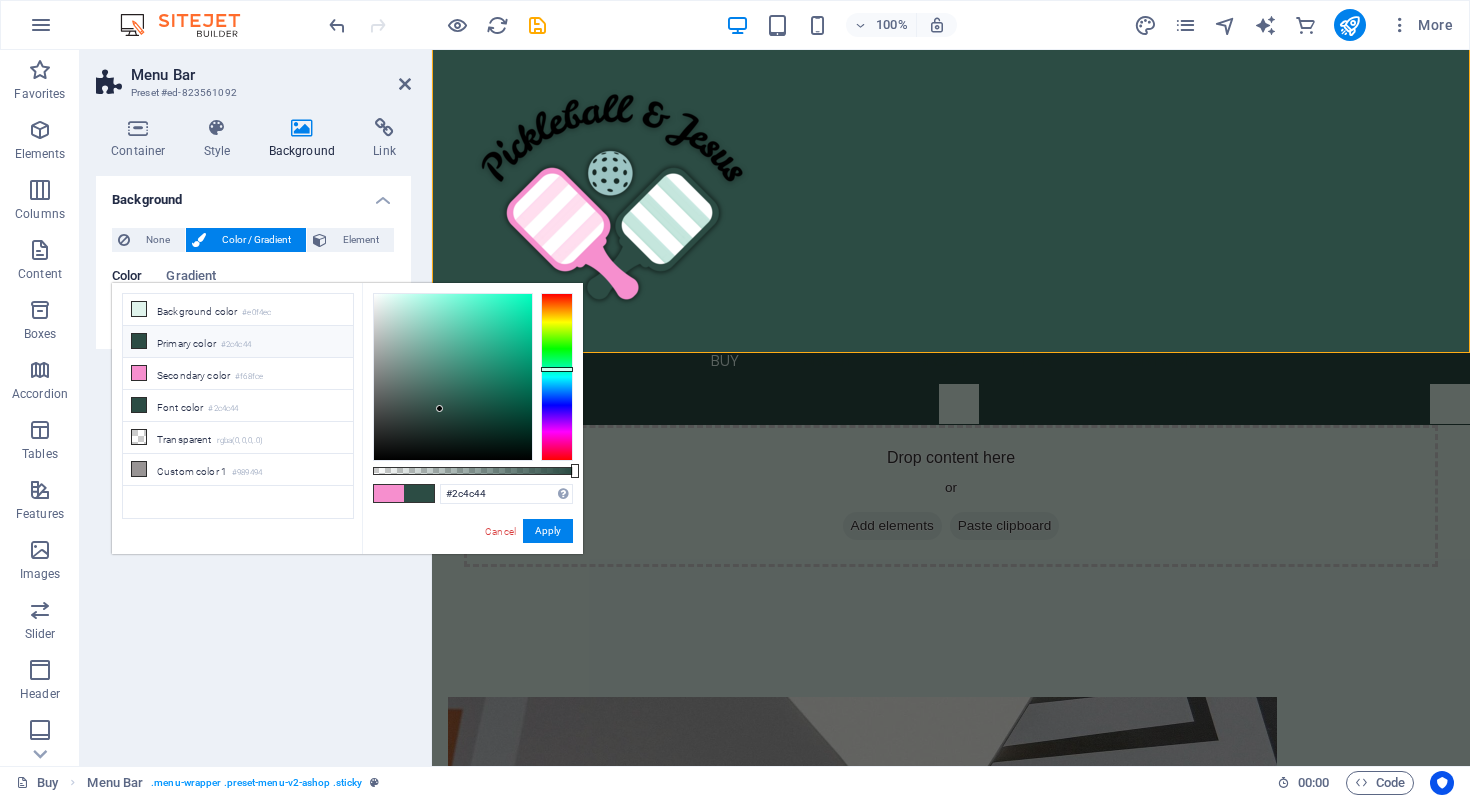 click on "Primary color
#2c4c44" at bounding box center [238, 342] 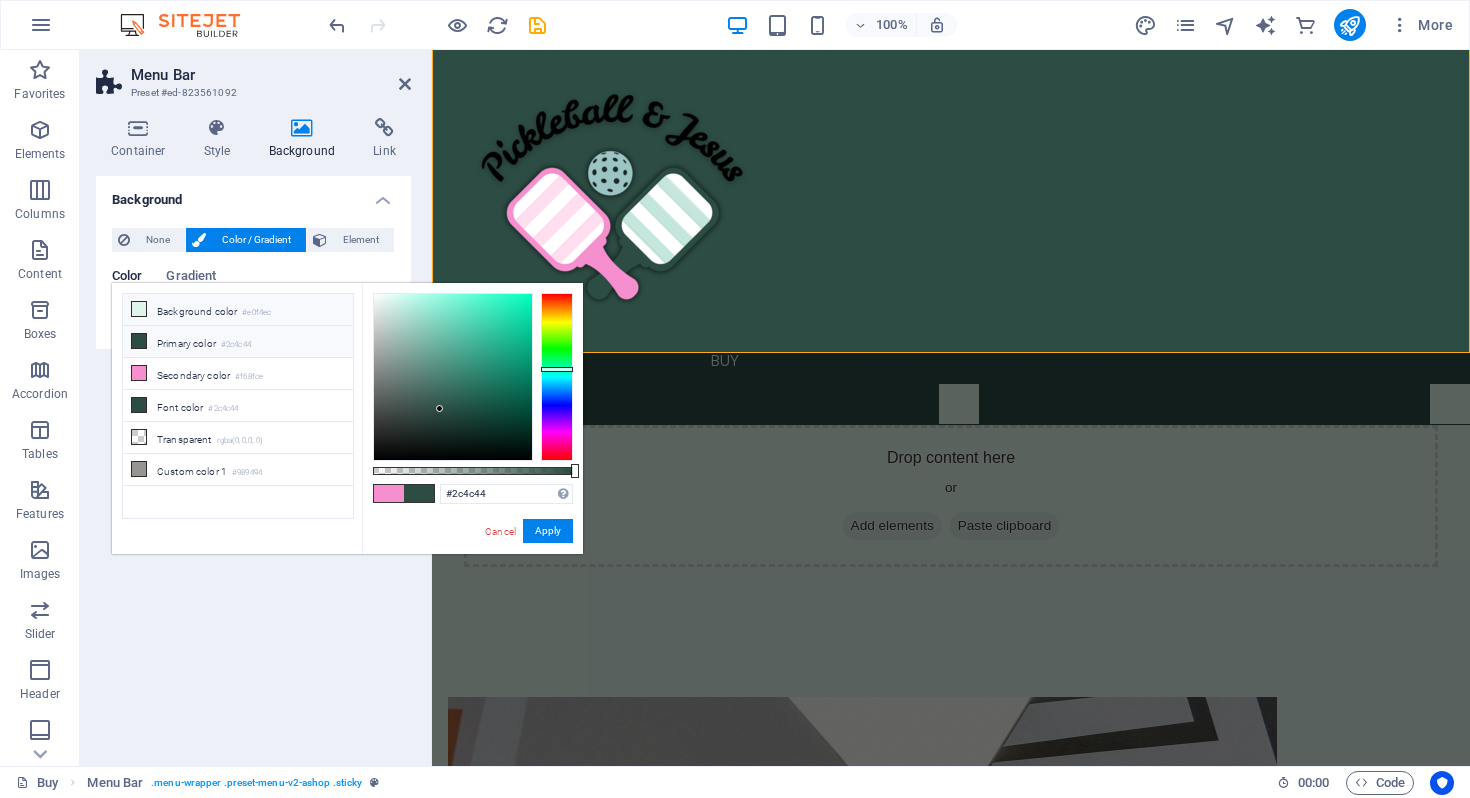 click on "Background color
#e0f4ec" at bounding box center [238, 310] 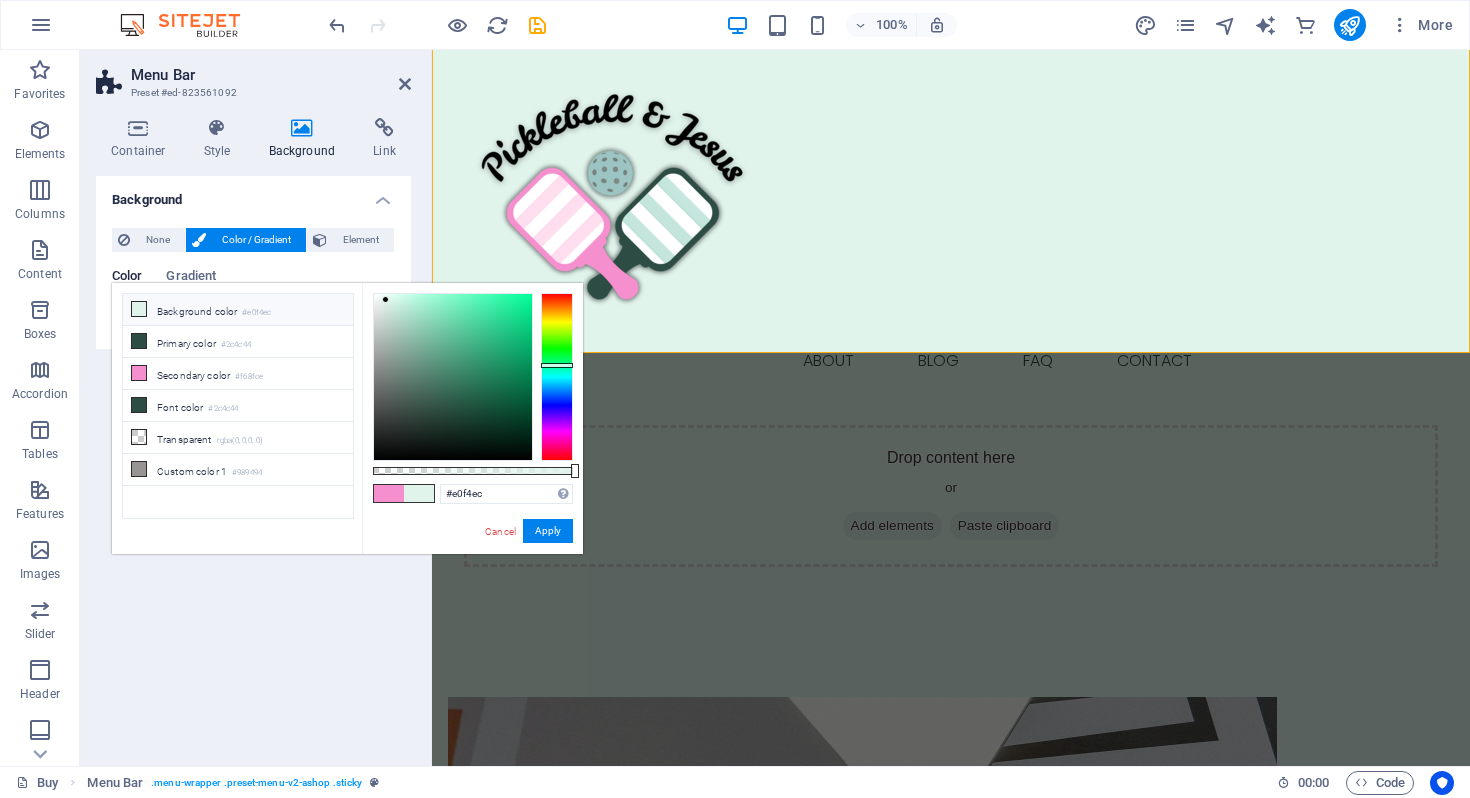 click on "Background color
#e0f4ec" at bounding box center (238, 310) 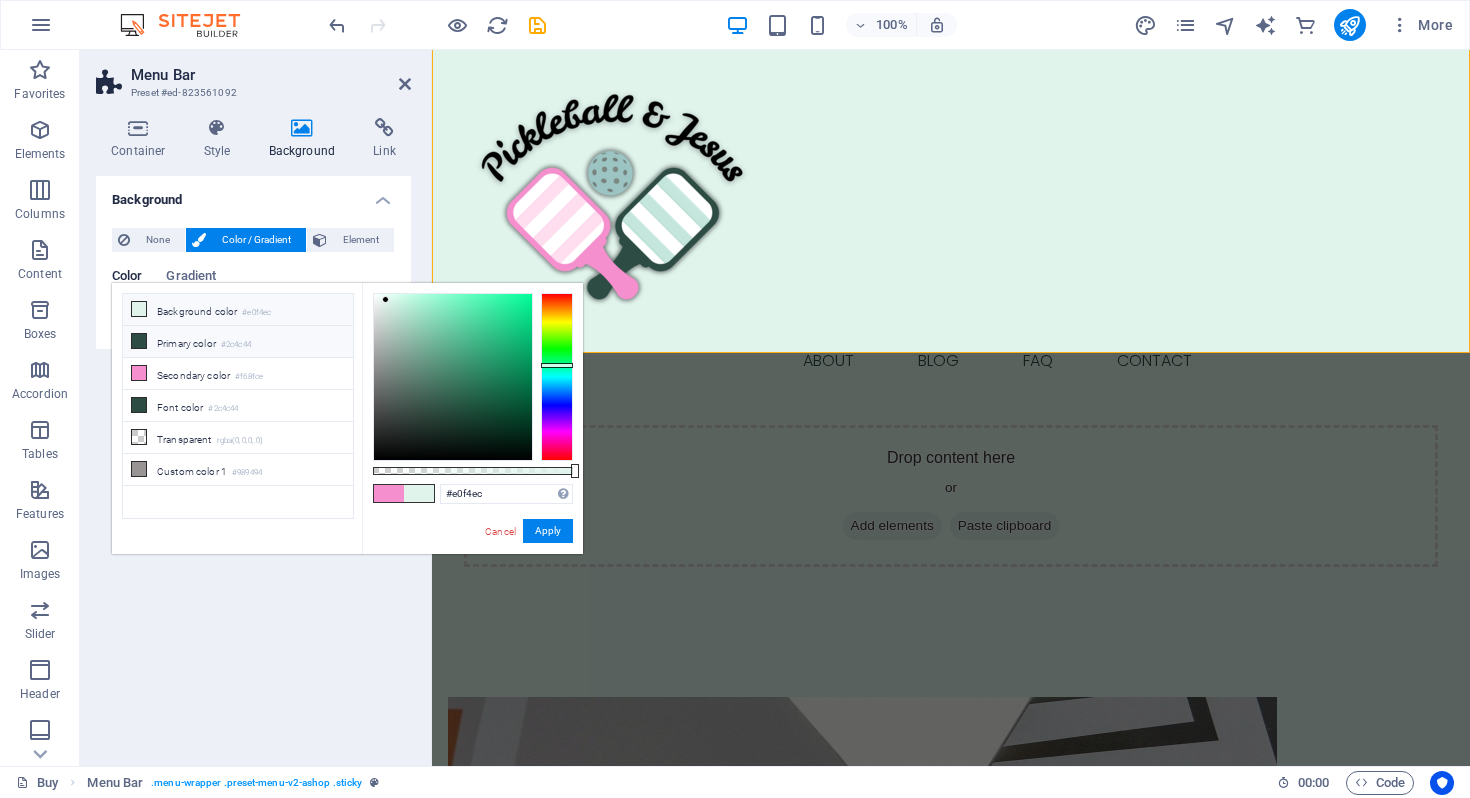 click on "Primary color
#2c4c44" at bounding box center (238, 342) 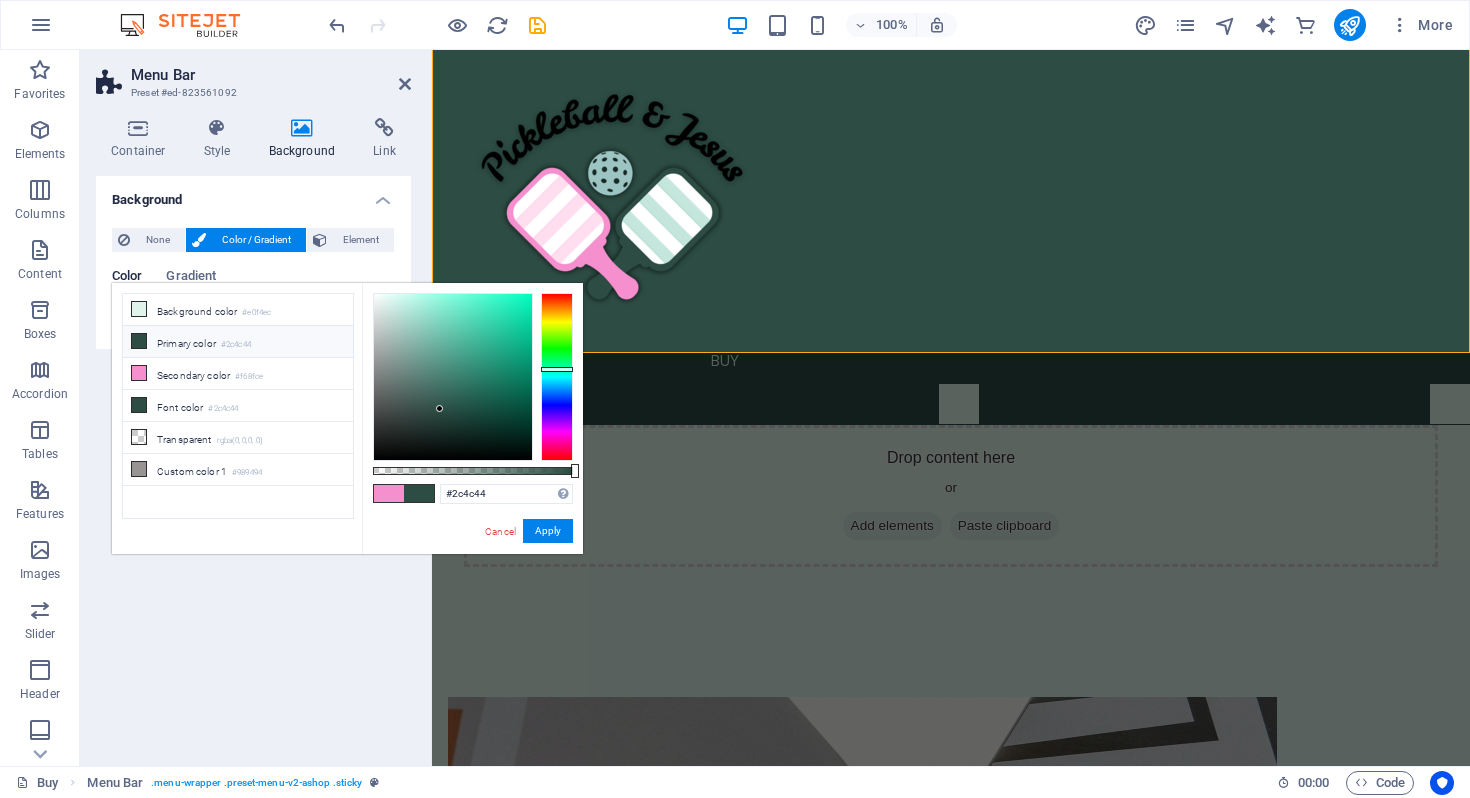 click on "#2c4c44 Supported formats #0852ed rgb(8, 82, 237) rgba(8, 82, 237, 90%) hsv(221,97,93) hsl(221, 93%, 48%) Cancel Apply" at bounding box center [472, 563] 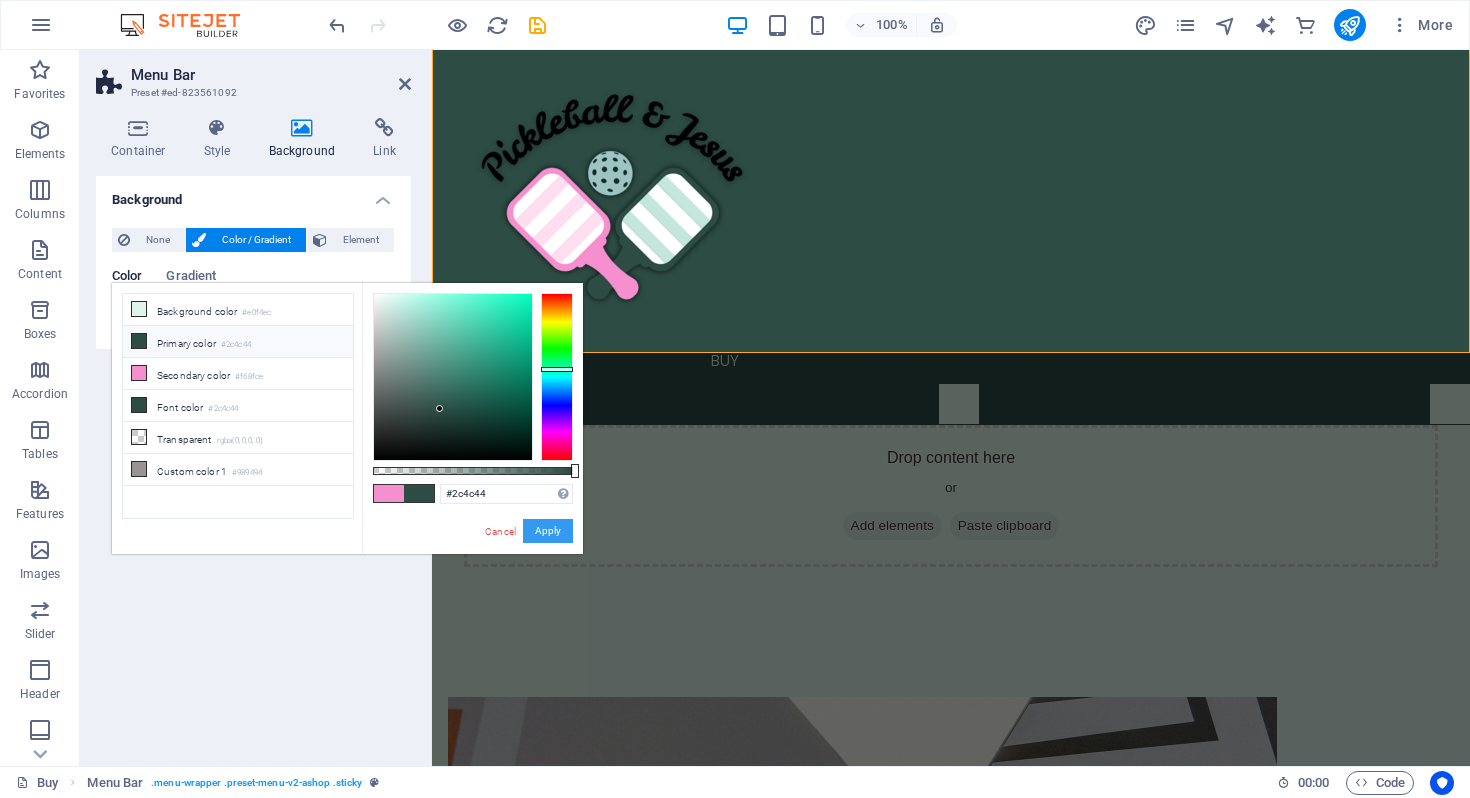 click on "Apply" at bounding box center [548, 531] 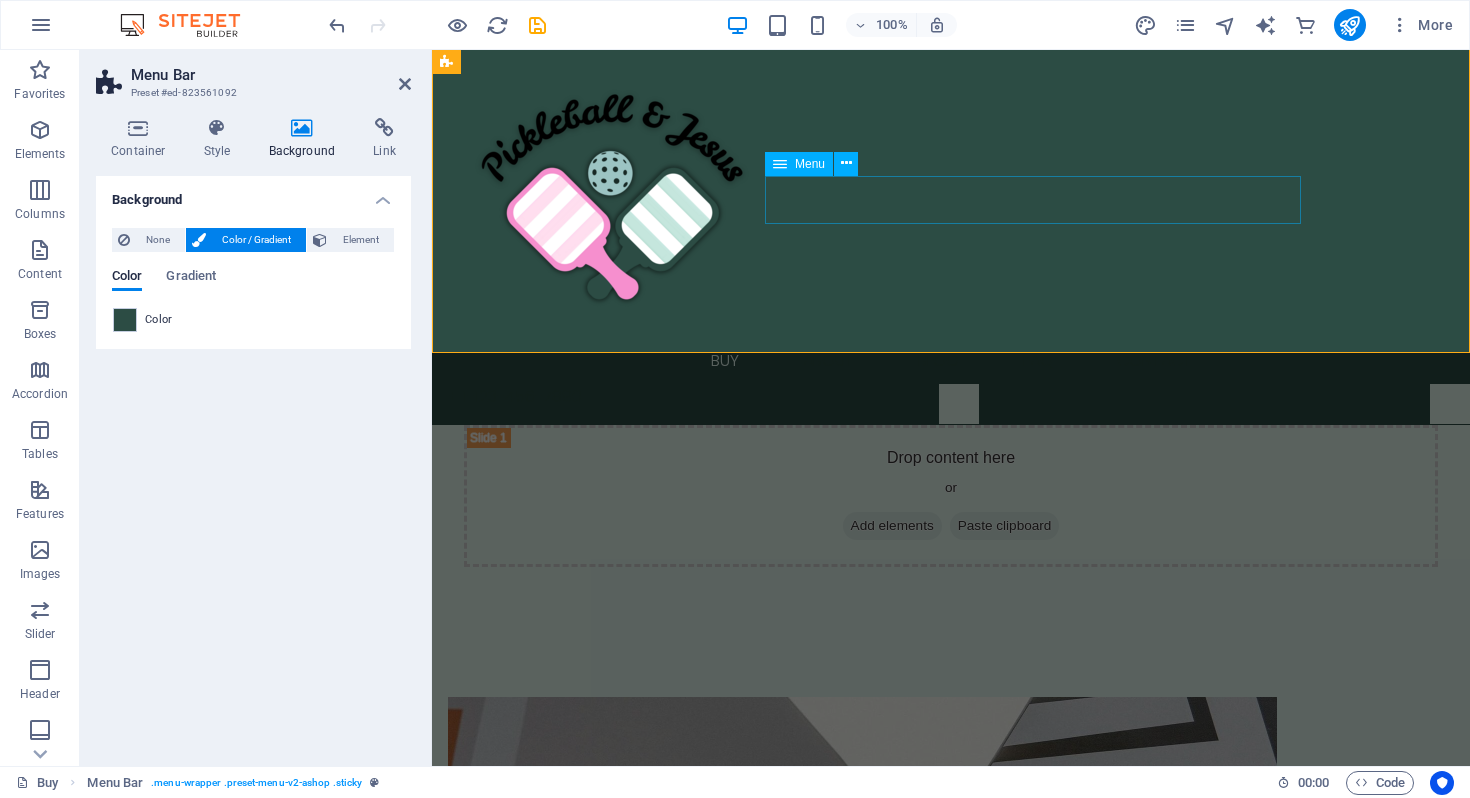 click on "Buy About Blog FAQ Contact" at bounding box center (951, 361) 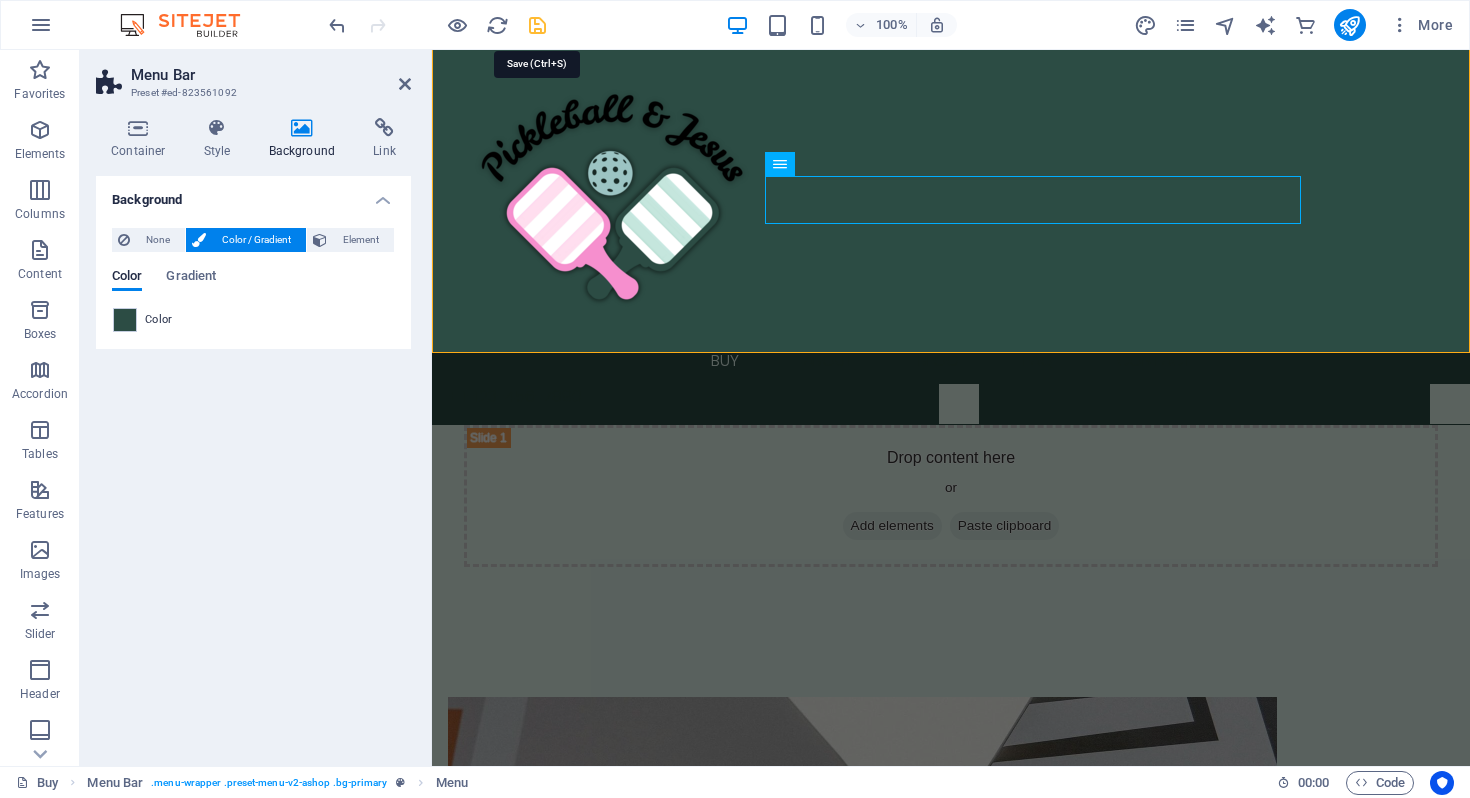click at bounding box center (537, 25) 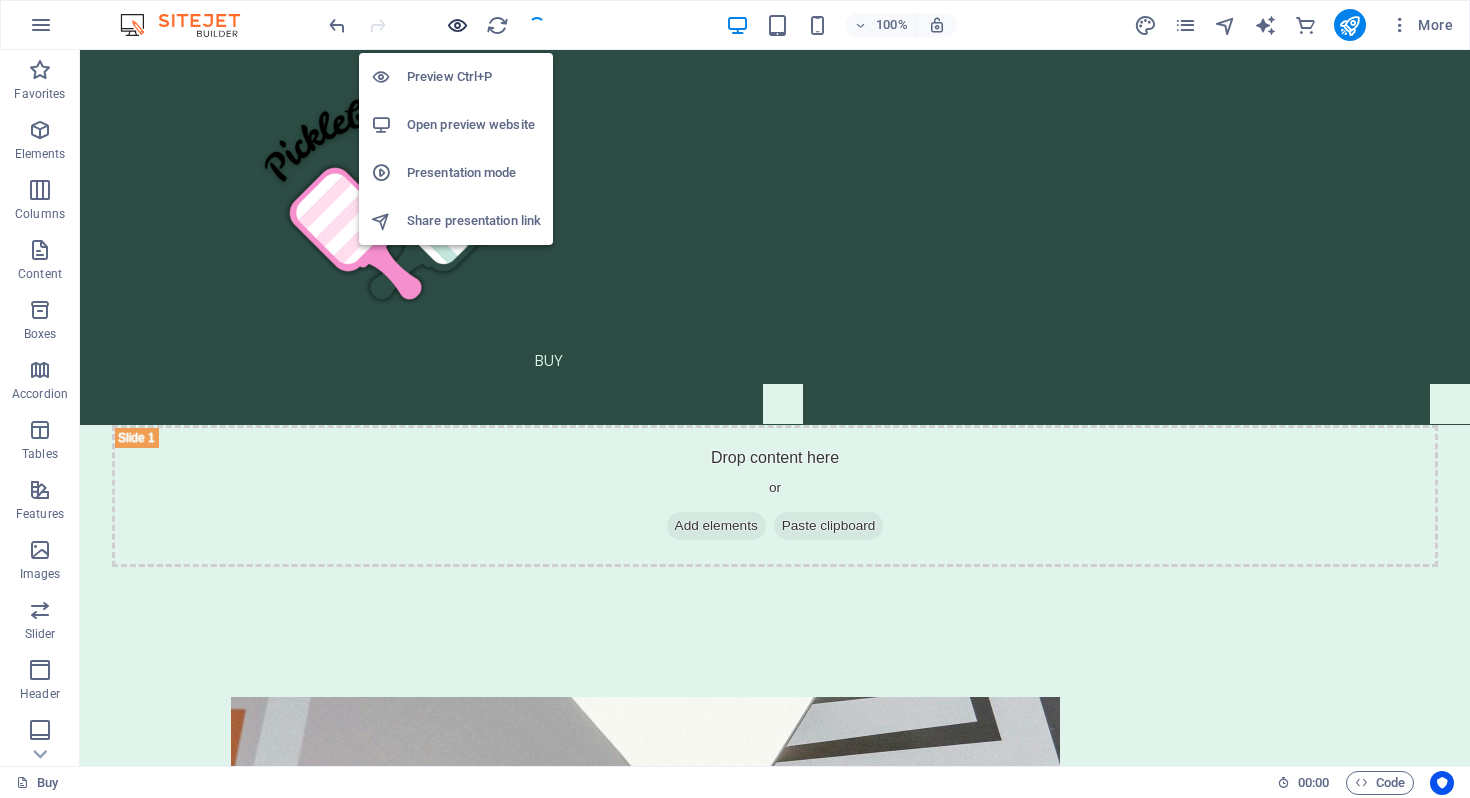 click at bounding box center [457, 25] 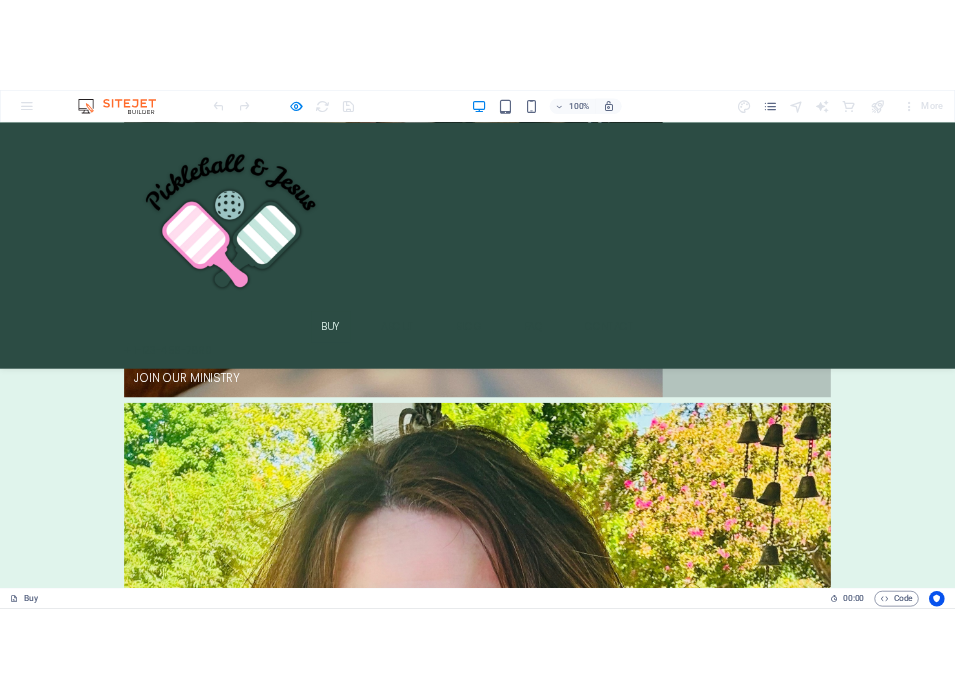 scroll, scrollTop: 0, scrollLeft: 0, axis: both 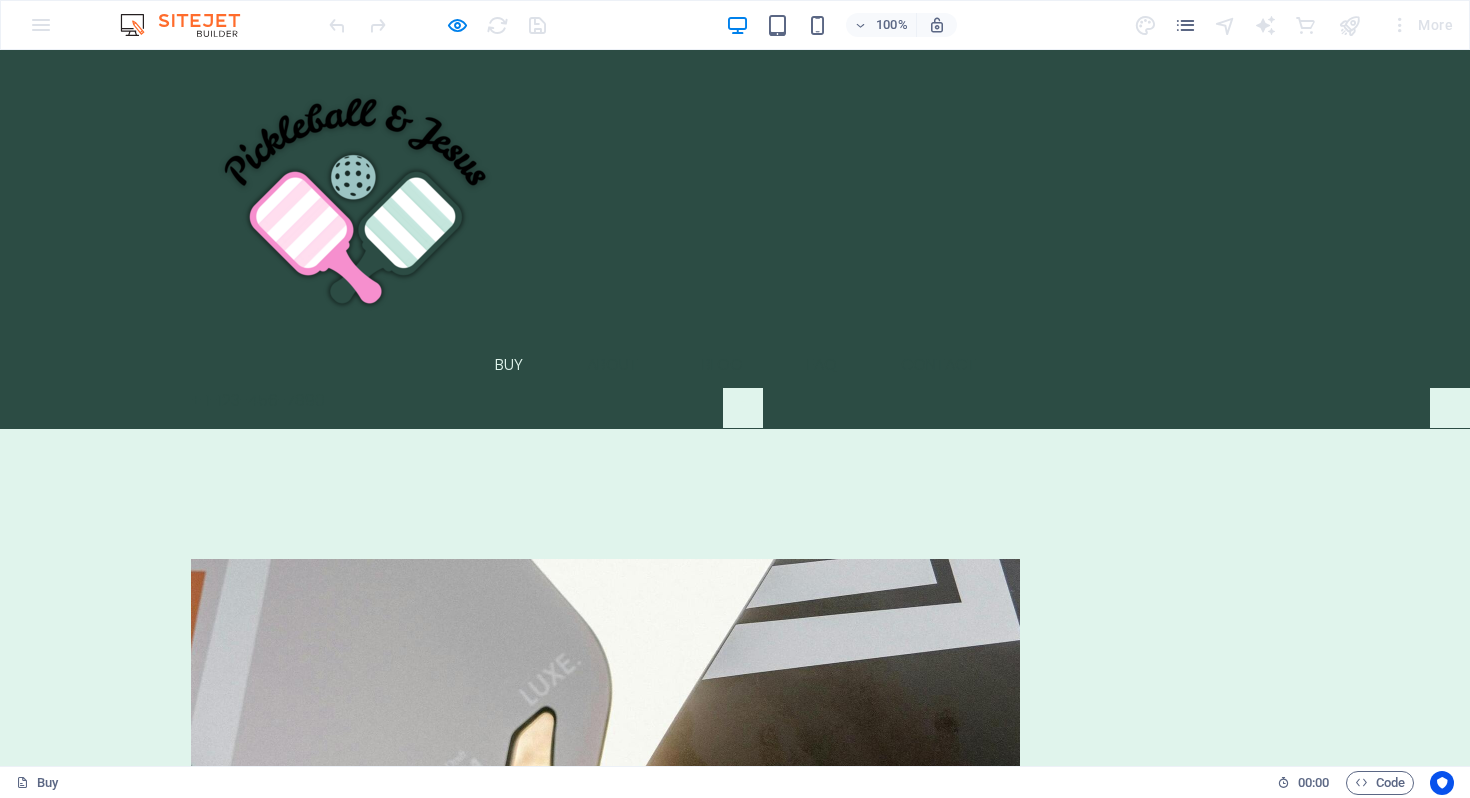 click at bounding box center [349, 203] 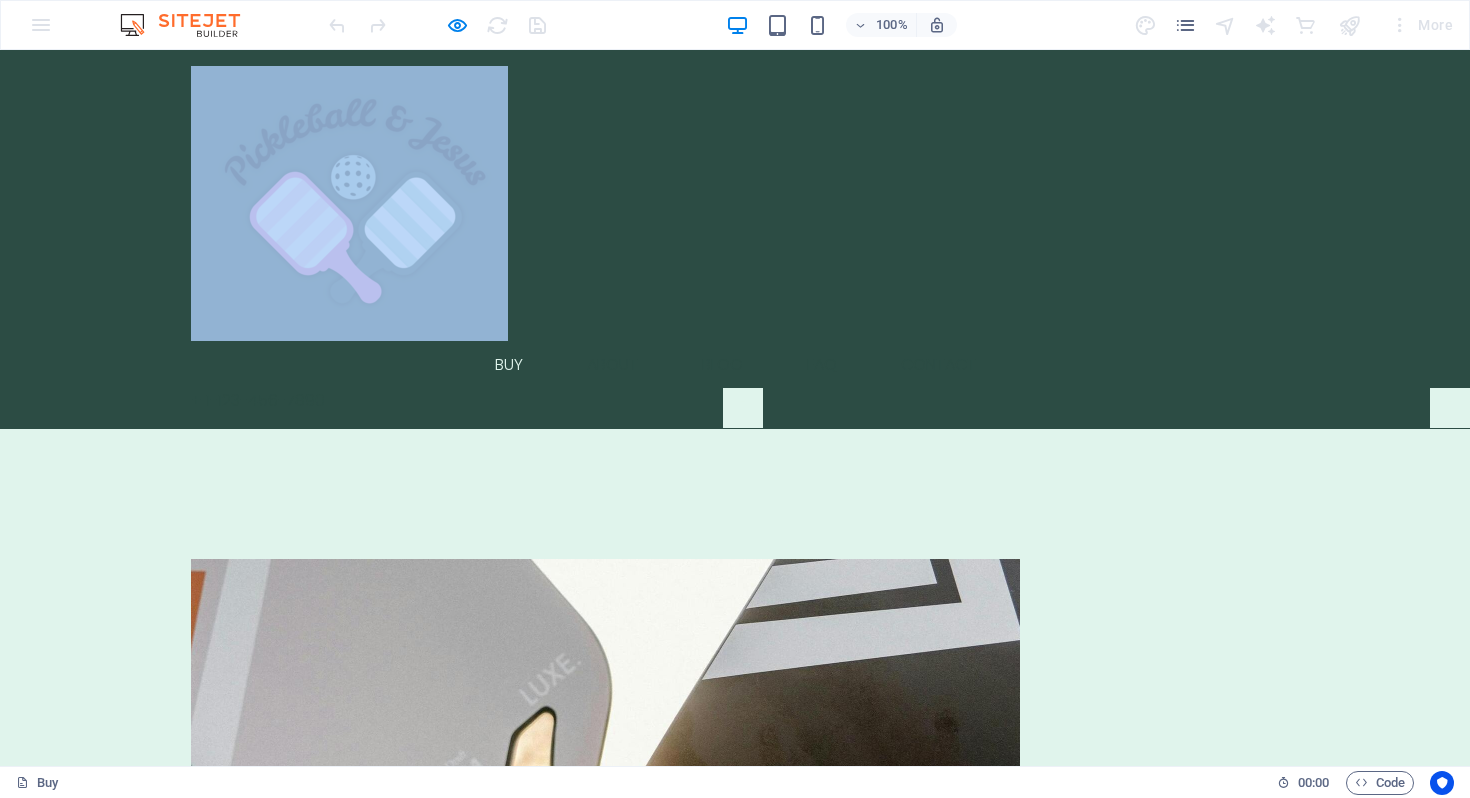 click on "Buy About Blog FAQ Contact   + 1-123-456-7890" at bounding box center (735, 239) 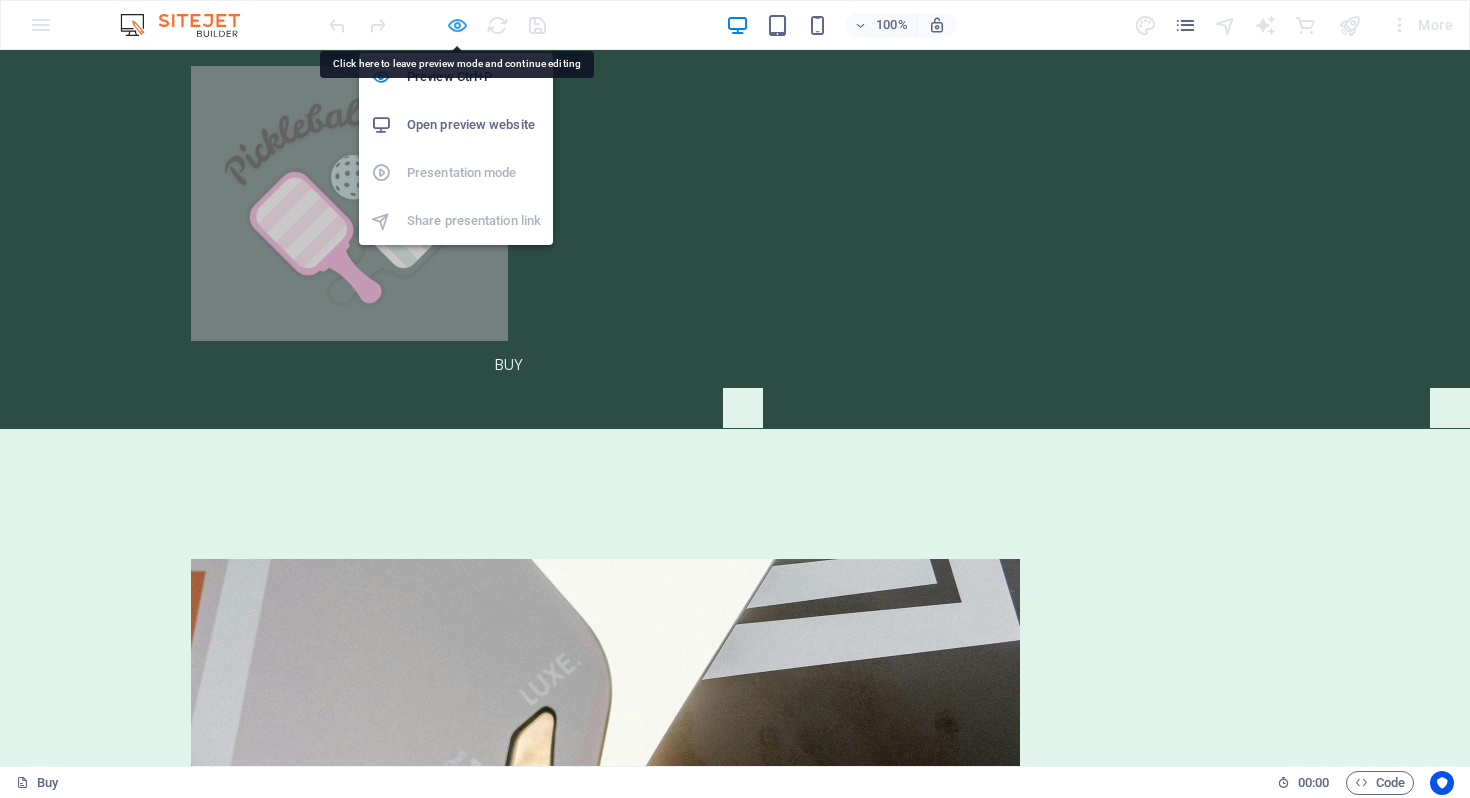 click at bounding box center (457, 25) 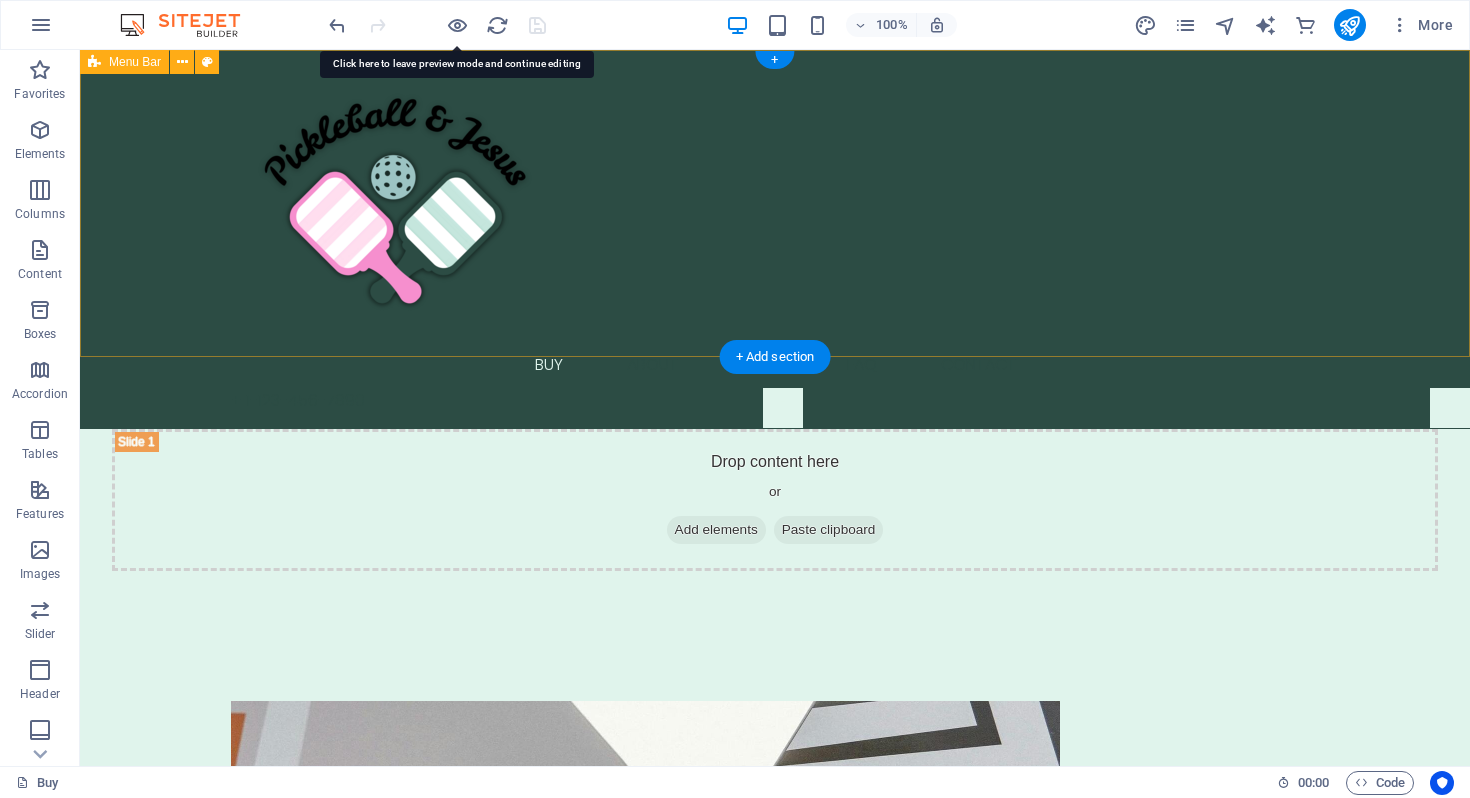 click on "Buy About Blog FAQ Contact   + 1-123-456-7890" at bounding box center [775, 239] 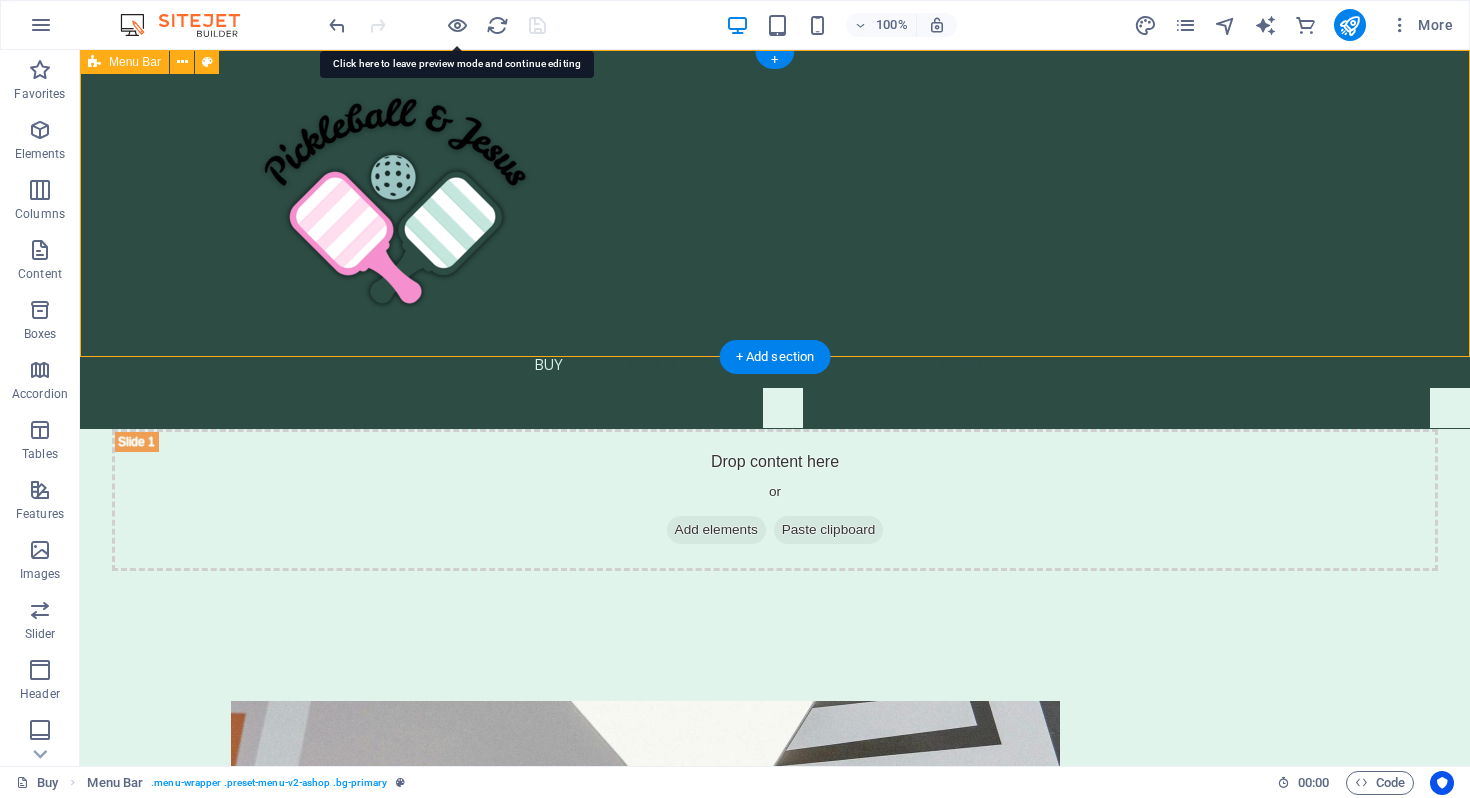 click on "Buy About Blog FAQ Contact   + 1-123-456-7890" at bounding box center [775, 239] 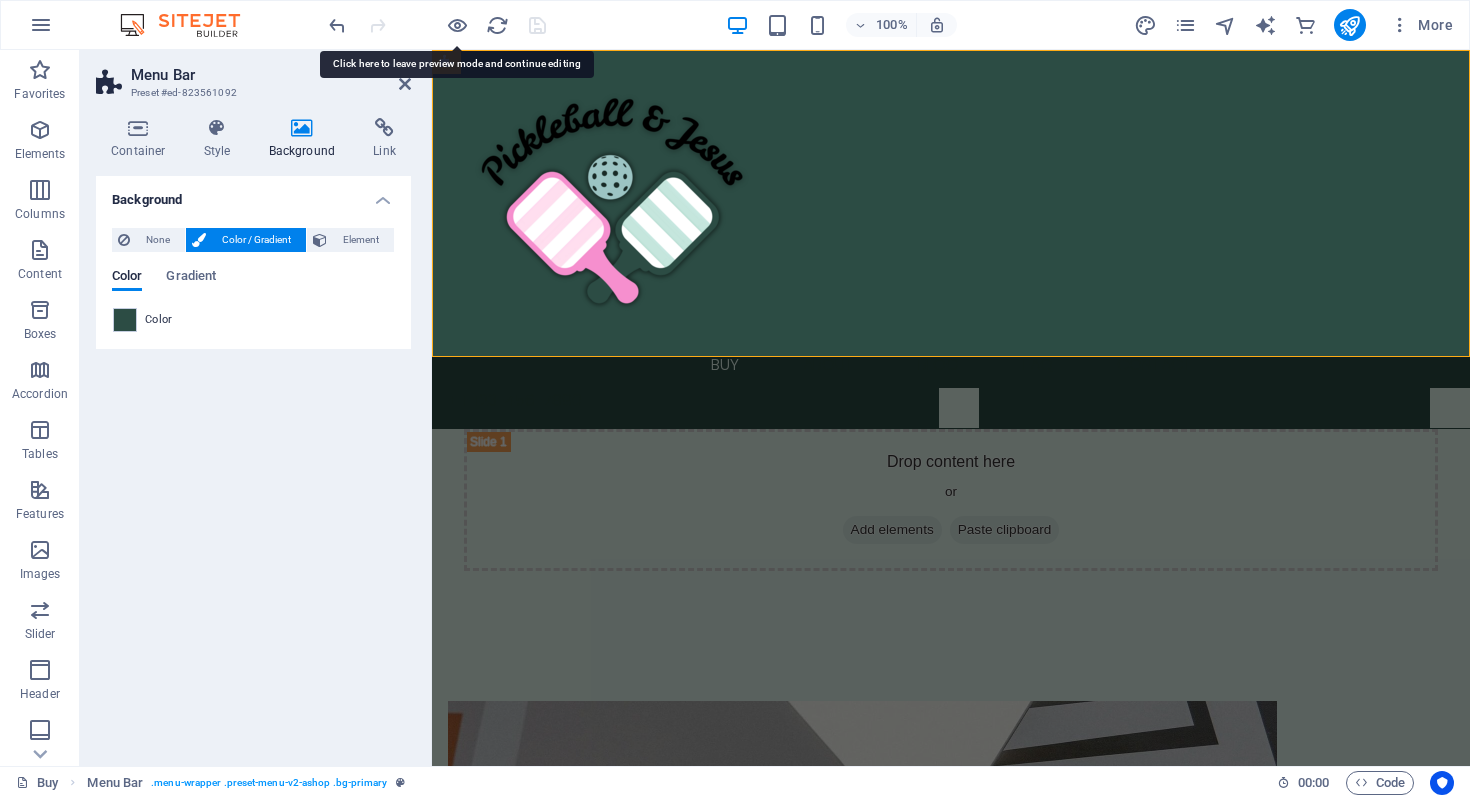 click on "Color" at bounding box center [159, 320] 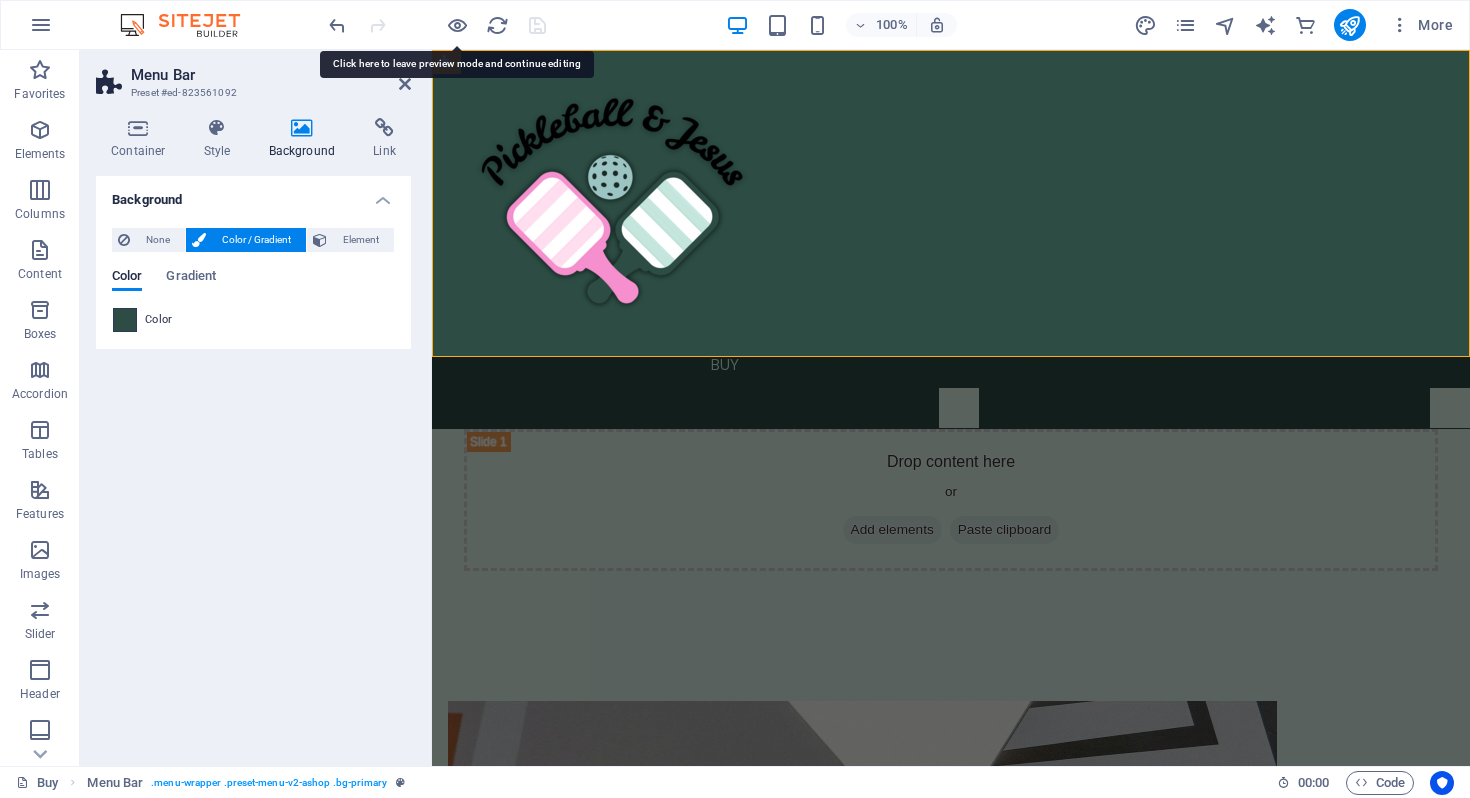 click at bounding box center (125, 320) 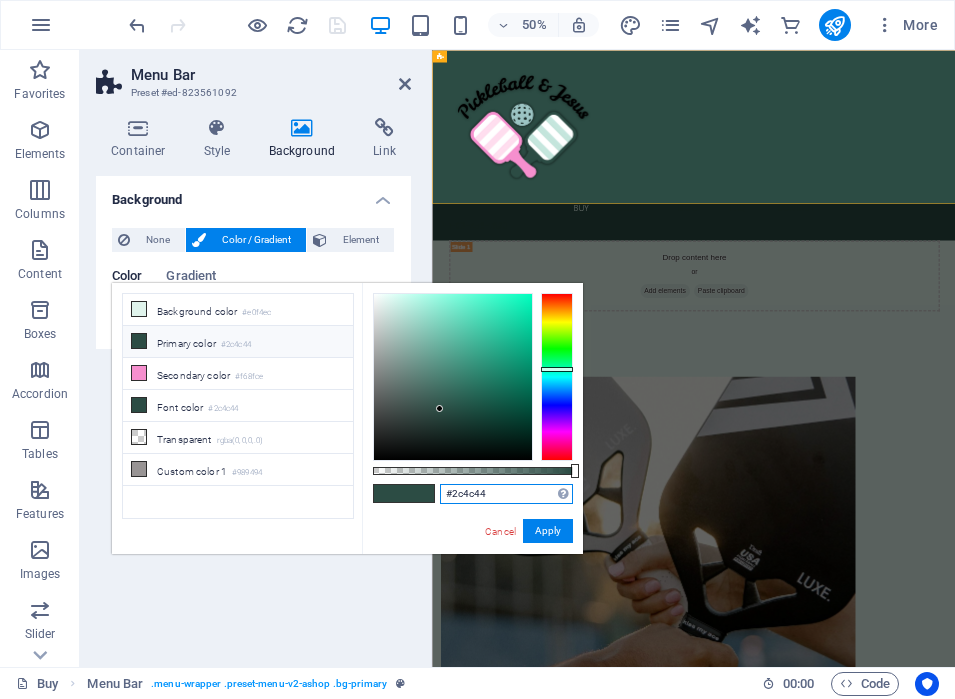 drag, startPoint x: 497, startPoint y: 485, endPoint x: 503, endPoint y: 498, distance: 14.3178215 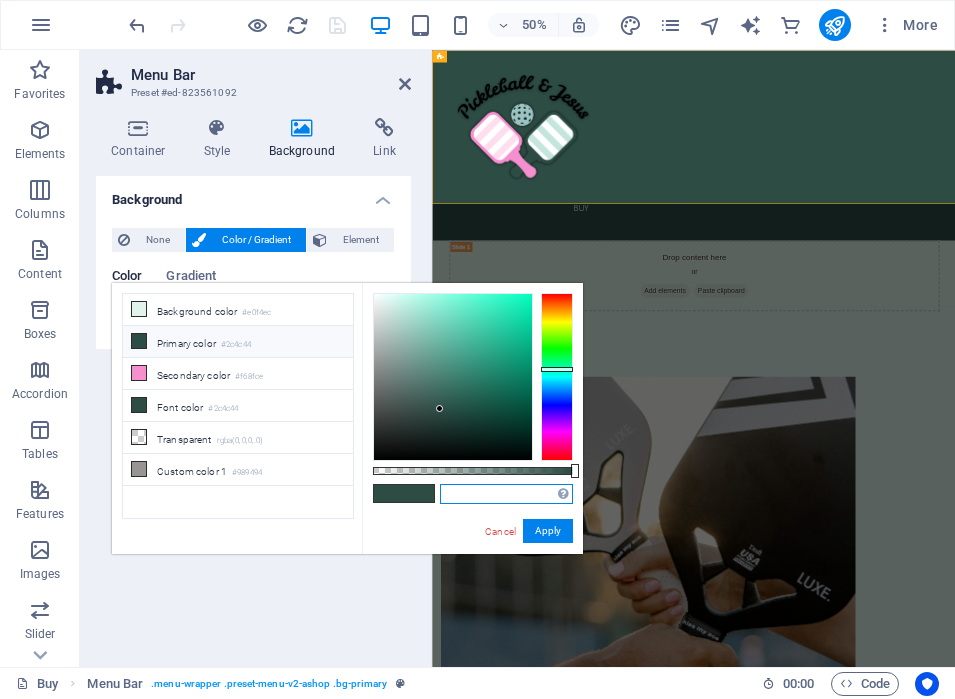 paste on "rgb(156, 196, 195)" 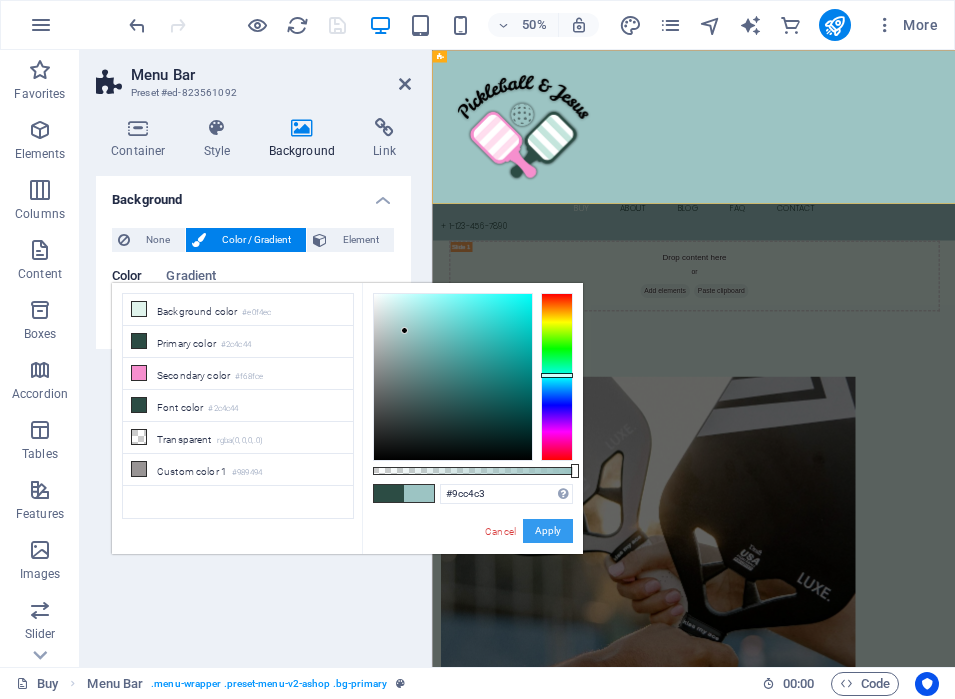 click on "Apply" at bounding box center [548, 531] 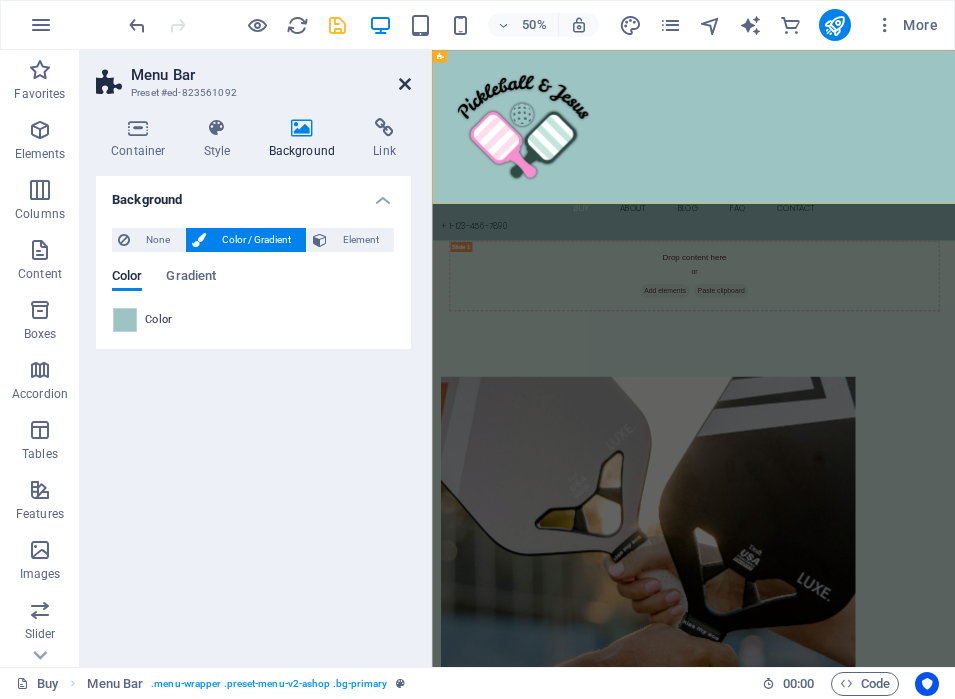 click at bounding box center [405, 84] 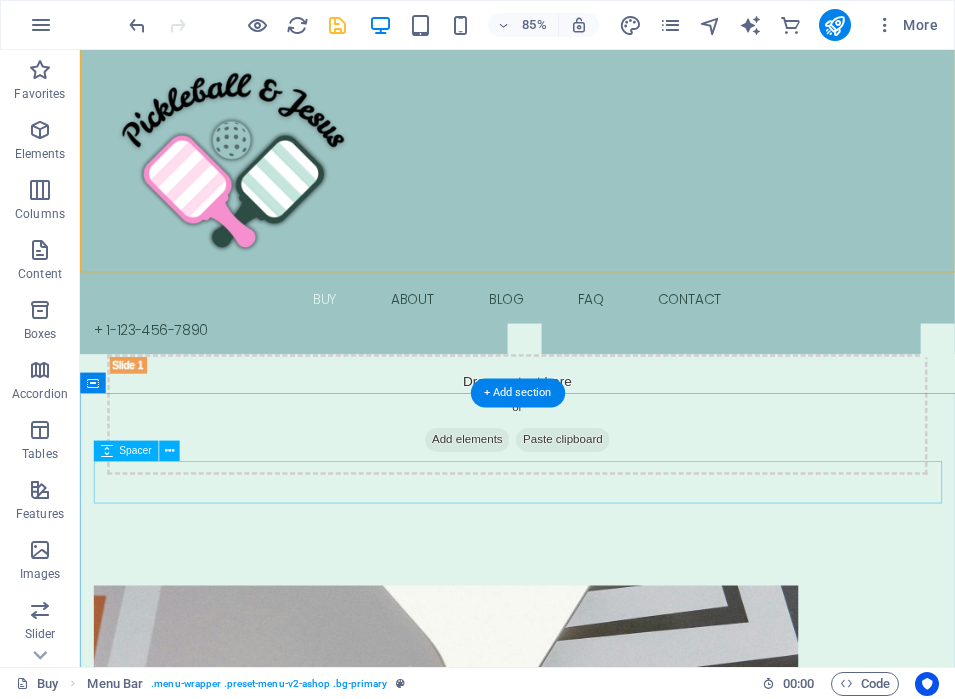scroll, scrollTop: 9, scrollLeft: 0, axis: vertical 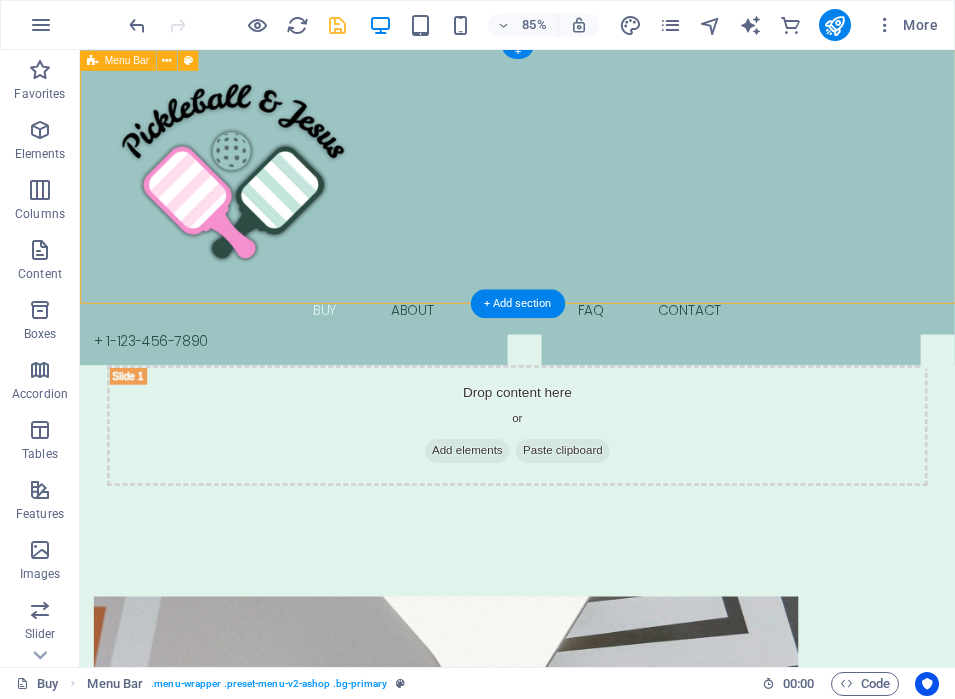click on "Buy About Blog FAQ Contact   + 1-123-456-7890" at bounding box center (594, 230) 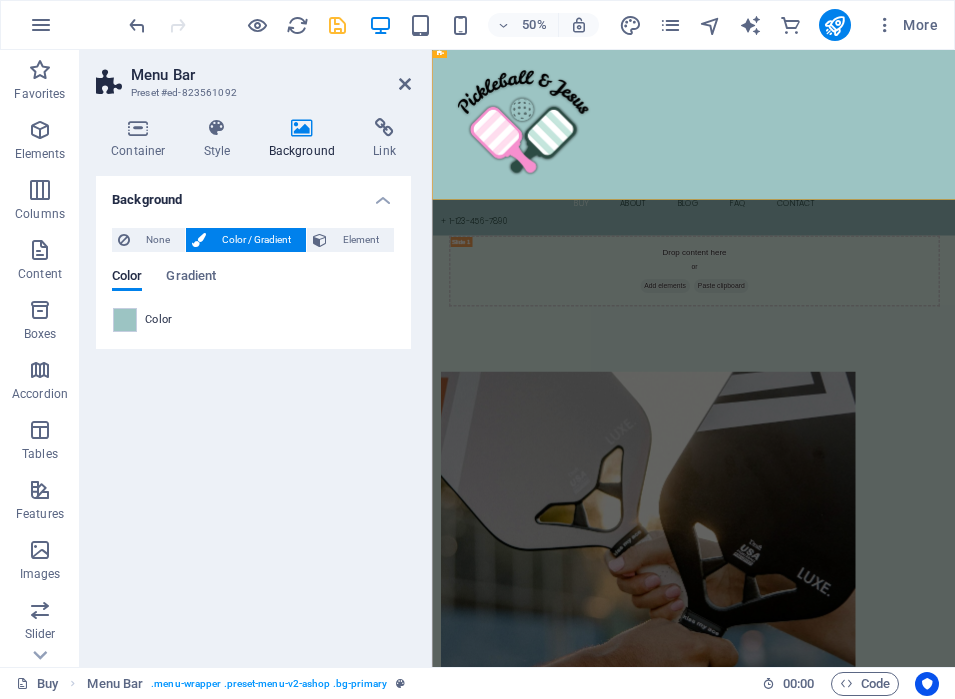 click on "Color" at bounding box center (253, 320) 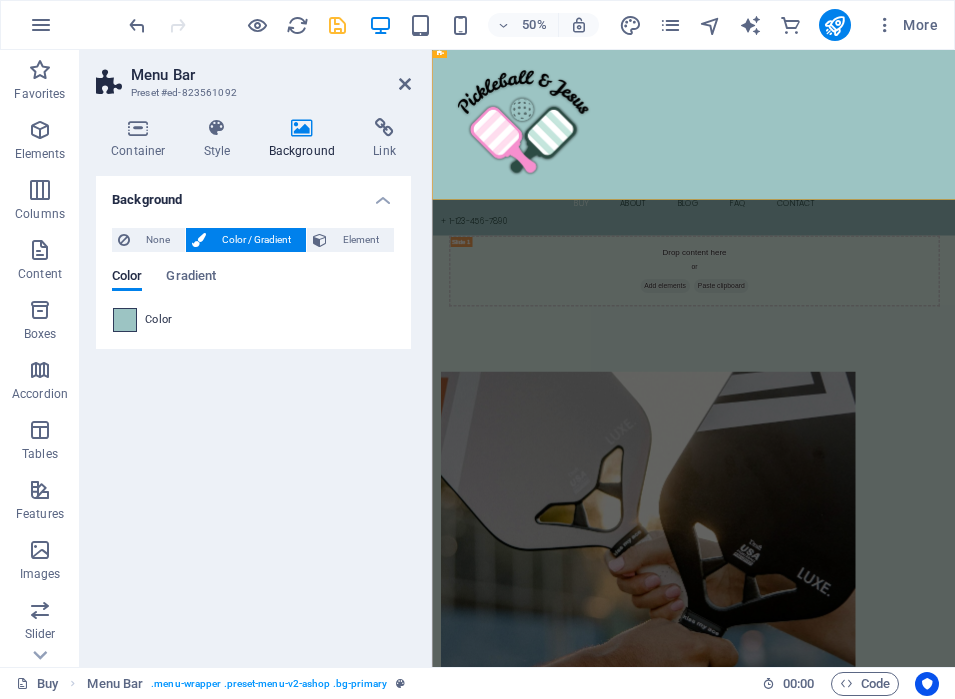 click at bounding box center (125, 320) 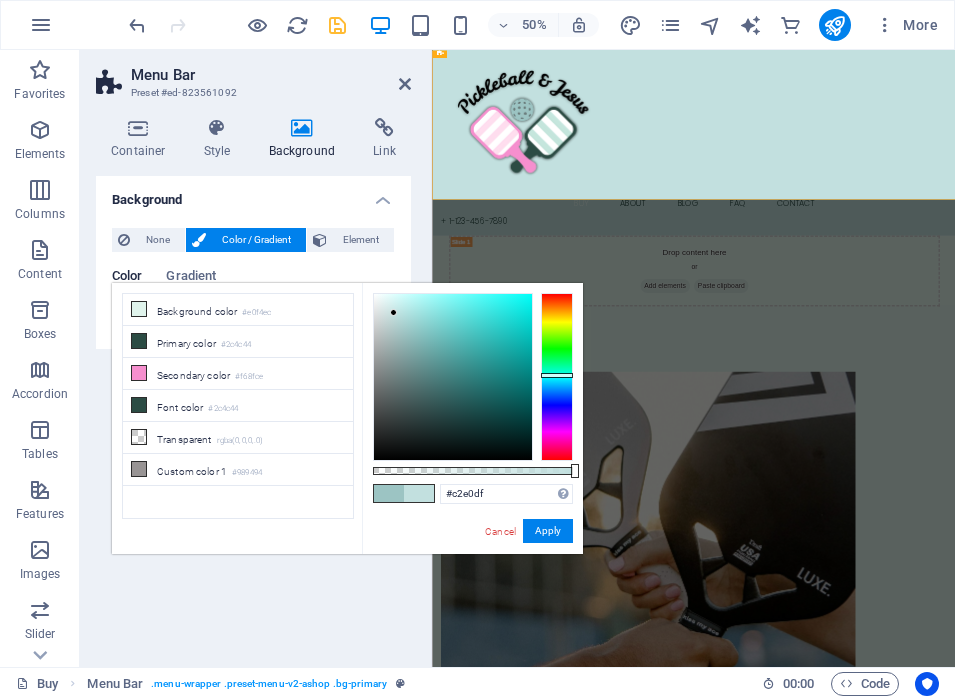 drag, startPoint x: 406, startPoint y: 335, endPoint x: 394, endPoint y: 313, distance: 25.059929 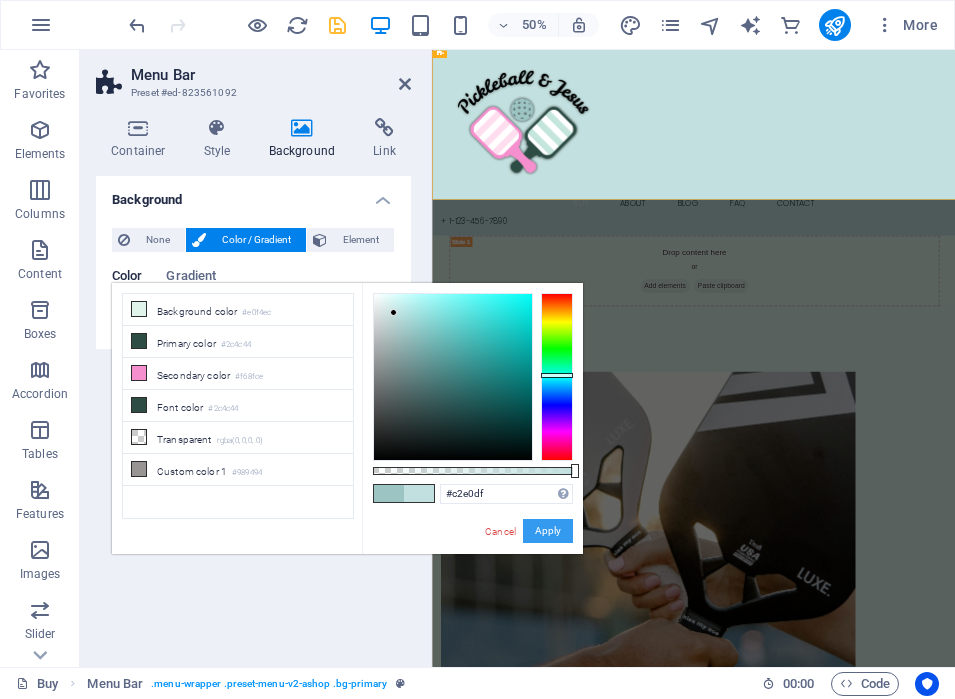 click on "Apply" at bounding box center [548, 531] 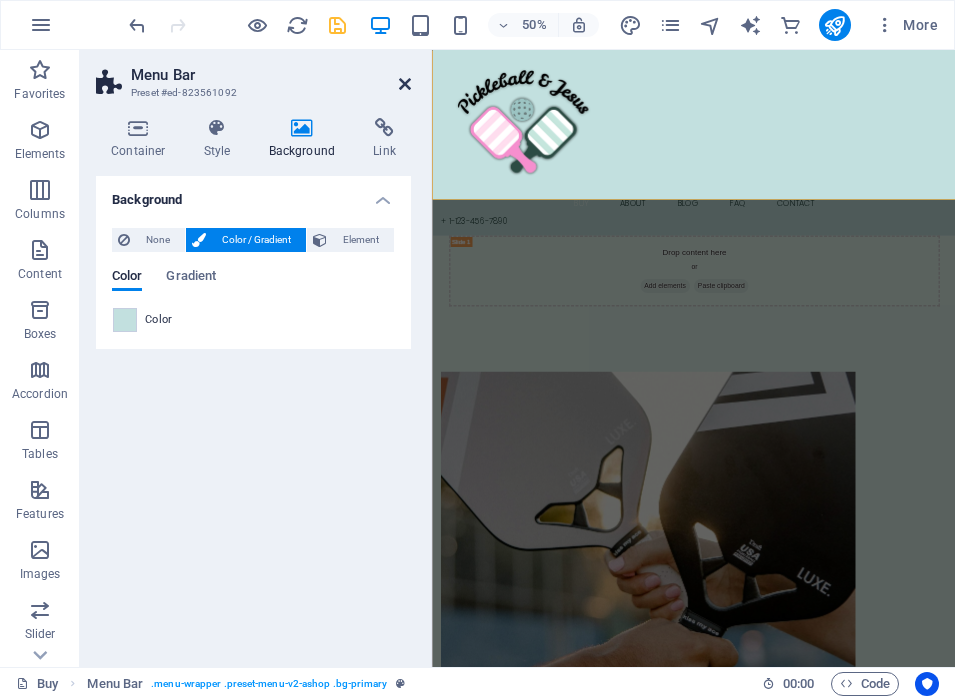 click at bounding box center [405, 84] 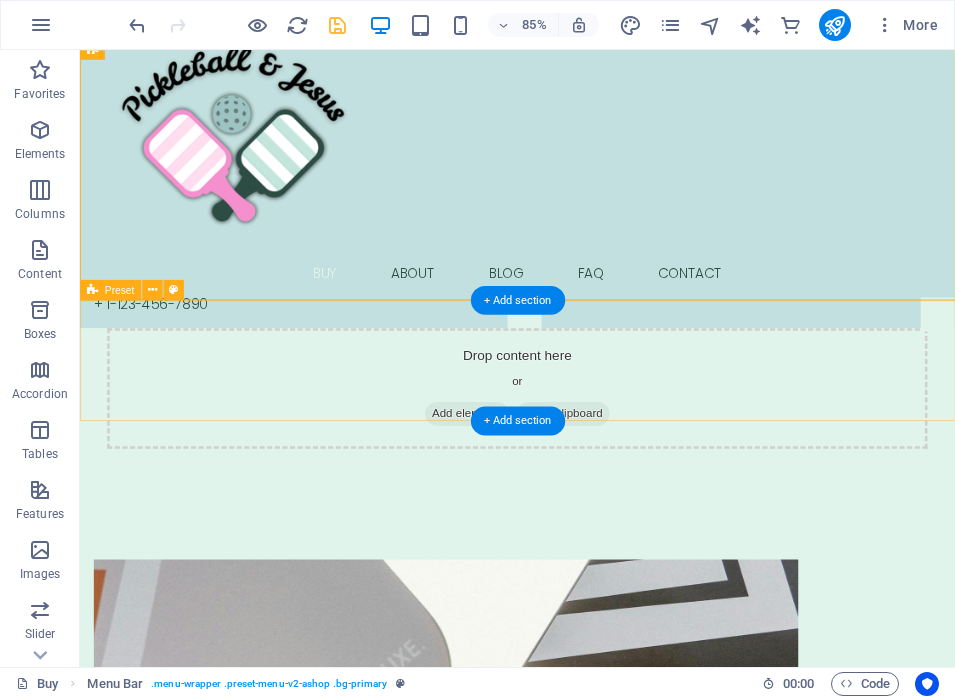 scroll, scrollTop: 59, scrollLeft: 0, axis: vertical 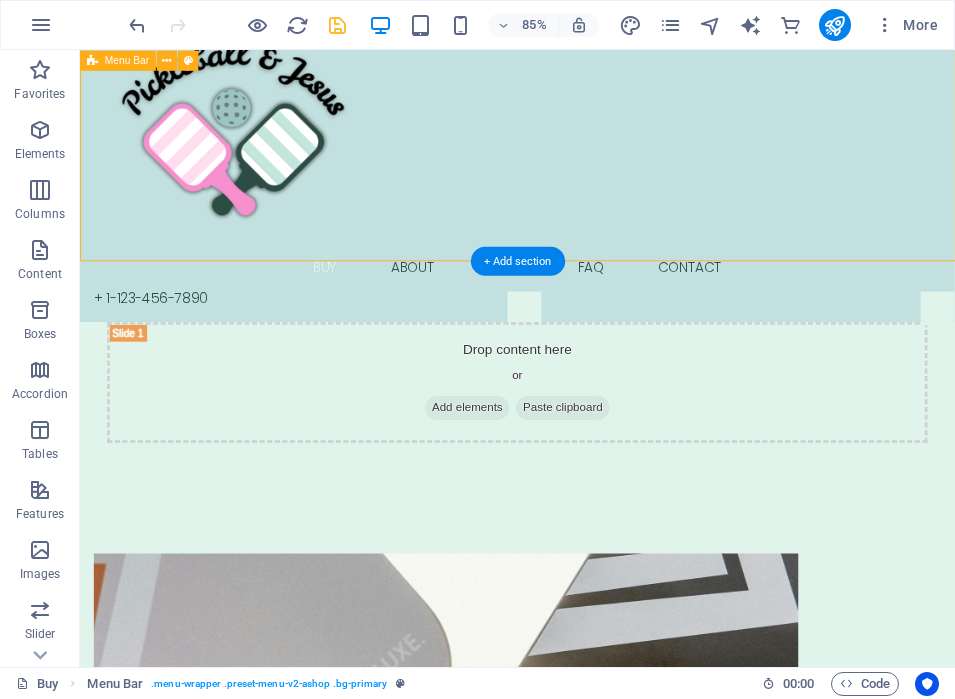 click on "Buy About Blog FAQ Contact   + 1-123-456-7890" at bounding box center (594, 180) 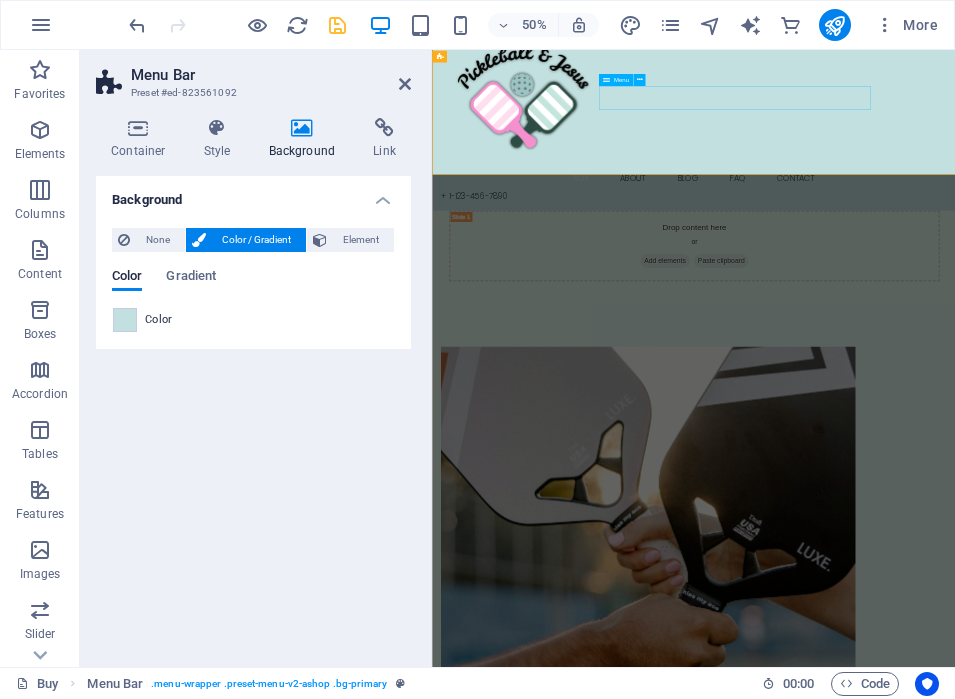 click on "Buy About Blog FAQ Contact" at bounding box center (955, 306) 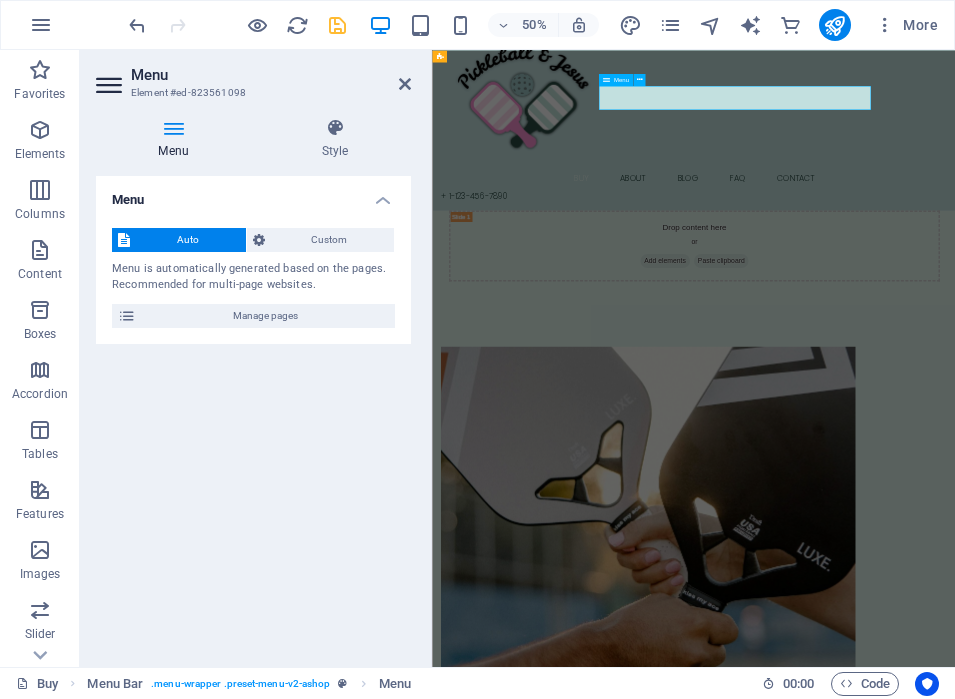 click on "Buy About Blog FAQ Contact" at bounding box center [955, 306] 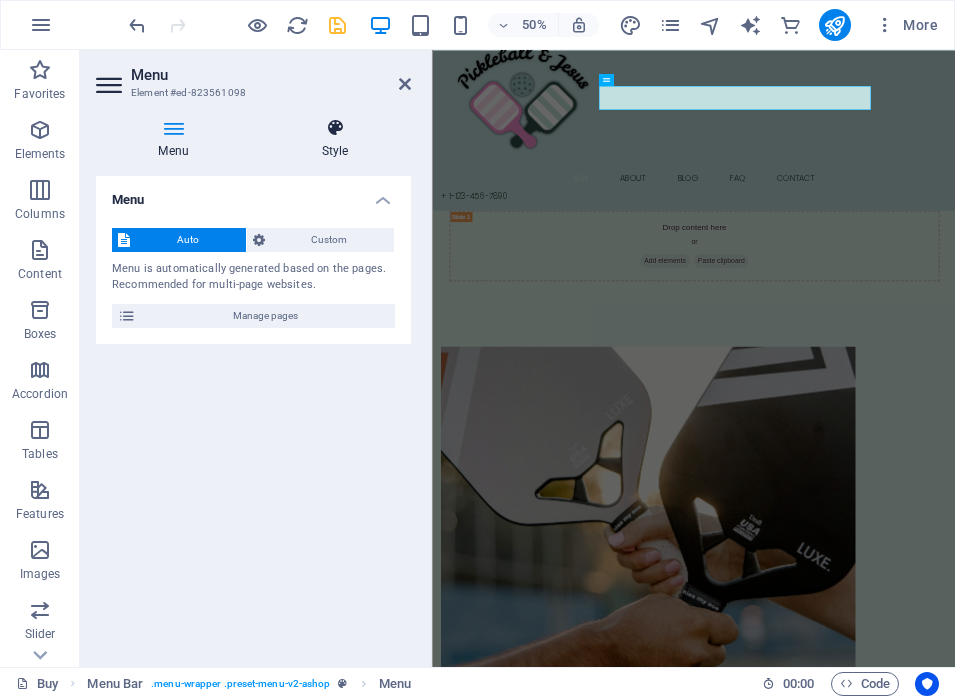 click on "Style" at bounding box center (335, 139) 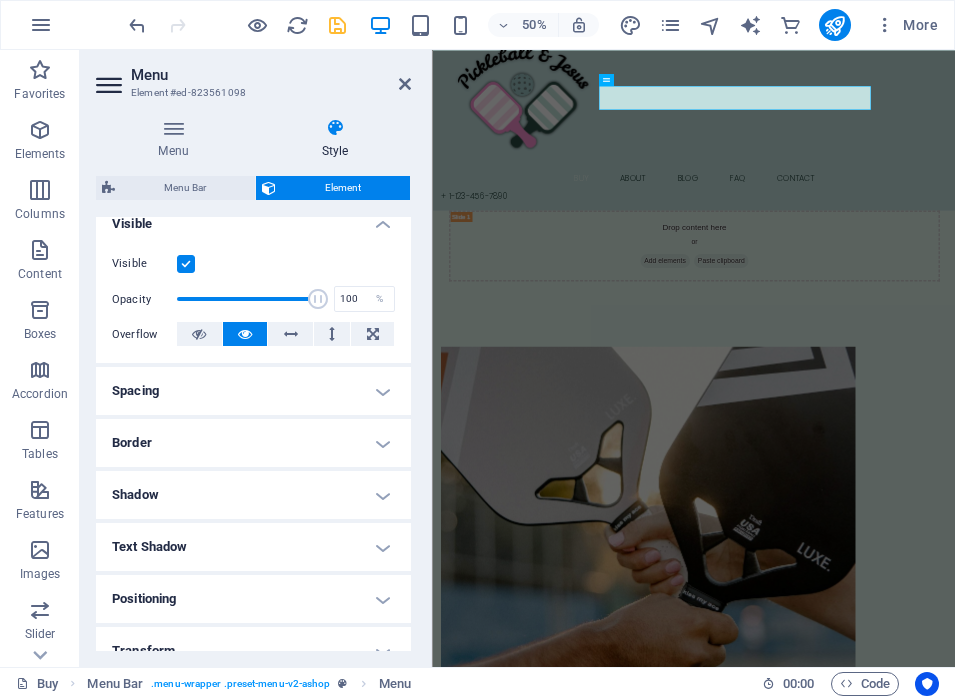 scroll, scrollTop: 137, scrollLeft: 0, axis: vertical 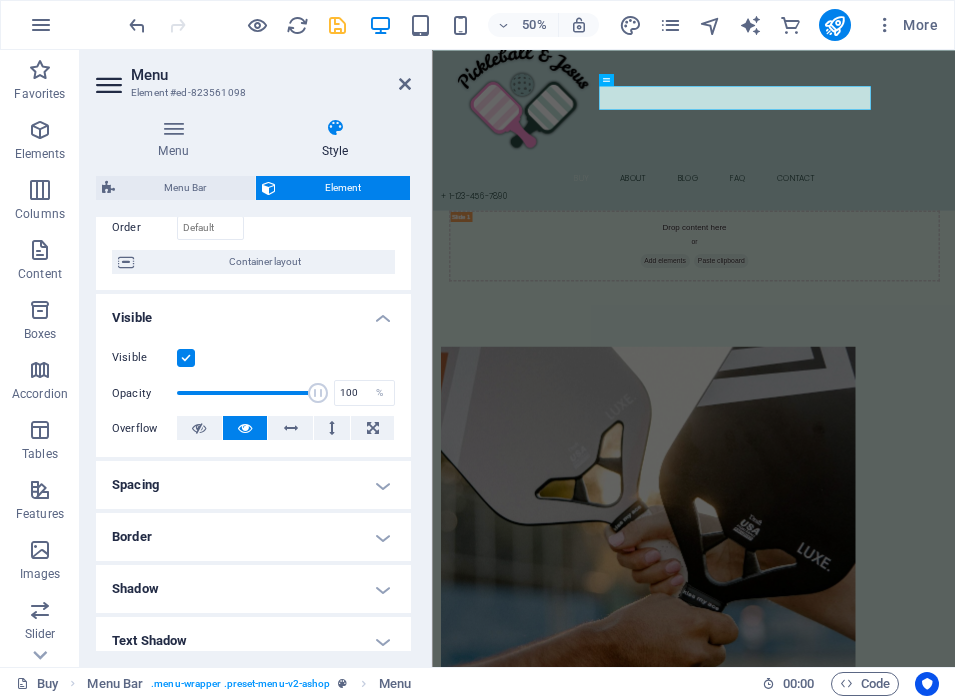 click on "Element" at bounding box center (343, 188) 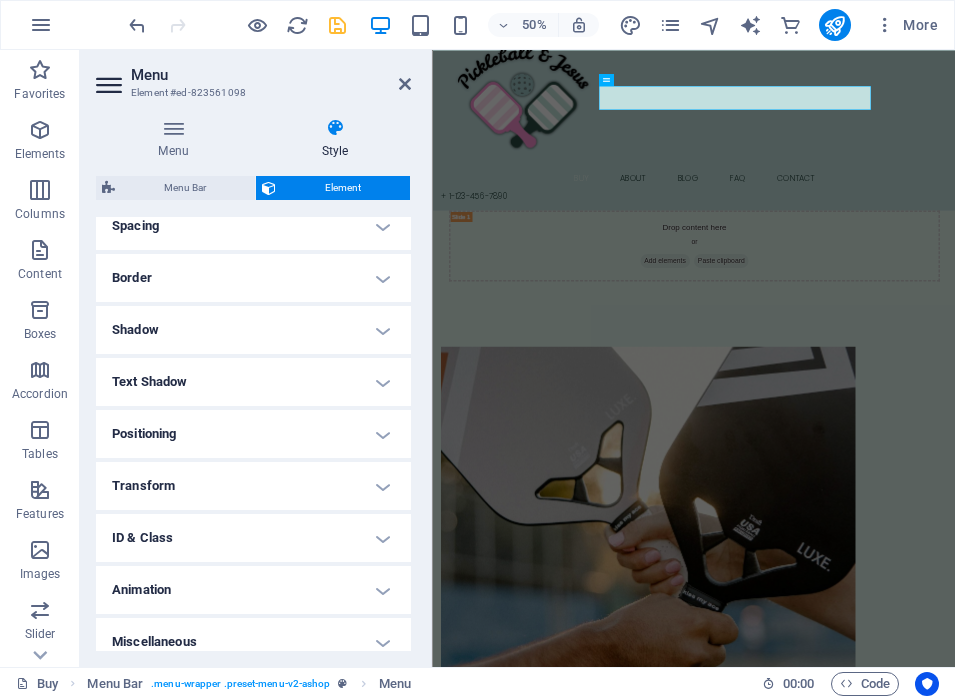 scroll, scrollTop: 411, scrollLeft: 0, axis: vertical 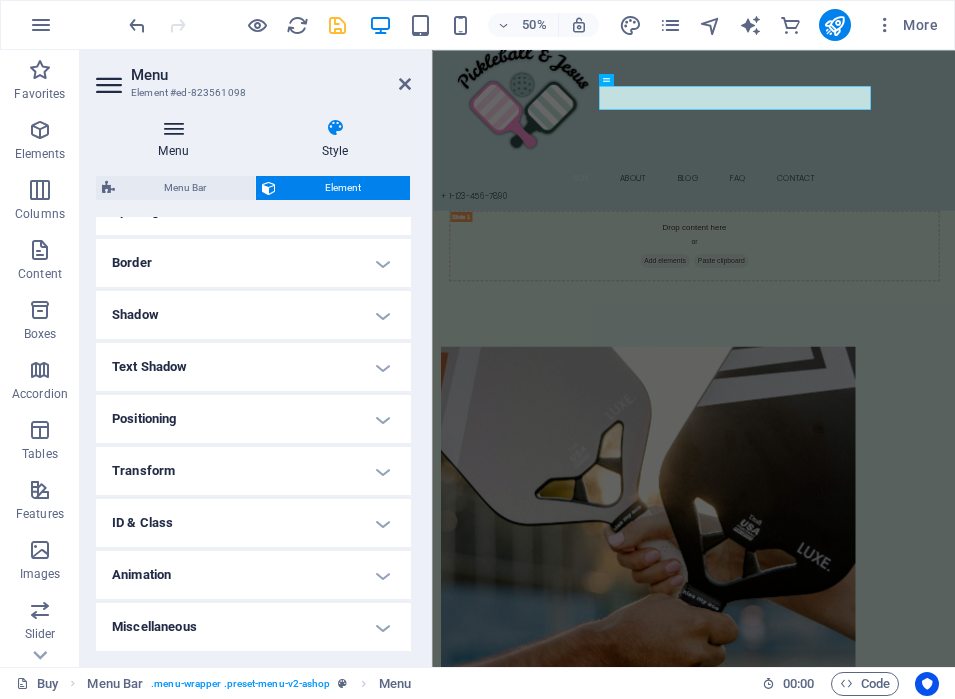 click on "Menu" at bounding box center [177, 139] 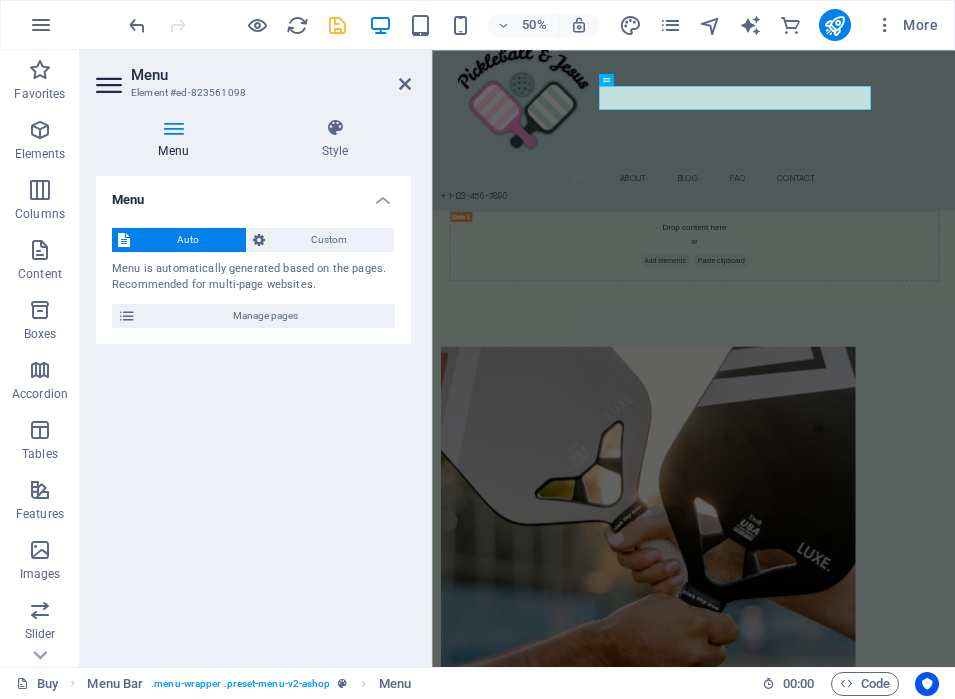 click on "Menu" at bounding box center [253, 194] 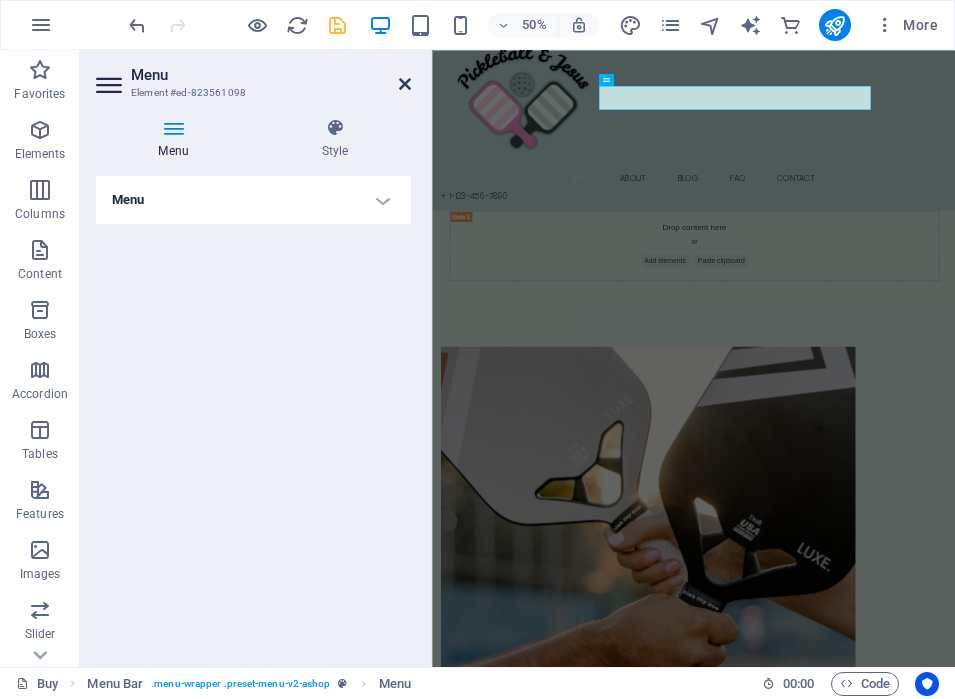 click at bounding box center (405, 84) 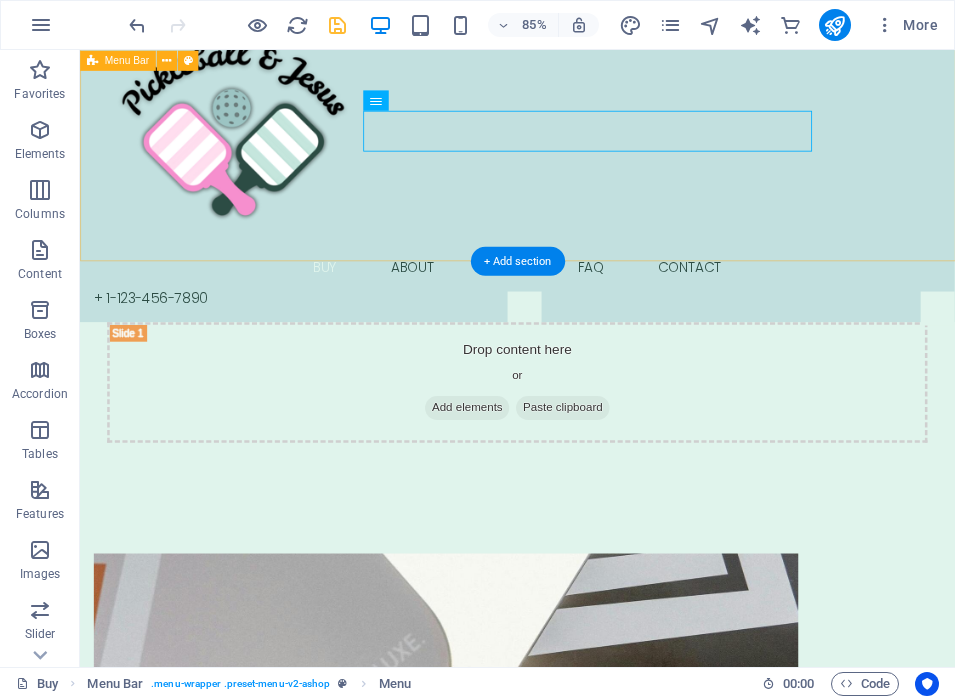click on "Buy About Blog FAQ Contact   + 1-123-456-7890" at bounding box center (594, 180) 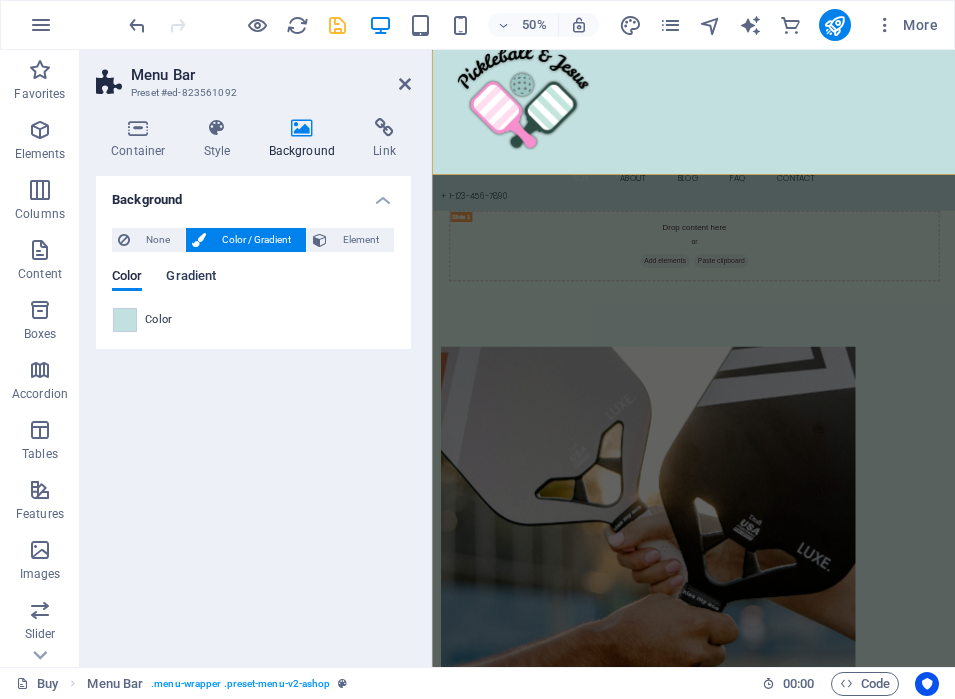 click on "Gradient" at bounding box center [191, 278] 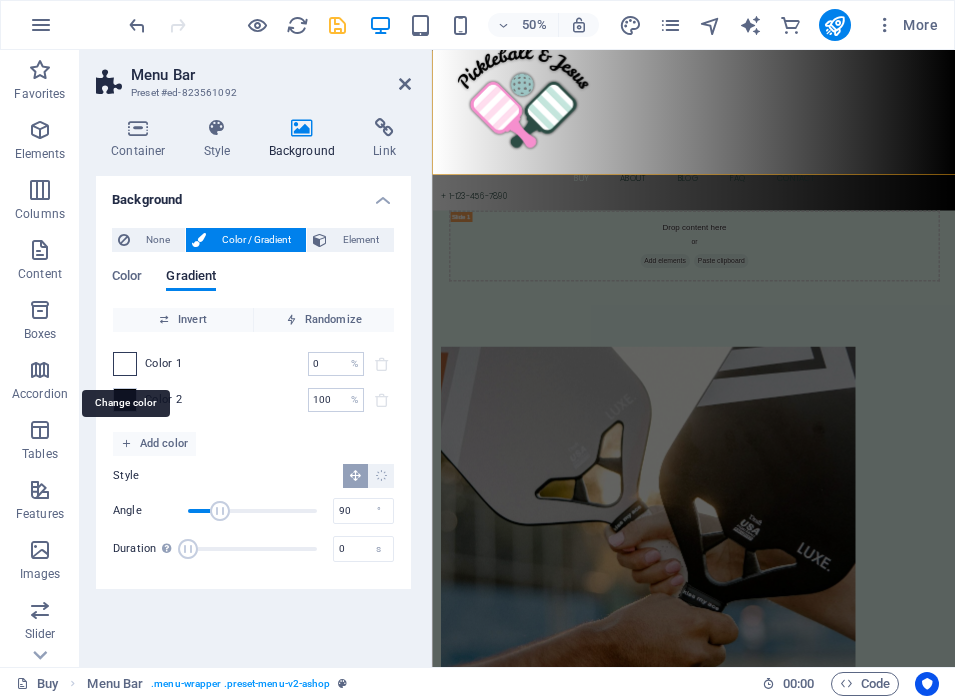 click at bounding box center [125, 364] 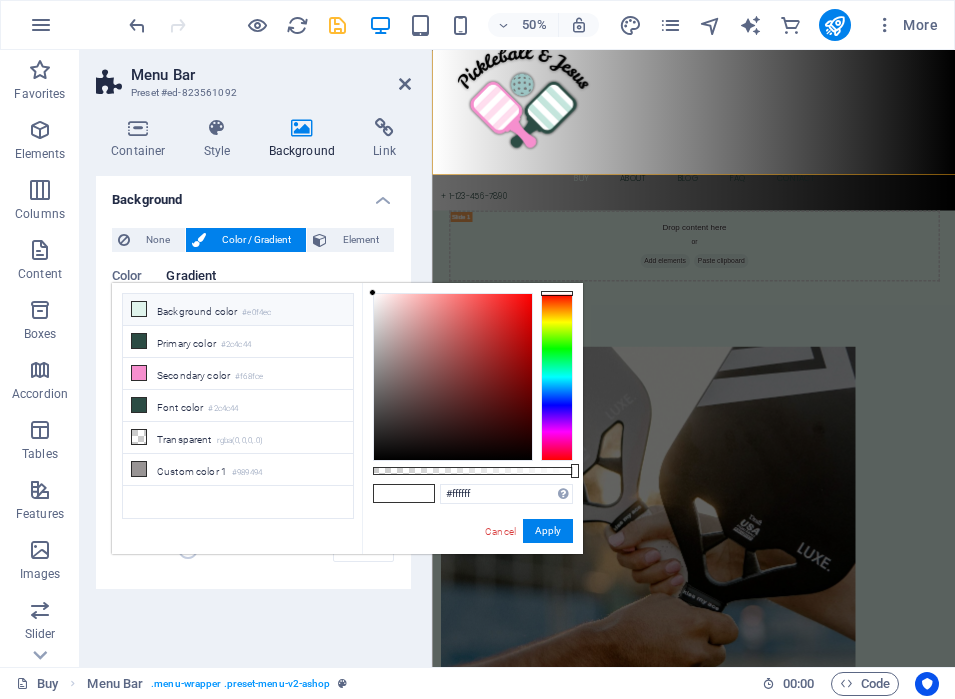 click on "Background color
#e0f4ec" at bounding box center (238, 310) 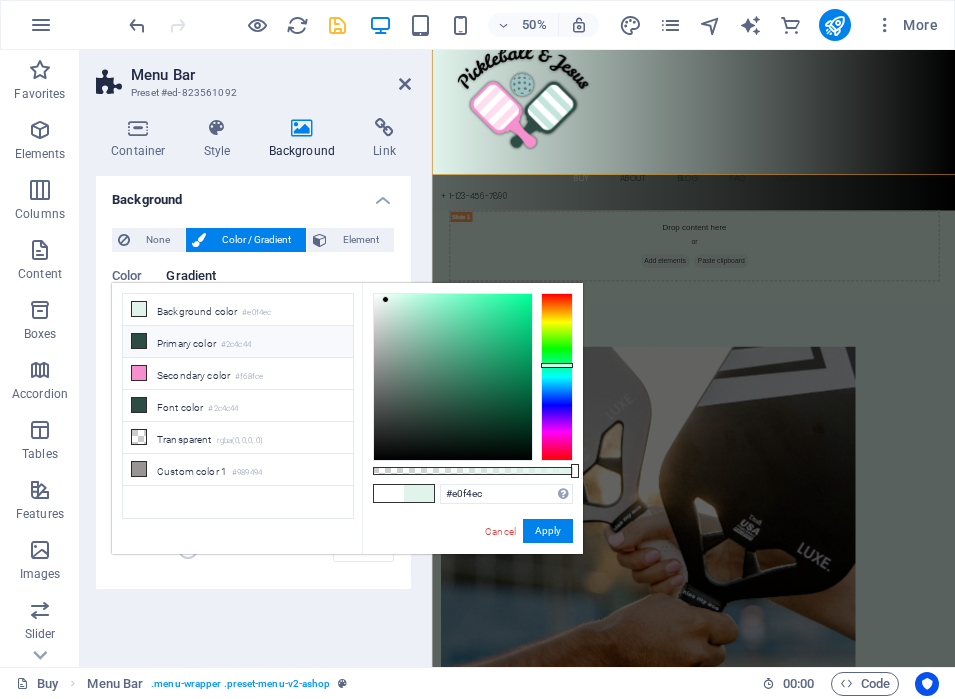 click on "Primary color
#2c4c44" at bounding box center [238, 342] 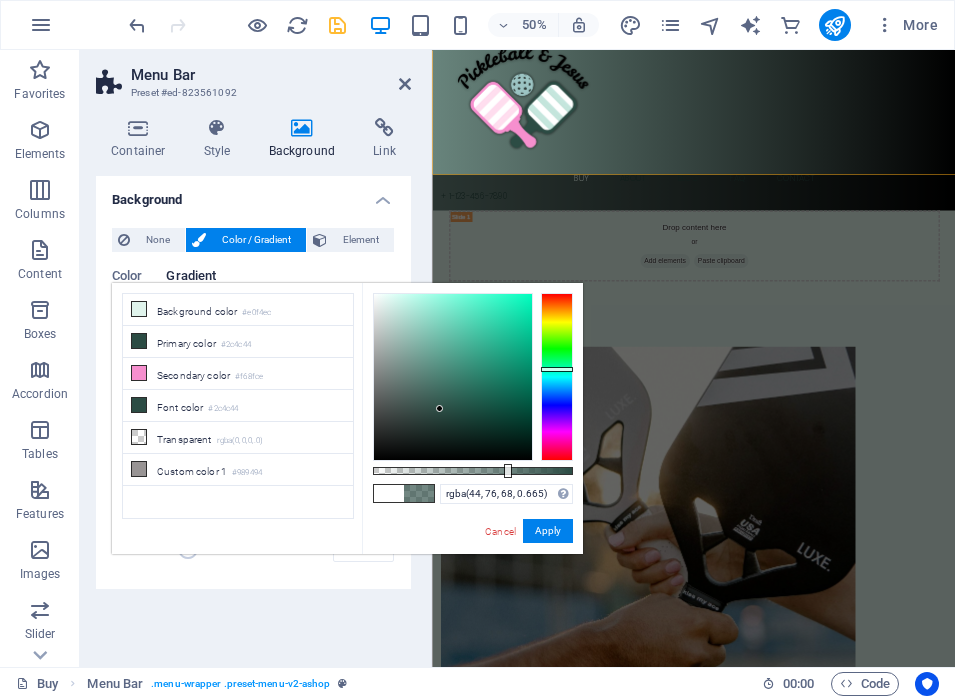 drag, startPoint x: 562, startPoint y: 470, endPoint x: 506, endPoint y: 456, distance: 57.72348 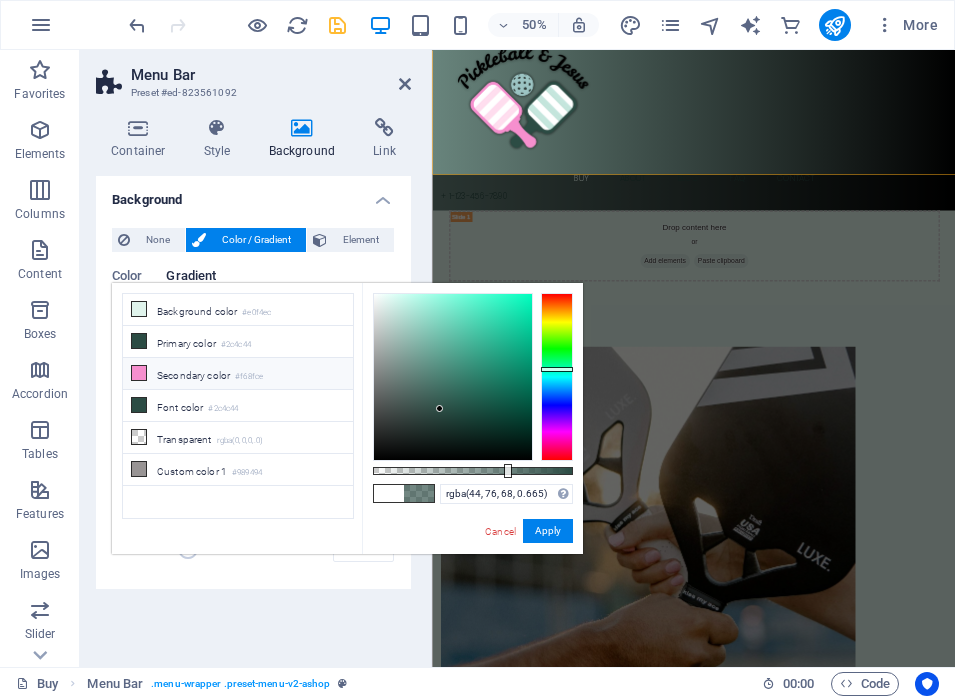 click on "Secondary color
#f68fce" at bounding box center [238, 374] 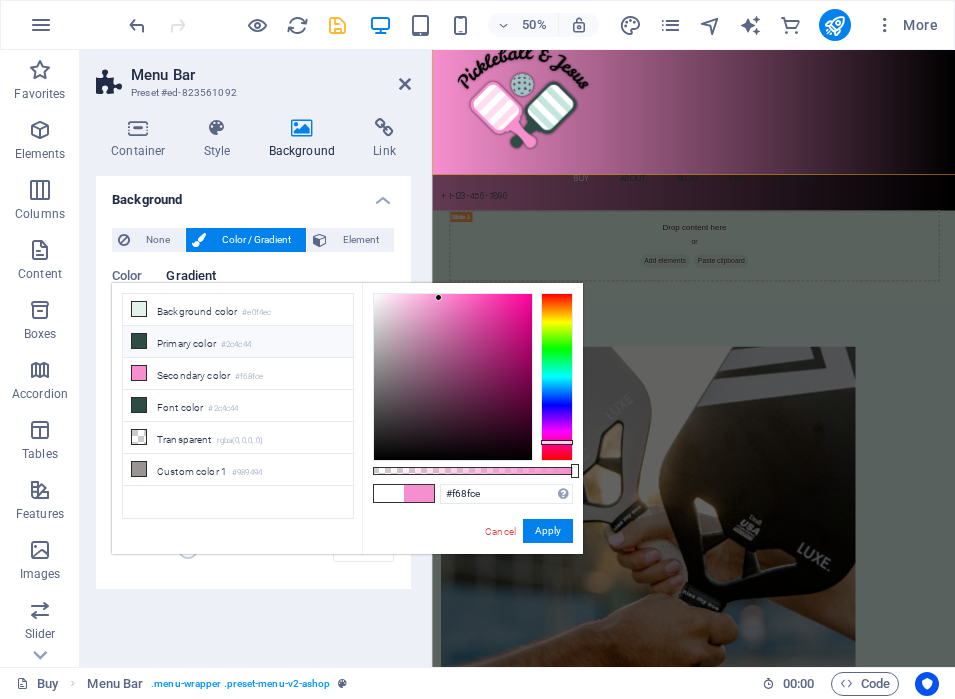 click on "Primary color
#2c4c44" at bounding box center [238, 342] 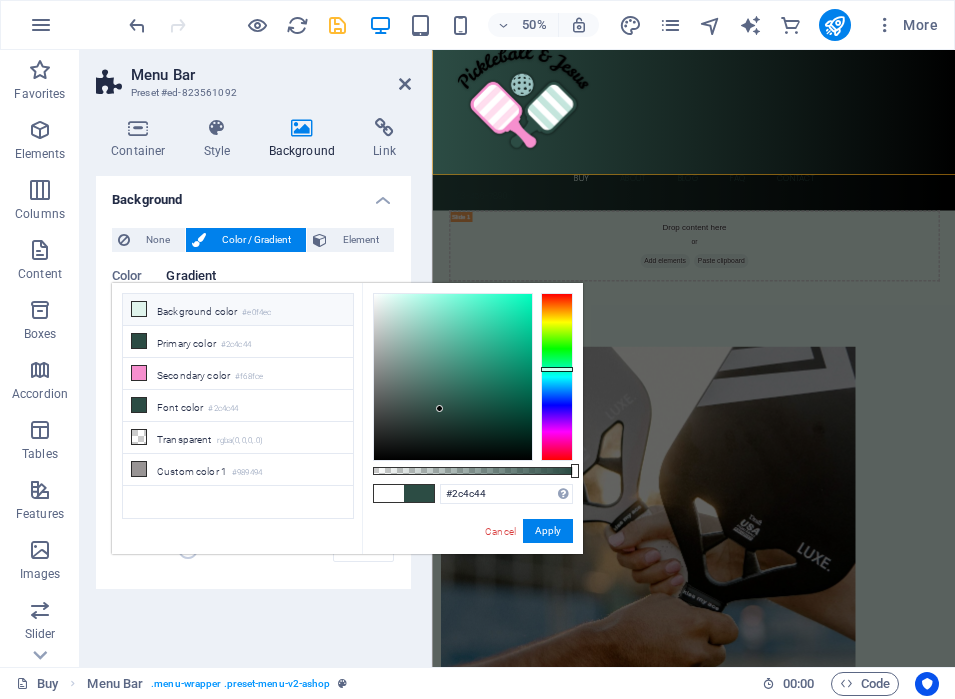 click on "Background color
#e0f4ec" at bounding box center (238, 310) 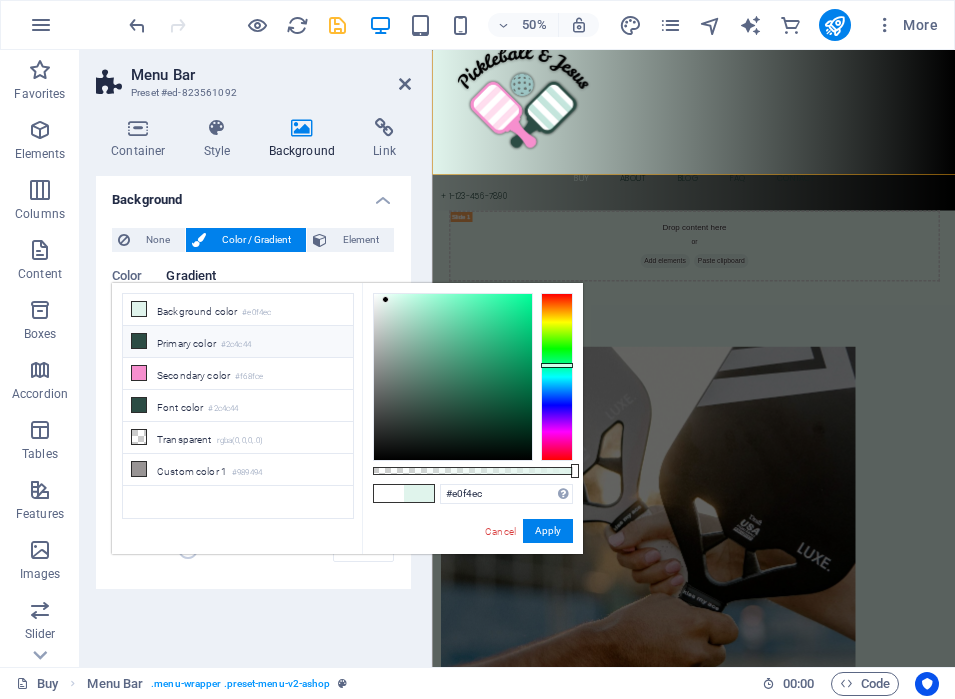 click on "Primary color
#2c4c44" at bounding box center [238, 342] 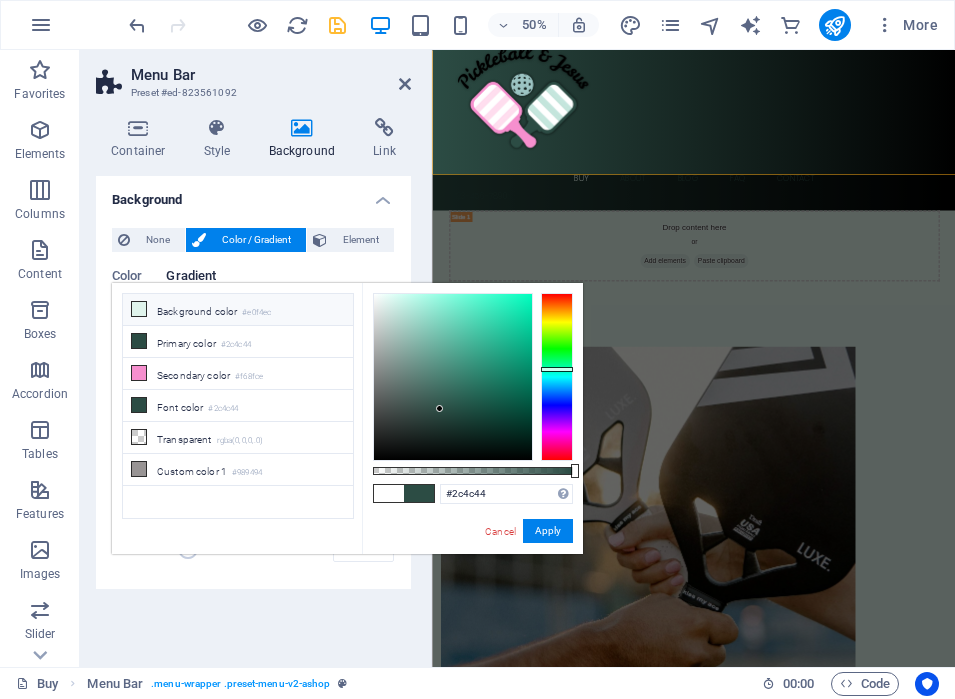 click on "Background color
#e0f4ec" at bounding box center [238, 310] 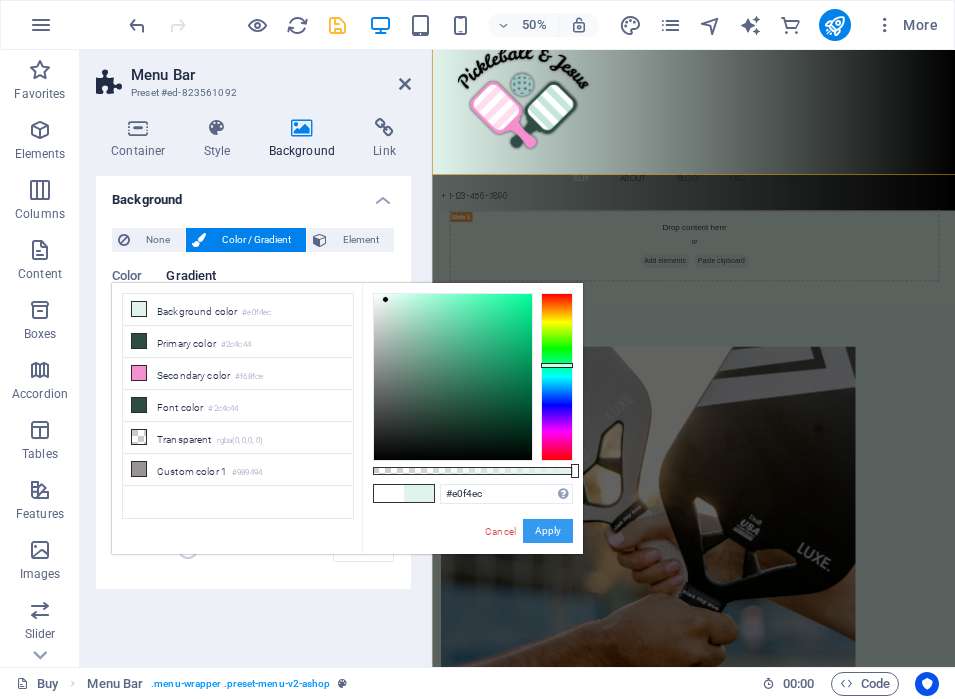 click on "Apply" at bounding box center (548, 531) 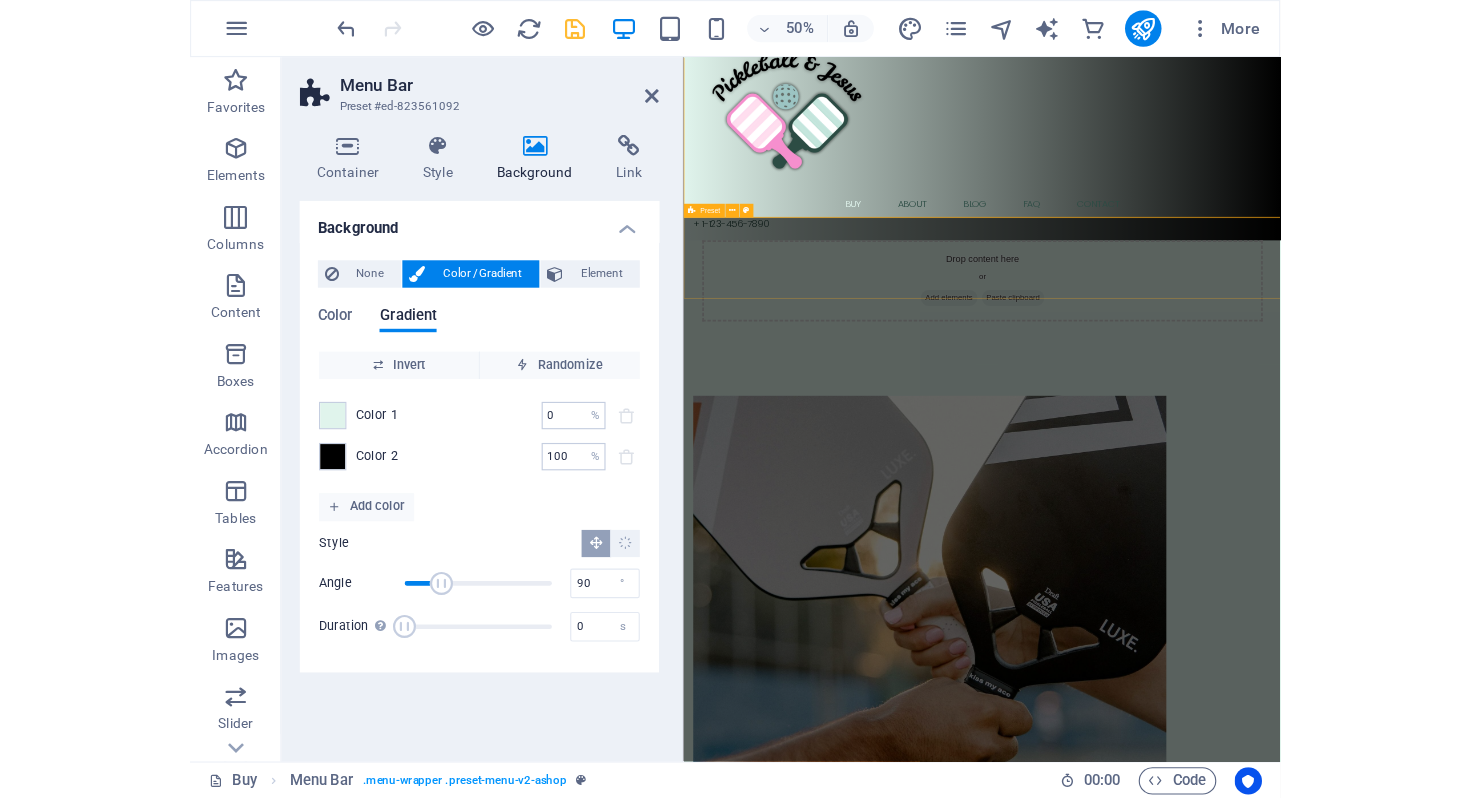 scroll, scrollTop: 0, scrollLeft: 0, axis: both 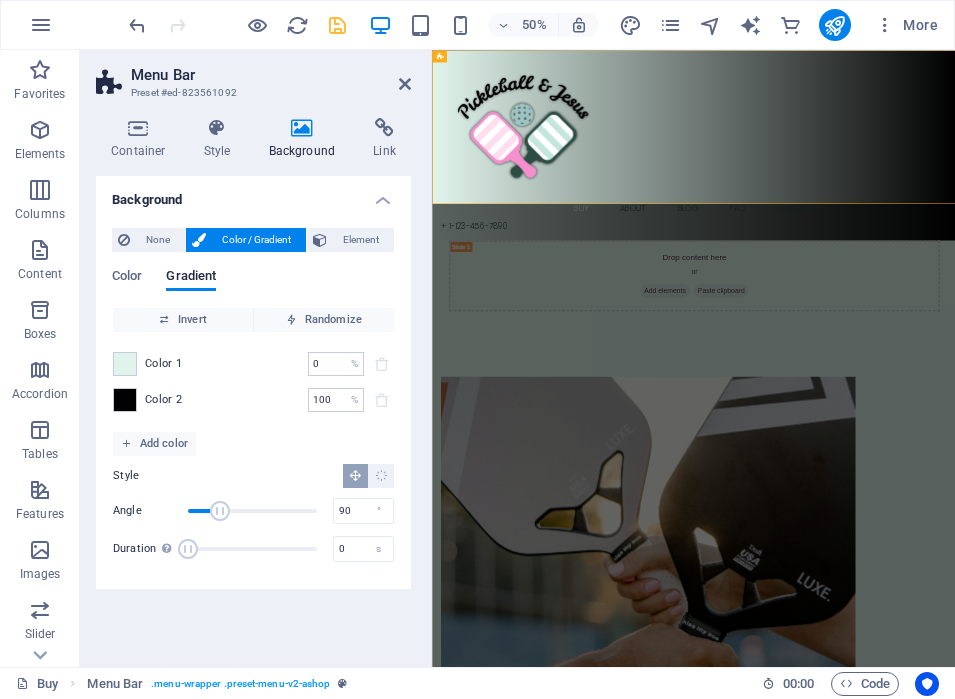 click on "Color 1 0 % ​ Color 2 100 % ​" at bounding box center [253, 382] 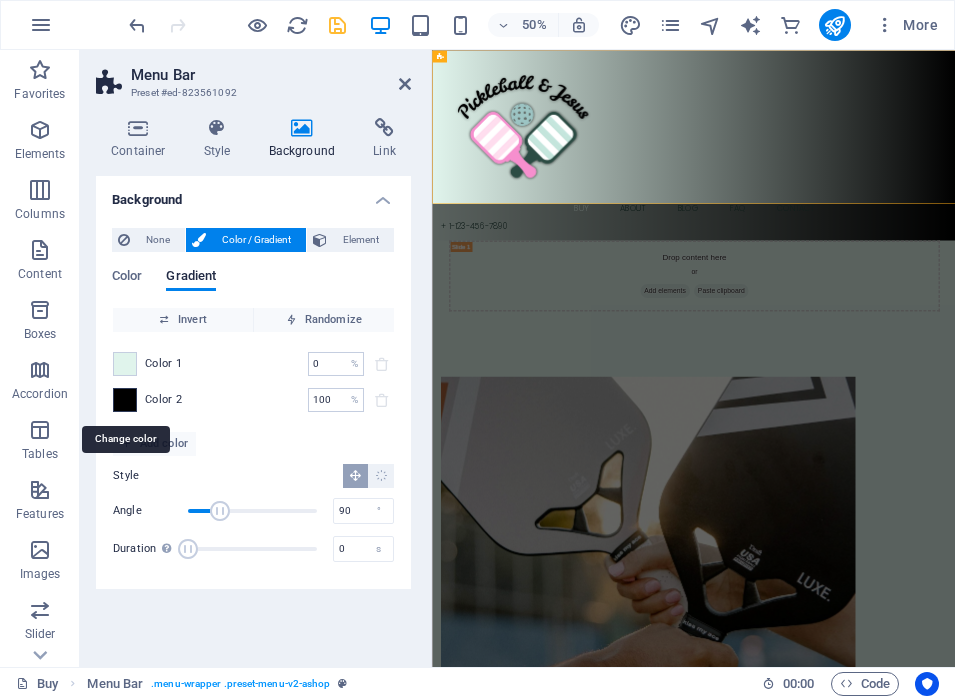 click at bounding box center (125, 400) 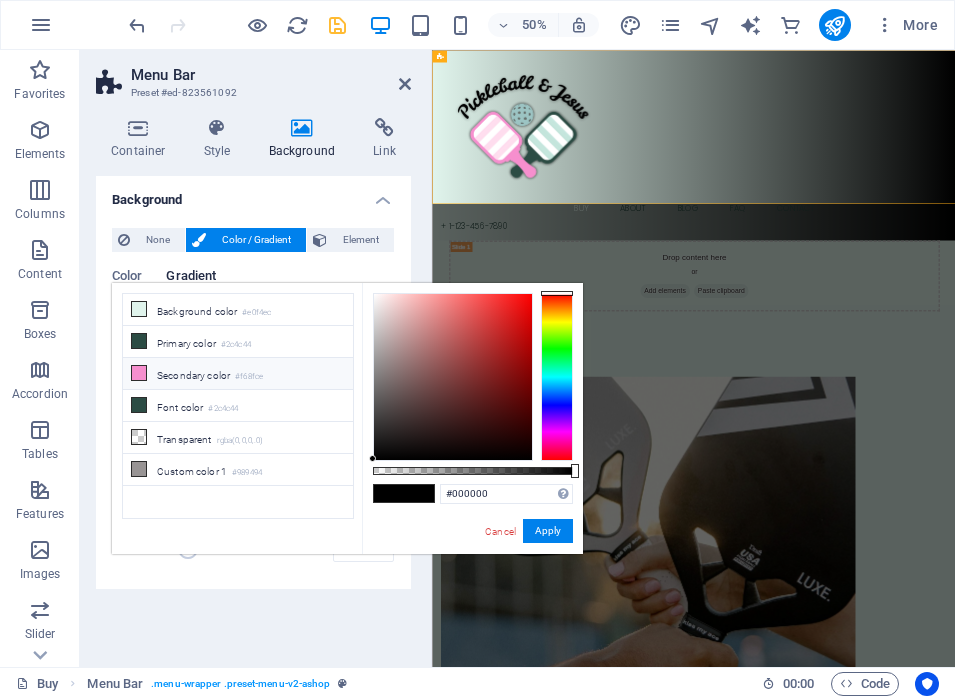 click on "Secondary color
#f68fce" at bounding box center (238, 374) 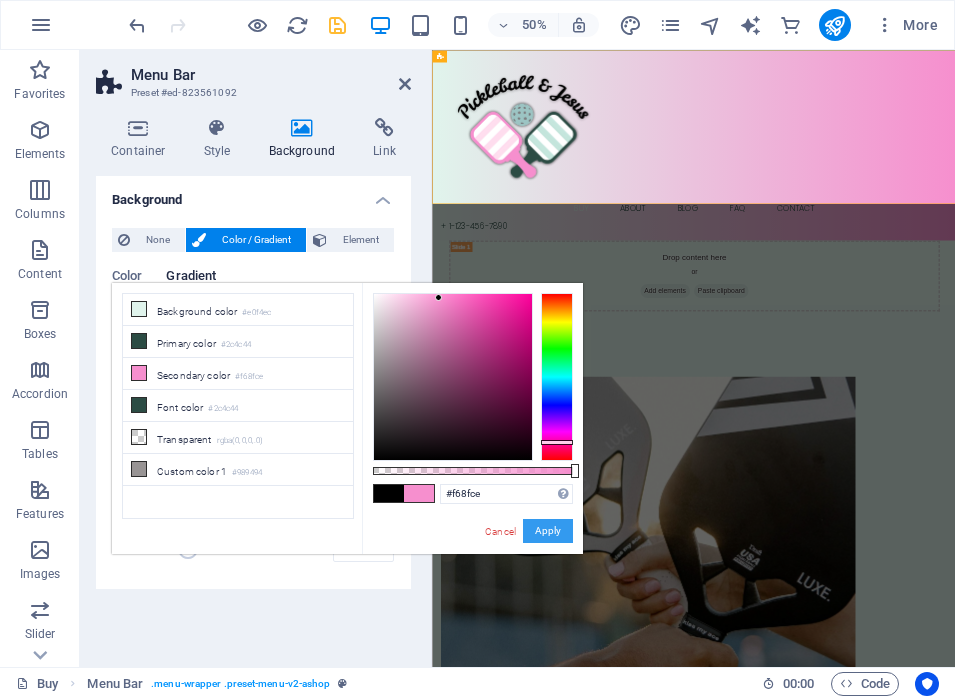 click on "Apply" at bounding box center [548, 531] 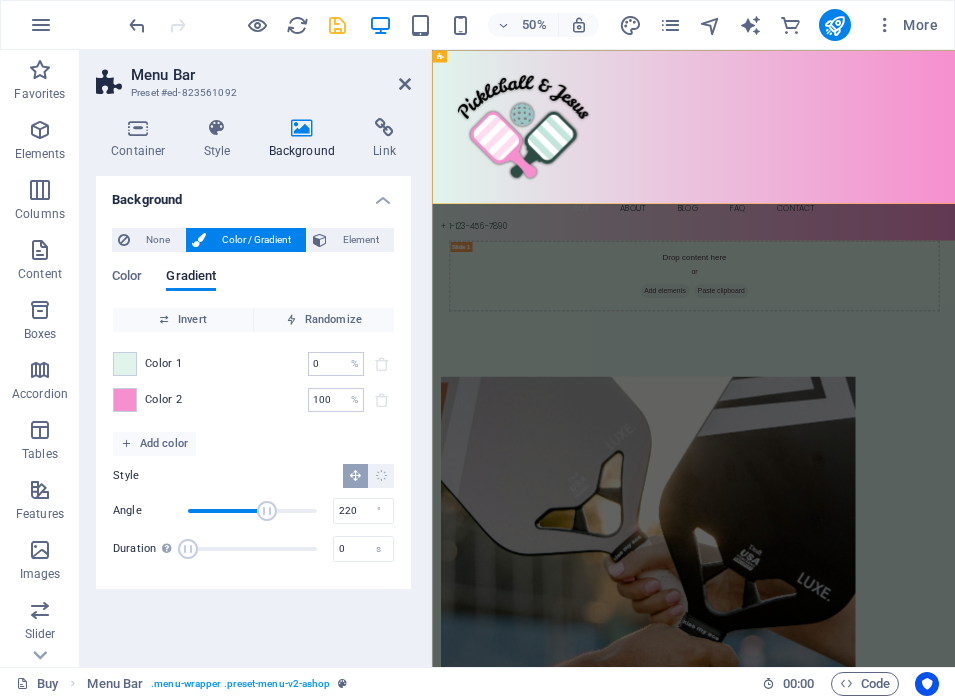 type on "218" 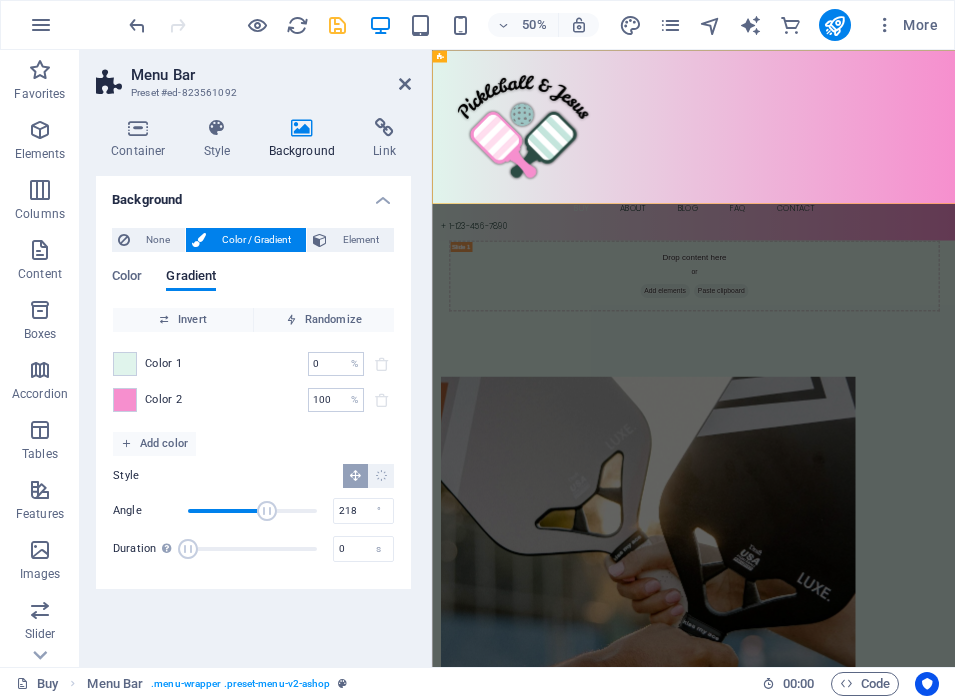 drag, startPoint x: 221, startPoint y: 509, endPoint x: 266, endPoint y: 500, distance: 45.891174 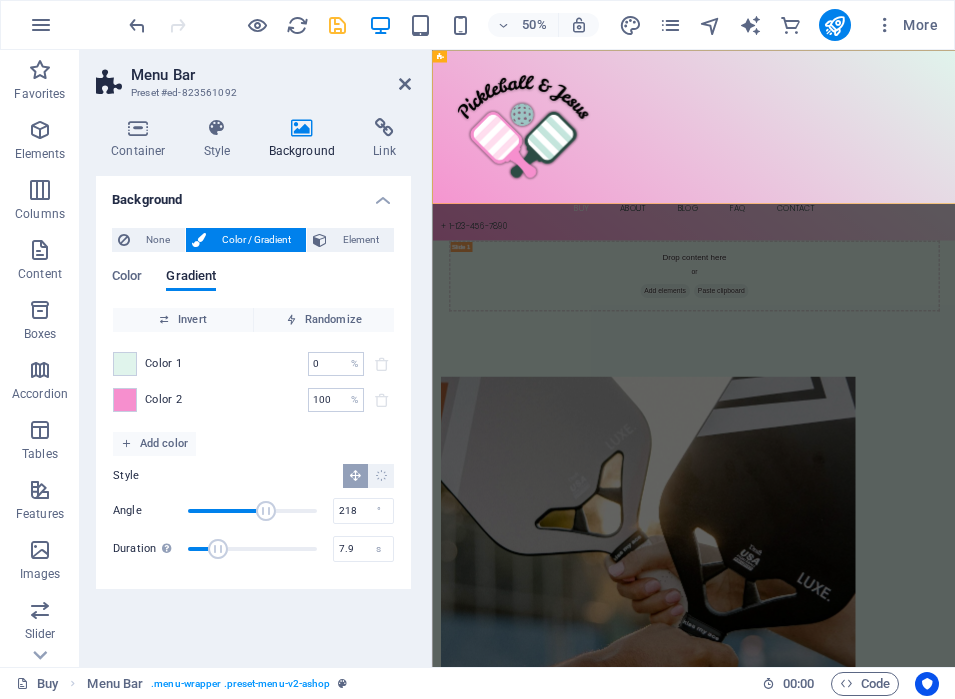 drag, startPoint x: 185, startPoint y: 552, endPoint x: 222, endPoint y: 549, distance: 37.12142 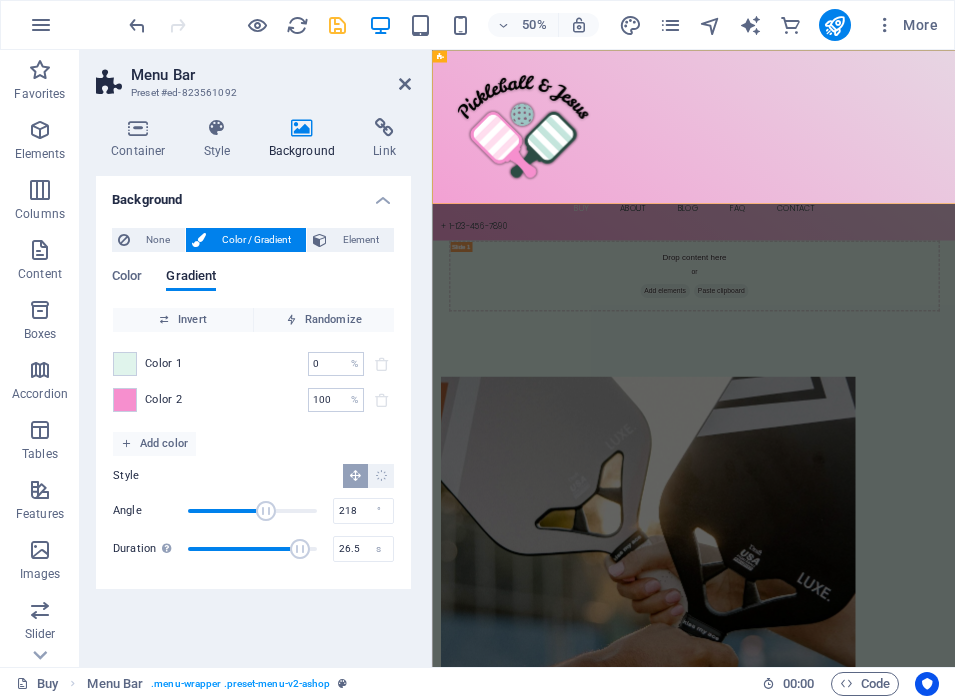 drag, startPoint x: 212, startPoint y: 552, endPoint x: 302, endPoint y: 557, distance: 90.13878 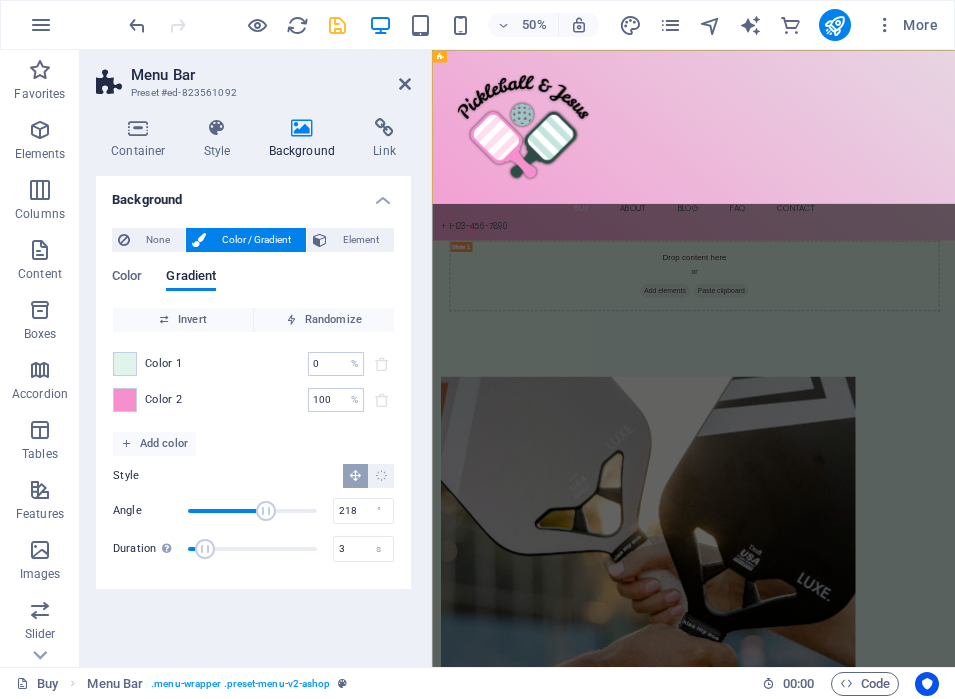 type on "2.8" 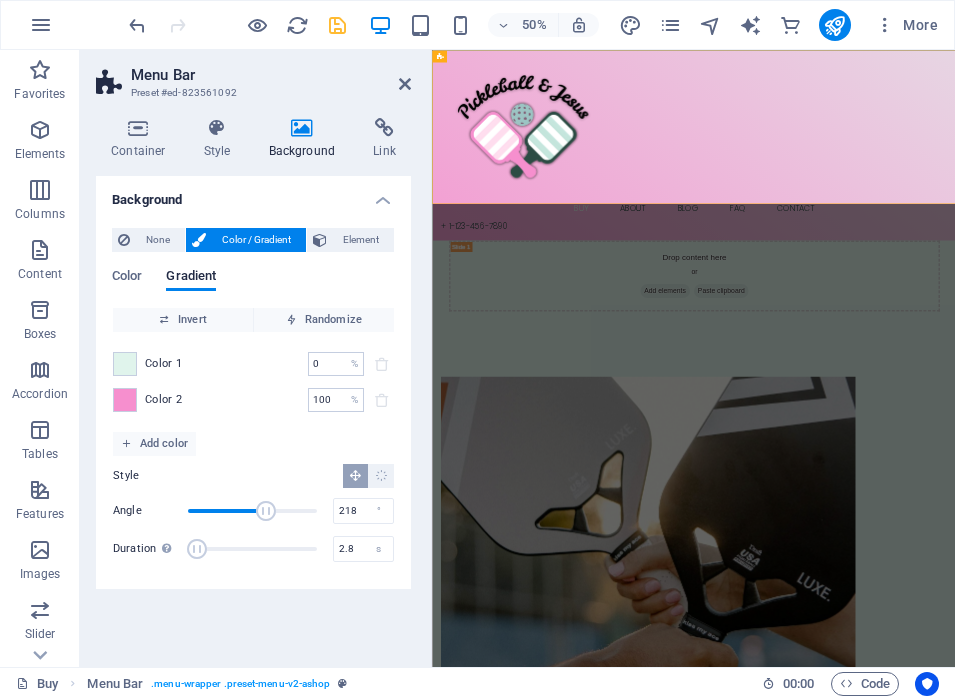 drag, startPoint x: 297, startPoint y: 539, endPoint x: 200, endPoint y: 546, distance: 97.25225 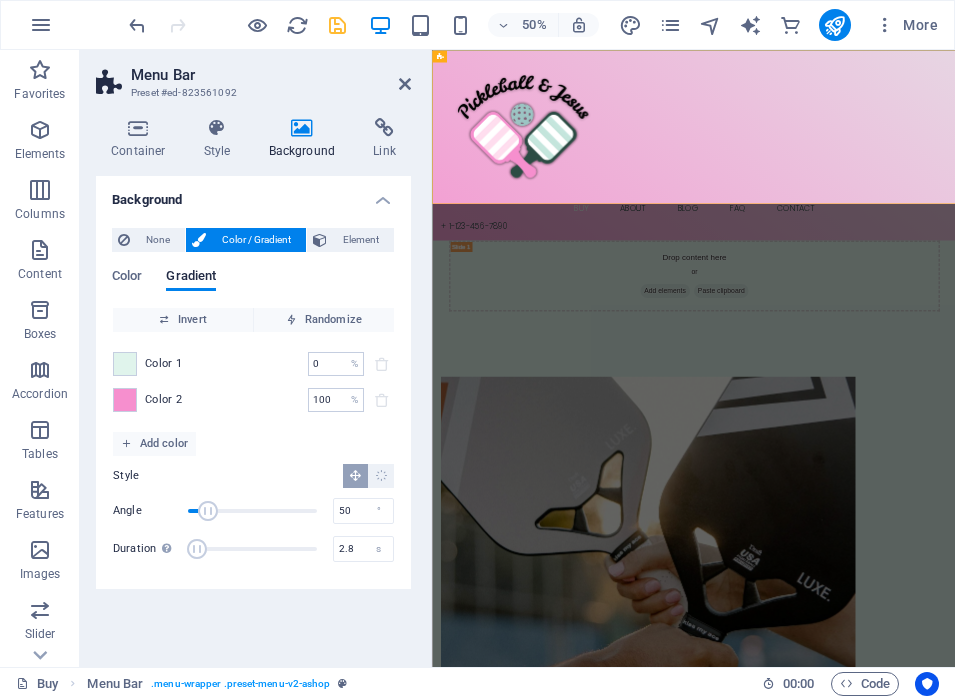 type on "47" 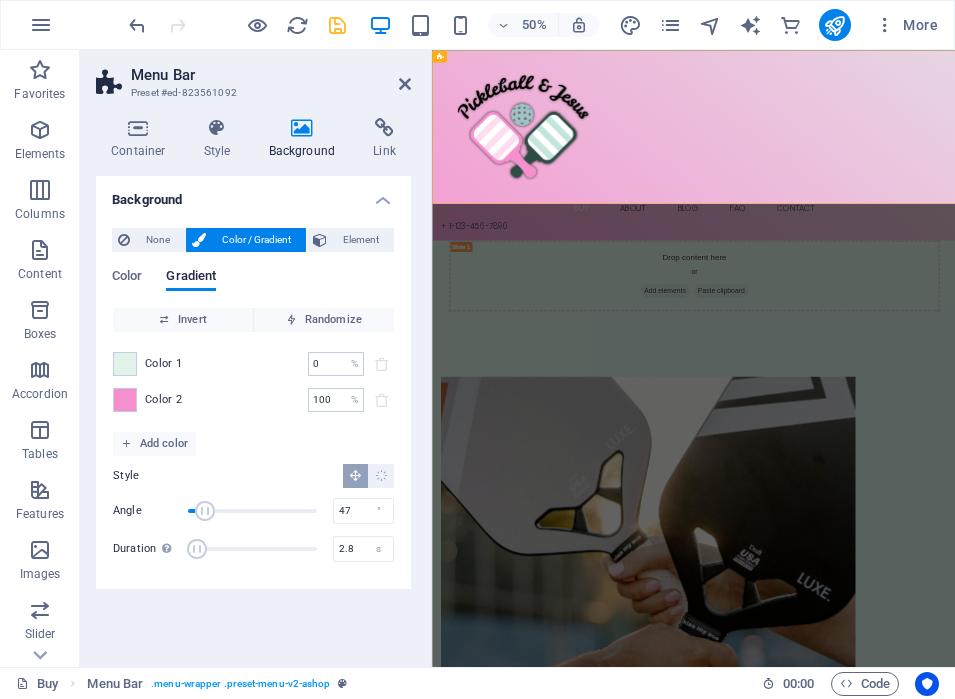 drag, startPoint x: 270, startPoint y: 517, endPoint x: 205, endPoint y: 521, distance: 65.12296 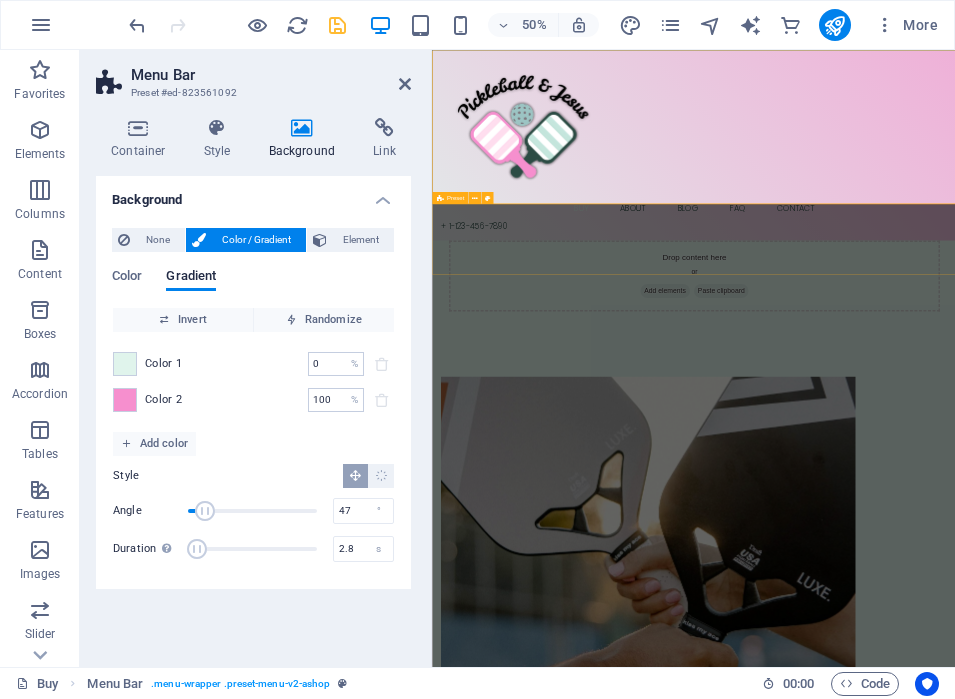 click on "Drop content here or  Add elements  Paste clipboard" at bounding box center [955, 500] 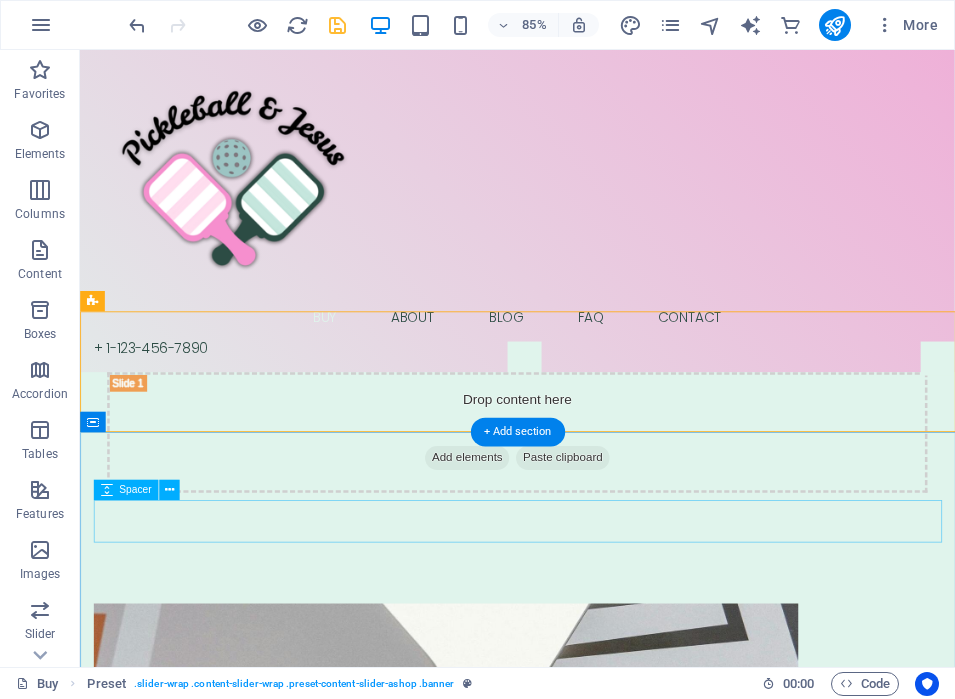 click at bounding box center [594, 676] 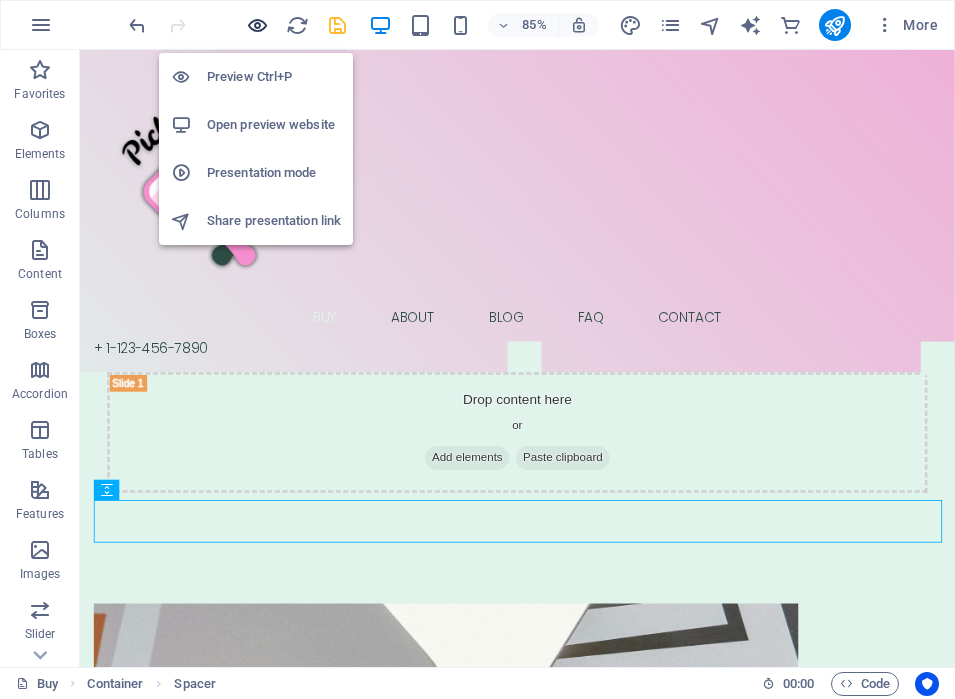 click at bounding box center [257, 25] 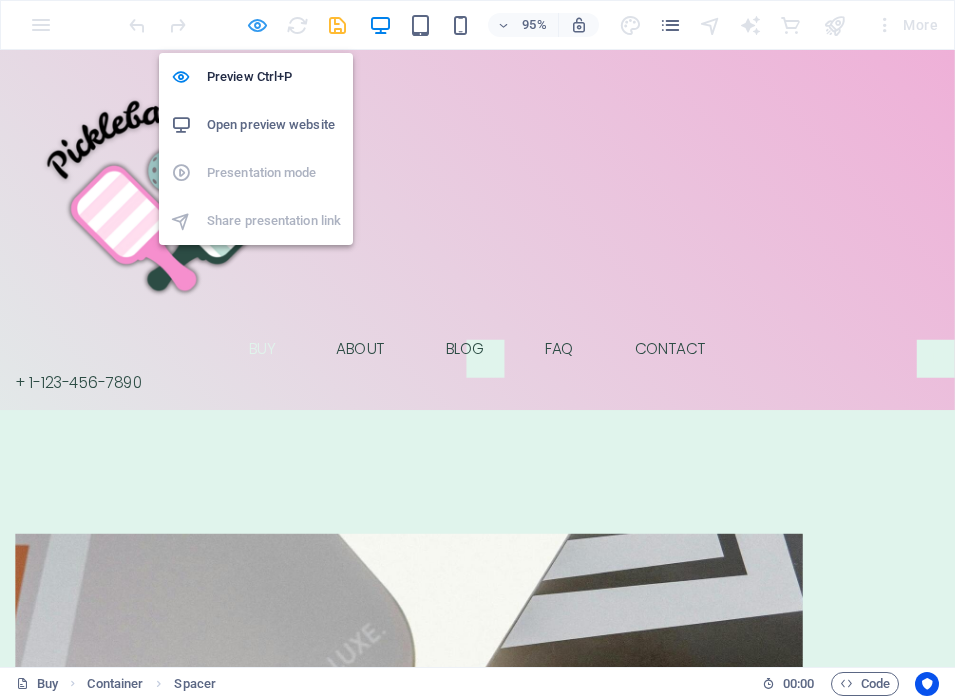 click at bounding box center (257, 25) 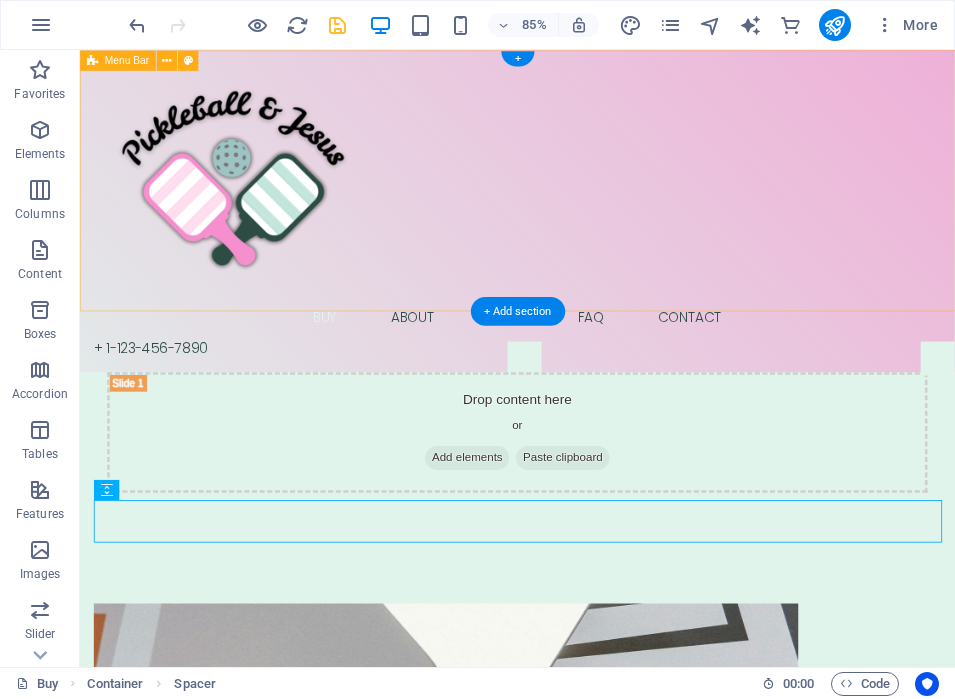 click on "Buy About Blog FAQ Contact   + 1-123-456-7890" at bounding box center [594, 239] 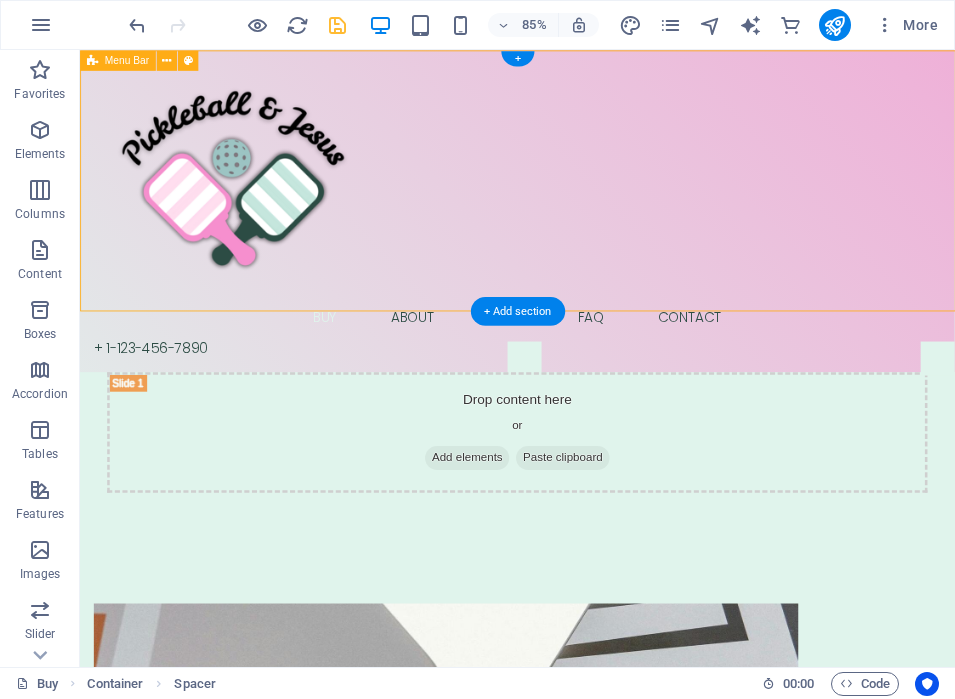 click on "Buy About Blog FAQ Contact   + 1-123-456-7890" at bounding box center (594, 239) 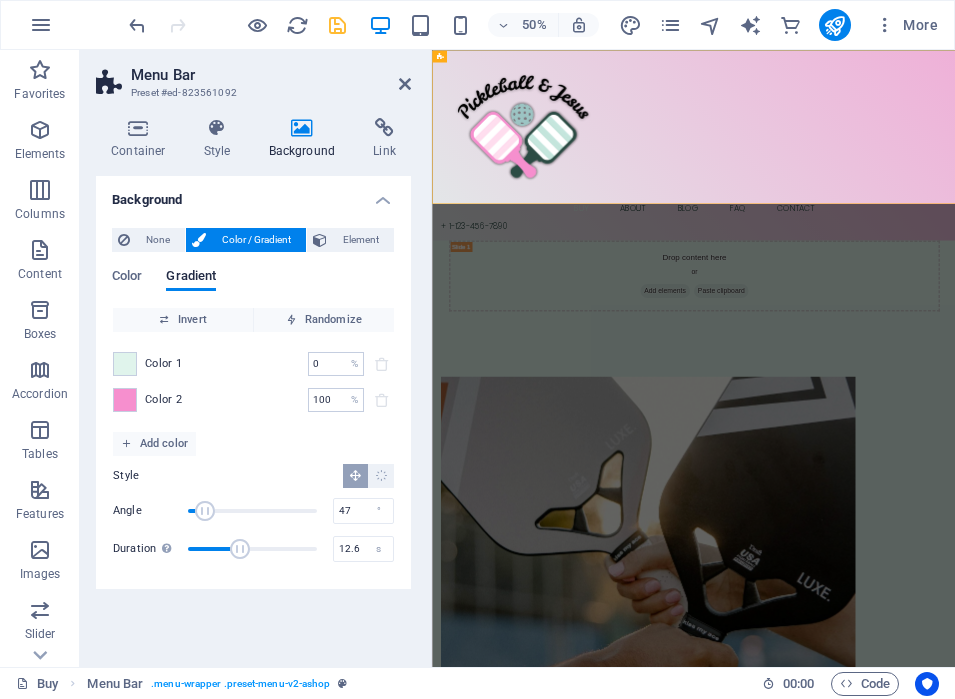 type on "12.8" 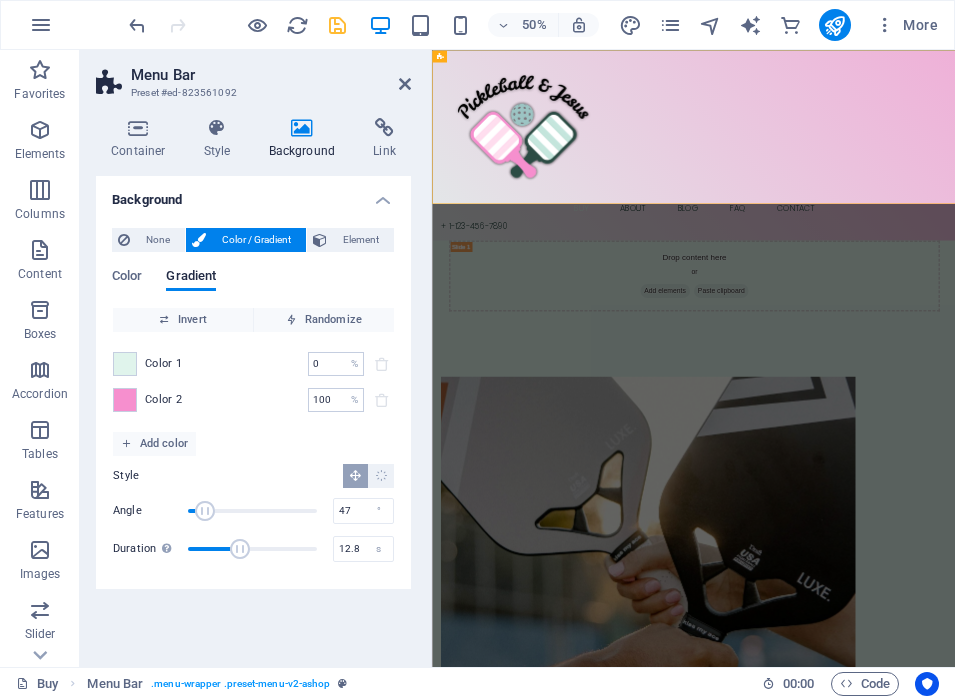 drag, startPoint x: 196, startPoint y: 549, endPoint x: 243, endPoint y: 549, distance: 47 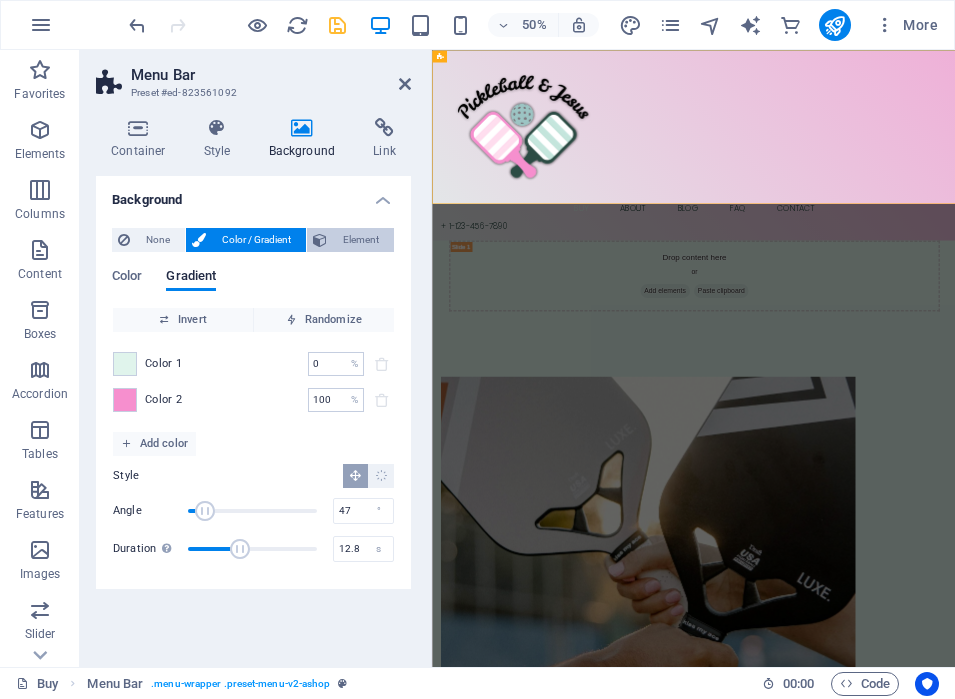 click on "Element" at bounding box center (360, 240) 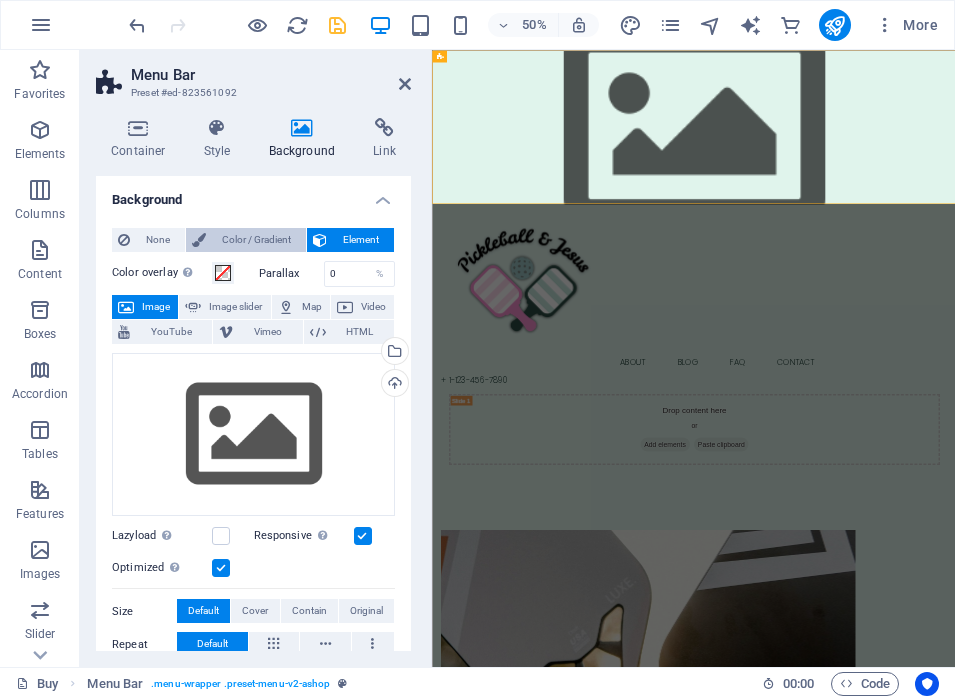 click on "Color / Gradient" at bounding box center (256, 240) 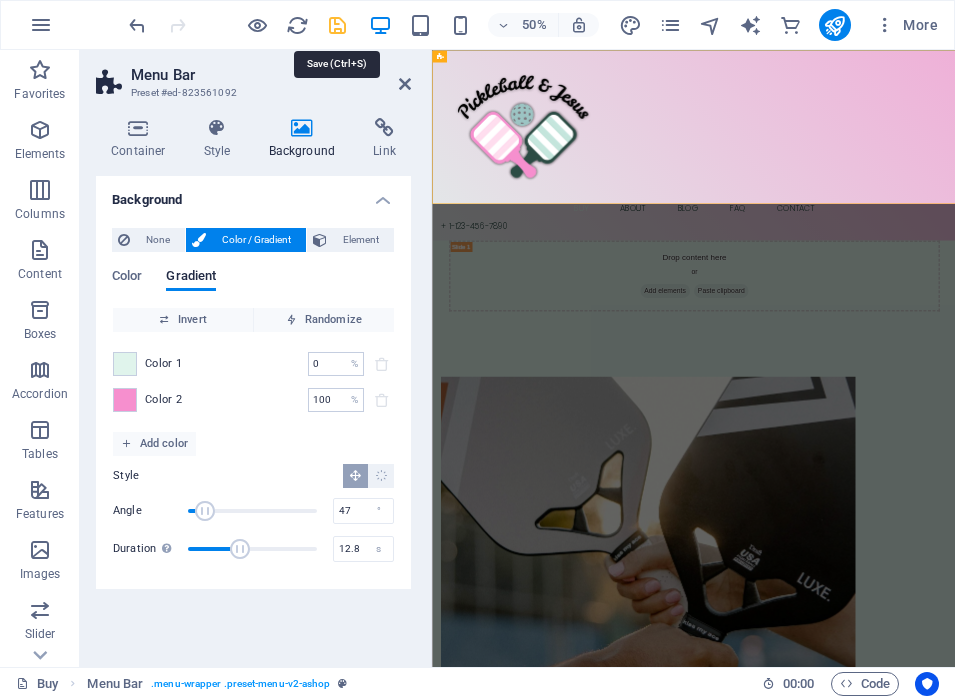 click at bounding box center (337, 25) 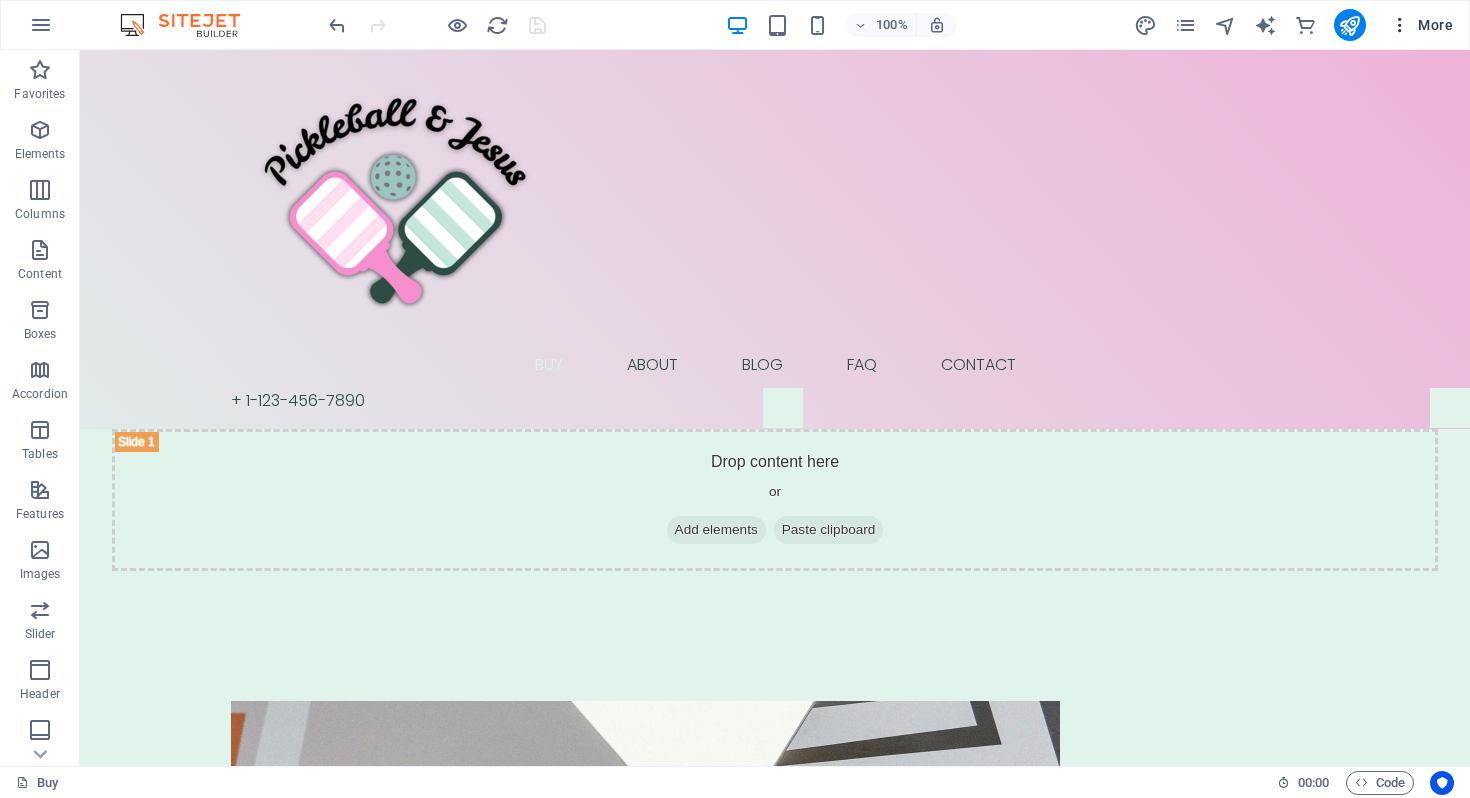click on "More" at bounding box center (1421, 25) 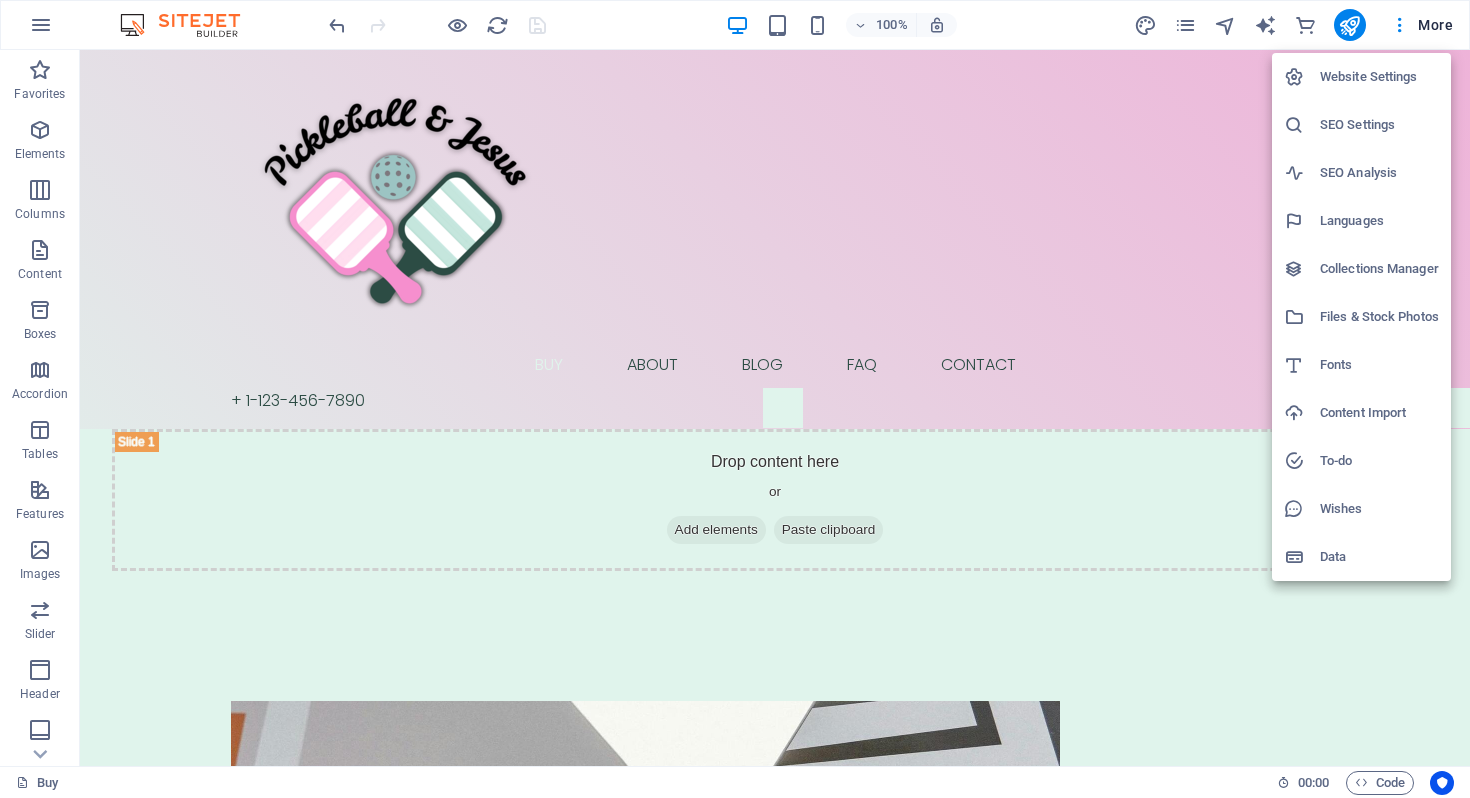 click on "Website Settings" at bounding box center (1379, 77) 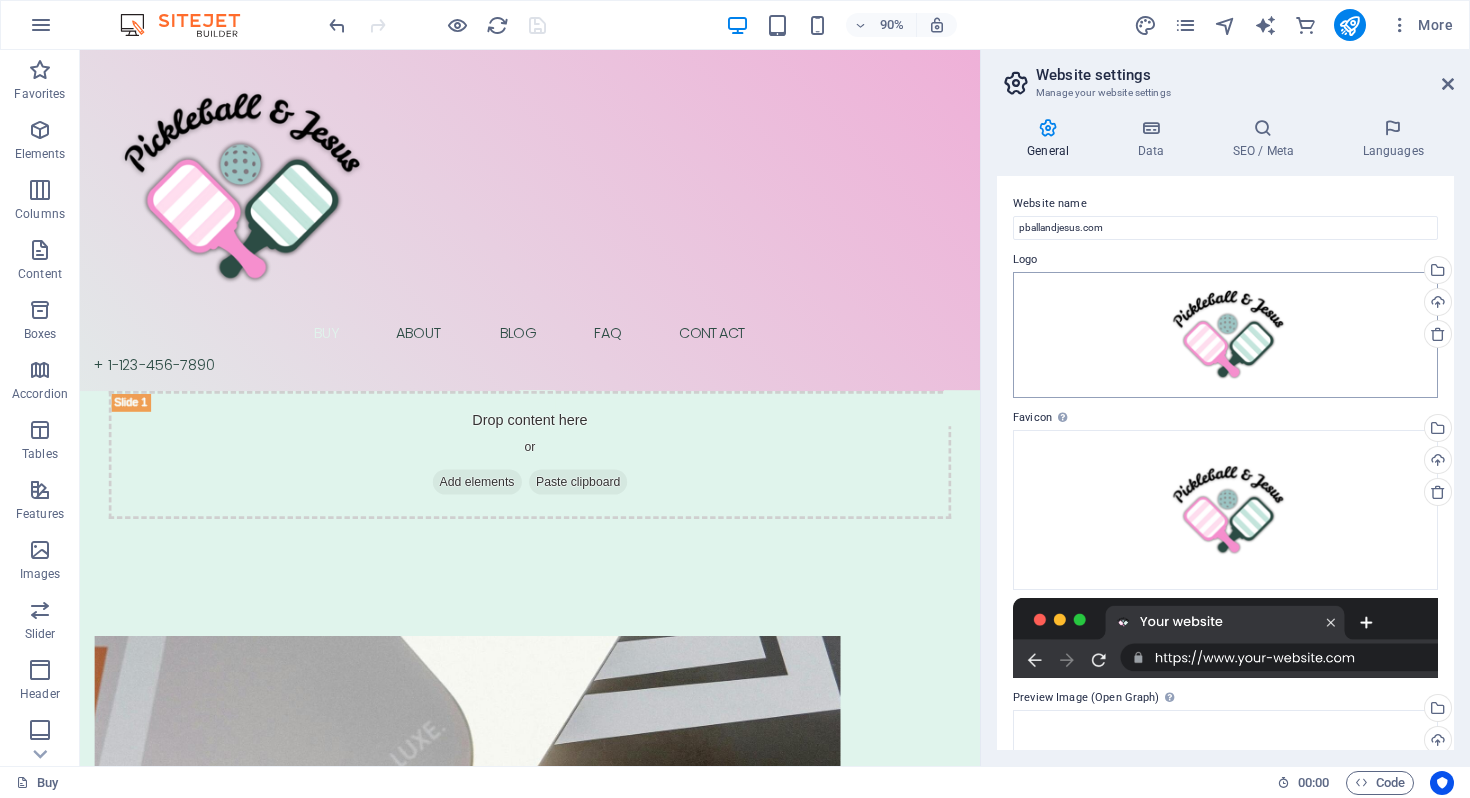 scroll, scrollTop: 205, scrollLeft: 0, axis: vertical 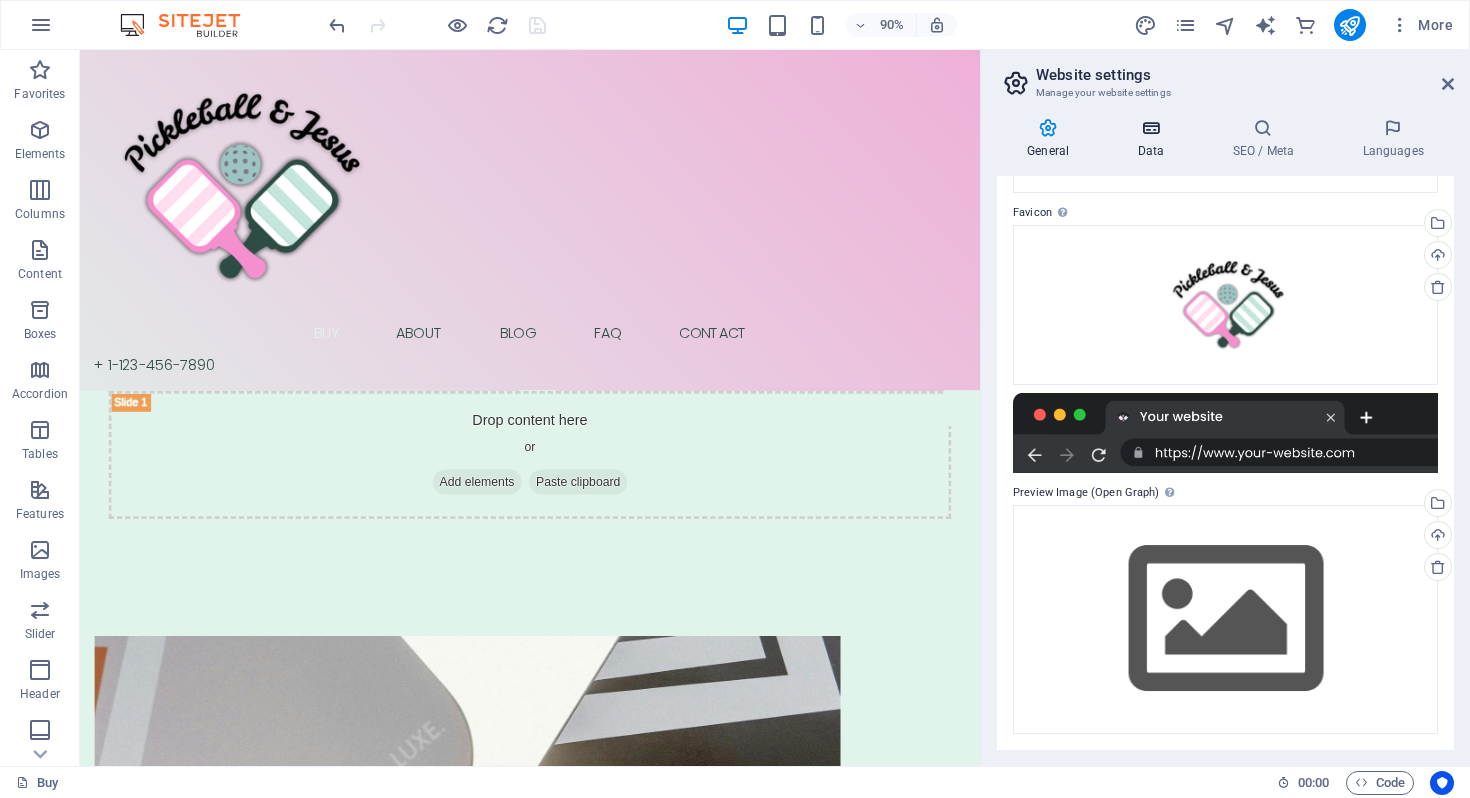 click on "Data" at bounding box center (1154, 139) 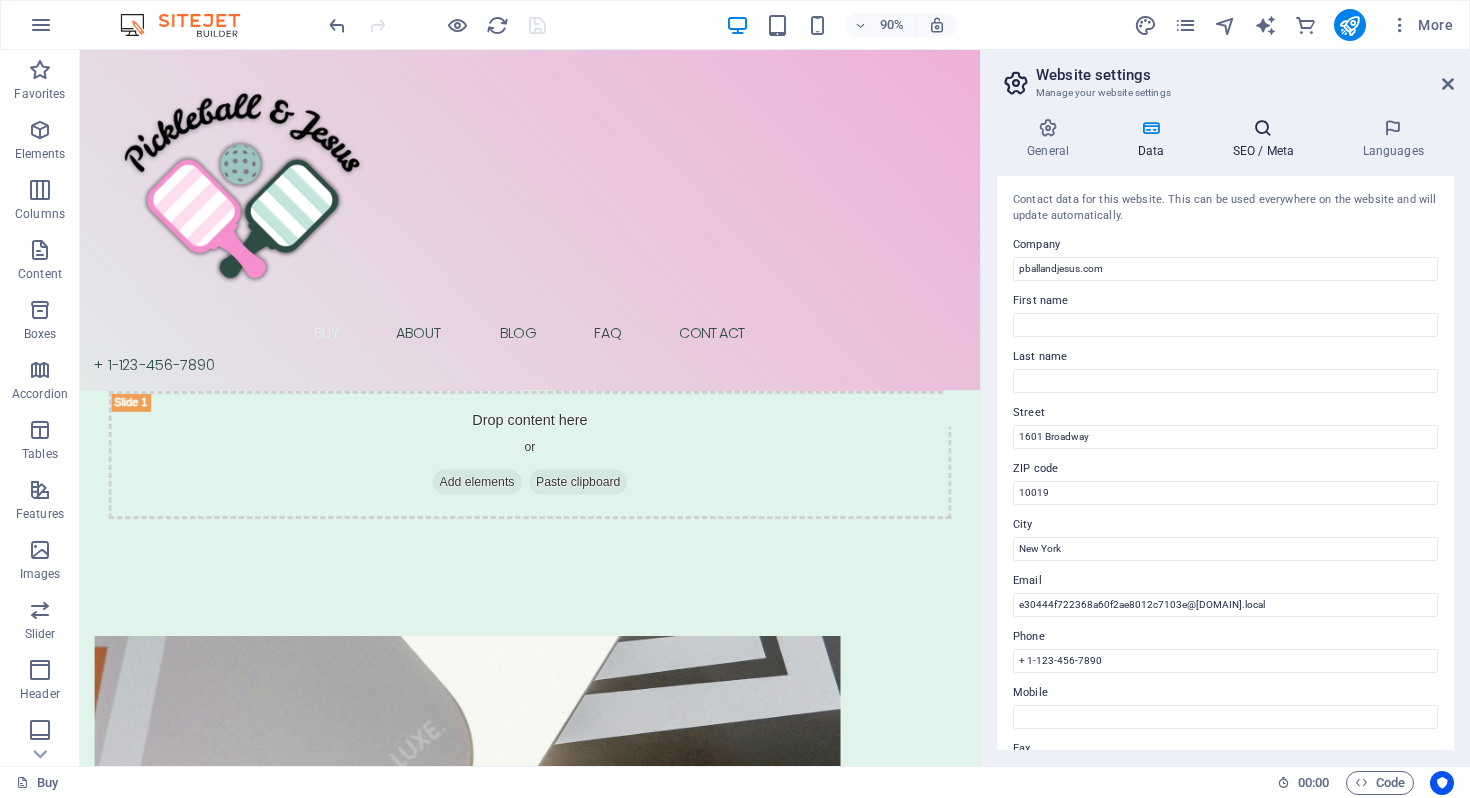 click on "SEO / Meta" at bounding box center (1267, 139) 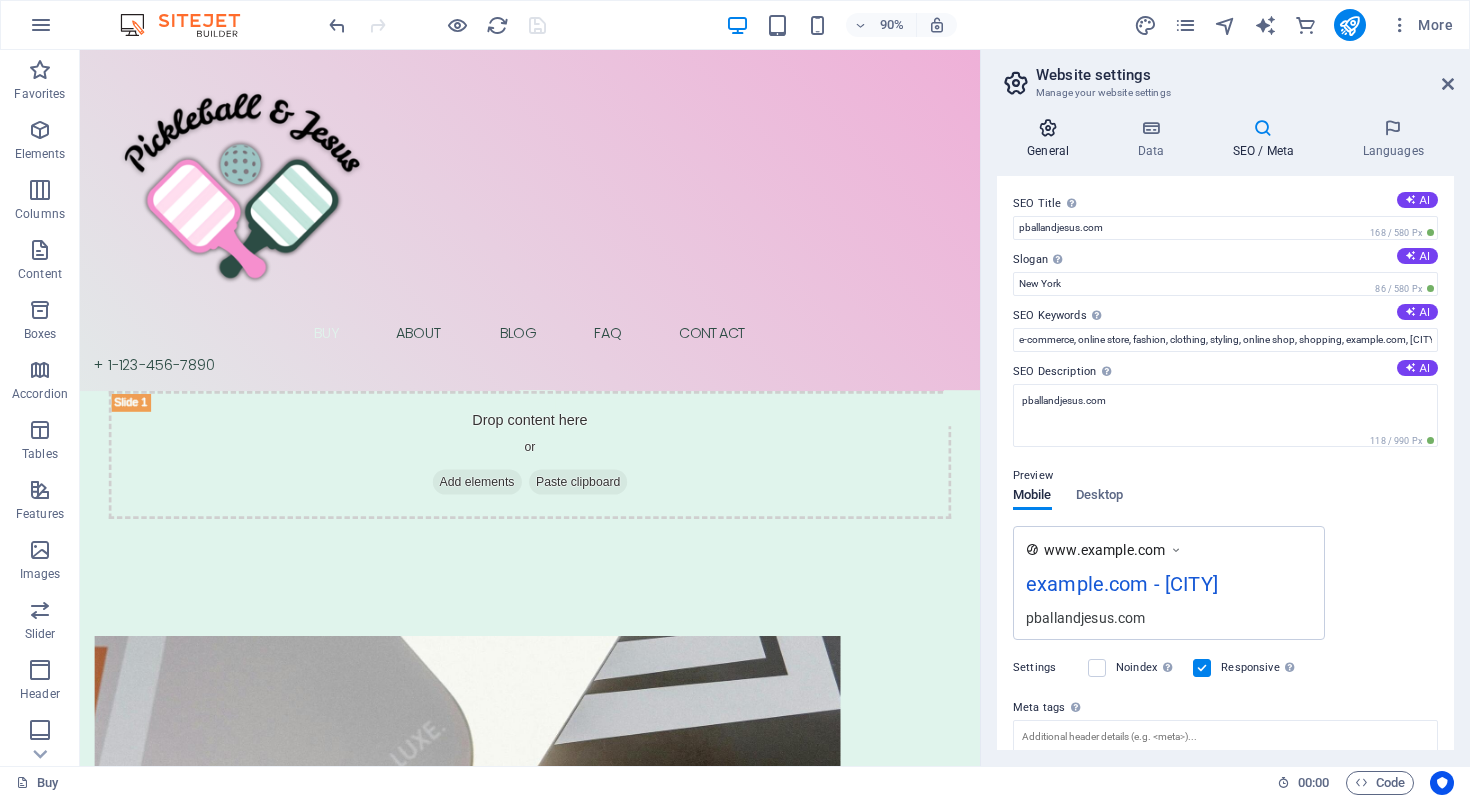 click at bounding box center [1048, 128] 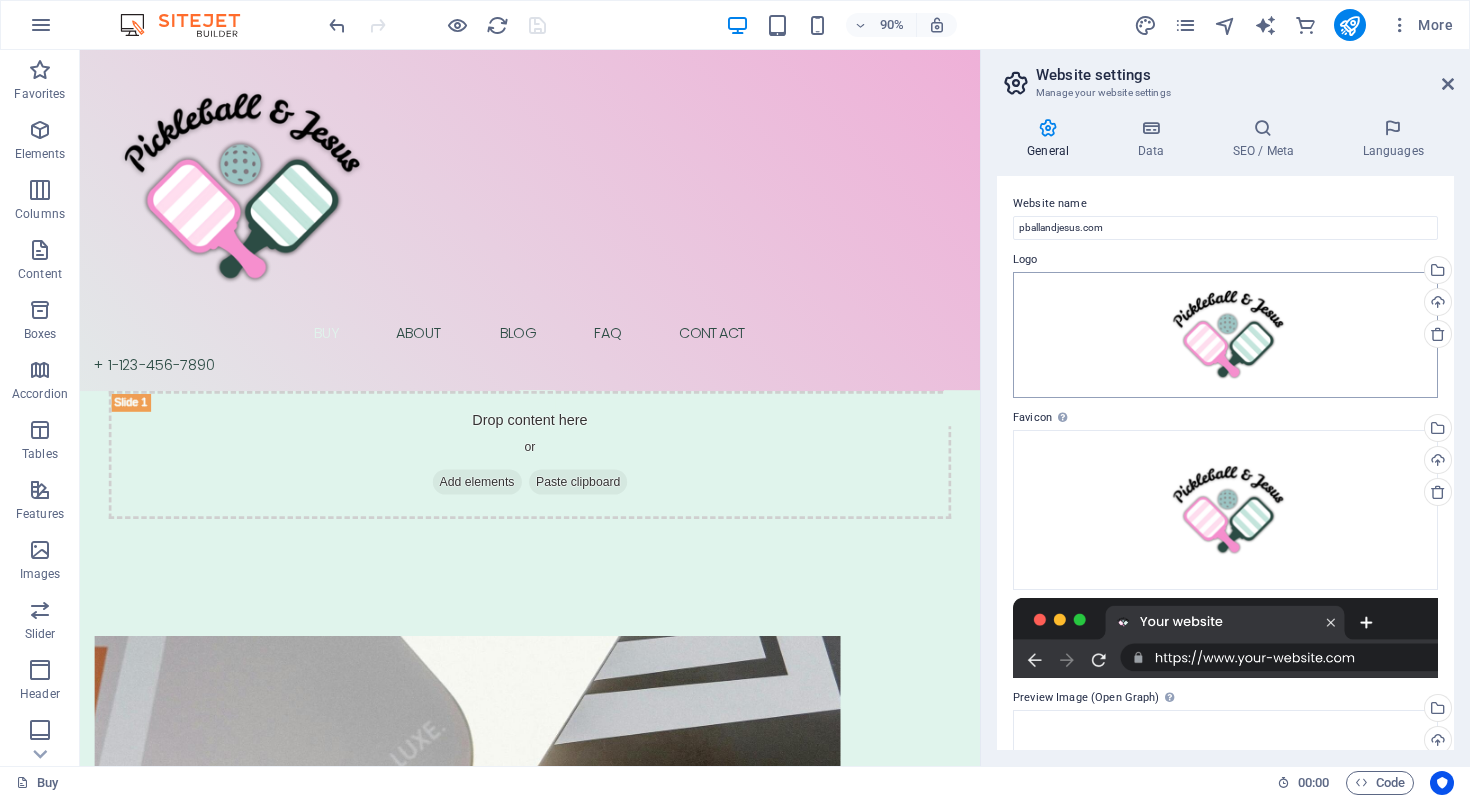scroll, scrollTop: 205, scrollLeft: 0, axis: vertical 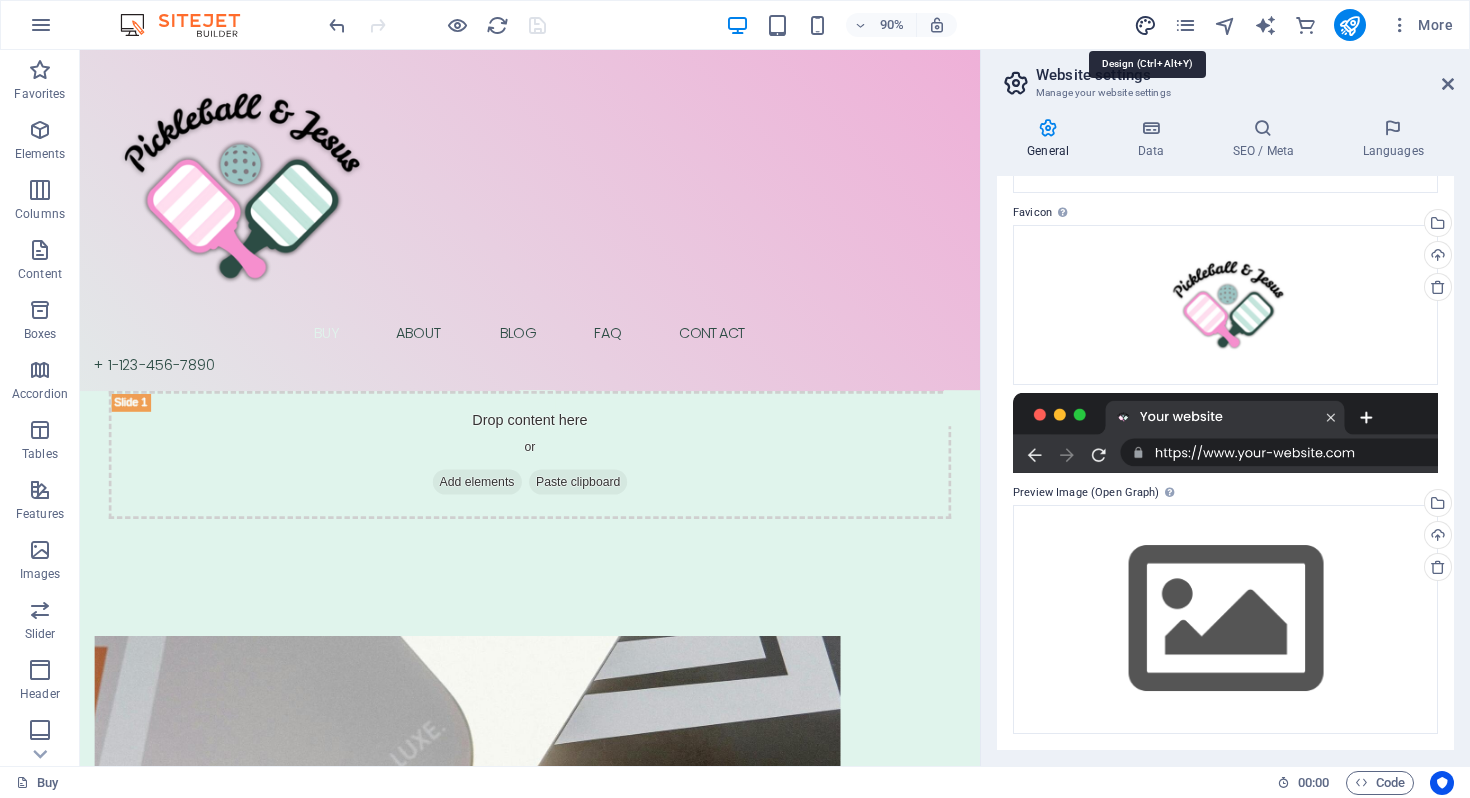 click at bounding box center [1145, 25] 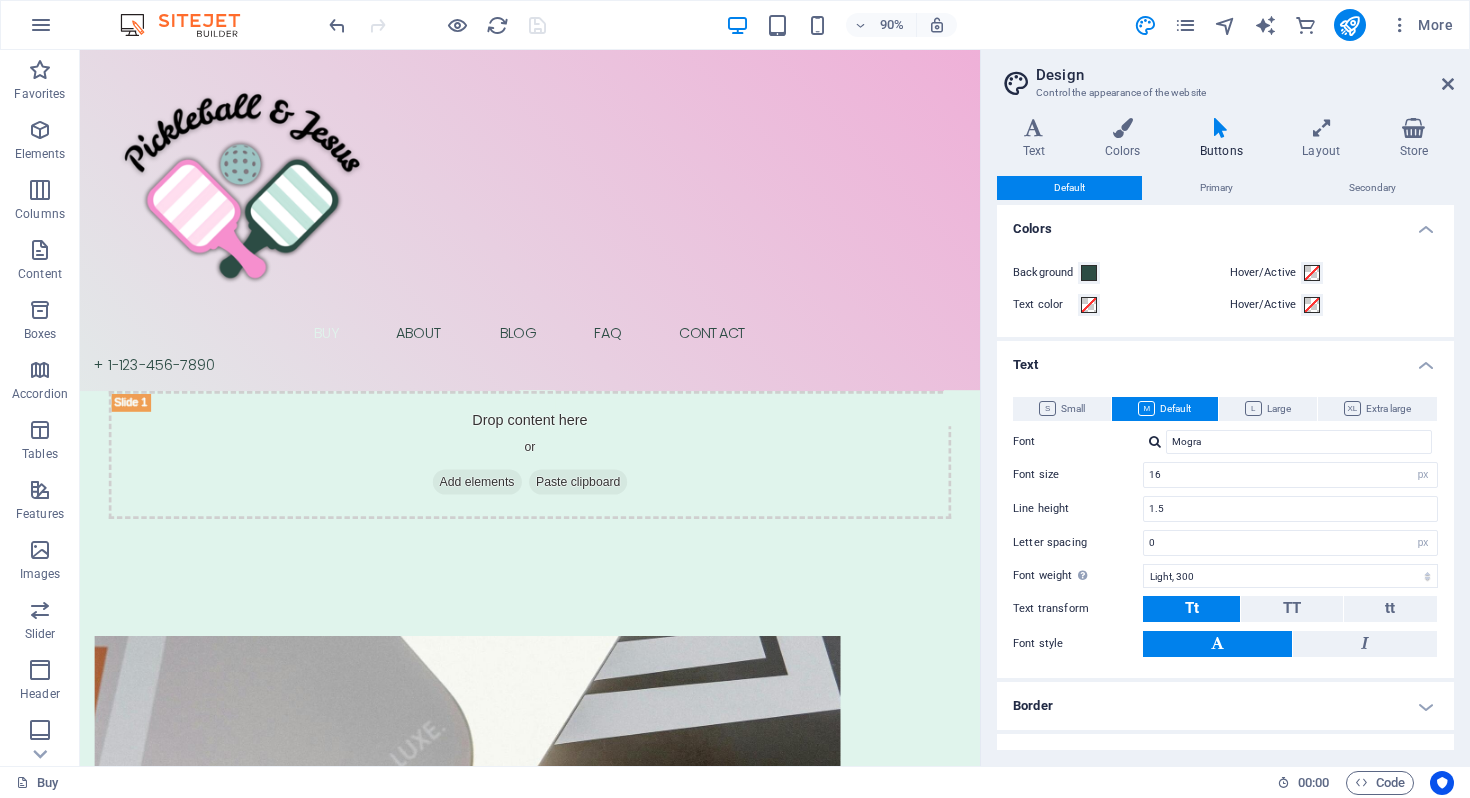 scroll, scrollTop: 12, scrollLeft: 0, axis: vertical 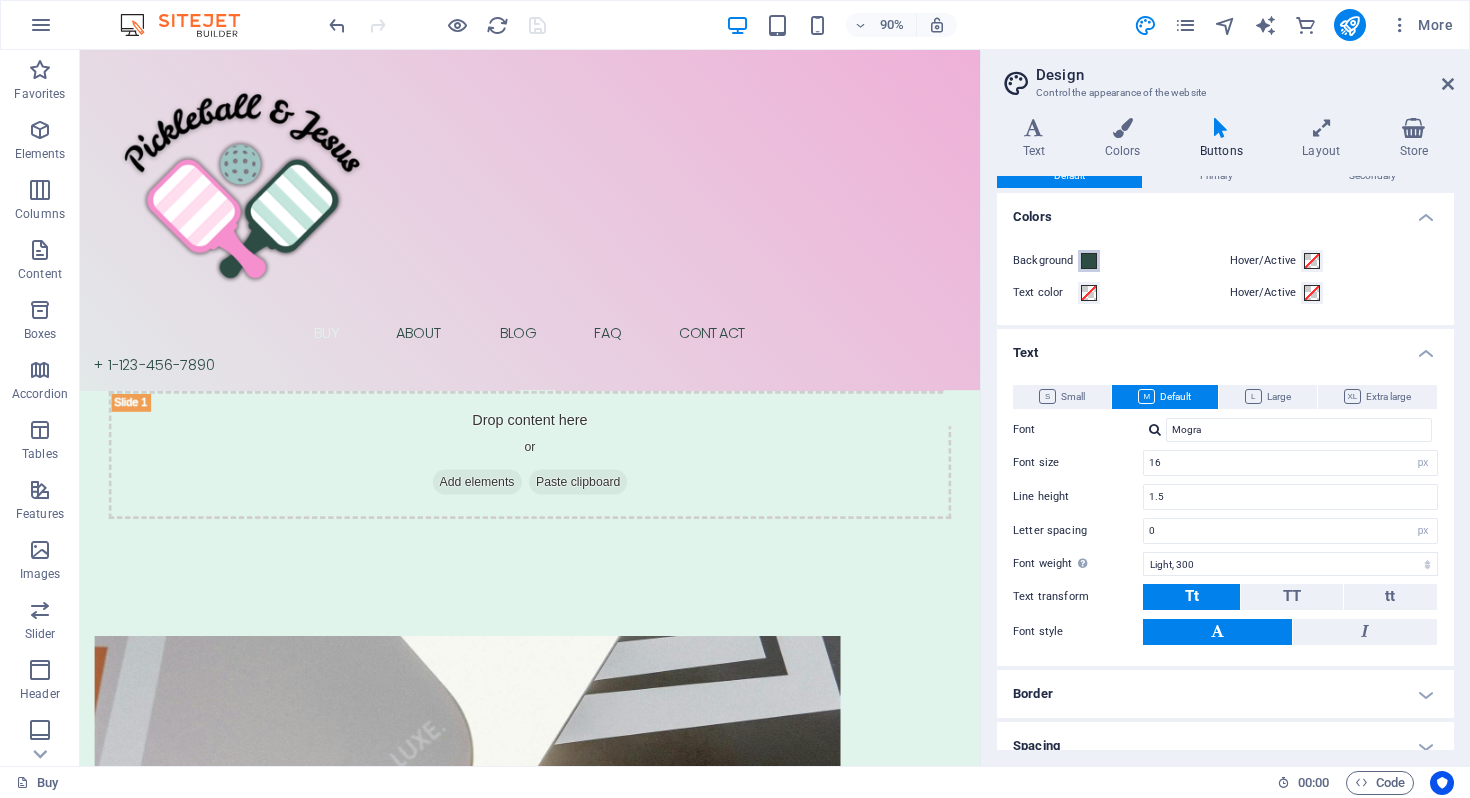 click at bounding box center [1089, 261] 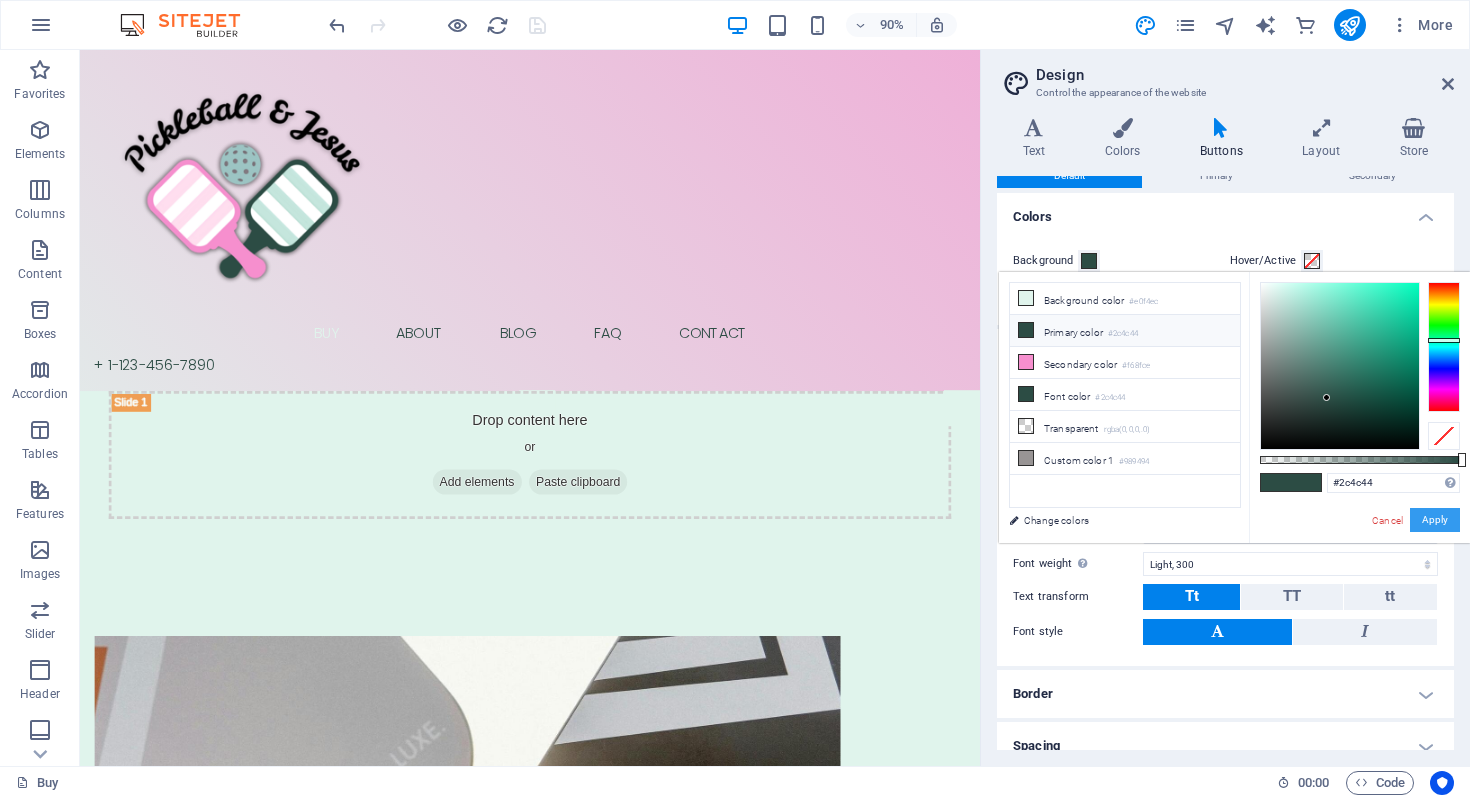 click on "Apply" at bounding box center (1435, 520) 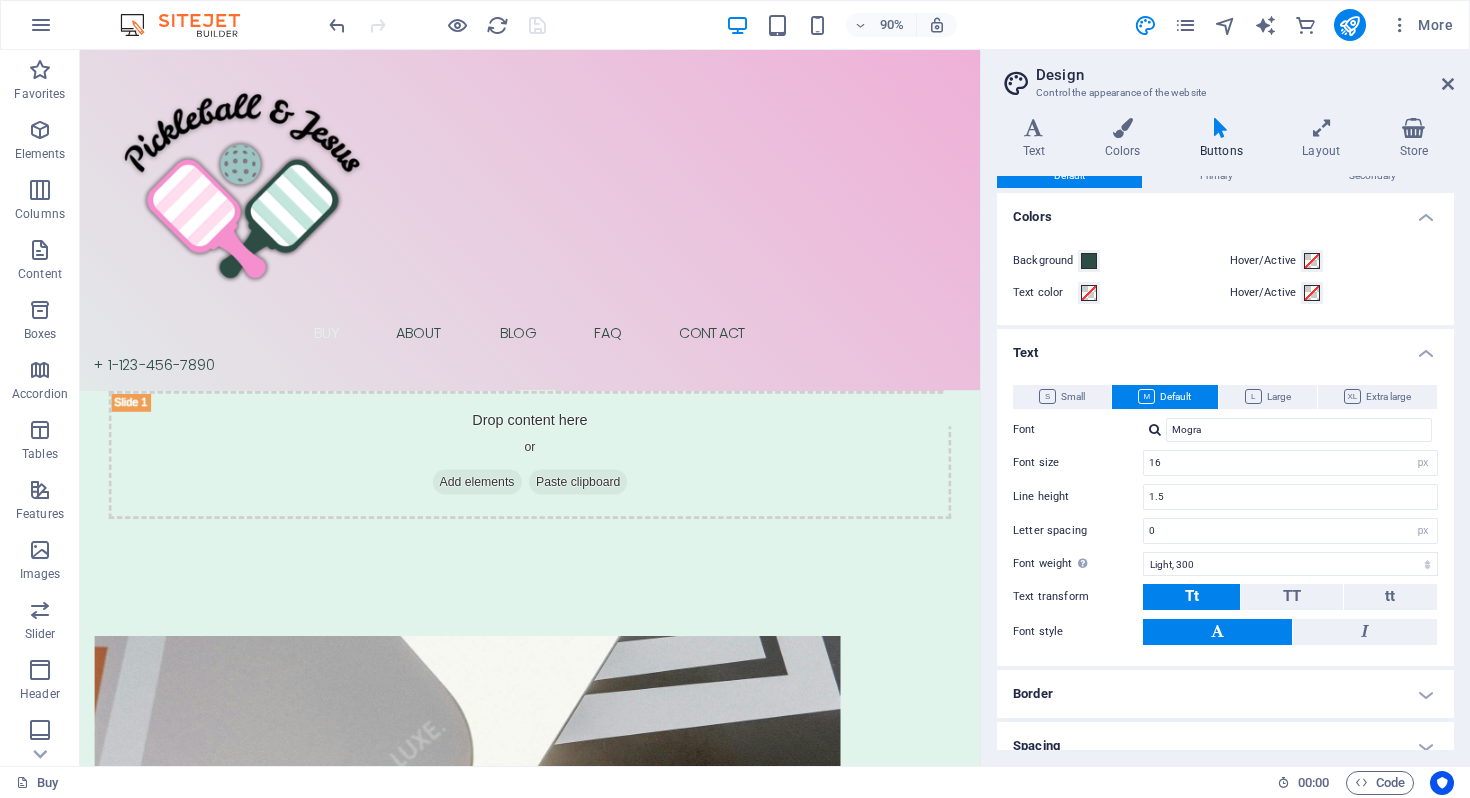 scroll, scrollTop: 0, scrollLeft: 0, axis: both 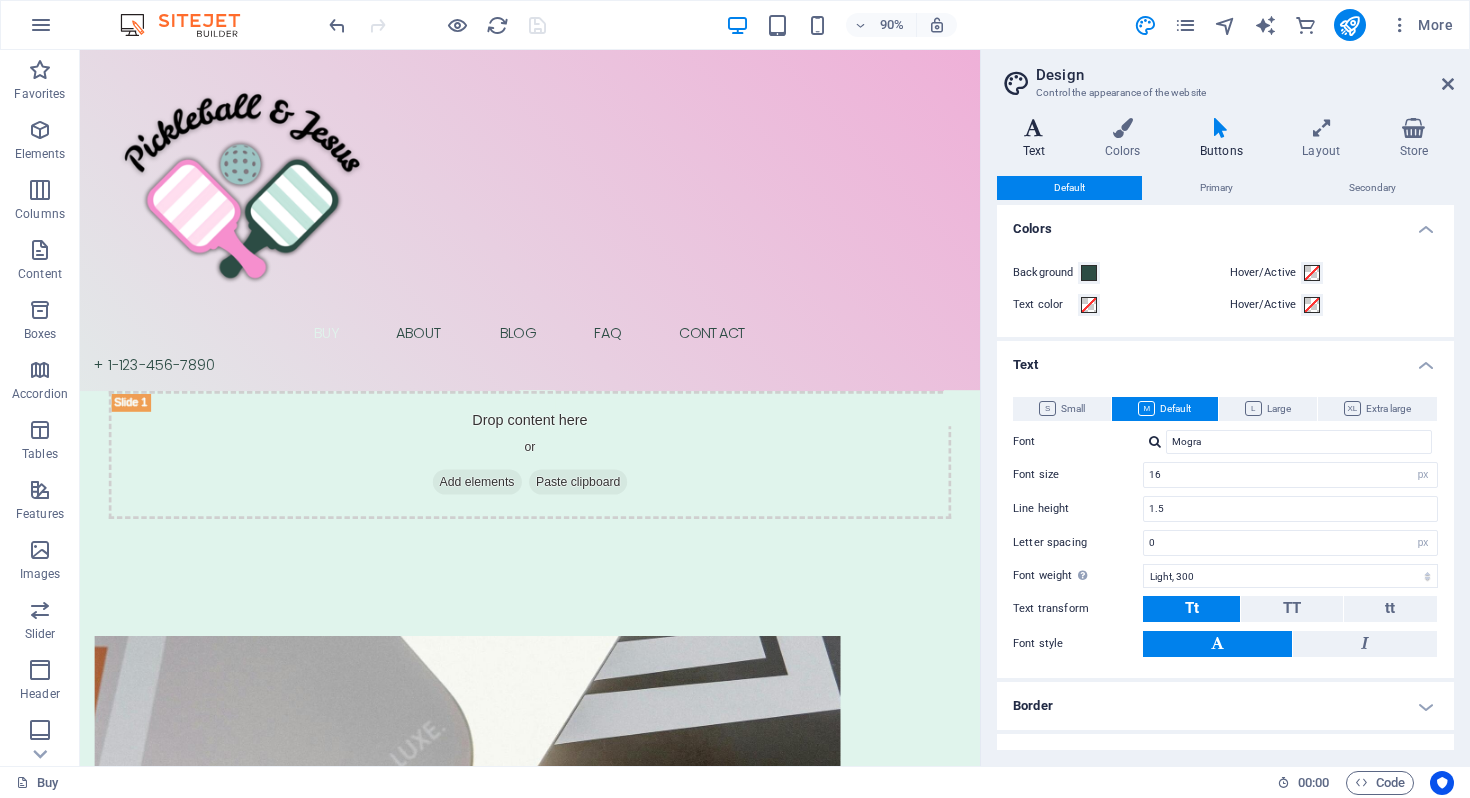 click at bounding box center [1034, 128] 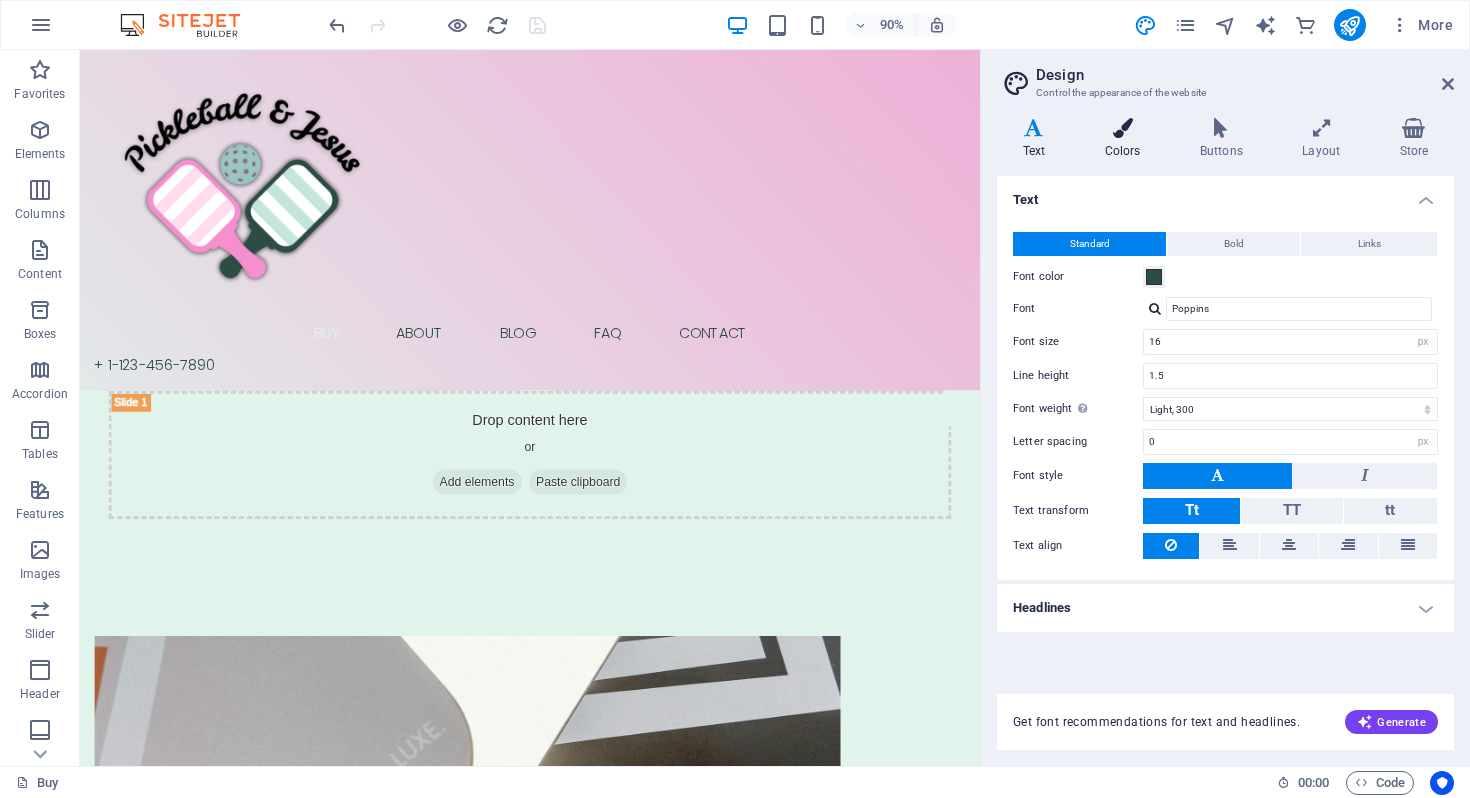 click at bounding box center [1122, 128] 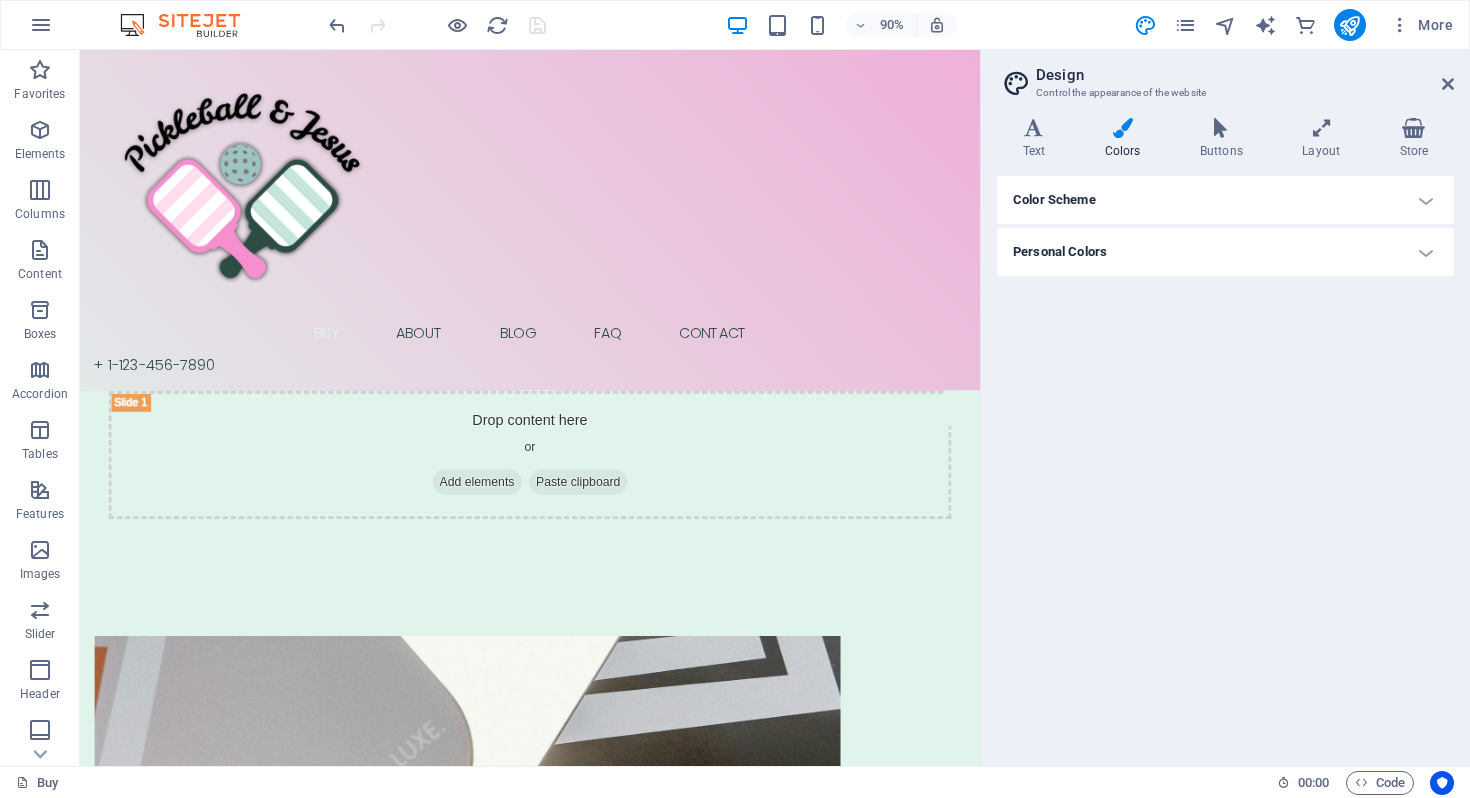 click on "Color Scheme" at bounding box center [1225, 200] 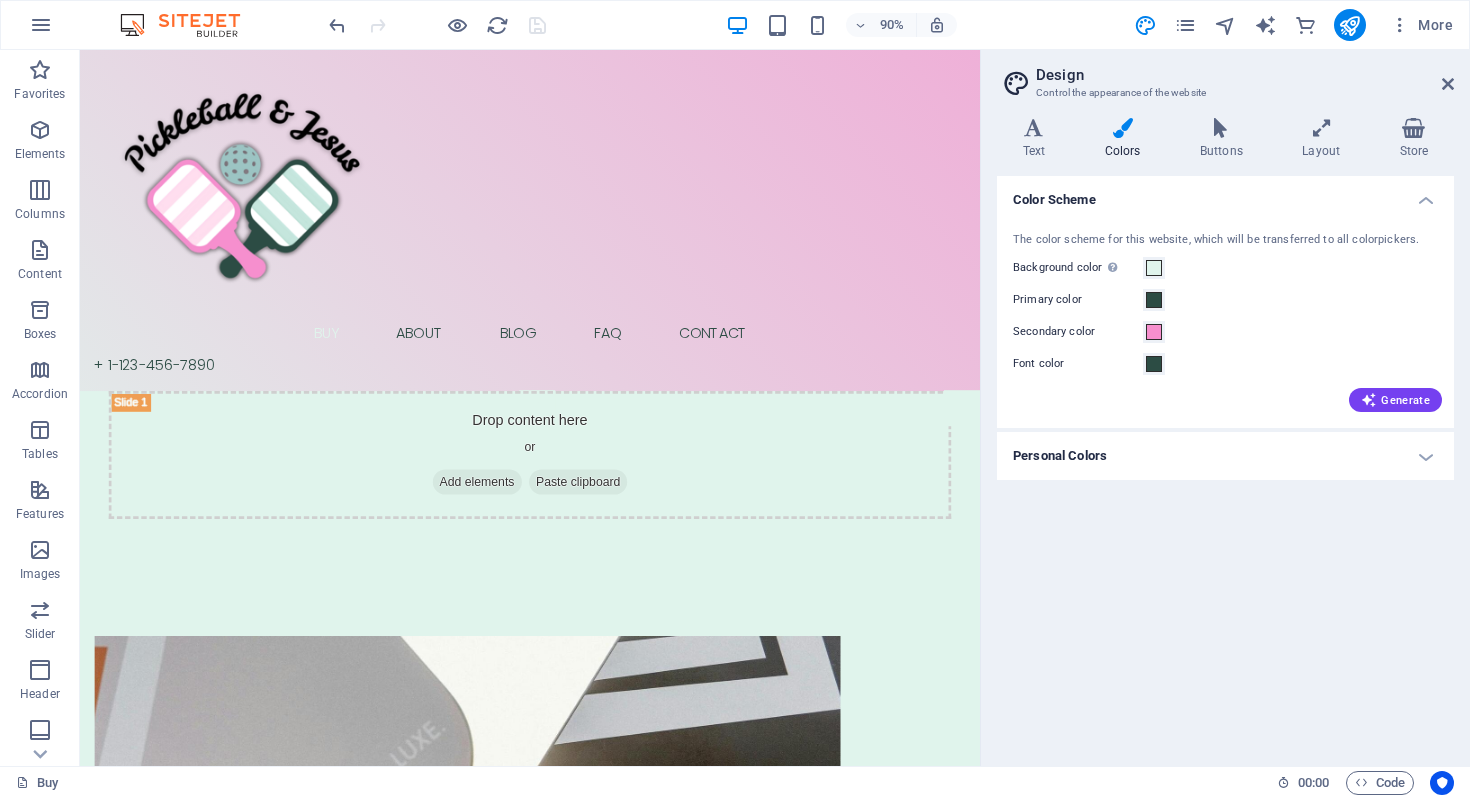 click on "Personal Colors" at bounding box center (1225, 456) 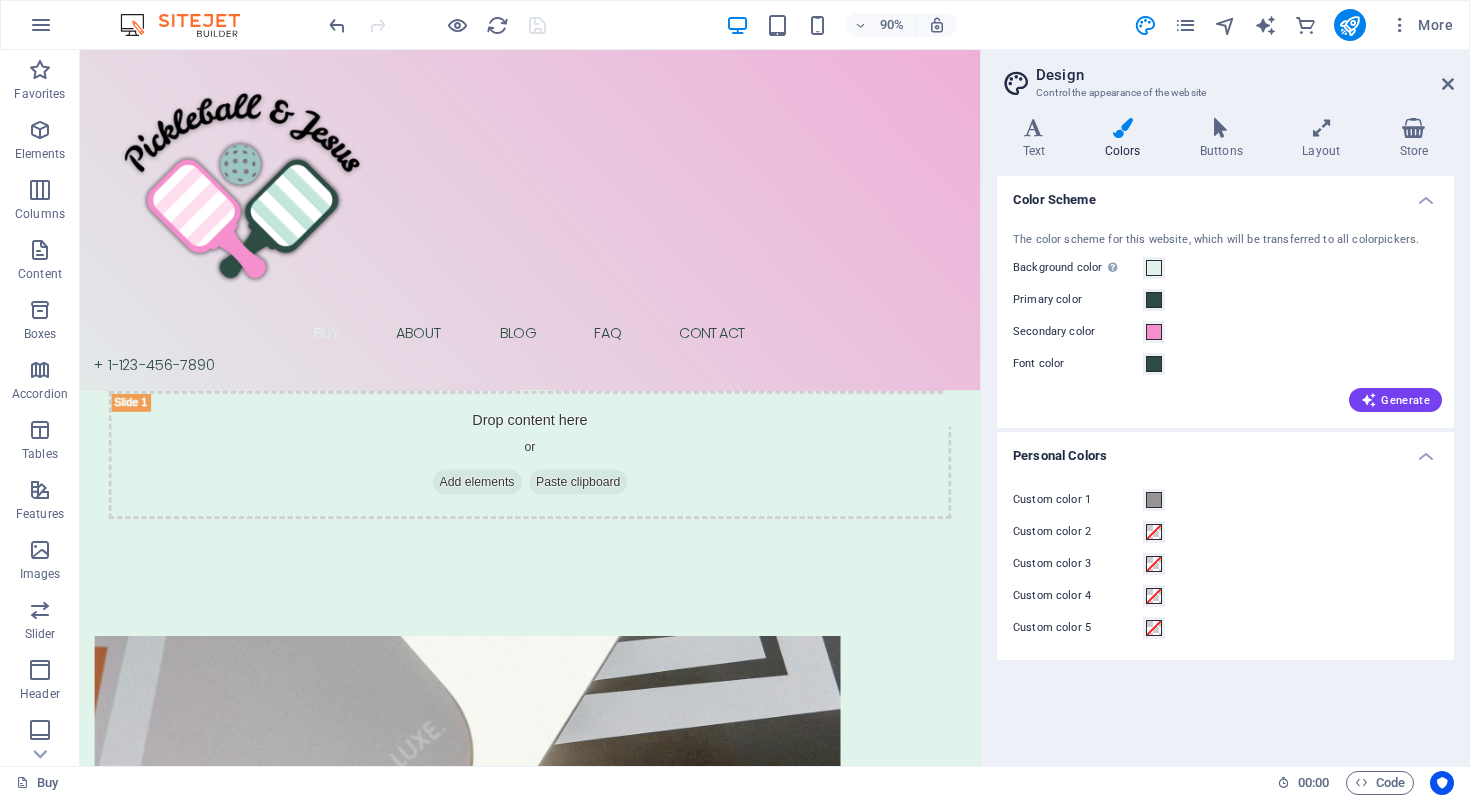 click on "Personal Colors" at bounding box center (1225, 450) 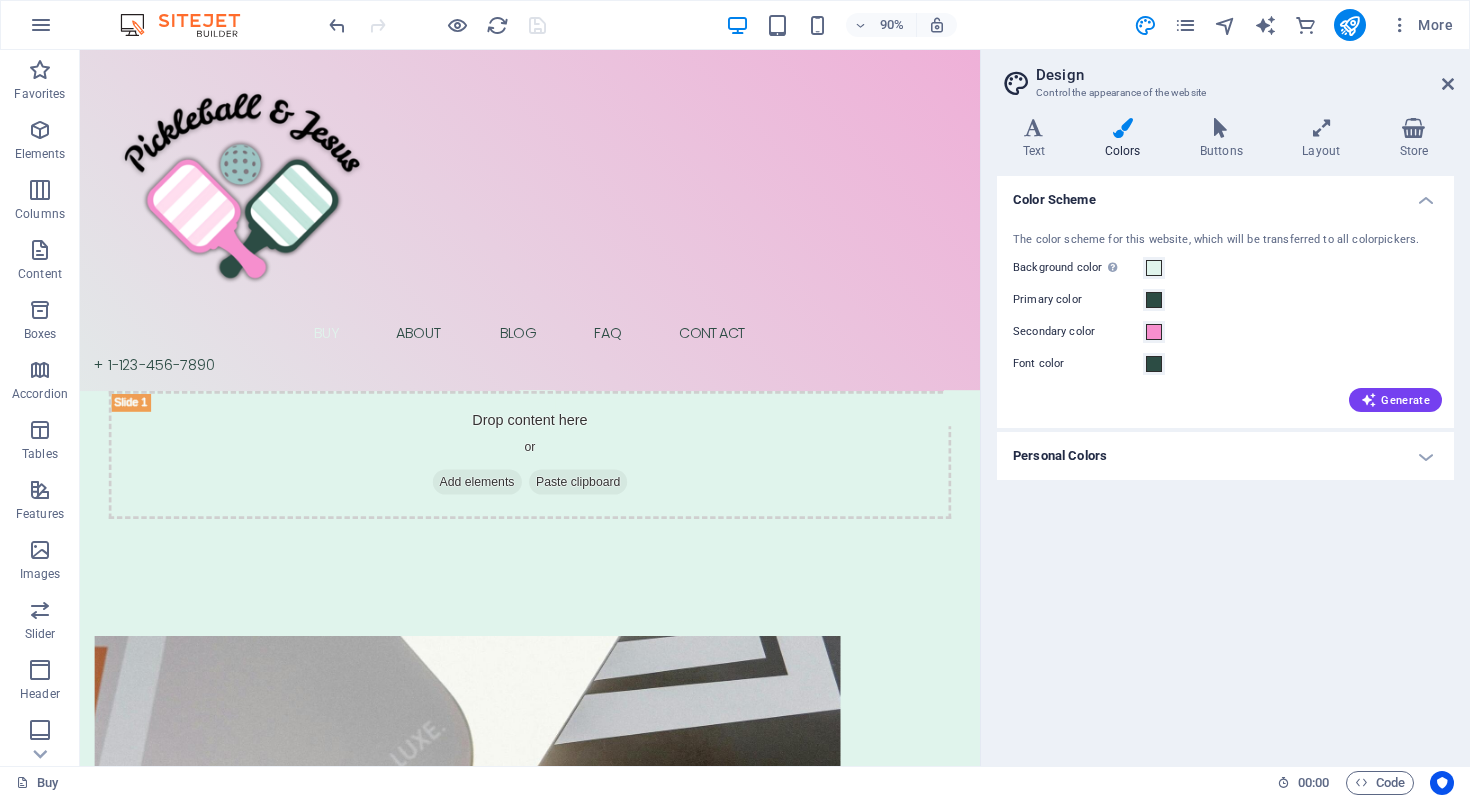click on "Design Control the appearance of the website" at bounding box center (1227, 76) 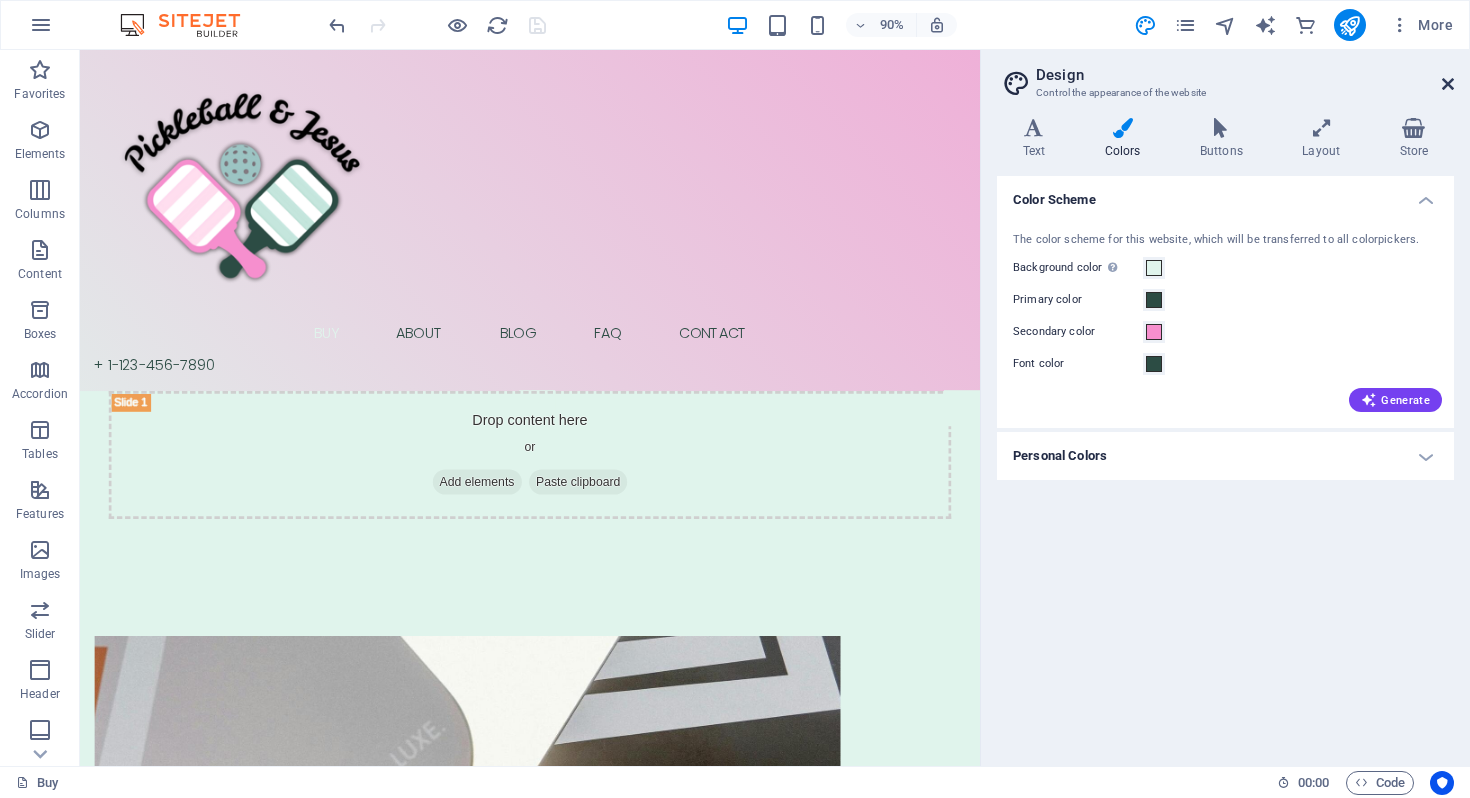 click at bounding box center (1448, 84) 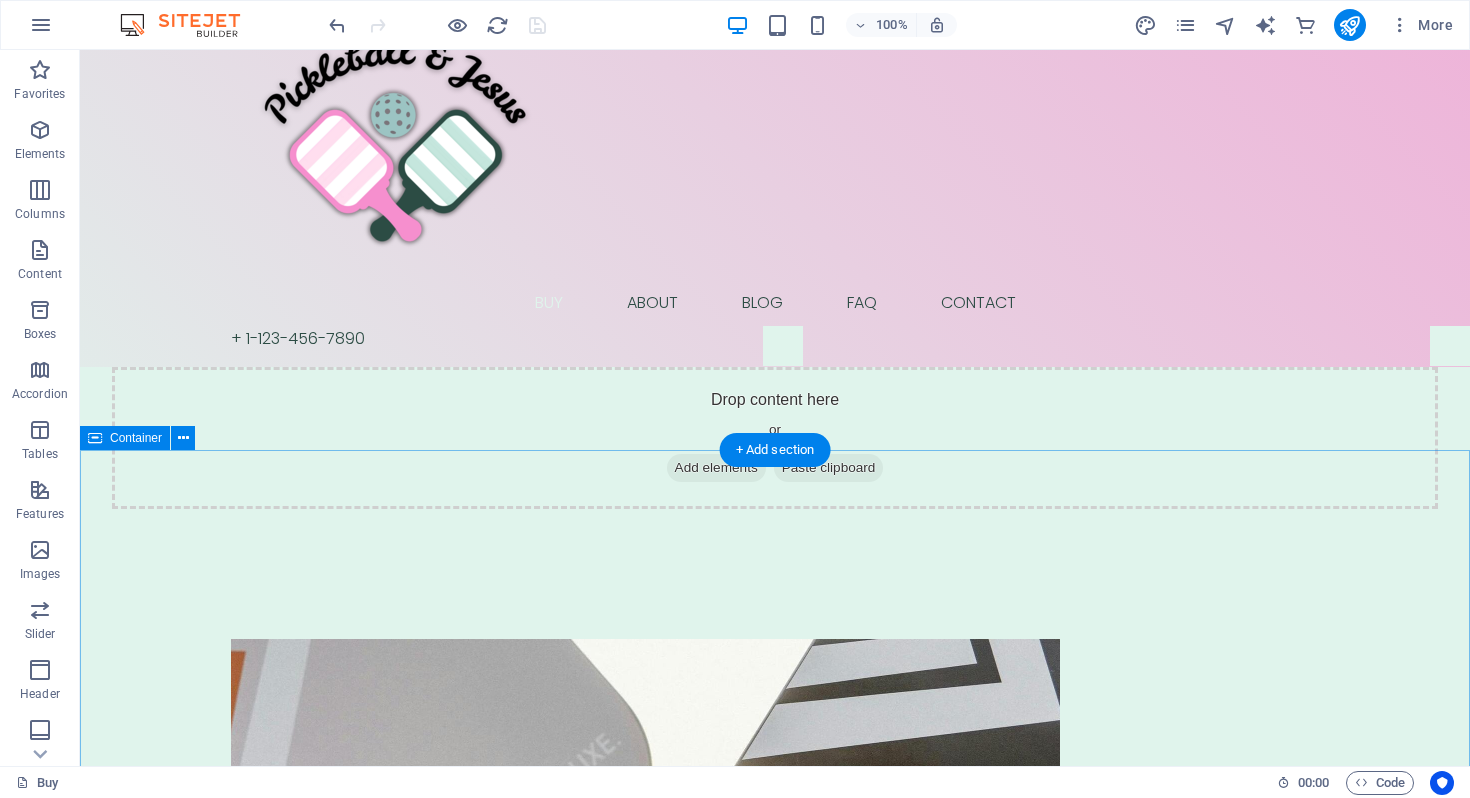 scroll, scrollTop: 69, scrollLeft: 0, axis: vertical 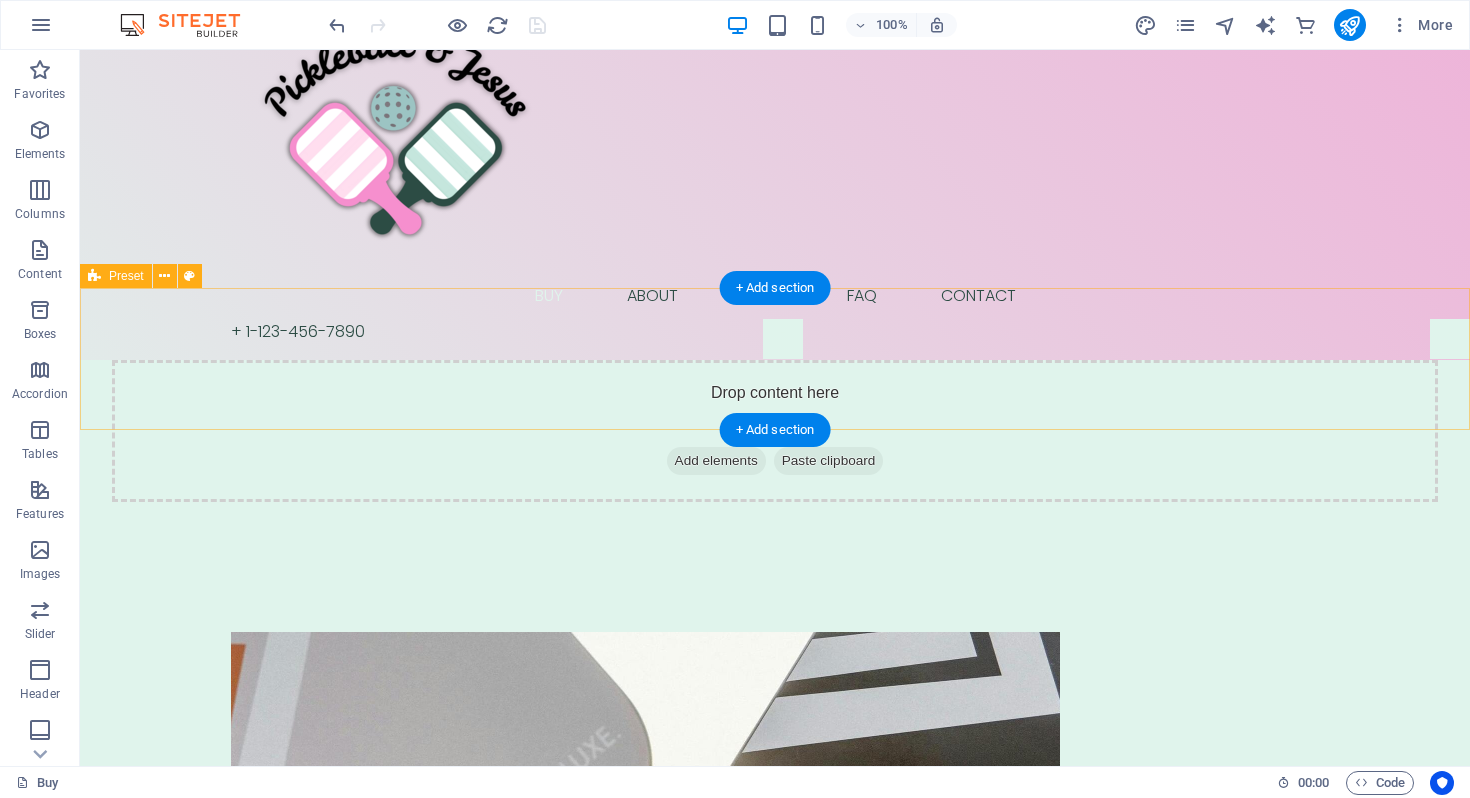 click on "Drop content here or  Add elements  Paste clipboard" at bounding box center [775, 431] 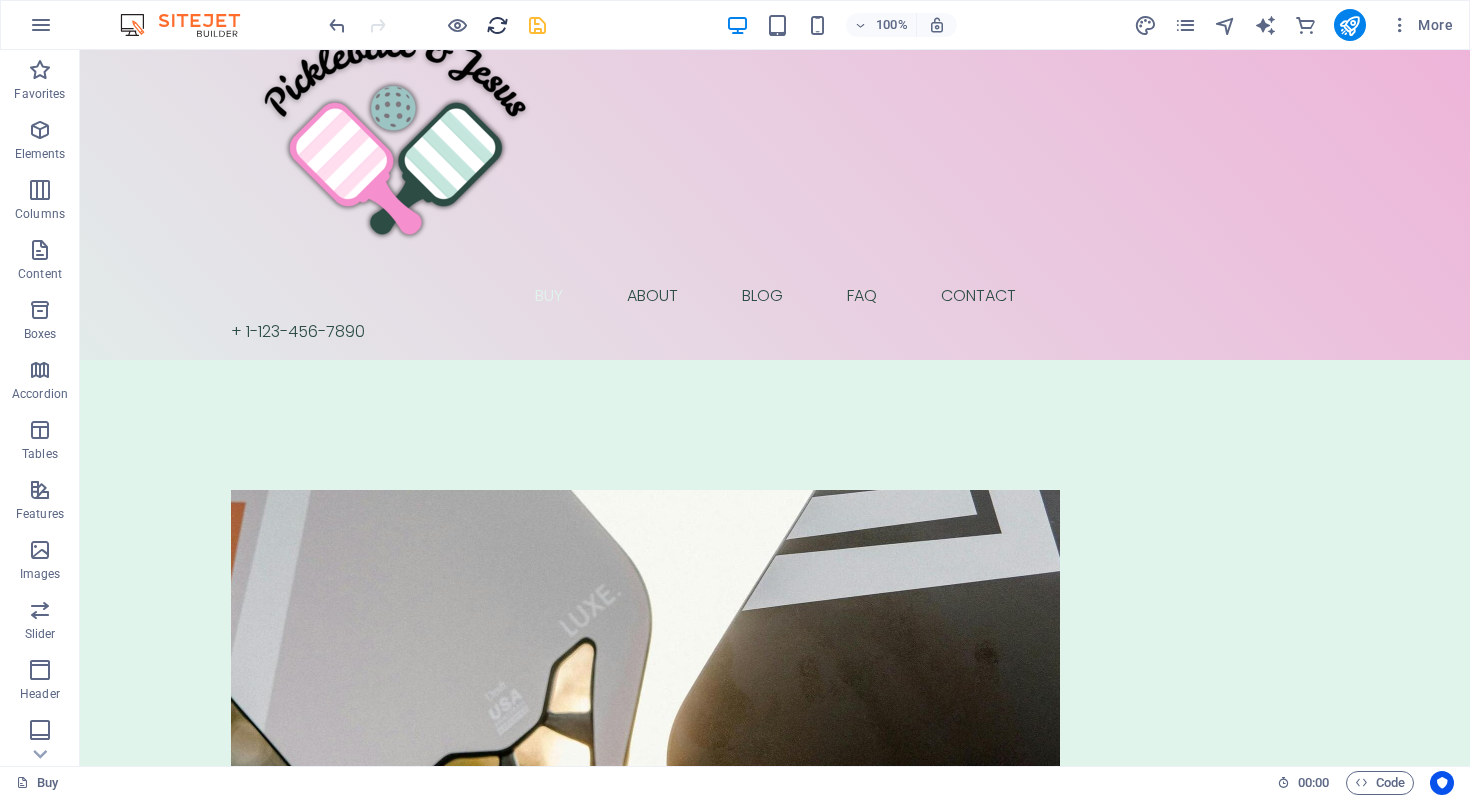click at bounding box center [497, 25] 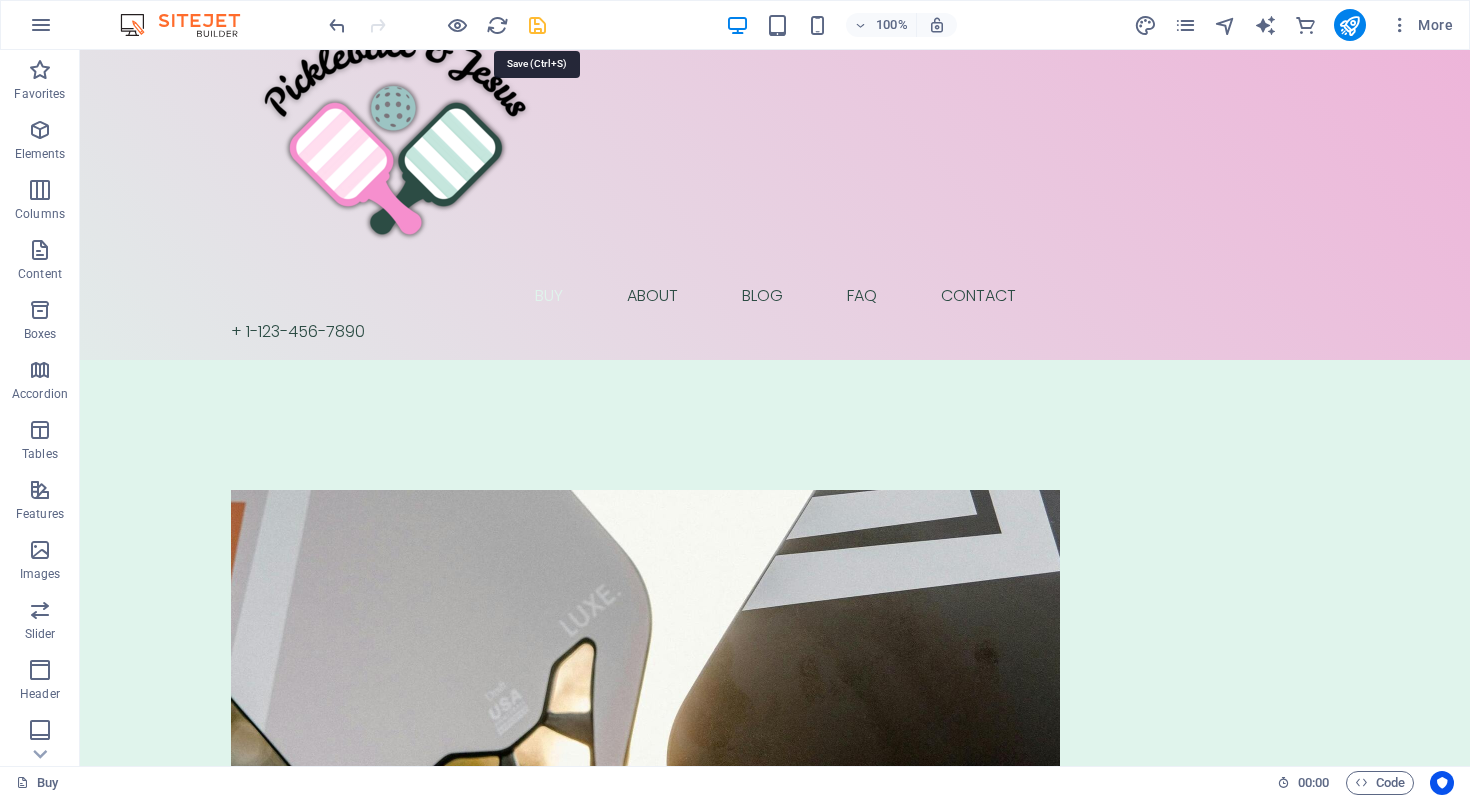 click at bounding box center (537, 25) 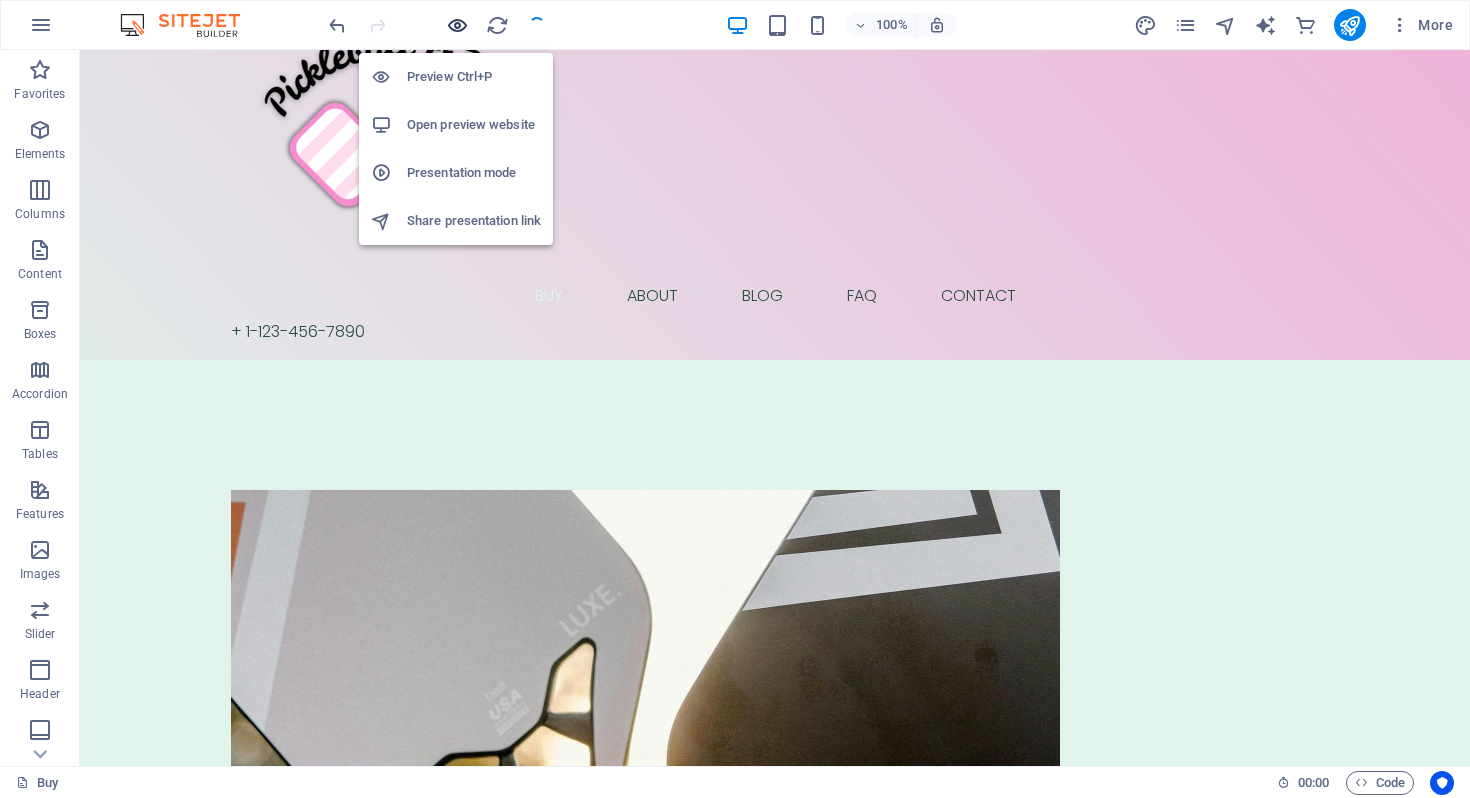 click at bounding box center (457, 25) 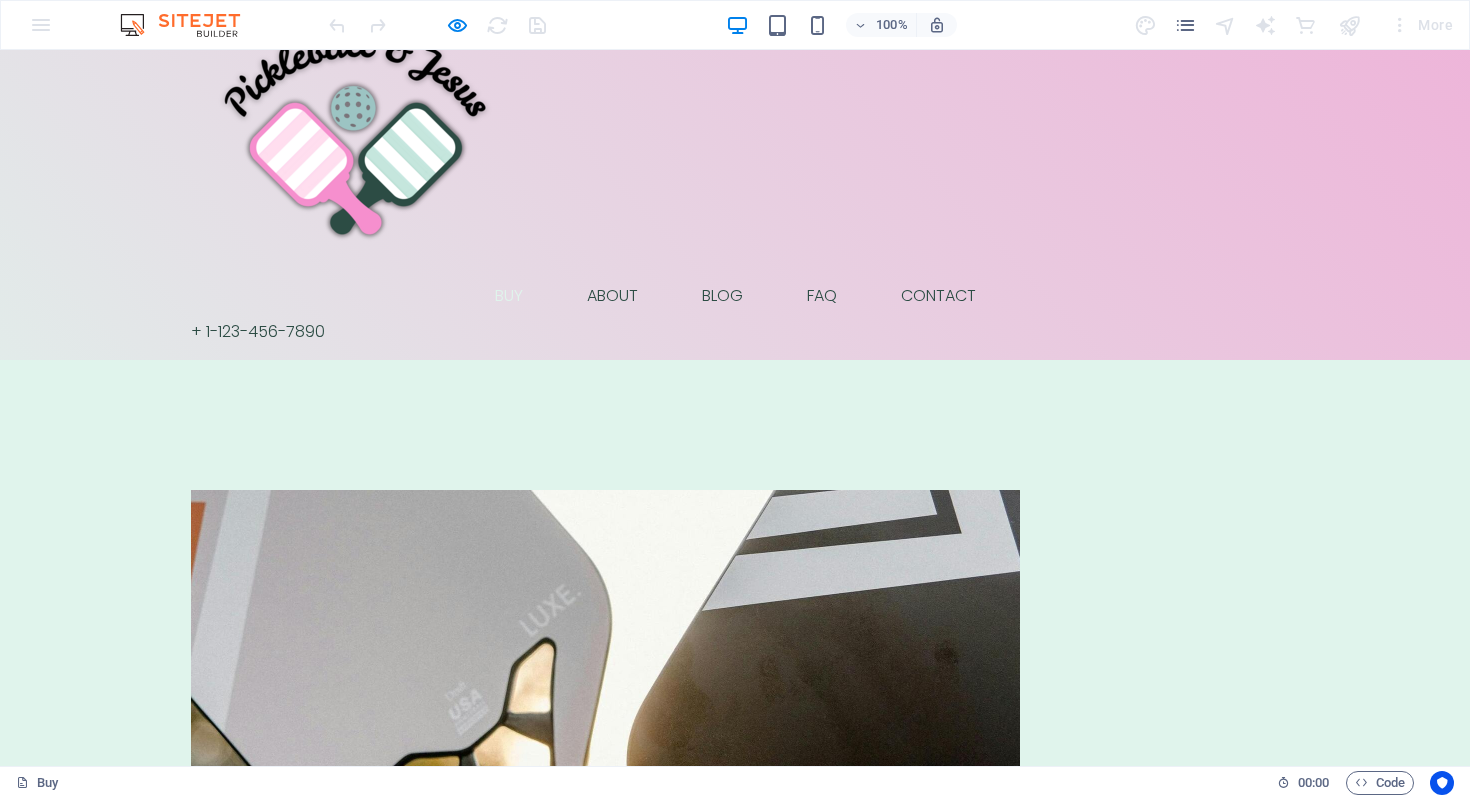 scroll, scrollTop: 0, scrollLeft: 0, axis: both 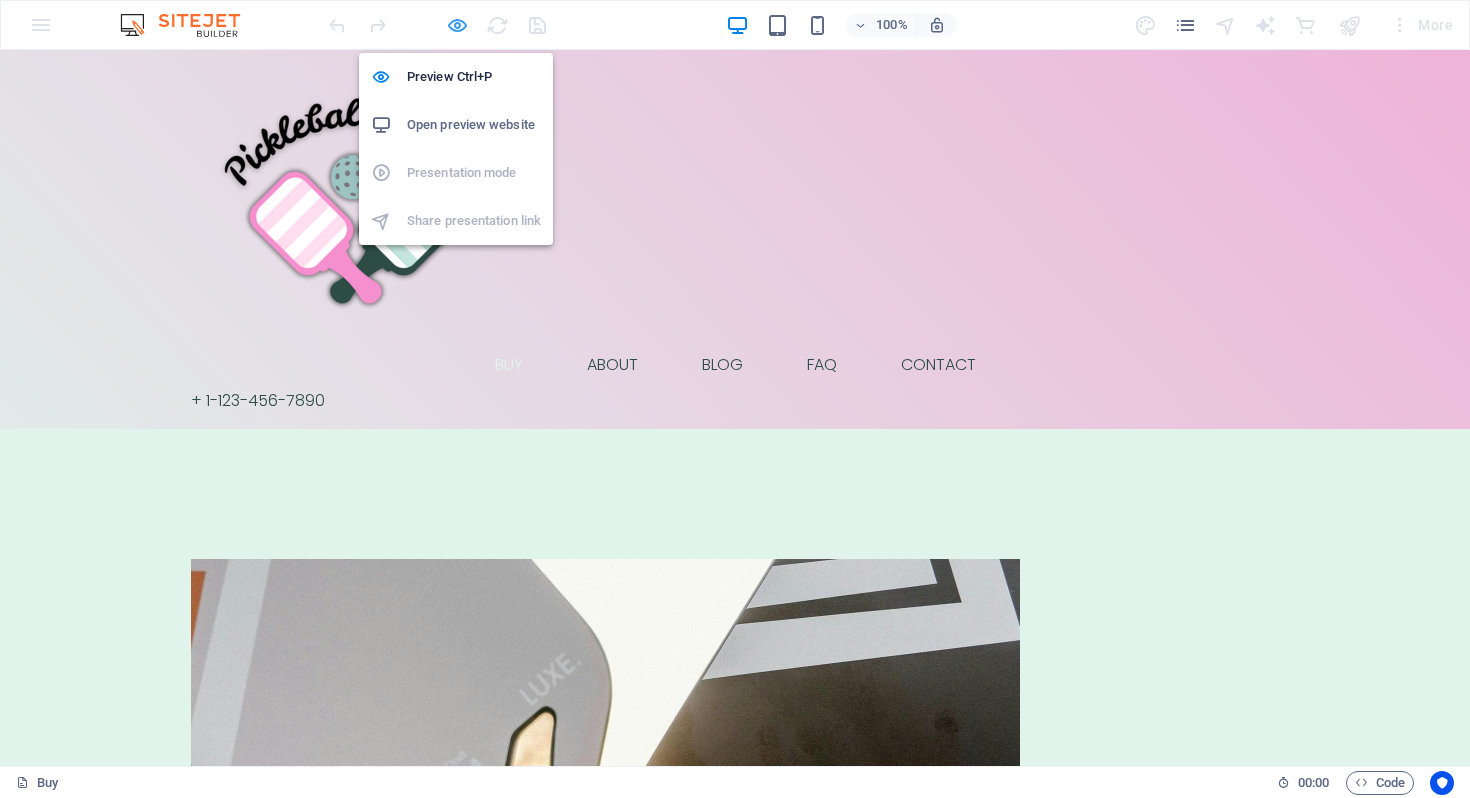 click at bounding box center (457, 25) 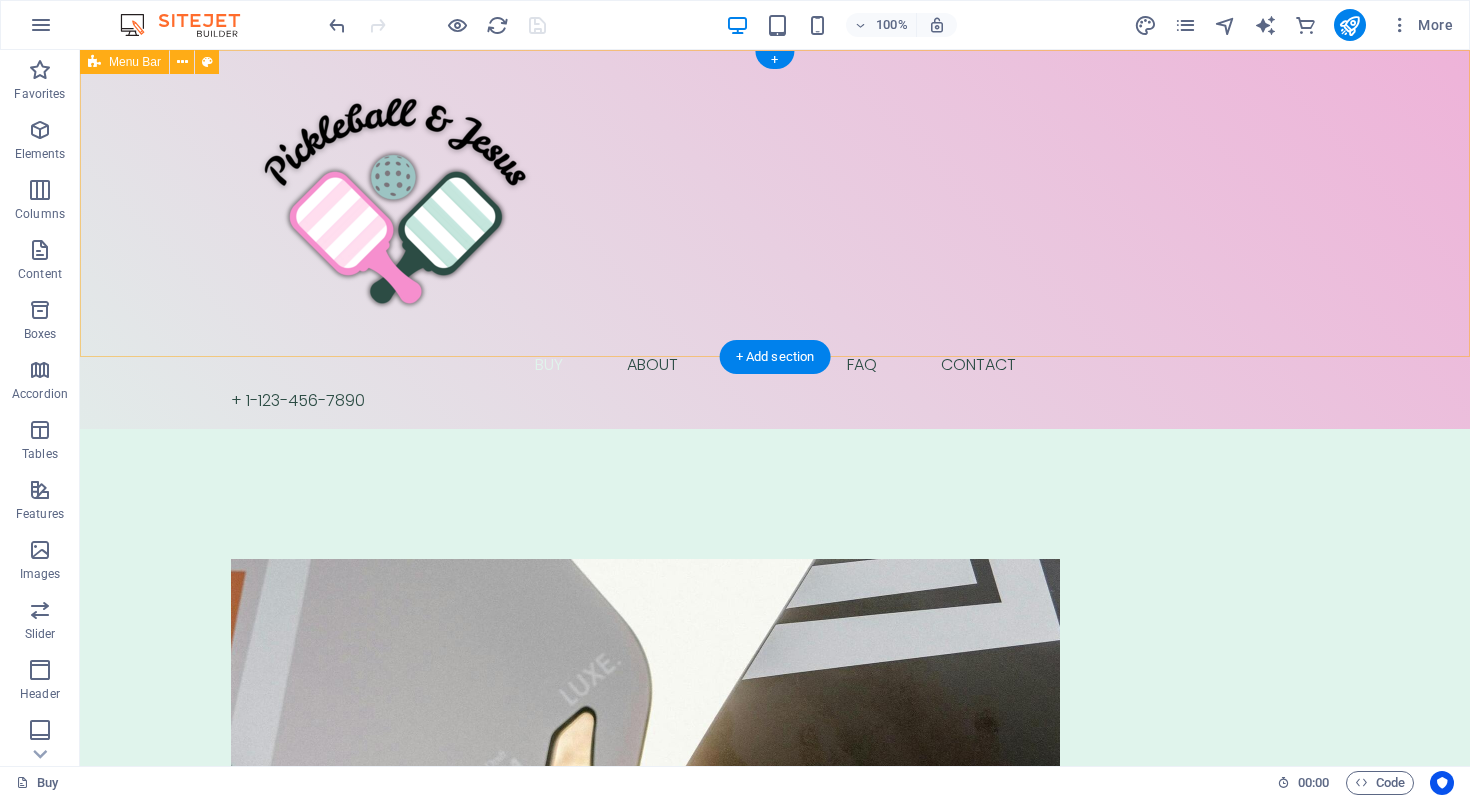 click on "Buy About Blog FAQ Contact   + 1-123-456-7890" at bounding box center (775, 239) 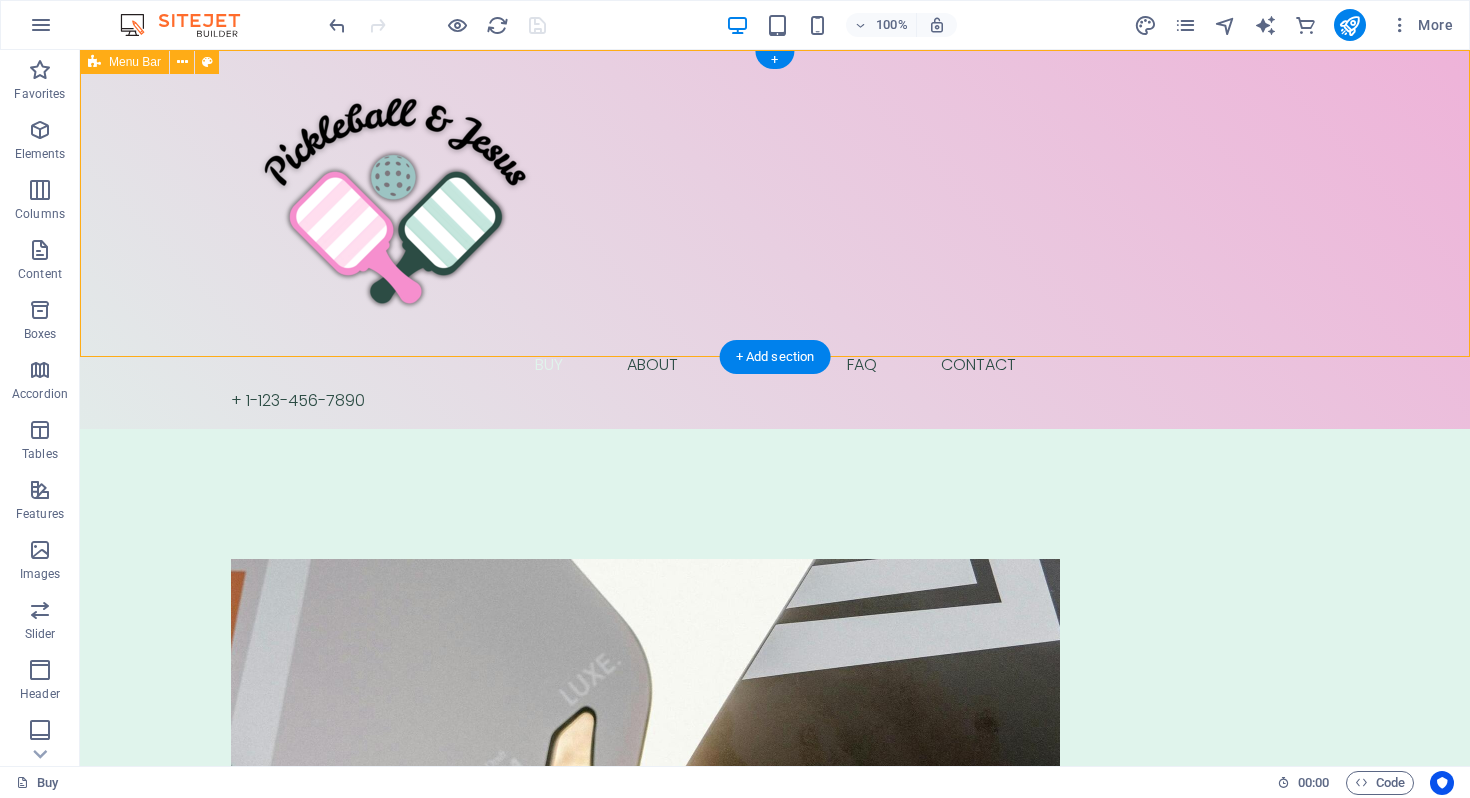 click on "Buy About Blog FAQ Contact   + 1-123-456-7890" at bounding box center (775, 239) 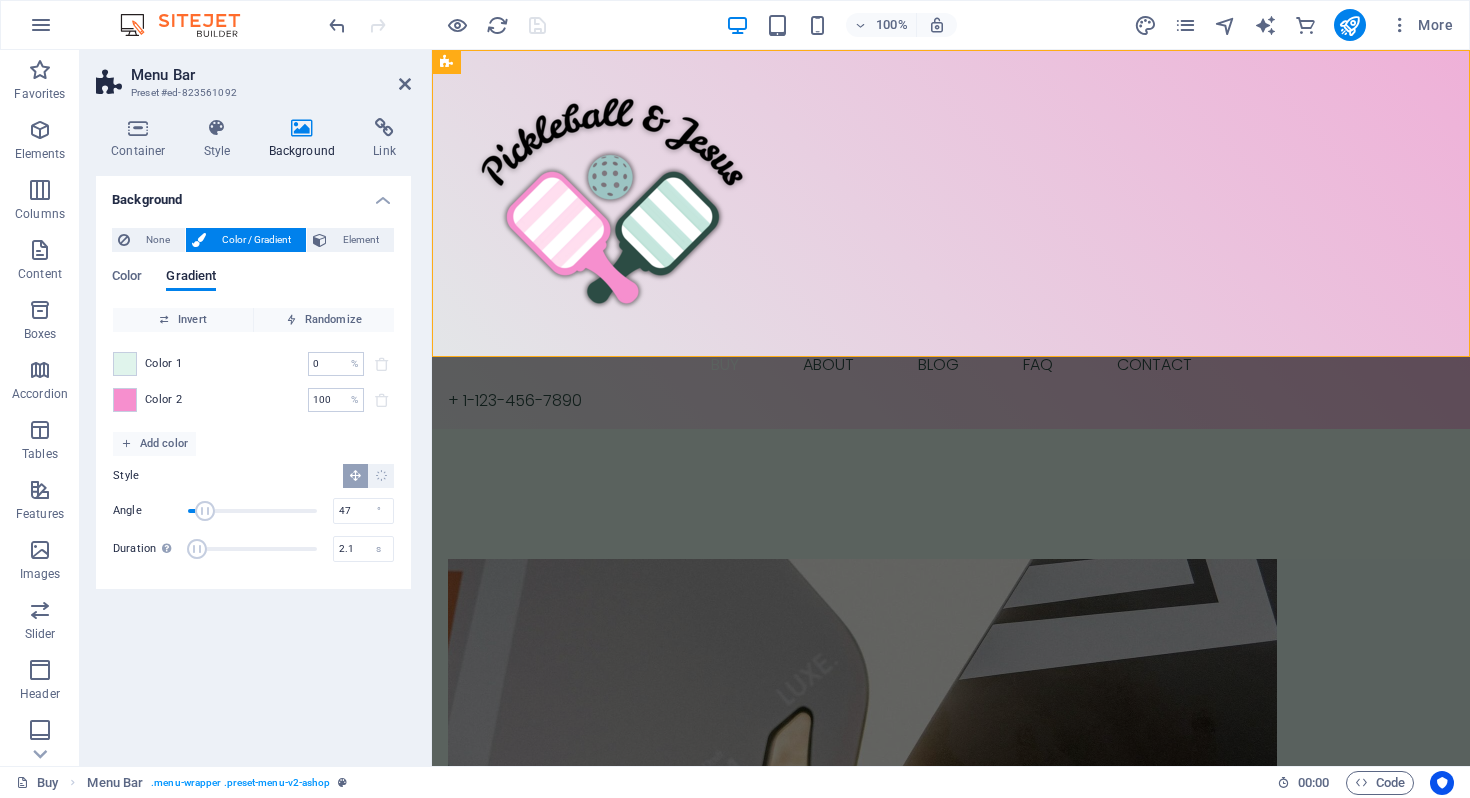 type on "0" 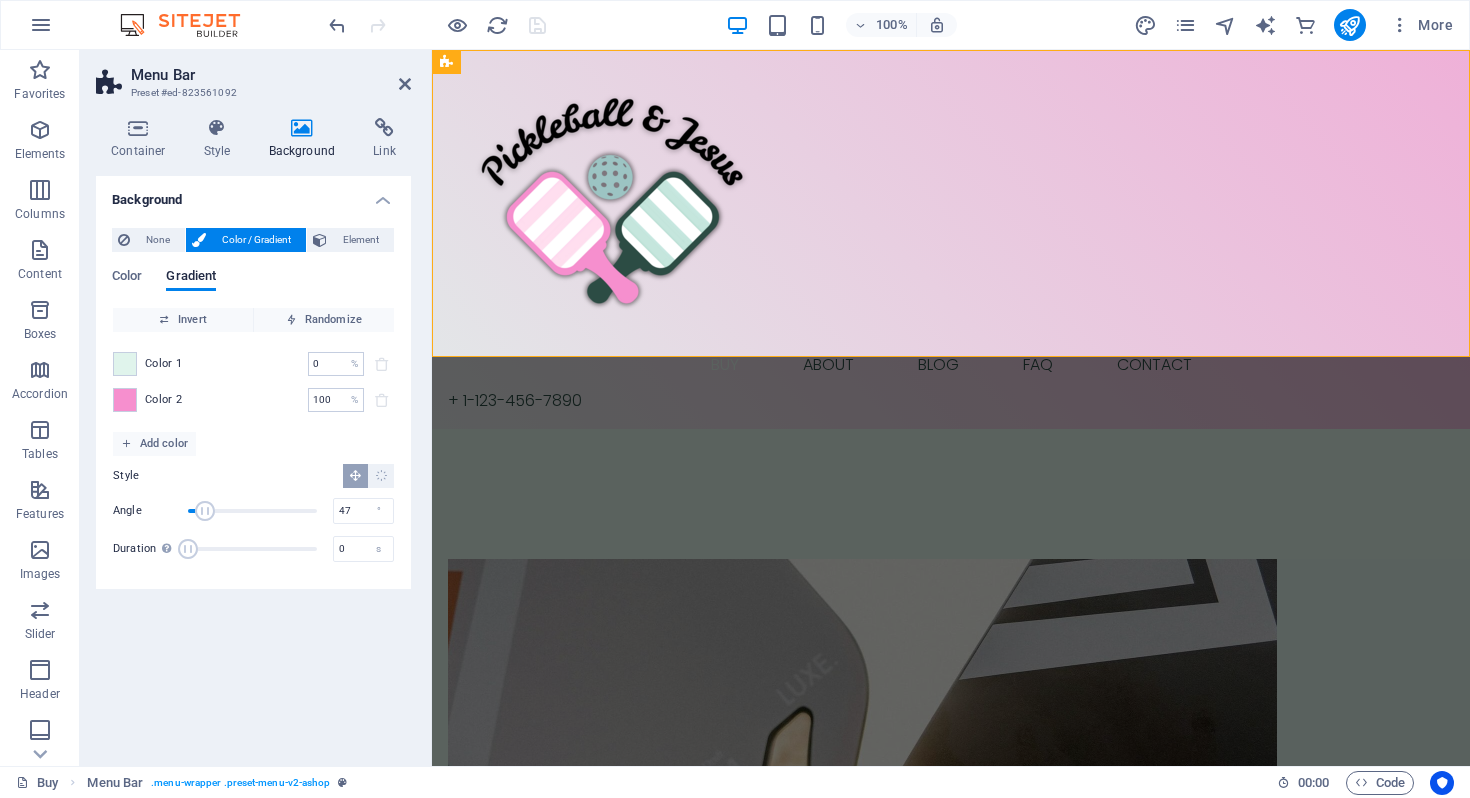 drag, startPoint x: 237, startPoint y: 551, endPoint x: 117, endPoint y: 533, distance: 121.34249 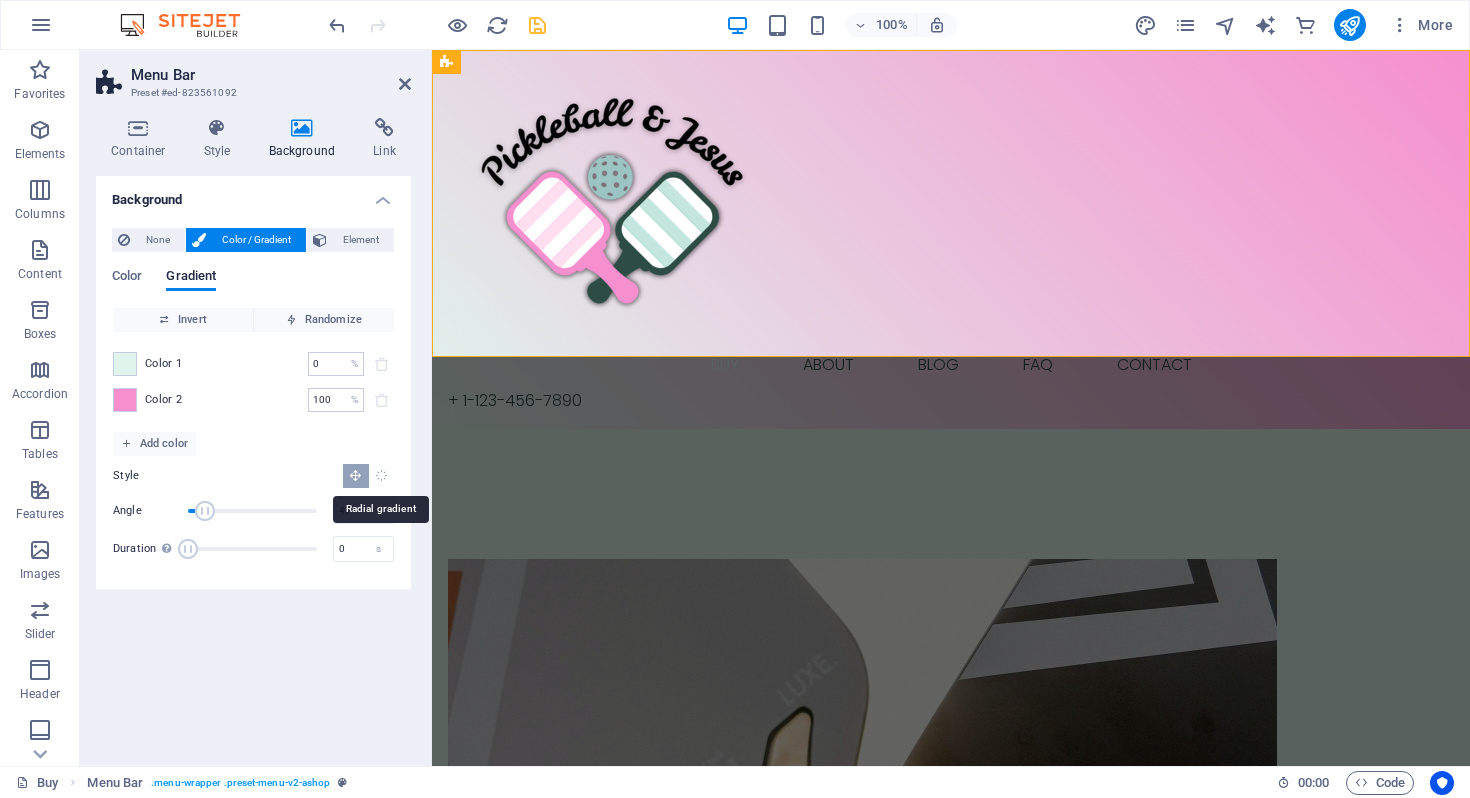 click at bounding box center (381, 475) 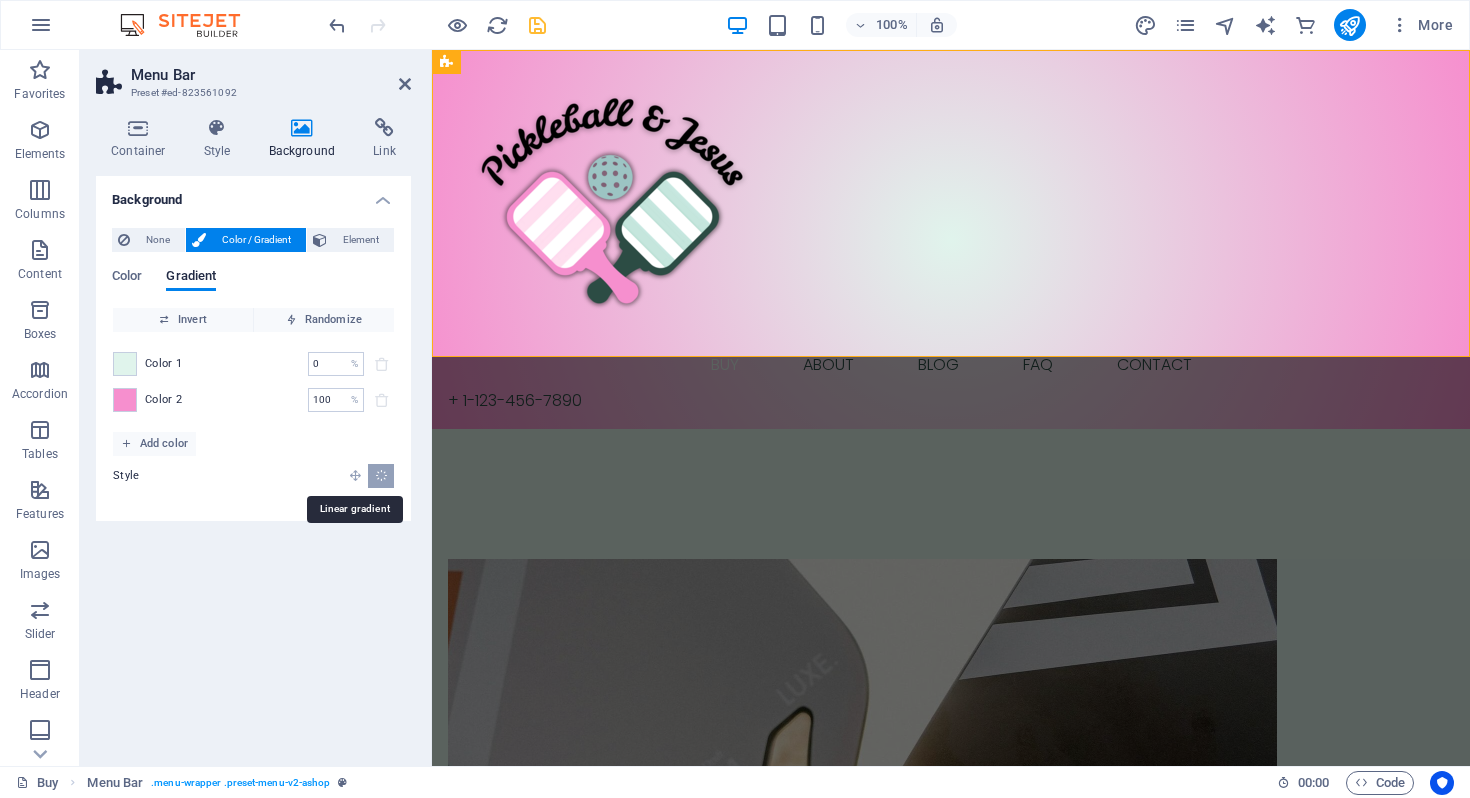 click at bounding box center [355, 475] 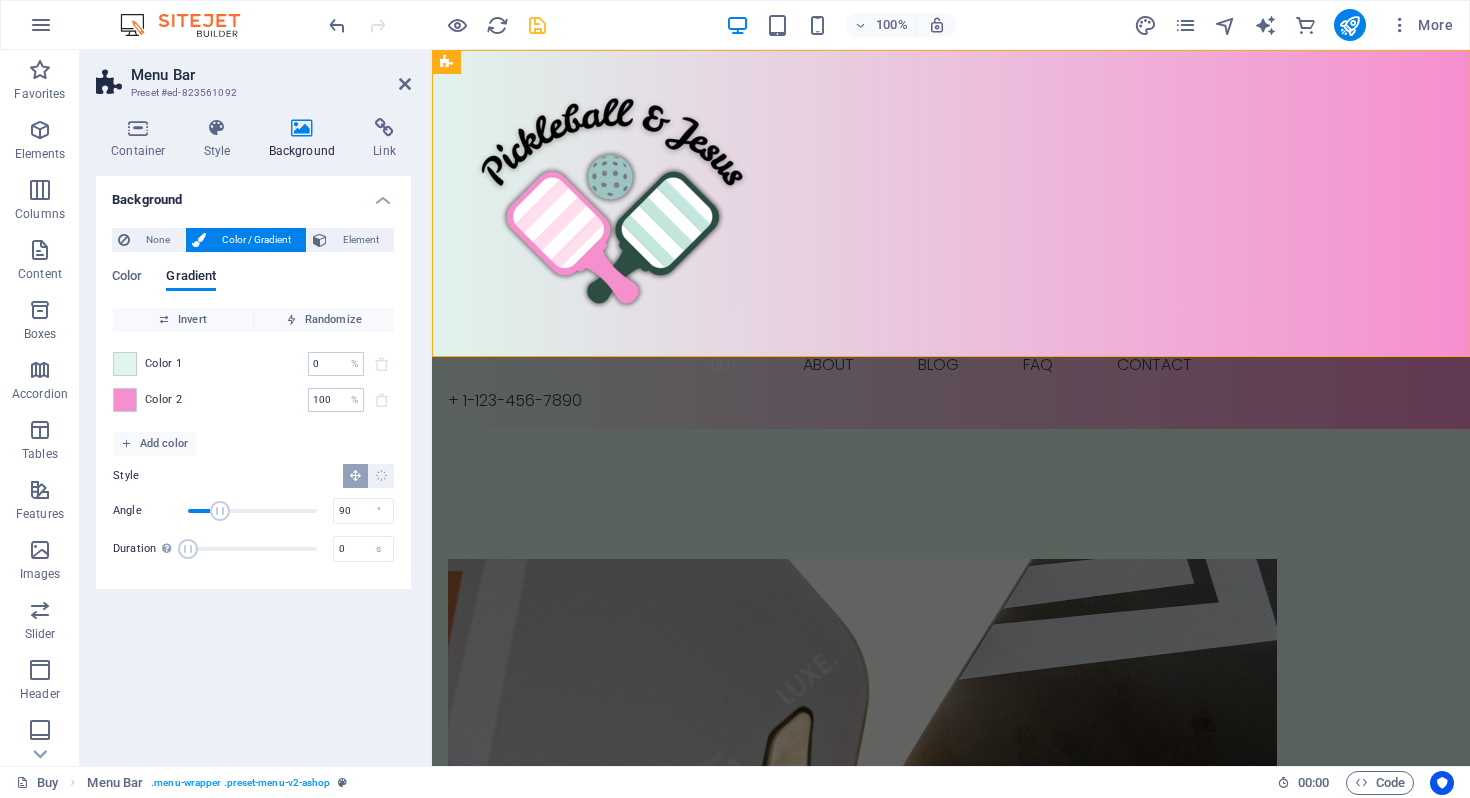 type on "92" 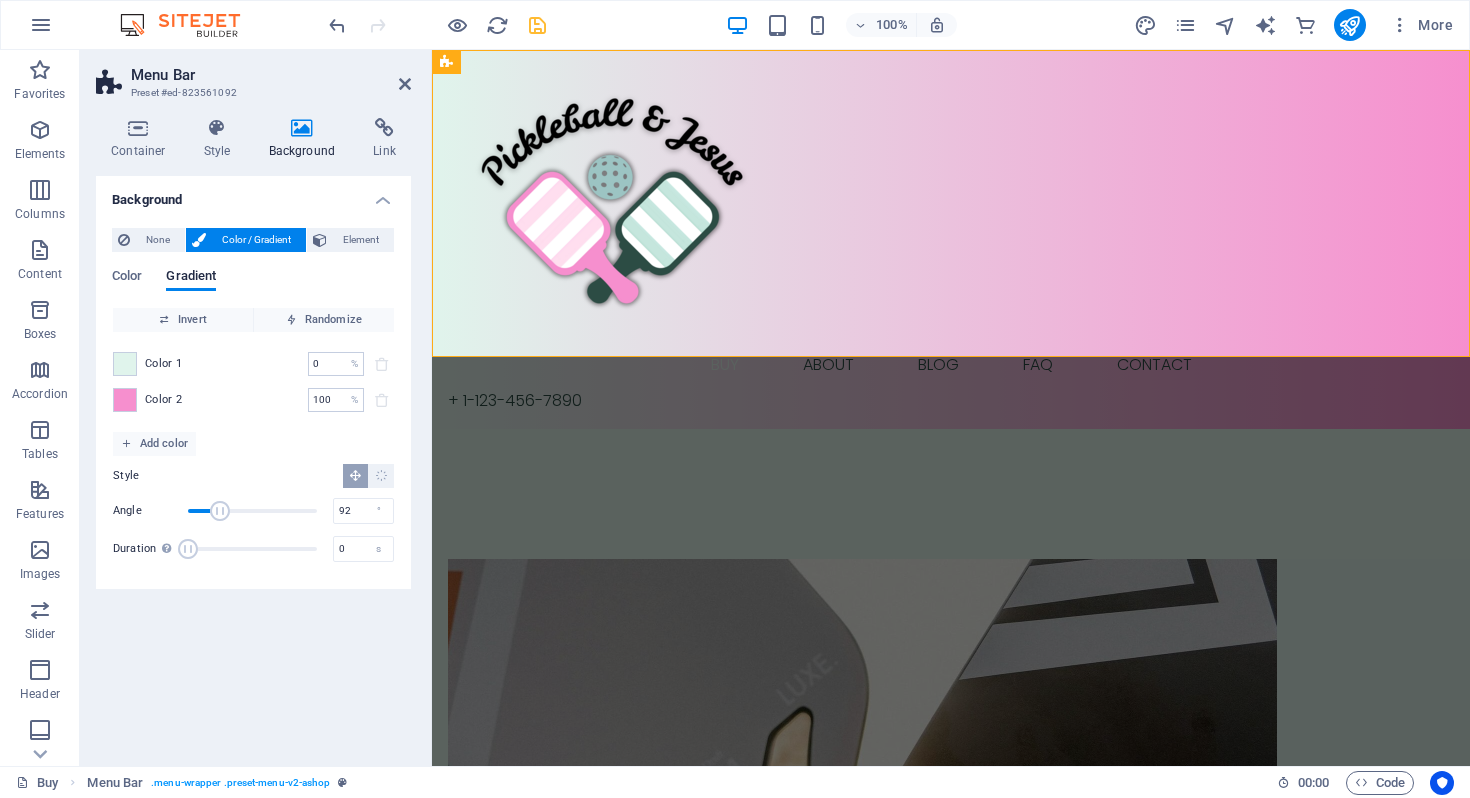 click at bounding box center (220, 511) 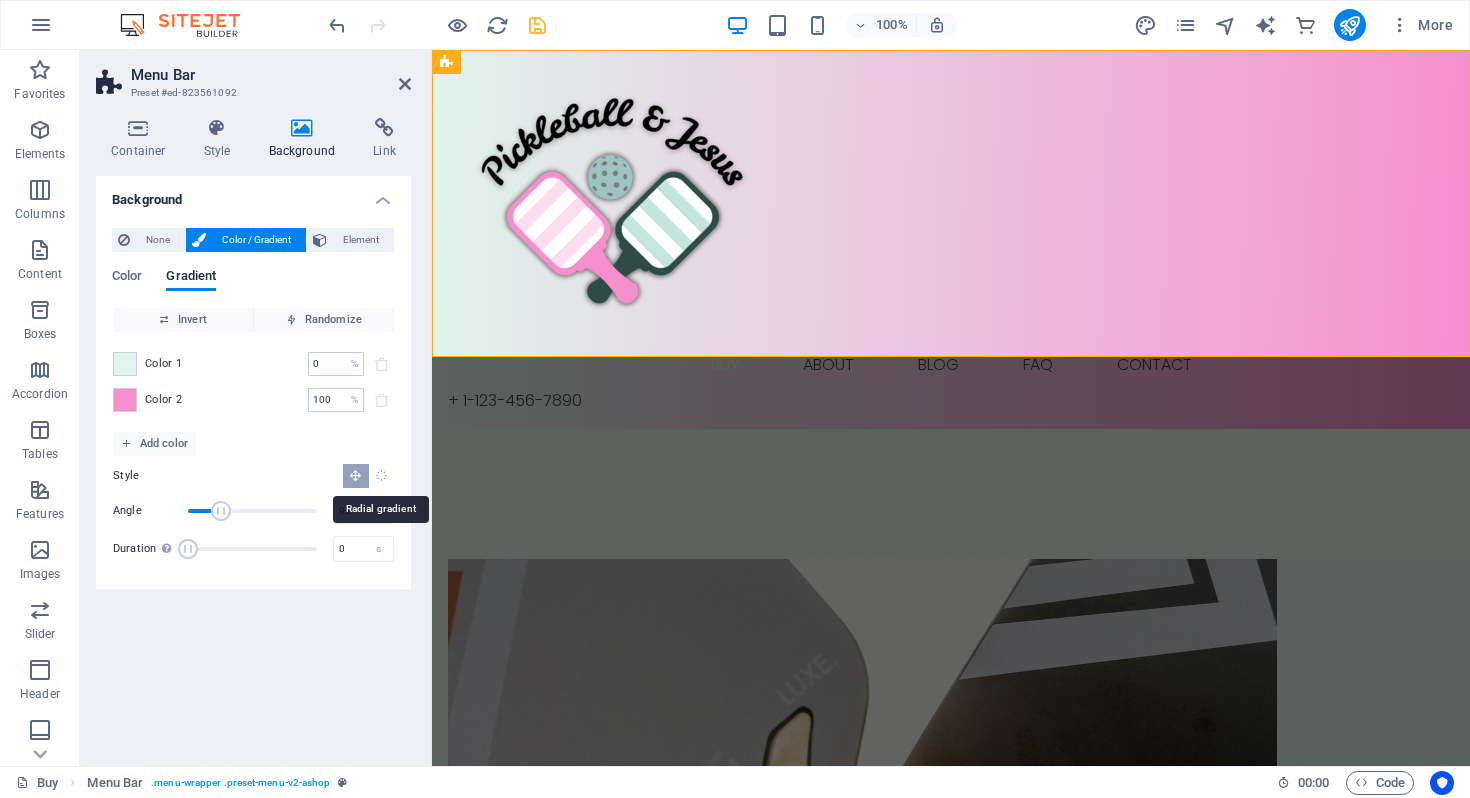 click at bounding box center [381, 475] 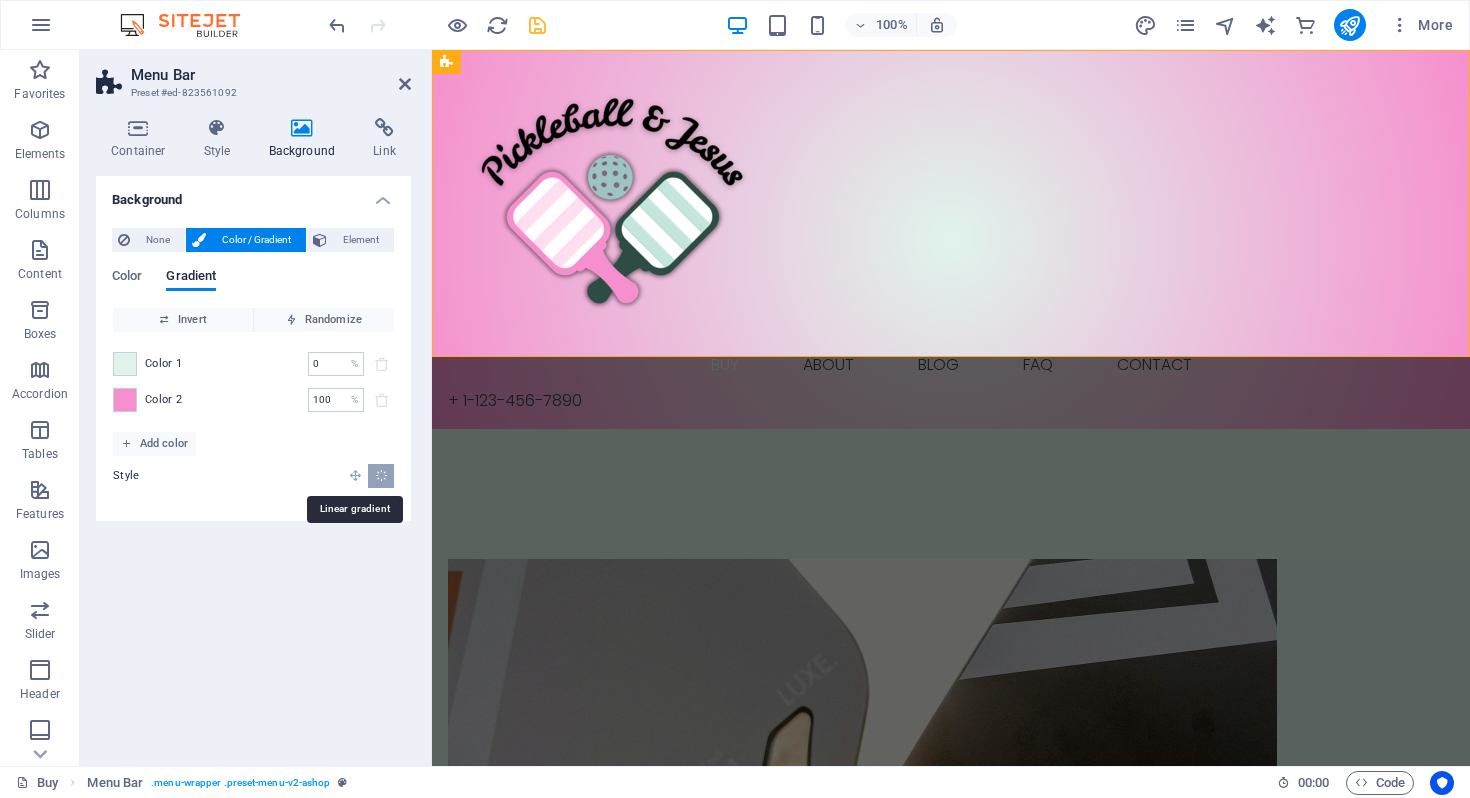 click at bounding box center (355, 475) 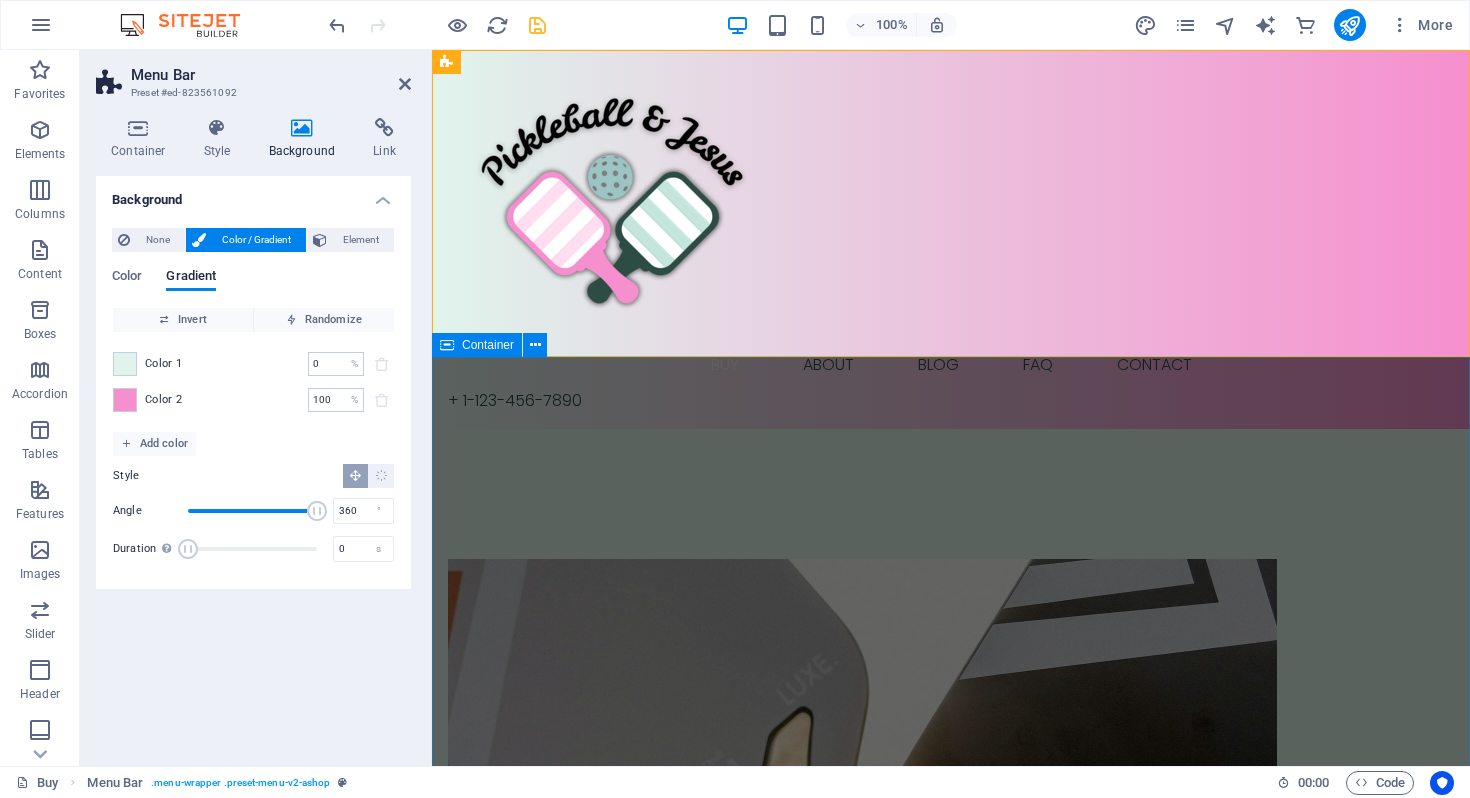 drag, startPoint x: 662, startPoint y: 564, endPoint x: 432, endPoint y: 506, distance: 237.20033 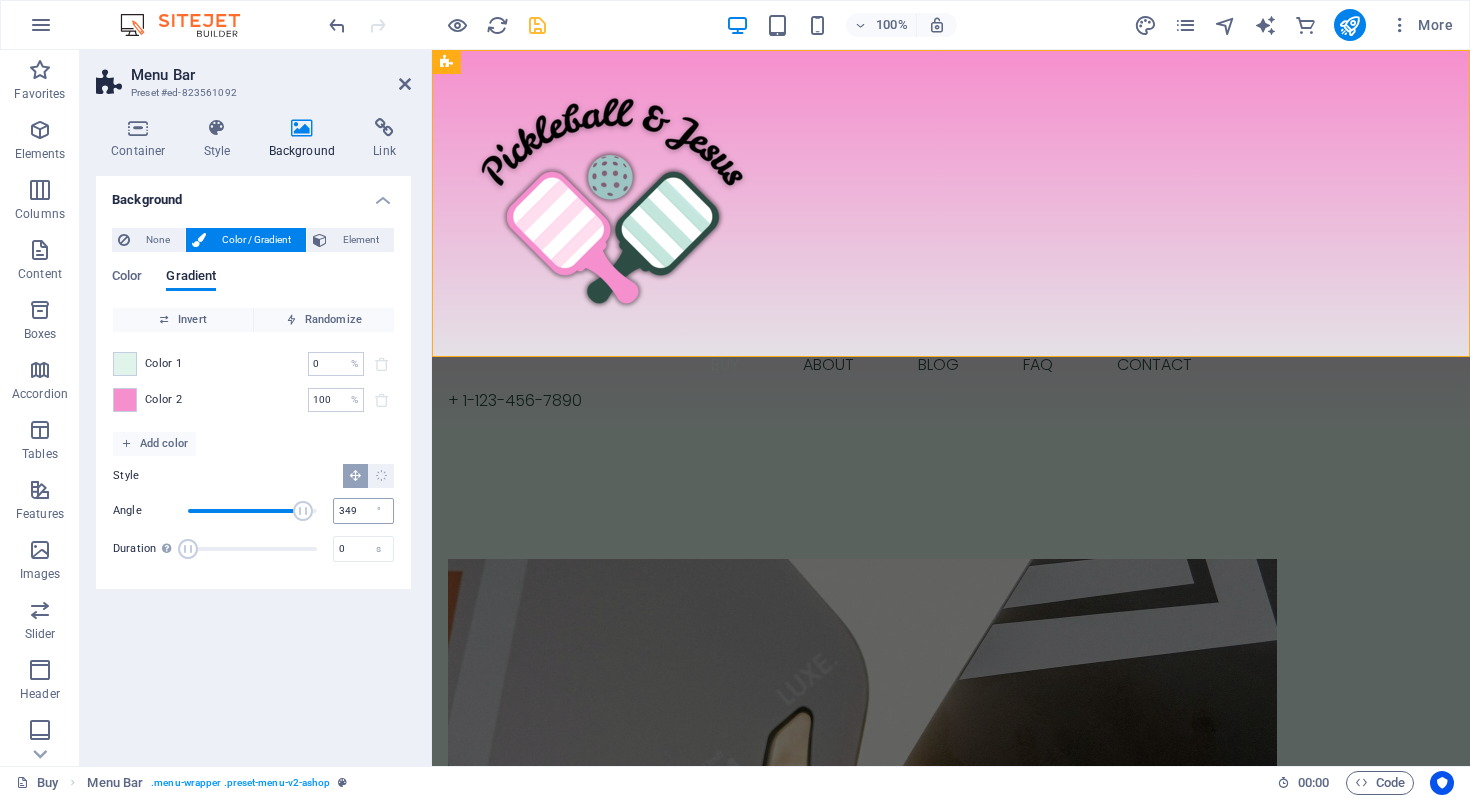 type on "360" 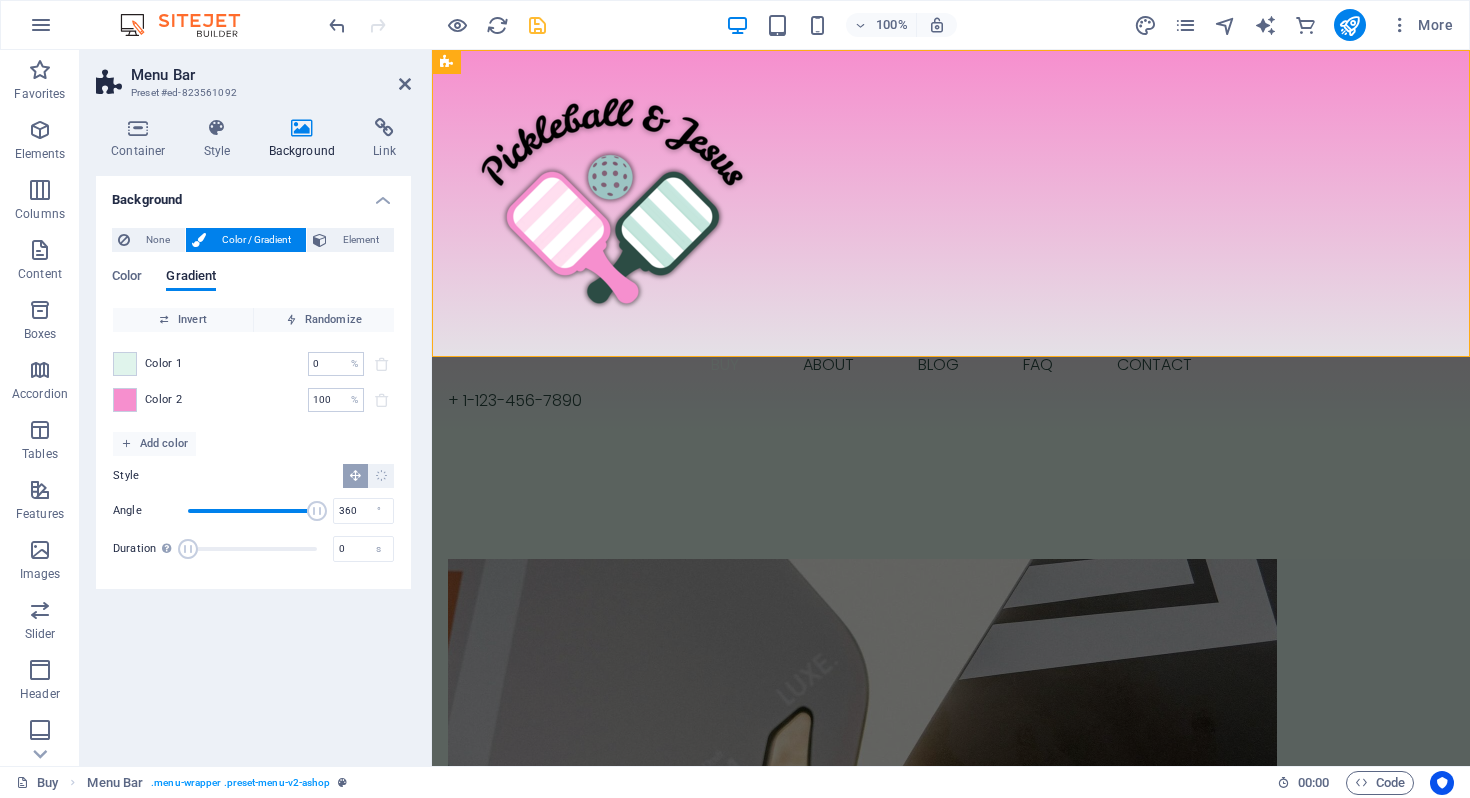 drag, startPoint x: 310, startPoint y: 521, endPoint x: 369, endPoint y: 527, distance: 59.3043 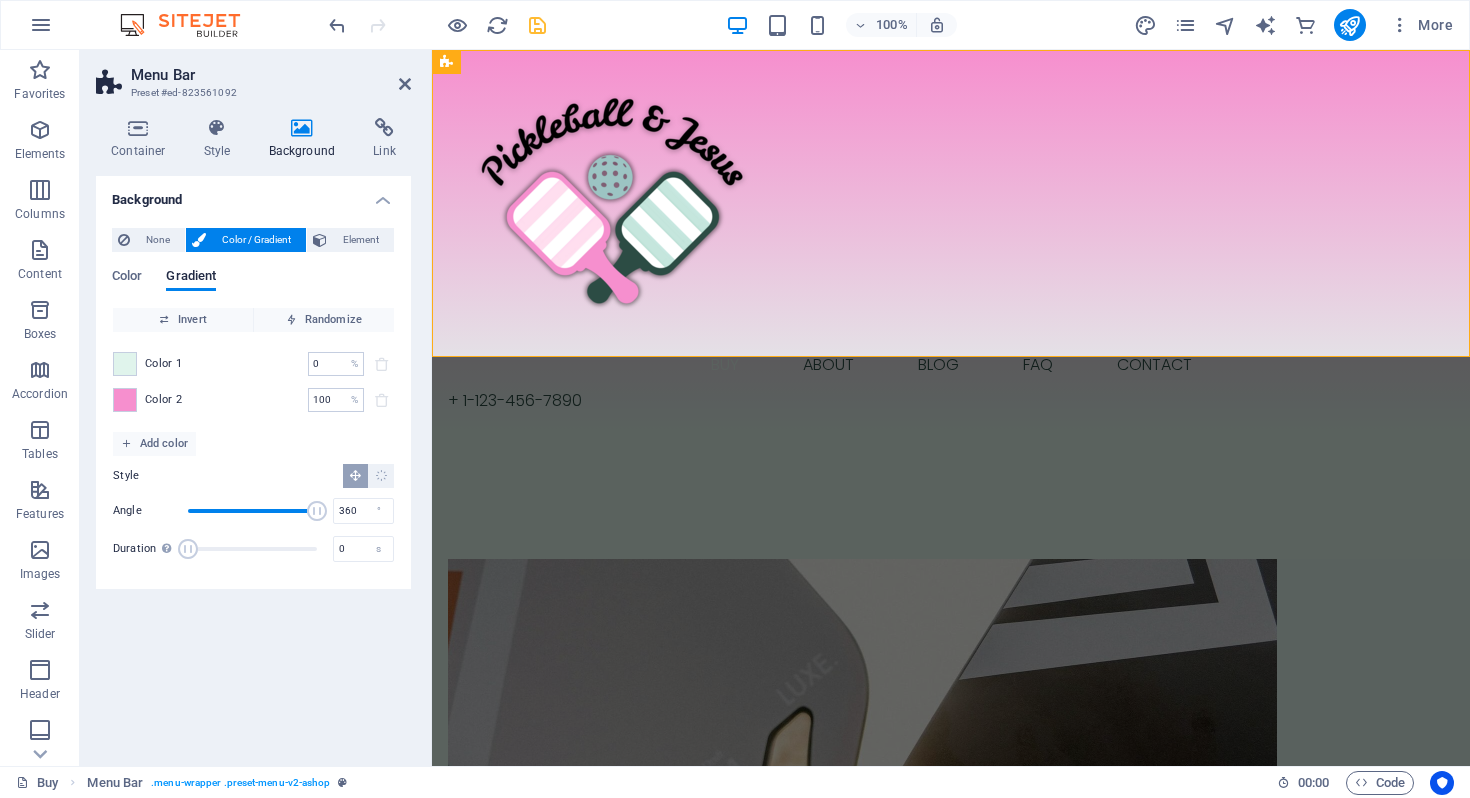 click on "Angle 360 ° Duration Duration of the background animation. A value of "0" disables the animation 0 s" at bounding box center [253, 530] 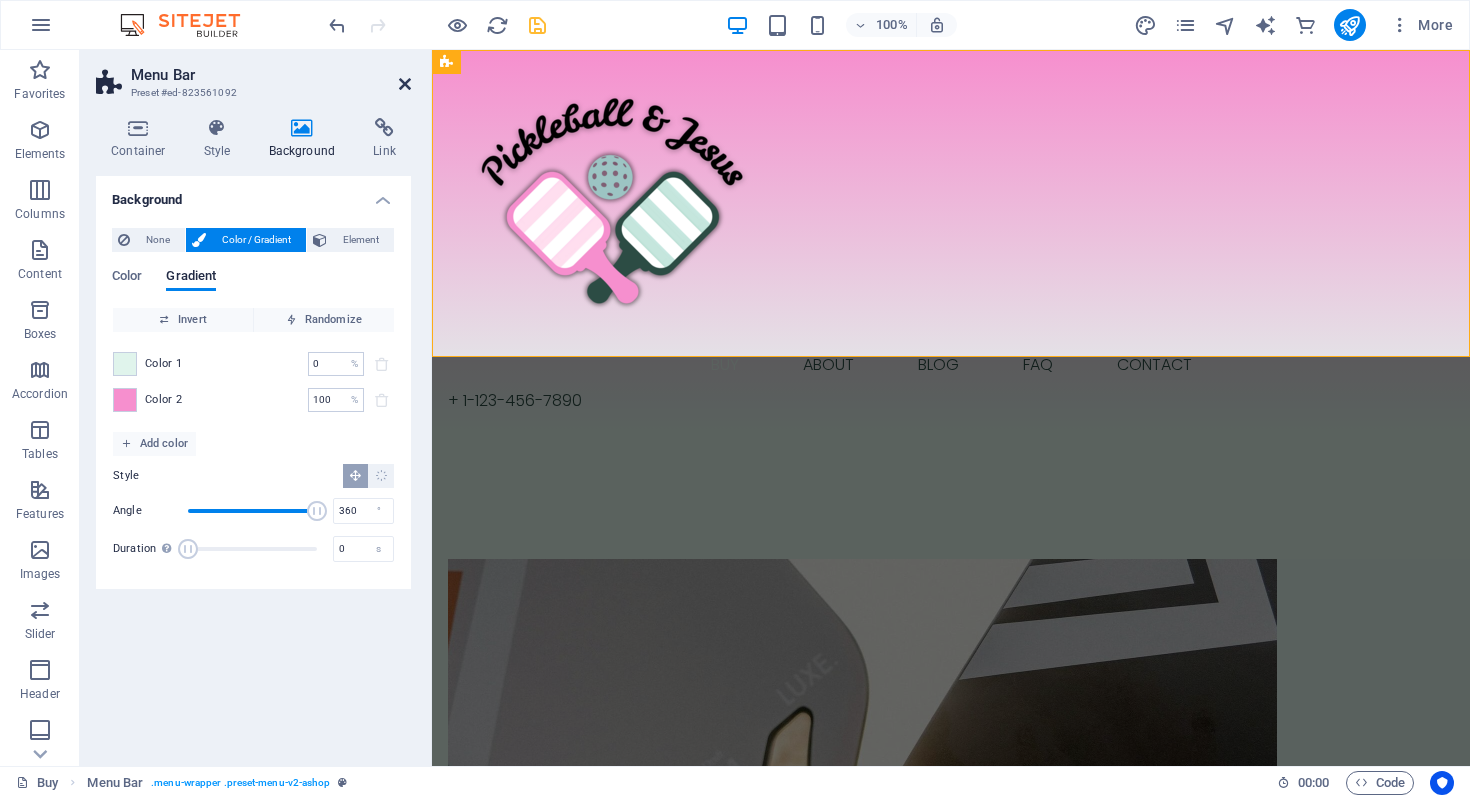 click at bounding box center (405, 84) 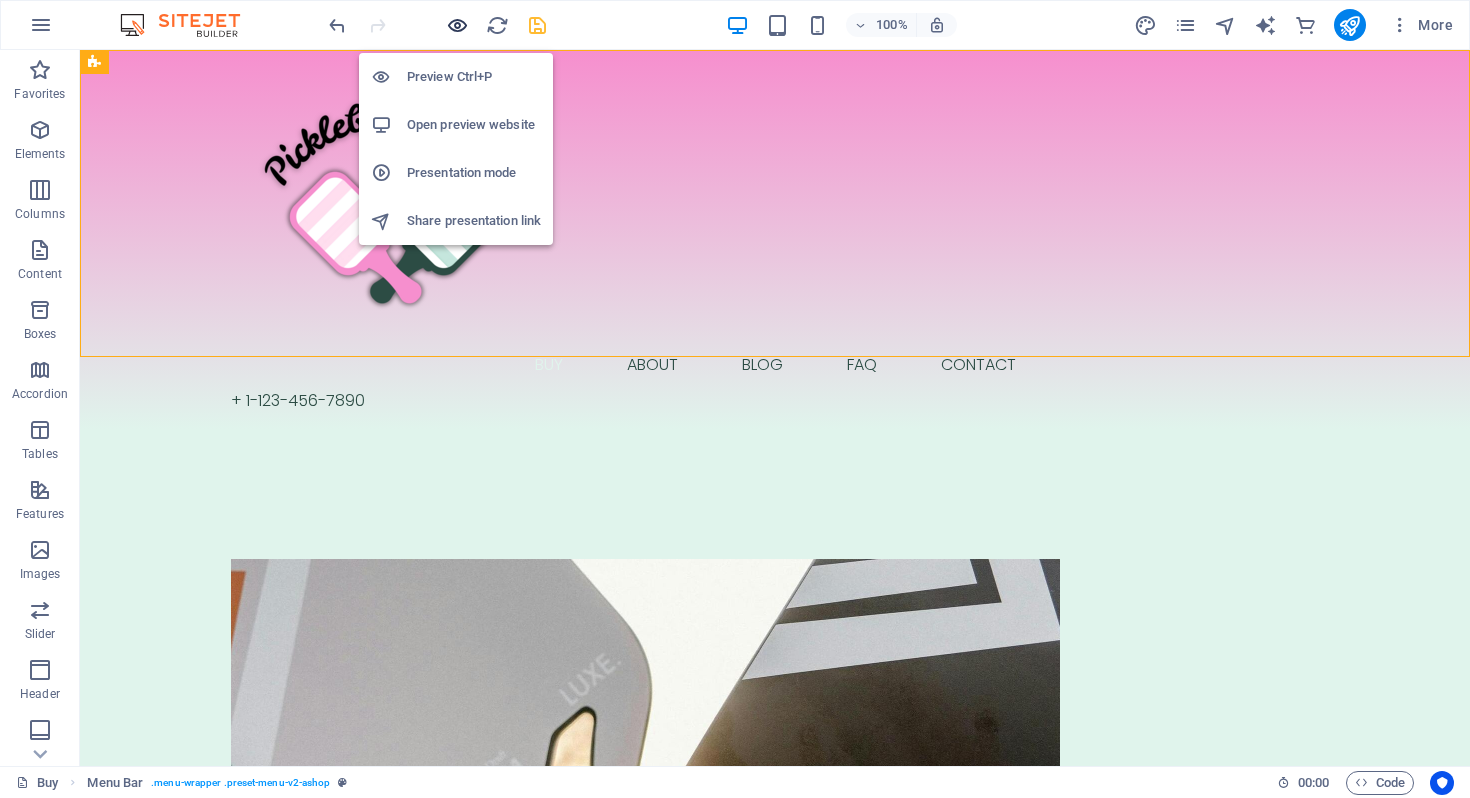 click at bounding box center [457, 25] 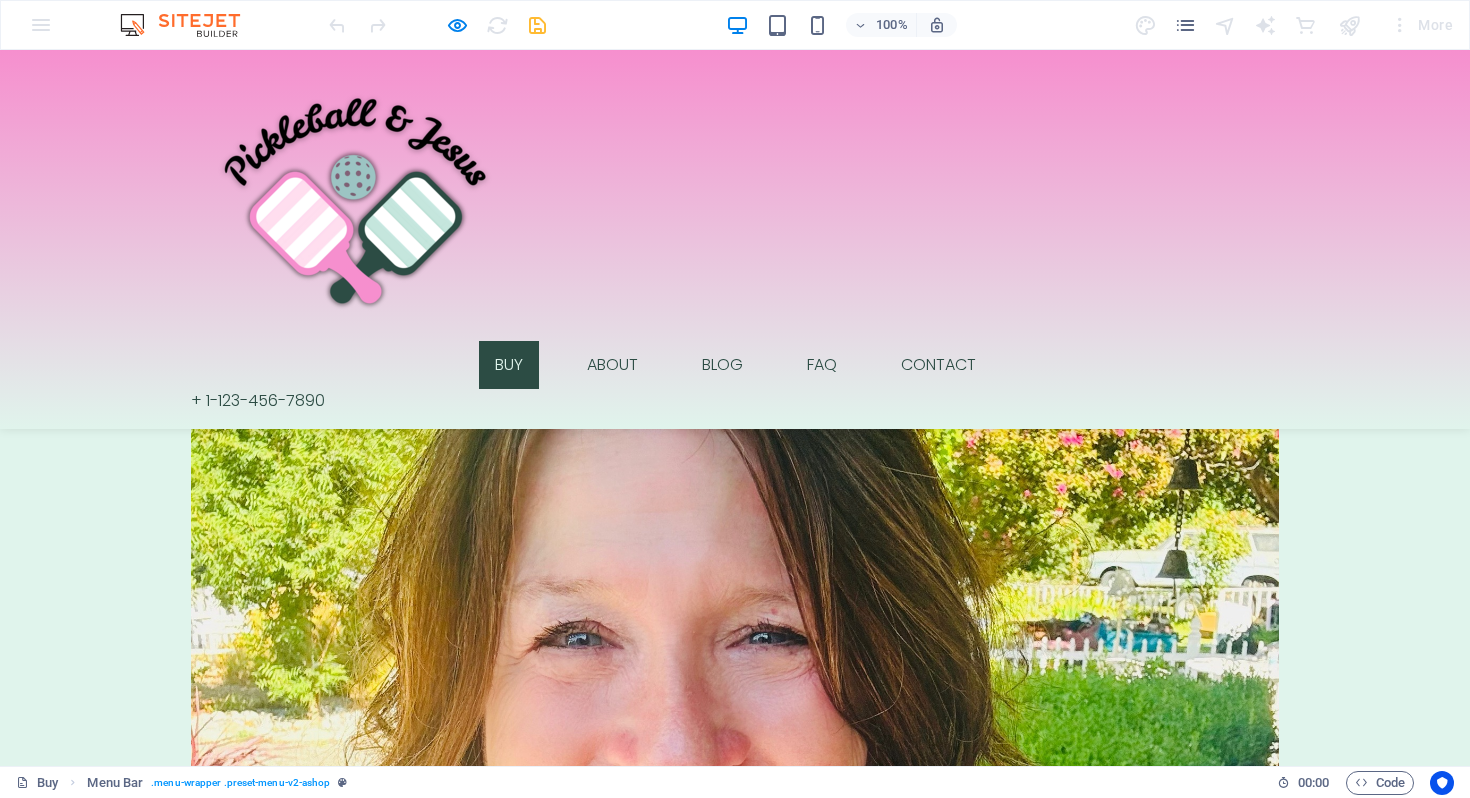 scroll, scrollTop: 1089, scrollLeft: 0, axis: vertical 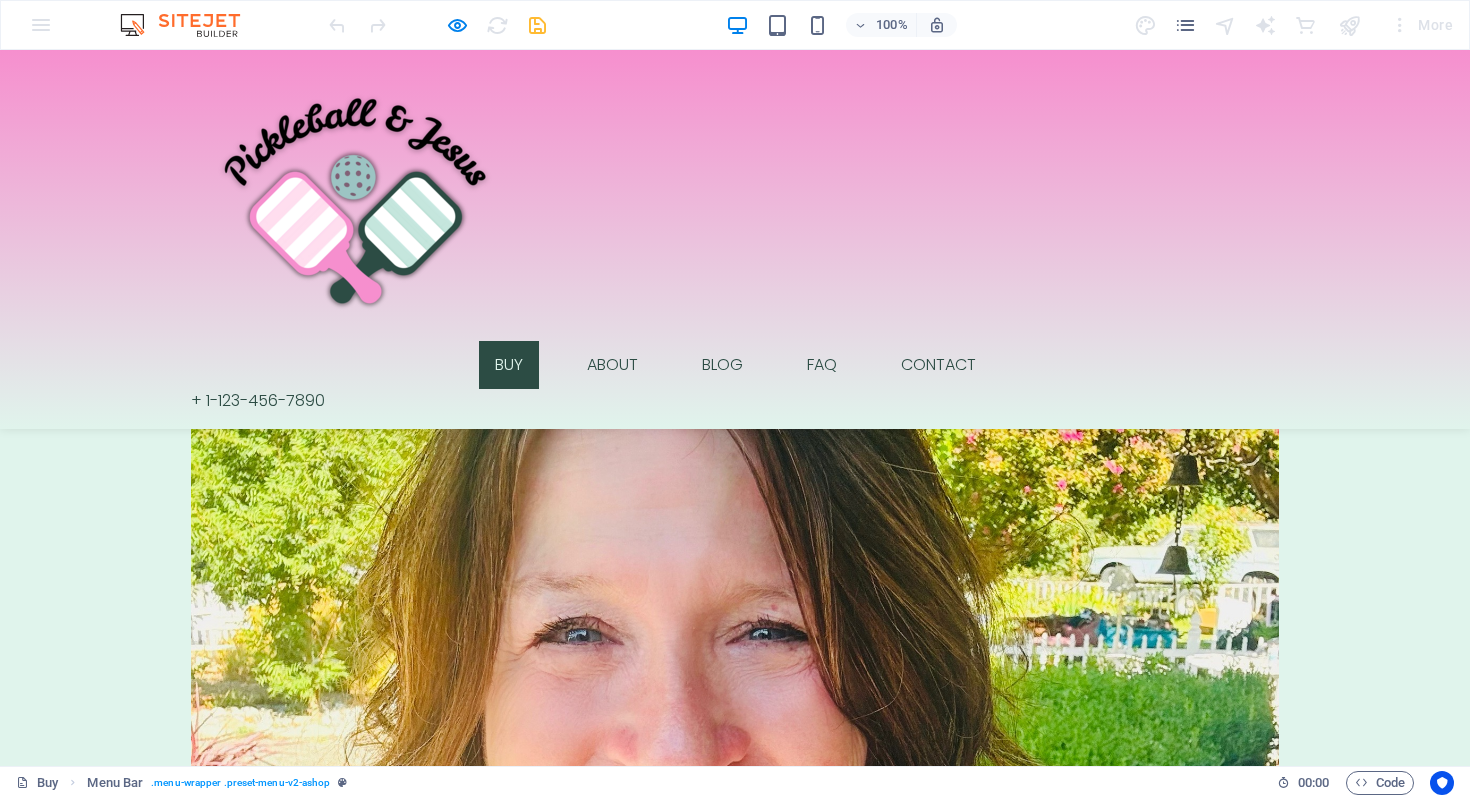 click at bounding box center [268, 3792] 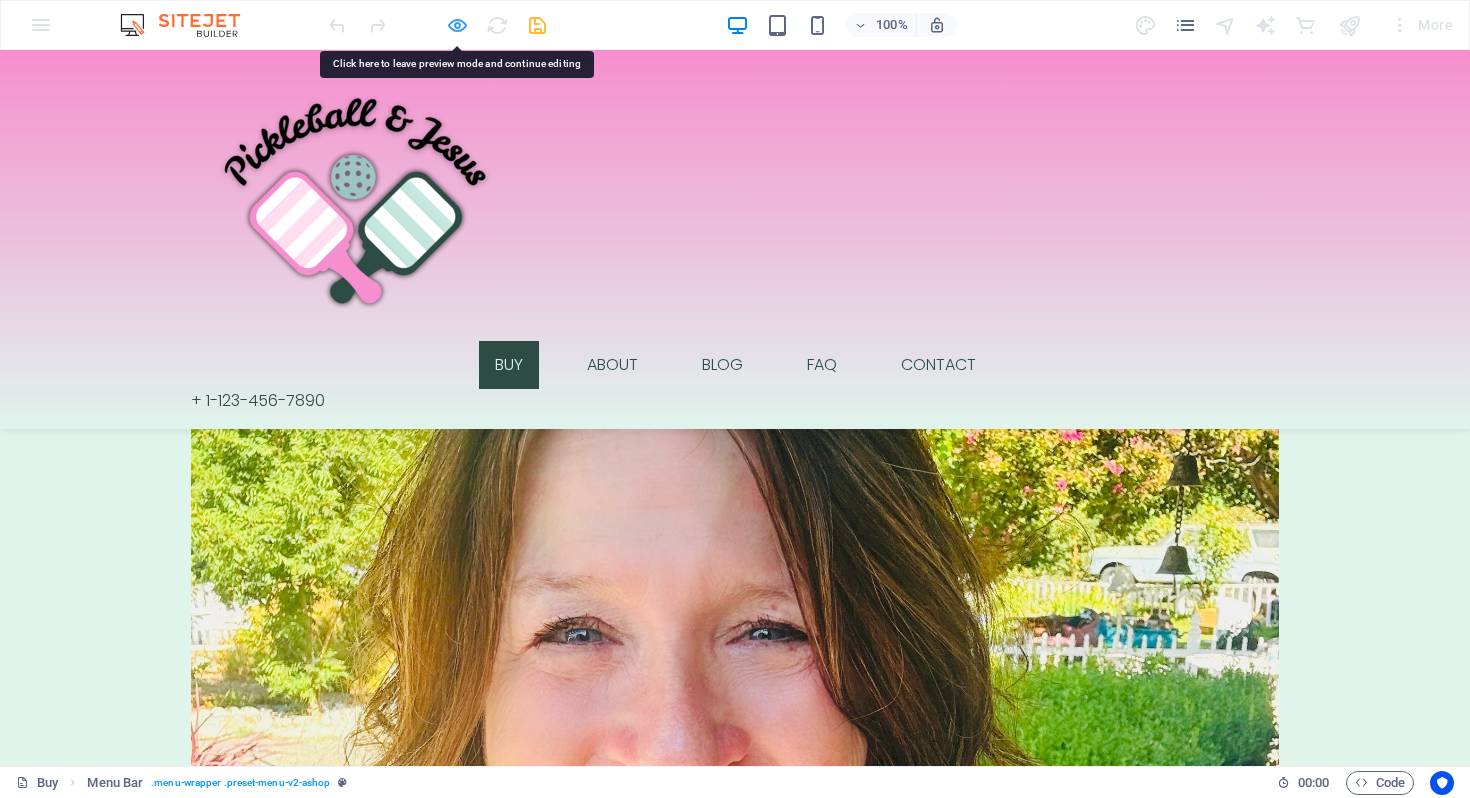 click at bounding box center [457, 25] 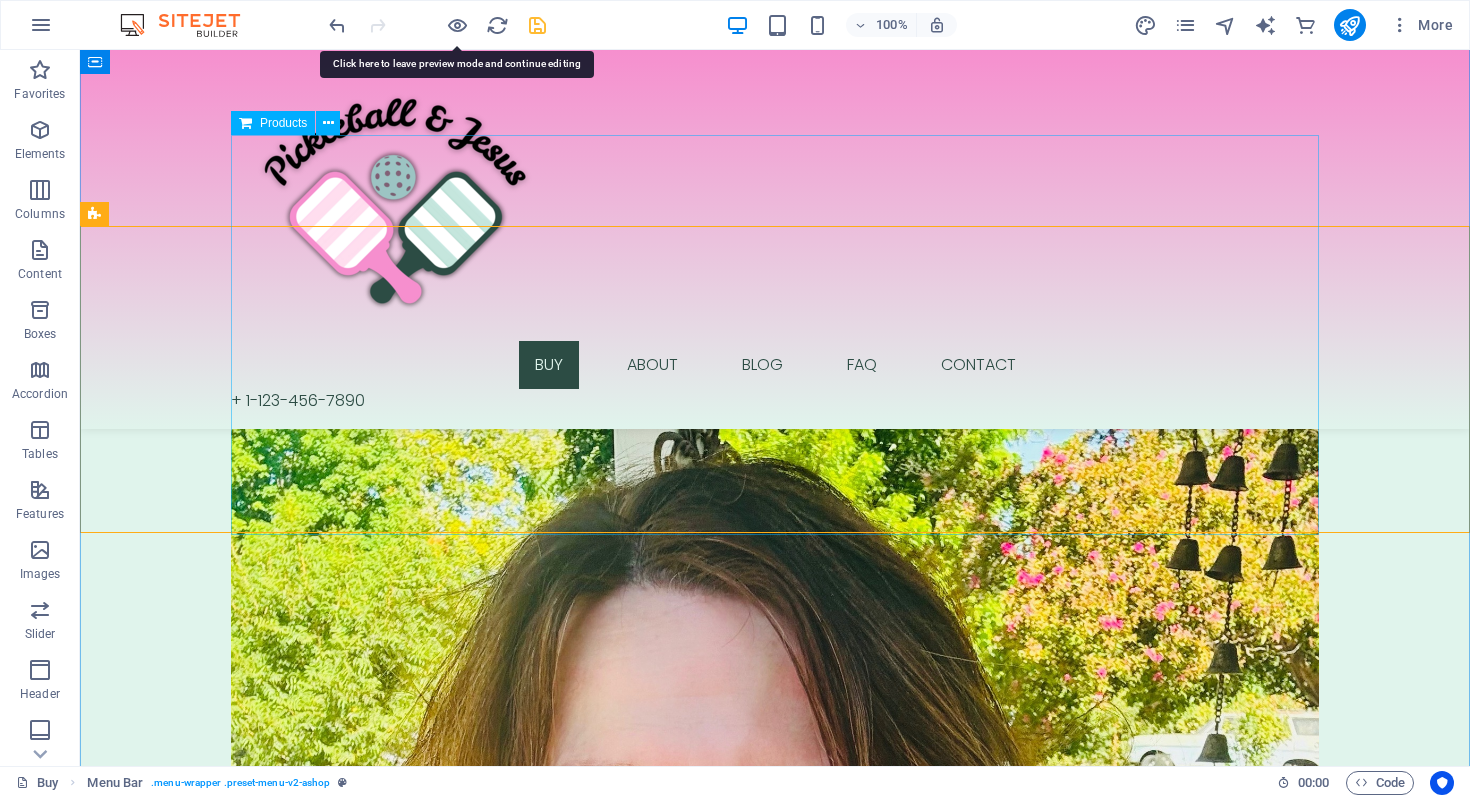 scroll, scrollTop: 843, scrollLeft: 0, axis: vertical 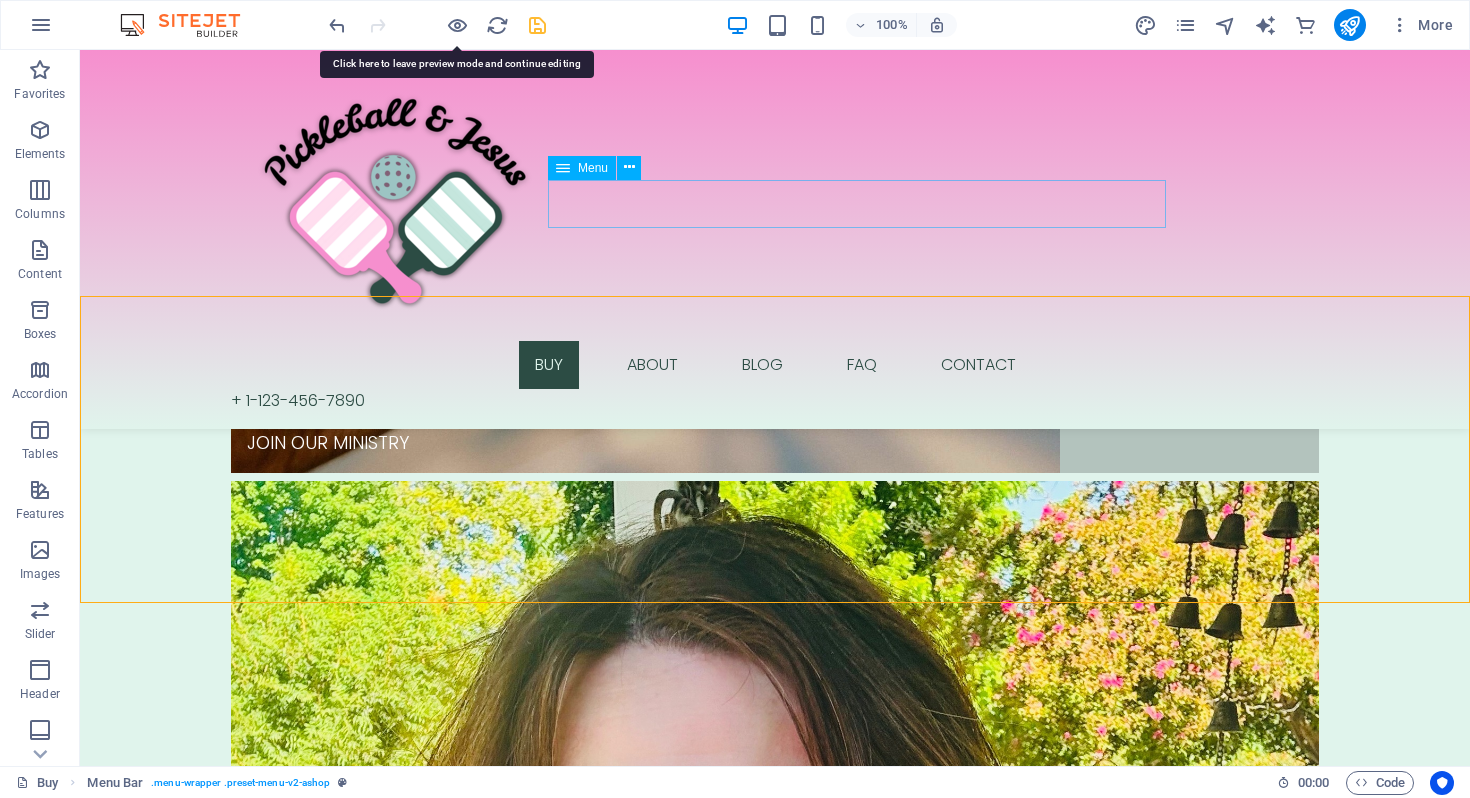 click on "Buy About Blog FAQ Contact" at bounding box center [775, 365] 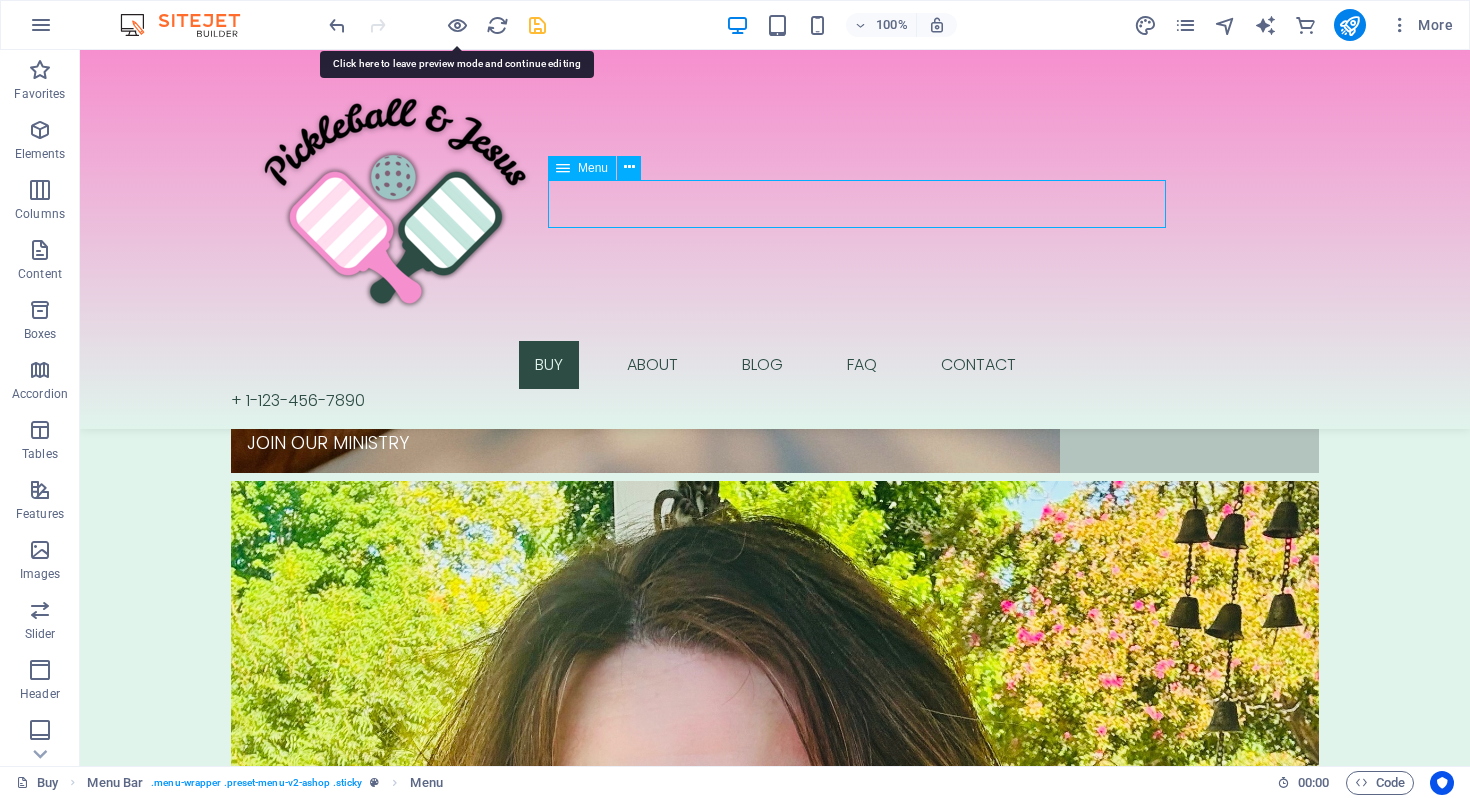 click on "Buy About Blog FAQ Contact" at bounding box center [775, 365] 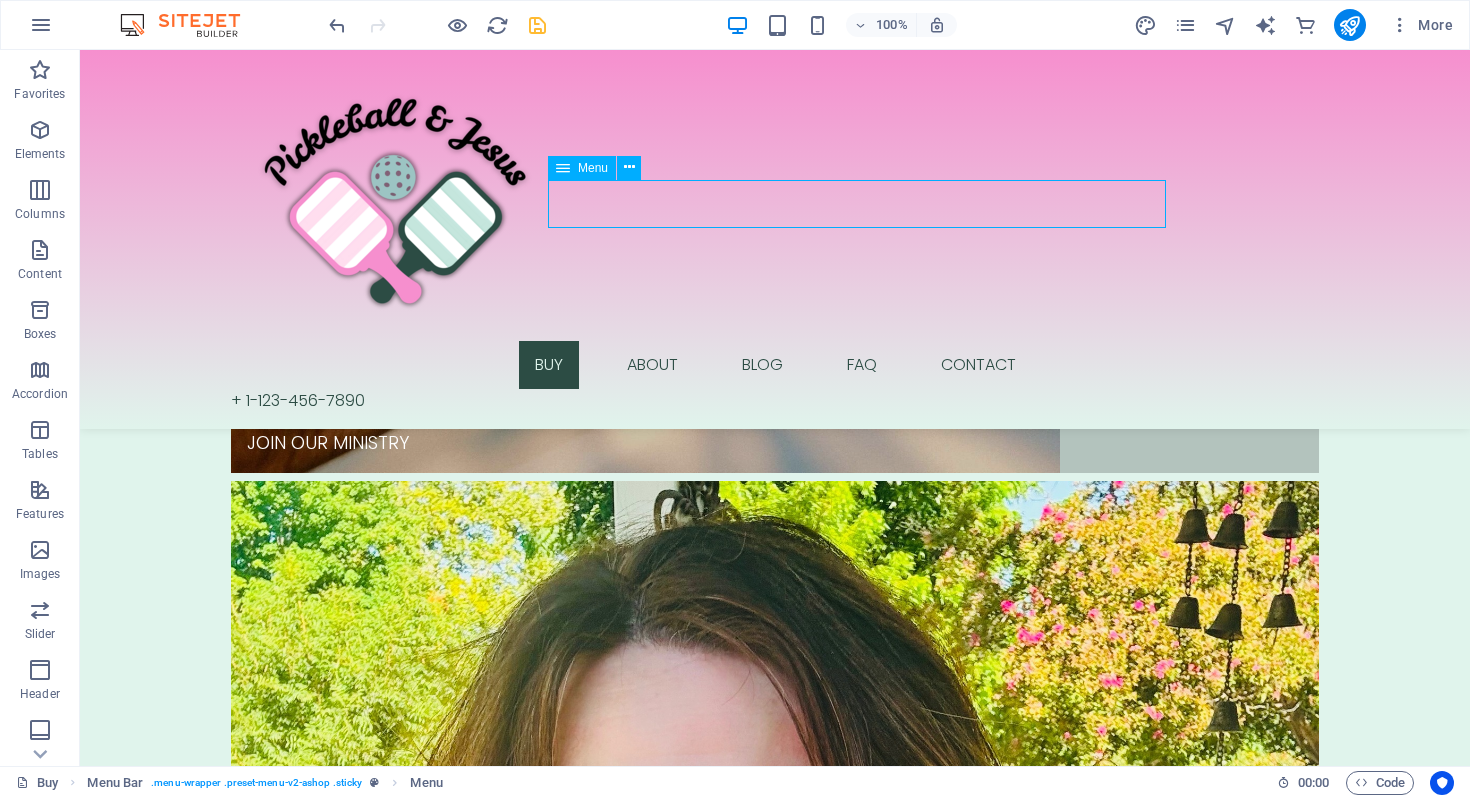 click on "Buy About Blog FAQ Contact" at bounding box center (775, 365) 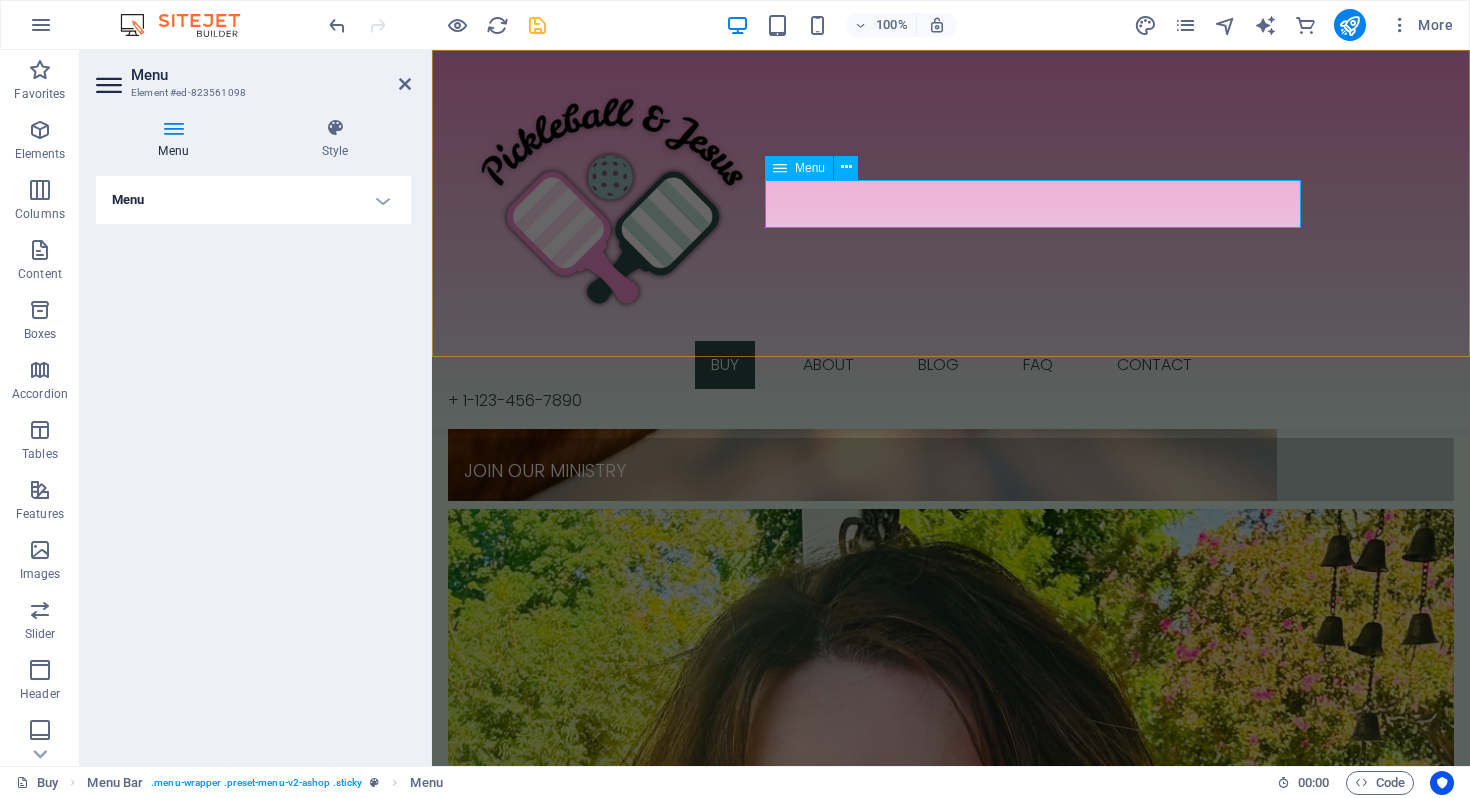 click on "Buy About Blog FAQ Contact" at bounding box center (951, 365) 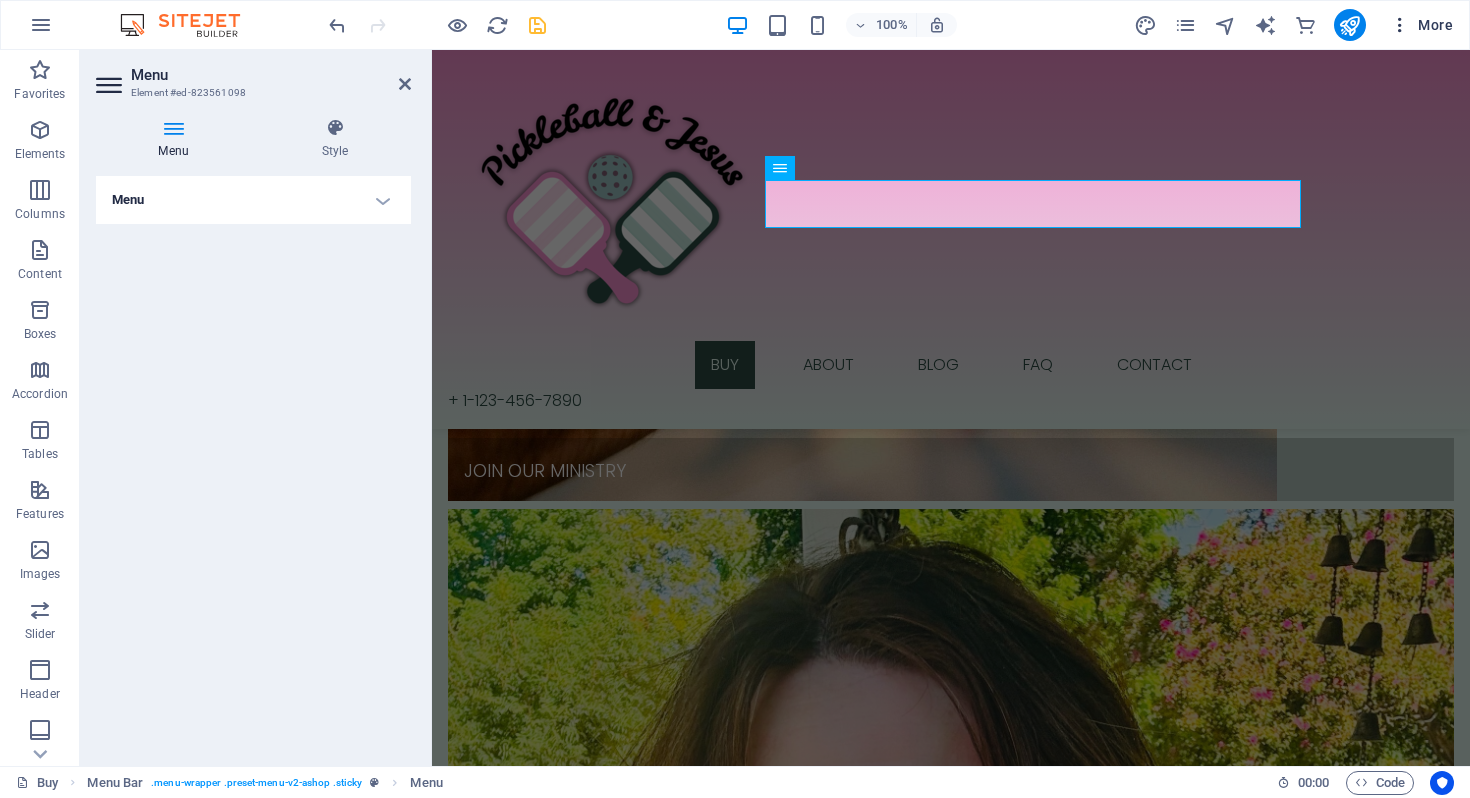 click at bounding box center [1400, 25] 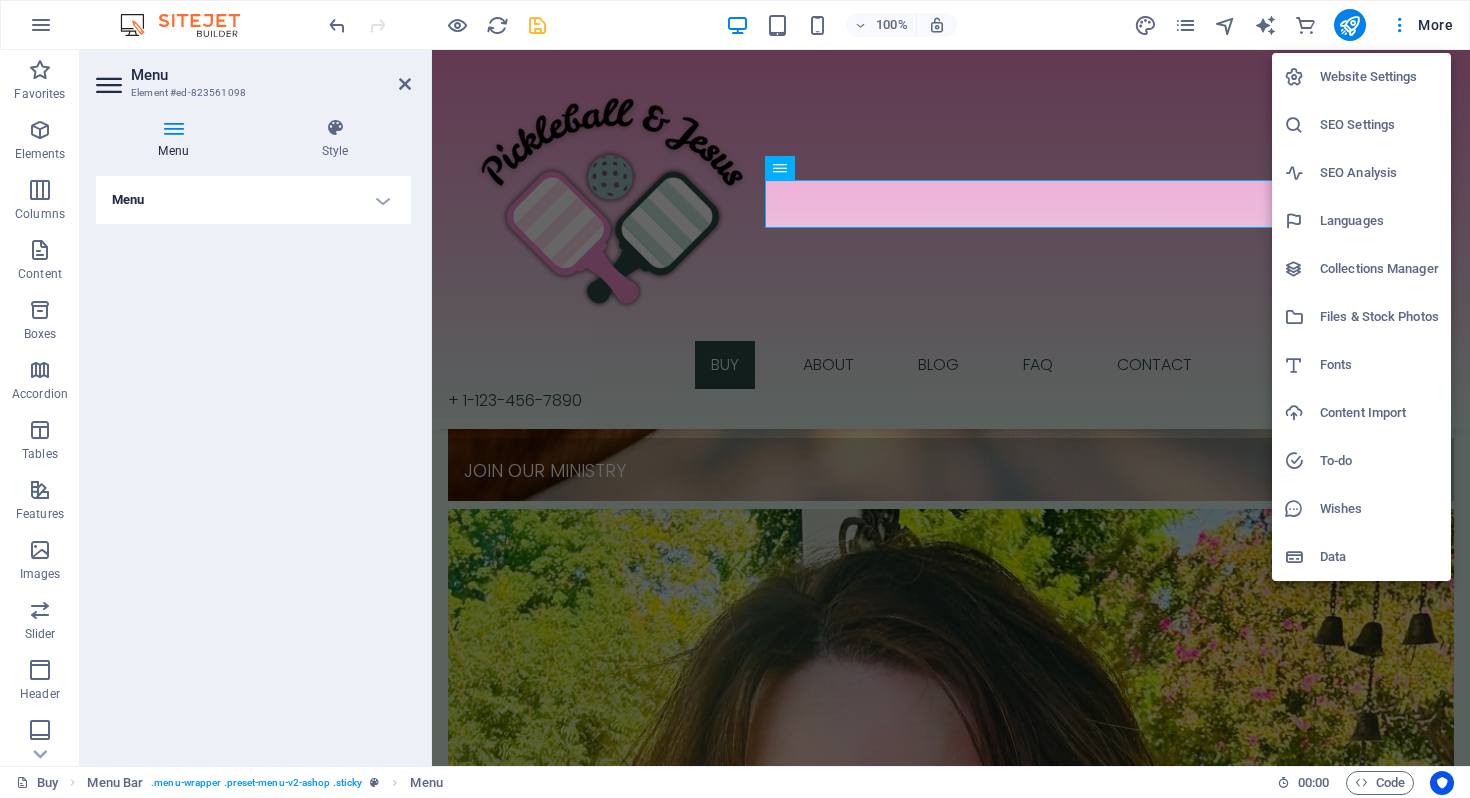 click at bounding box center (735, 399) 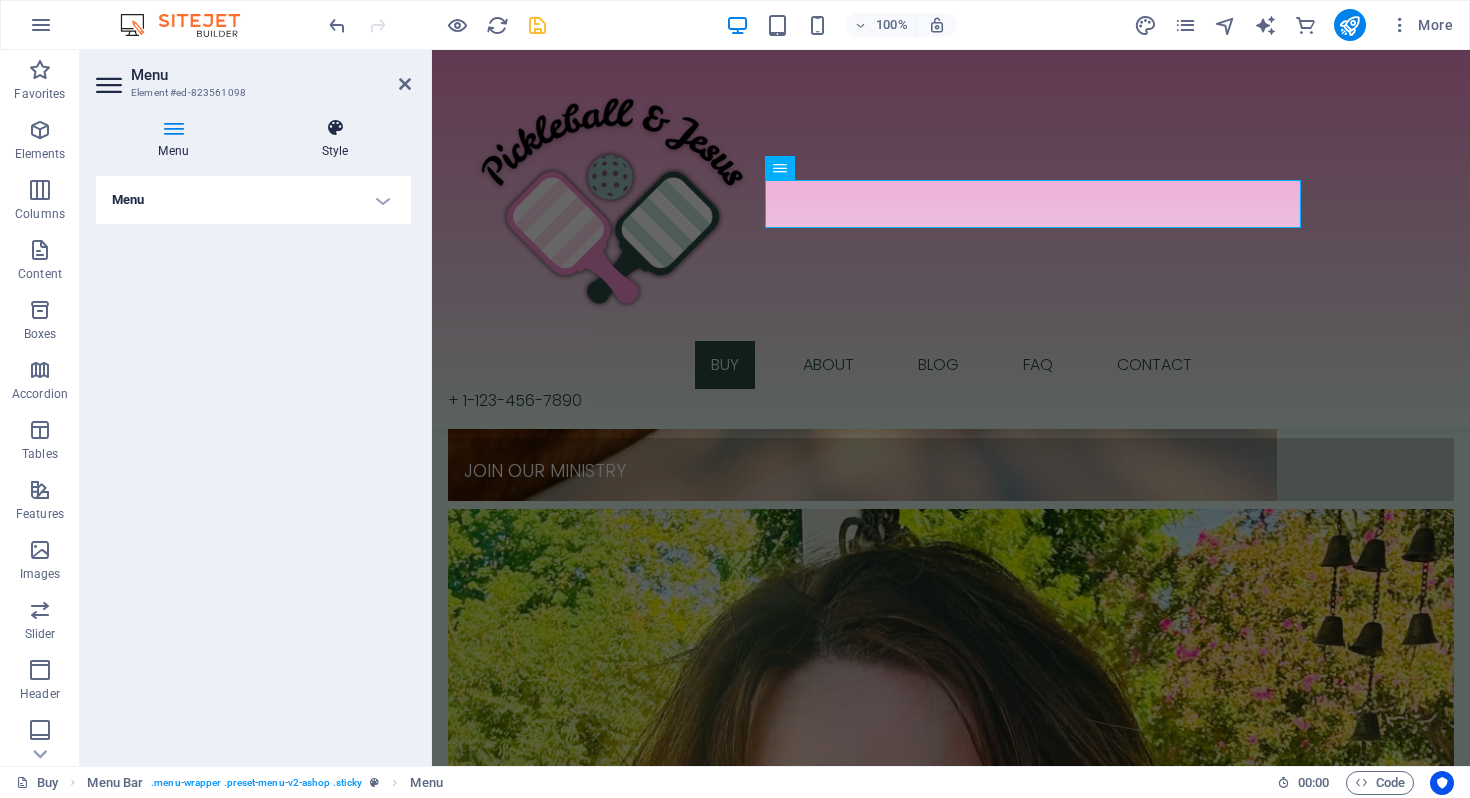 click at bounding box center (335, 128) 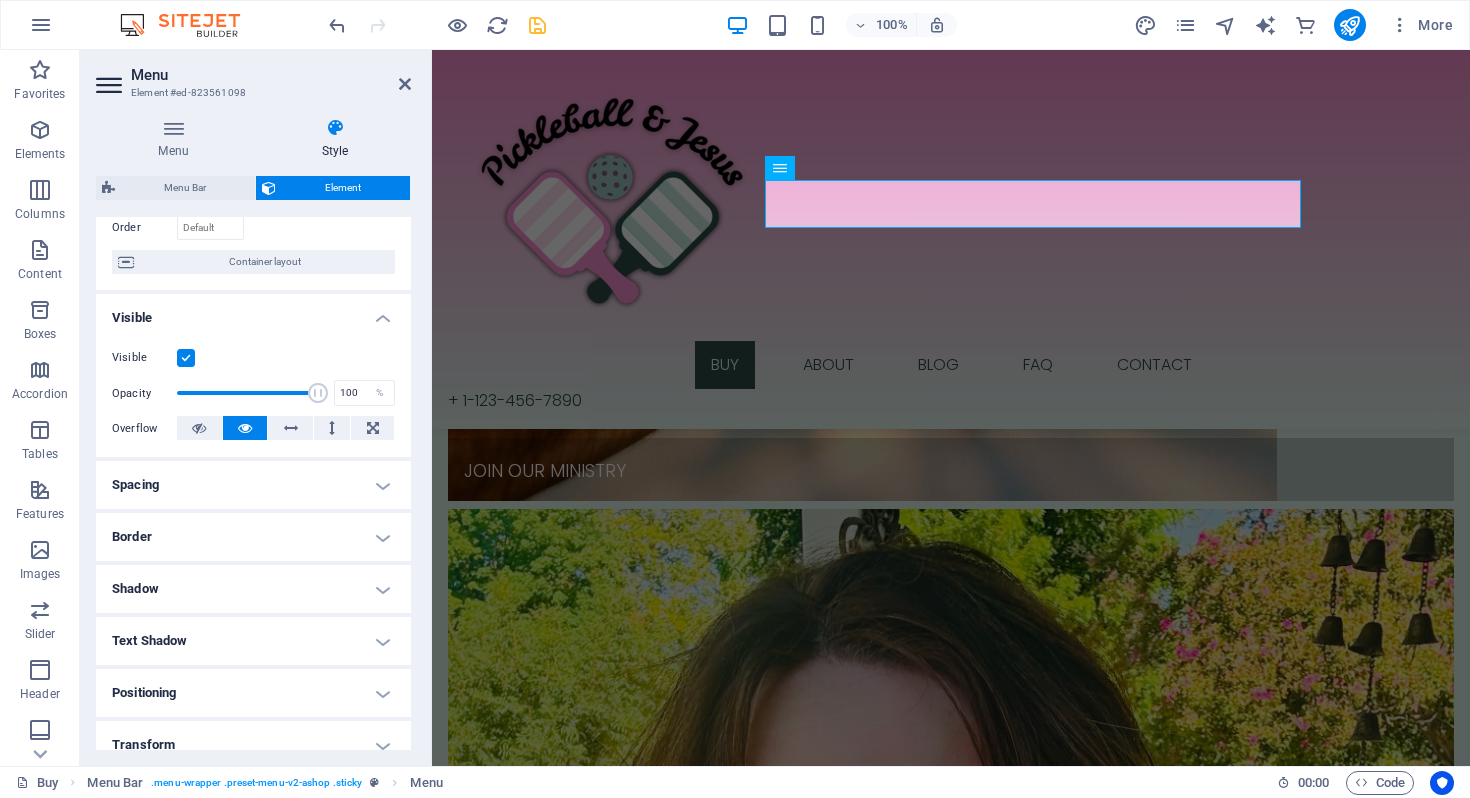 scroll, scrollTop: 175, scrollLeft: 0, axis: vertical 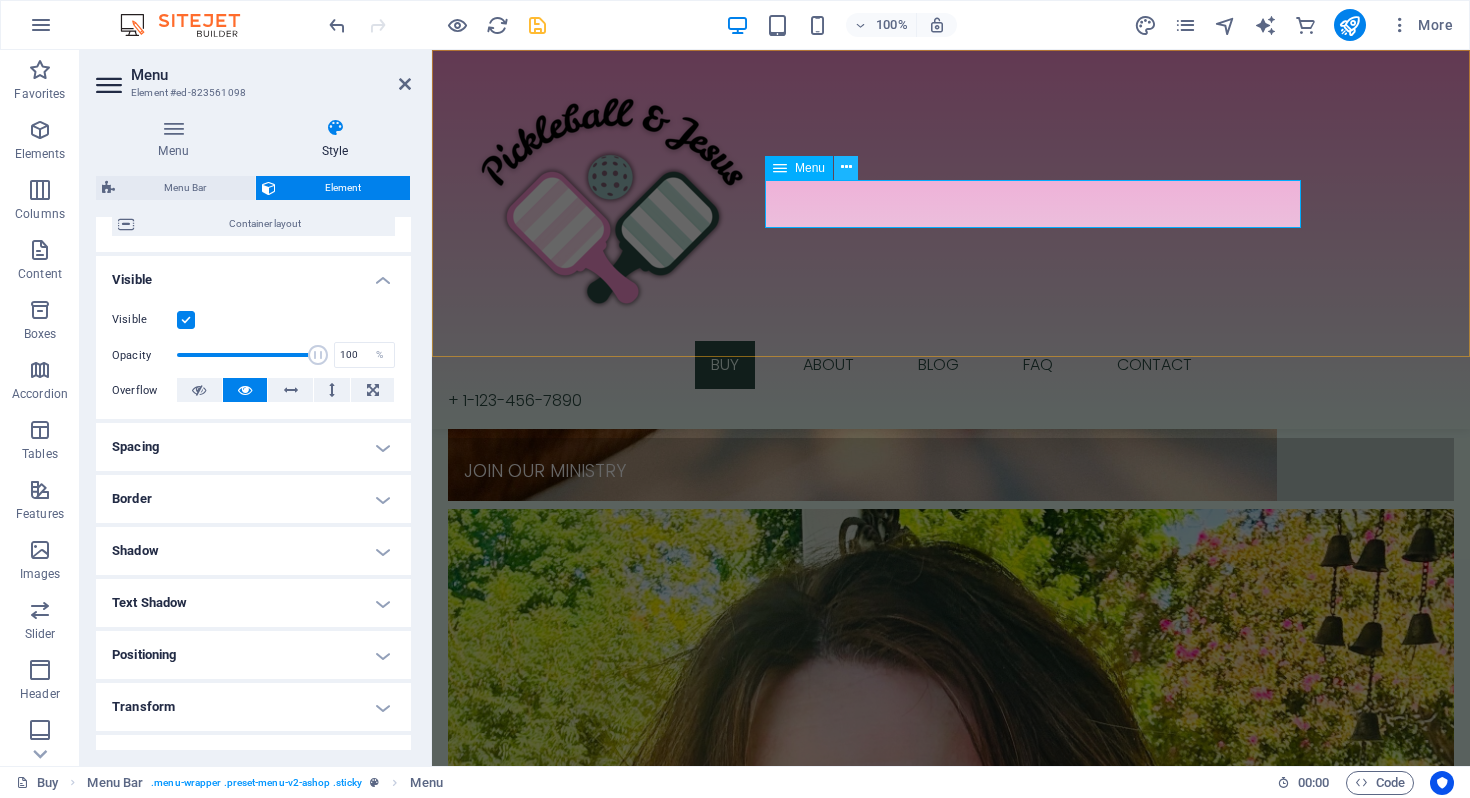 click at bounding box center [846, 167] 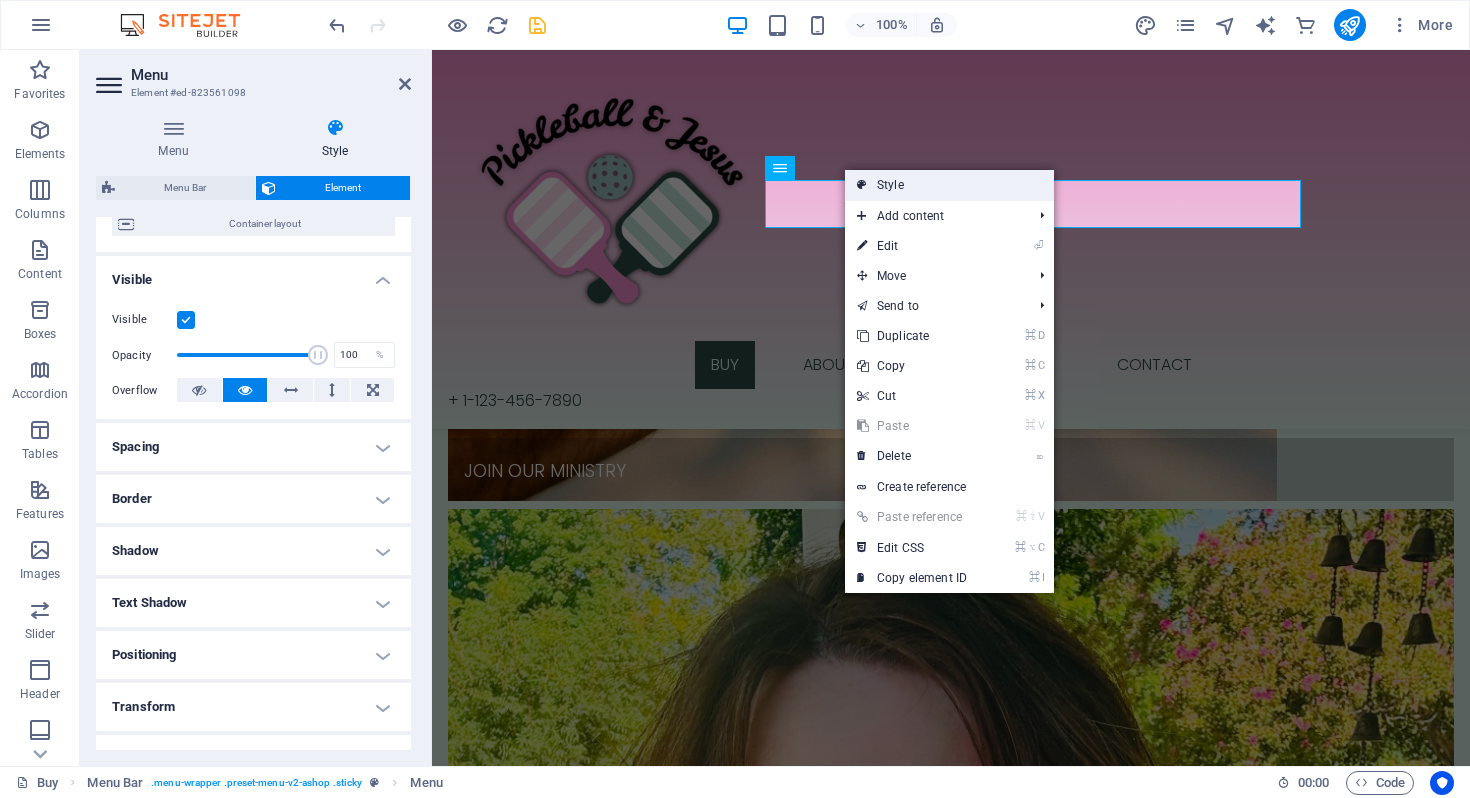 click on "Style" at bounding box center [949, 185] 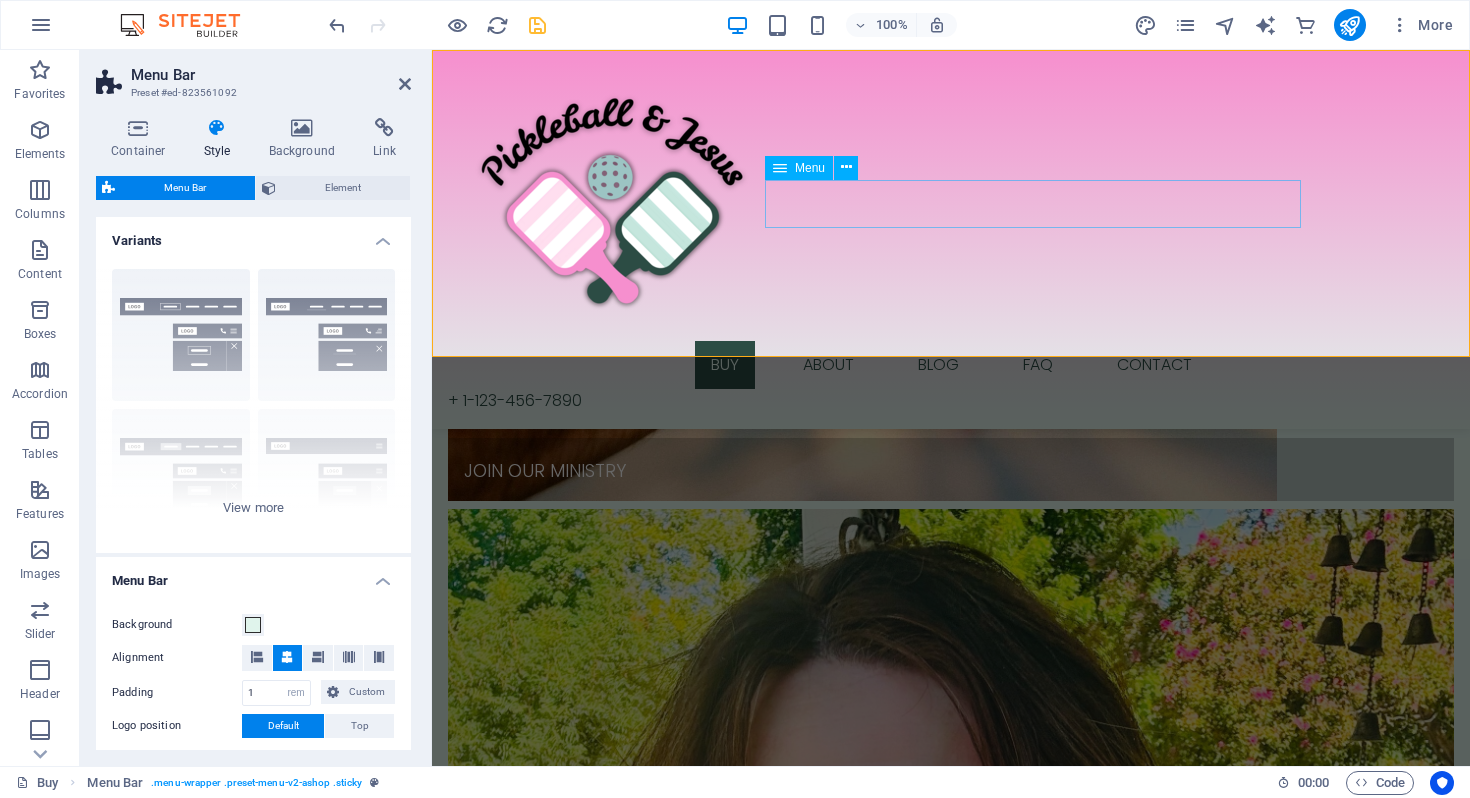 click on "Buy About Blog FAQ Contact" at bounding box center (951, 365) 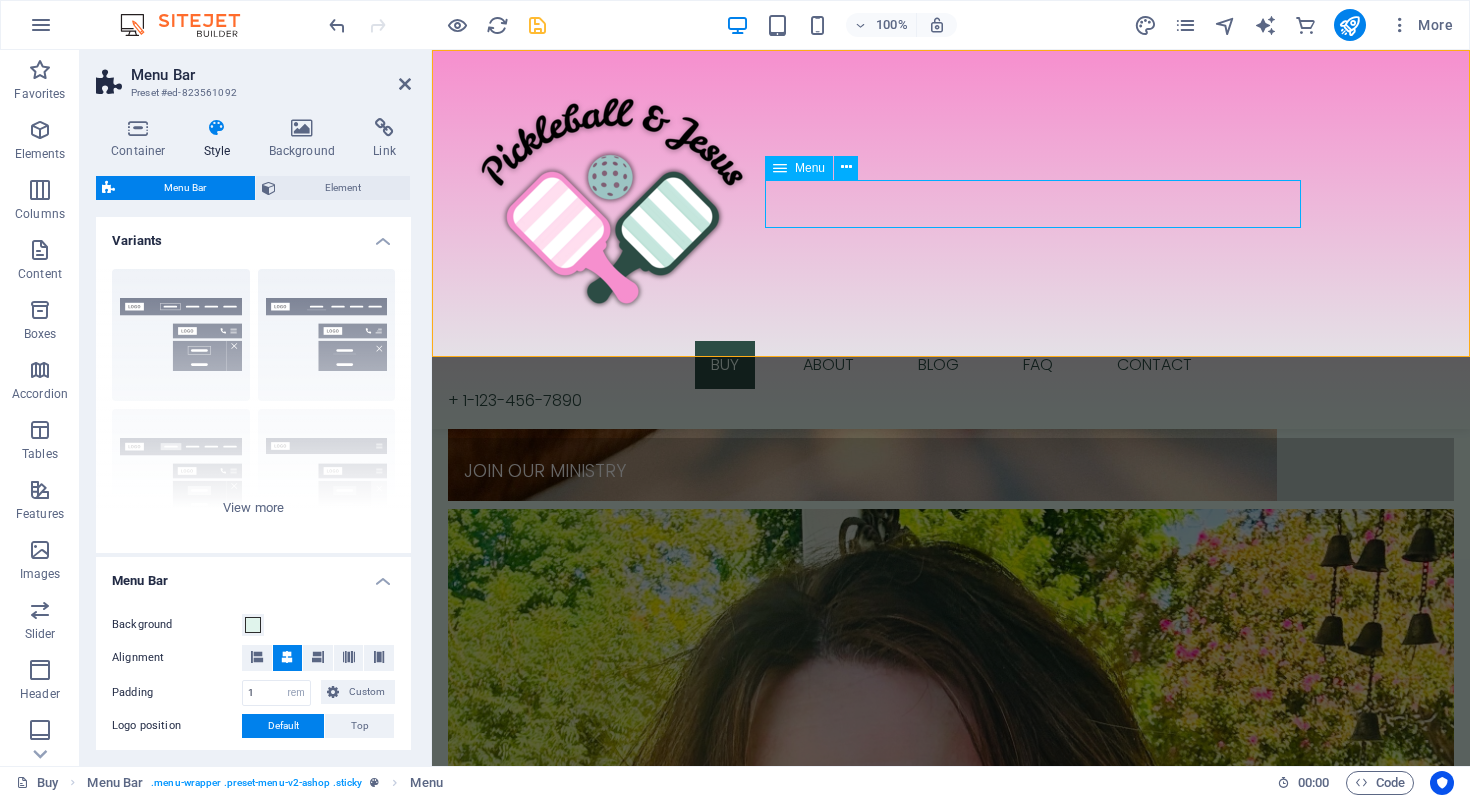 click on "Menu" at bounding box center (810, 168) 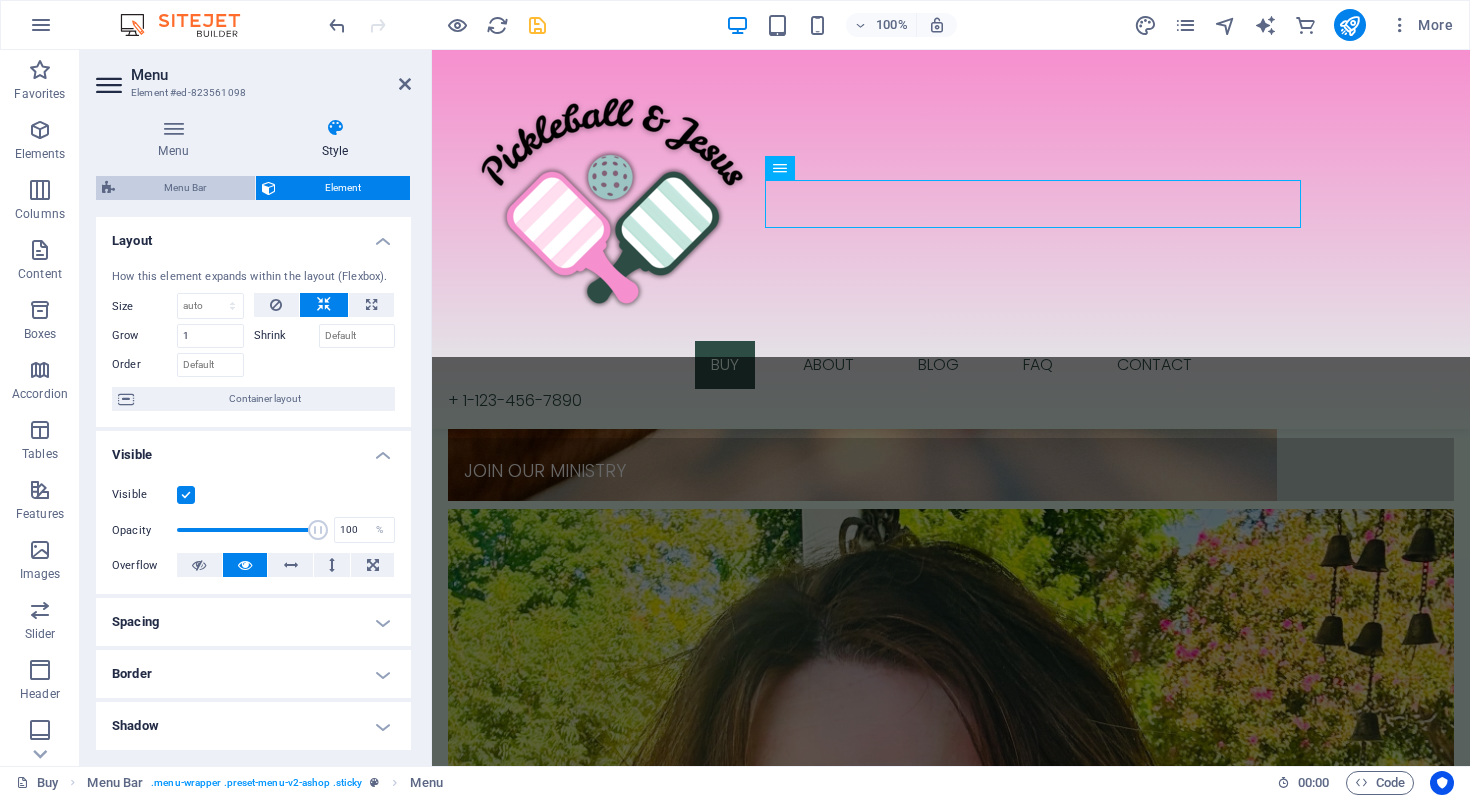 click on "Menu Bar" at bounding box center (185, 188) 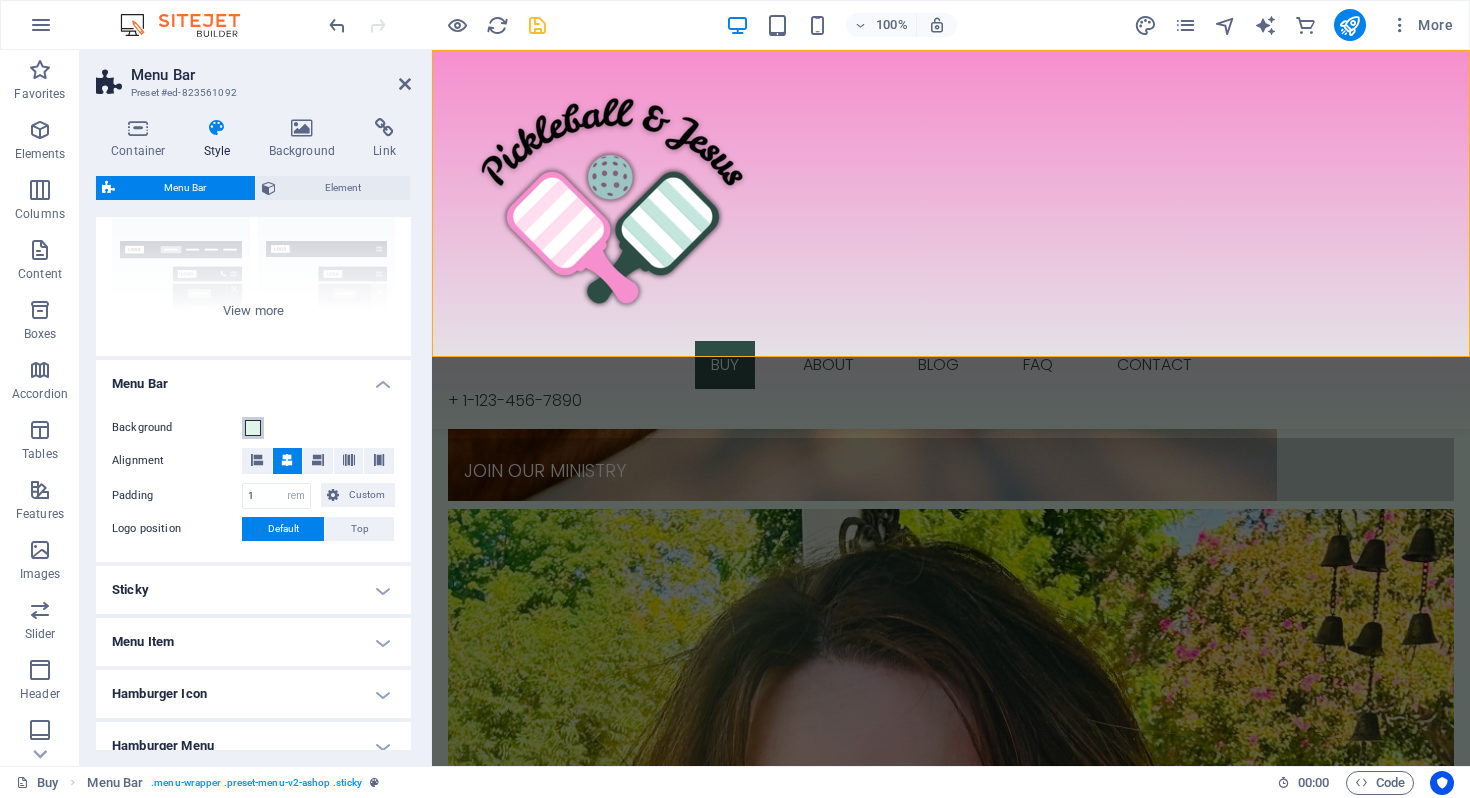 scroll, scrollTop: 217, scrollLeft: 0, axis: vertical 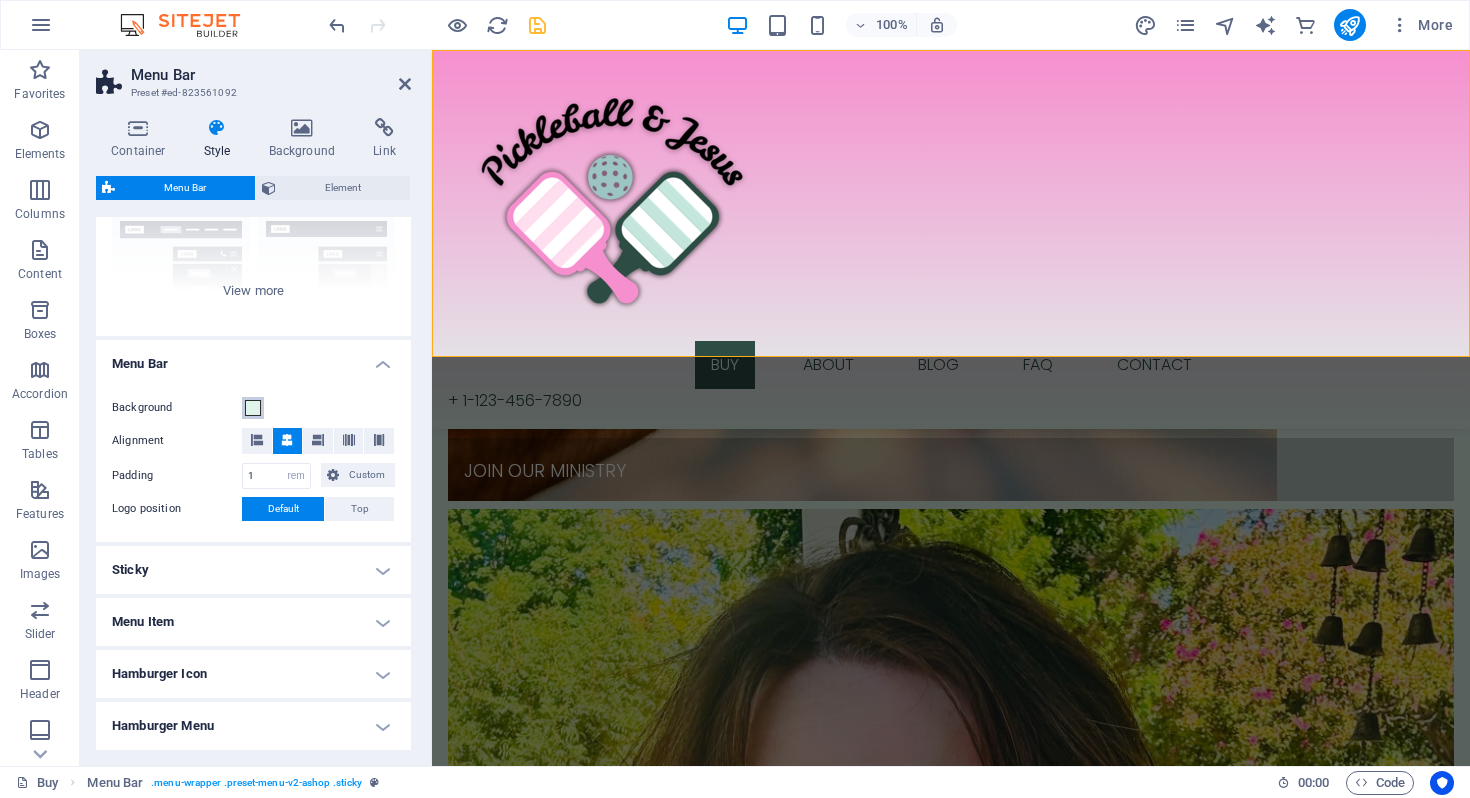 click at bounding box center (253, 408) 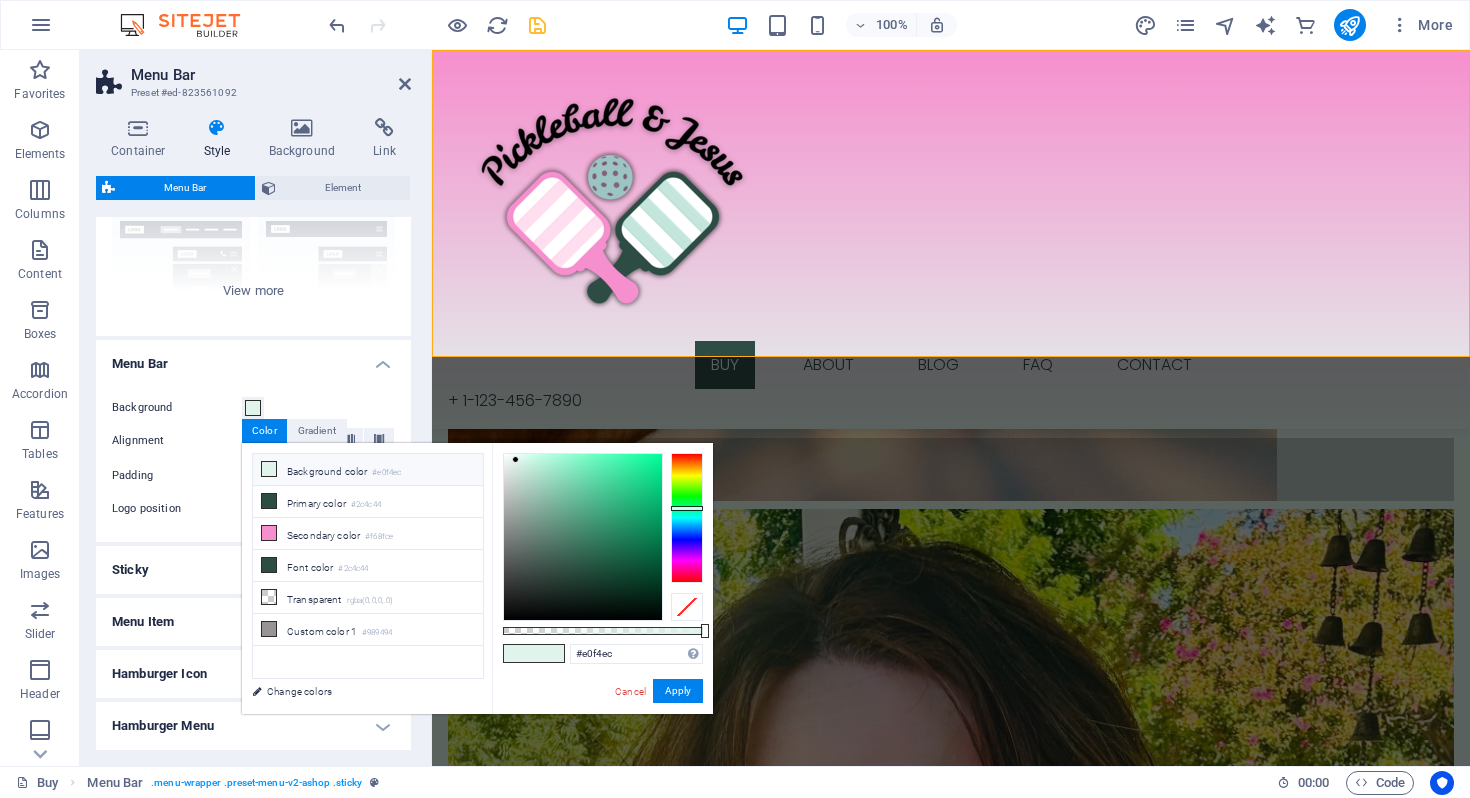 click on "Background Alignment Padding 1 px rem % vh vw Custom Custom 1 px rem % vh vw 1 px rem % vh vw 1 px rem % vh vw 1 px rem % vh vw Logo position Default Top  - Padding 1 px rem % vh vw Custom Custom 1 px rem % vh vw 1 px rem % vh vw 1 px rem % vh vw 1 px rem % vh vw Menu width Default Wide  - Padding 0 px rem % vh vw Custom Custom 0 px rem % vh vw 0 px rem % vh vw 0 px rem % vh vw 0 px rem % vh vw  - Background" at bounding box center (253, 459) 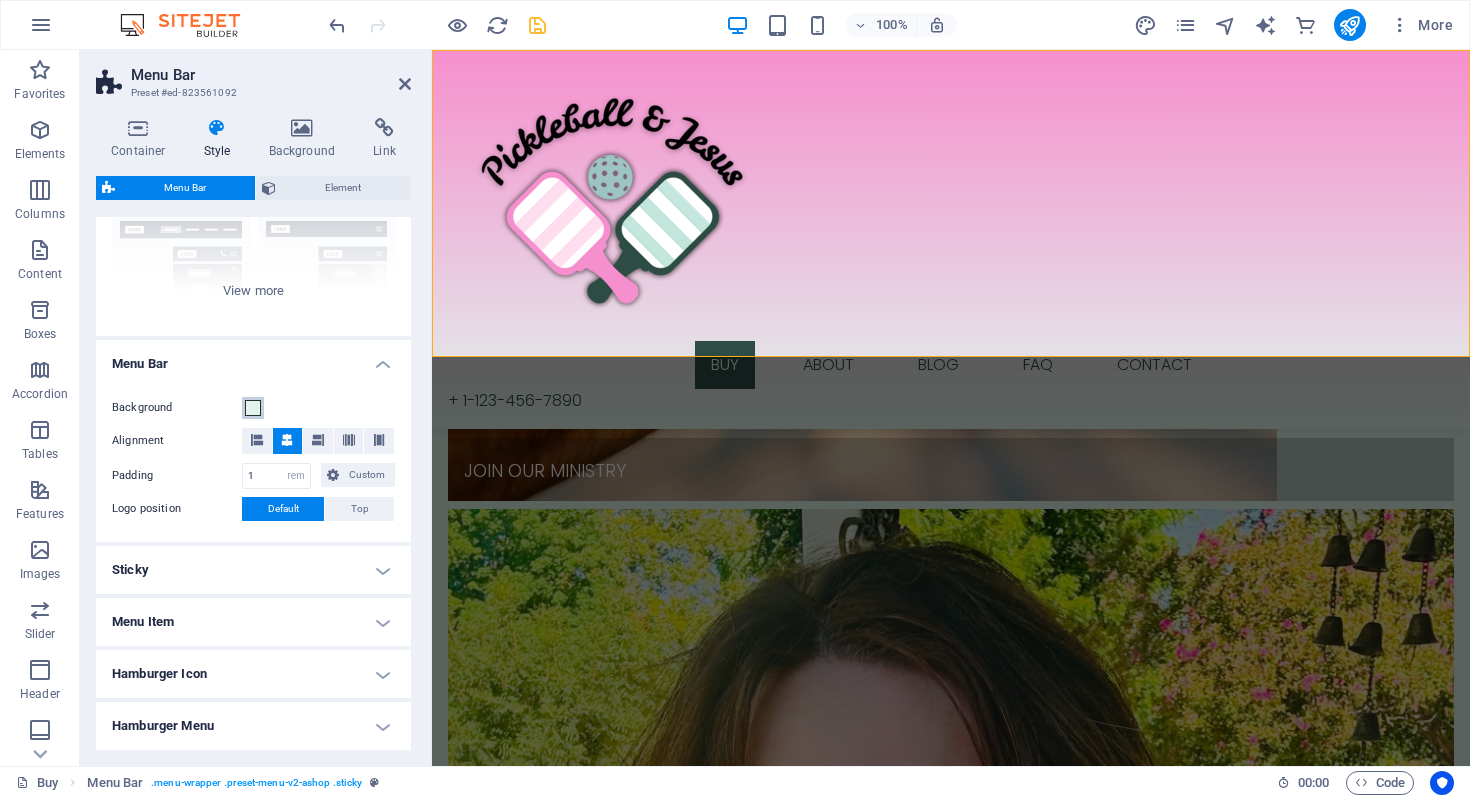 click at bounding box center (253, 408) 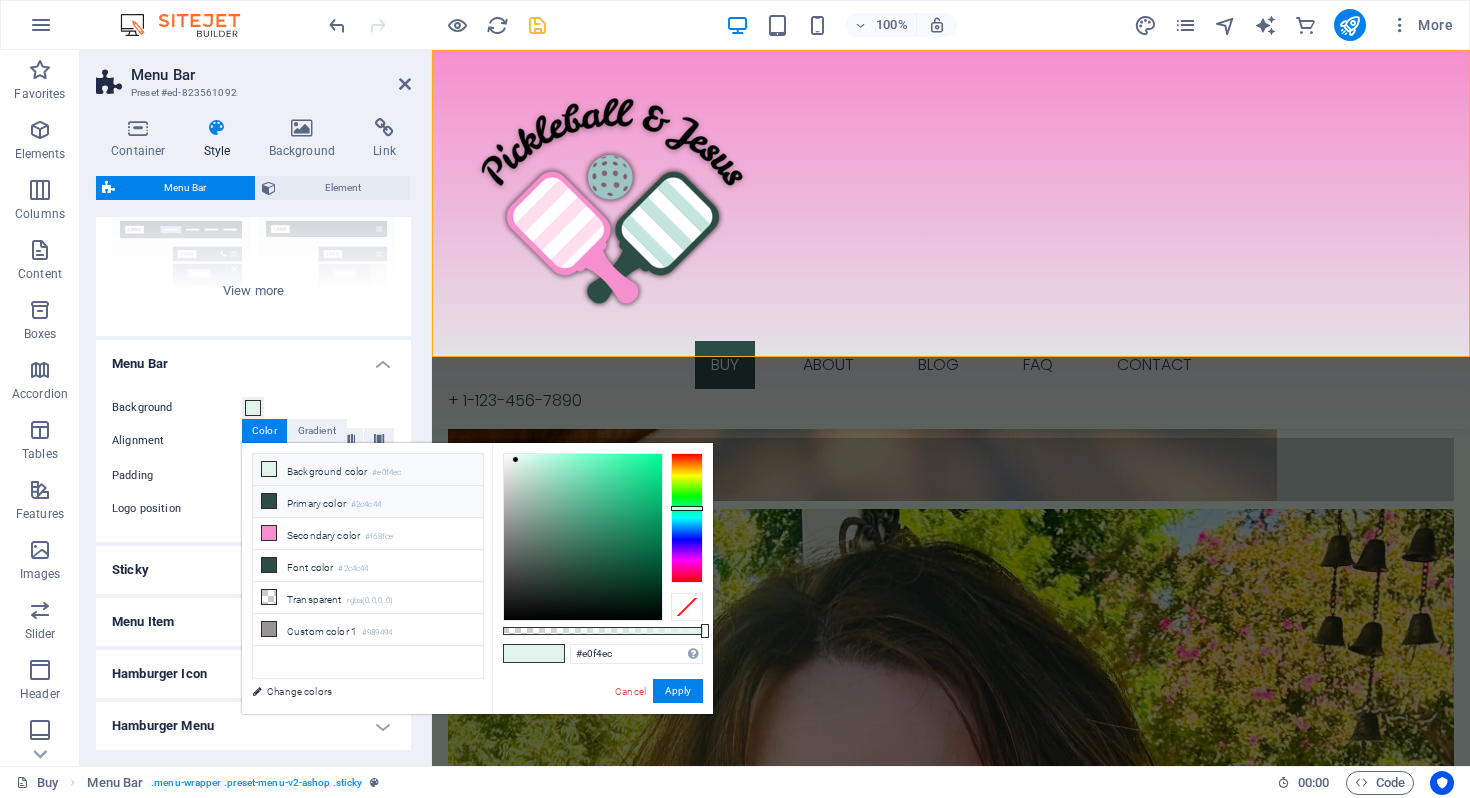 click on "Primary color
#2c4c44" at bounding box center [368, 502] 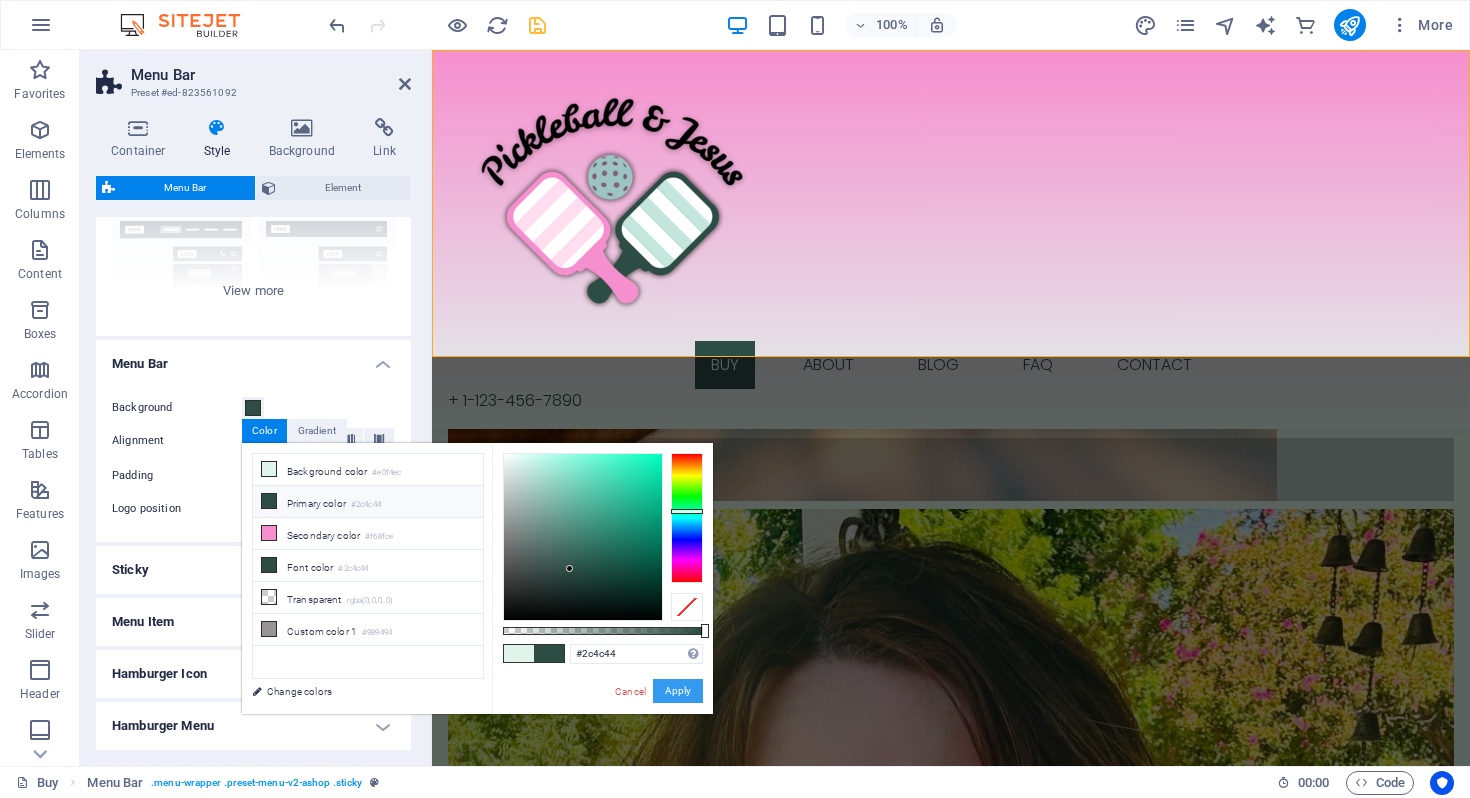 click on "Apply" at bounding box center [678, 691] 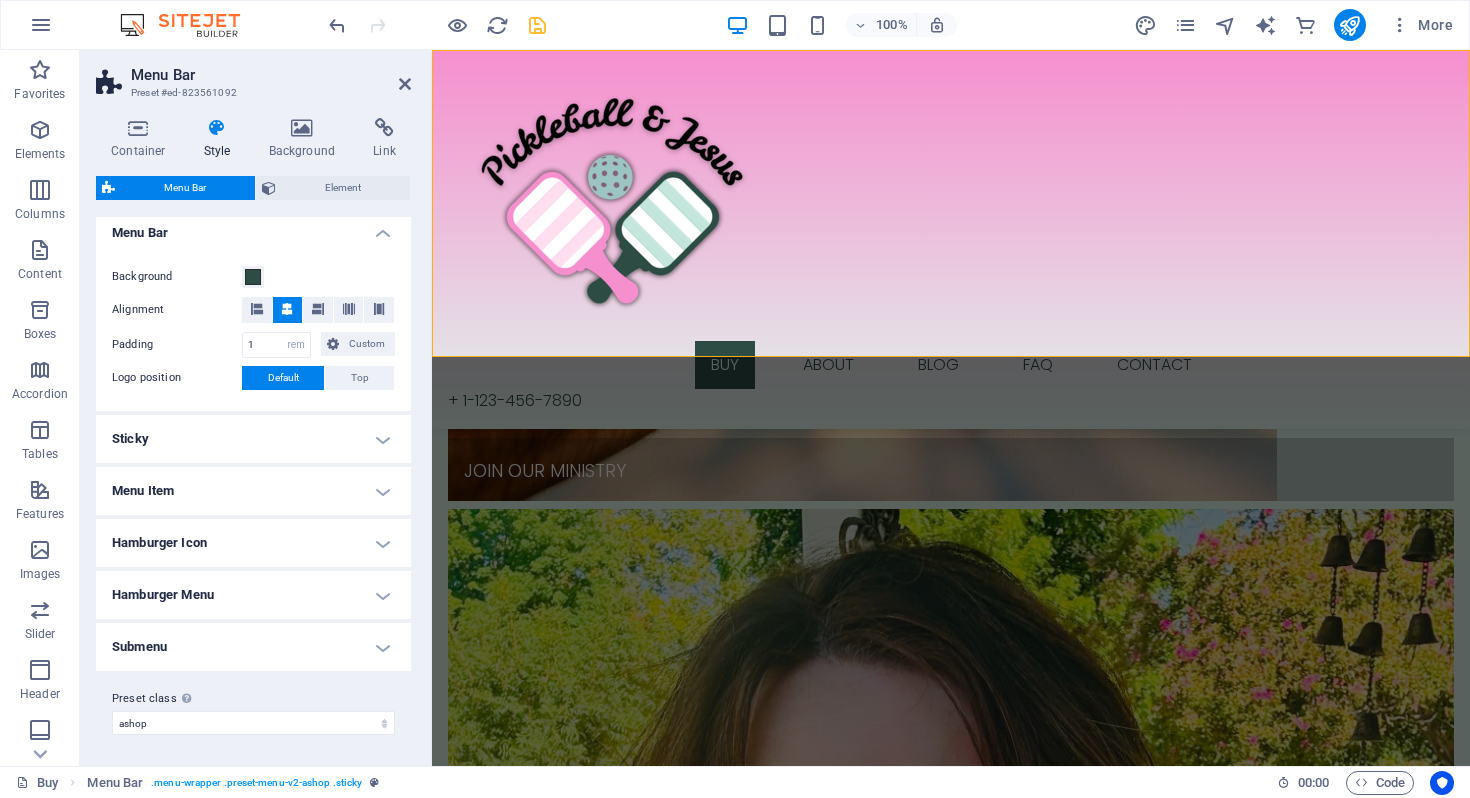 scroll, scrollTop: 347, scrollLeft: 0, axis: vertical 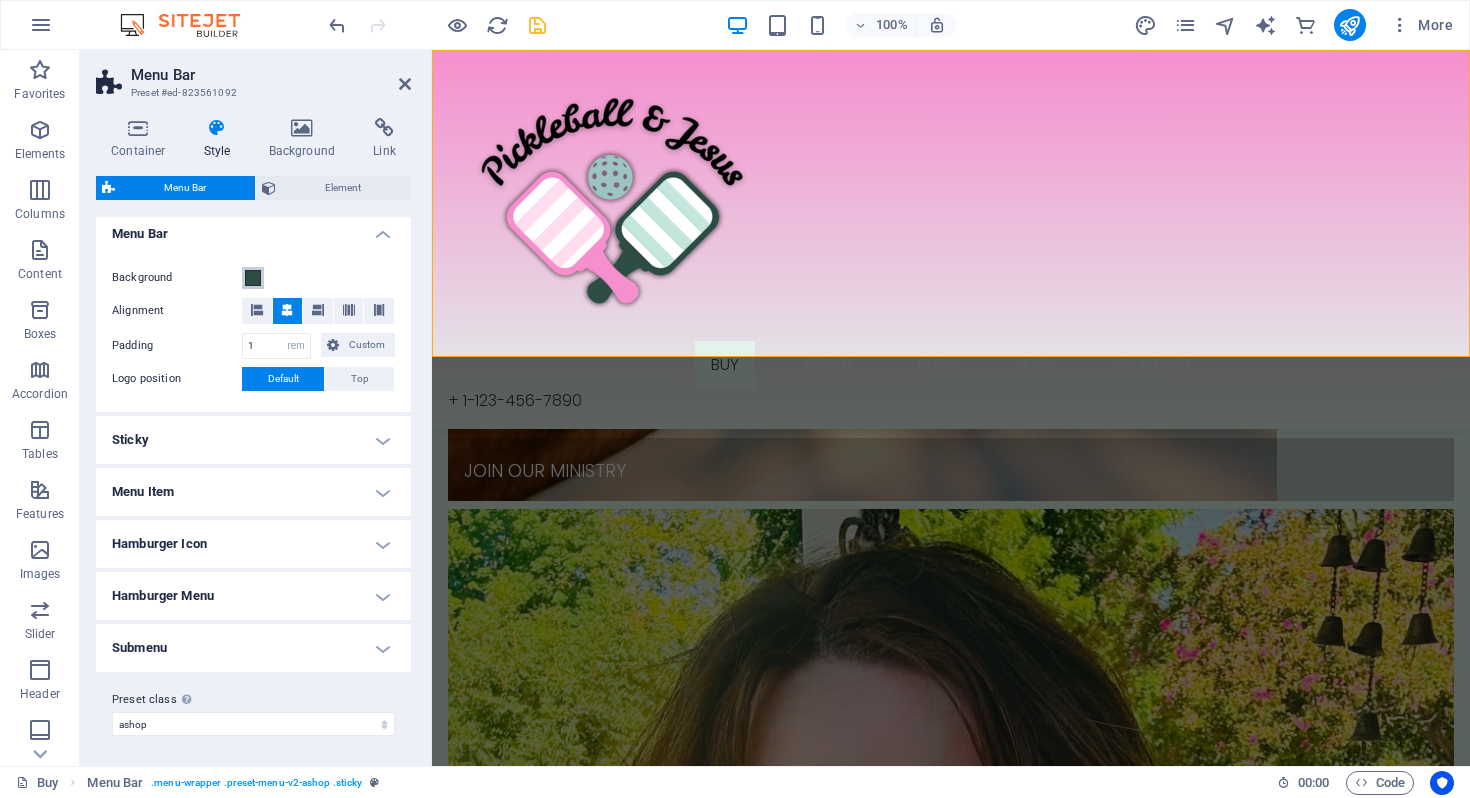 click at bounding box center [253, 278] 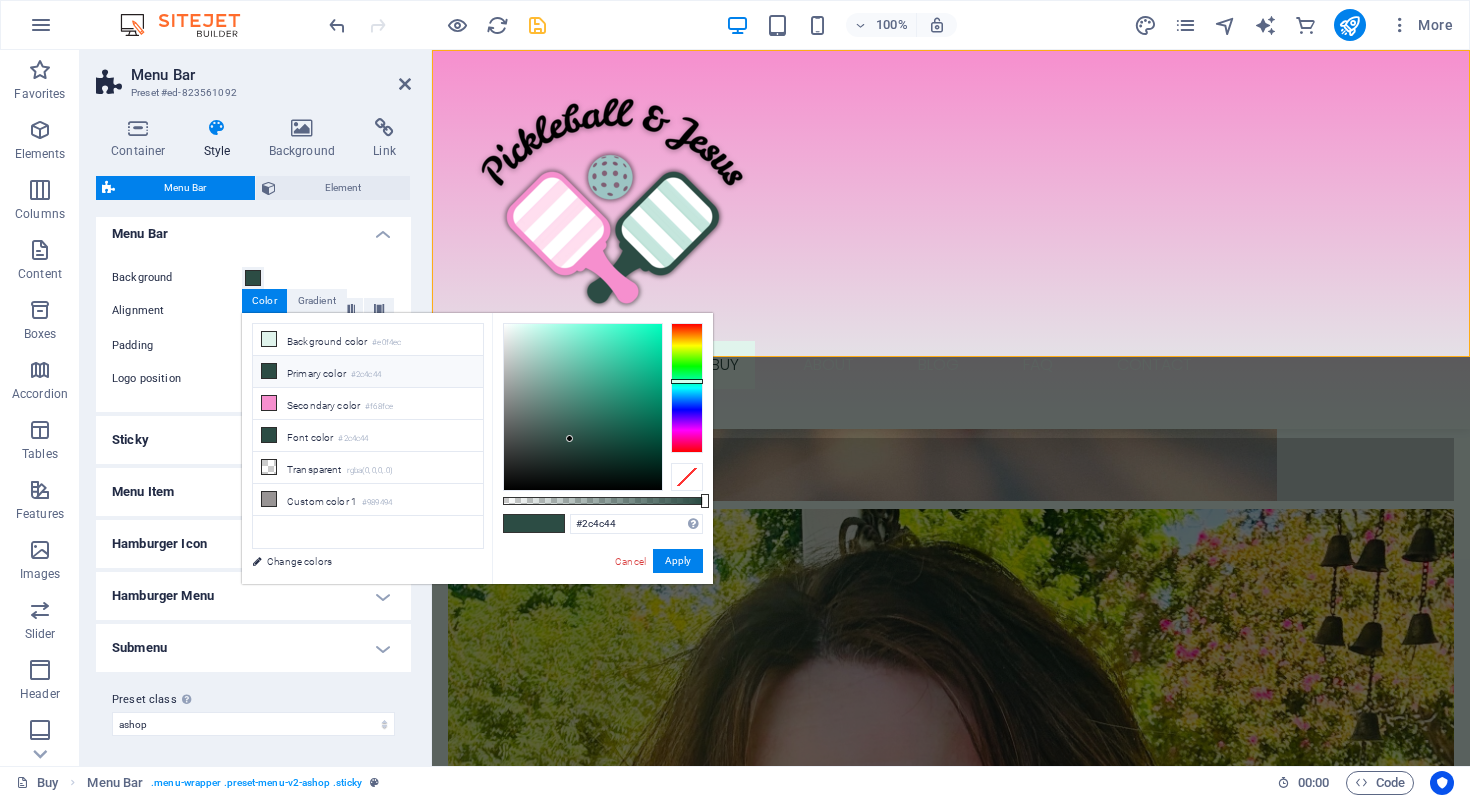 click at bounding box center (269, 371) 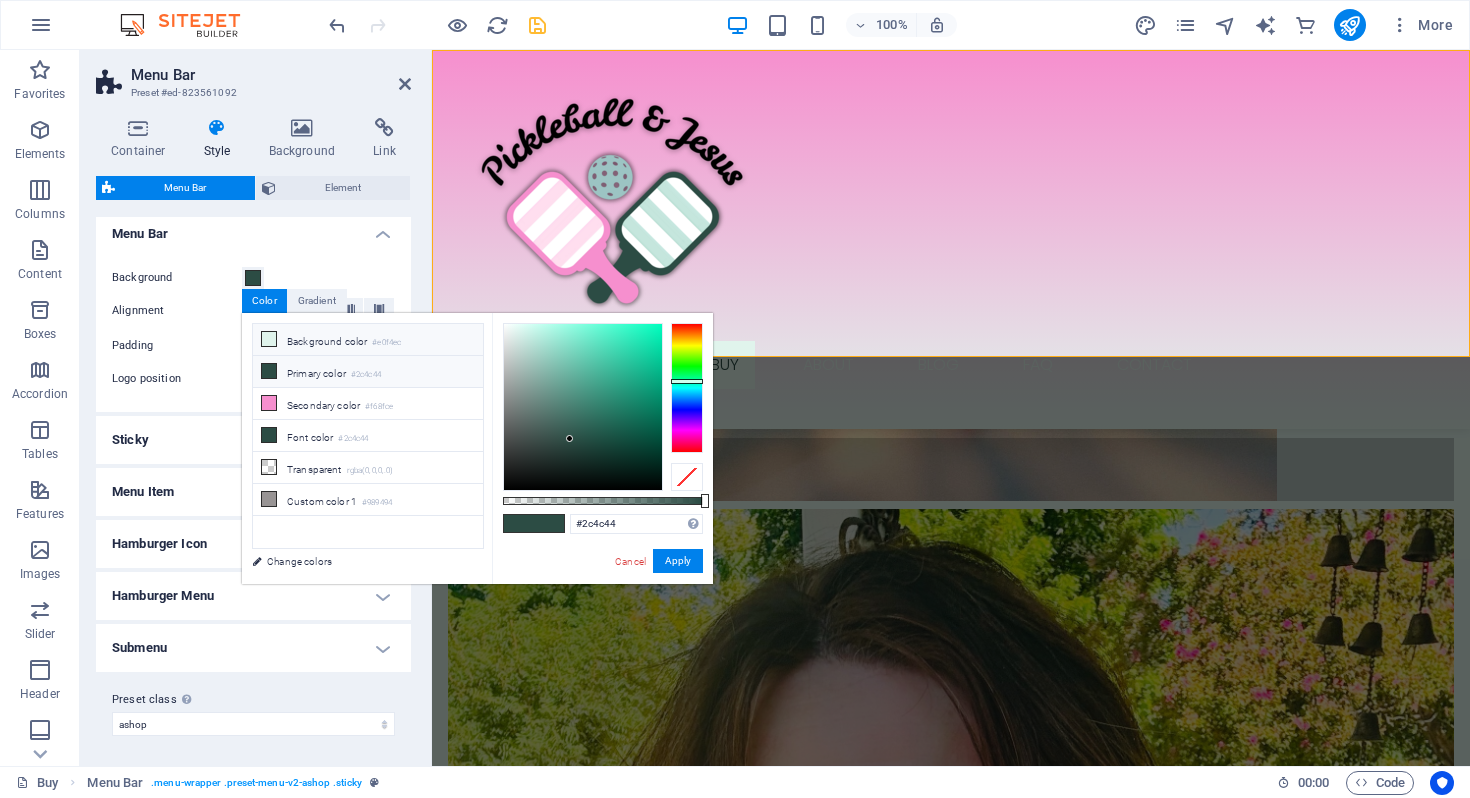 click at bounding box center (269, 339) 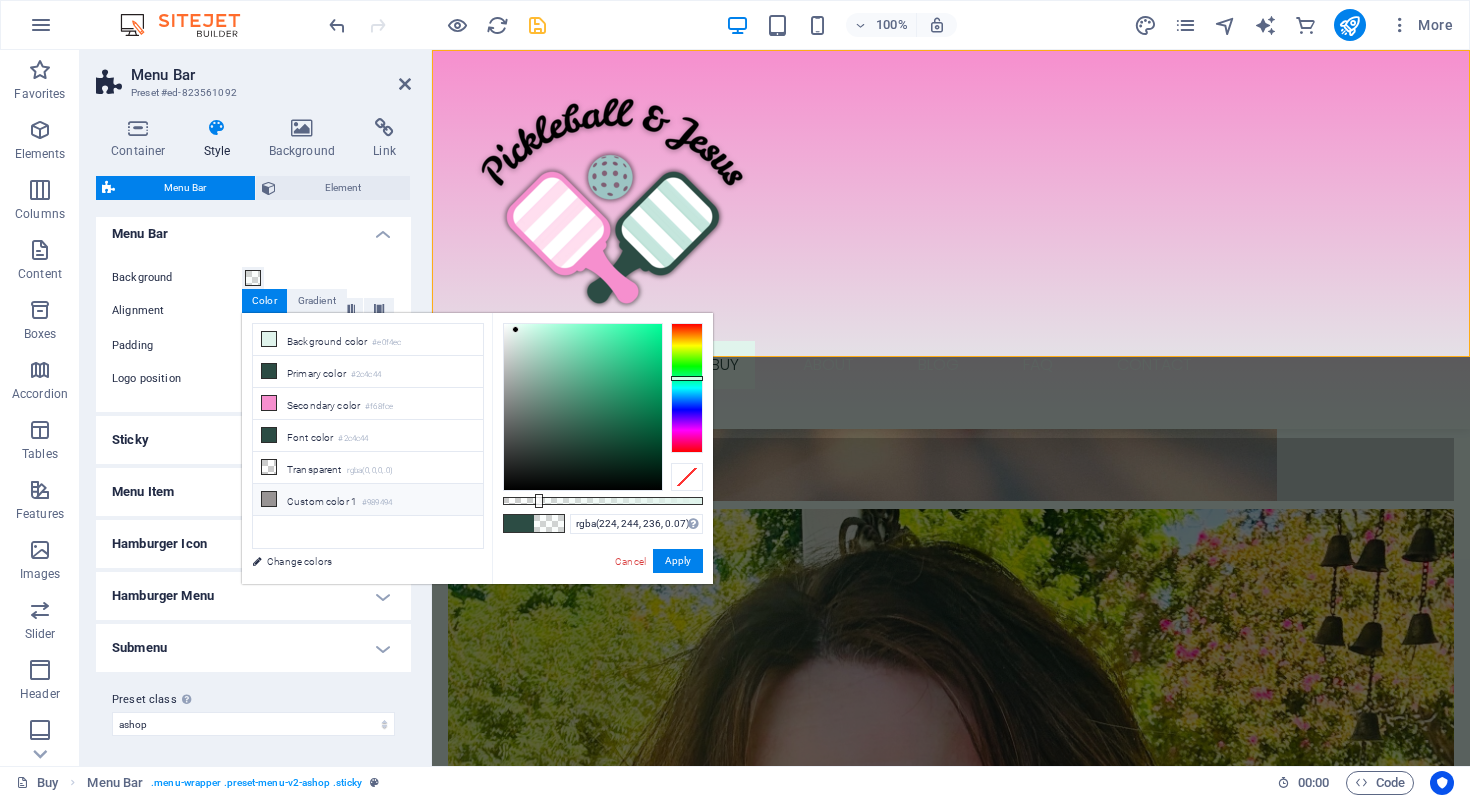 type on "rgba(224, 244, 236, 0)" 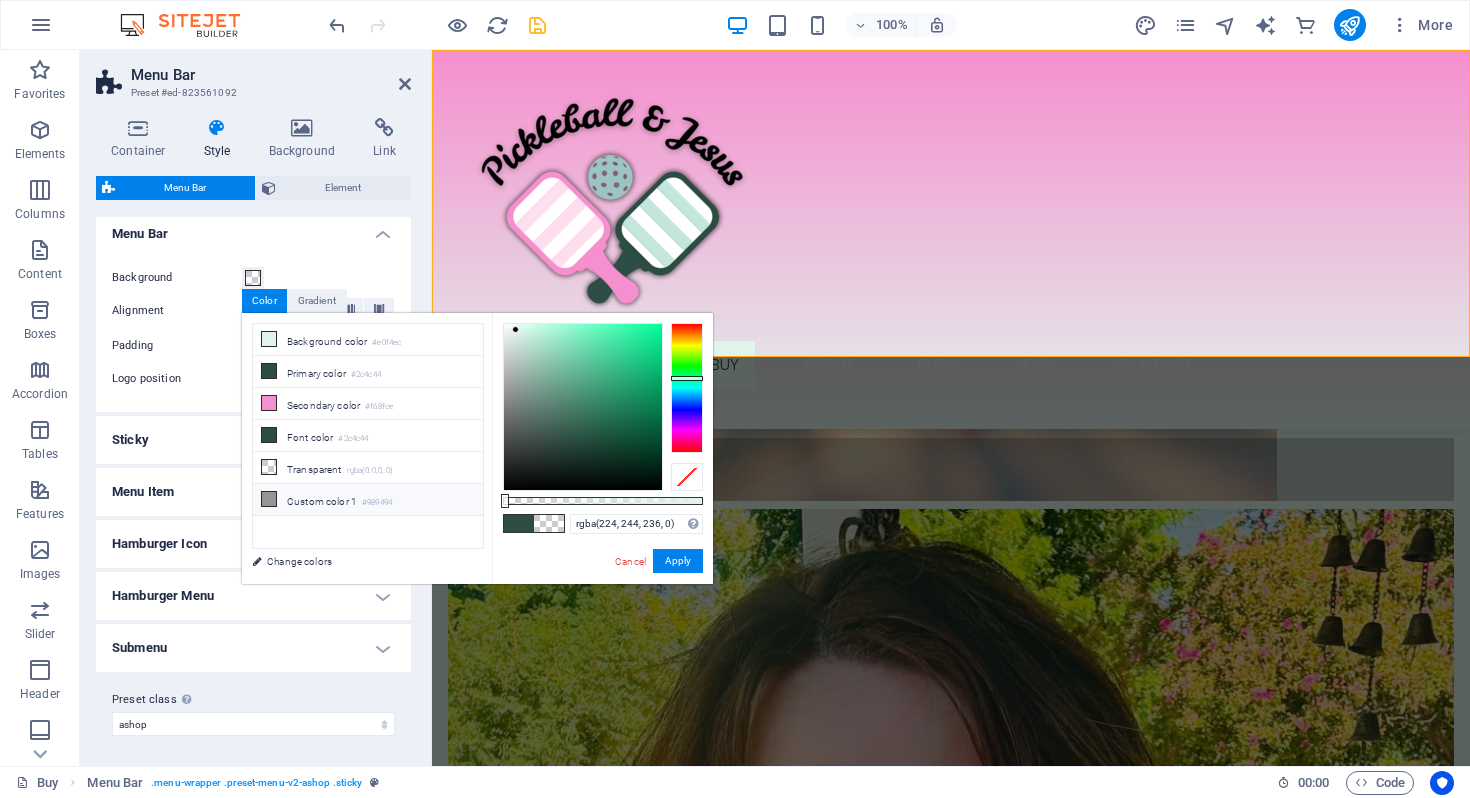 drag, startPoint x: 700, startPoint y: 499, endPoint x: 452, endPoint y: 484, distance: 248.45322 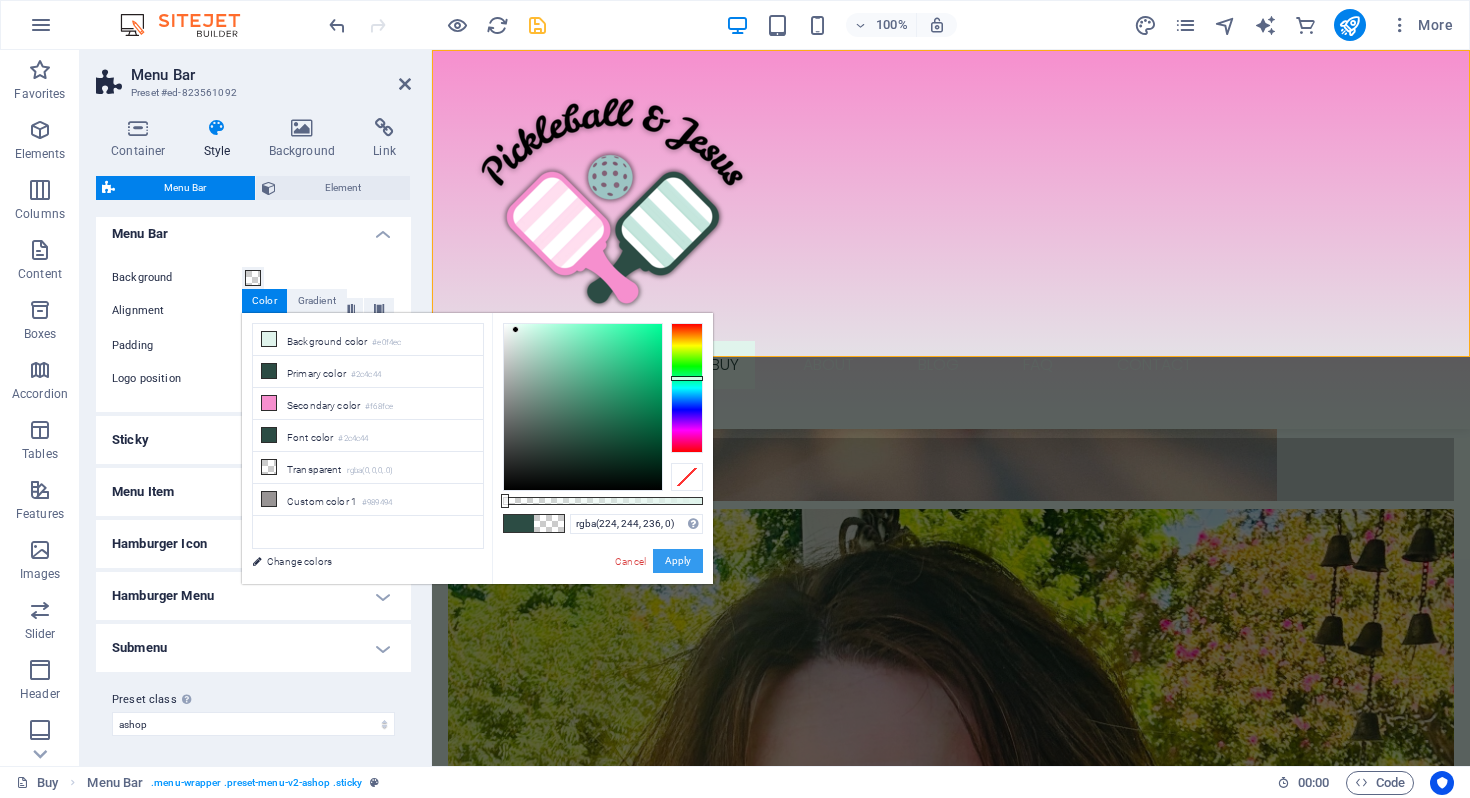 click on "Apply" at bounding box center [678, 561] 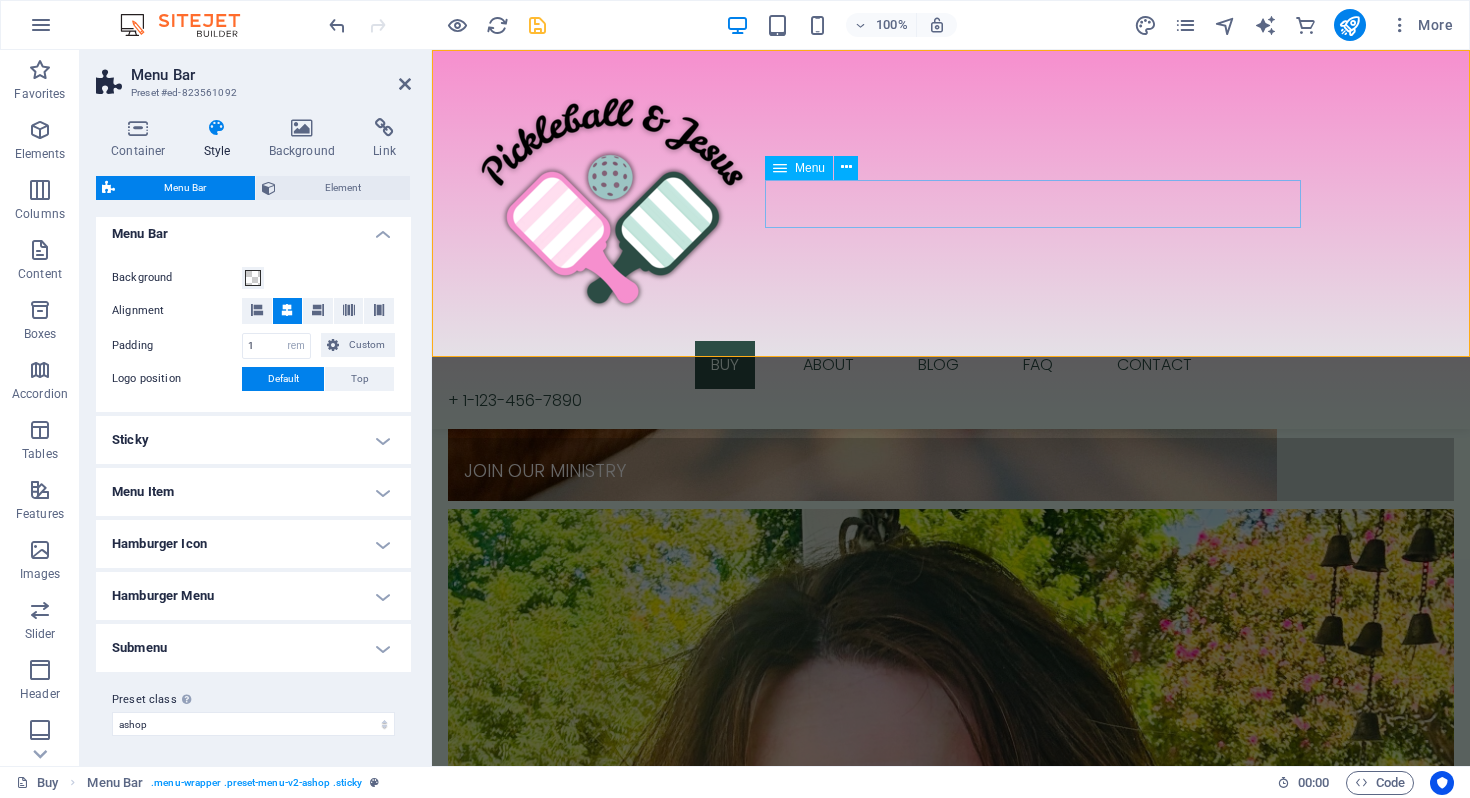 click on "Buy About Blog FAQ Contact" at bounding box center (951, 365) 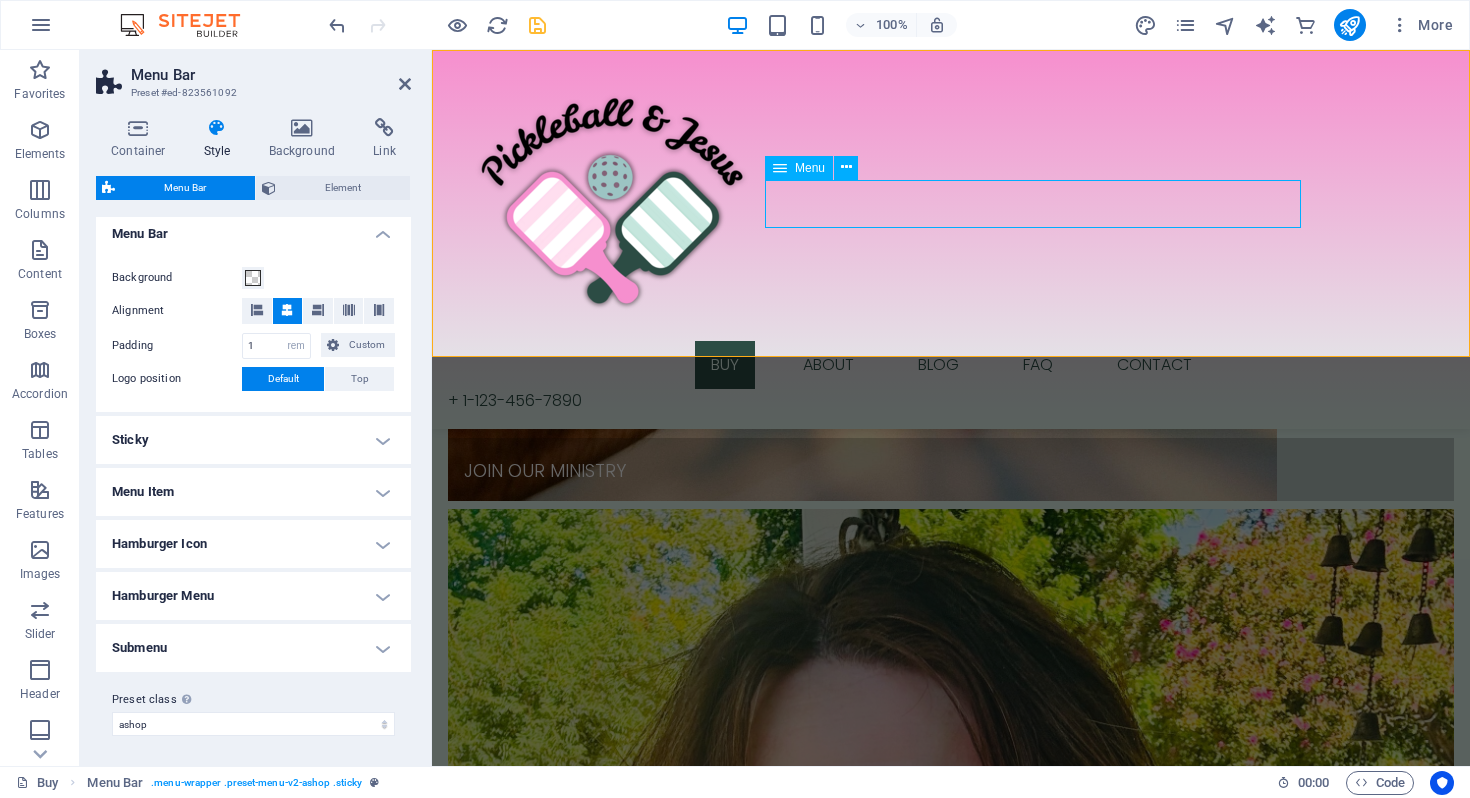click on "Buy About Blog FAQ Contact" at bounding box center (951, 365) 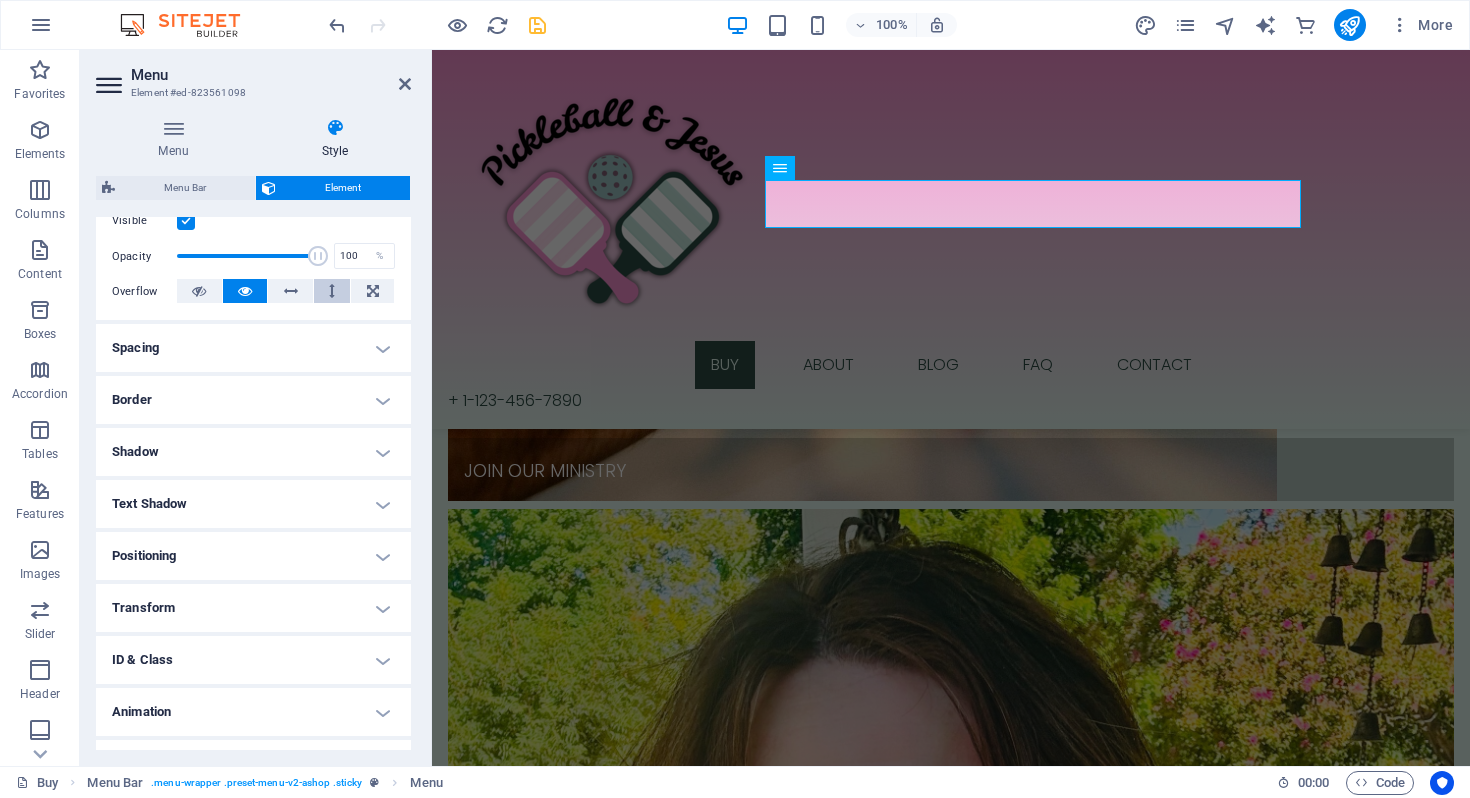 scroll, scrollTop: 283, scrollLeft: 0, axis: vertical 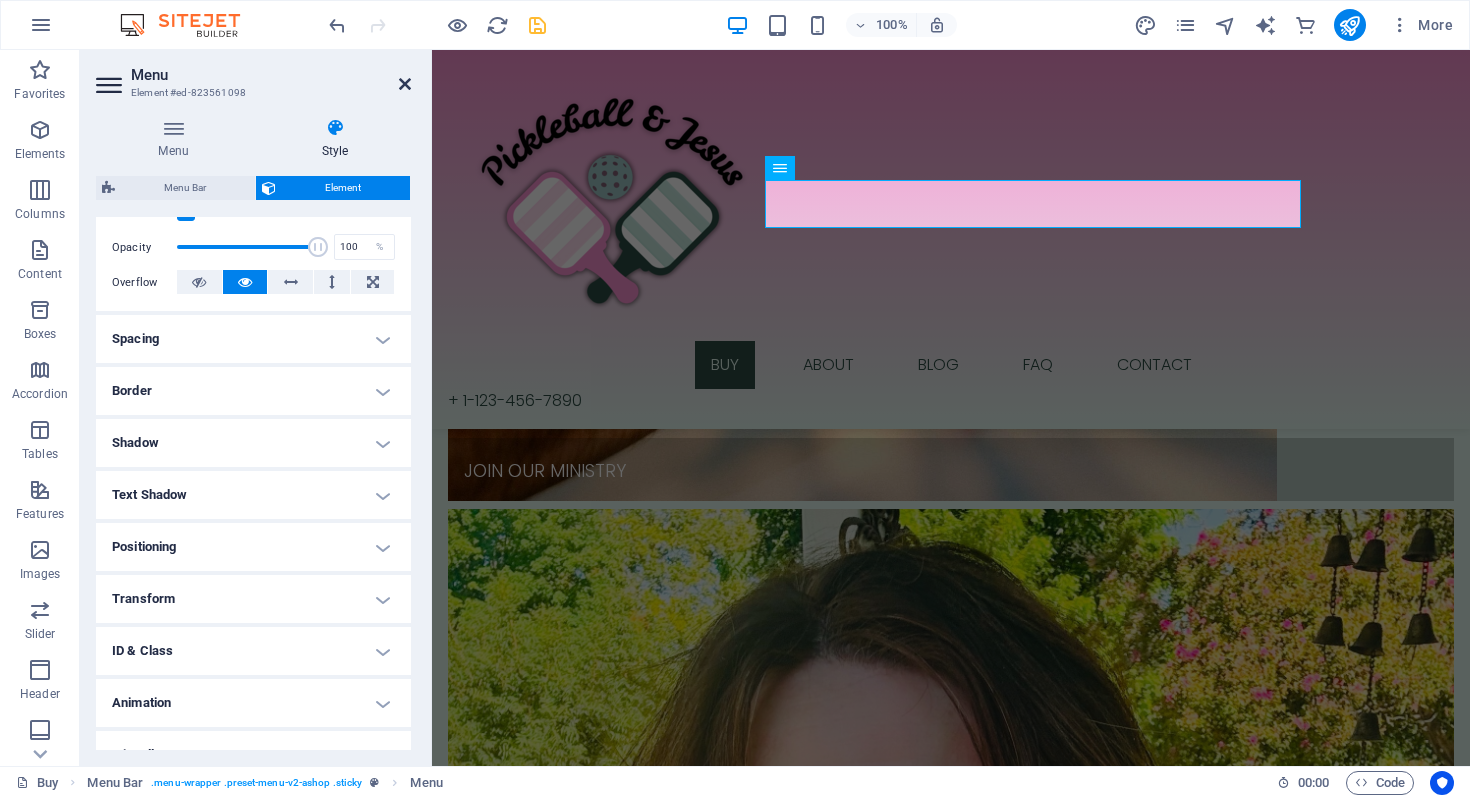 click at bounding box center [405, 84] 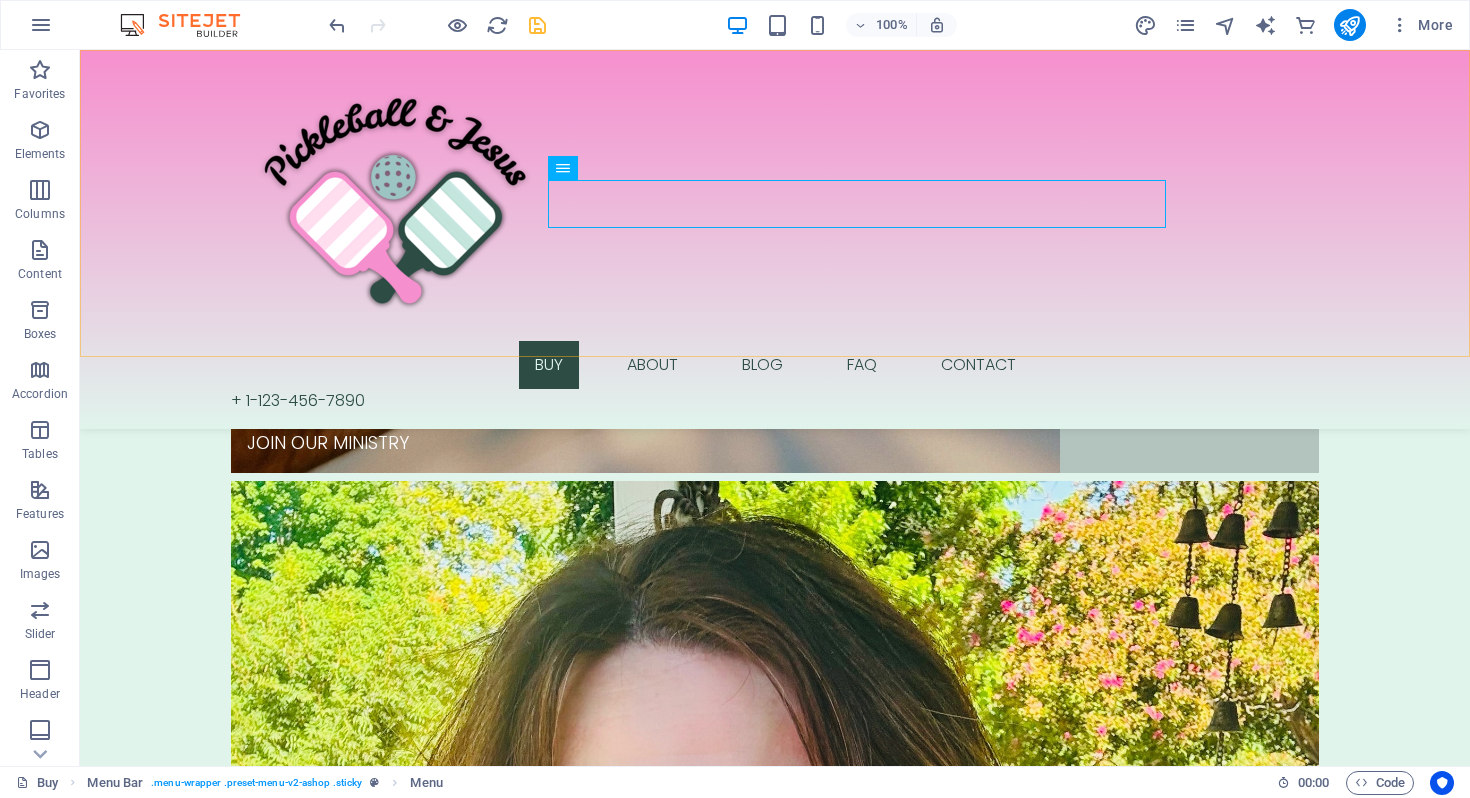 click on "Buy About Blog FAQ Contact   + 1-123-456-7890" at bounding box center (775, 239) 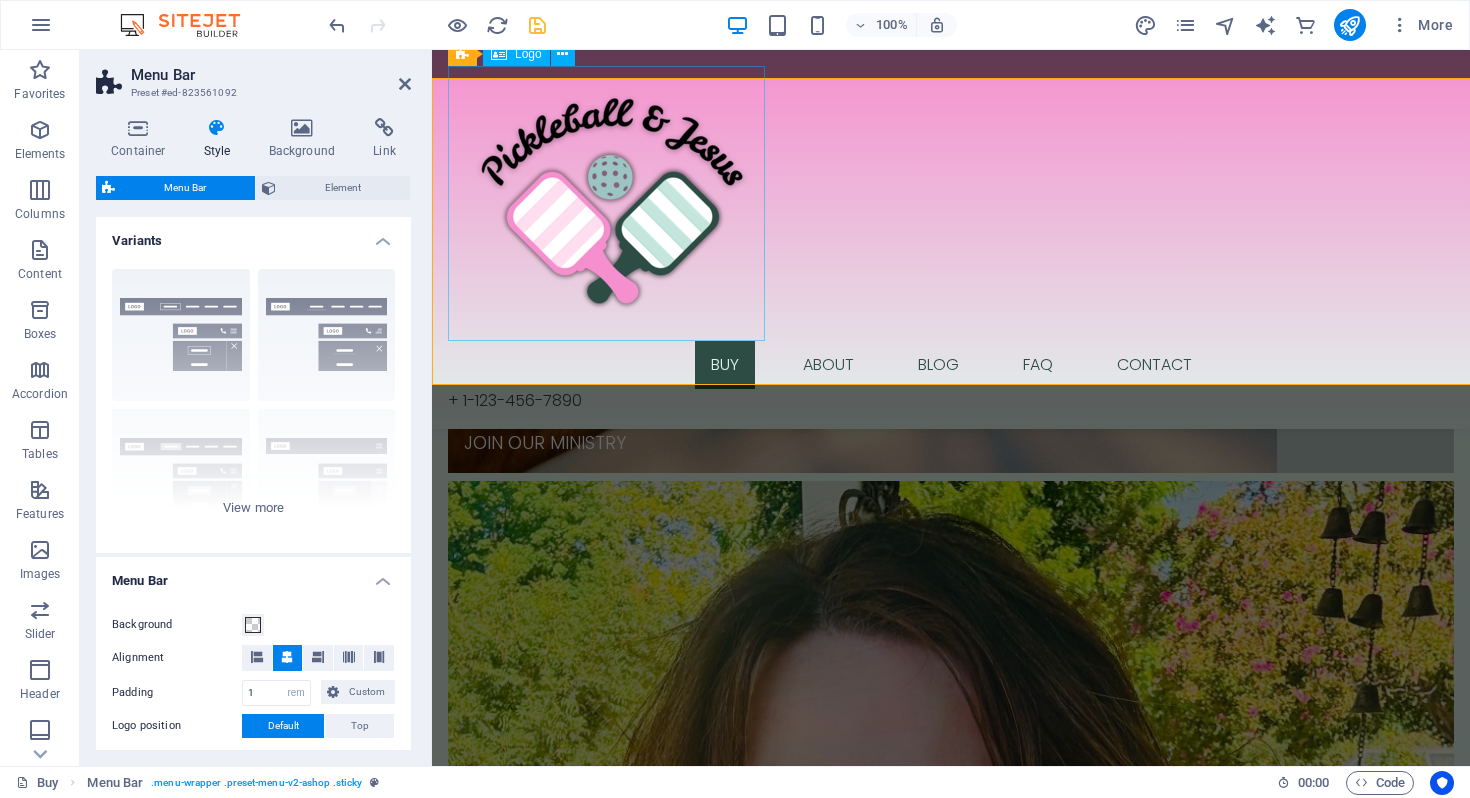 scroll, scrollTop: 815, scrollLeft: 0, axis: vertical 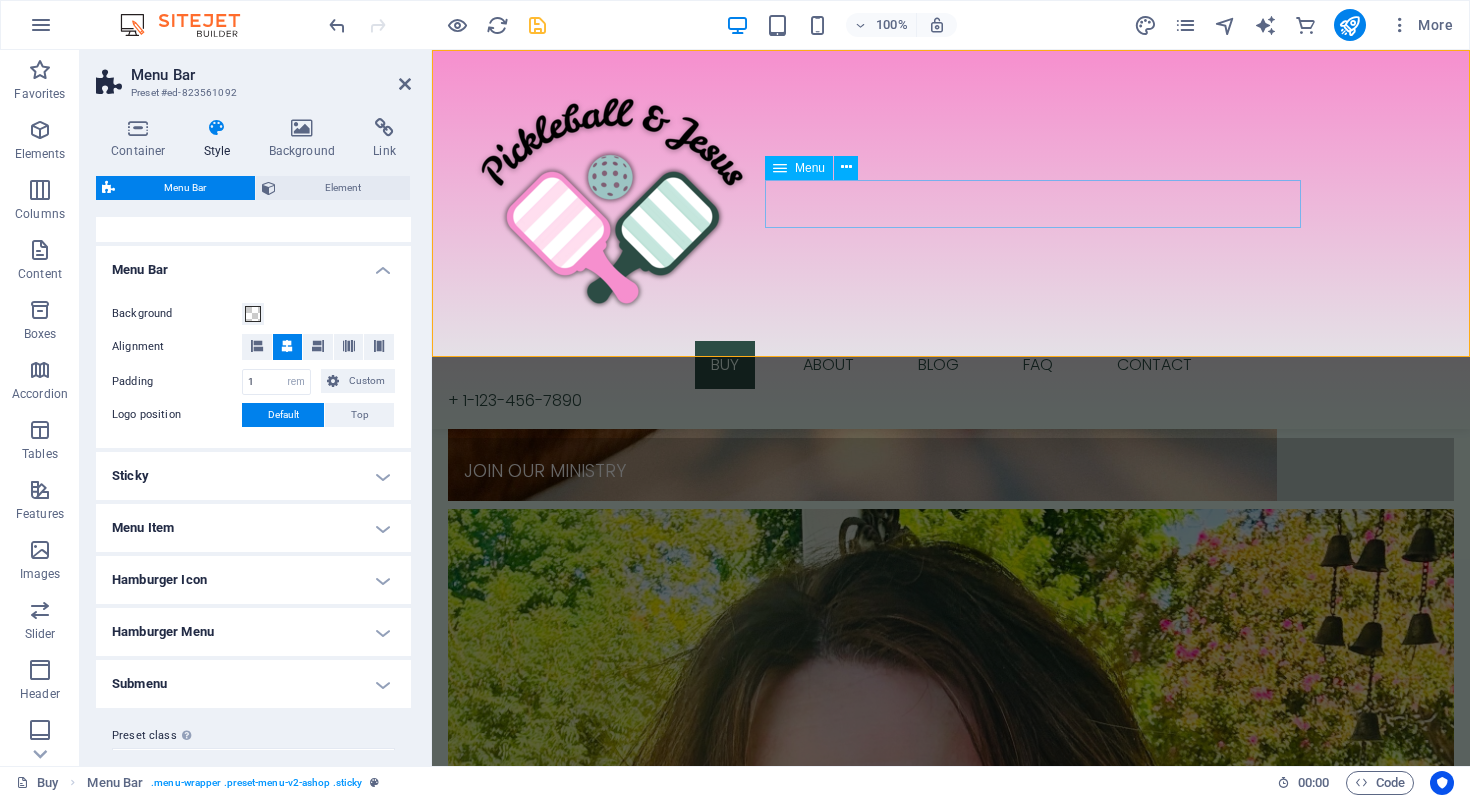 click on "Buy About Blog FAQ Contact" at bounding box center [951, 365] 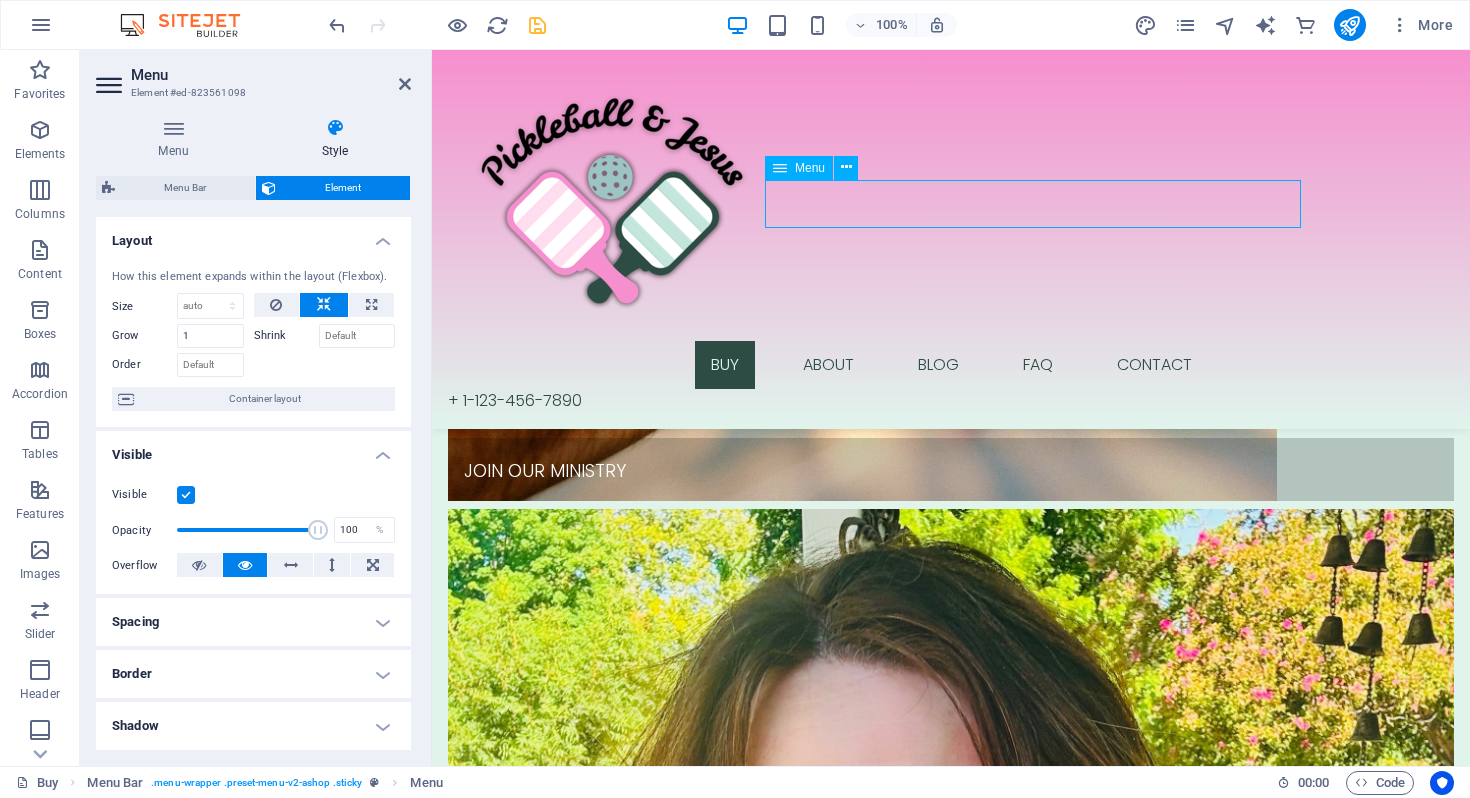 drag, startPoint x: 770, startPoint y: 202, endPoint x: 841, endPoint y: 207, distance: 71.17584 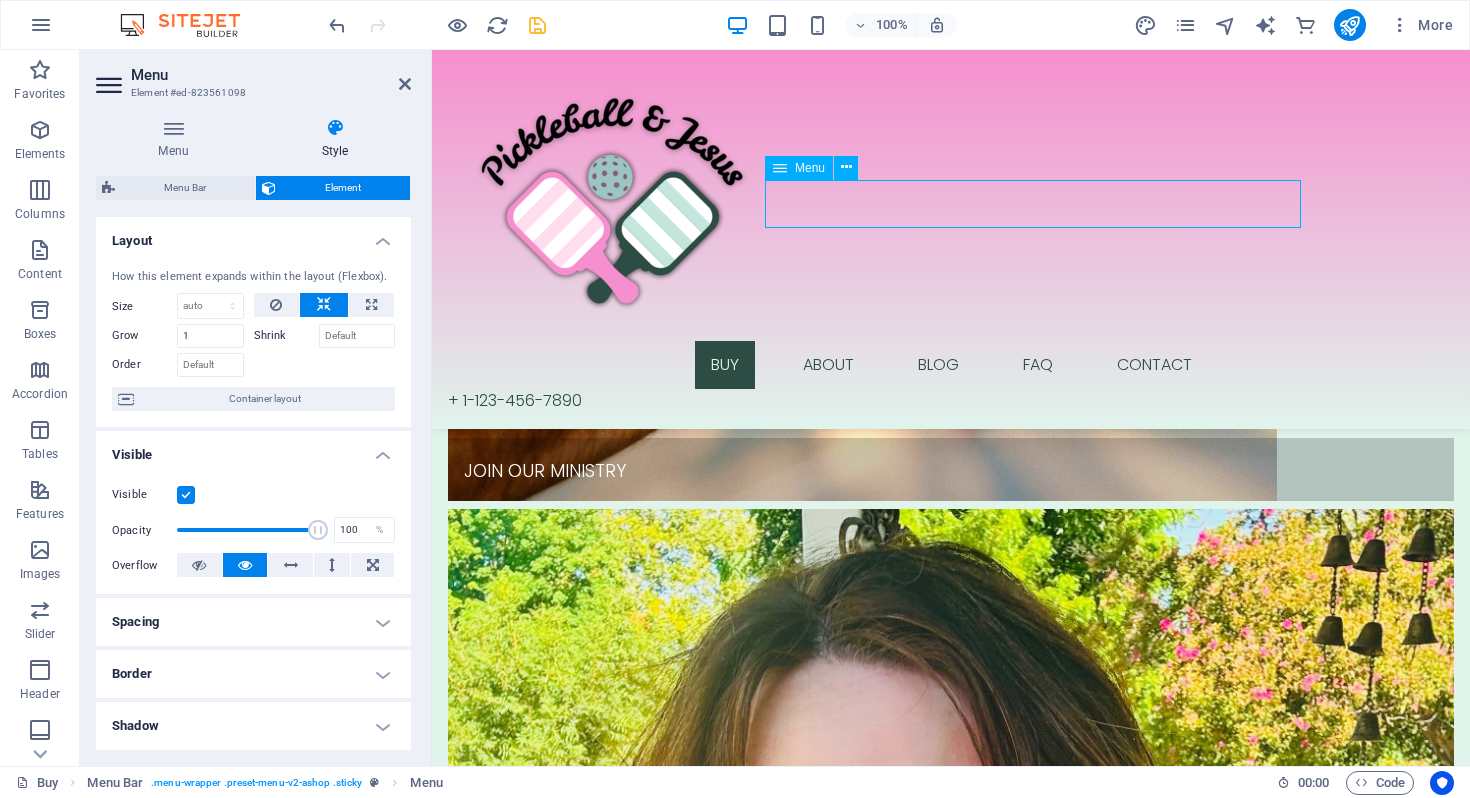 click on "Buy About Blog FAQ Contact" at bounding box center [951, 365] 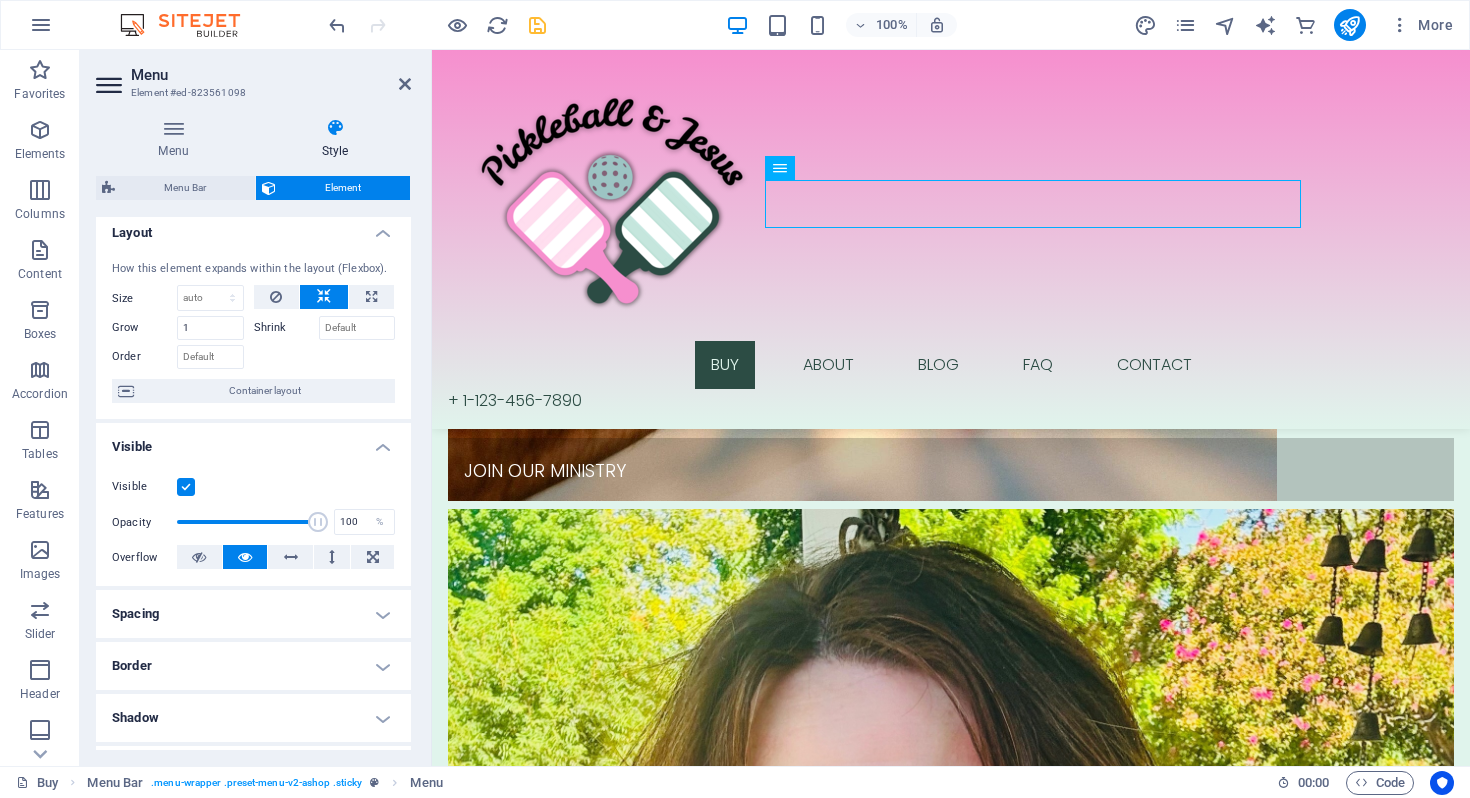 scroll, scrollTop: 0, scrollLeft: 0, axis: both 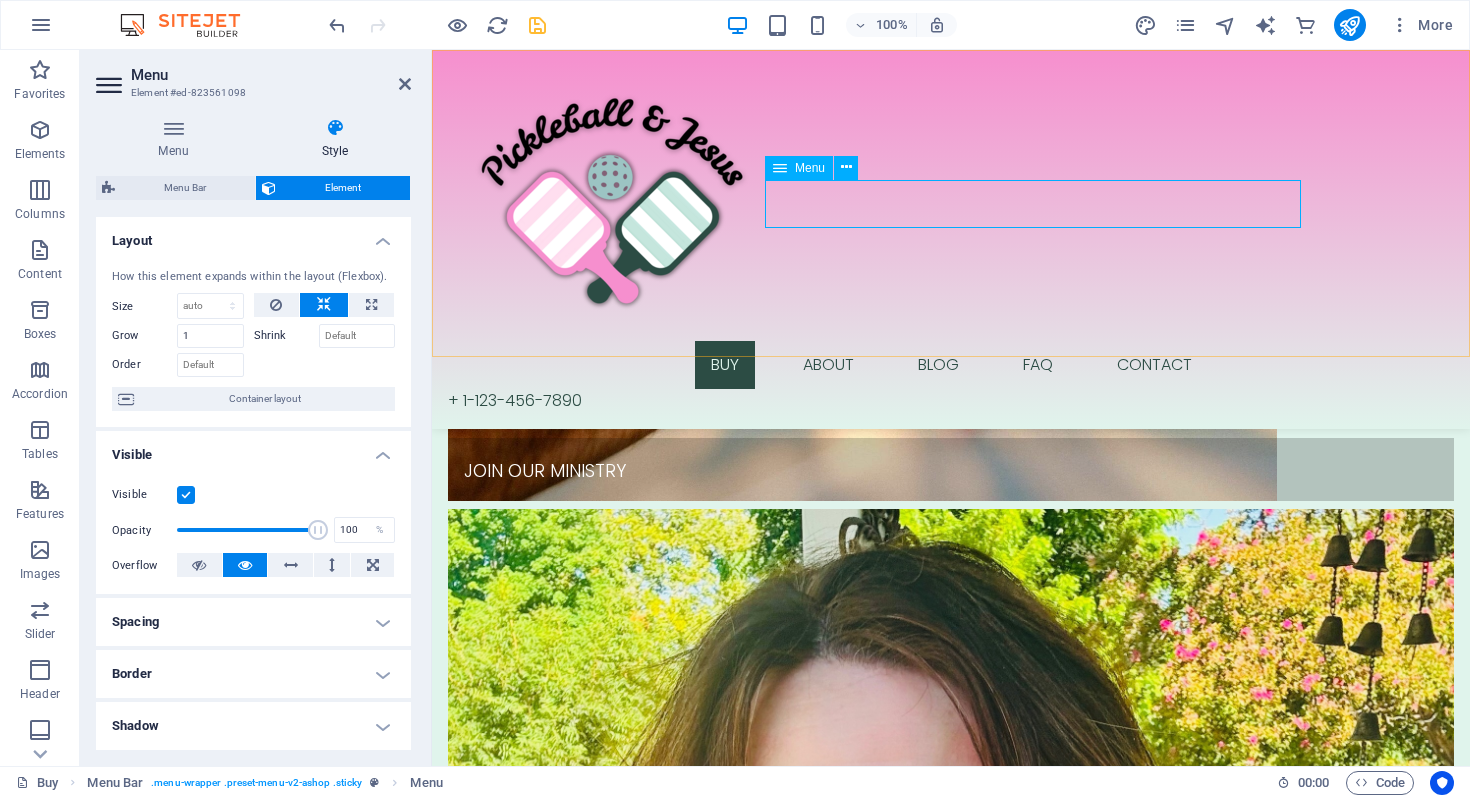 click on "Menu" at bounding box center [799, 168] 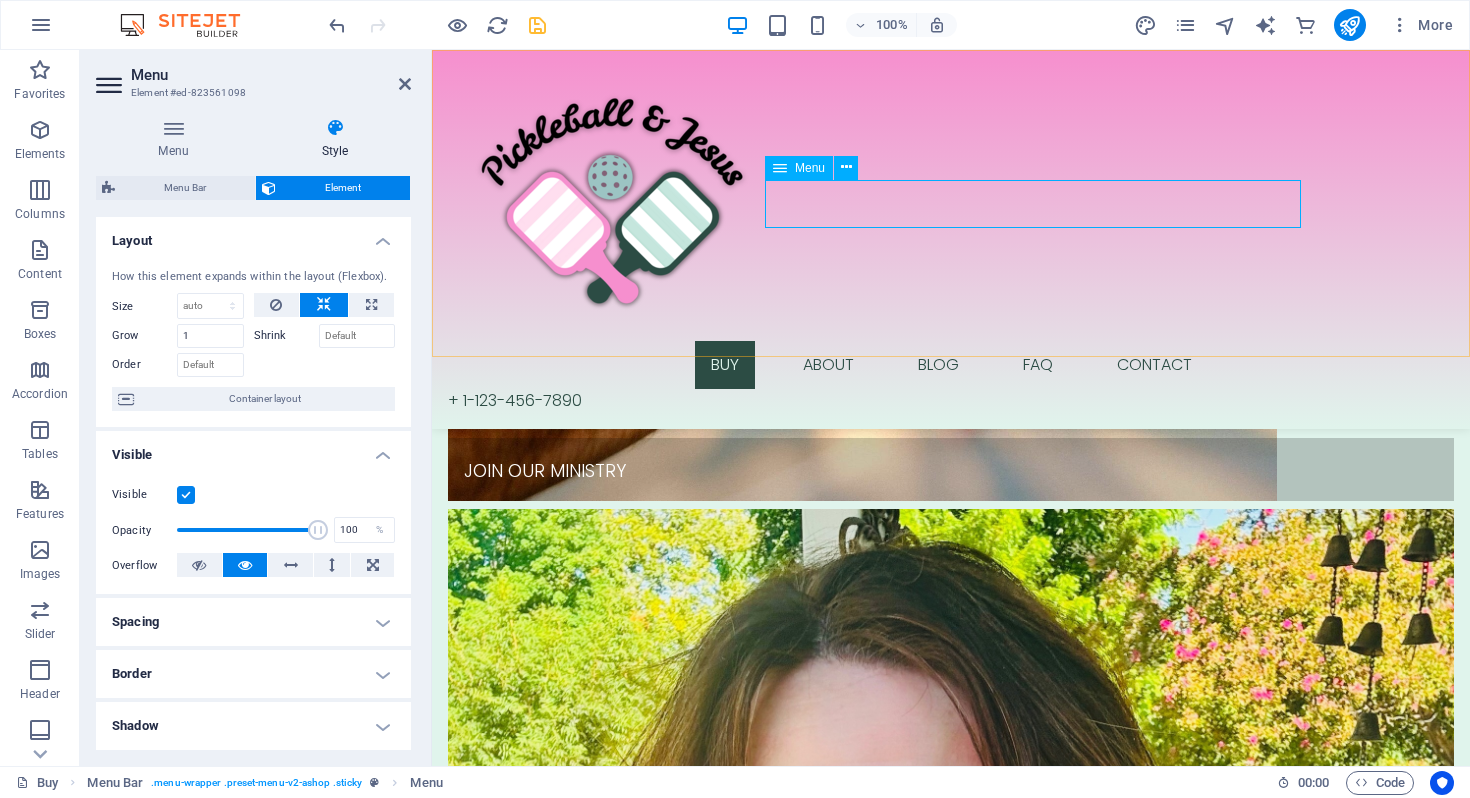 click at bounding box center (780, 168) 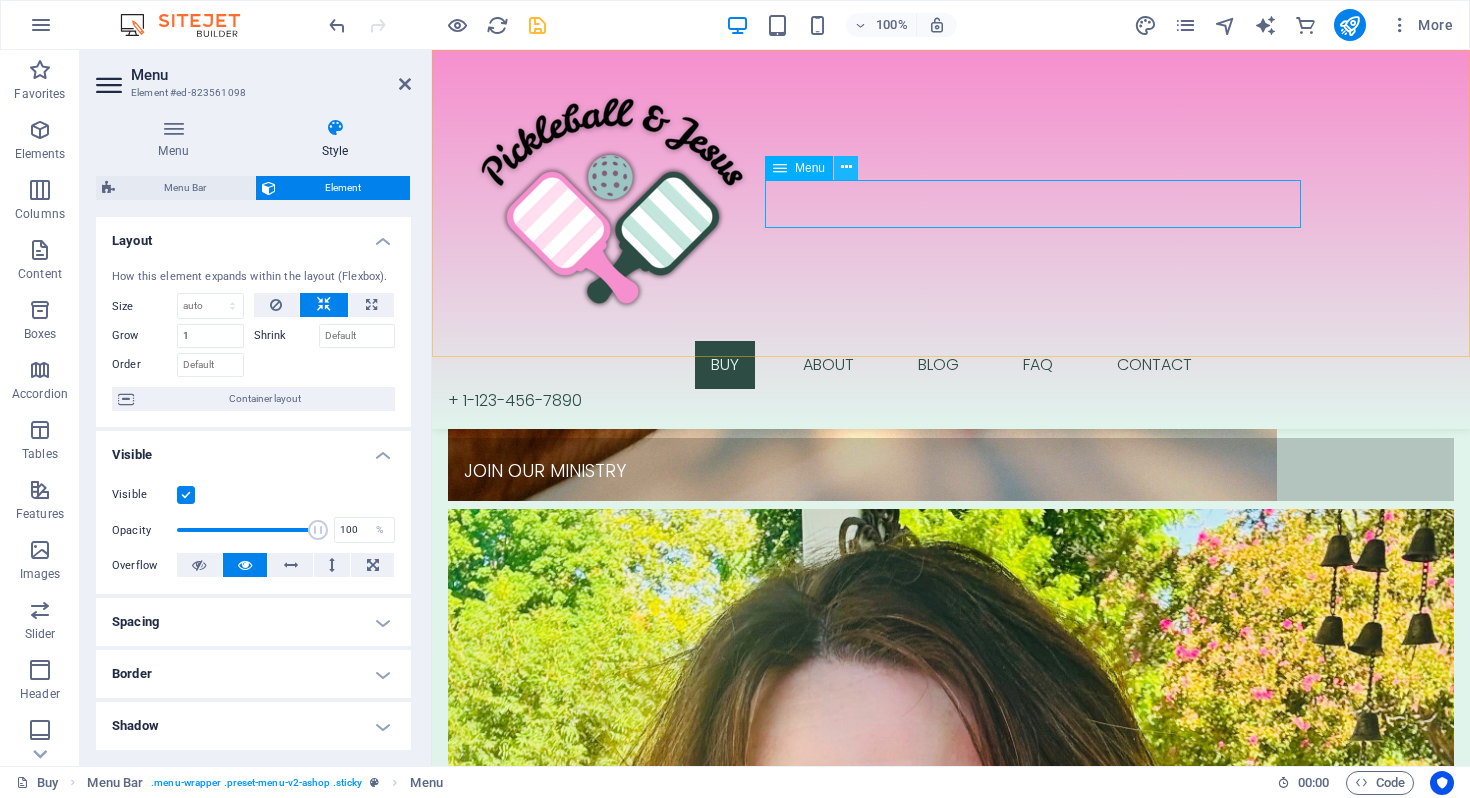 click at bounding box center [846, 168] 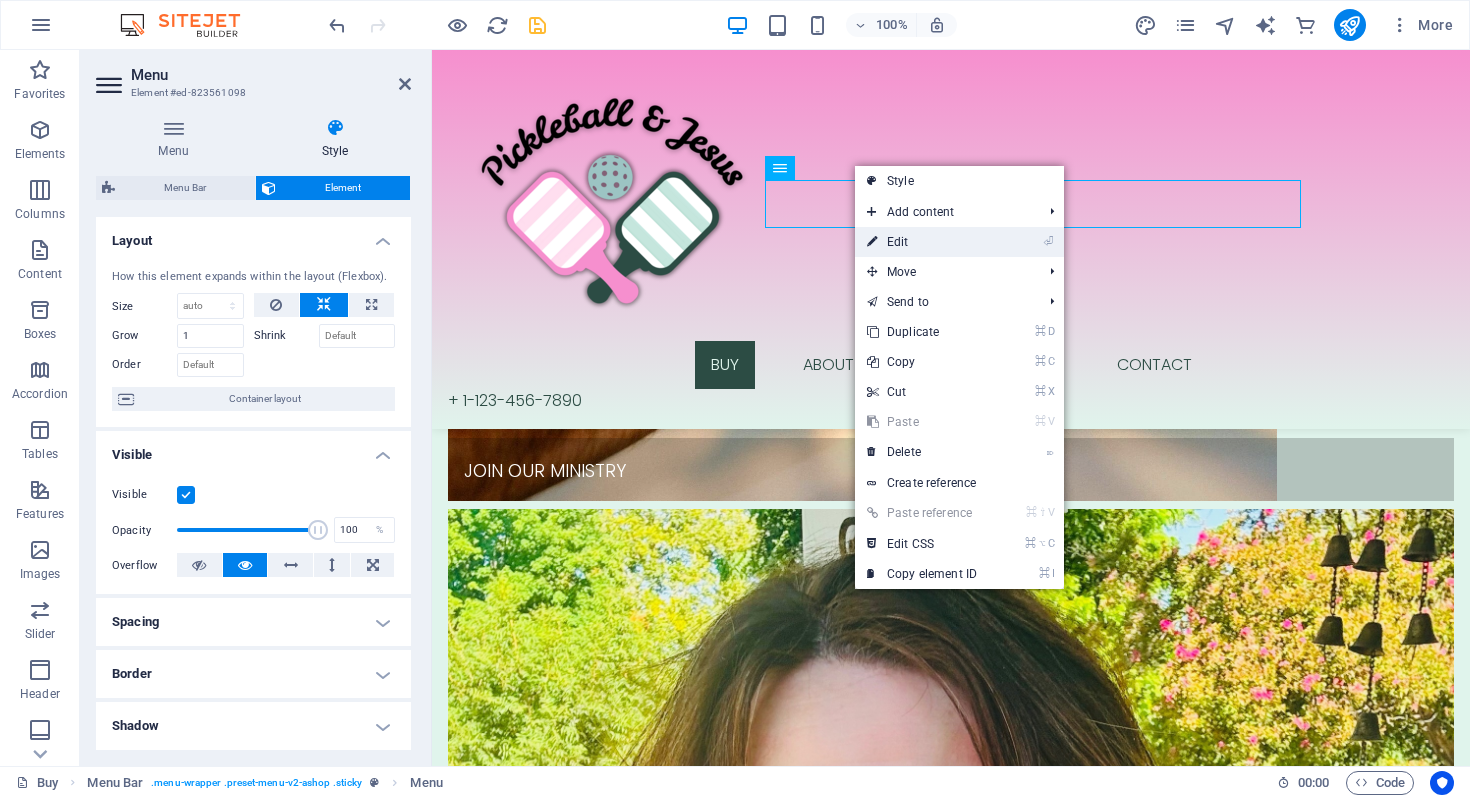 click on "⏎  Edit" at bounding box center [922, 242] 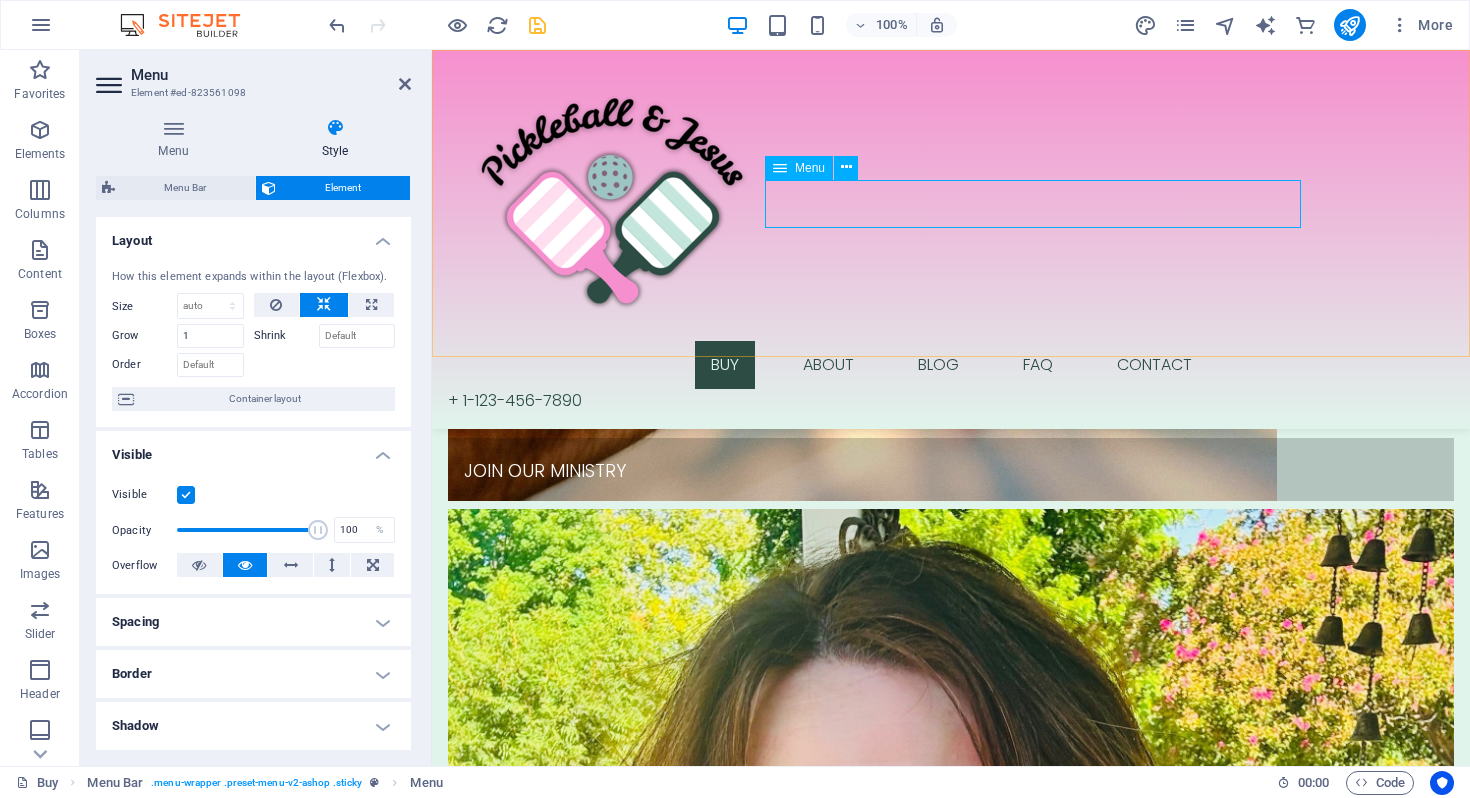 click on "Menu" at bounding box center (799, 168) 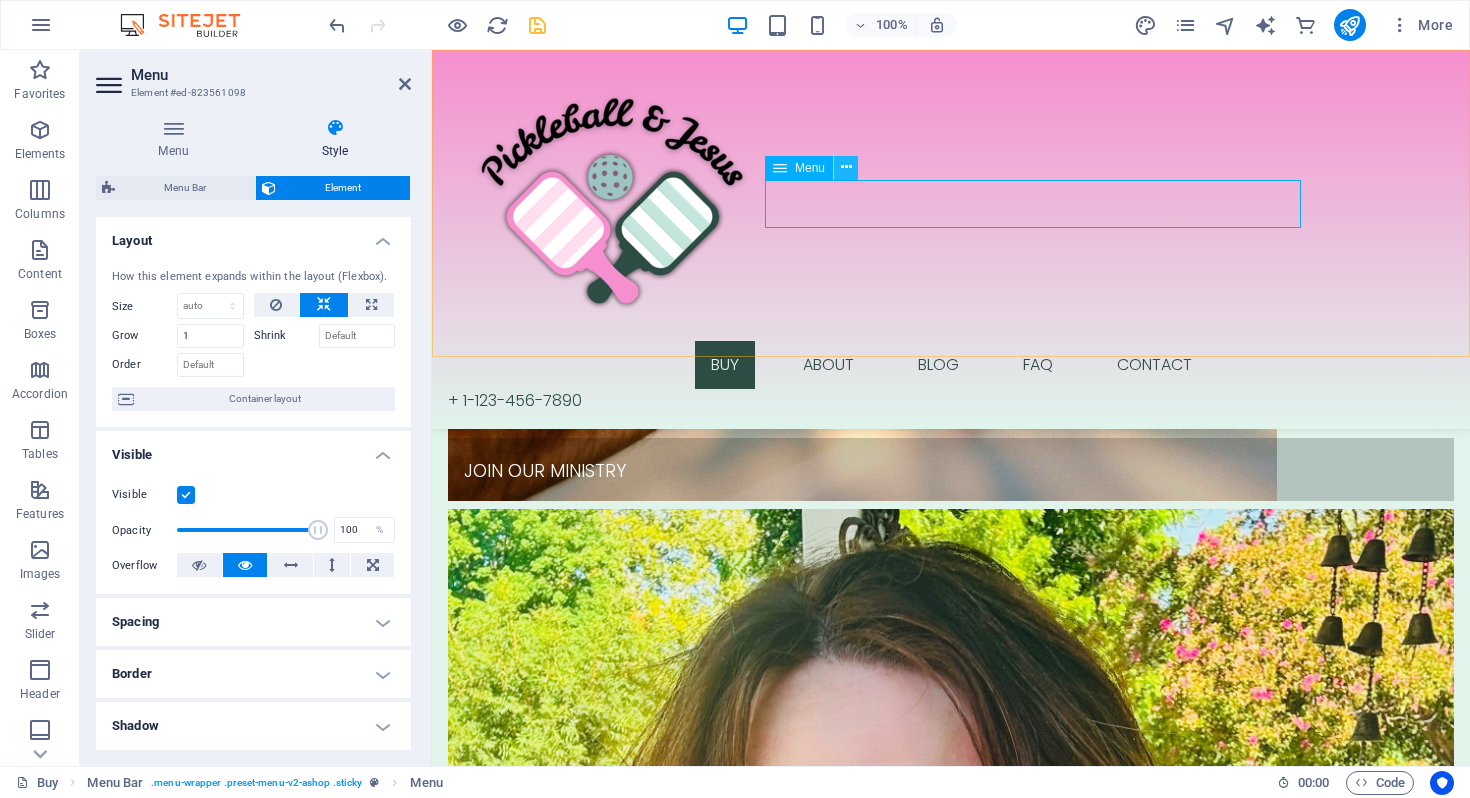 click at bounding box center [846, 168] 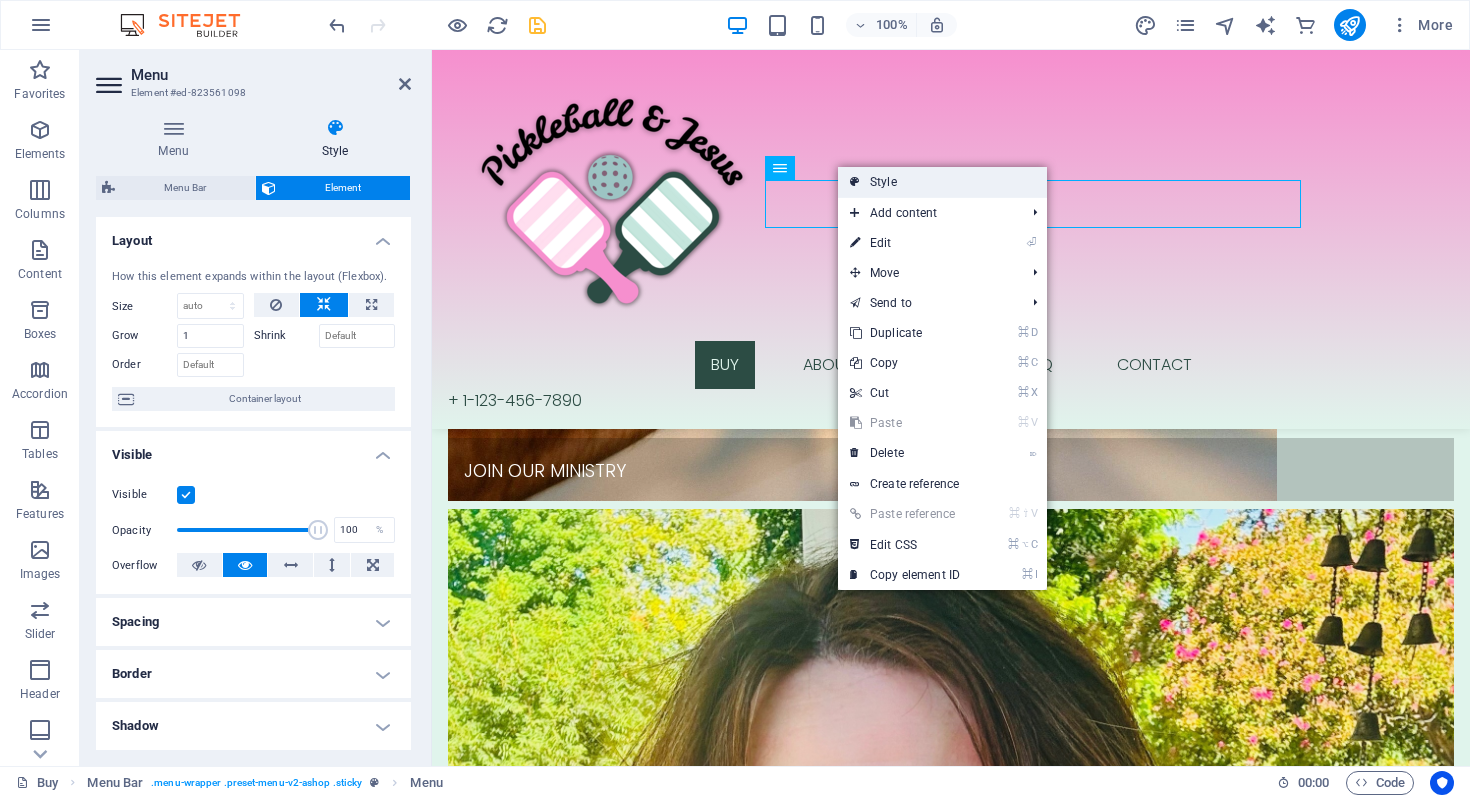 click on "Style" at bounding box center [942, 182] 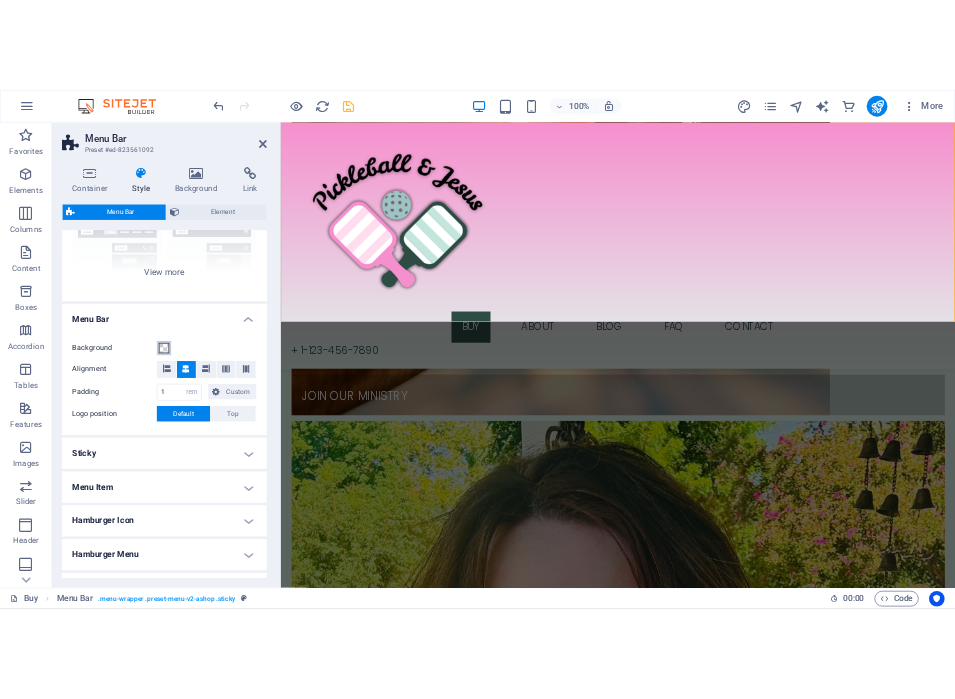 scroll, scrollTop: 348, scrollLeft: 0, axis: vertical 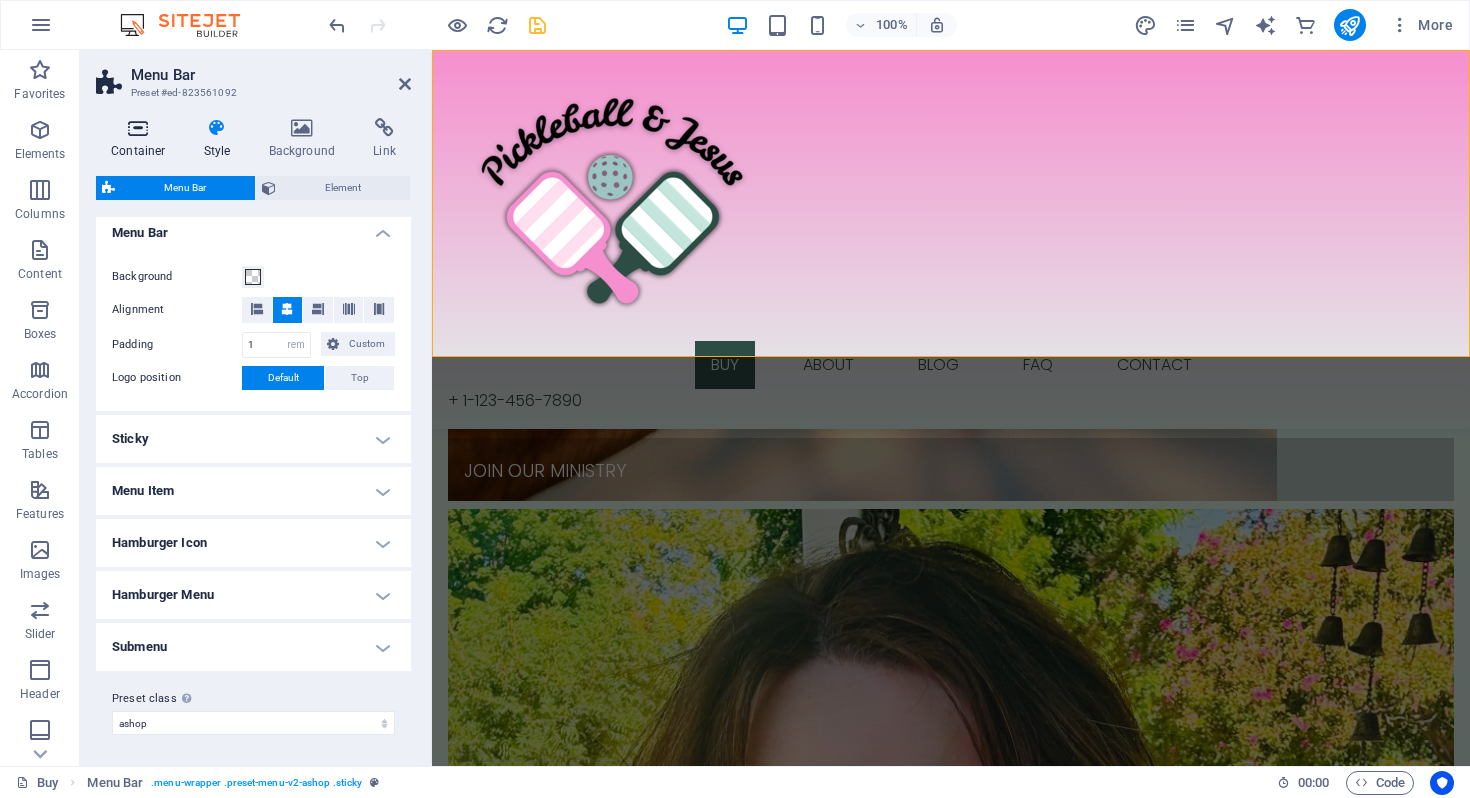 click on "Container" at bounding box center [142, 139] 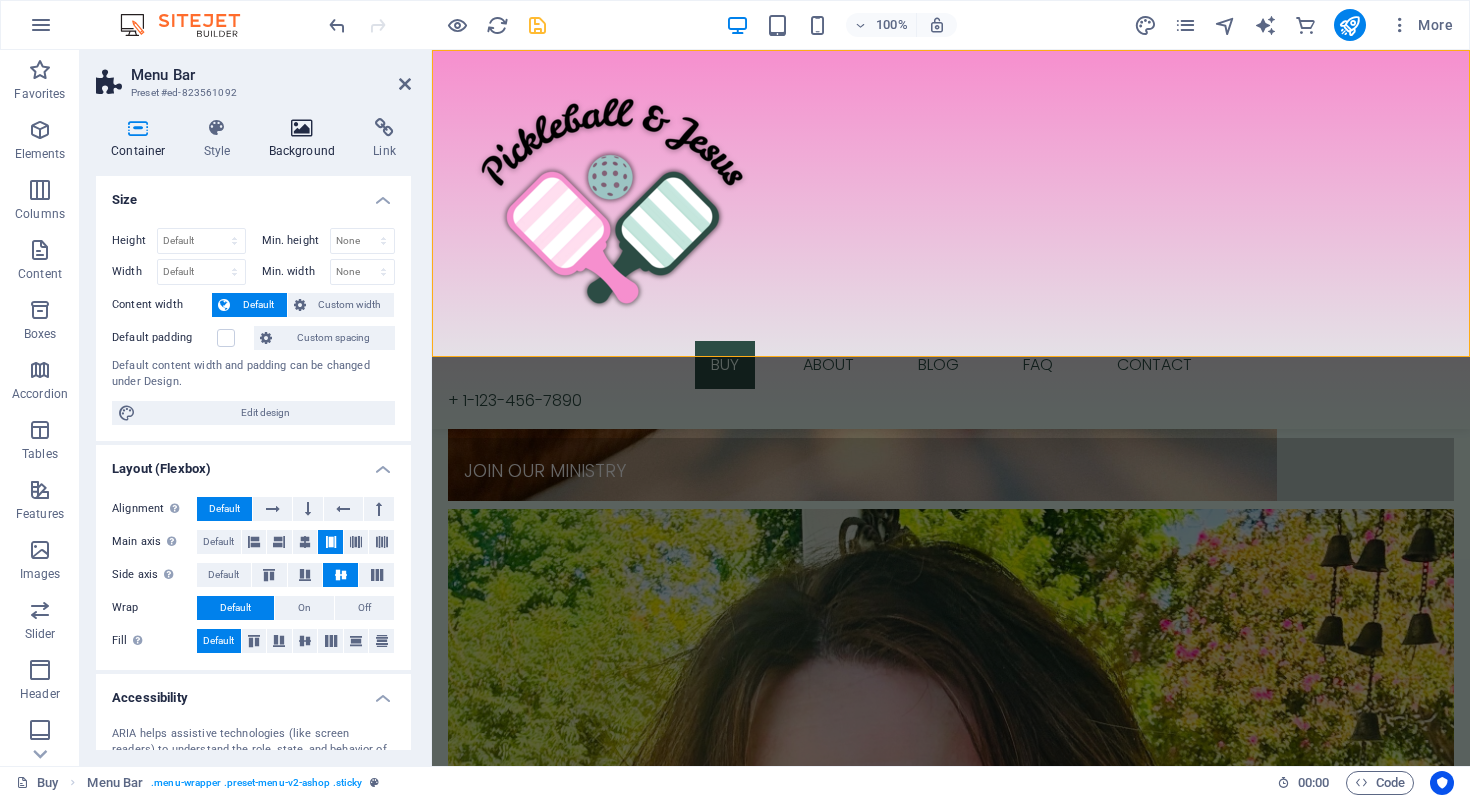 click at bounding box center (302, 128) 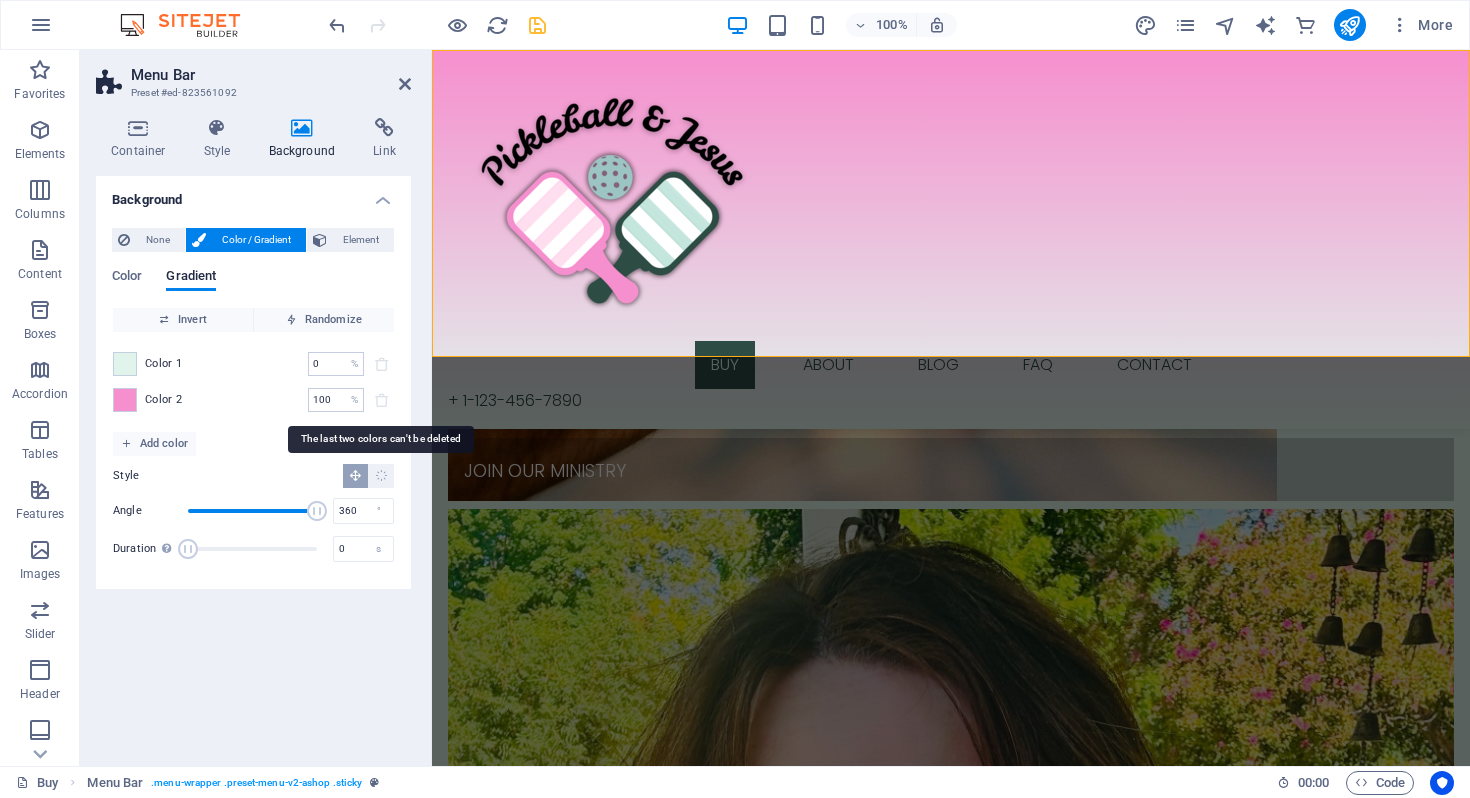 click at bounding box center (382, 400) 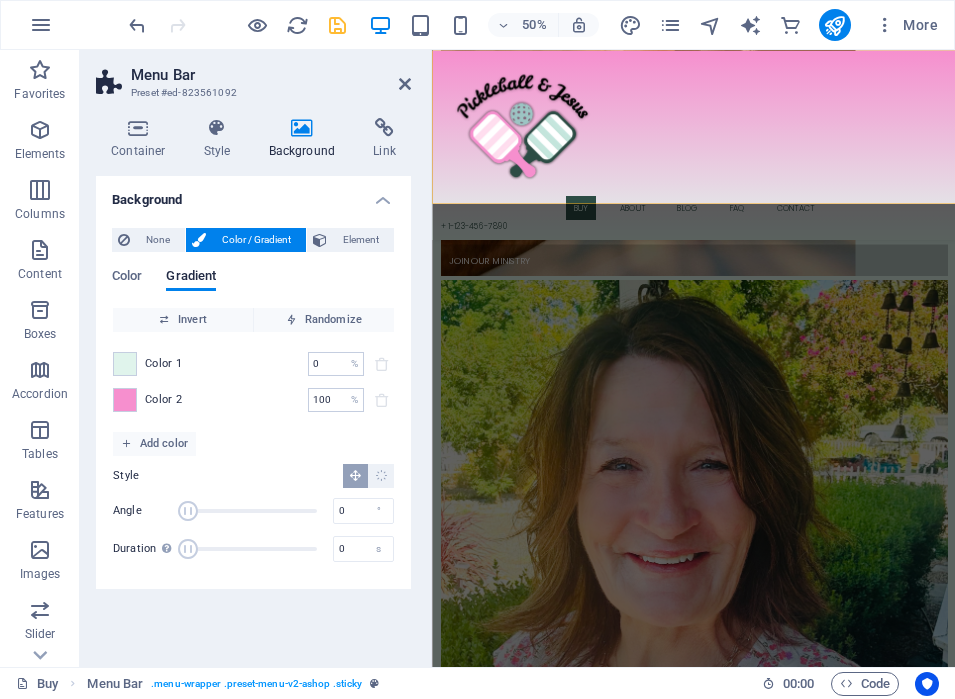 drag, startPoint x: 309, startPoint y: 506, endPoint x: 148, endPoint y: 482, distance: 162.77899 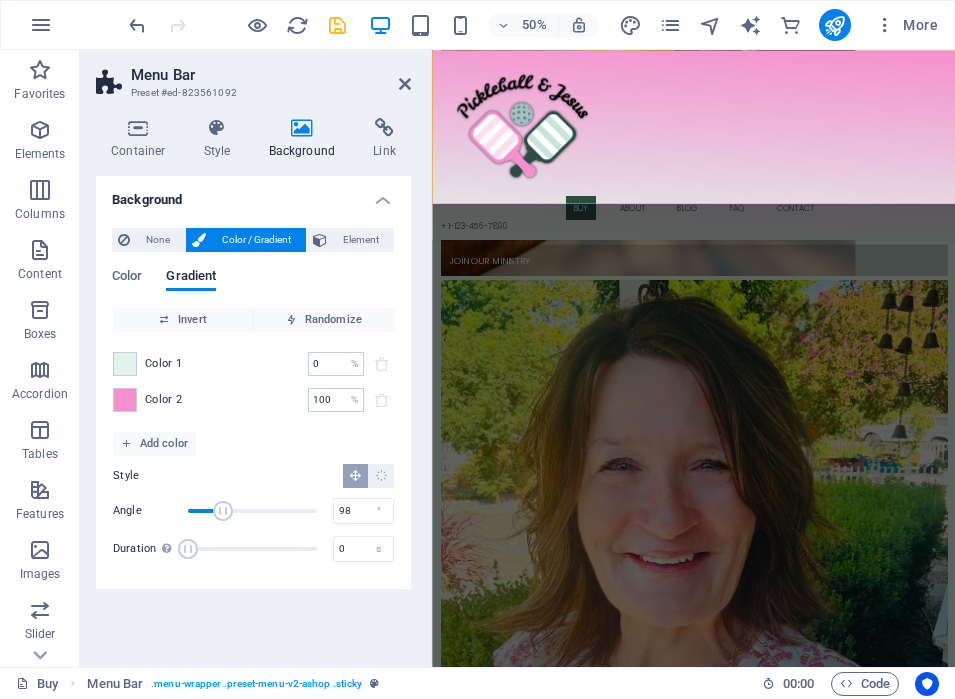 drag, startPoint x: 189, startPoint y: 506, endPoint x: 223, endPoint y: 506, distance: 34 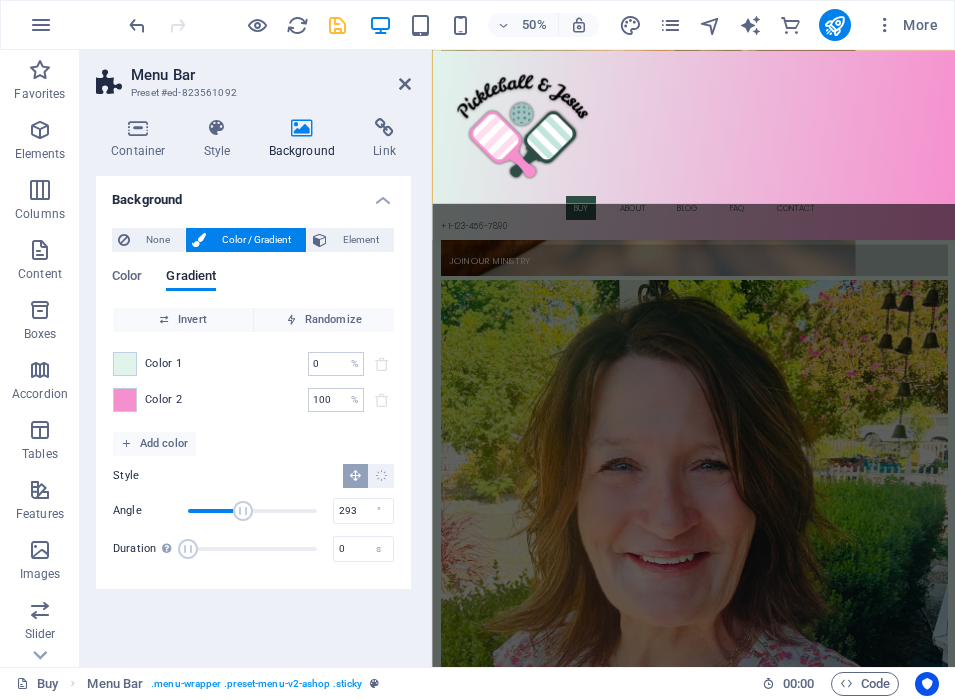 type on "360" 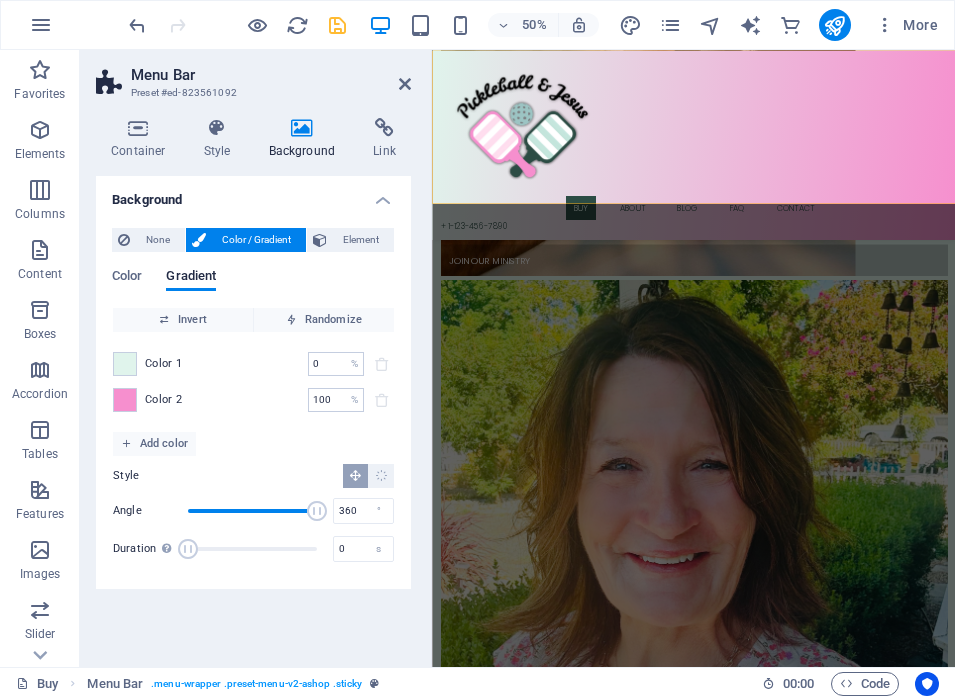 drag, startPoint x: 223, startPoint y: 506, endPoint x: 409, endPoint y: 503, distance: 186.02419 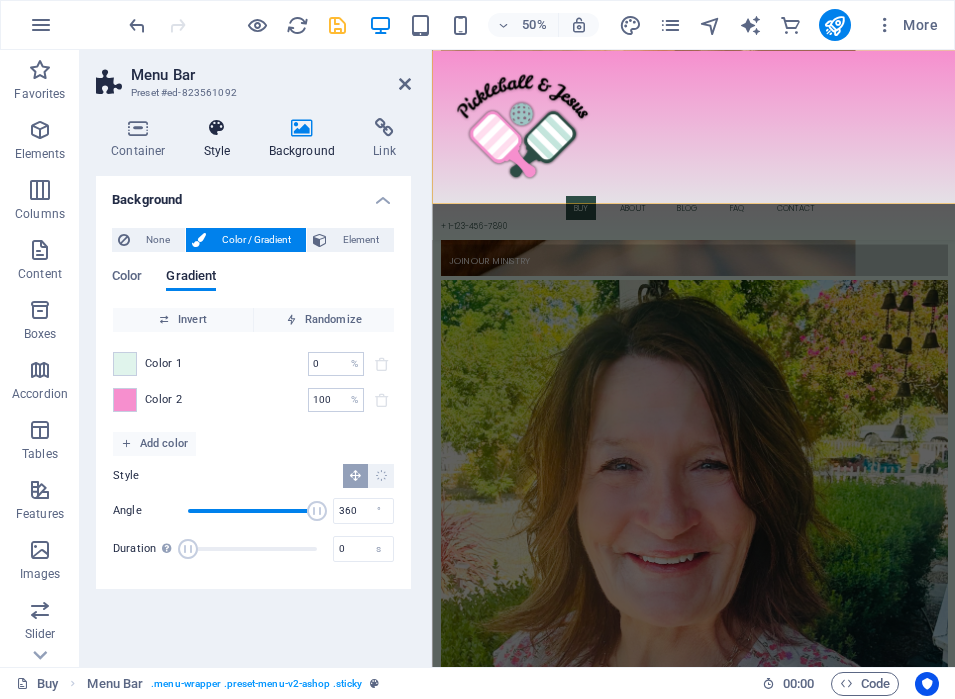 click at bounding box center (217, 128) 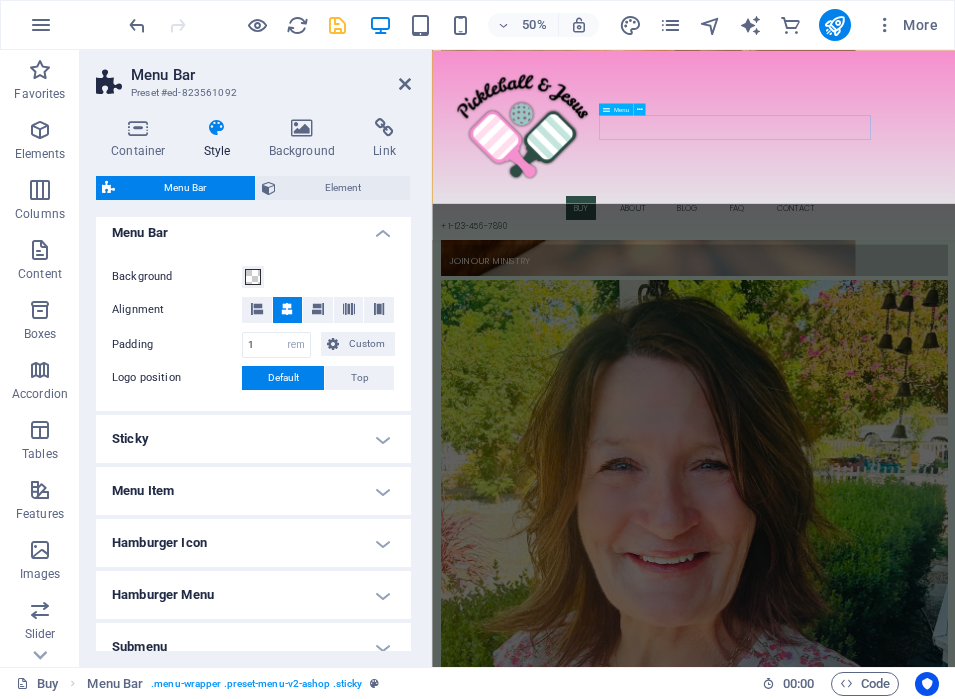 click on "Buy About Blog FAQ Contact" at bounding box center [955, 365] 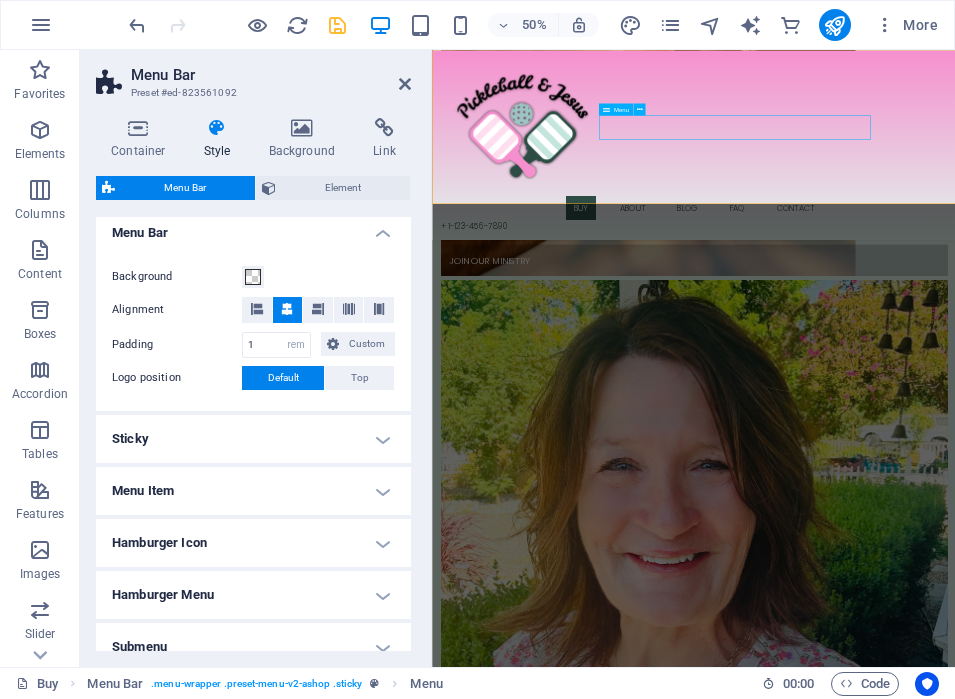 click on "Buy About Blog FAQ Contact" at bounding box center (955, 365) 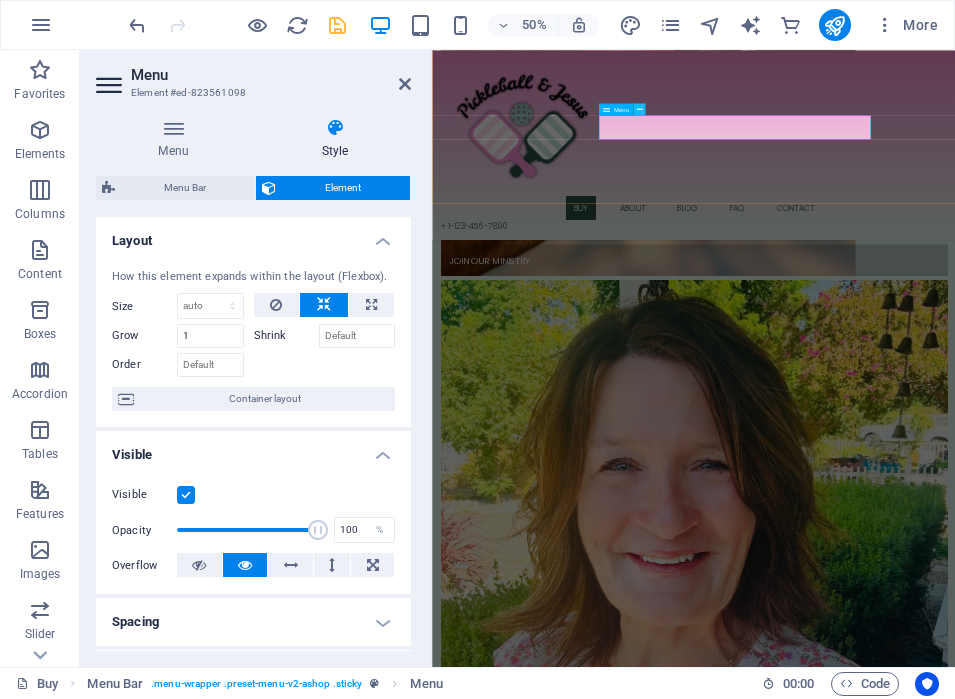 click at bounding box center (639, 109) 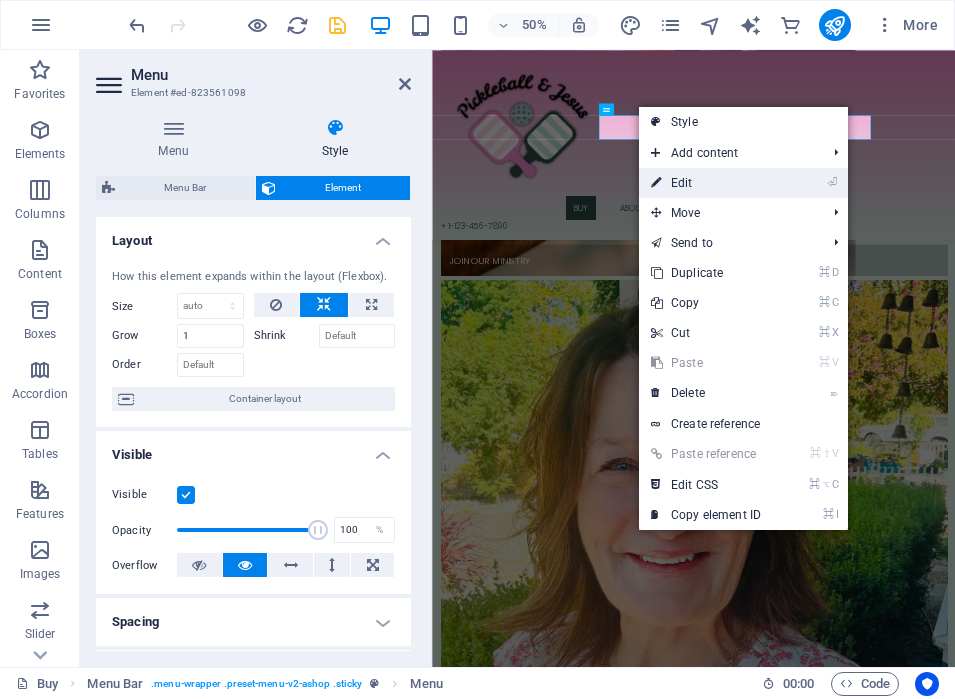 click on "⏎  Edit" at bounding box center [706, 183] 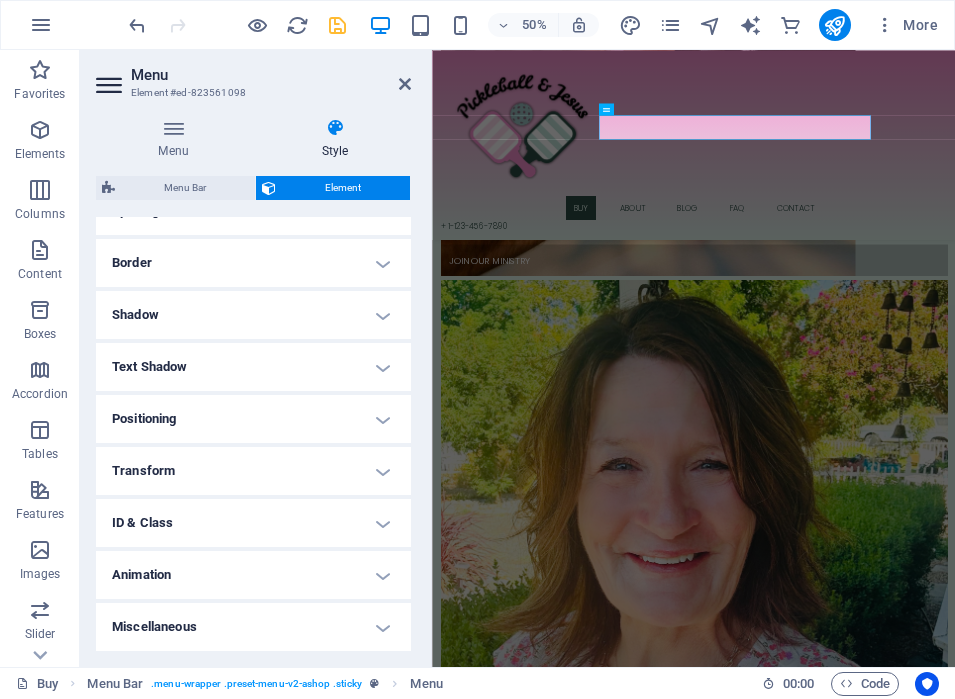 scroll, scrollTop: 0, scrollLeft: 0, axis: both 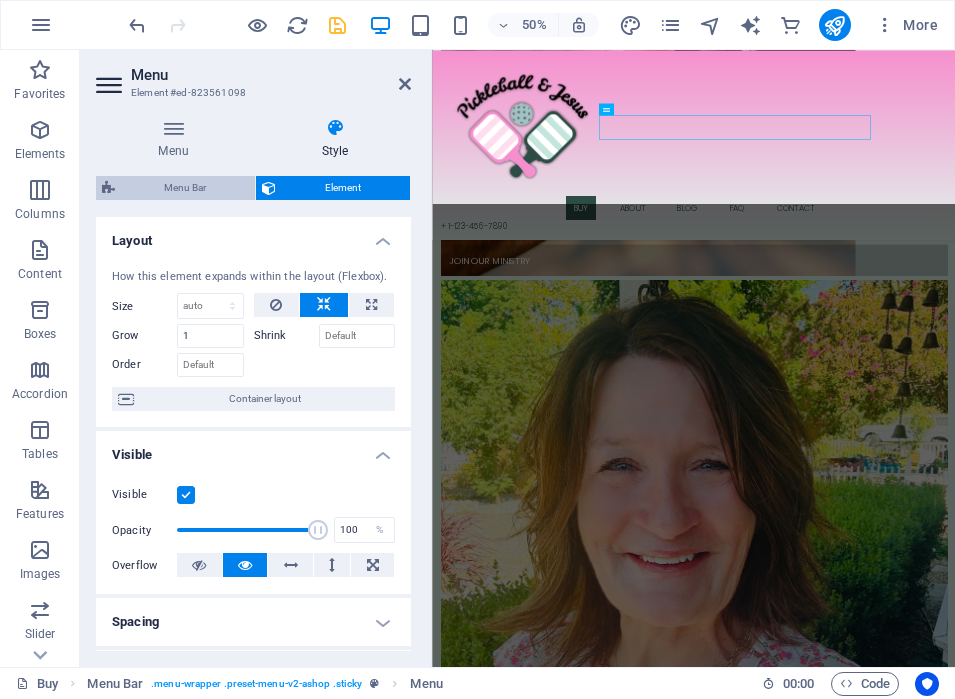 click on "Menu Bar" at bounding box center [185, 188] 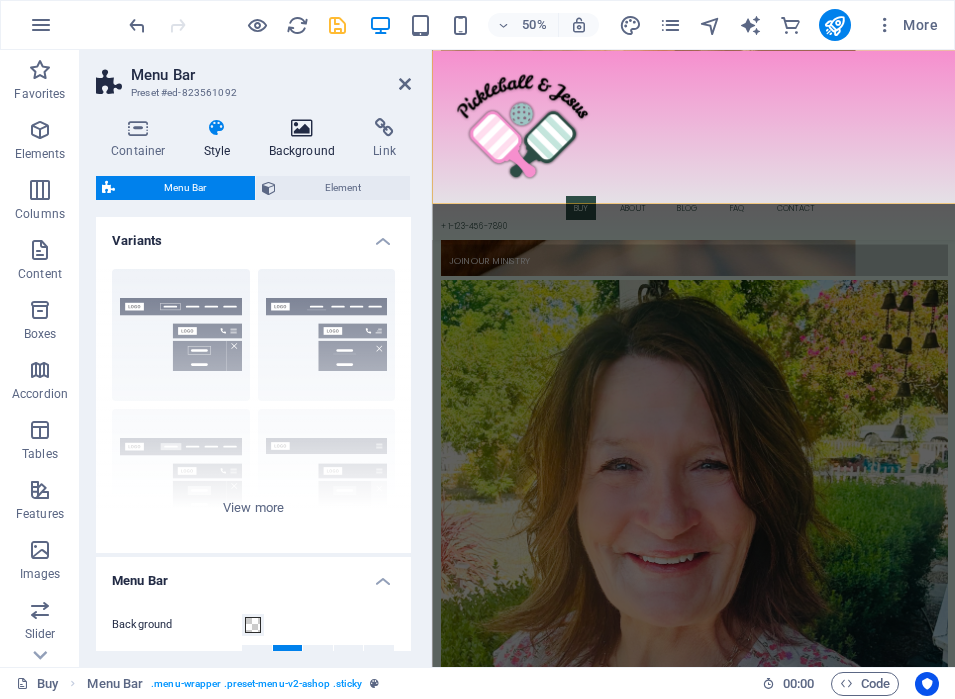 click at bounding box center (302, 128) 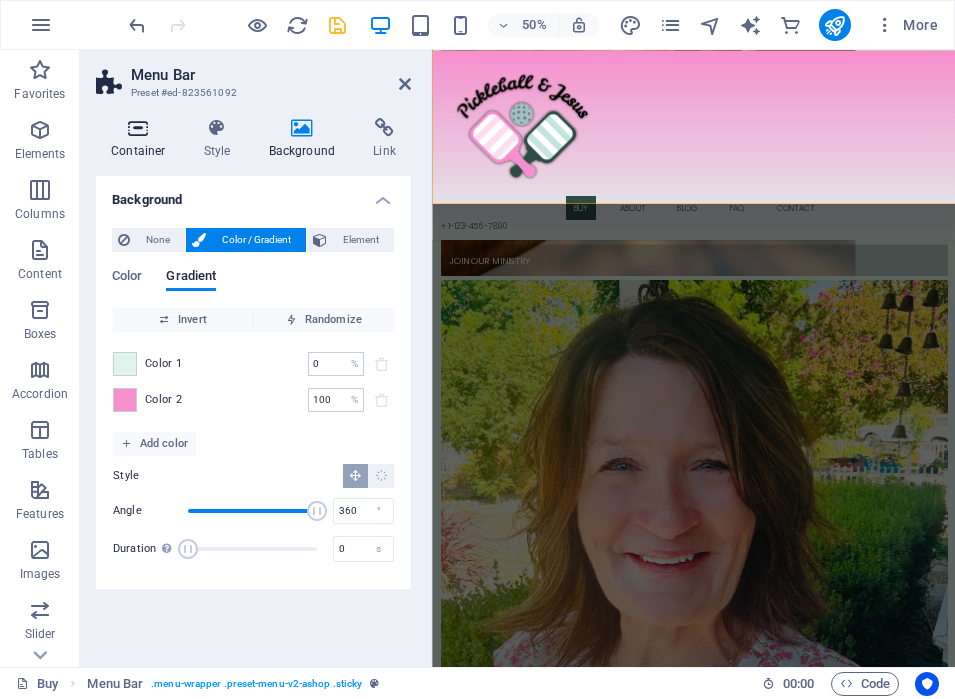 click at bounding box center [138, 128] 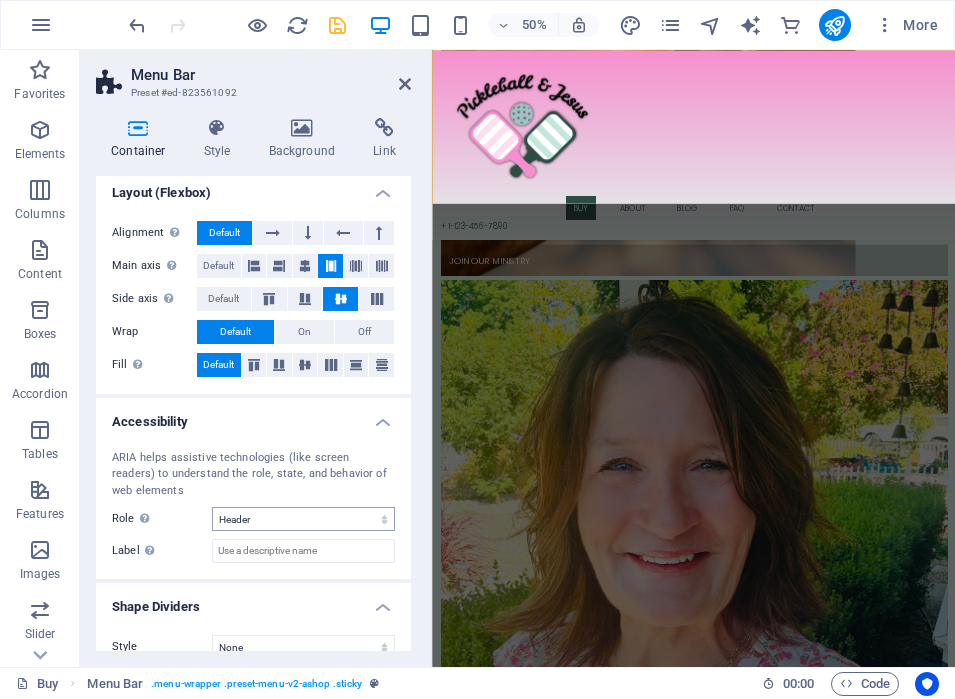 scroll, scrollTop: 300, scrollLeft: 0, axis: vertical 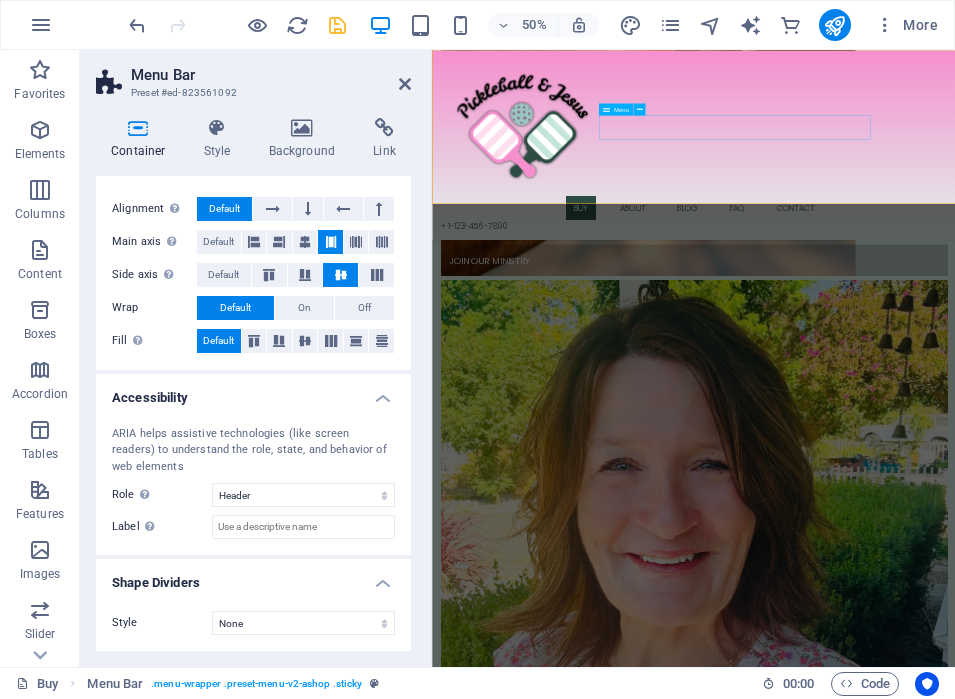 click on "Buy About Blog FAQ Contact" at bounding box center (955, 365) 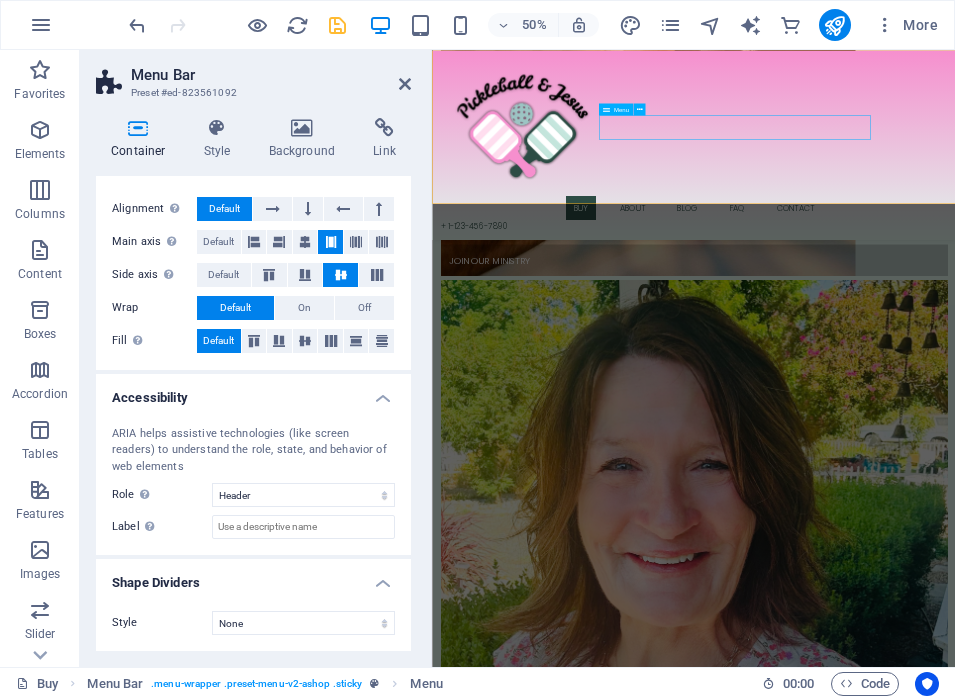 click on "Buy About Blog FAQ Contact" at bounding box center [955, 365] 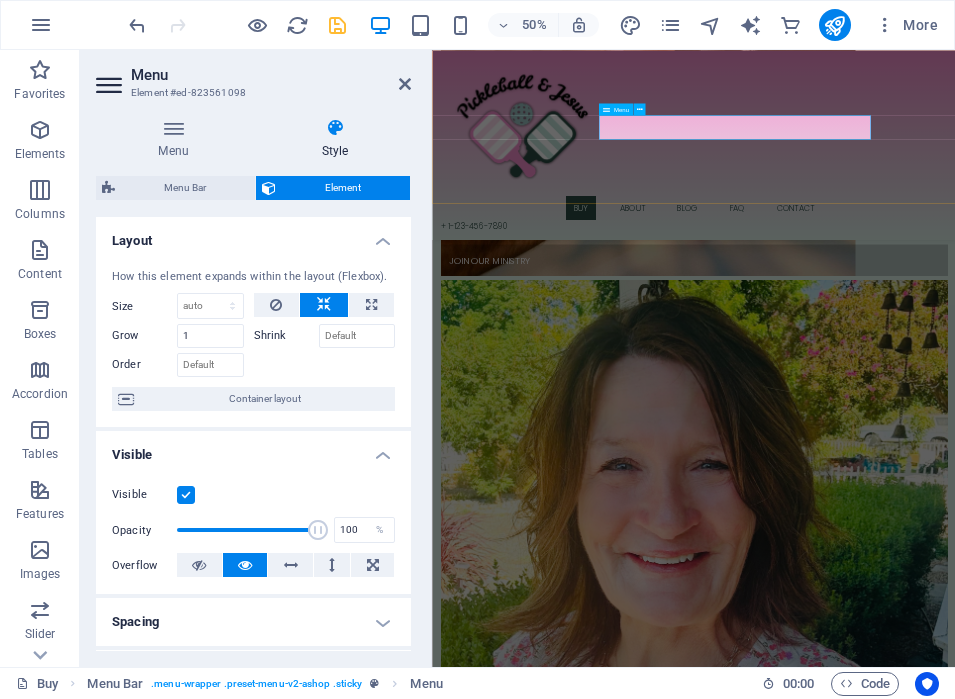 click on "Buy About Blog FAQ Contact" at bounding box center [955, 365] 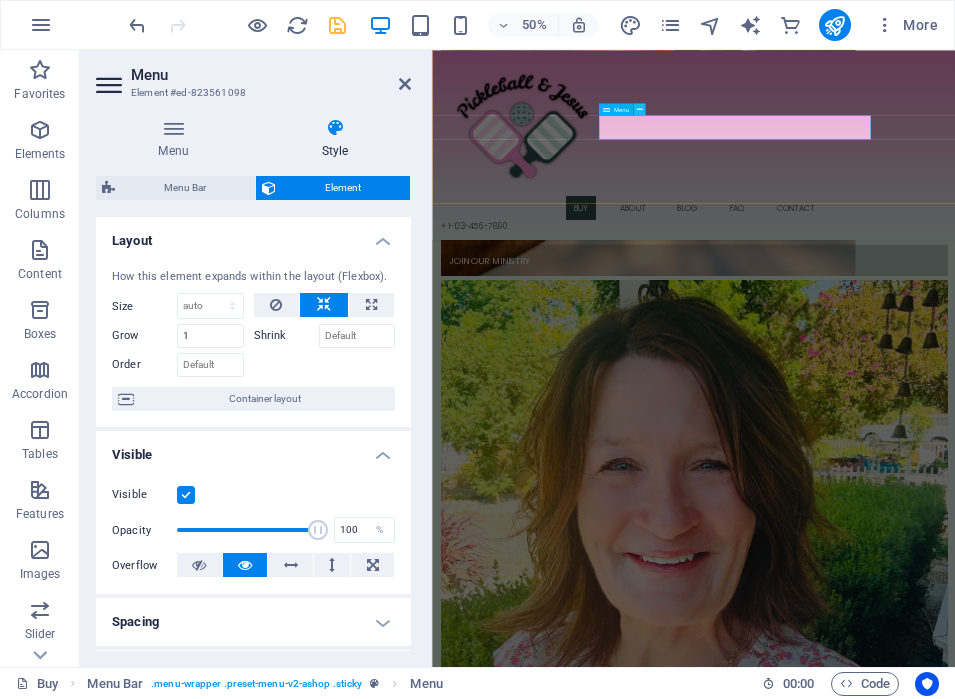 click at bounding box center [639, 109] 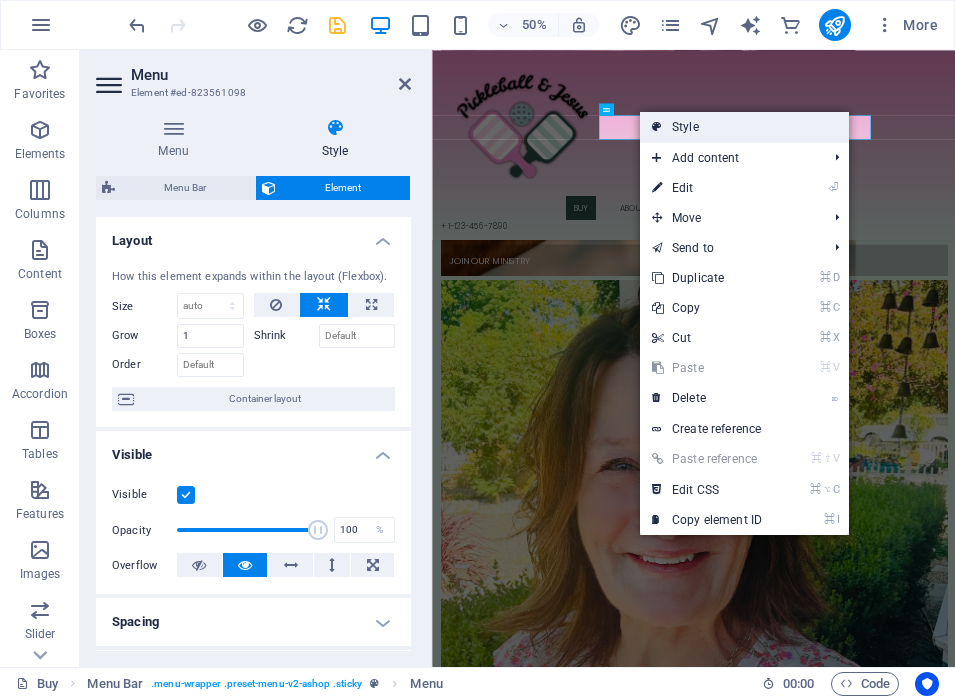 click on "Style" at bounding box center (744, 127) 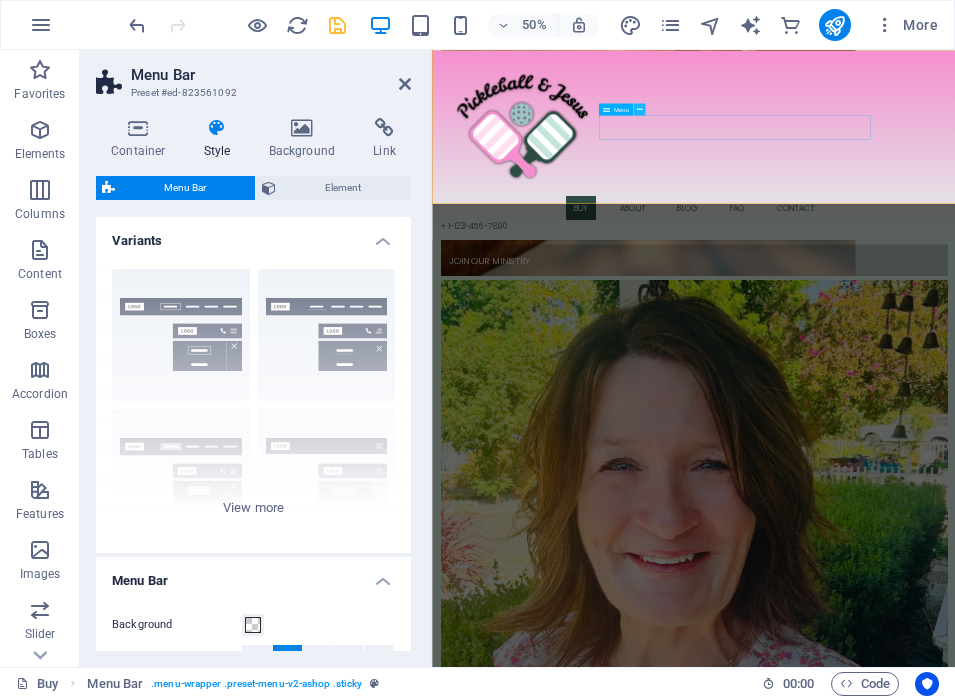 click at bounding box center [639, 109] 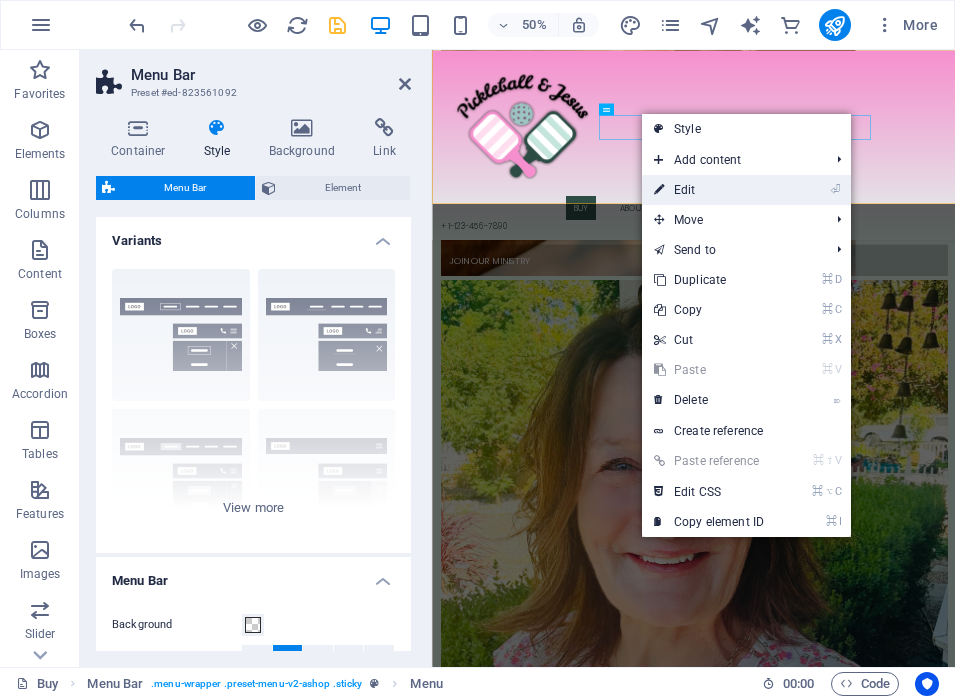 click on "⏎  Edit" at bounding box center (709, 190) 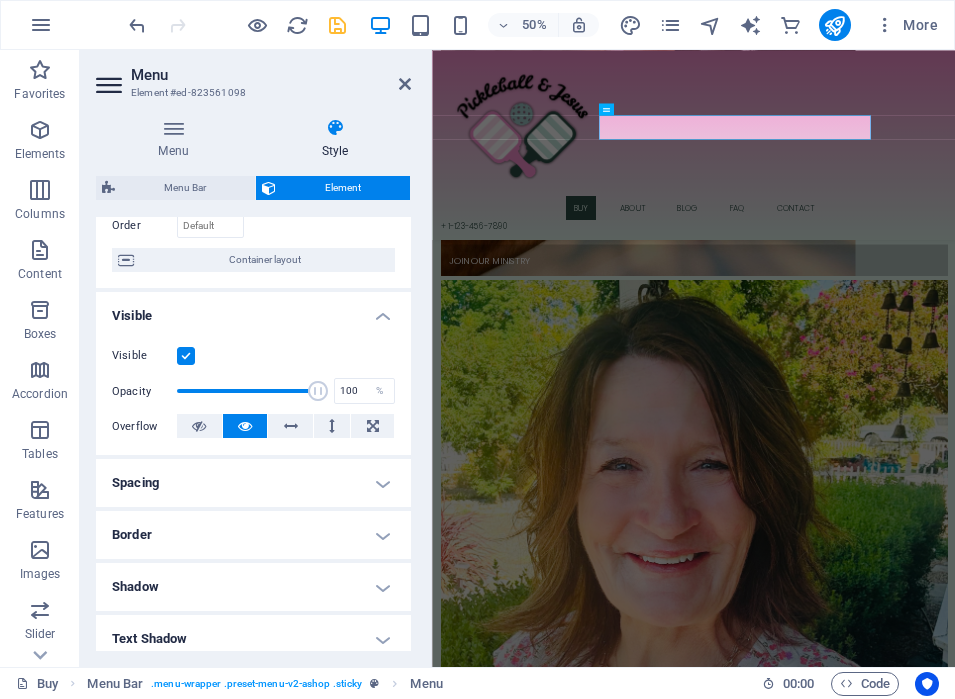 scroll, scrollTop: 0, scrollLeft: 0, axis: both 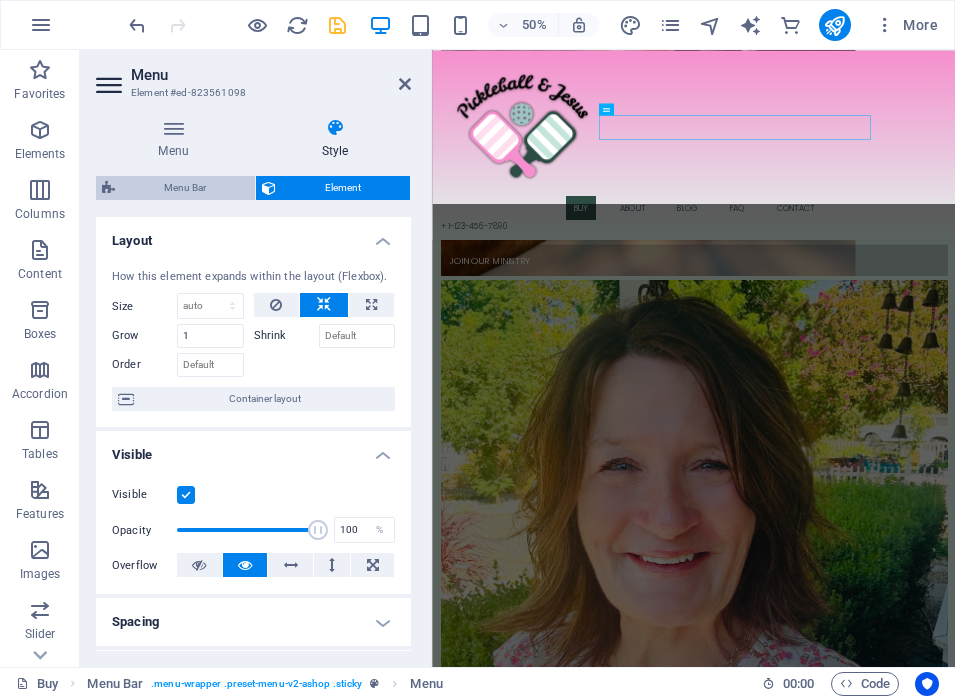 click on "Menu Bar" at bounding box center [185, 188] 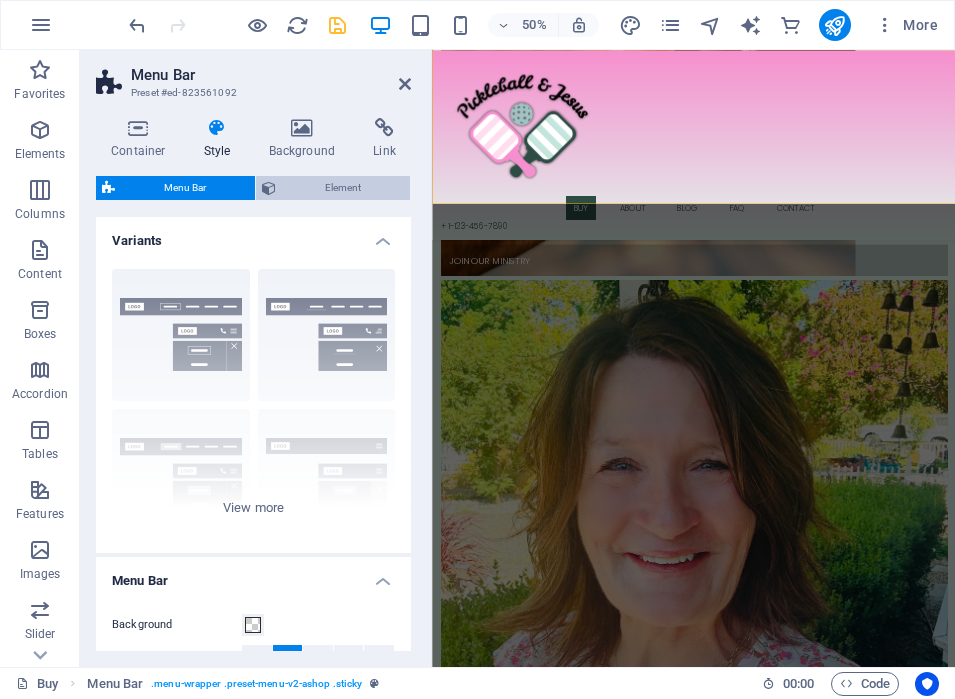 click on "Element" at bounding box center [343, 188] 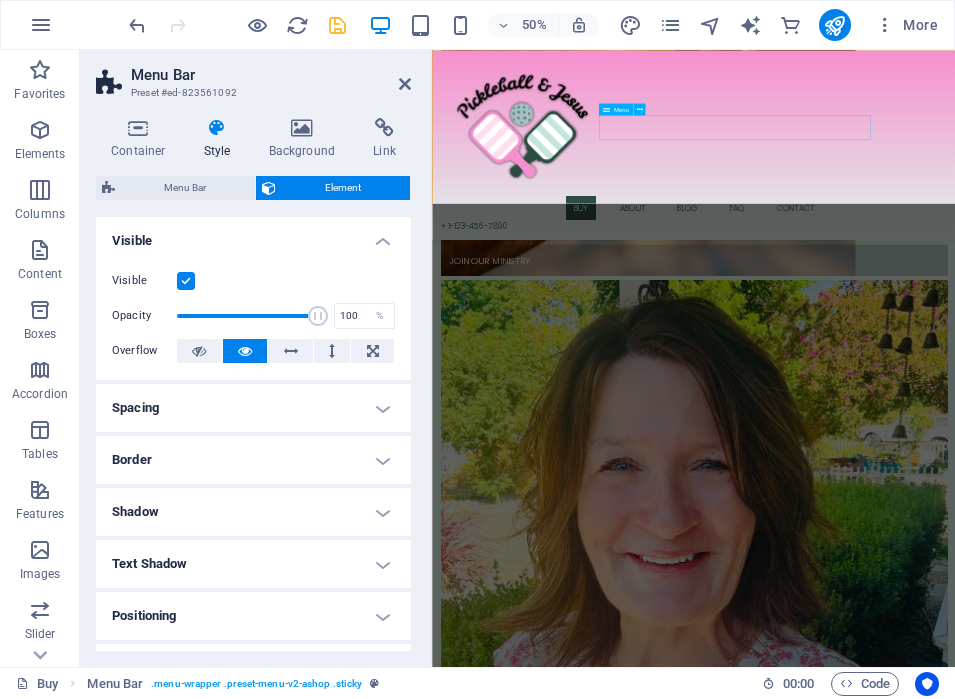 click on "Buy About Blog FAQ Contact" at bounding box center [955, 365] 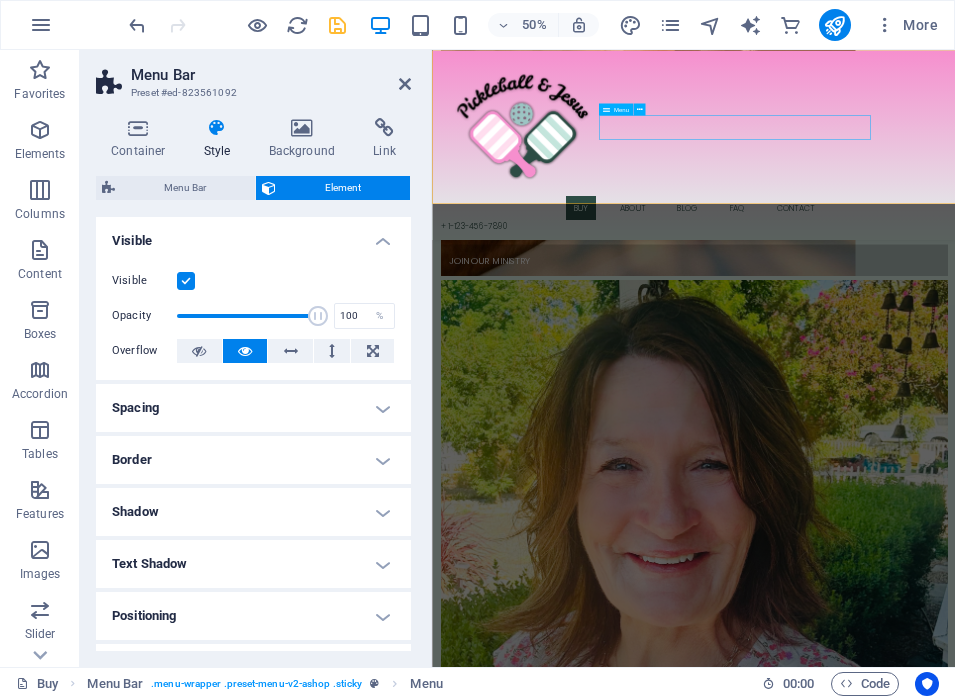 click on "Buy About Blog FAQ Contact" at bounding box center (955, 365) 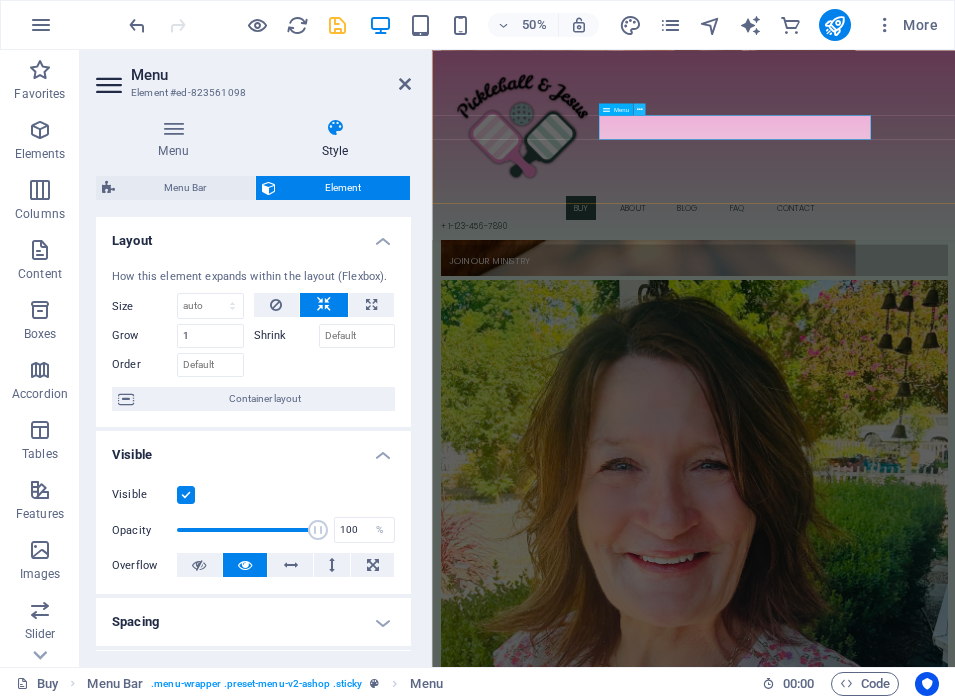 click at bounding box center (639, 109) 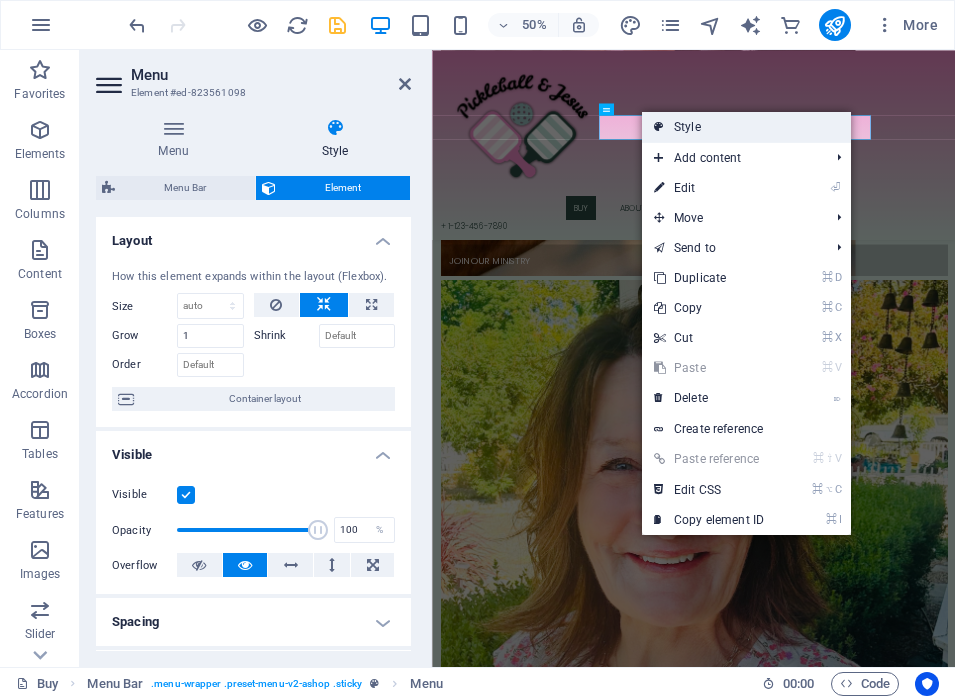 click on "Style" at bounding box center (746, 127) 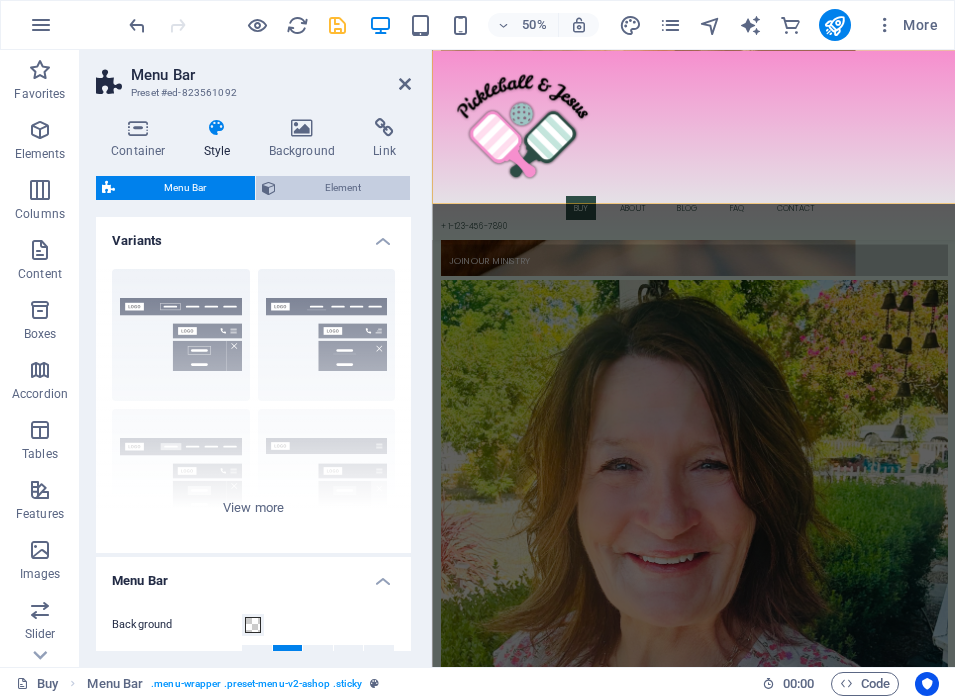 click on "Element" at bounding box center [343, 188] 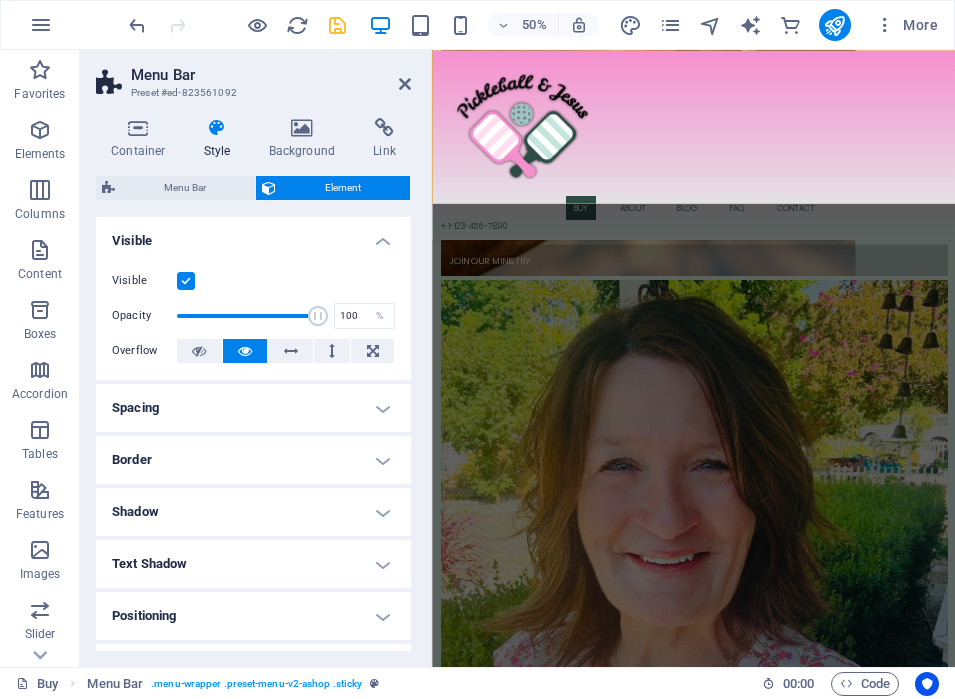scroll, scrollTop: 99, scrollLeft: 0, axis: vertical 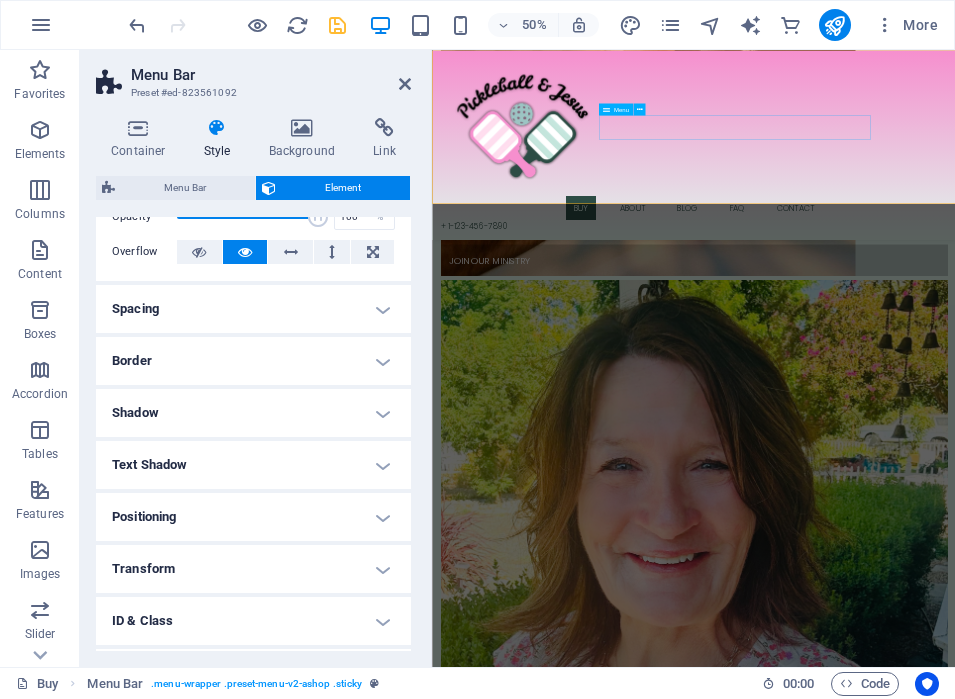 click on "Buy About Blog FAQ Contact" at bounding box center (955, 365) 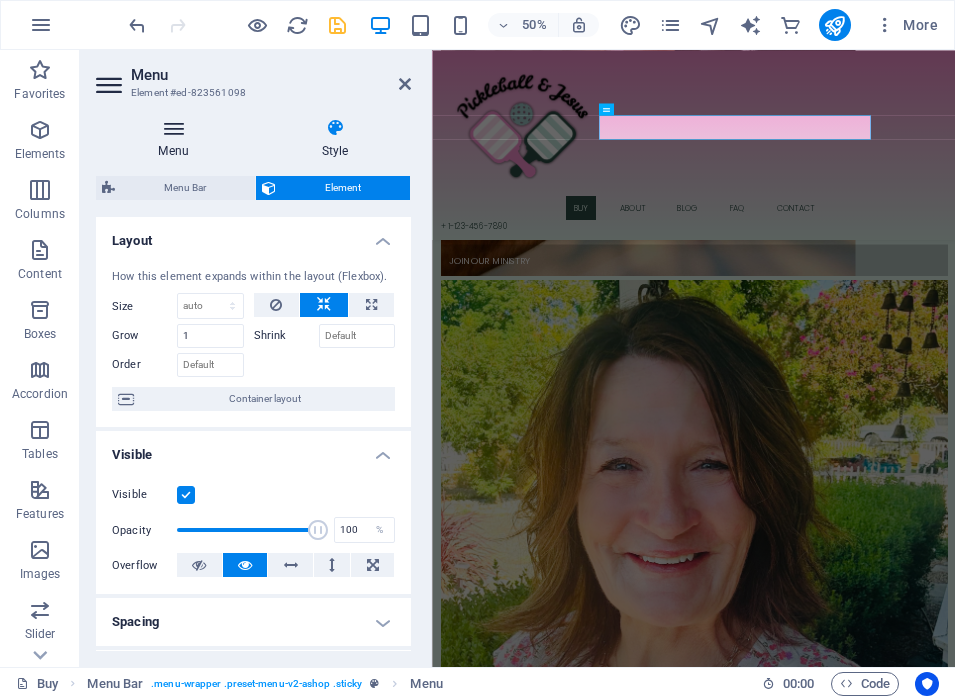 click on "Menu" at bounding box center (177, 139) 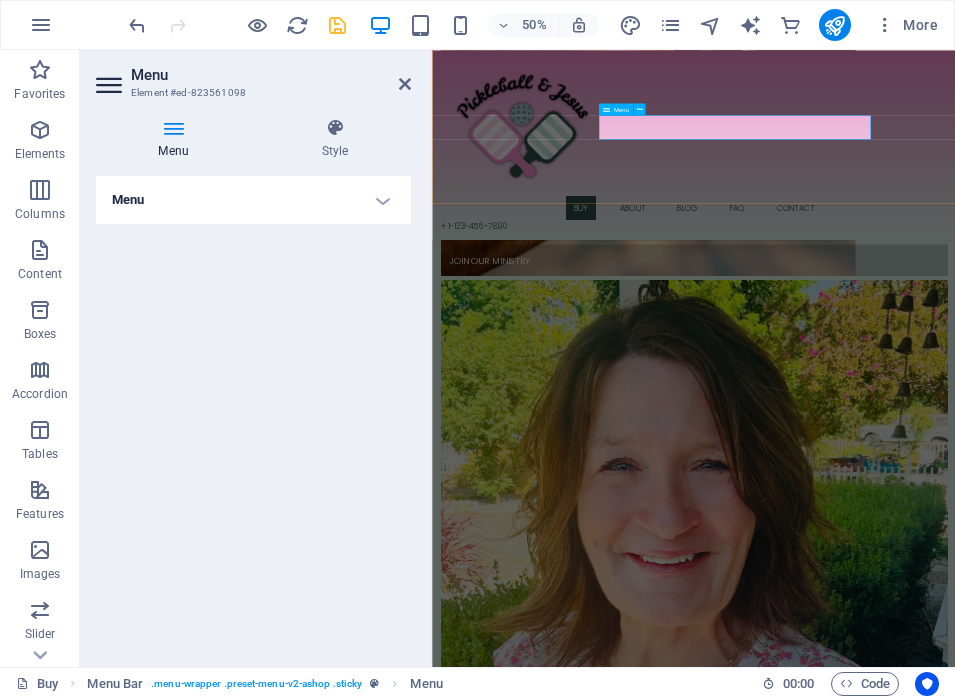 click on "Buy About Blog FAQ Contact" at bounding box center (955, 365) 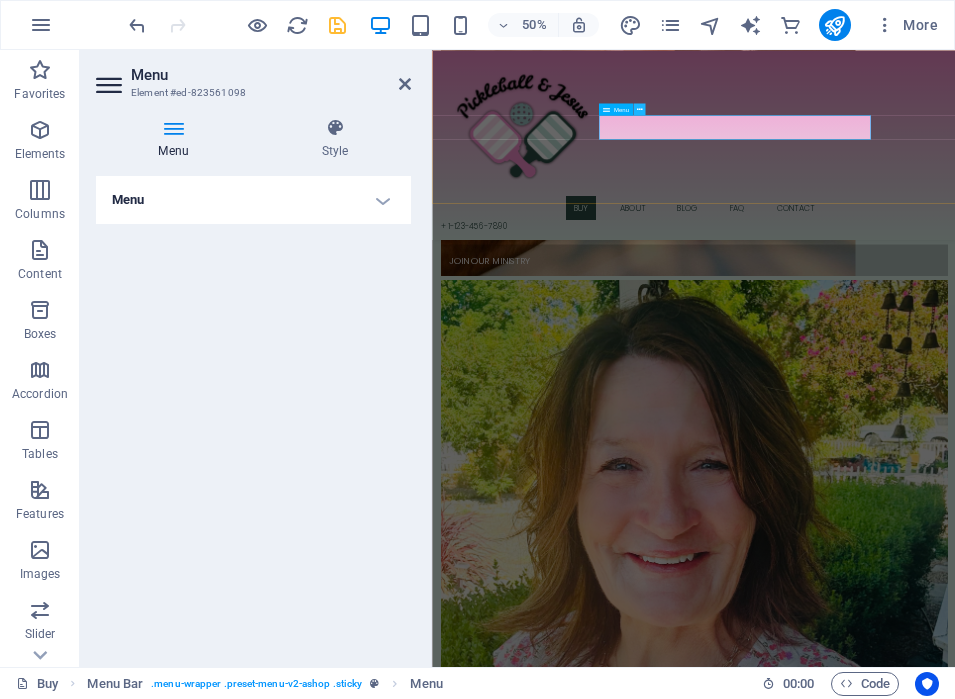 click at bounding box center [639, 109] 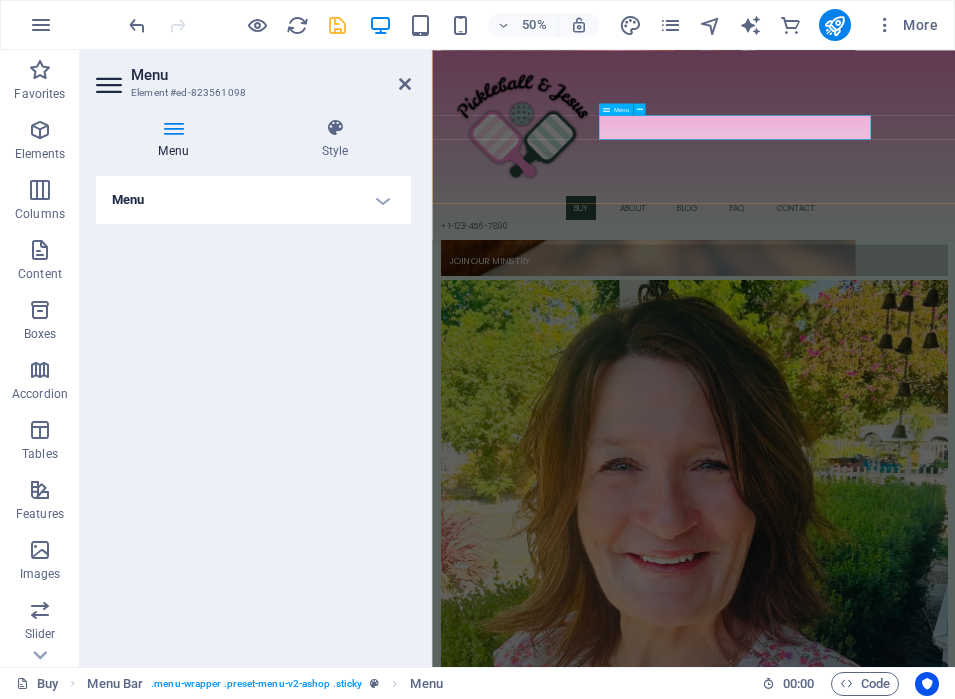 click on "Buy About Blog FAQ Contact" at bounding box center (955, 365) 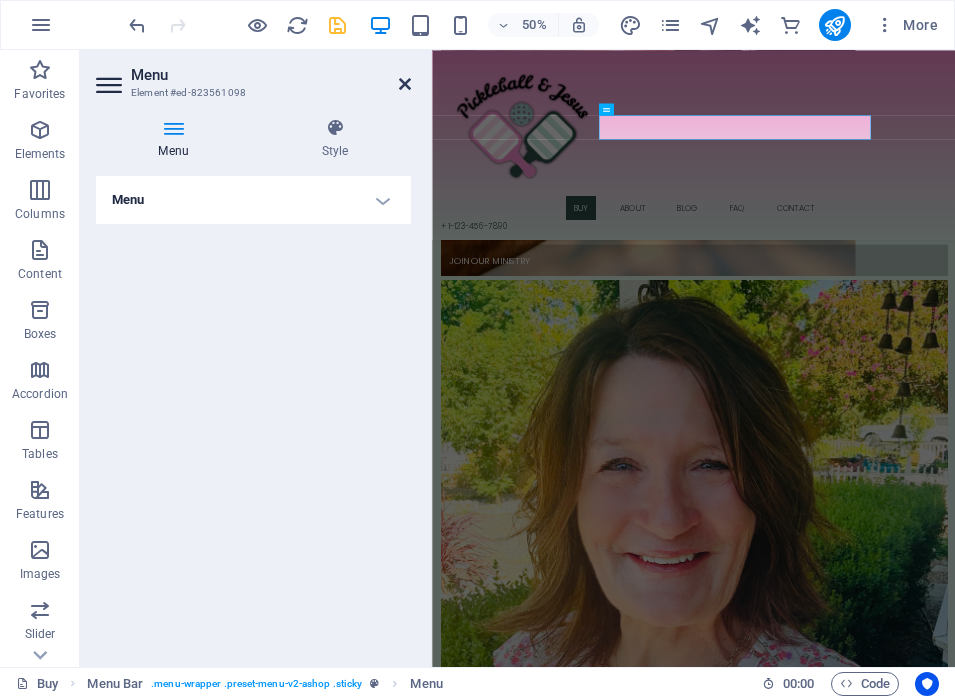 click at bounding box center [405, 84] 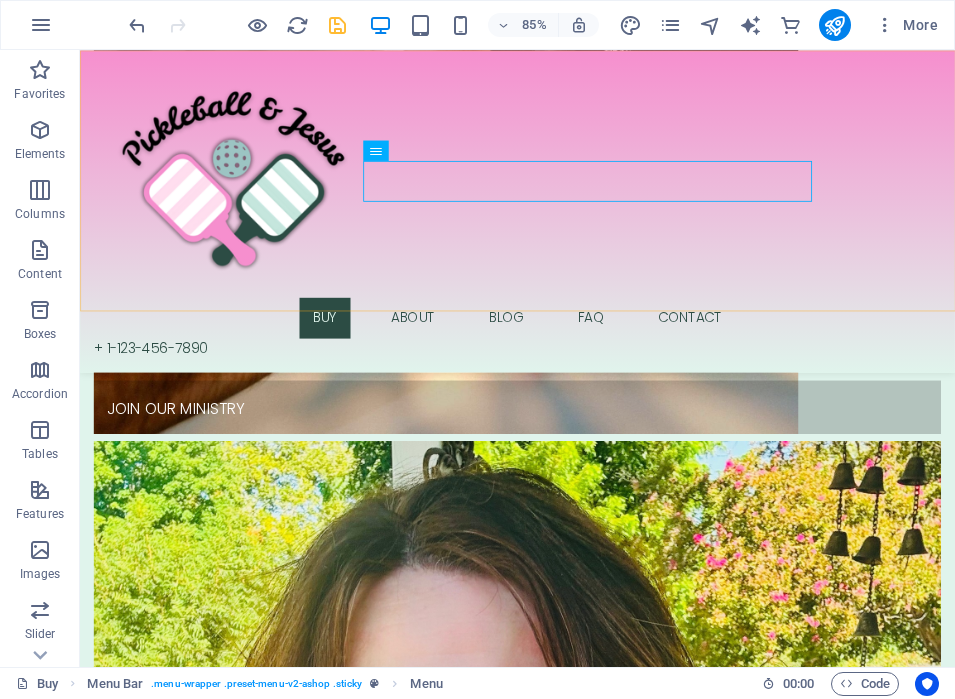 scroll, scrollTop: 810, scrollLeft: 0, axis: vertical 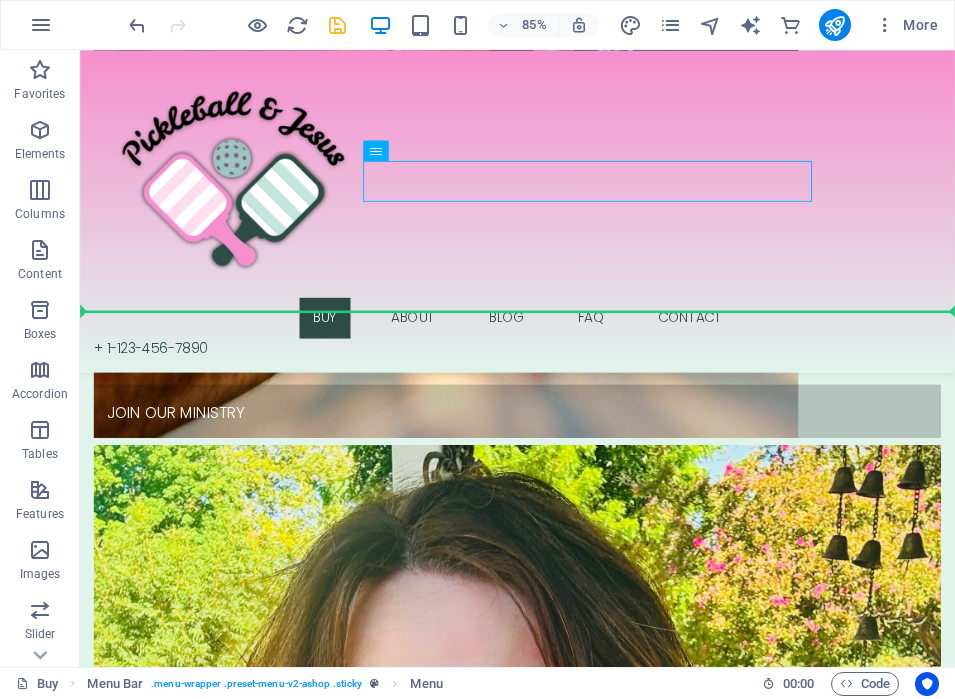 drag, startPoint x: 517, startPoint y: 192, endPoint x: 578, endPoint y: 274, distance: 102.20078 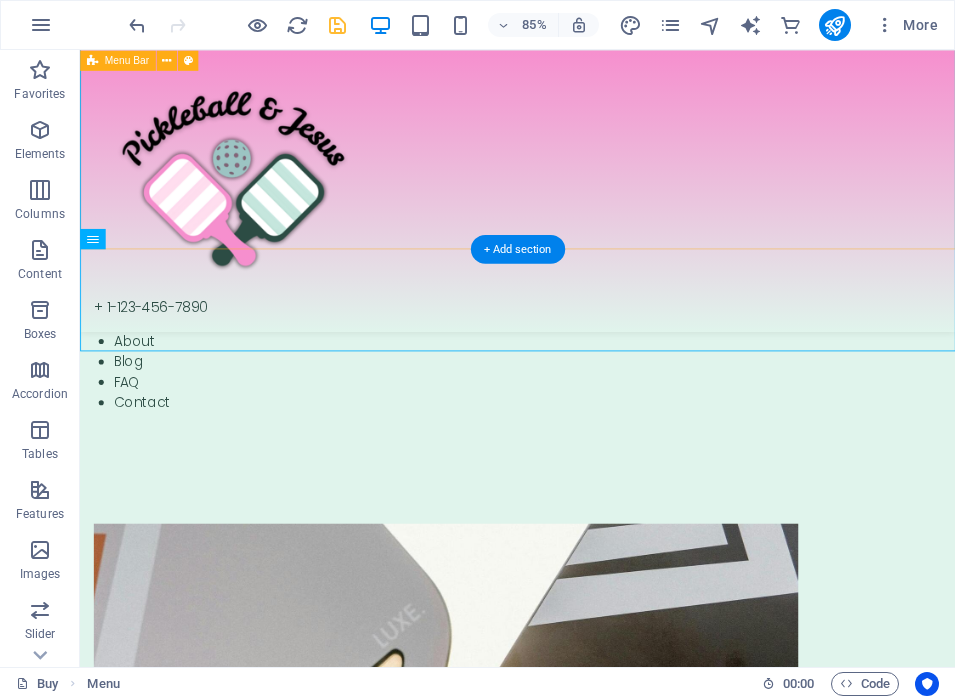 scroll, scrollTop: 4, scrollLeft: 0, axis: vertical 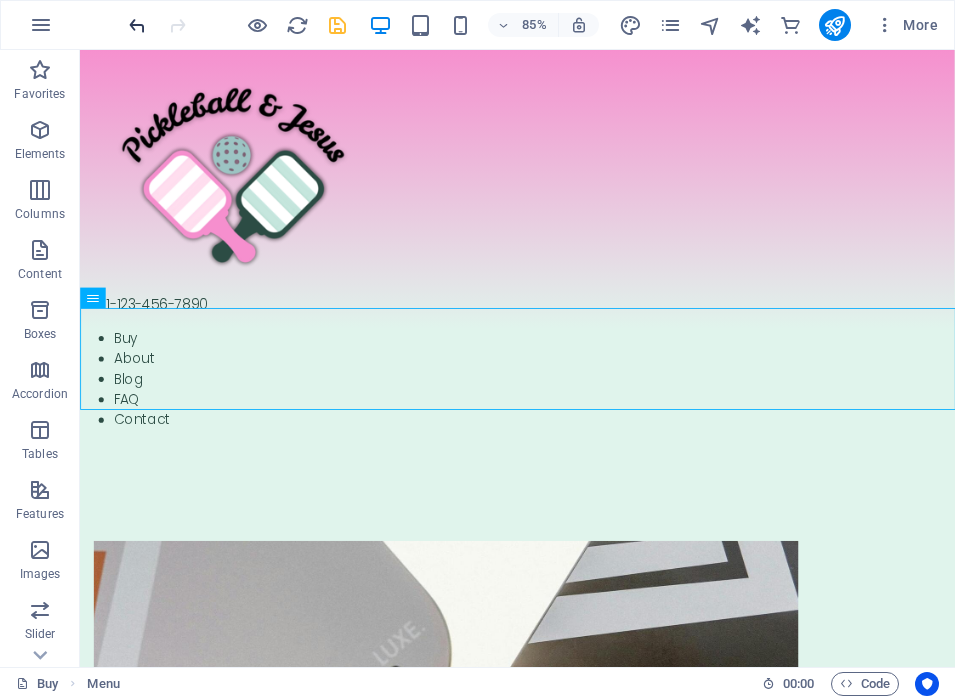 click at bounding box center [137, 25] 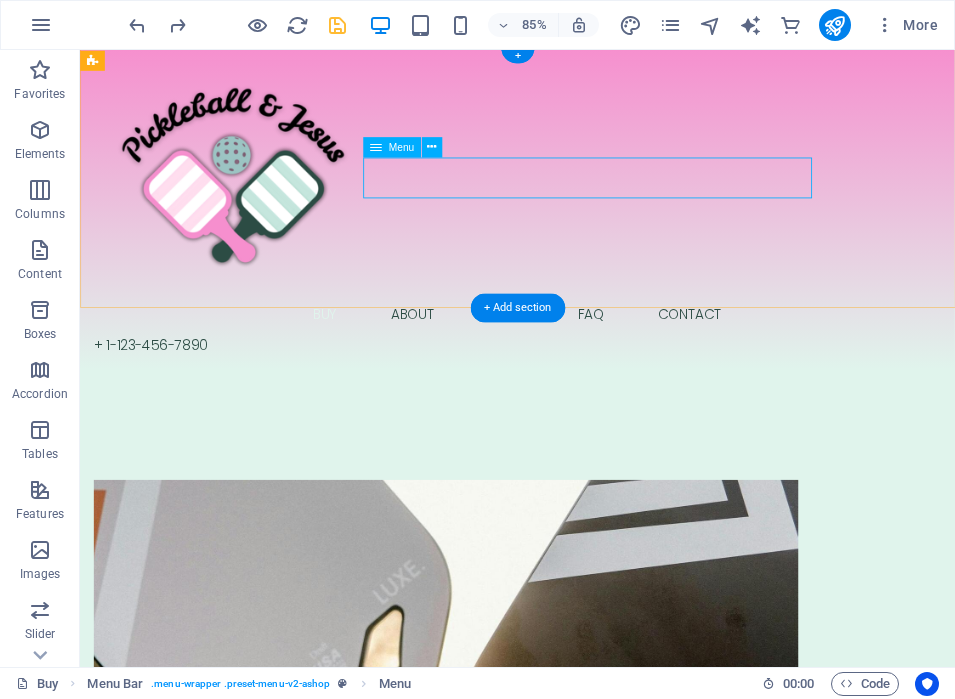 click on "Buy About Blog FAQ Contact" at bounding box center [594, 361] 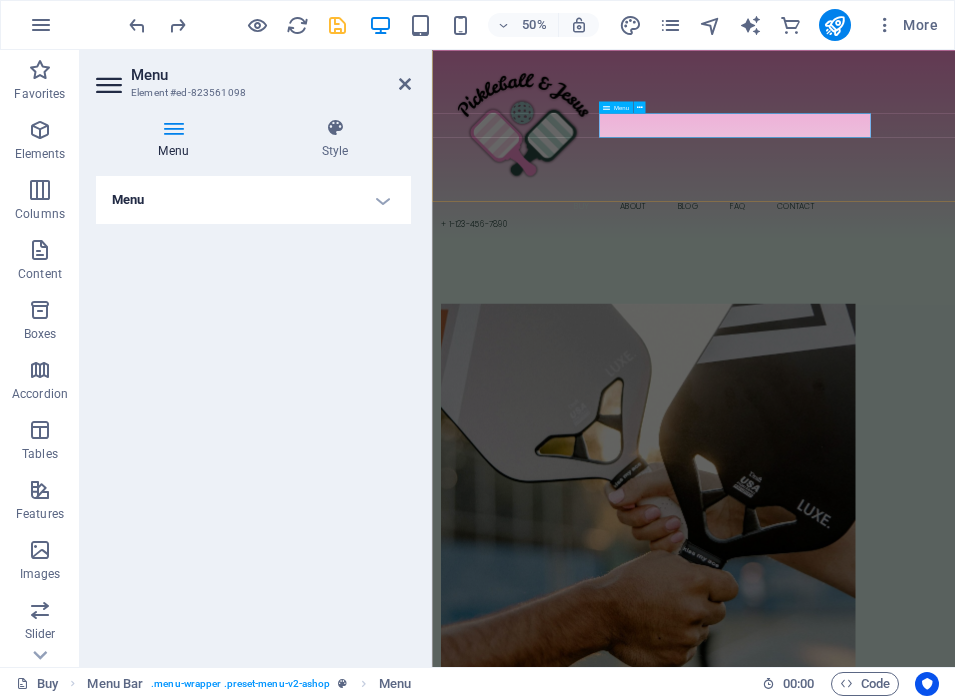 click on "Buy About Blog FAQ Contact" at bounding box center [955, 361] 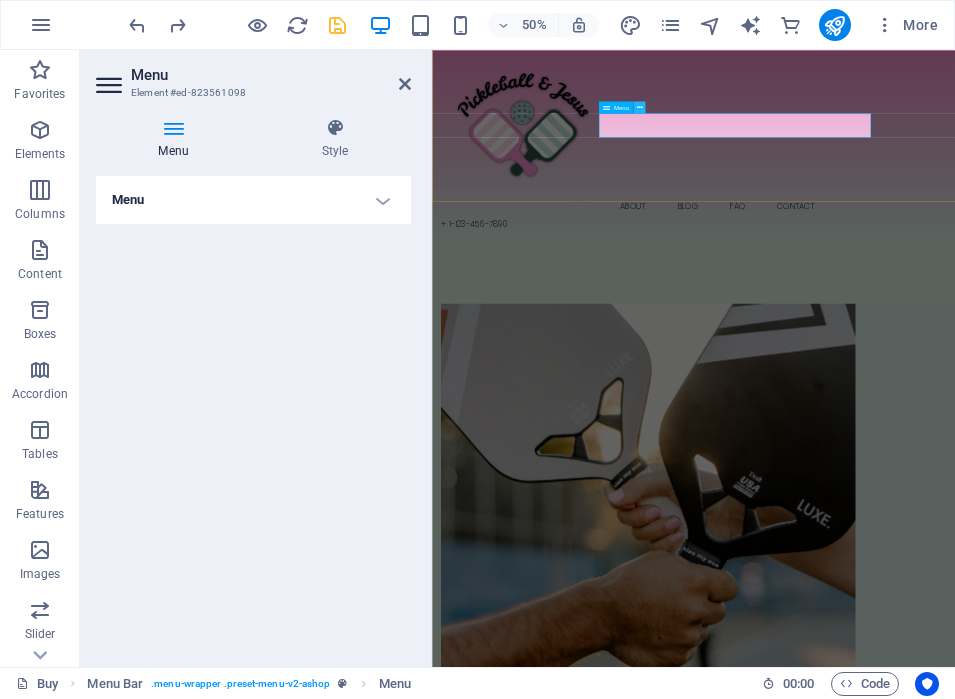 click at bounding box center [639, 107] 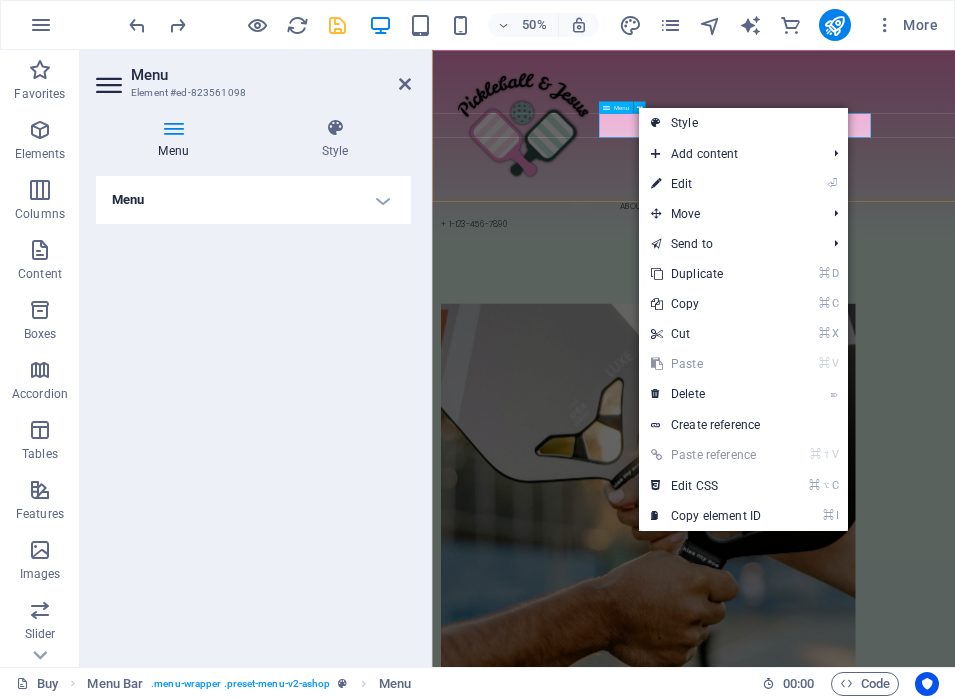 click on "Buy About Blog FAQ Contact" at bounding box center [955, 361] 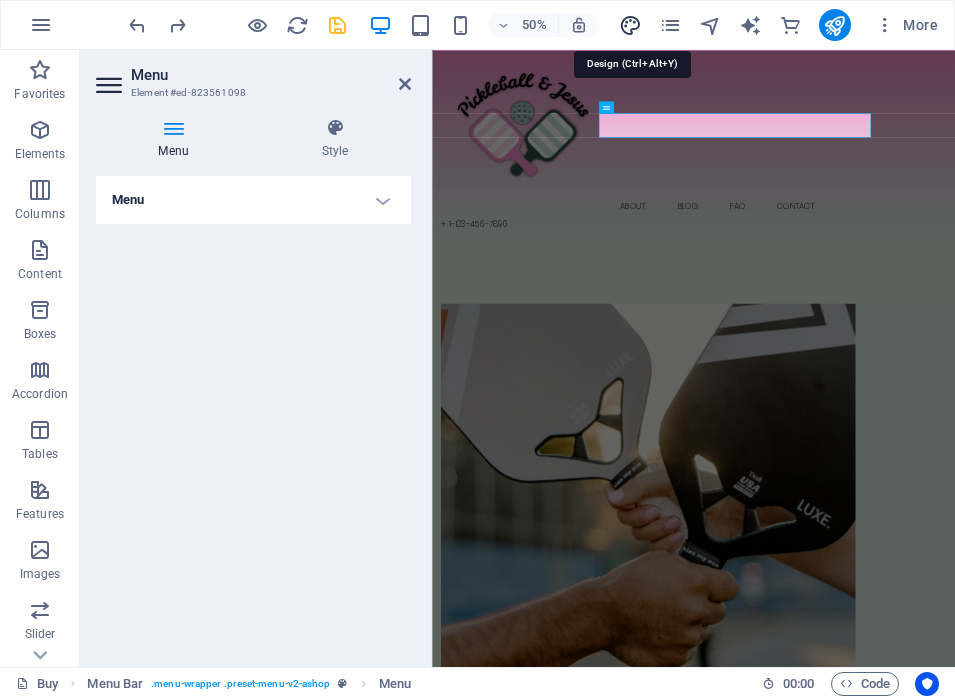 click at bounding box center (630, 25) 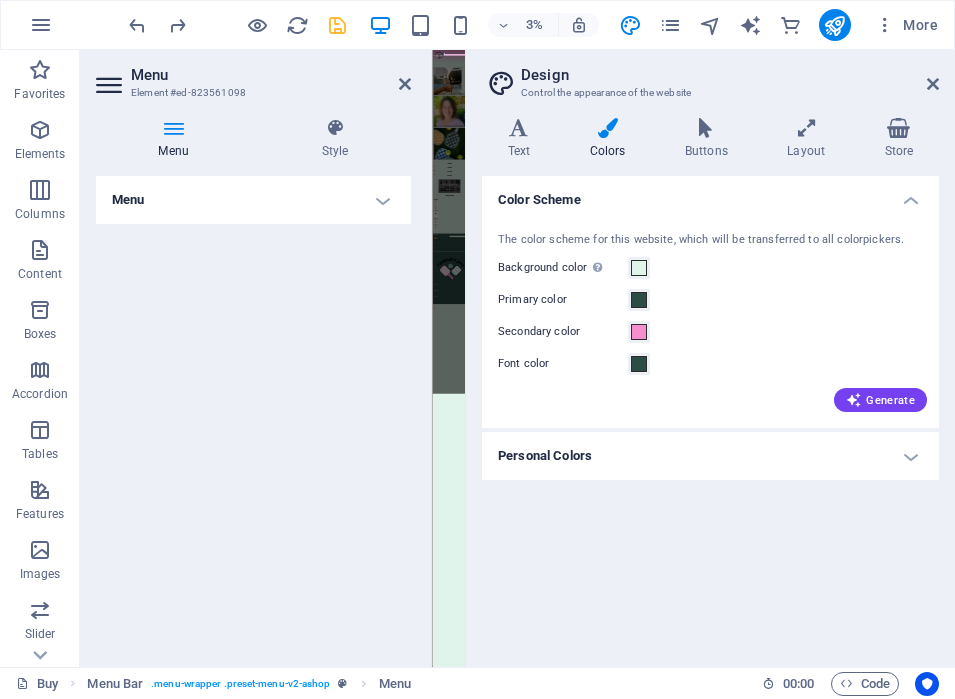 click on "Design" at bounding box center (730, 75) 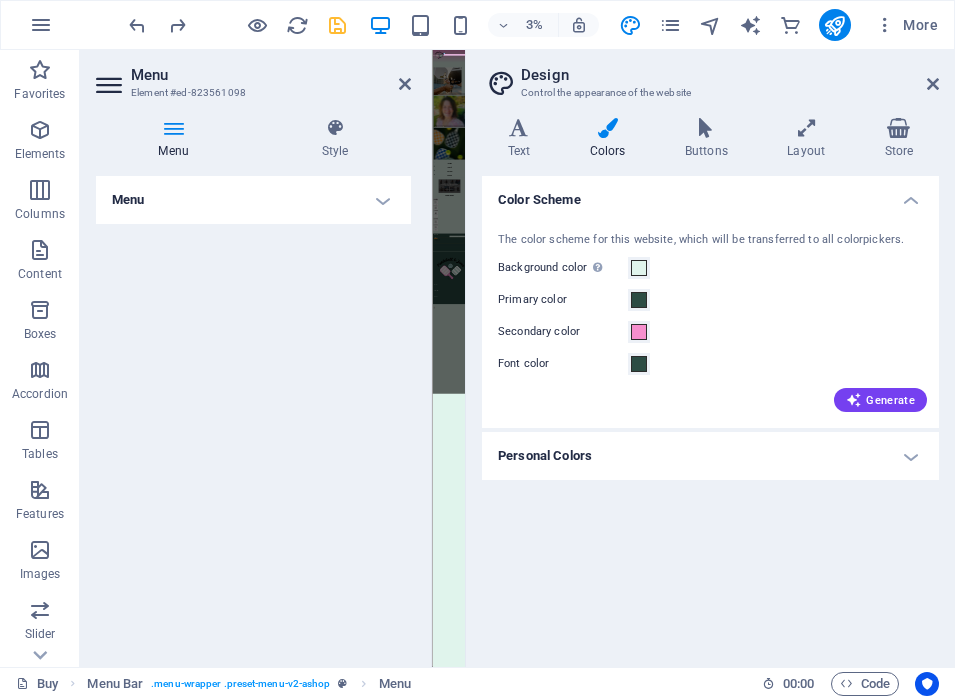 click on "Design Control the appearance of the website Variants  Text  Colors  Buttons  Layout  Store Text Standard Bold Links Font color Font Poppins Font size 16 rem px Line height 1.5 Font weight To display the font weight correctly, it may need to be enabled.  Manage Fonts Thin, 100 Extra-light, 200 Light, 300 Regular, 400 Medium, 500 Semi-bold, 600 Bold, 700 Extra-bold, 800 Black, 900 Letter spacing 0 rem px Font style Text transform Tt TT tt Text align Font weight To display the font weight correctly, it may need to be enabled.  Manage Fonts Thin, 100 Extra-light, 200 Light, 300 Regular, 400 Medium, 500 Semi-bold, 600 Bold, 700 Extra-bold, 800 Black, 900 Default Hover / Active Font color Font color Decoration Decoration Transition duration 0.3 s Transition function Ease Ease In Ease Out Ease In/Ease Out Linear Headlines All H1 / Textlogo H2 H3 H4 H5 H6 Font color Font Poppins Line height 1.5 Font weight To display the font weight correctly, it may need to be enabled.  Manage Fonts Thin, 100 Extra-light, 200 0 rem" at bounding box center [710, 358] 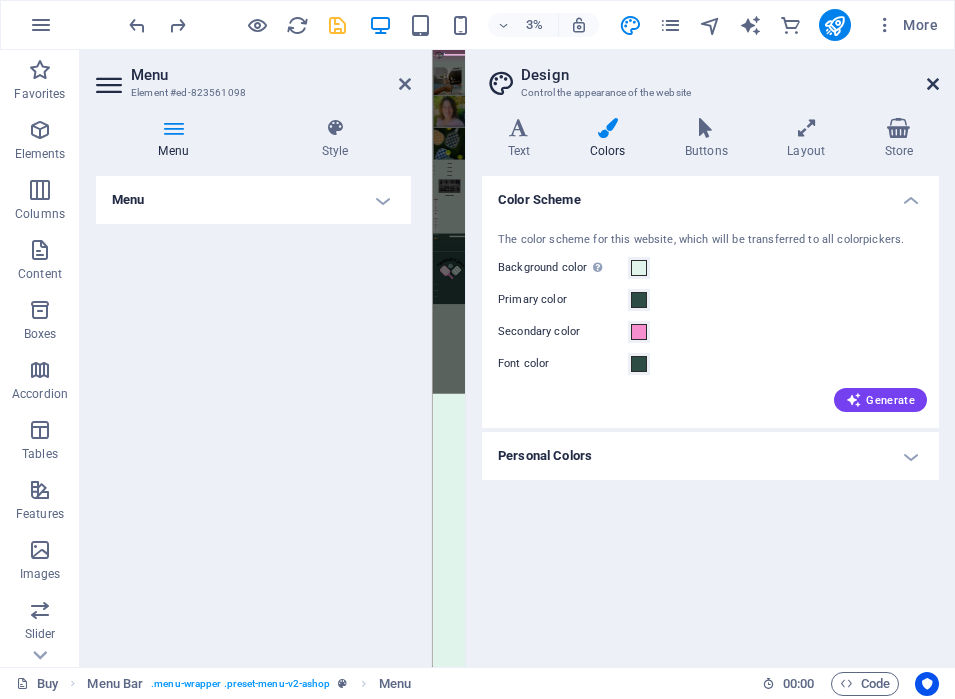 click at bounding box center (933, 84) 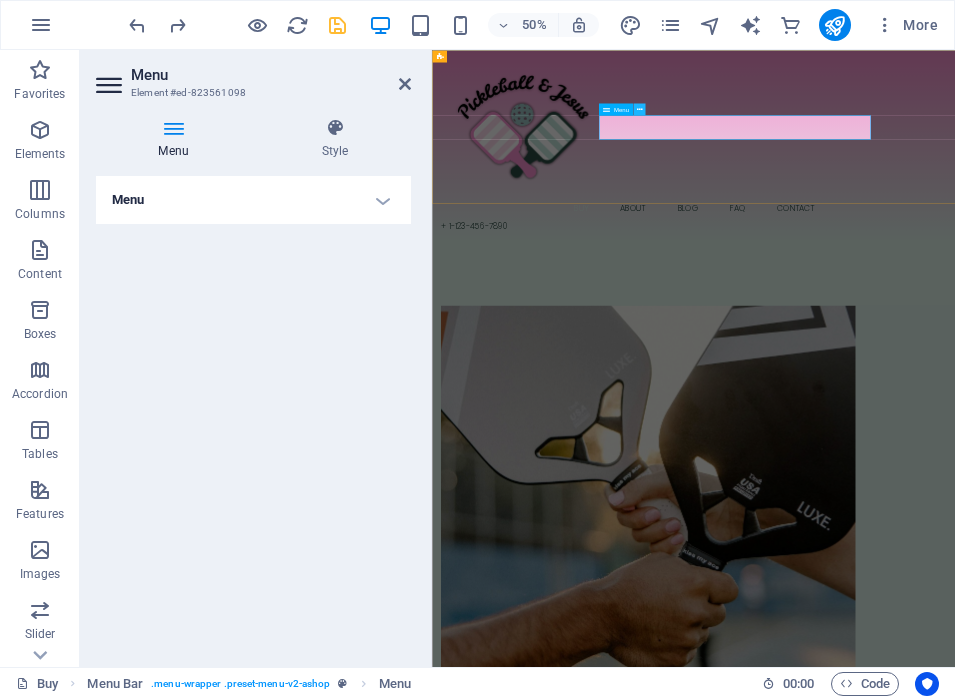 click at bounding box center [639, 109] 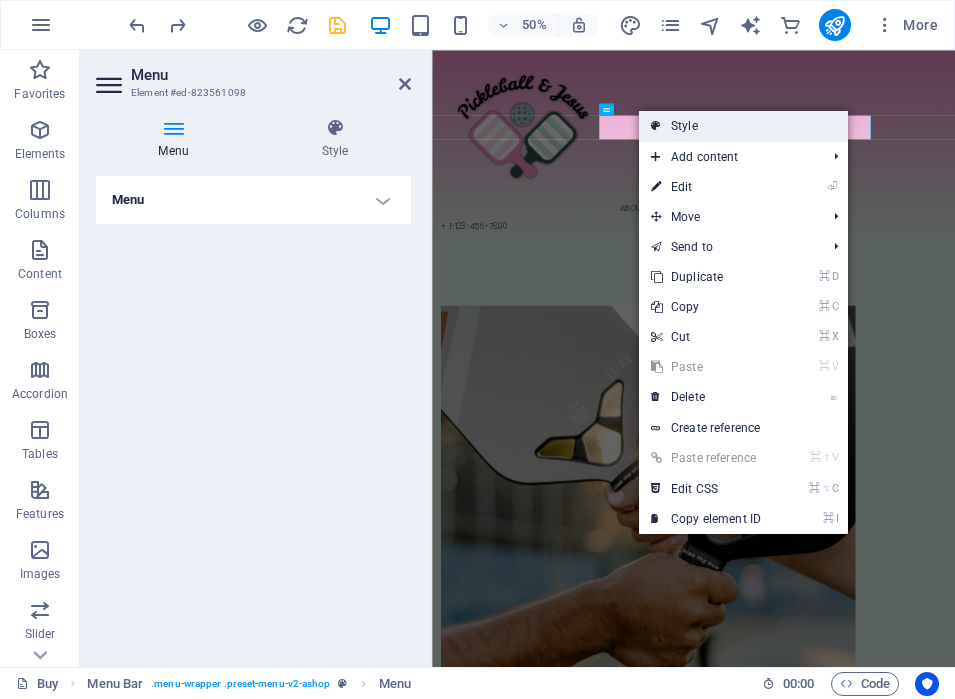 click on "Style" at bounding box center (743, 126) 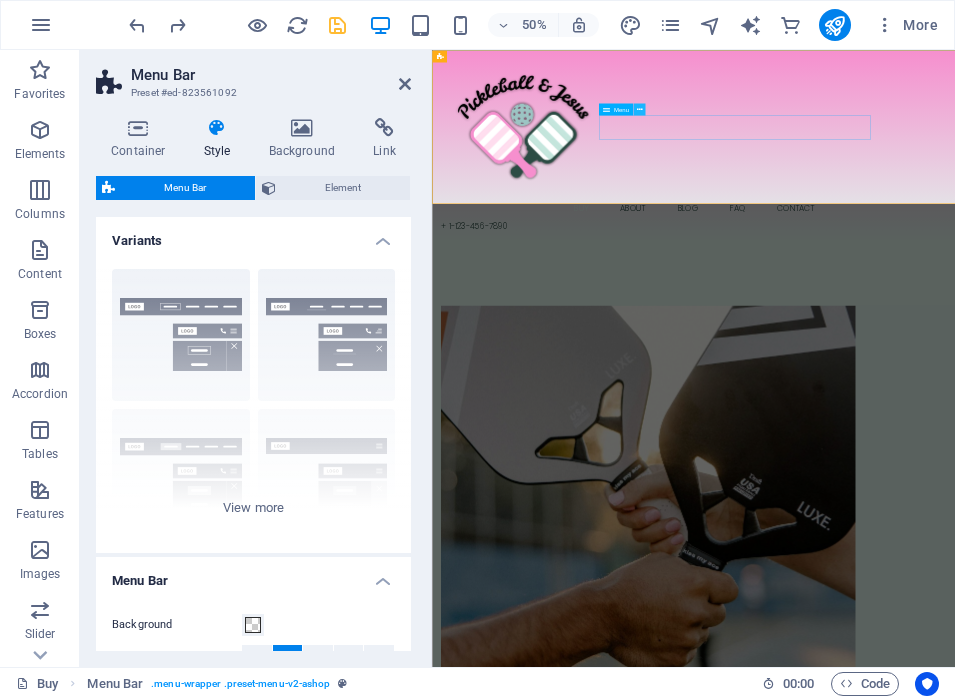 click at bounding box center (639, 109) 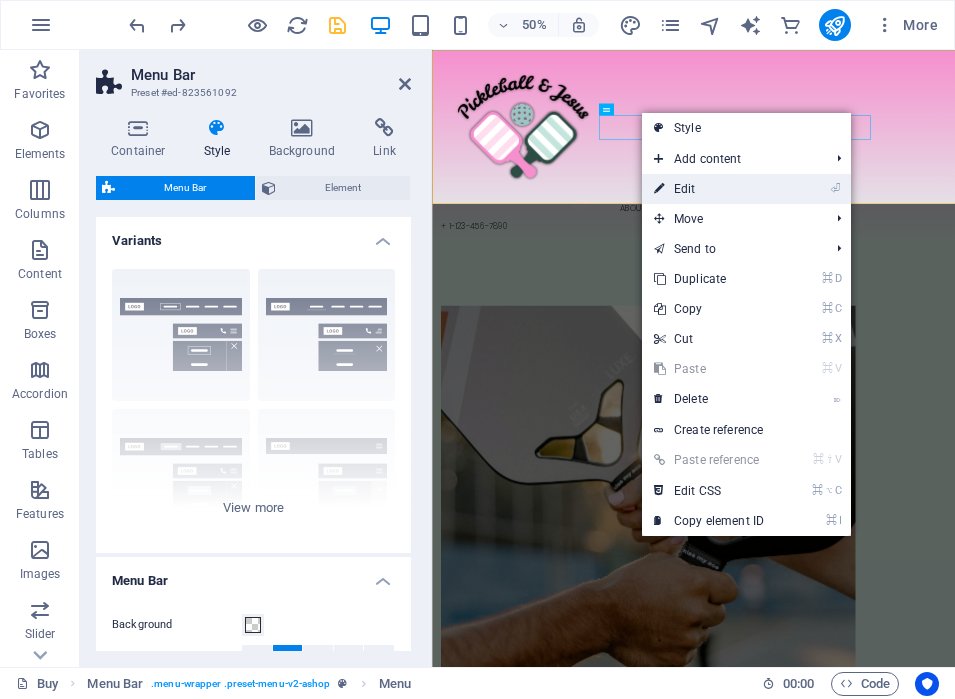 click on "⏎  Edit" at bounding box center (709, 189) 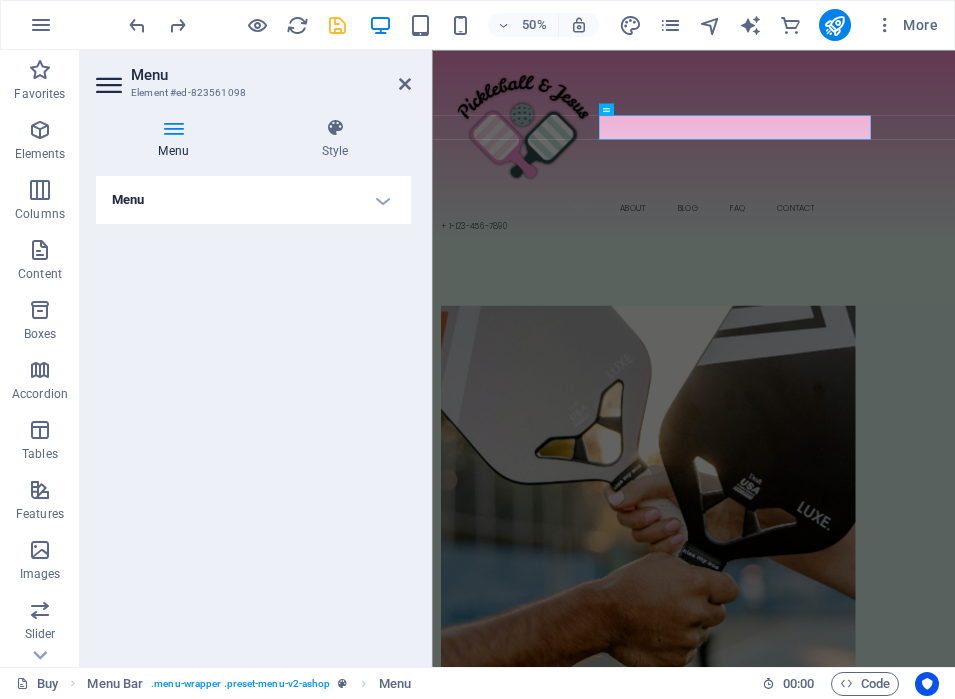 click on "Menu" at bounding box center [253, 200] 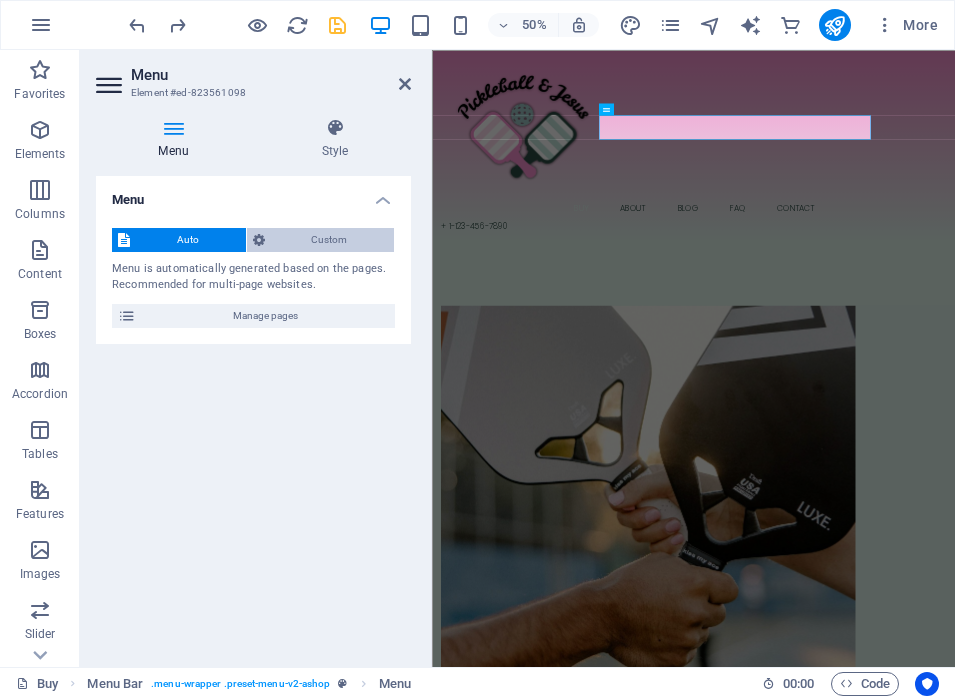 click on "Custom" at bounding box center [330, 240] 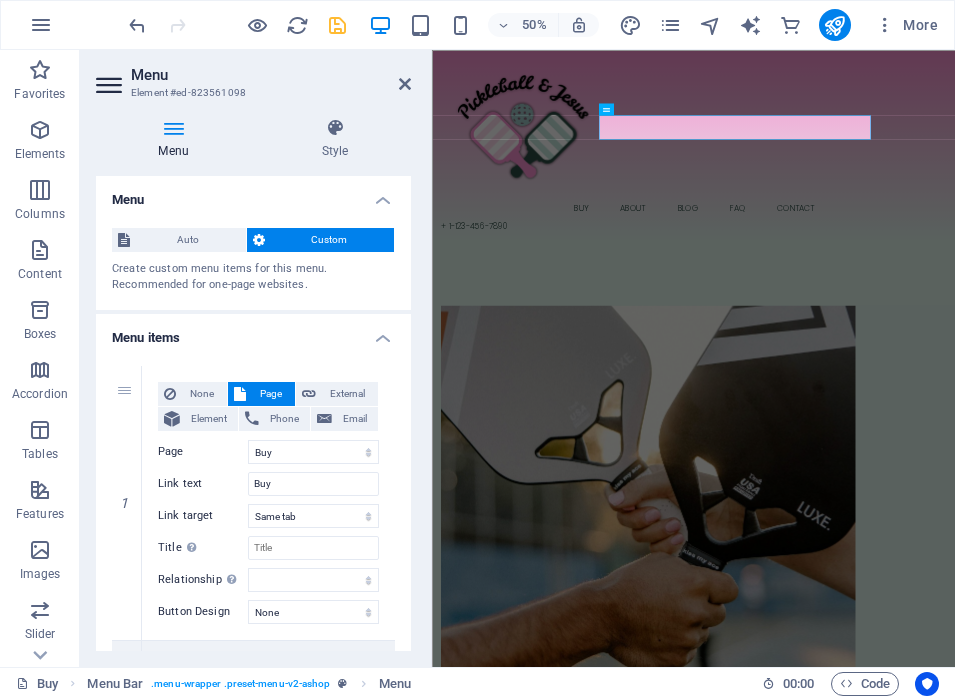 click on "Auto Custom Create custom menu items for this menu. Recommended for one-page websites. Manage pages" at bounding box center [253, 261] 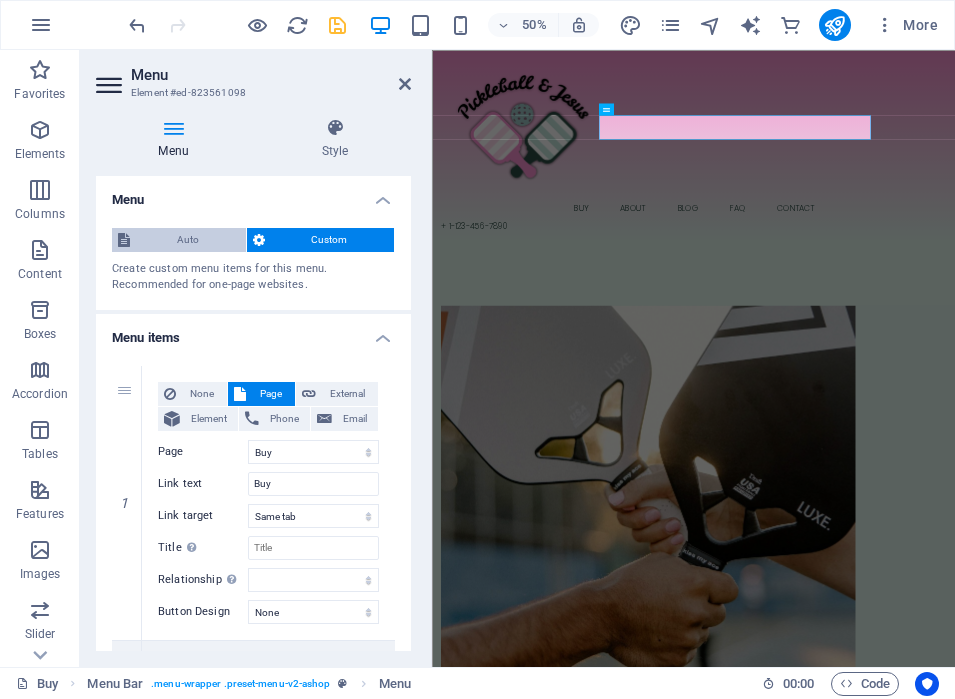 click on "Auto" at bounding box center [188, 240] 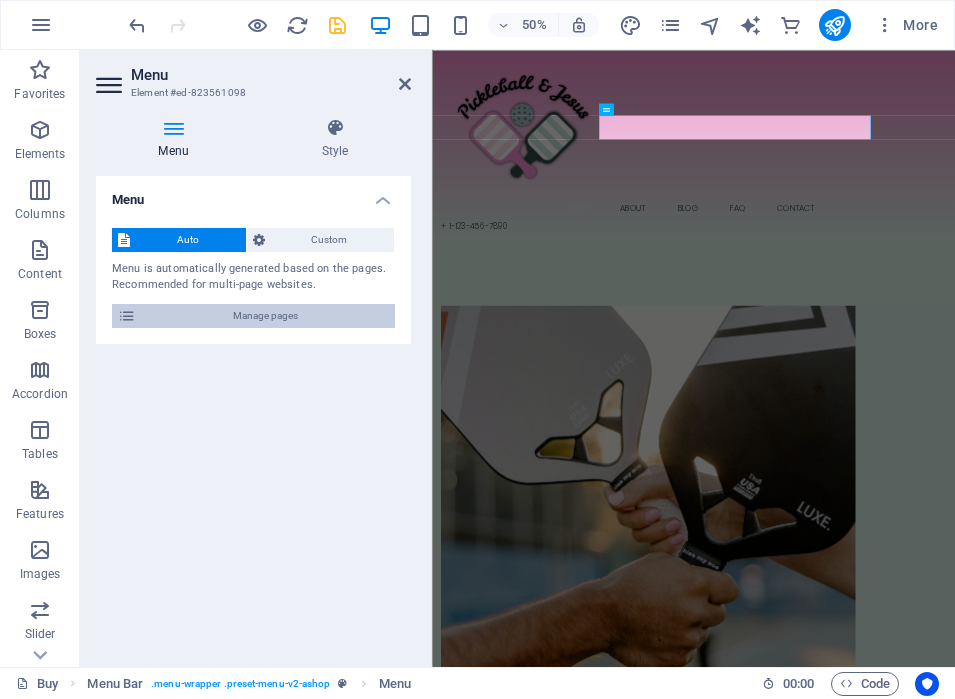 click on "Manage pages" at bounding box center (265, 316) 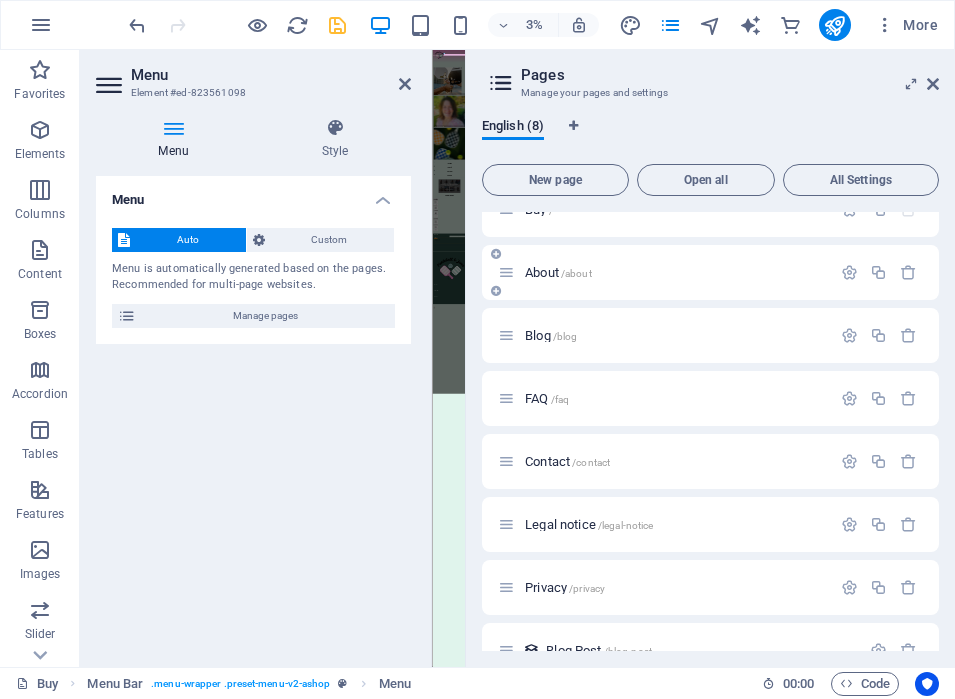 scroll, scrollTop: 0, scrollLeft: 0, axis: both 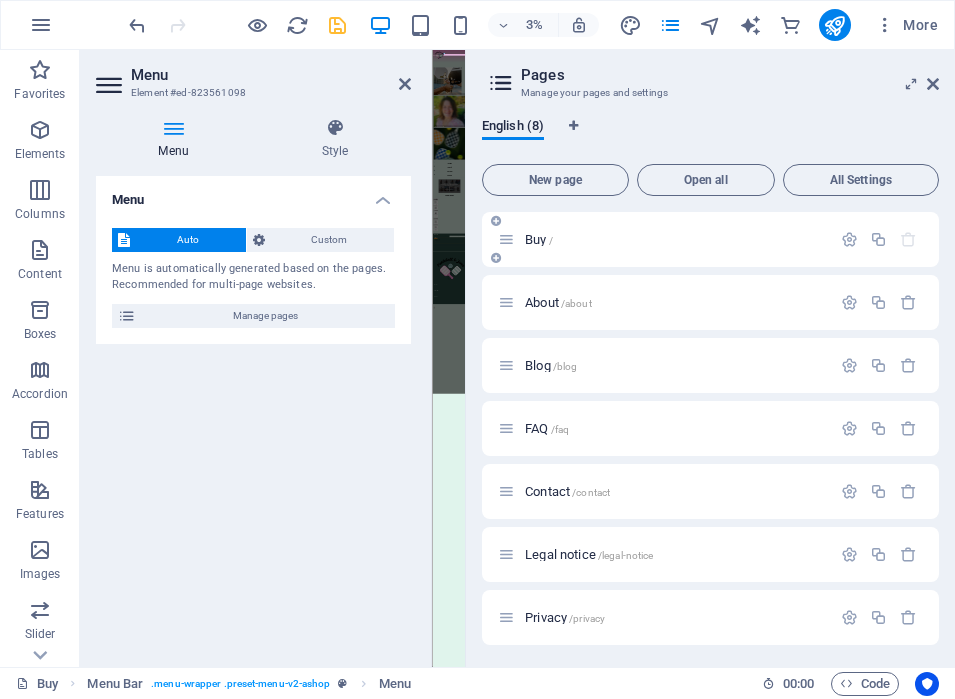 click on "Buy /" at bounding box center [539, 239] 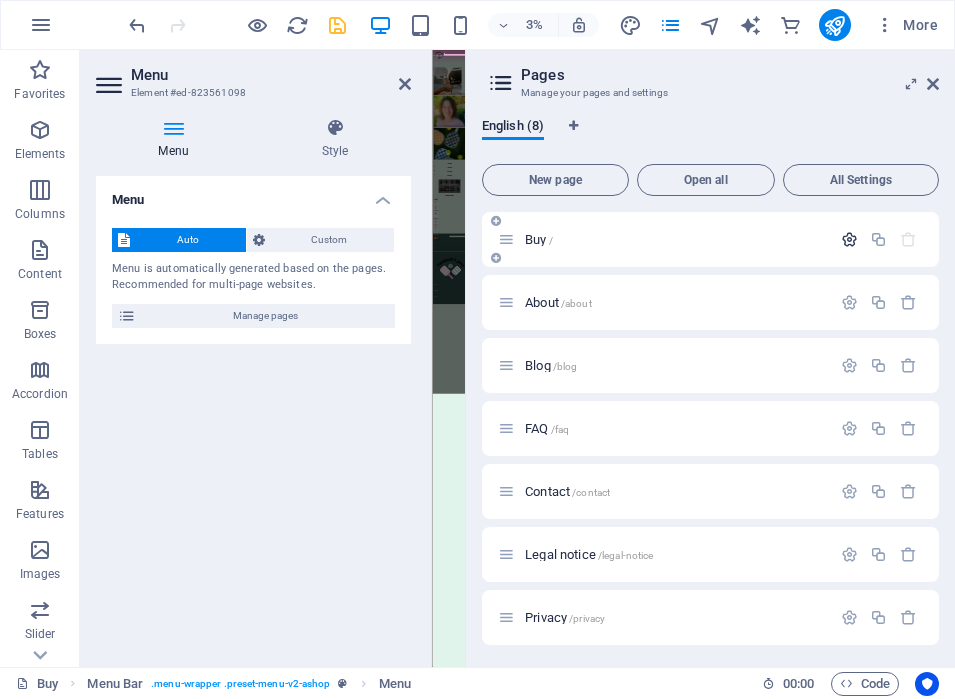 click at bounding box center [849, 239] 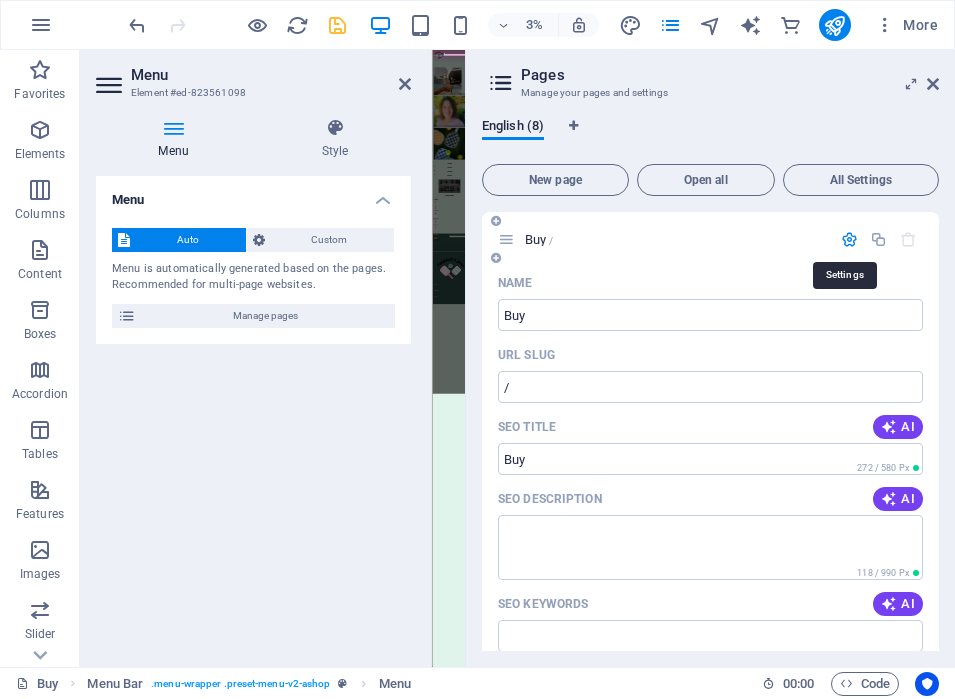 click at bounding box center [849, 239] 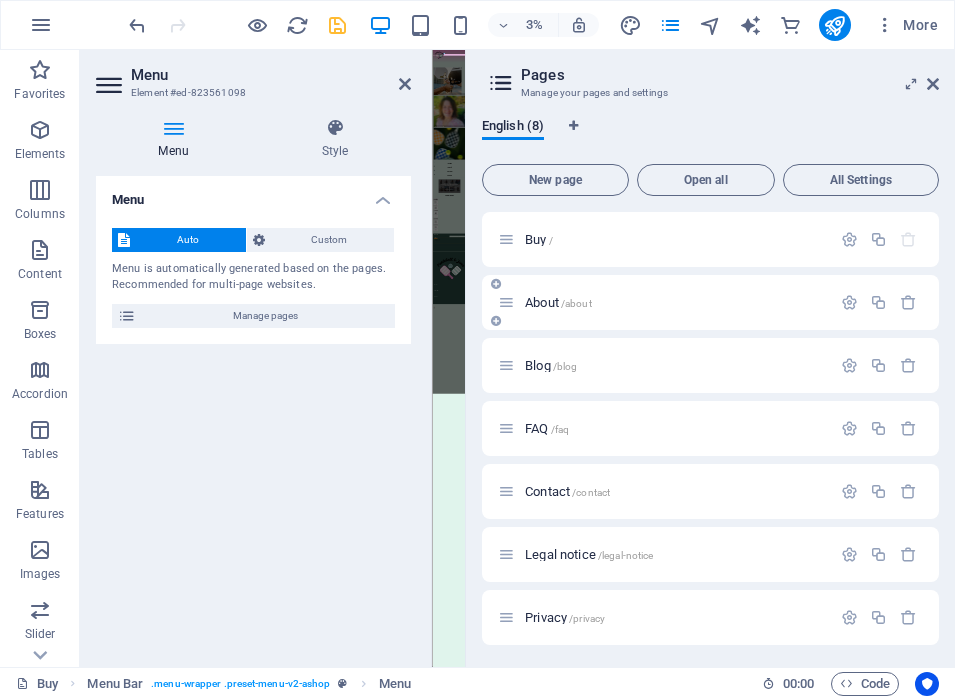scroll, scrollTop: 65, scrollLeft: 0, axis: vertical 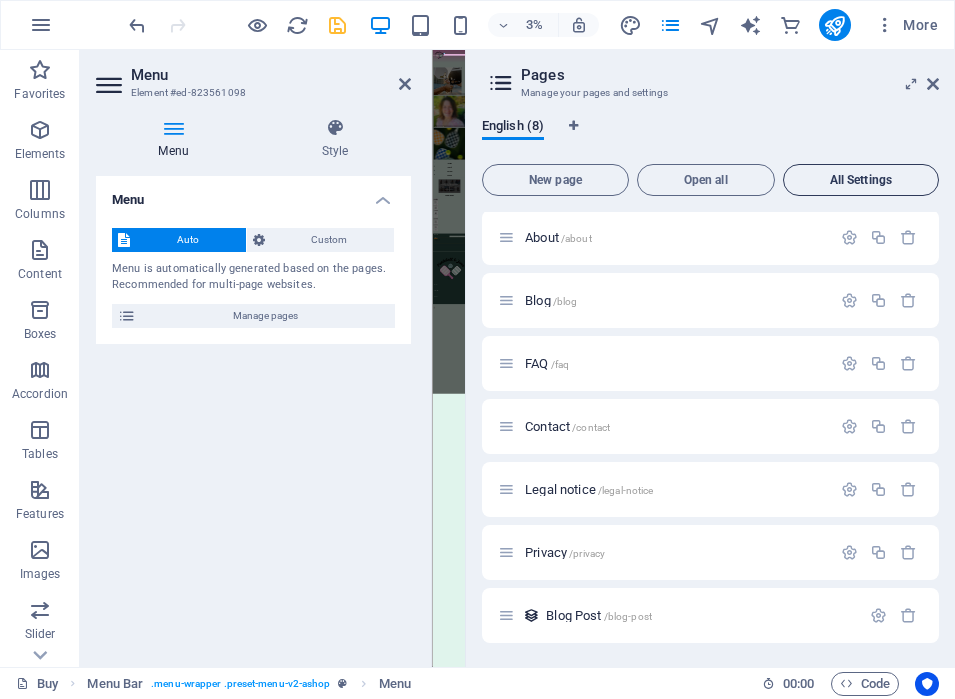 click on "All Settings" at bounding box center [861, 180] 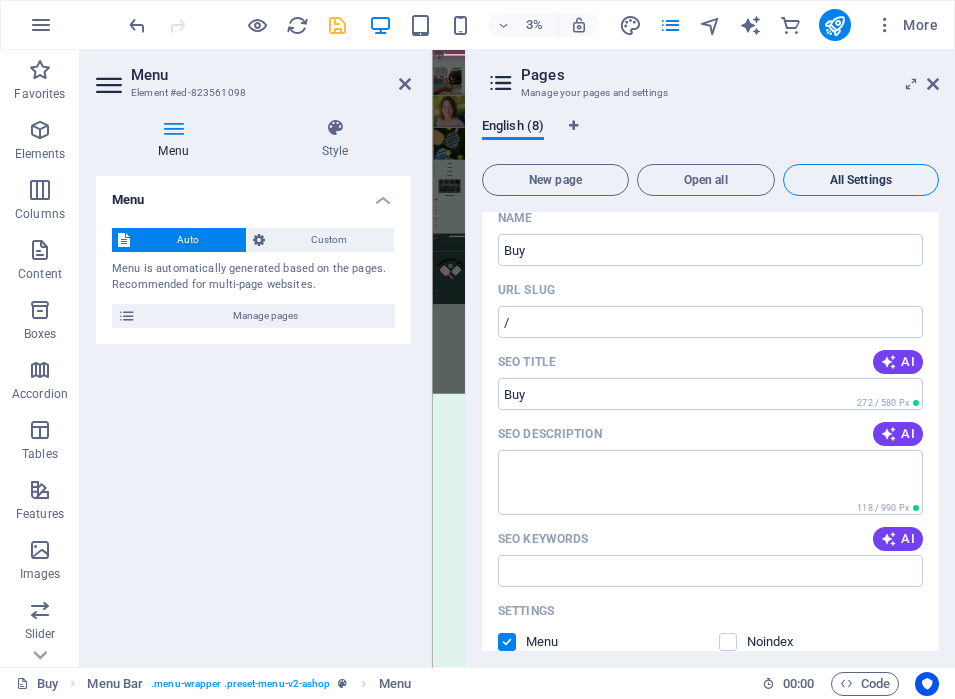 scroll, scrollTop: 5447, scrollLeft: 0, axis: vertical 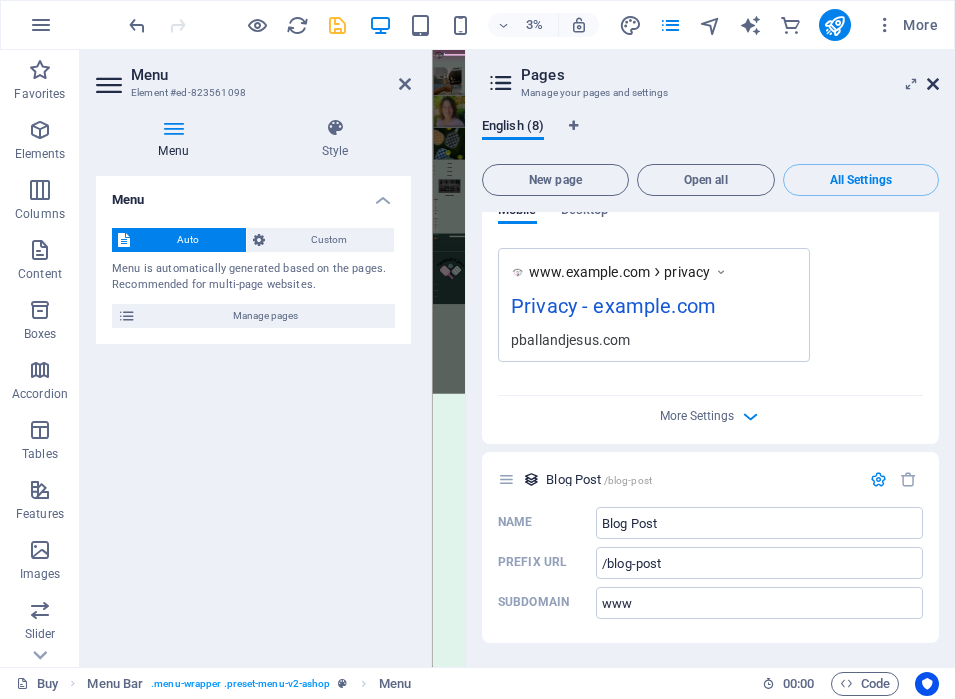 click on "Pages Manage your pages and settings" at bounding box center (712, 76) 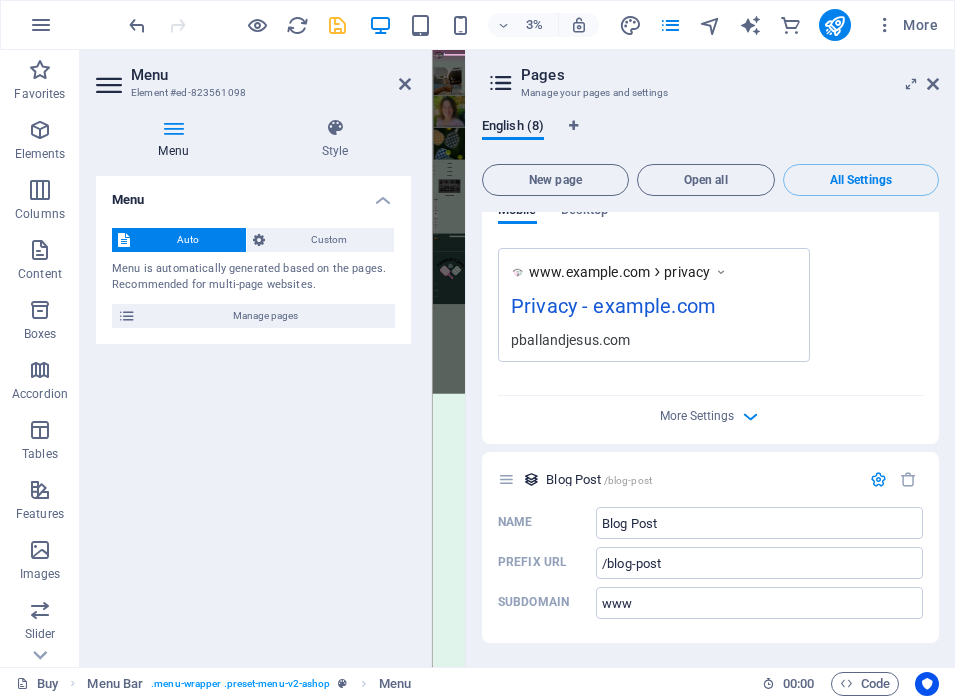 click on "Pages Manage your pages and settings" at bounding box center (712, 76) 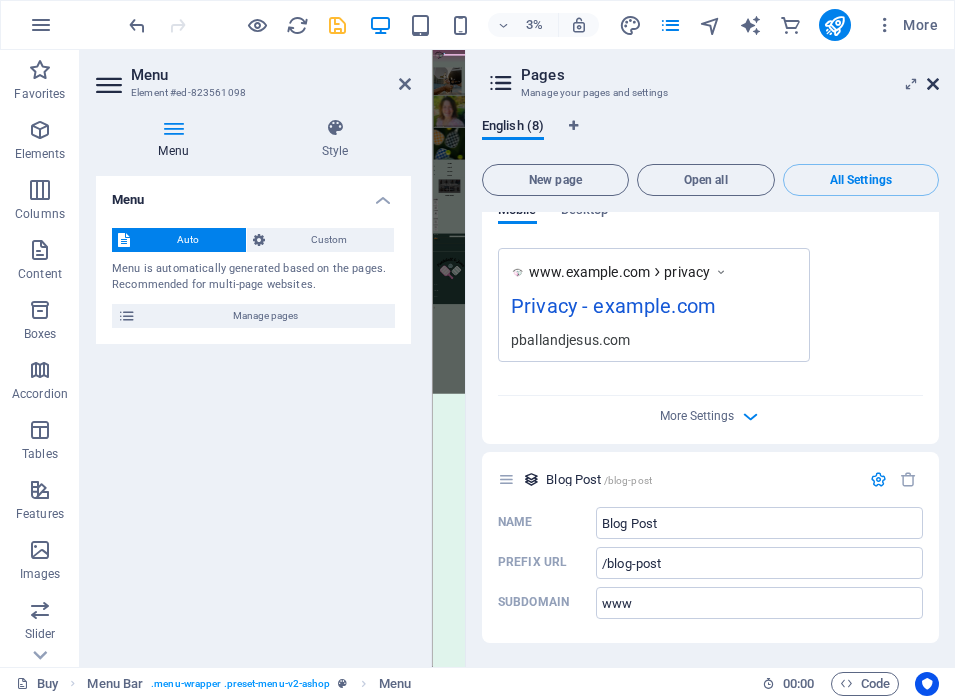 click at bounding box center (933, 84) 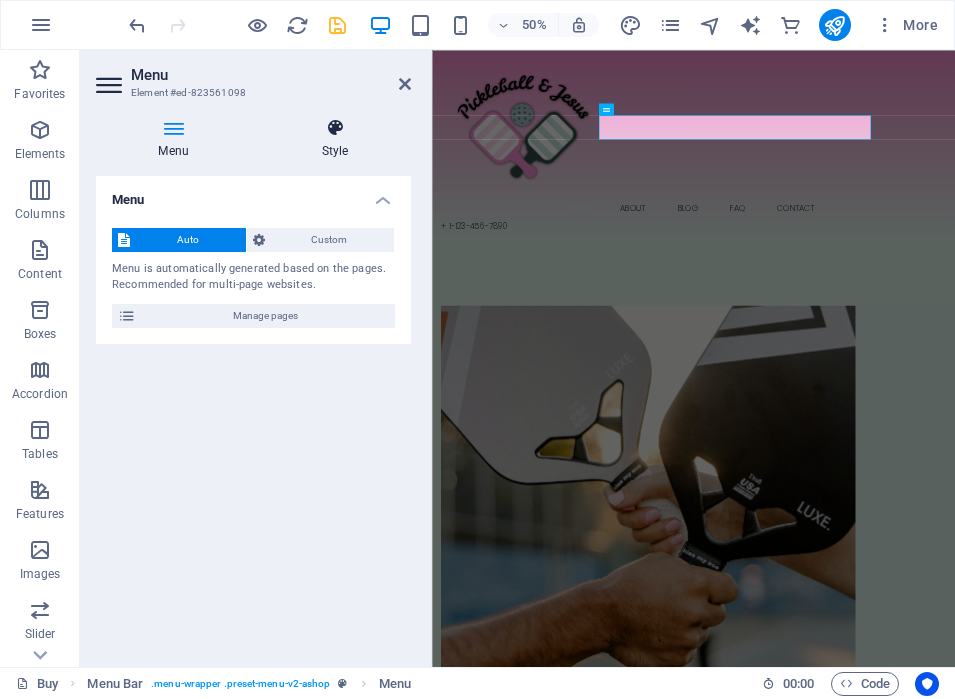 click at bounding box center [335, 128] 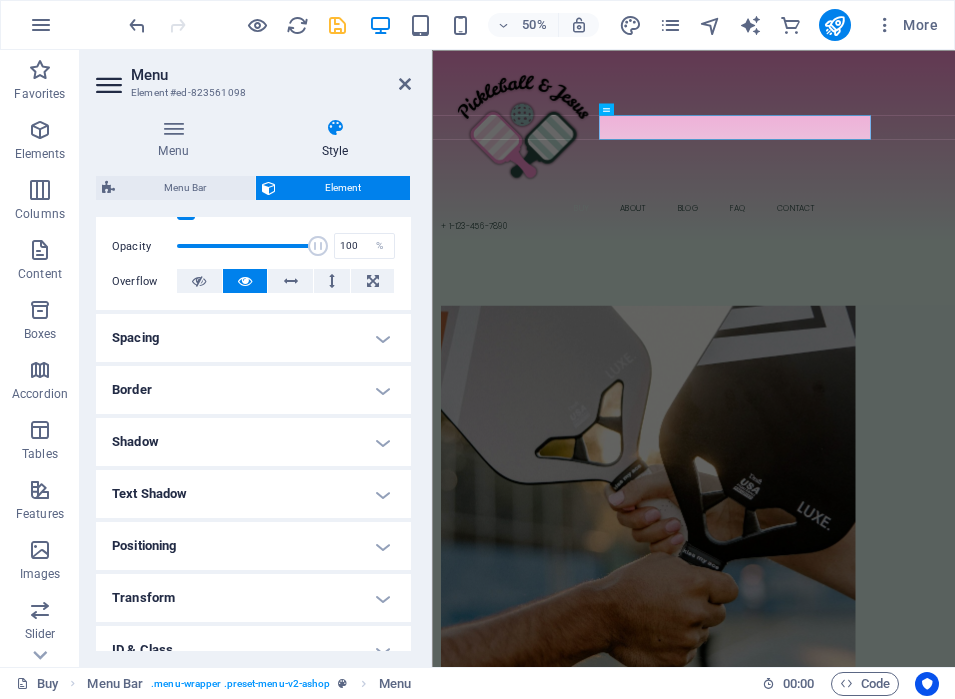 scroll, scrollTop: 411, scrollLeft: 0, axis: vertical 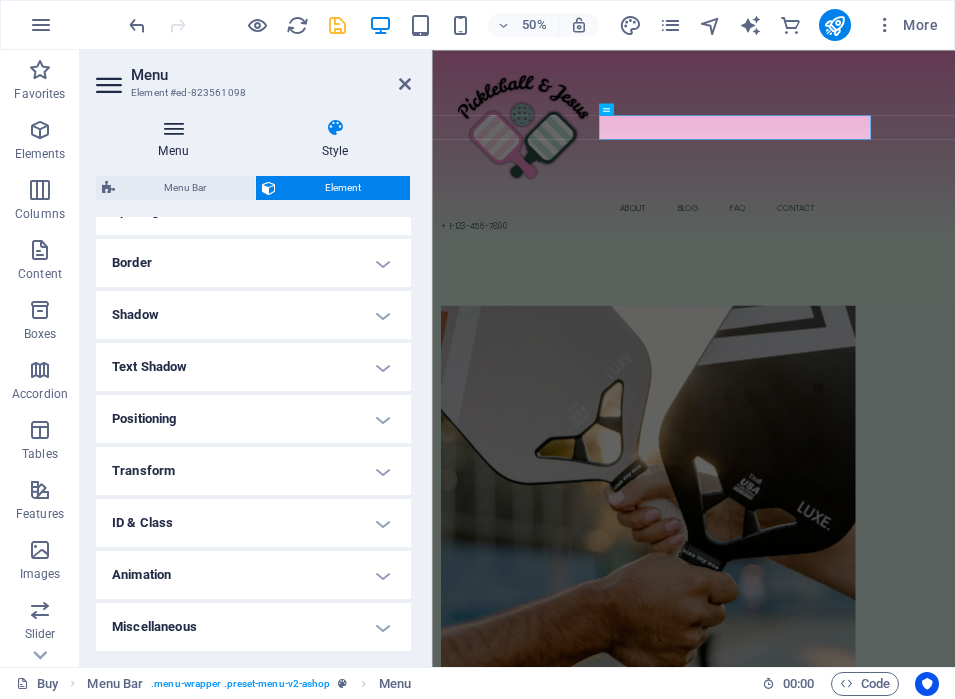 click at bounding box center [173, 128] 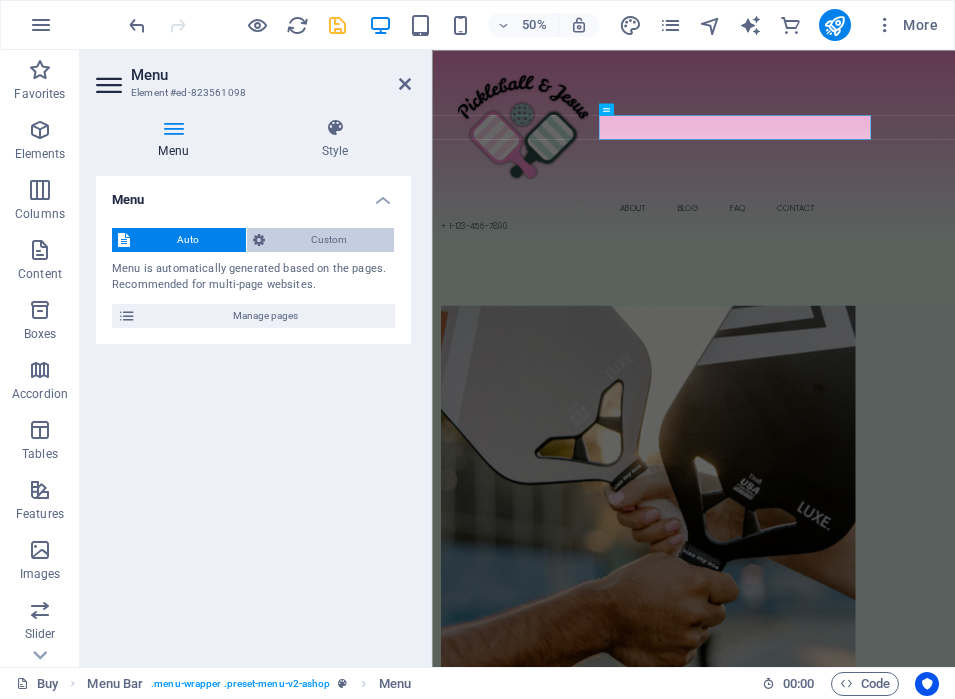 click on "Custom" at bounding box center [321, 240] 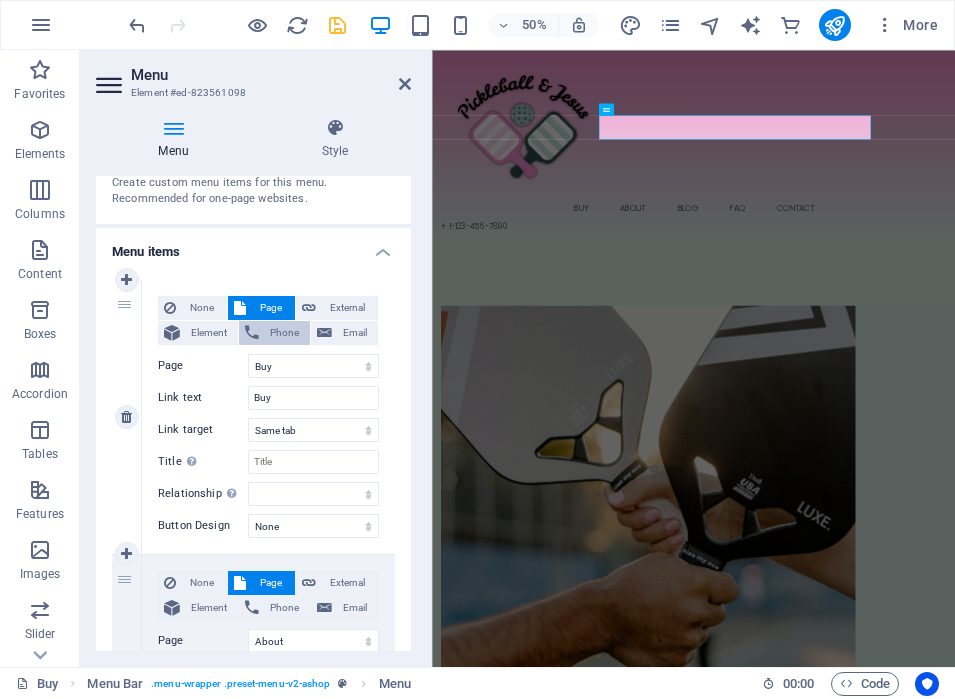 scroll, scrollTop: 0, scrollLeft: 0, axis: both 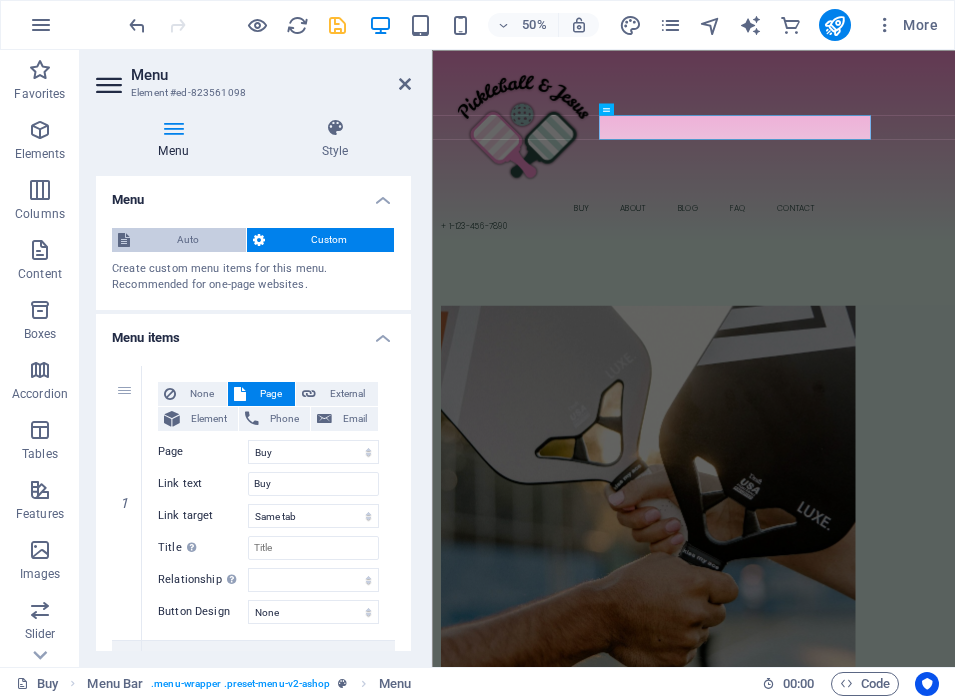 click on "Auto" at bounding box center [188, 240] 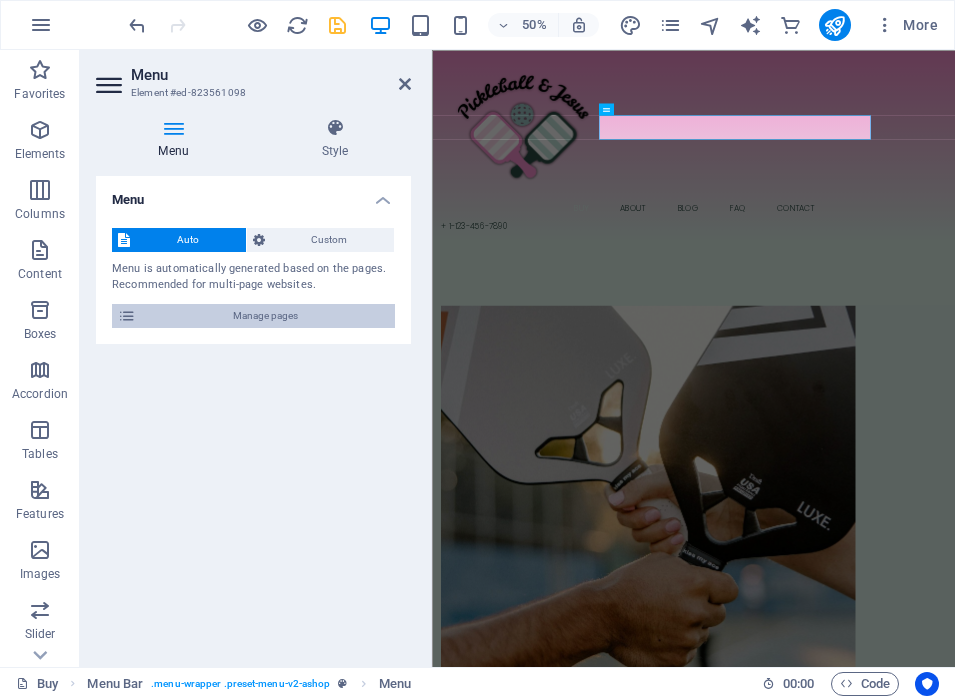 click on "Manage pages" at bounding box center (265, 316) 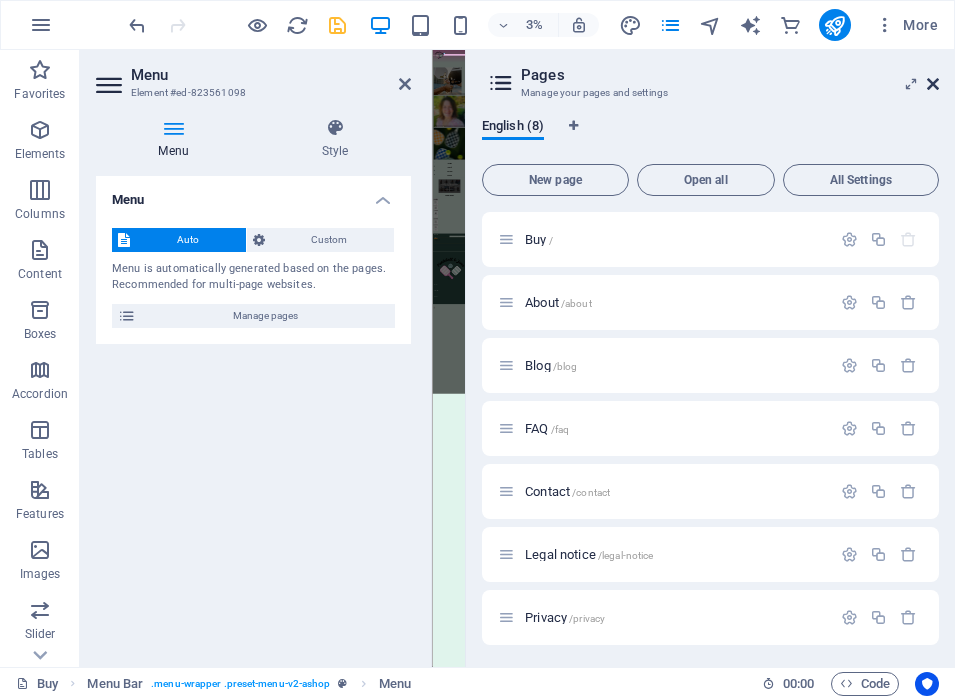click at bounding box center [933, 84] 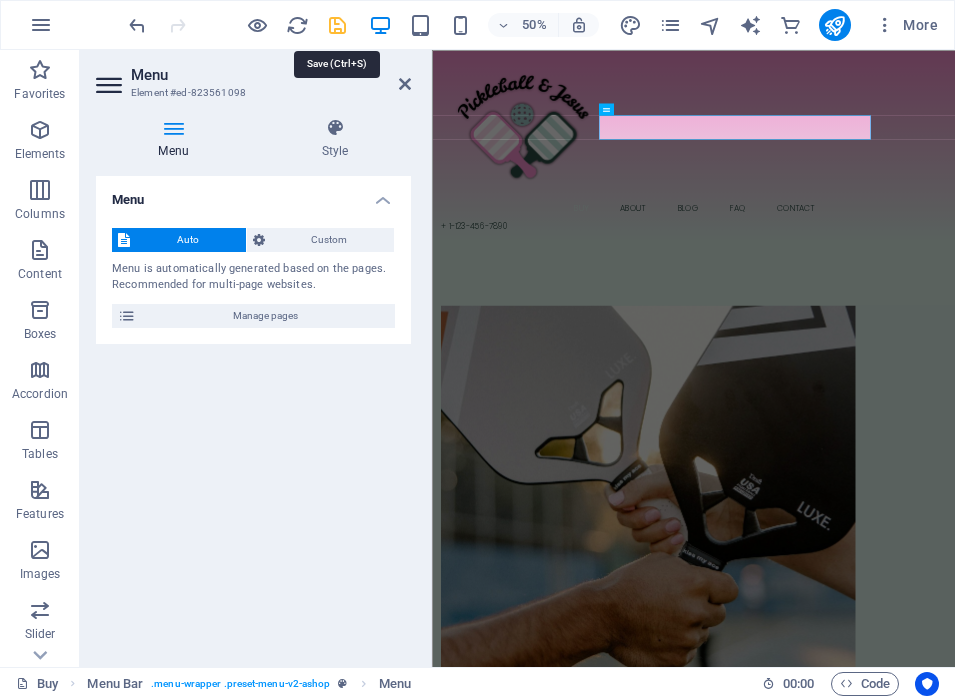 click at bounding box center [337, 25] 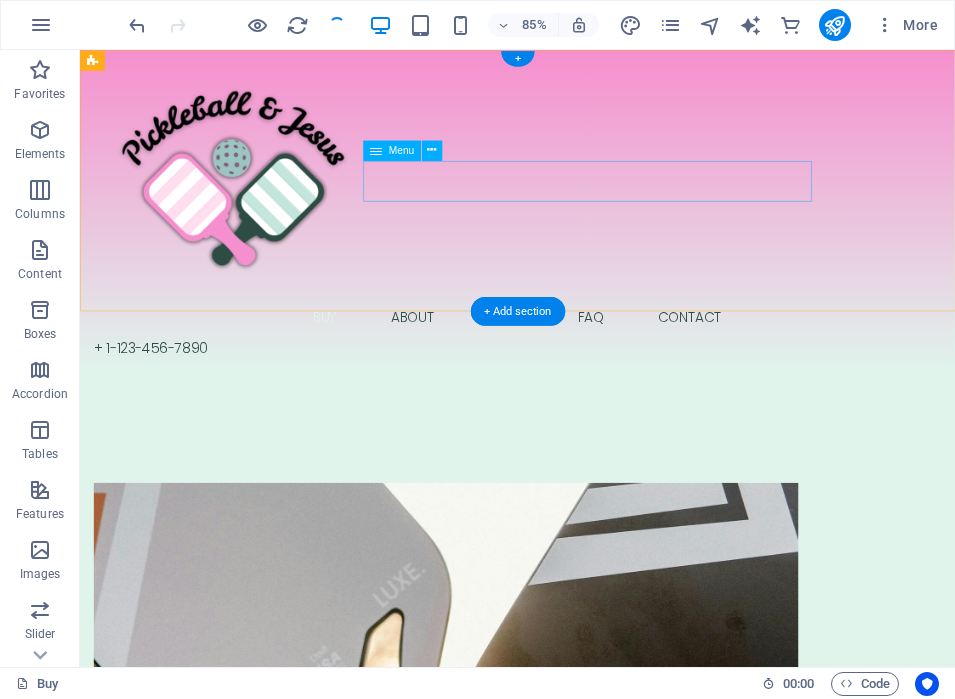 click on "Buy About Blog FAQ Contact" at bounding box center (594, 365) 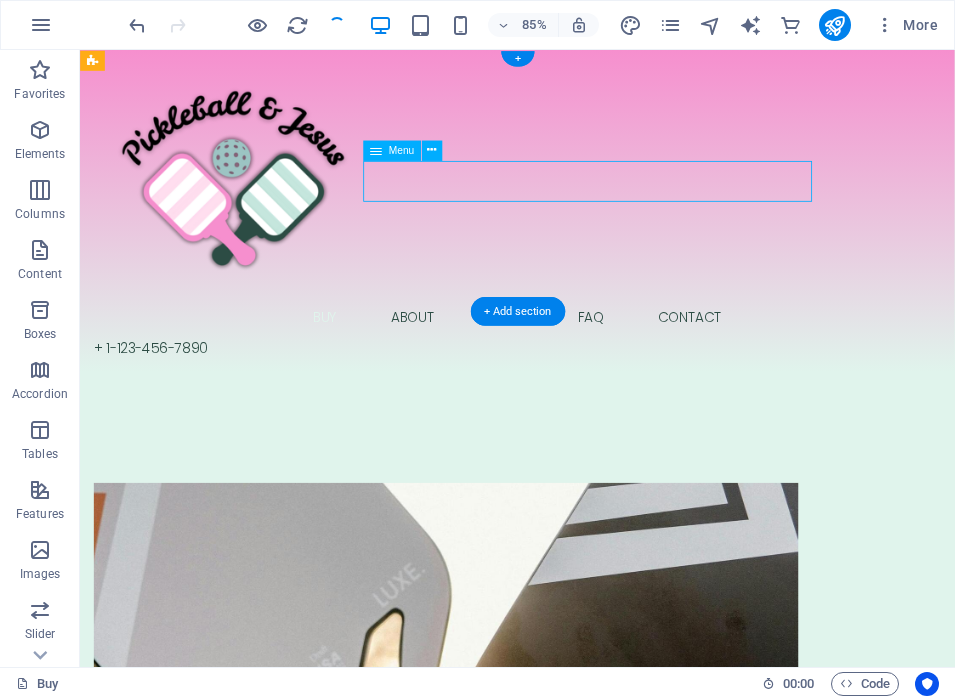 click on "Buy About Blog FAQ Contact" at bounding box center [594, 365] 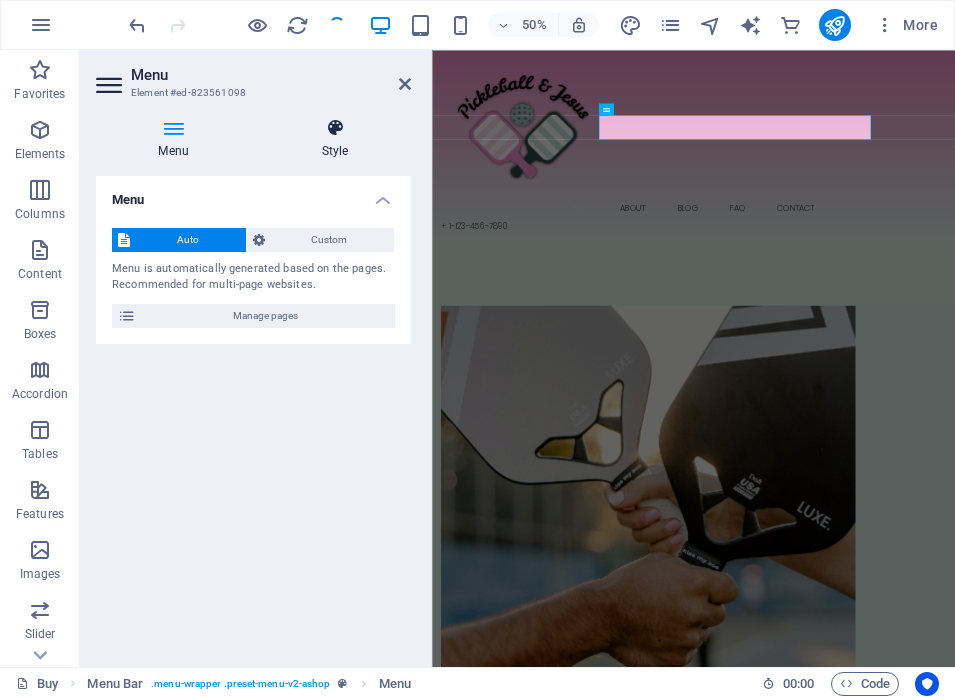 click on "Style" at bounding box center (335, 139) 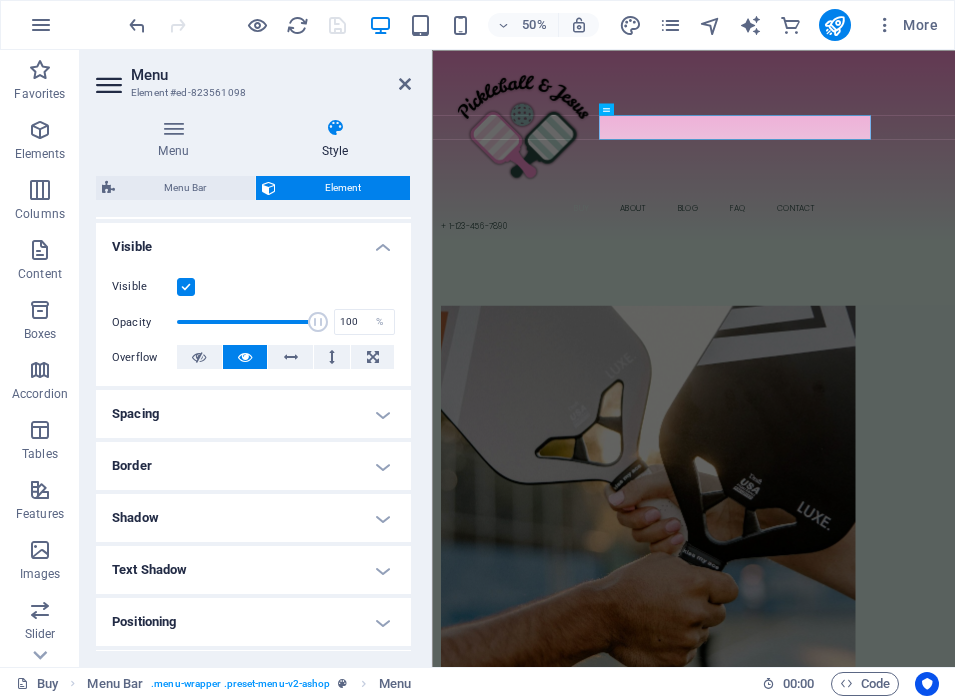 scroll, scrollTop: 0, scrollLeft: 0, axis: both 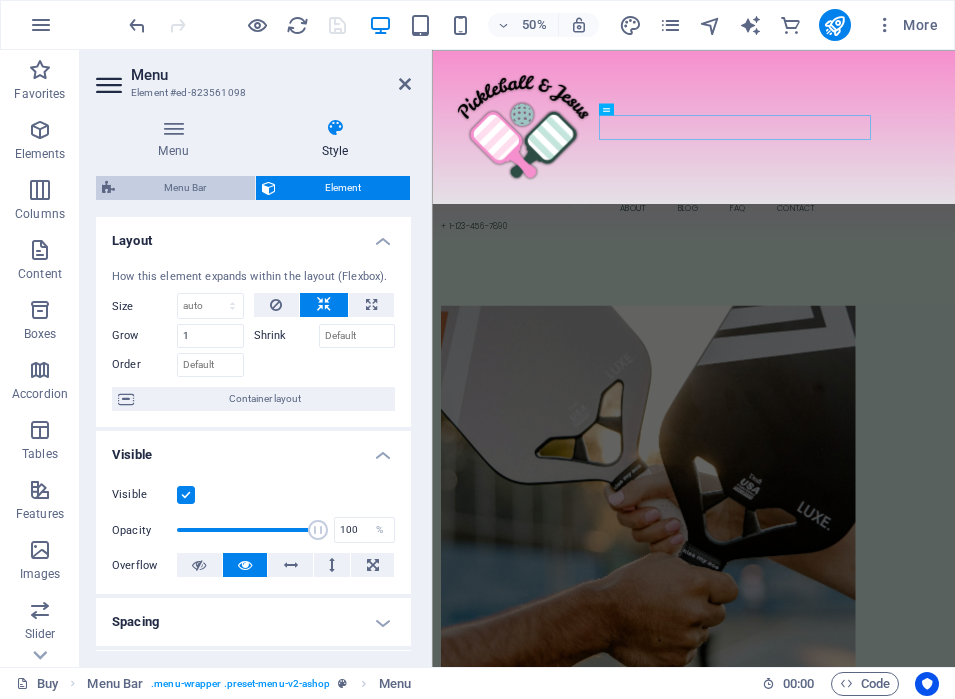 click on "Menu Bar" at bounding box center [185, 188] 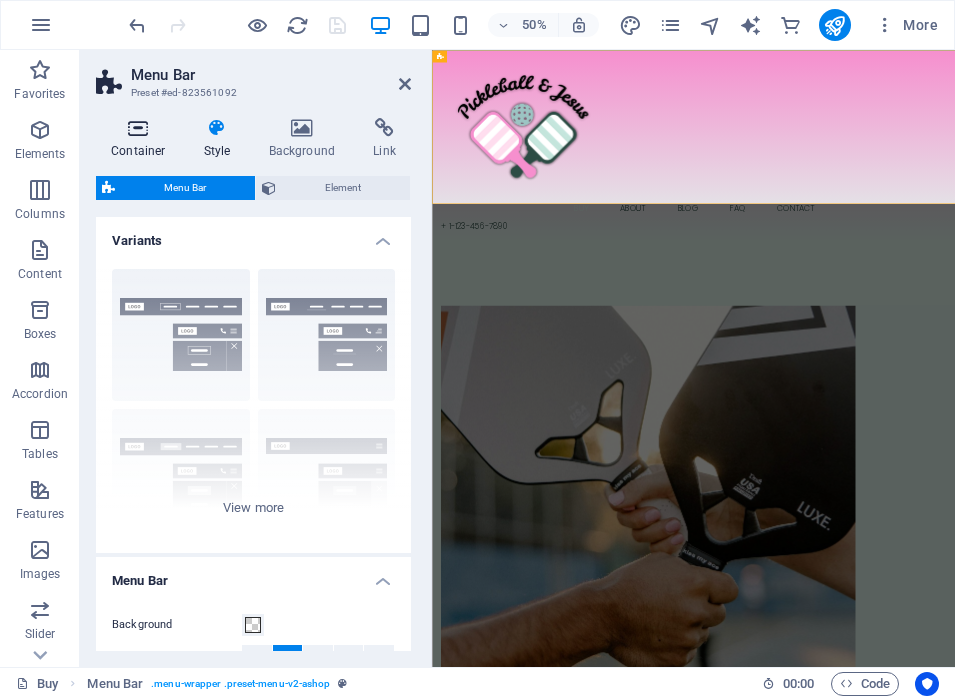 click on "Container" at bounding box center [142, 139] 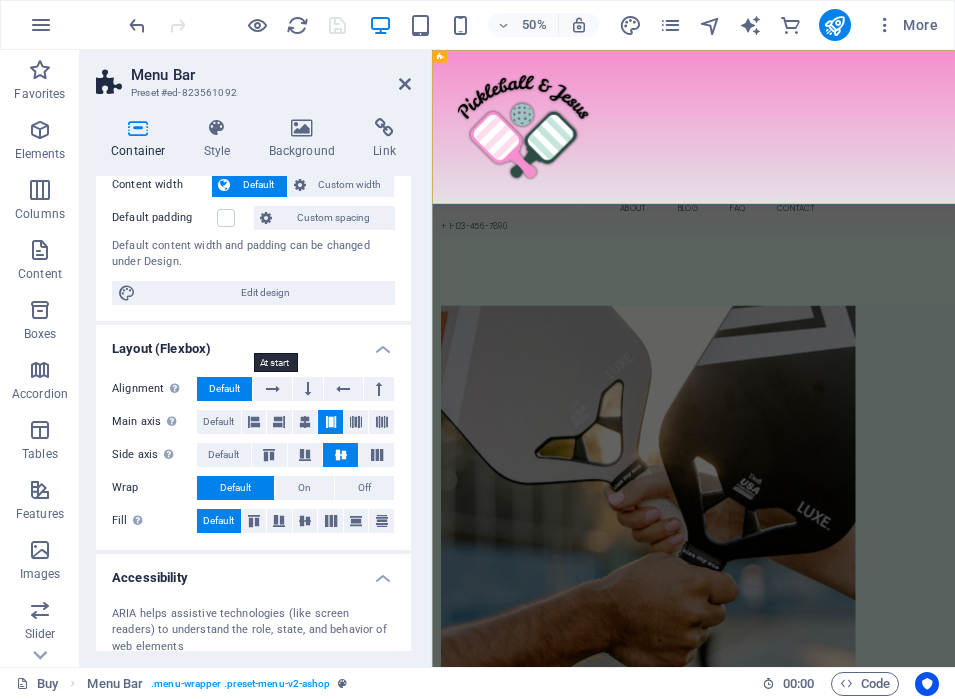 scroll, scrollTop: 0, scrollLeft: 0, axis: both 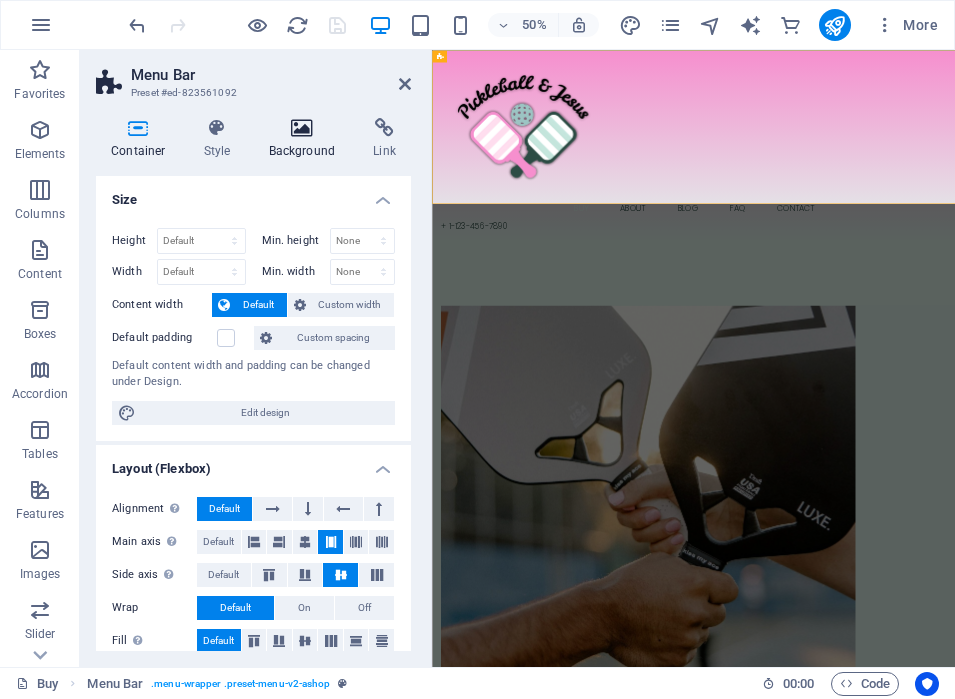 click at bounding box center [302, 128] 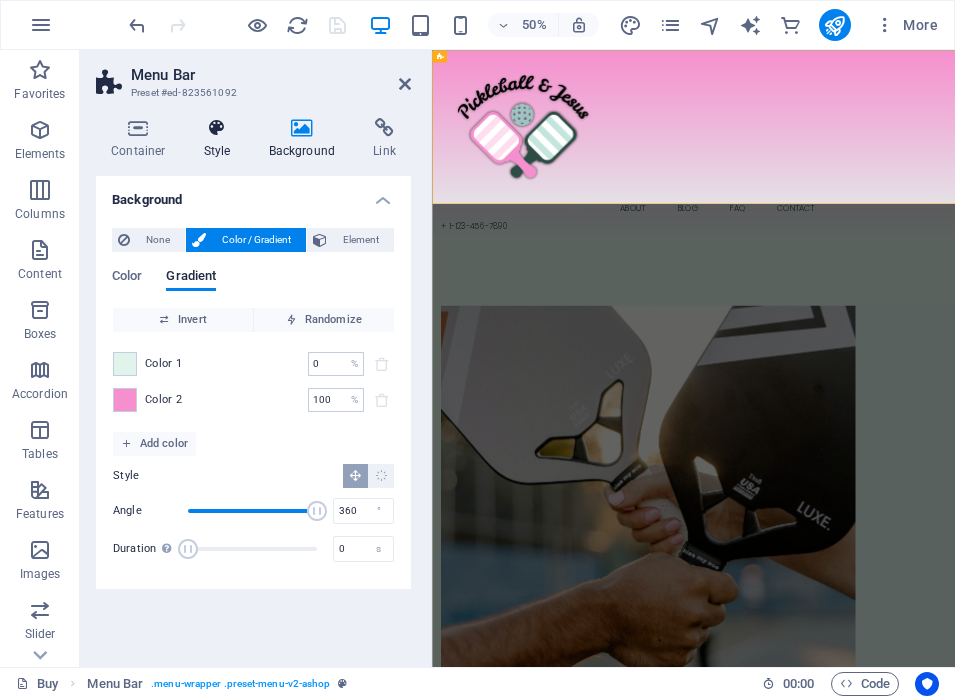 click at bounding box center [217, 128] 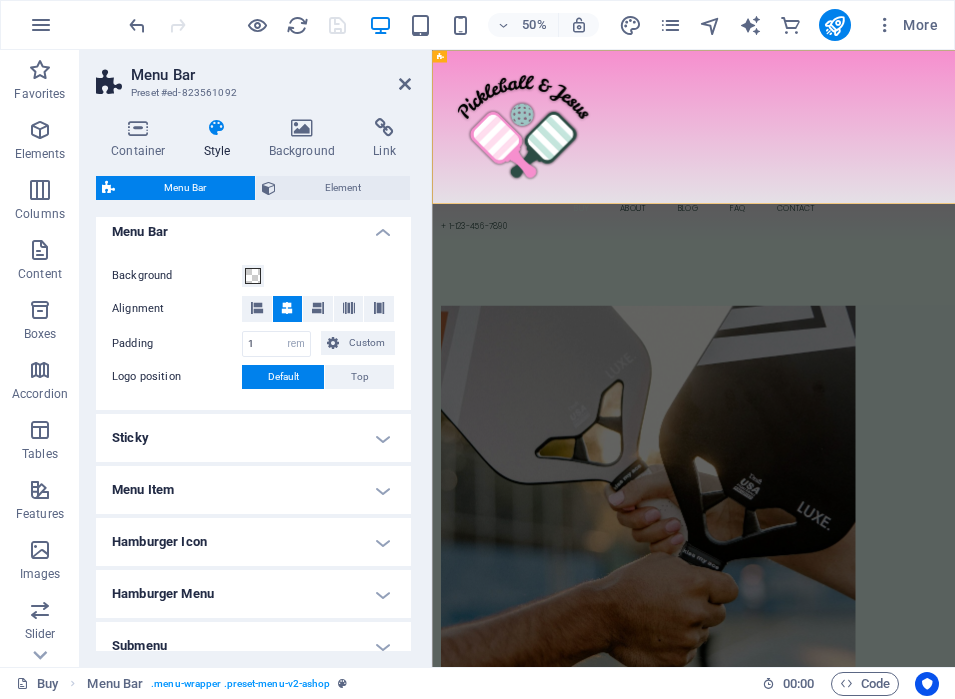 scroll, scrollTop: 303, scrollLeft: 0, axis: vertical 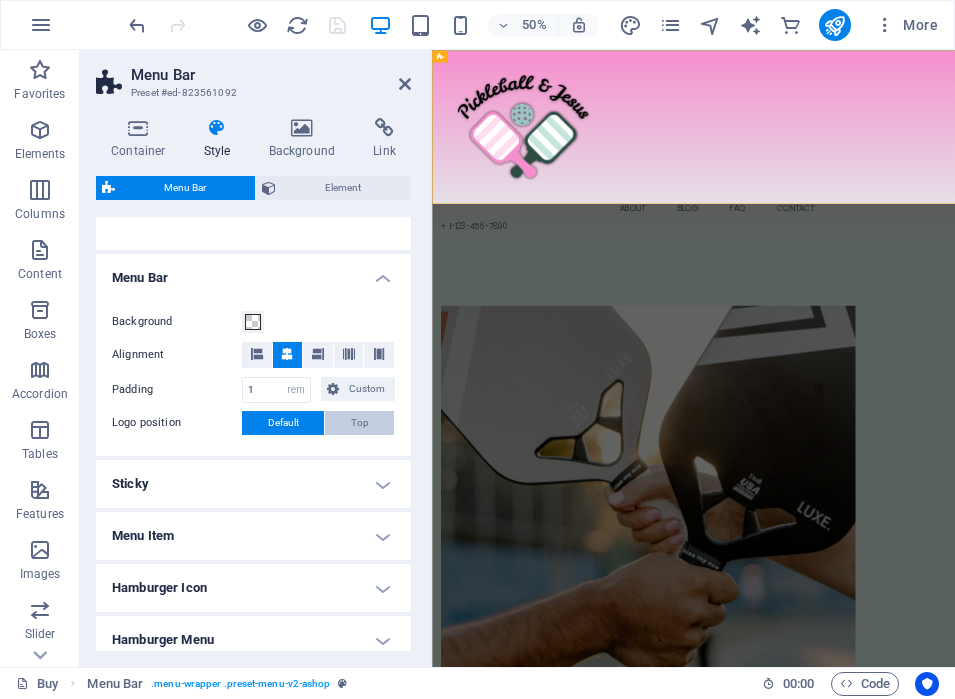 click on "Top" at bounding box center (360, 423) 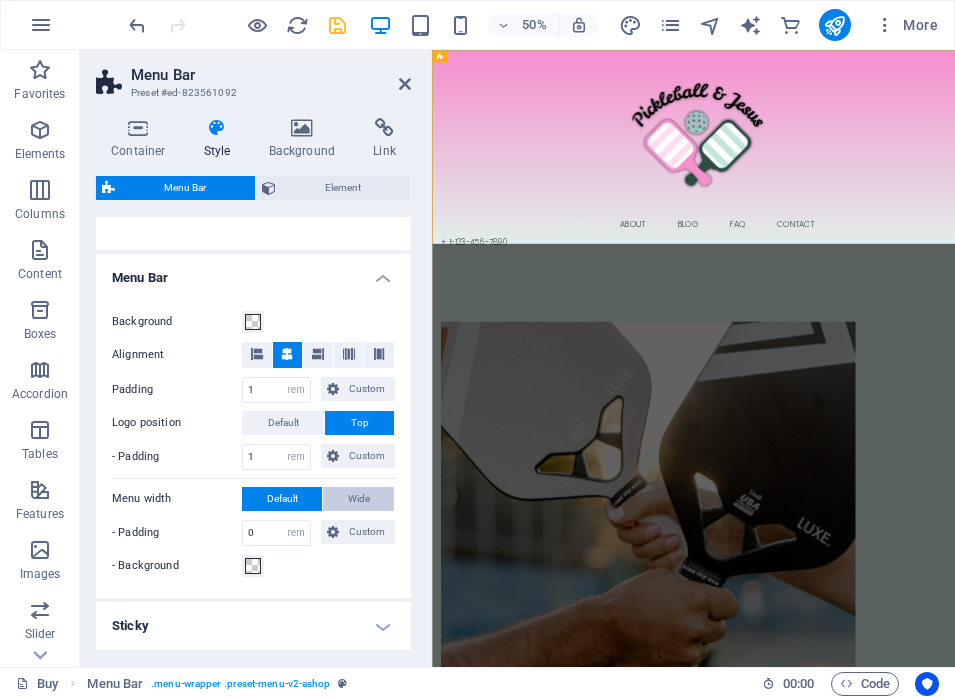 click on "Wide" at bounding box center [358, 499] 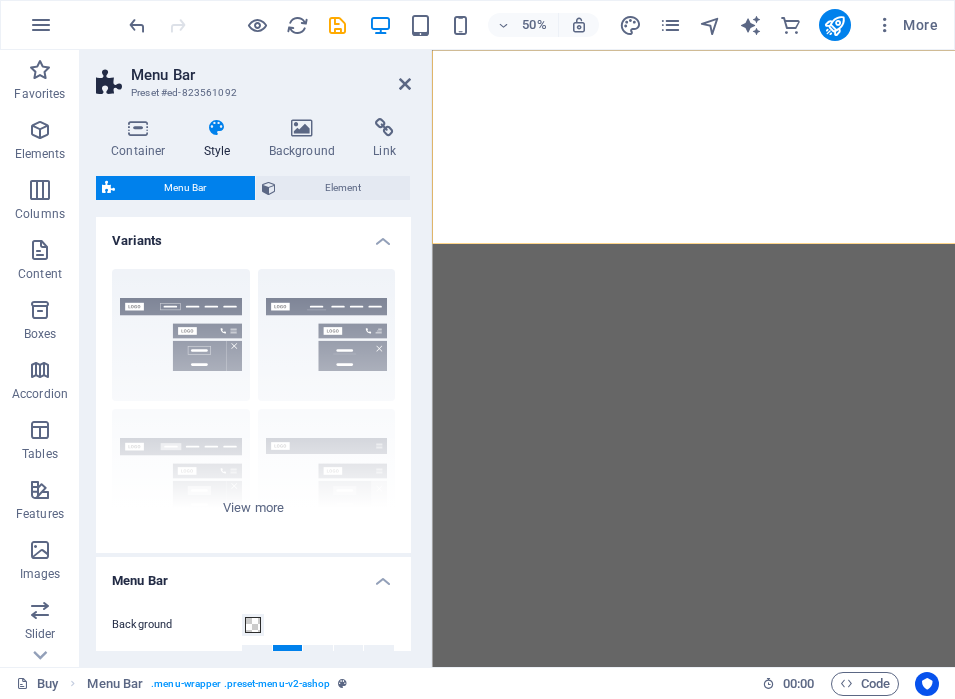 select on "rem" 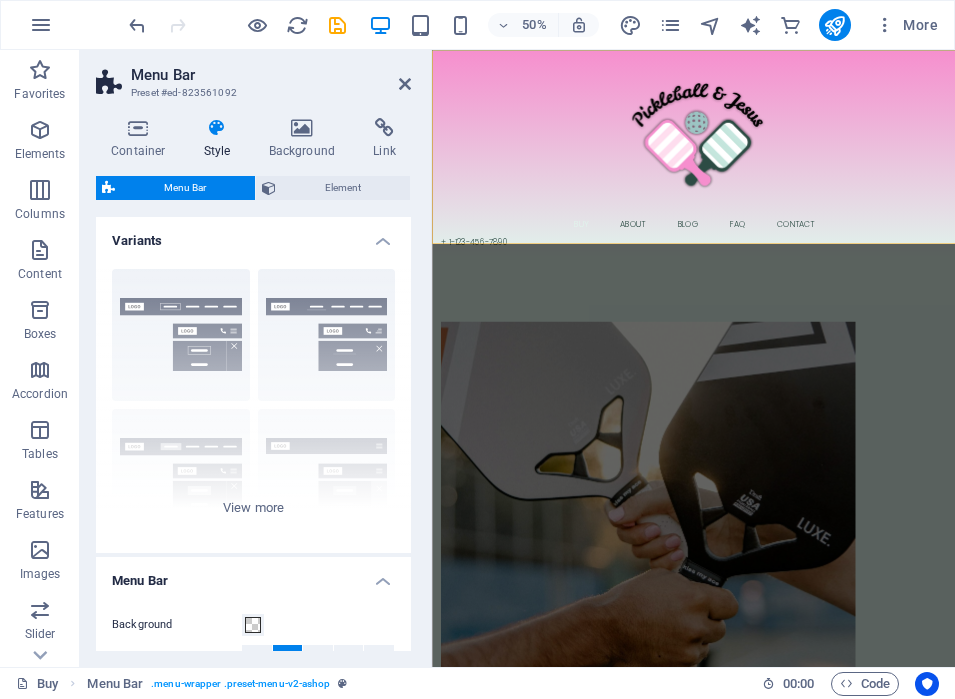 scroll, scrollTop: 0, scrollLeft: 0, axis: both 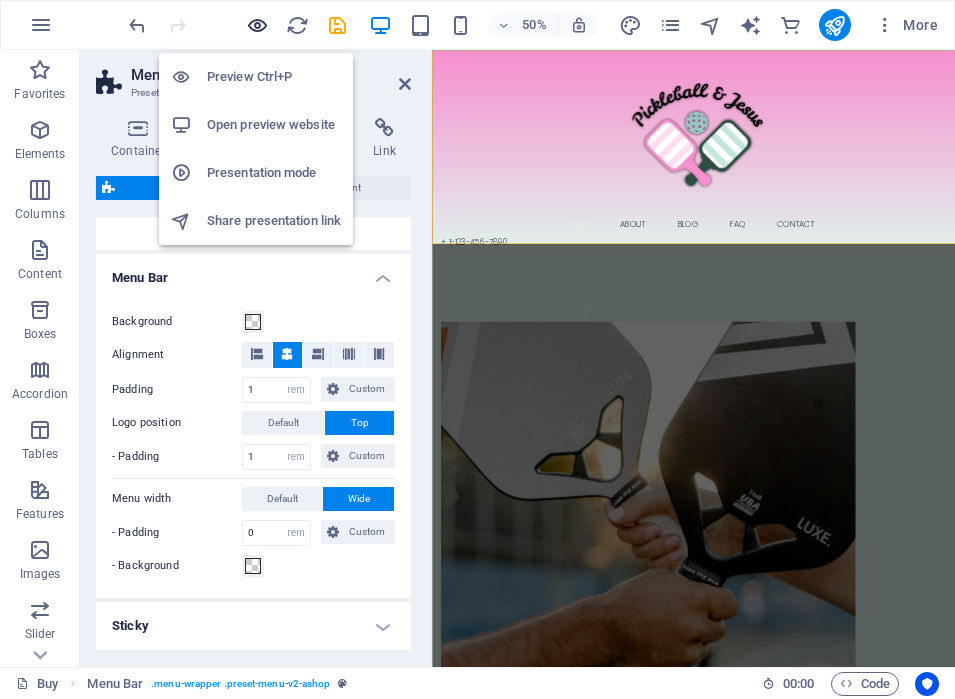 click at bounding box center (257, 25) 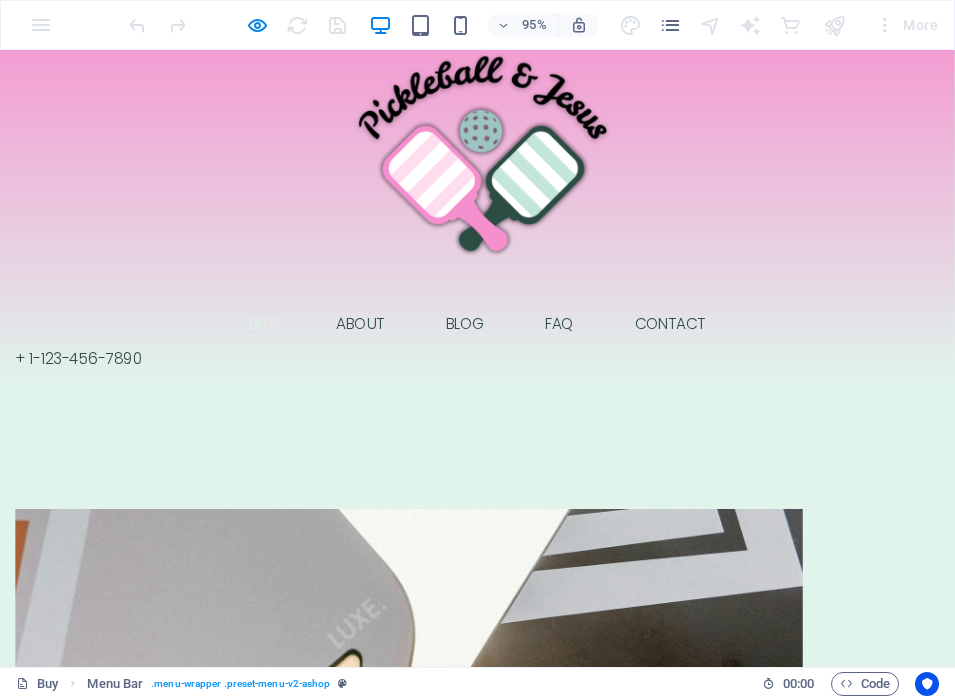 scroll, scrollTop: 0, scrollLeft: 0, axis: both 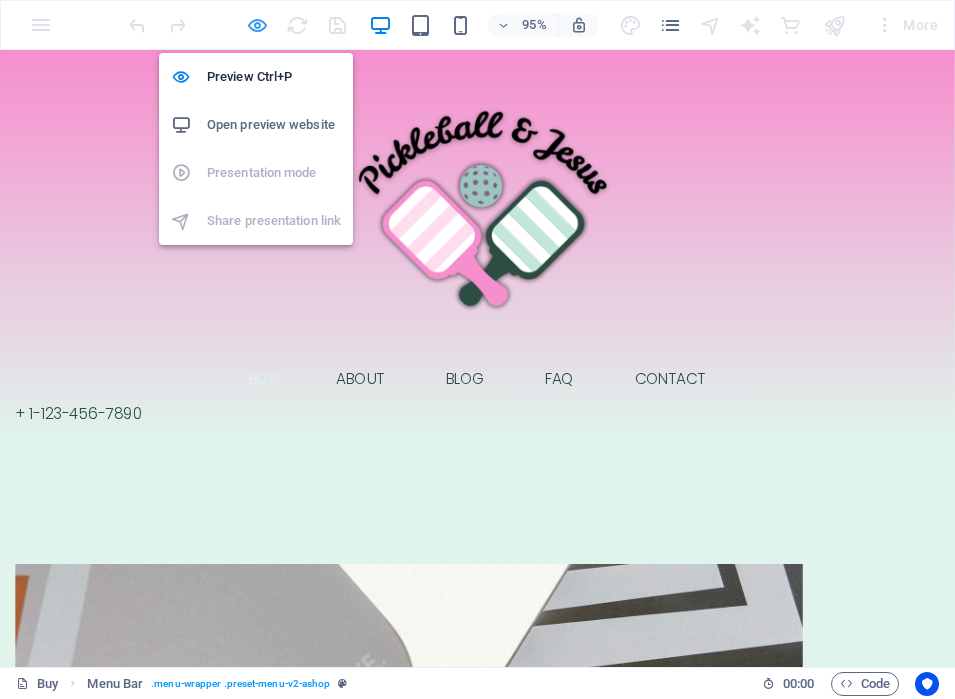 click at bounding box center [257, 25] 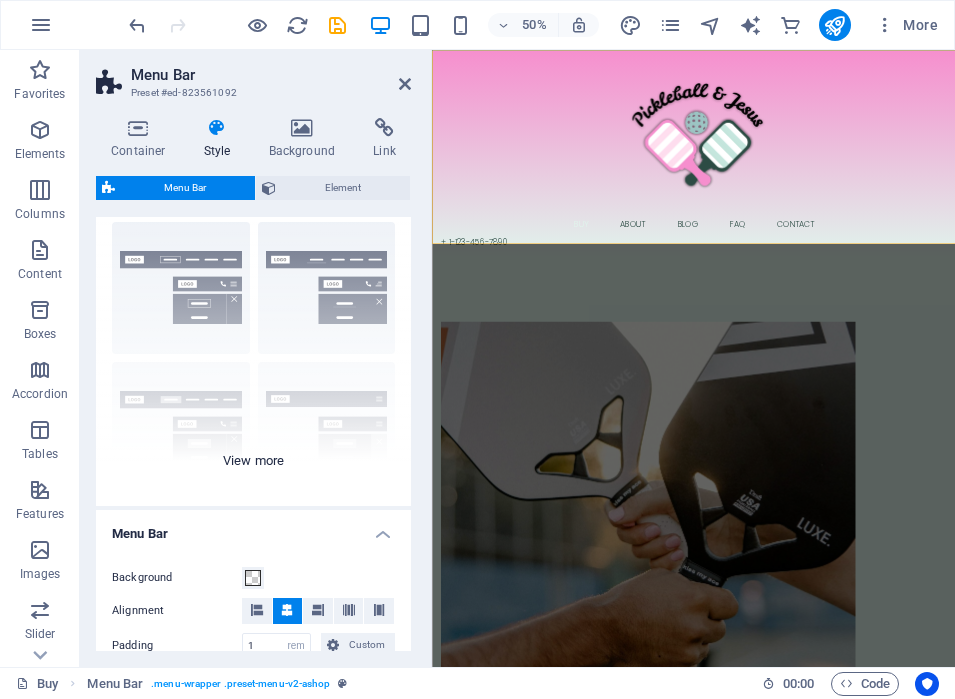 scroll, scrollTop: 61, scrollLeft: 0, axis: vertical 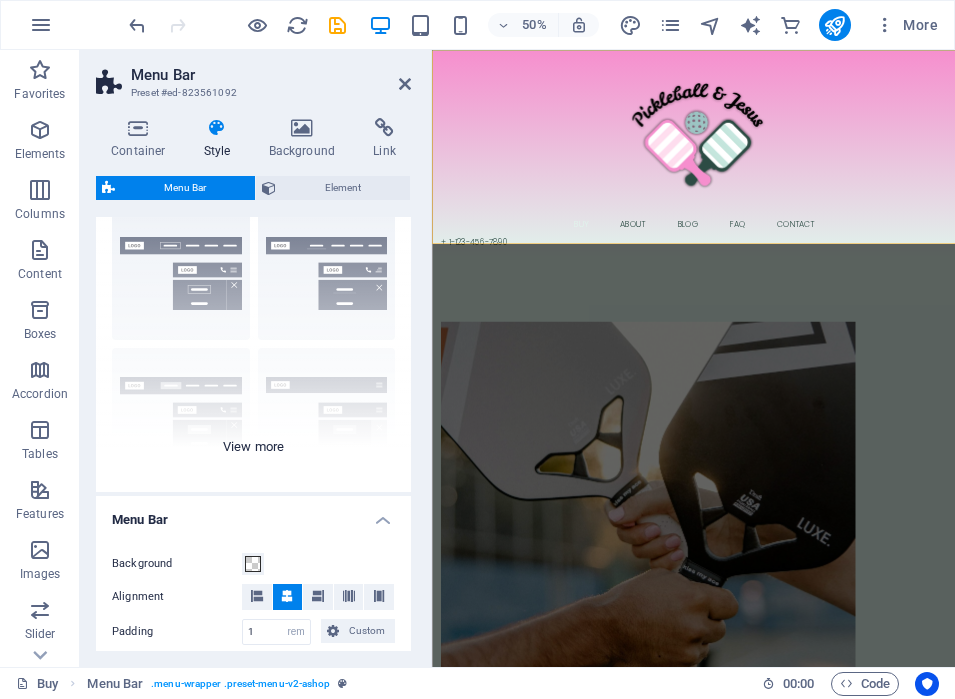 click on "Border Centered Default Fixed Loki Trigger Wide XXL" at bounding box center (253, 342) 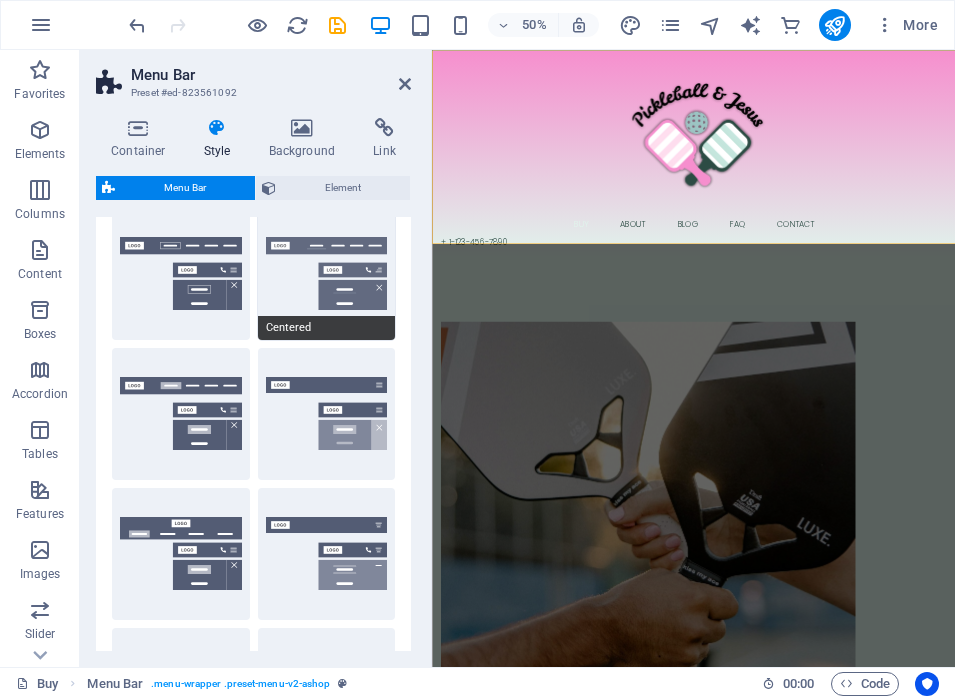 click on "Centered" at bounding box center (327, 274) 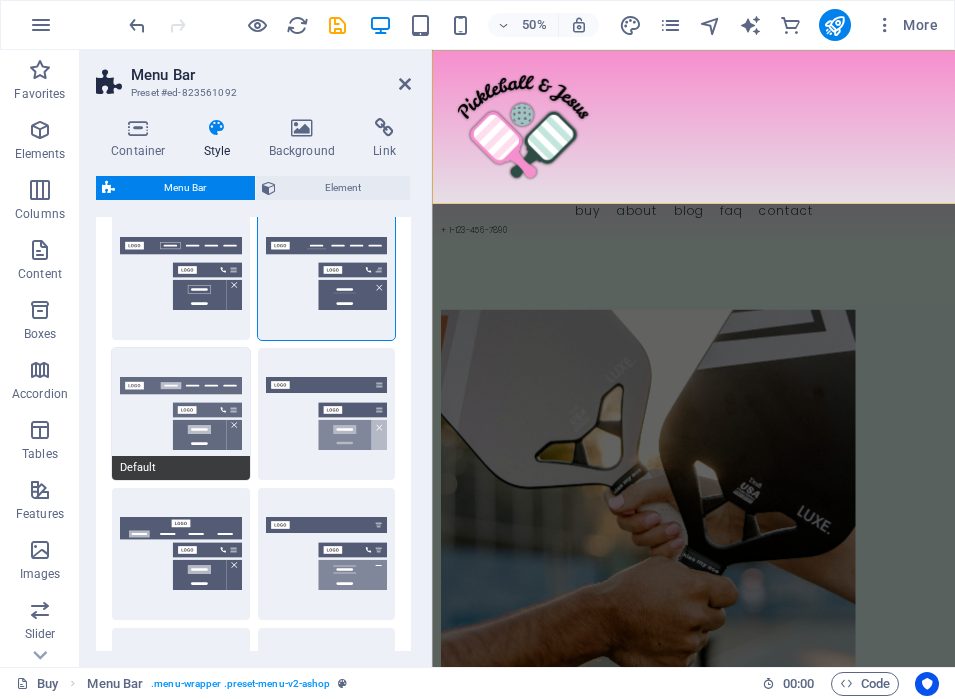 click on "Default" at bounding box center [181, 414] 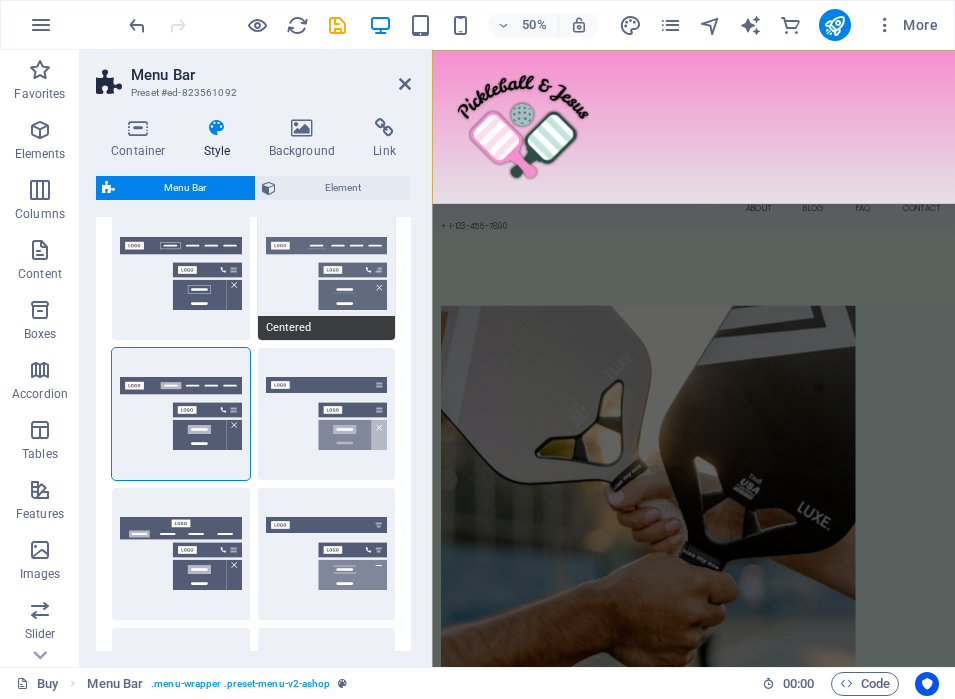 click on "Centered" at bounding box center [327, 274] 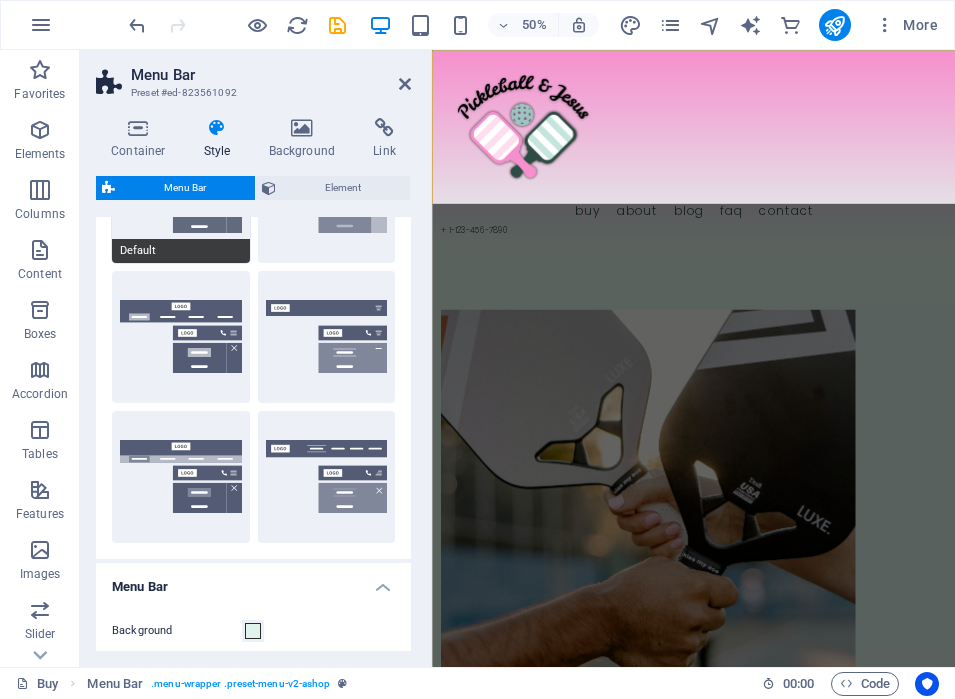scroll, scrollTop: 284, scrollLeft: 0, axis: vertical 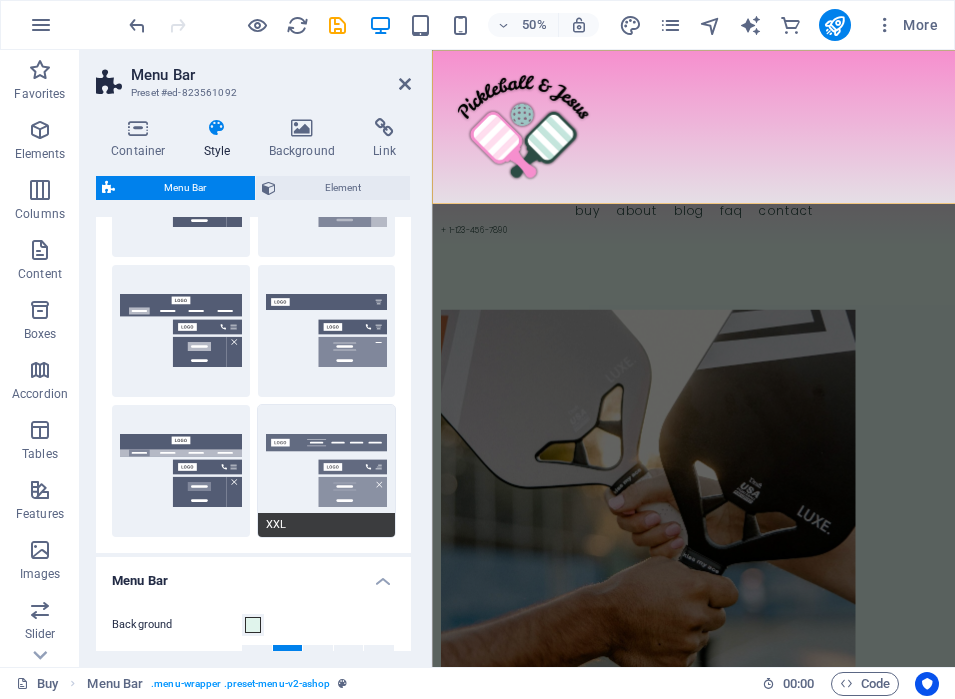 click on "XXL" at bounding box center [327, 471] 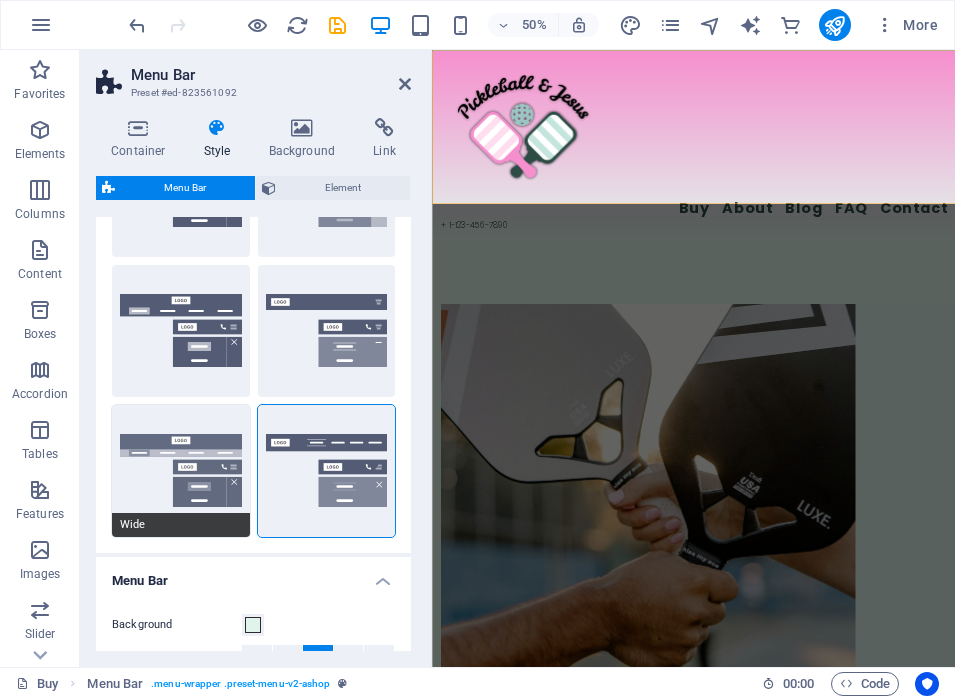 click on "Wide" at bounding box center [181, 471] 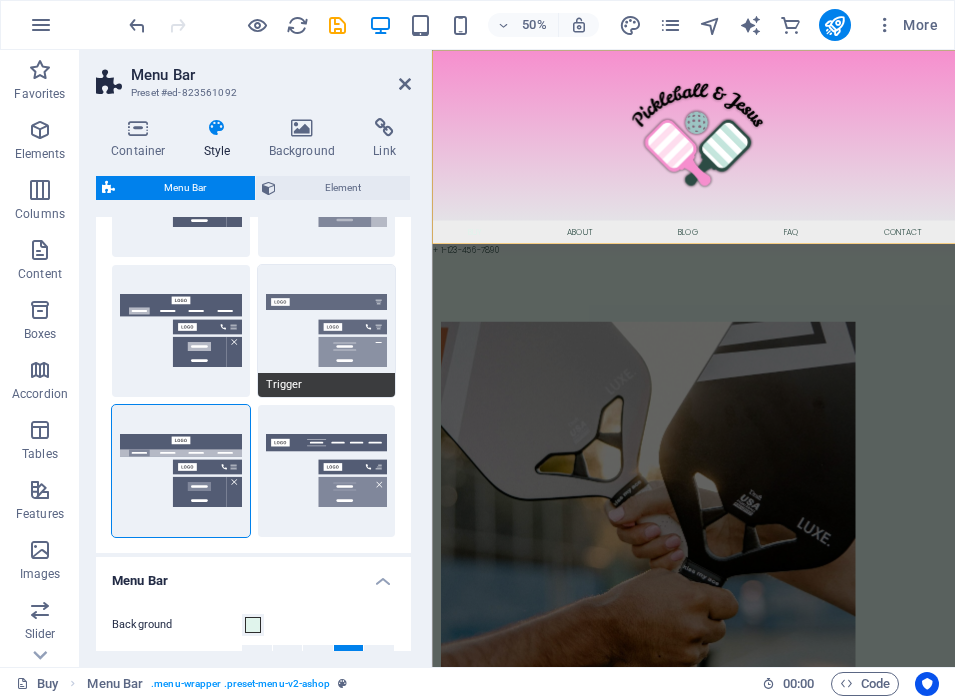 click on "Trigger" at bounding box center [327, 331] 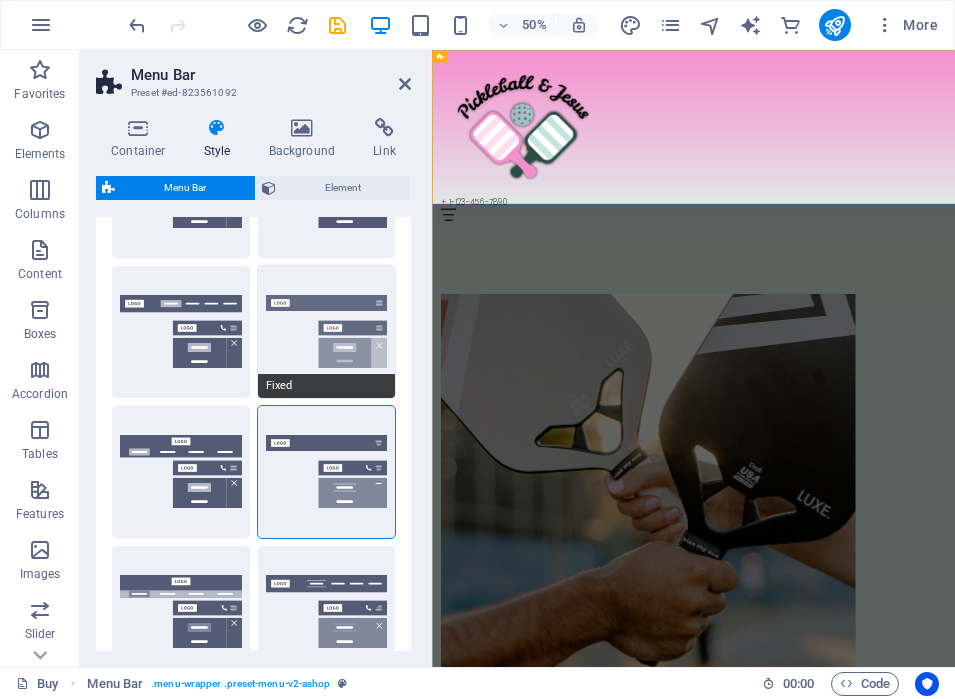 scroll, scrollTop: 168, scrollLeft: 0, axis: vertical 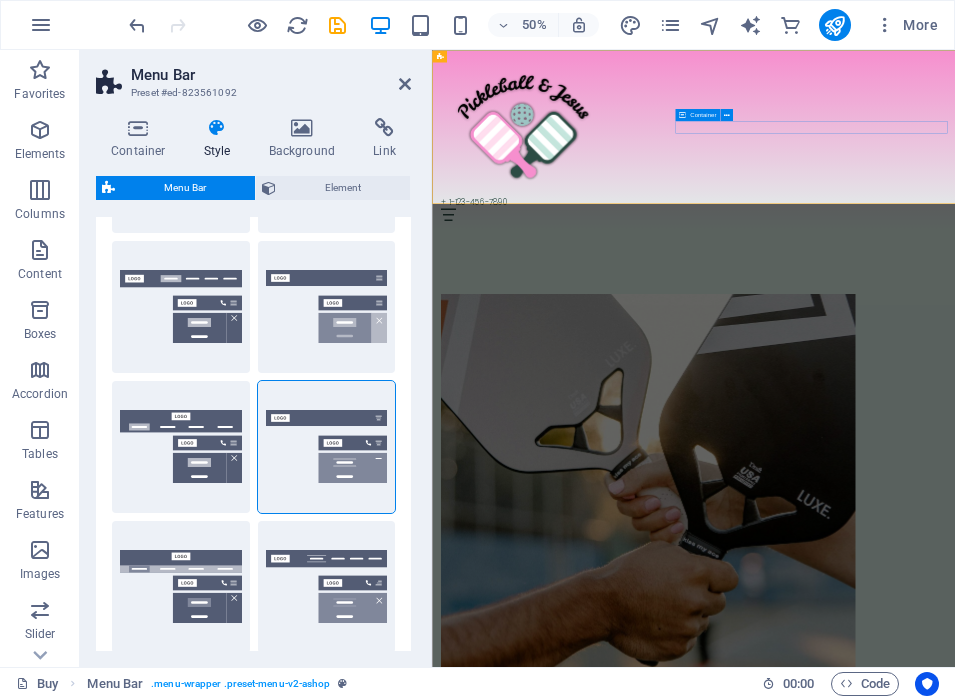 click at bounding box center [955, 377] 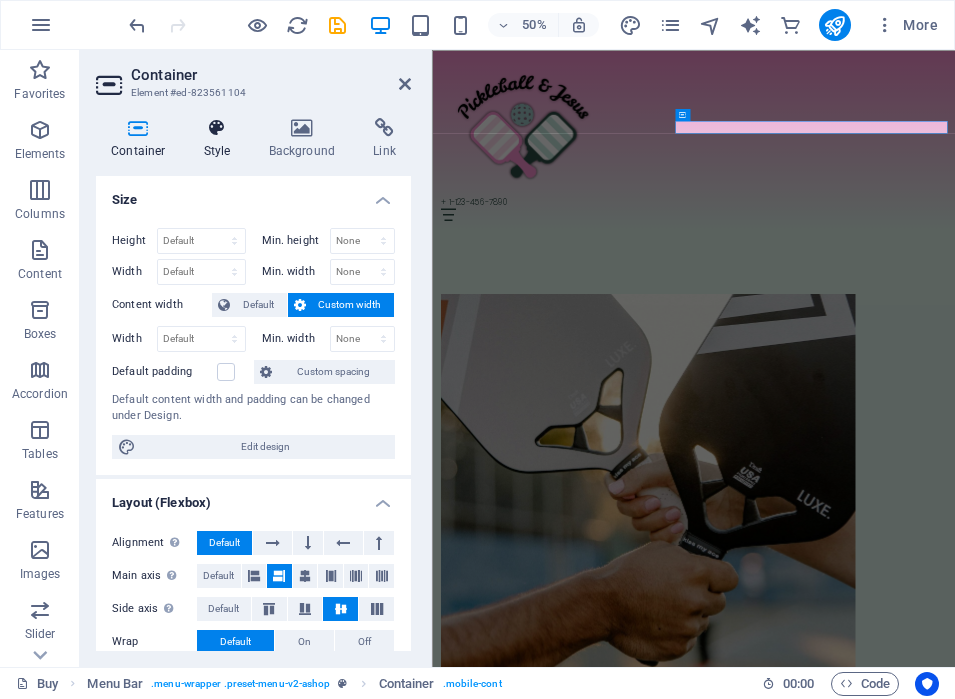 click on "Style" at bounding box center [221, 139] 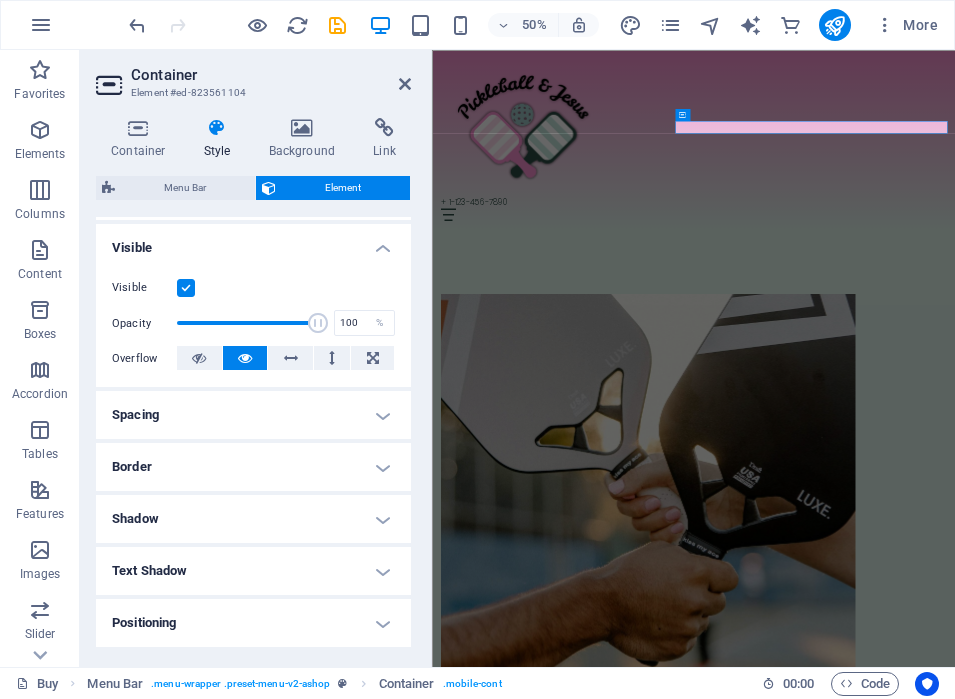 scroll, scrollTop: 256, scrollLeft: 0, axis: vertical 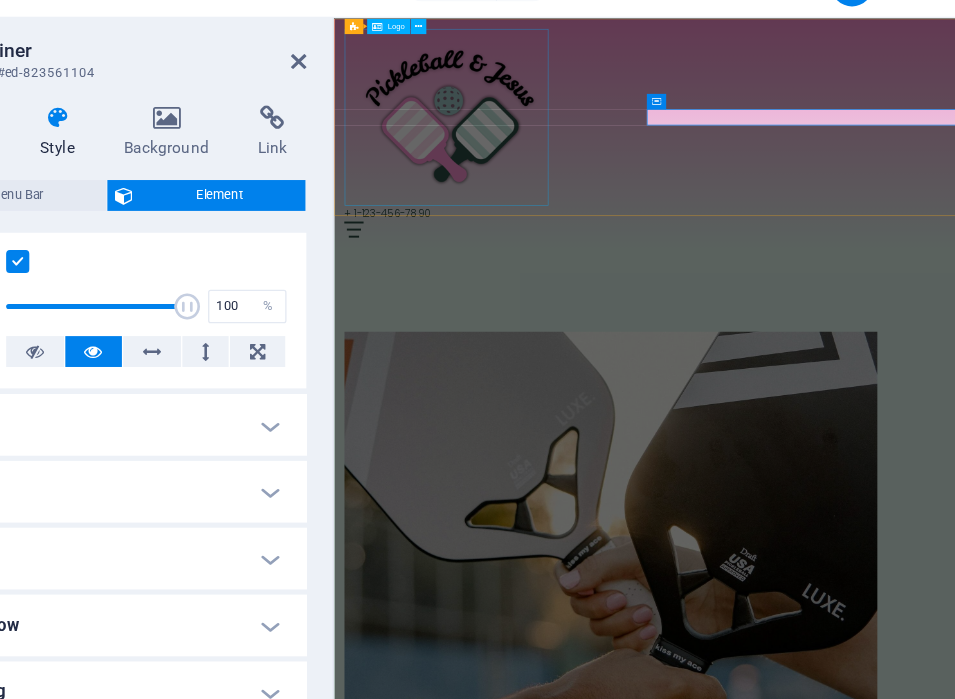 click at bounding box center [856, 171] 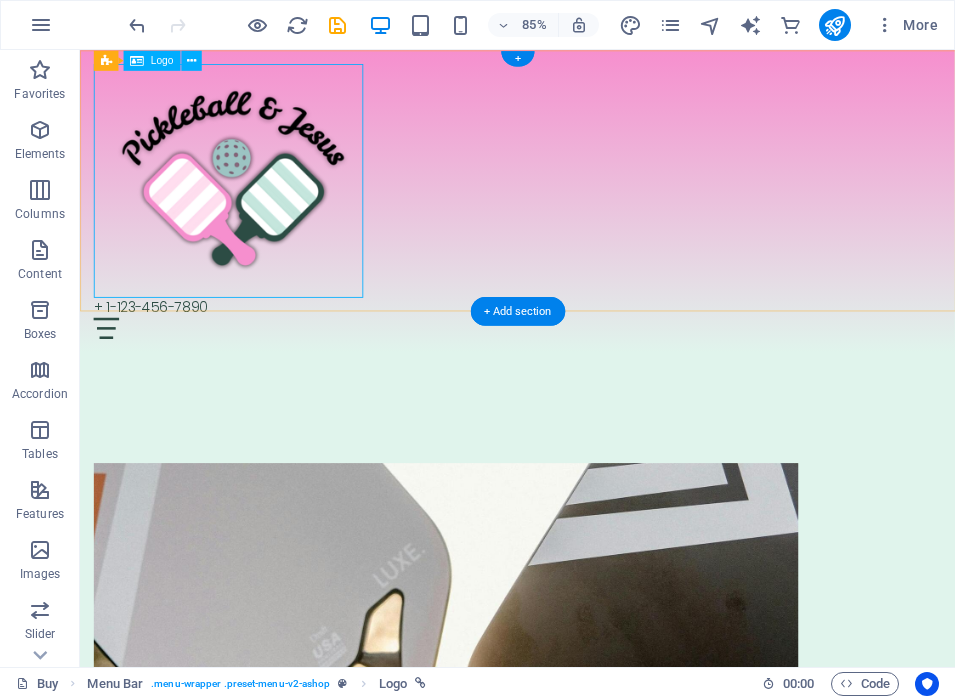 click at bounding box center [594, 203] 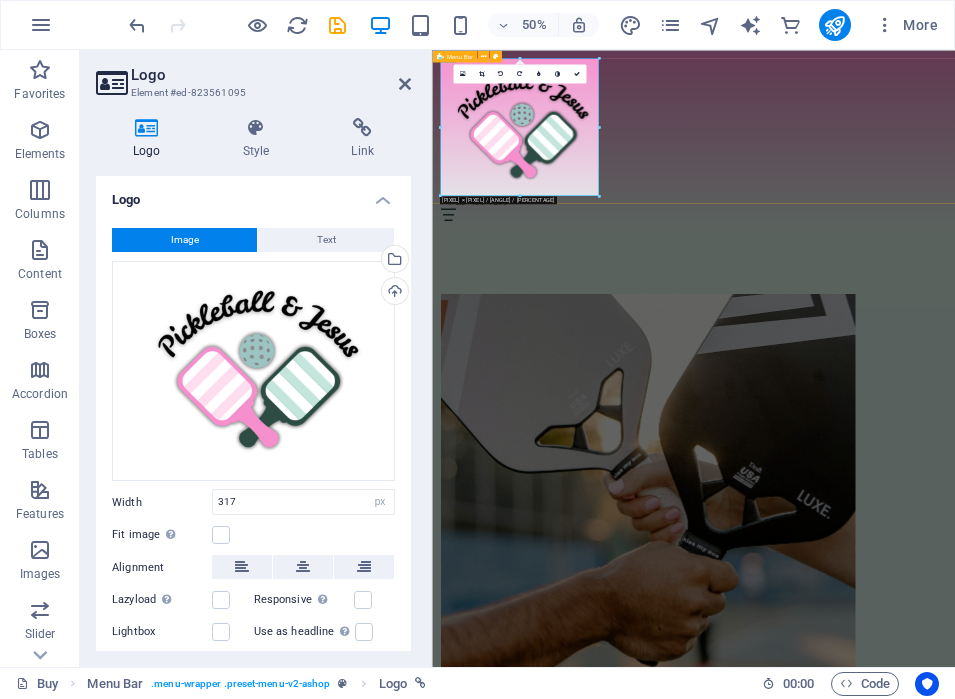 click on "Buy About Blog FAQ Contact   + 1-123-456-7890" at bounding box center [955, 228] 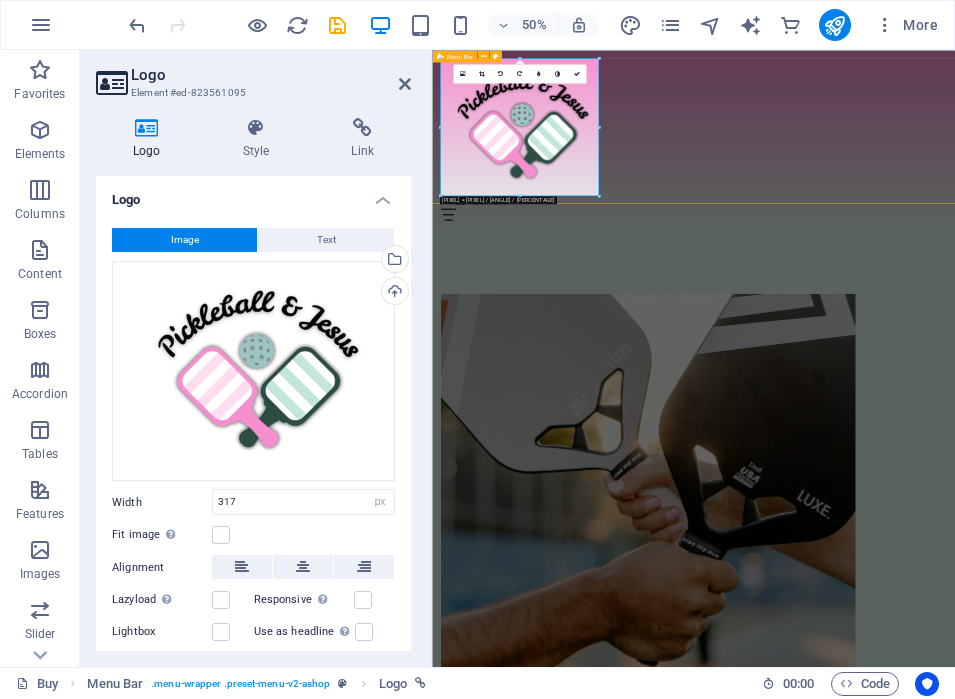 click on "Buy About Blog FAQ Contact   + 1-123-456-7890" at bounding box center (955, 228) 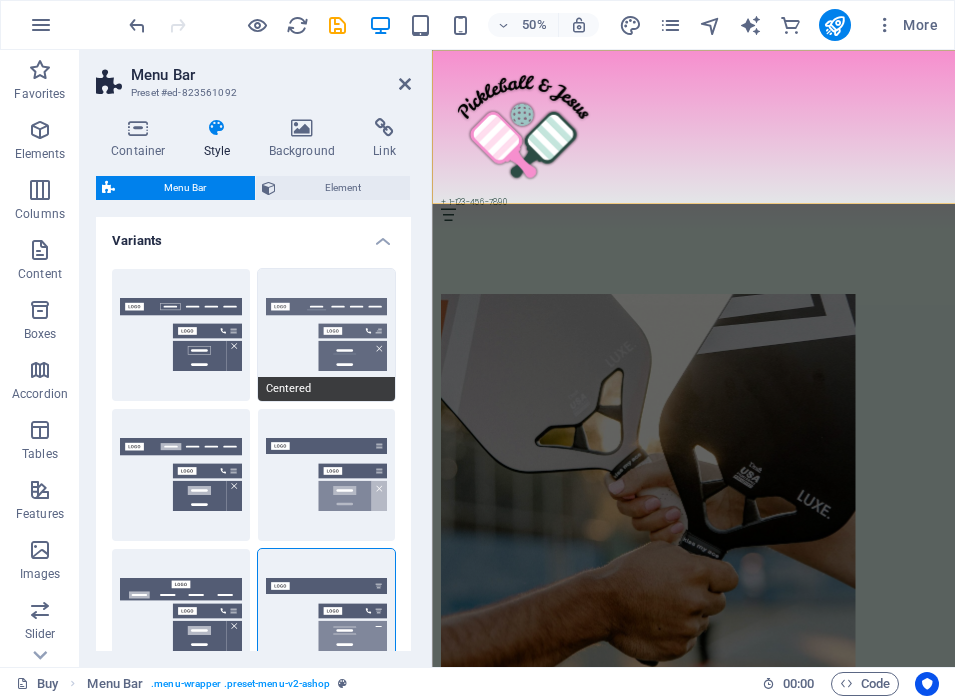 click on "Centered" at bounding box center (327, 335) 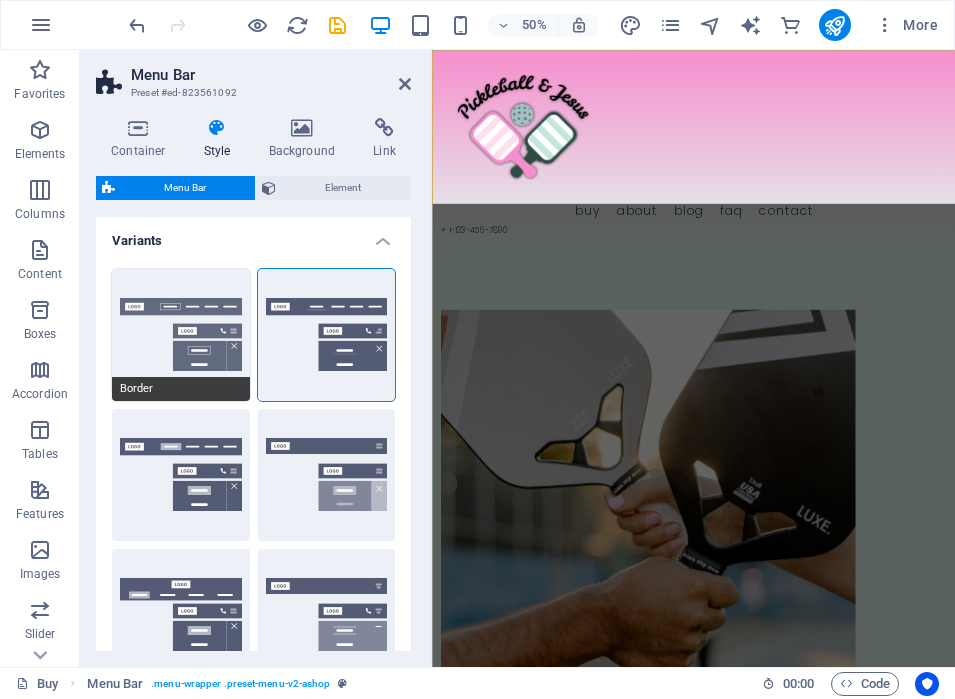 click on "Border" at bounding box center [181, 335] 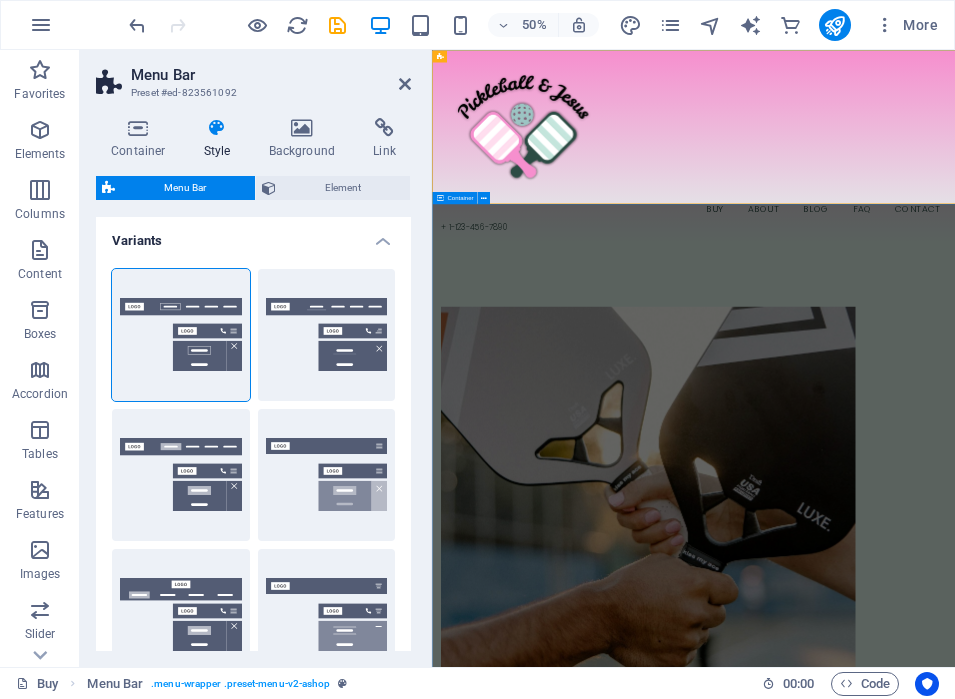 click on "JOIN OUR MINISTRY ABOUT OUR FOUNDER MOLLIE SHOP OUR GEAR Free Shipping Free shipping on all orders Support 24/7 Support 24 hours a day  30 Days Returns 30 days free returns High Quality Best quality products Top Brands" at bounding box center (955, 3061) 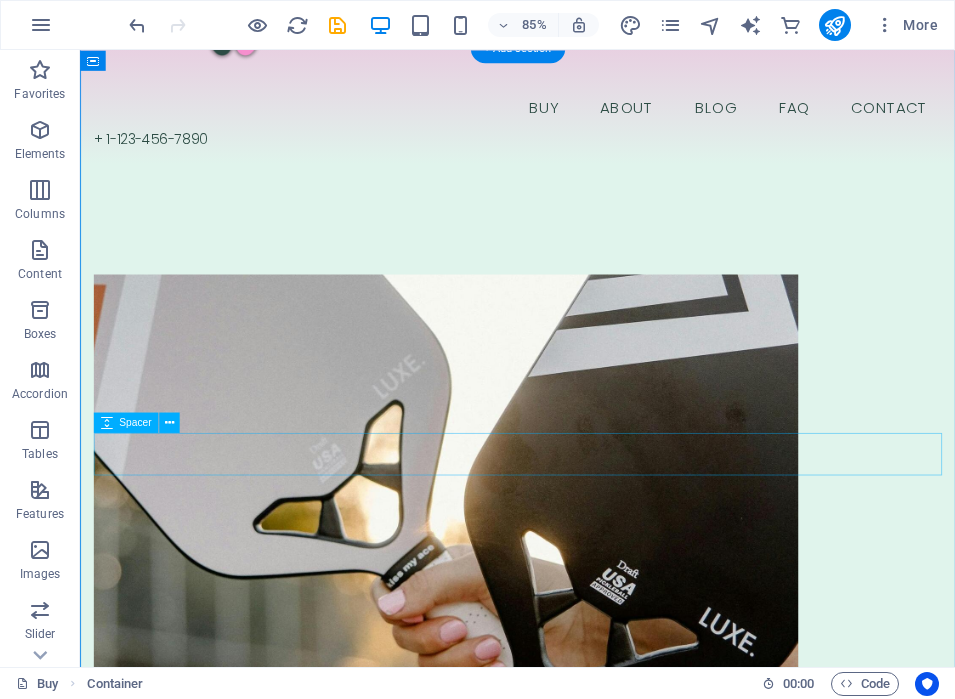 scroll, scrollTop: 533, scrollLeft: 0, axis: vertical 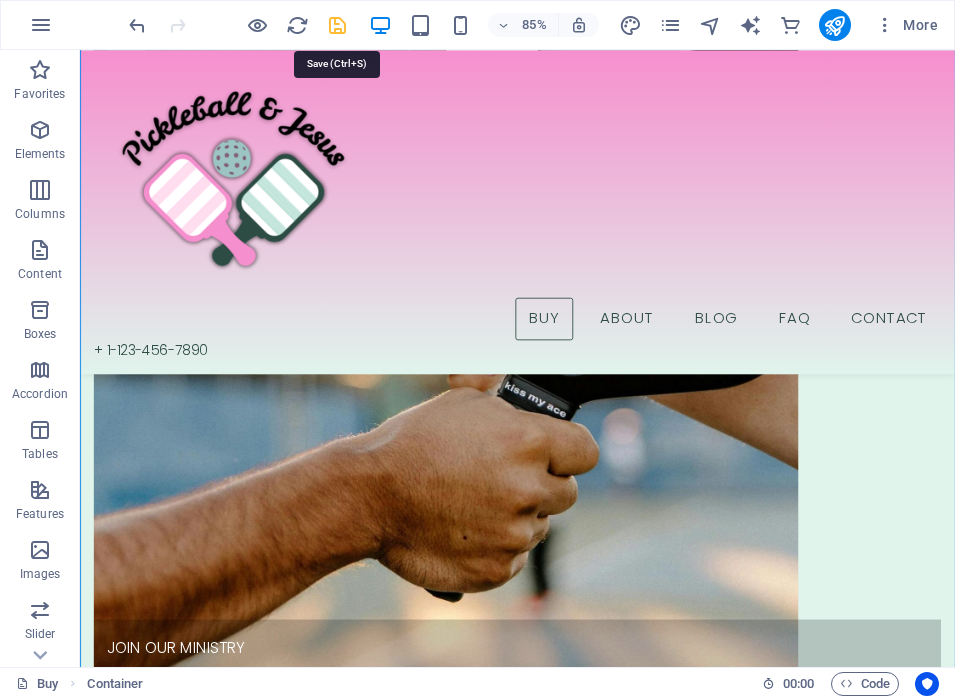 click at bounding box center (337, 25) 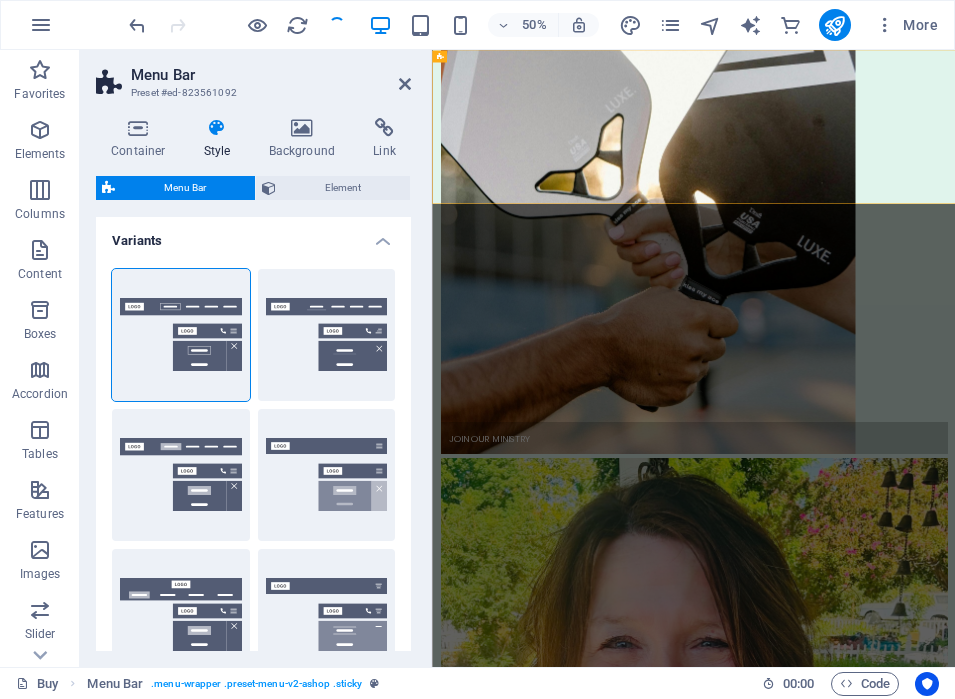 scroll, scrollTop: 0, scrollLeft: 0, axis: both 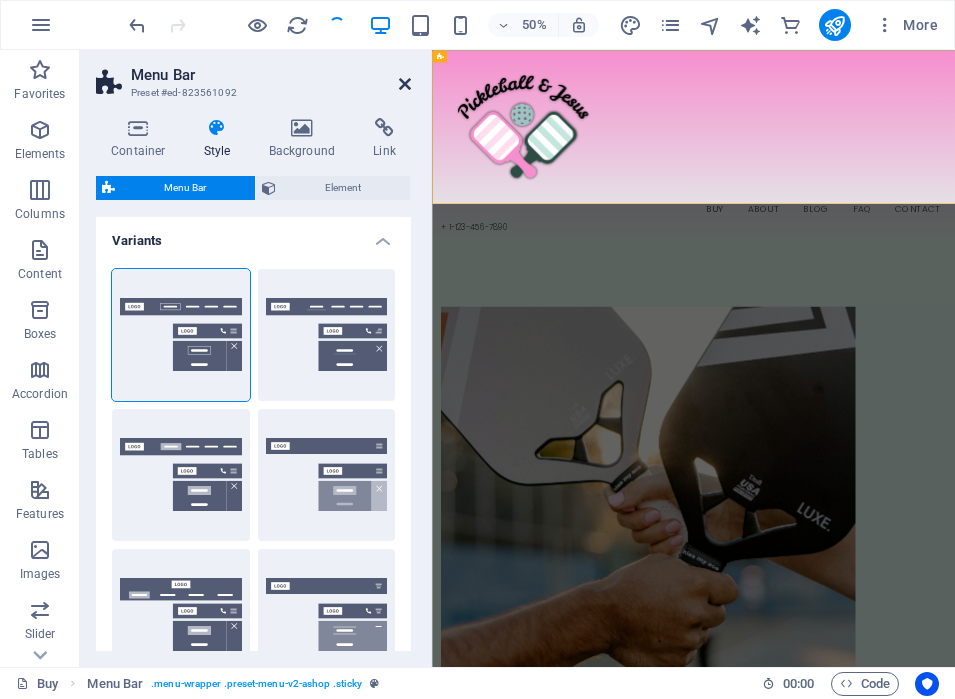 click at bounding box center (405, 84) 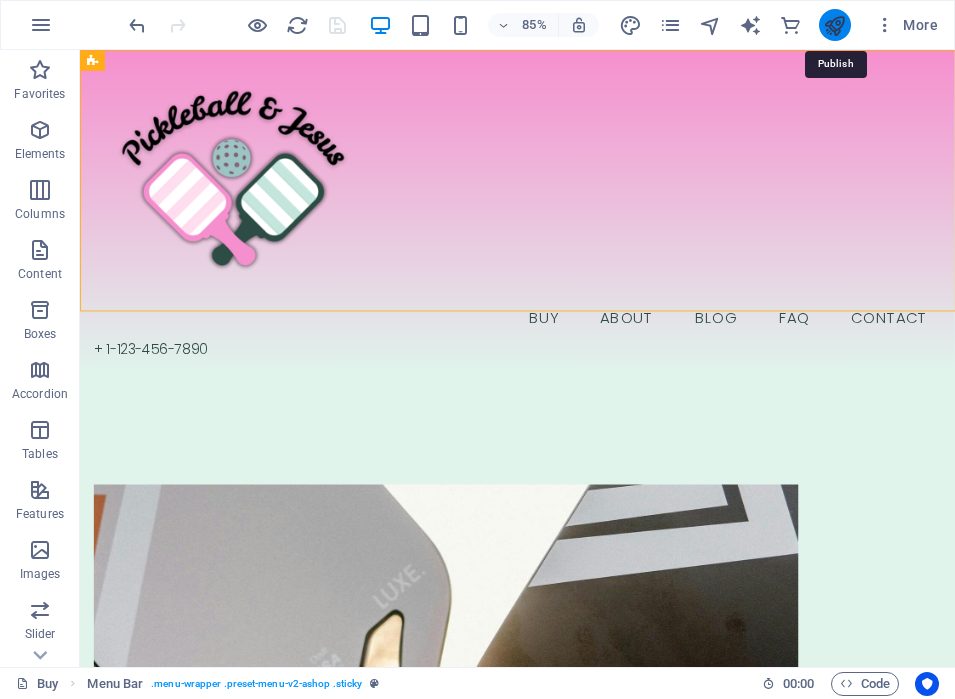 click at bounding box center [834, 25] 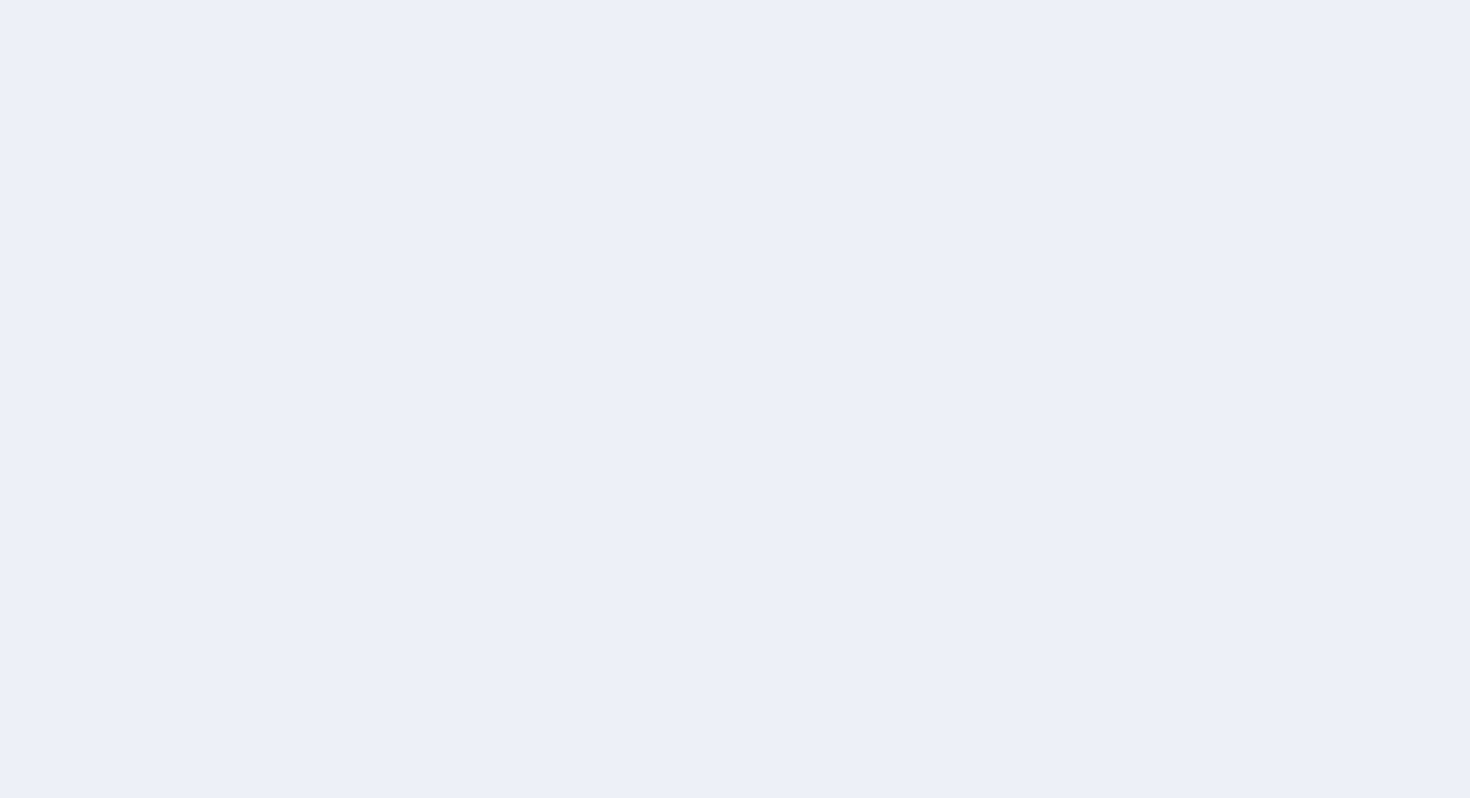 scroll, scrollTop: 0, scrollLeft: 0, axis: both 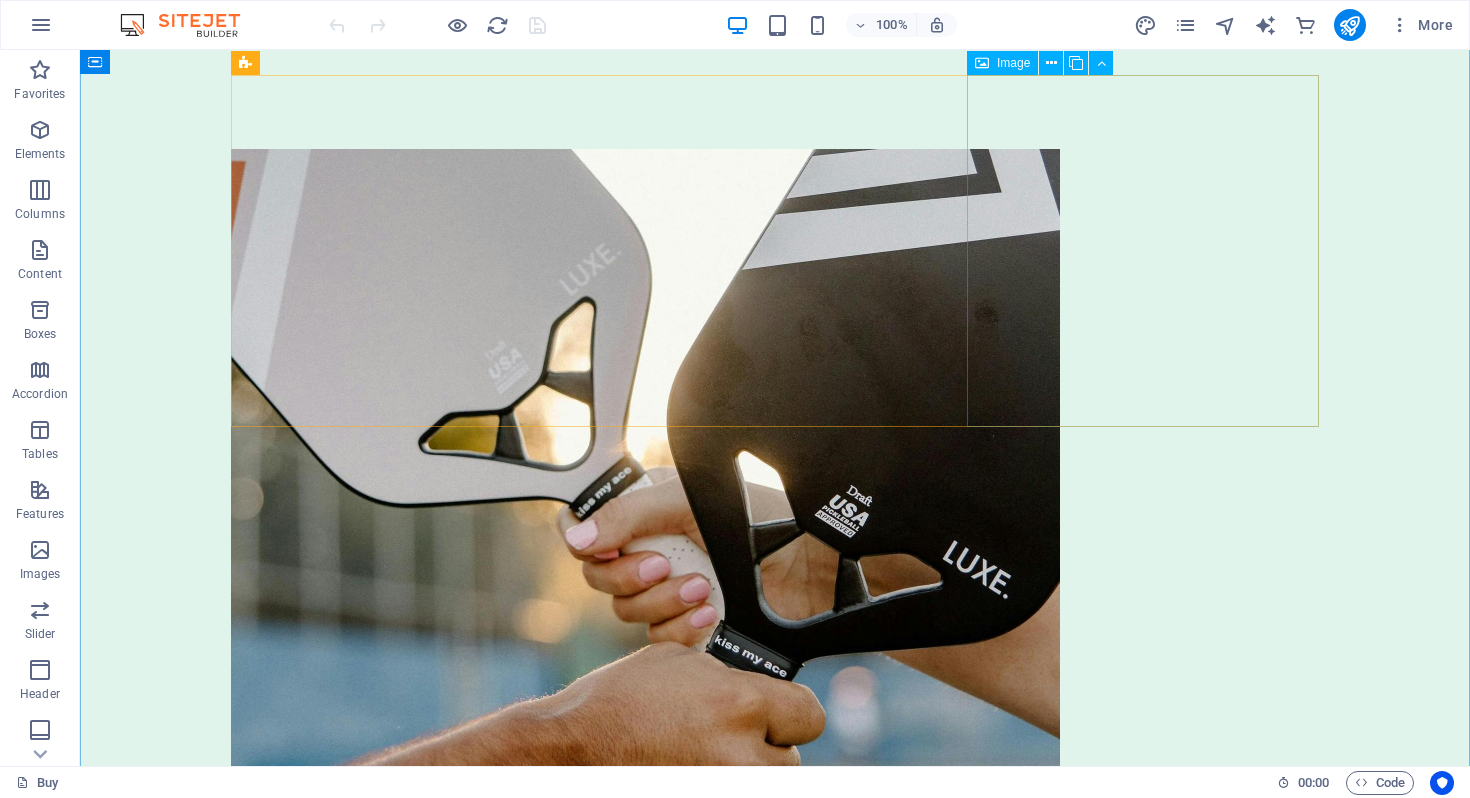 click on "SHOP OUR GEAR" at bounding box center [775, 2627] 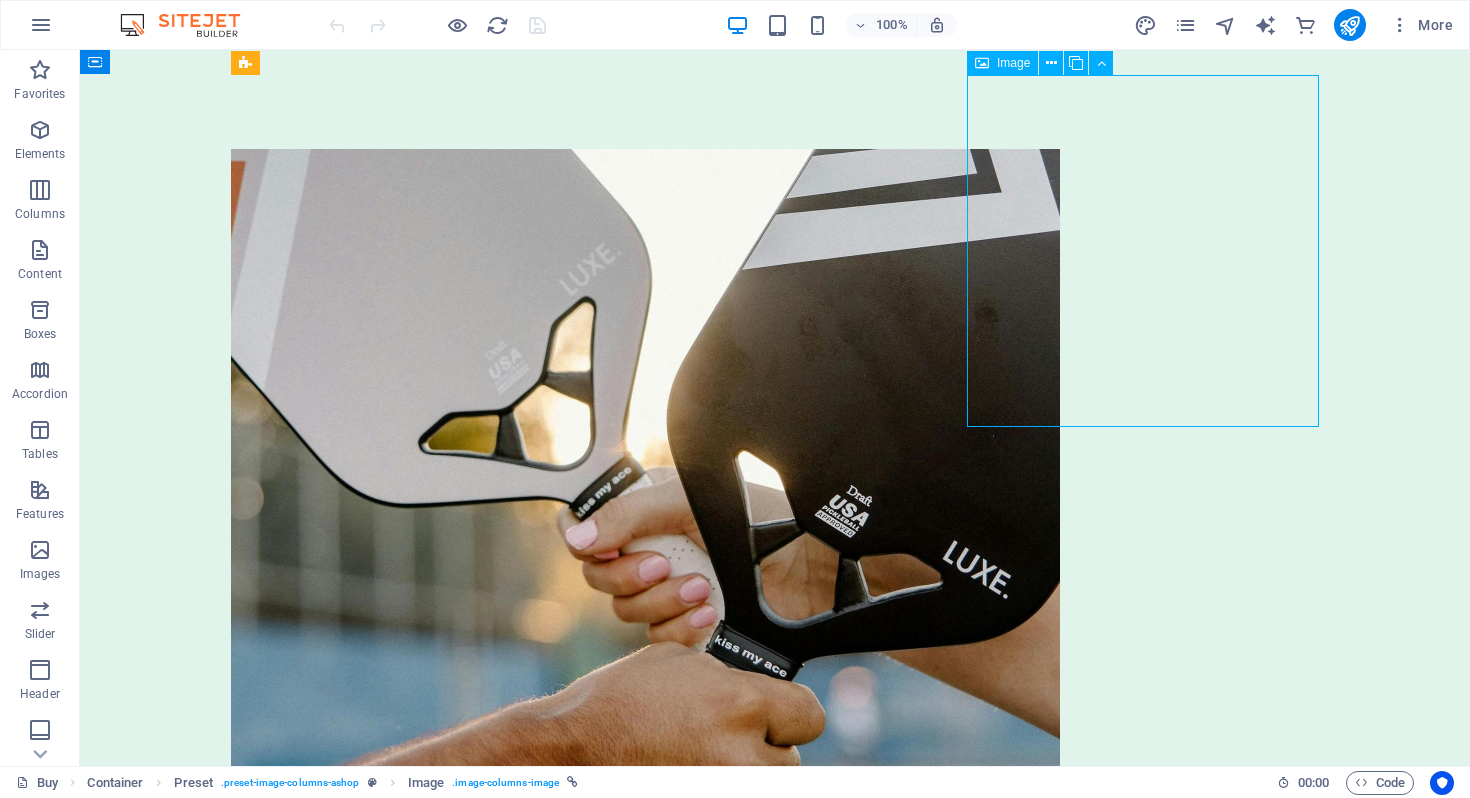 click on "SHOP OUR GEAR" at bounding box center (775, 2627) 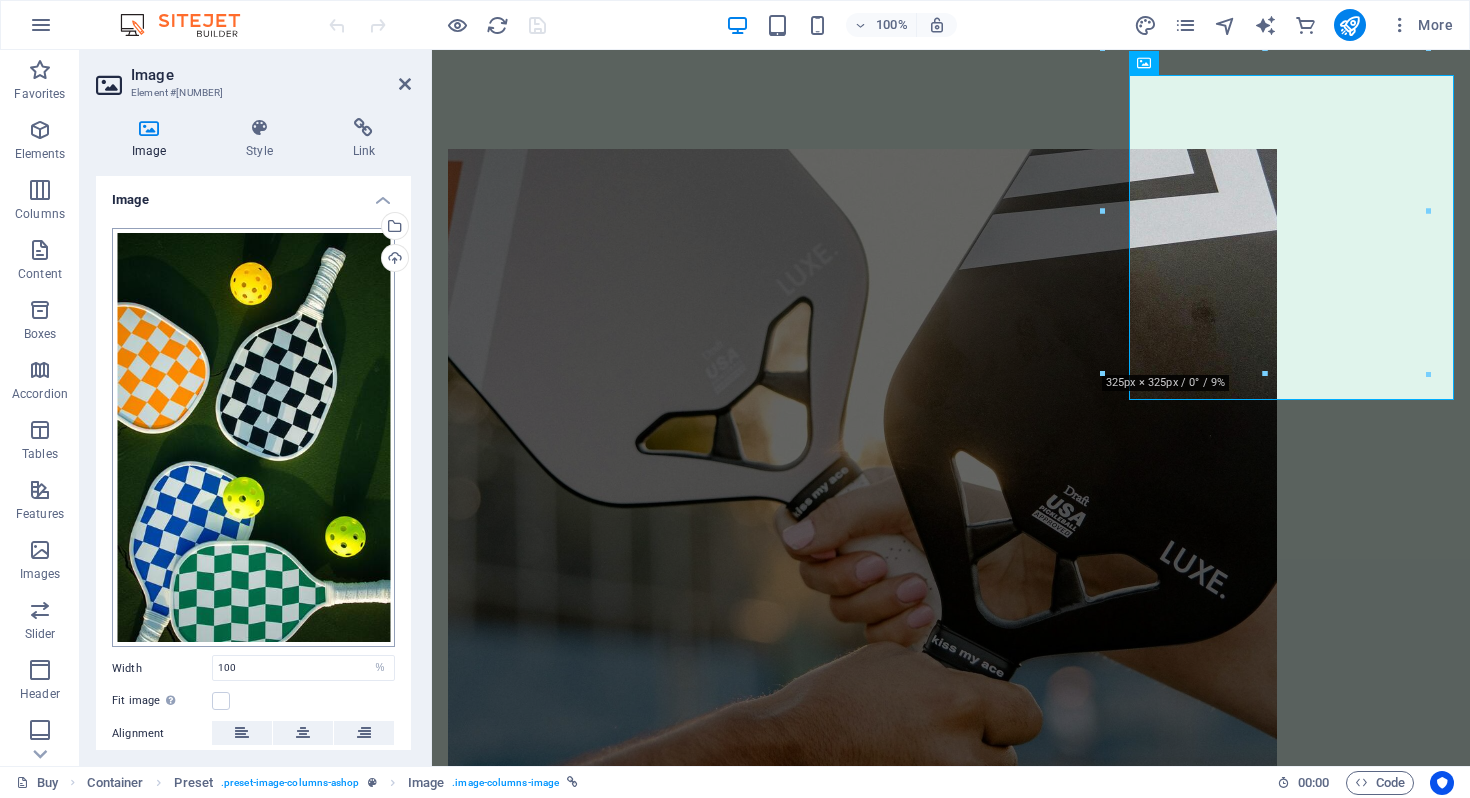 scroll, scrollTop: 150, scrollLeft: 0, axis: vertical 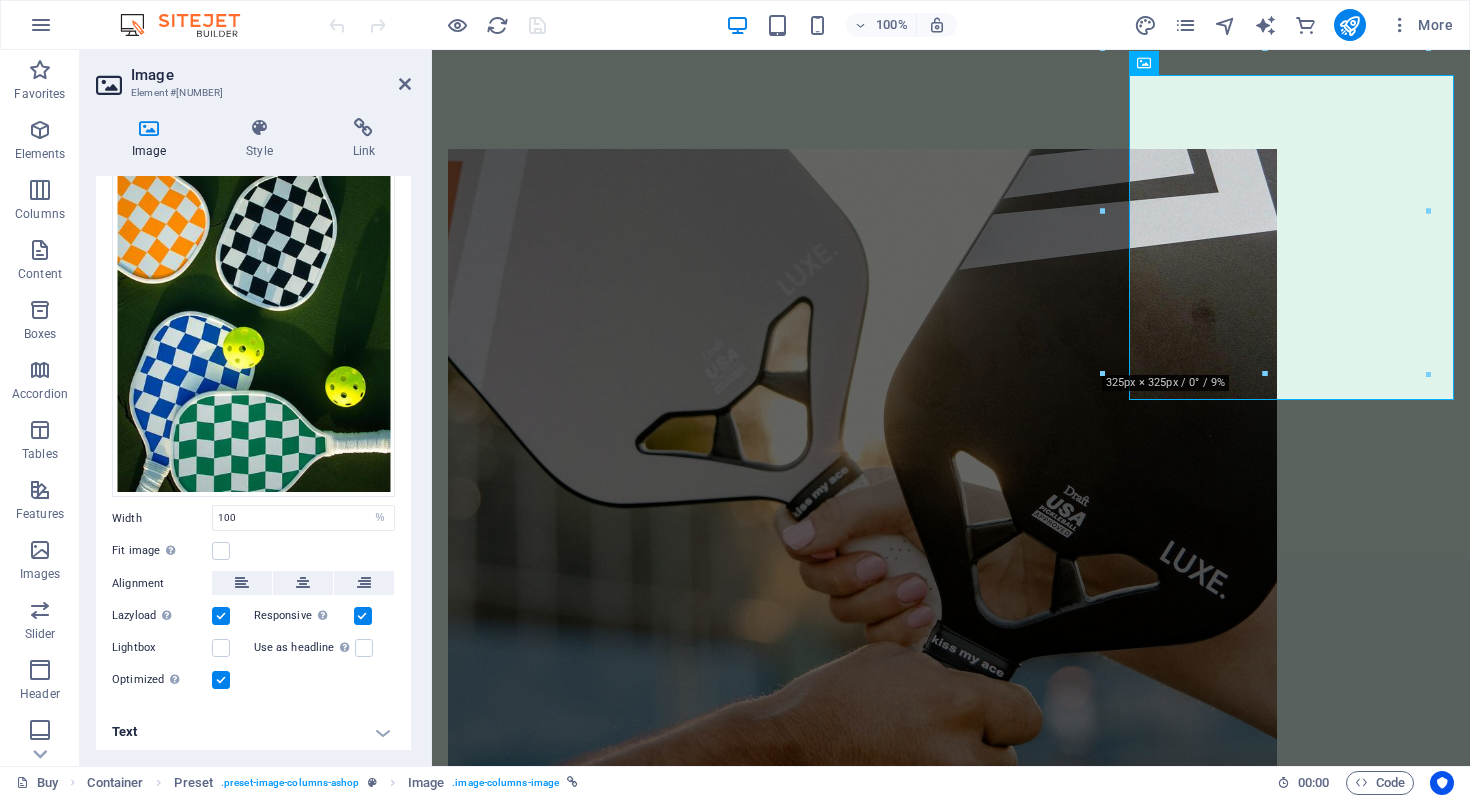 click on "Image Style Link Image Drag files here, click to choose files or select files from Files or our free stock photos & videos Select files from the file manager, stock photos, or upload file(s) Upload Width 100 Default auto px rem % em vh vw Fit image Automatically fit image to a fixed width and height Height Default auto px Alignment Lazyload Loading images after the page loads improves page speed. Responsive Automatically load retina image and smartphone optimized sizes. Lightbox Use as headline The image will be wrapped in an H1 headline tag. Useful for giving alternative text the weight of an H1 headline, e.g. for the logo. Leave unchecked if uncertain. Optimized Images are compressed to improve page speed. Position Direction Custom X offset 50 px rem % vh vw Y offset 50 px rem % vh vw Text Float No float Image left Image right Determine how text should behave around the image. Text Alternative text Image caption Paragraph Format Normal Heading 1 Heading 2 Heading 3 Heading 4 Heading 5 Heading 6 Code Arial 8" at bounding box center (253, 434) 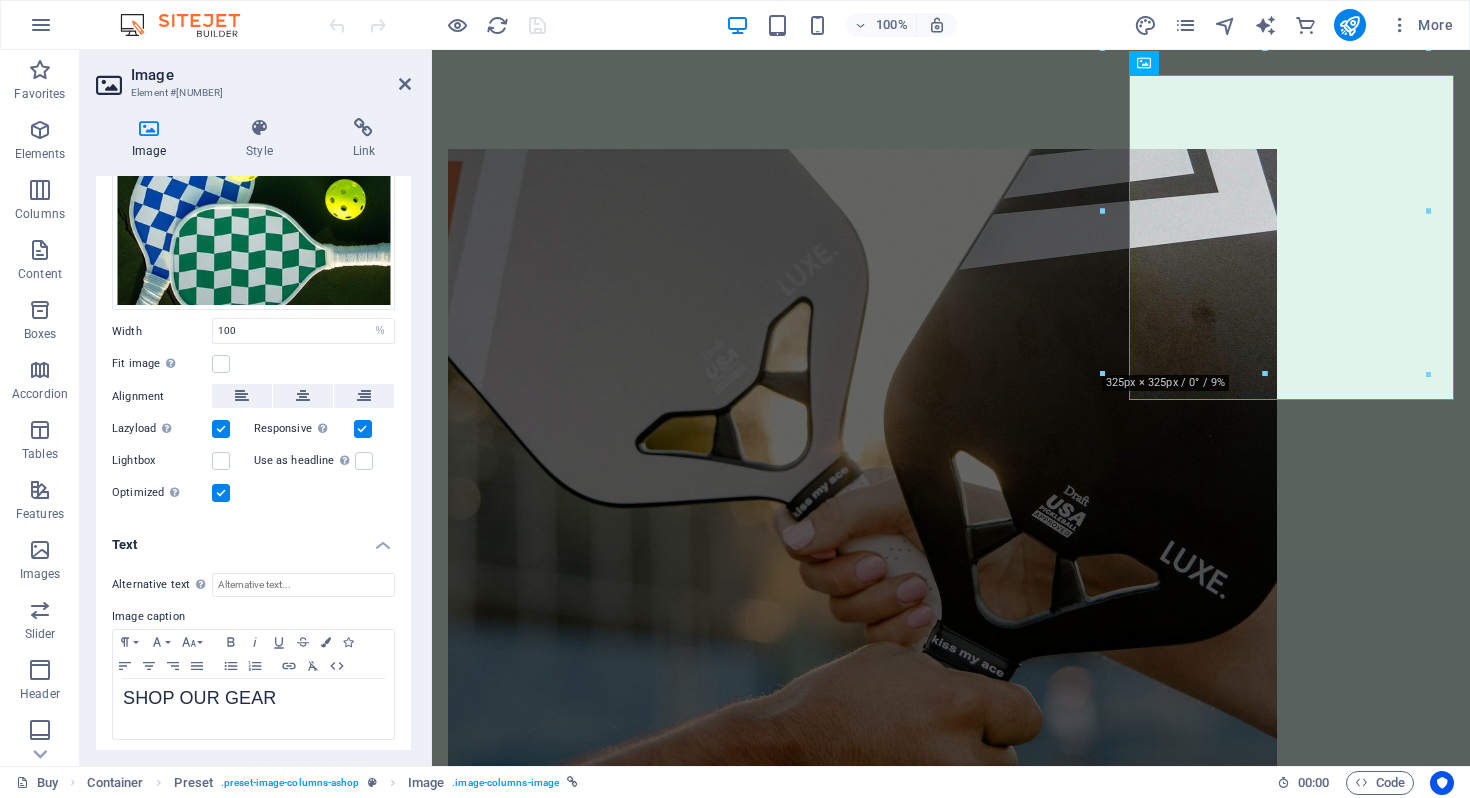 scroll, scrollTop: 338, scrollLeft: 0, axis: vertical 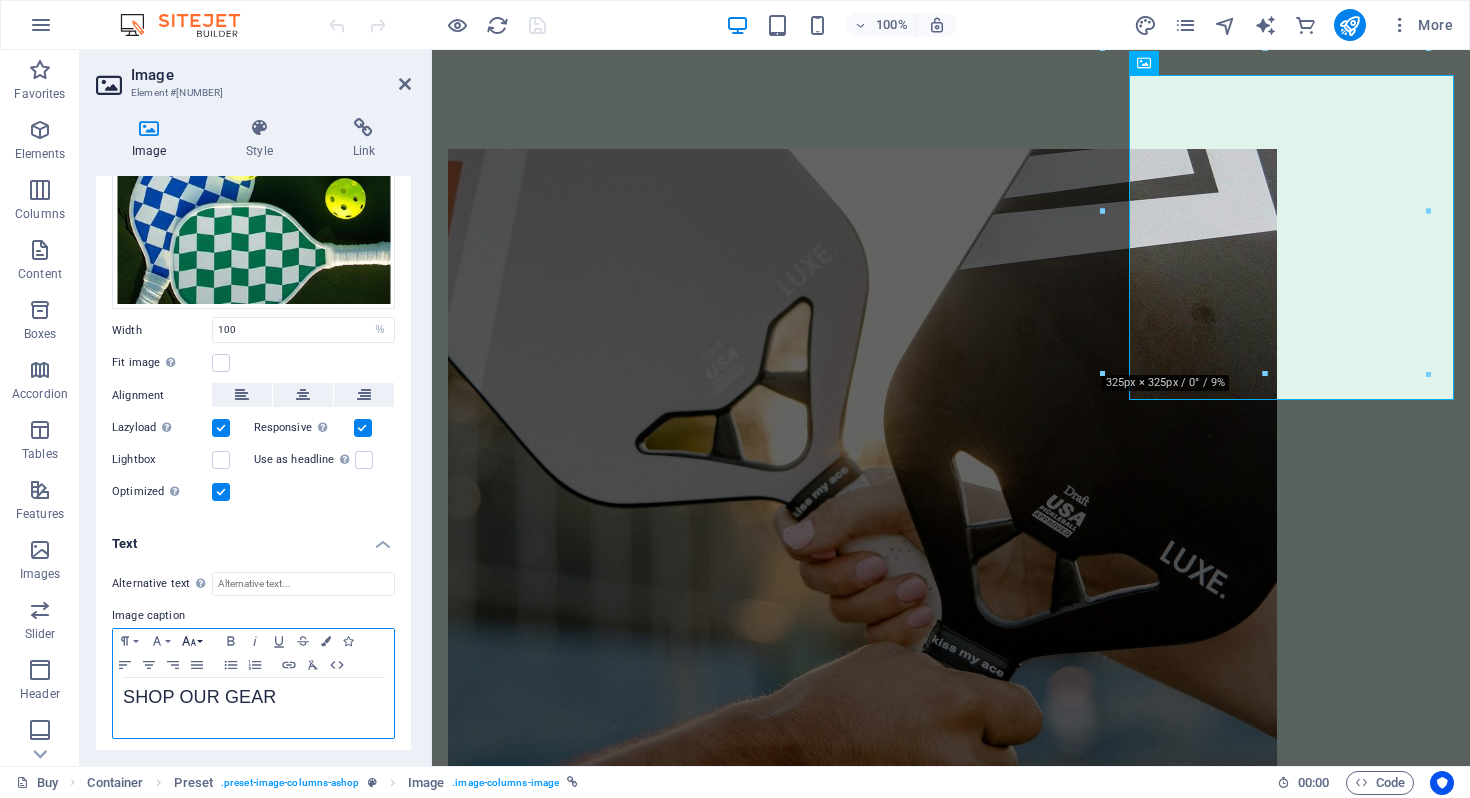click 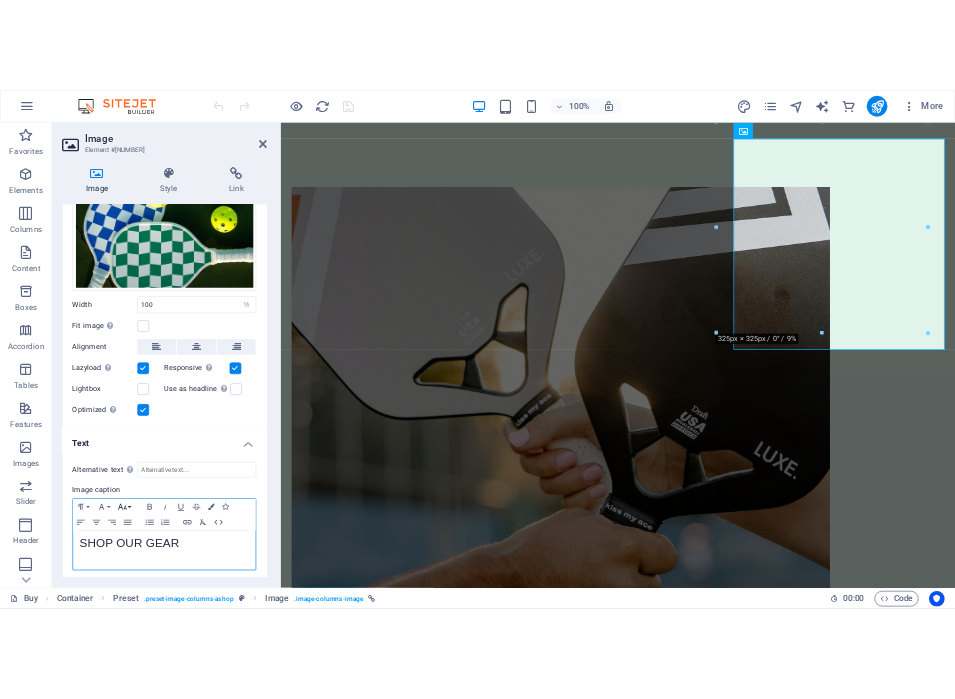 scroll, scrollTop: 83, scrollLeft: 0, axis: vertical 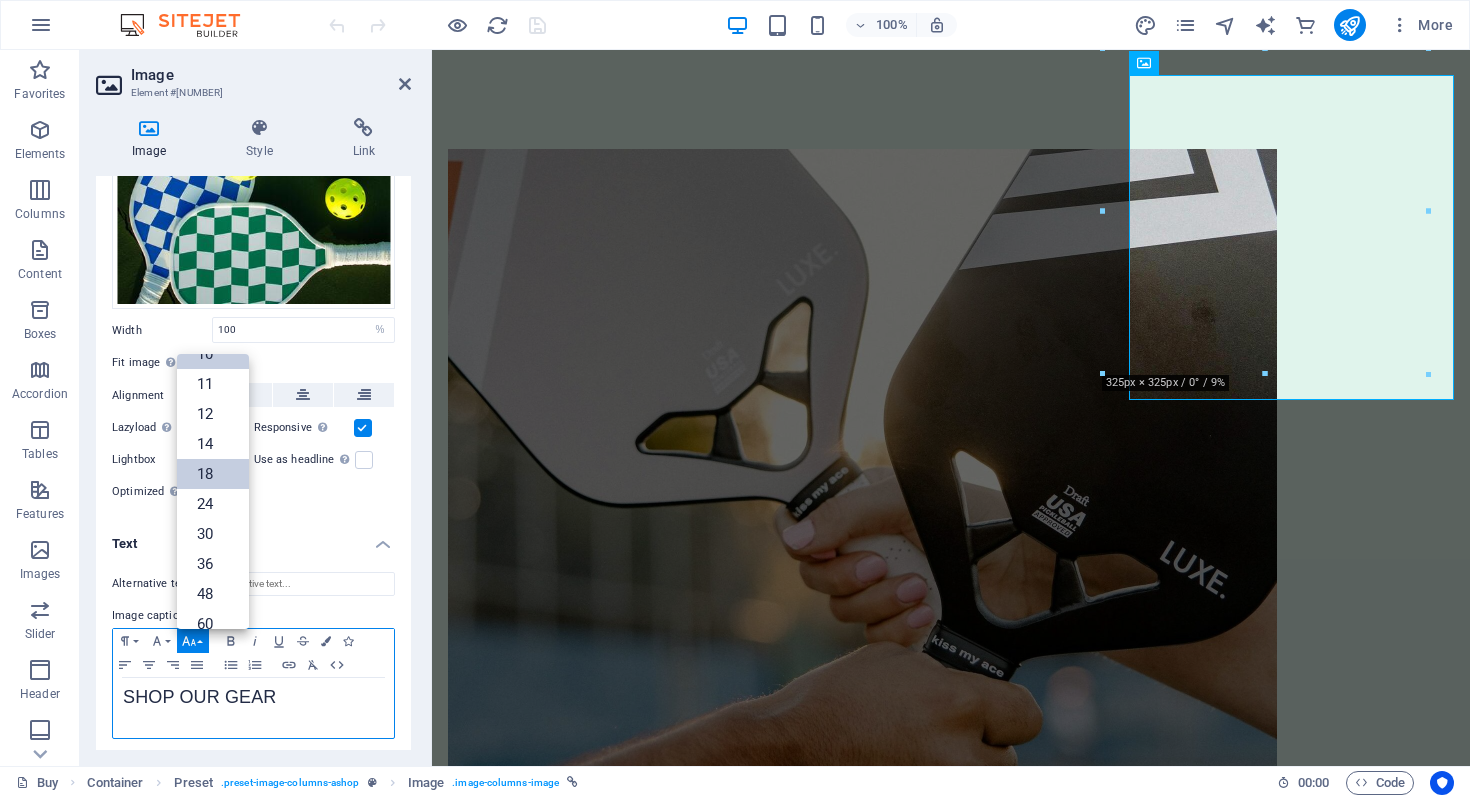 click on "18" at bounding box center (213, 474) 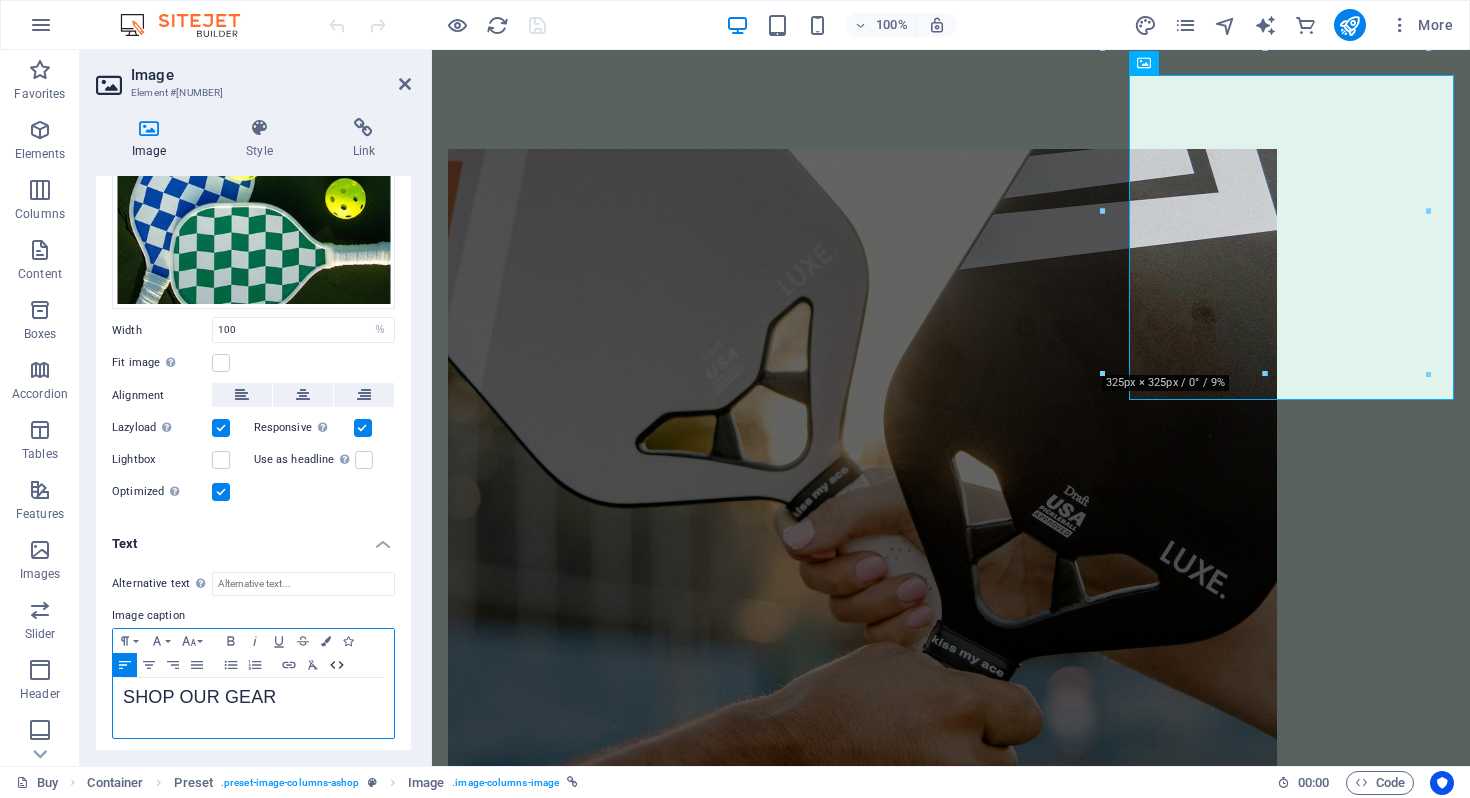 click on "HTML" at bounding box center (337, 665) 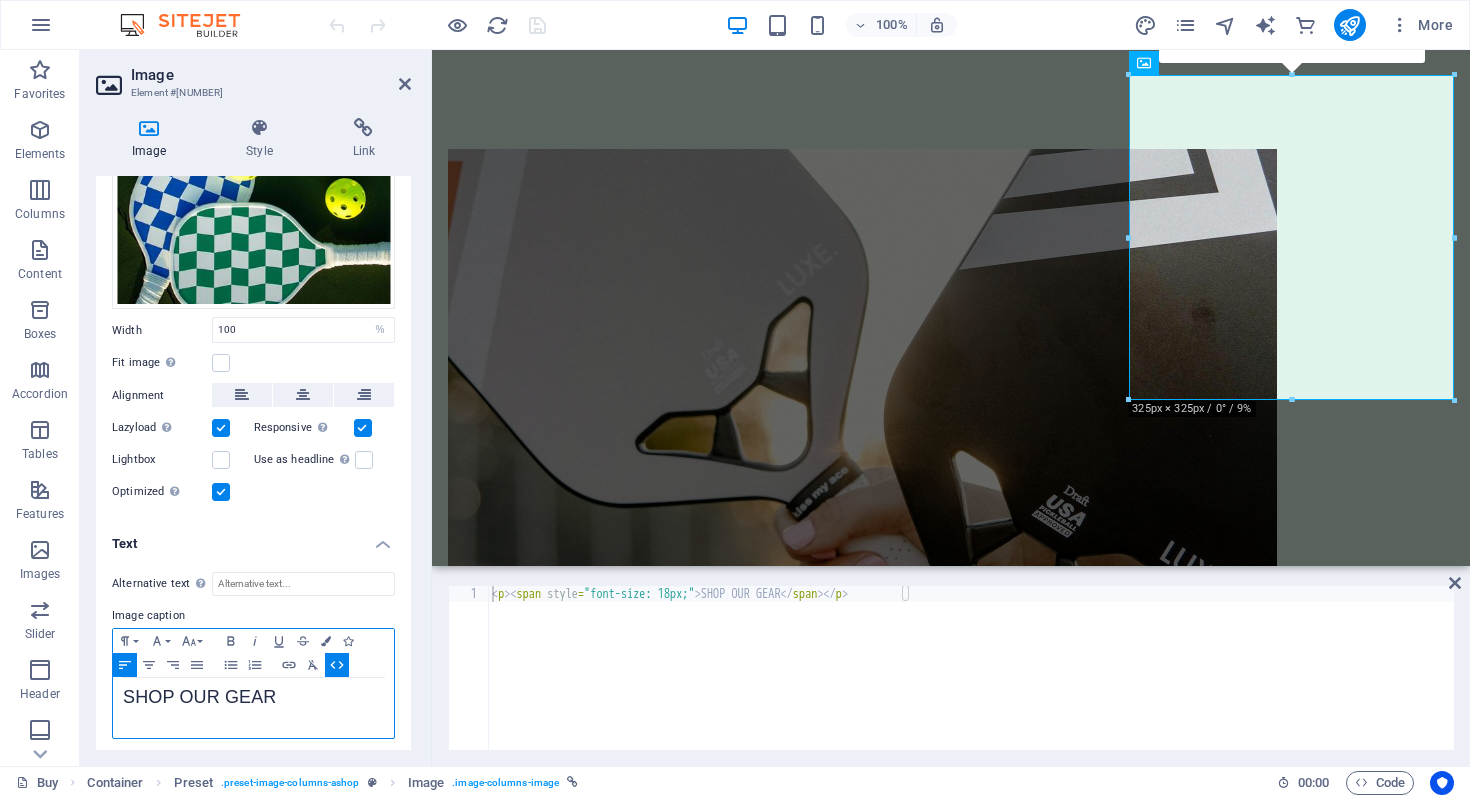 click 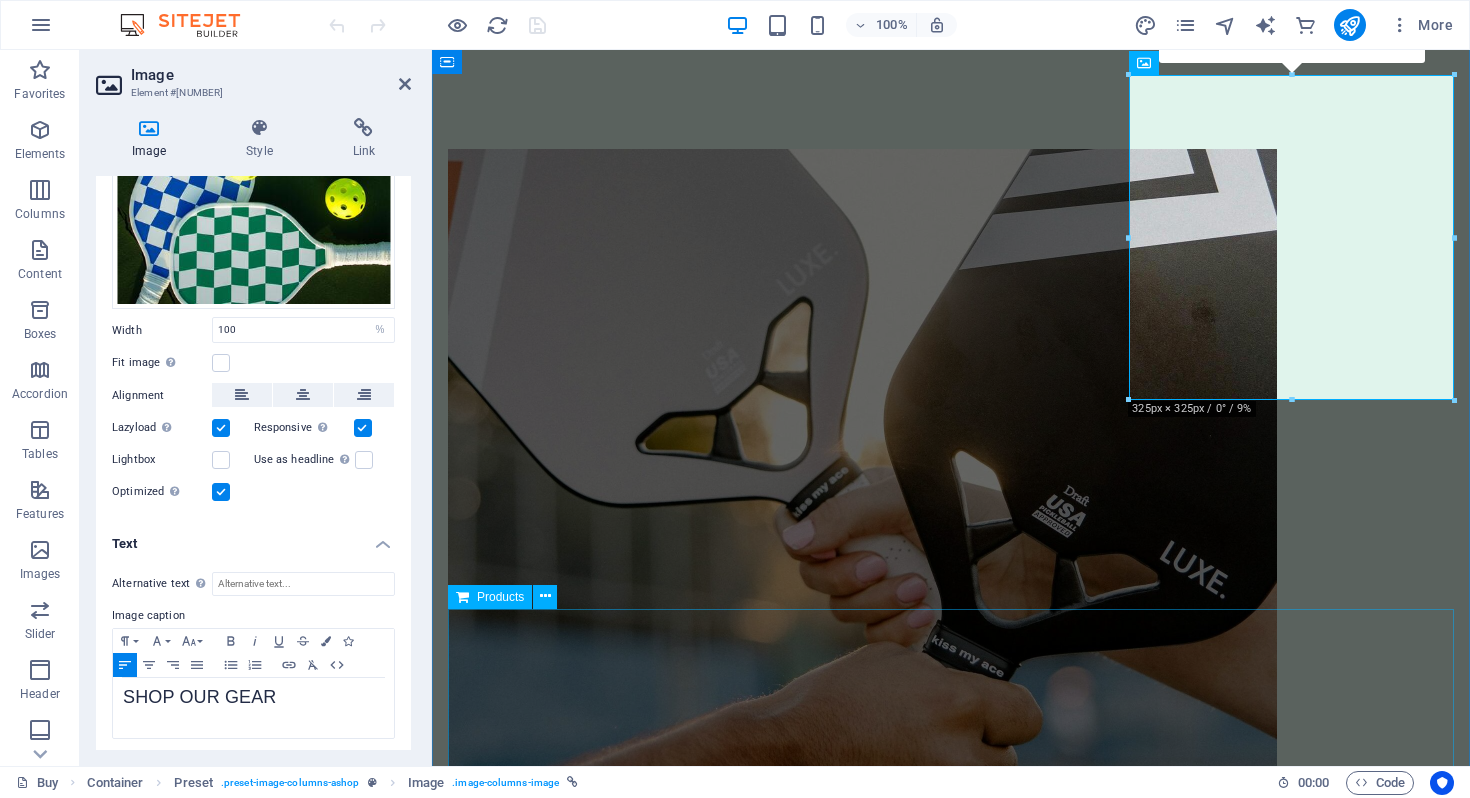 click at bounding box center (951, 3791) 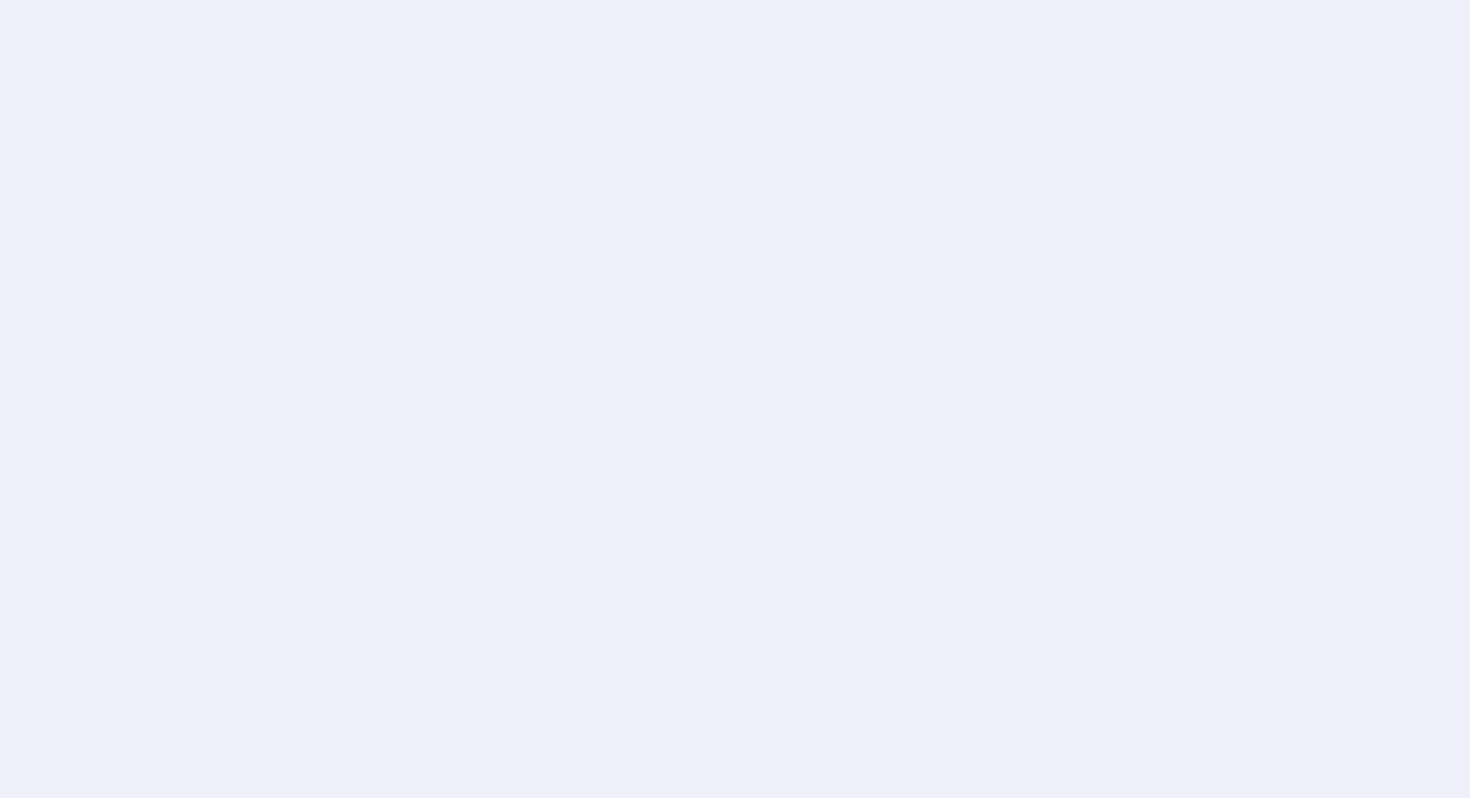 scroll, scrollTop: 0, scrollLeft: 0, axis: both 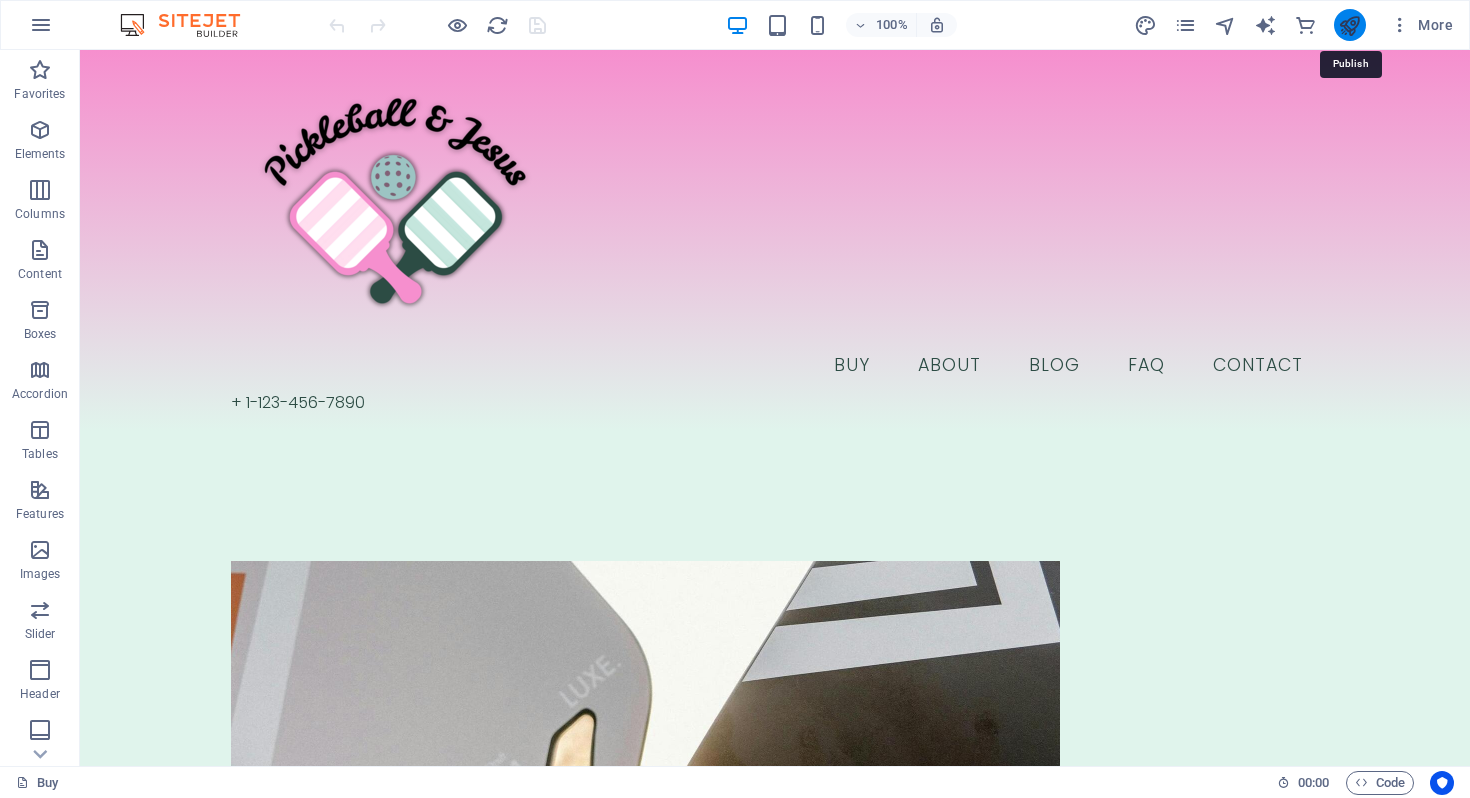 click at bounding box center (1349, 25) 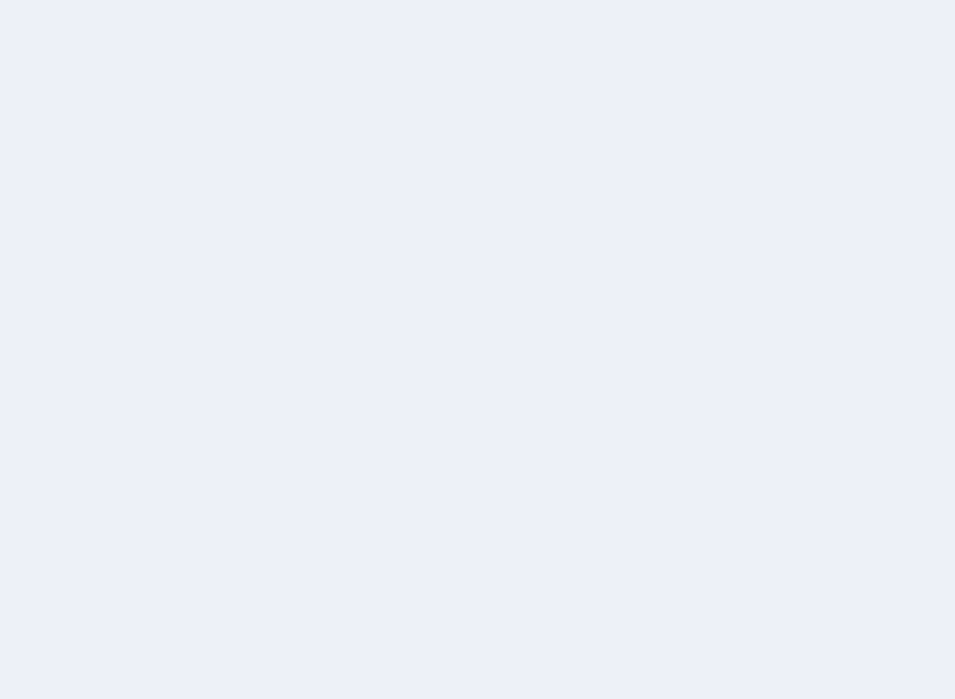 scroll, scrollTop: 0, scrollLeft: 0, axis: both 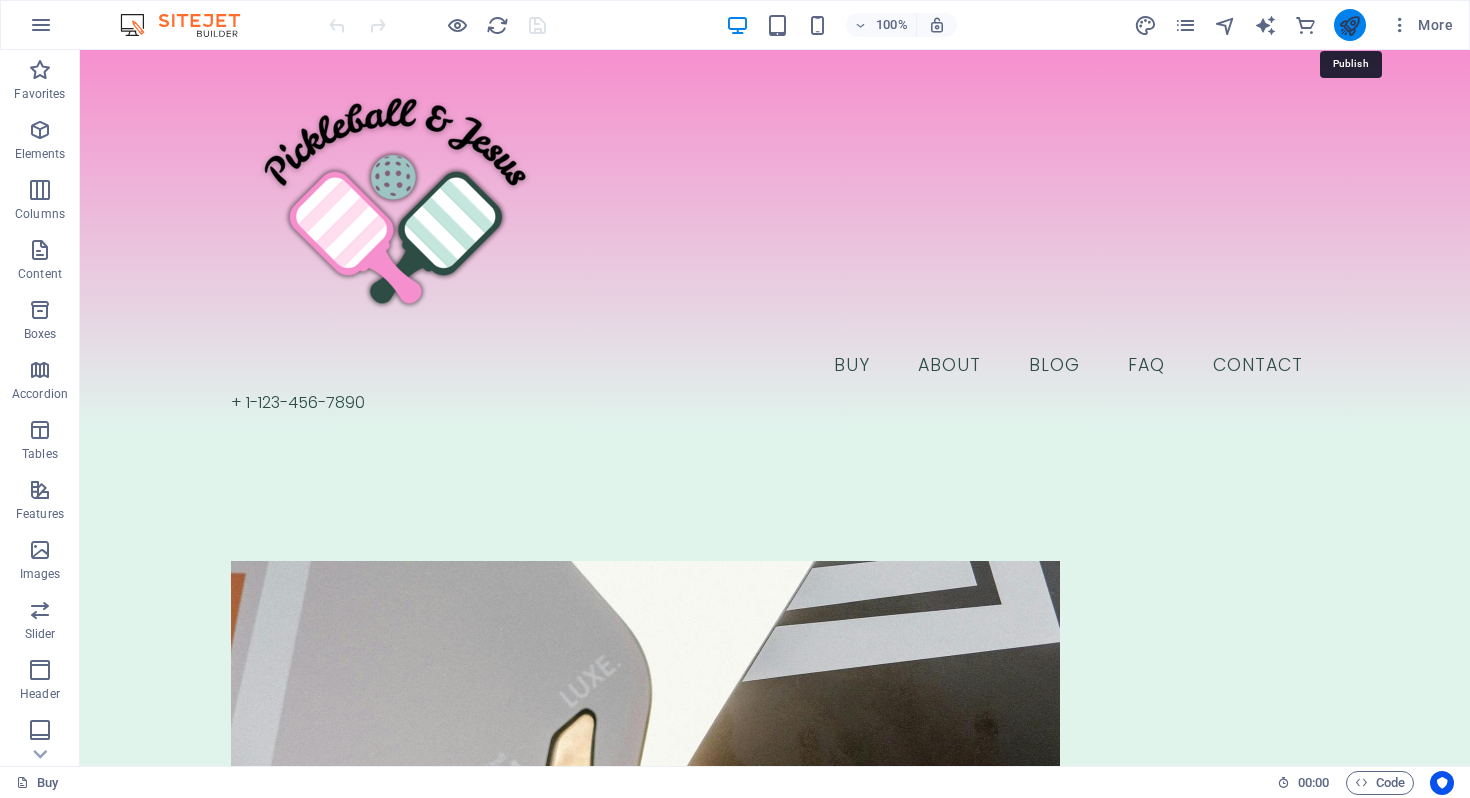 click at bounding box center (1349, 25) 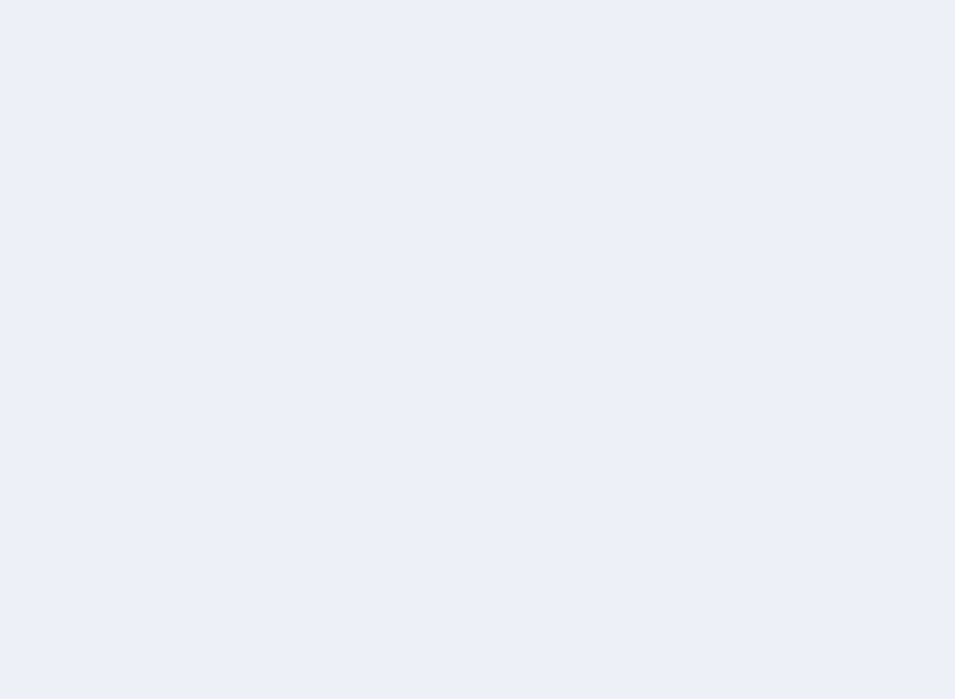 scroll, scrollTop: 0, scrollLeft: 0, axis: both 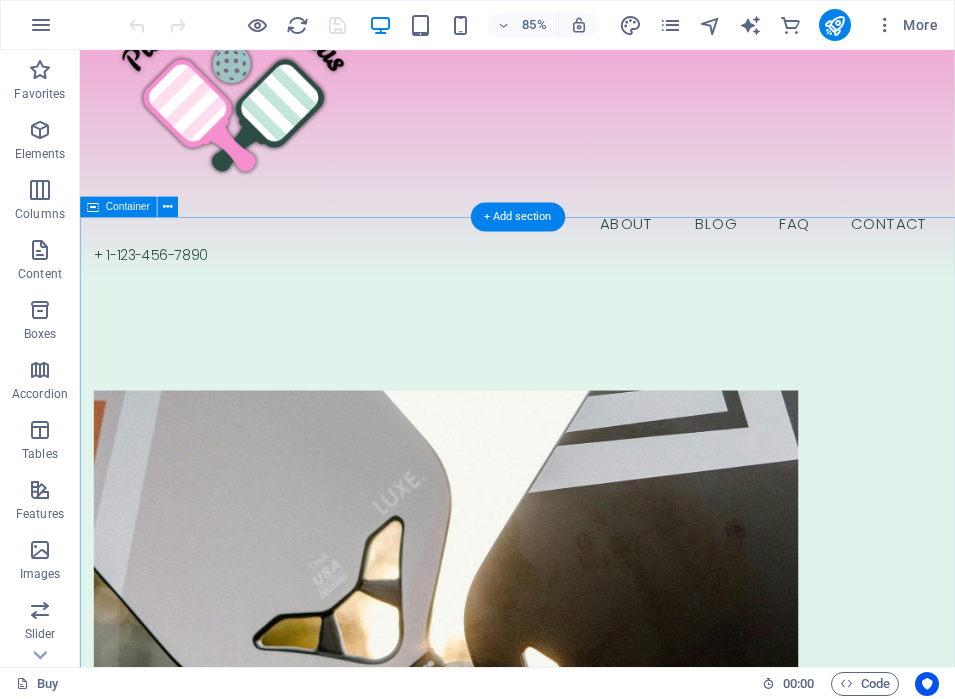 click on "JOIN OUR MINISTRY ABOUT OUR FOUNDER MOLLIE SHOP OUR GEAR Free Shipping Free shipping on all orders Support 24/7 Support 24 hours a day  30 Days Returns 30 days free returns High Quality Best quality products Top Brands" at bounding box center (594, 2924) 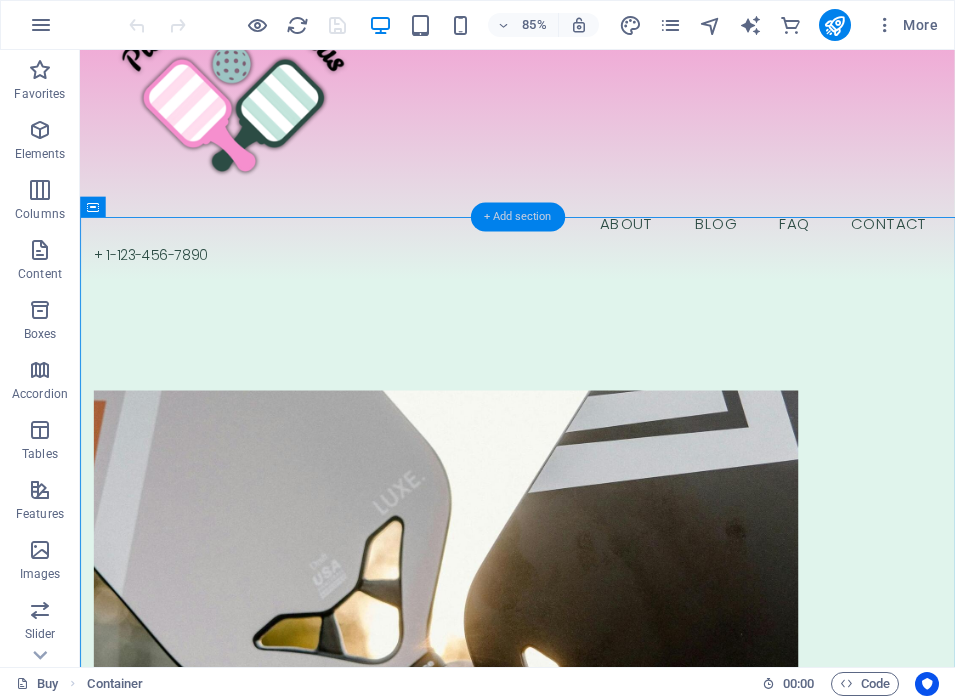 click on "+ Add section" at bounding box center [517, 216] 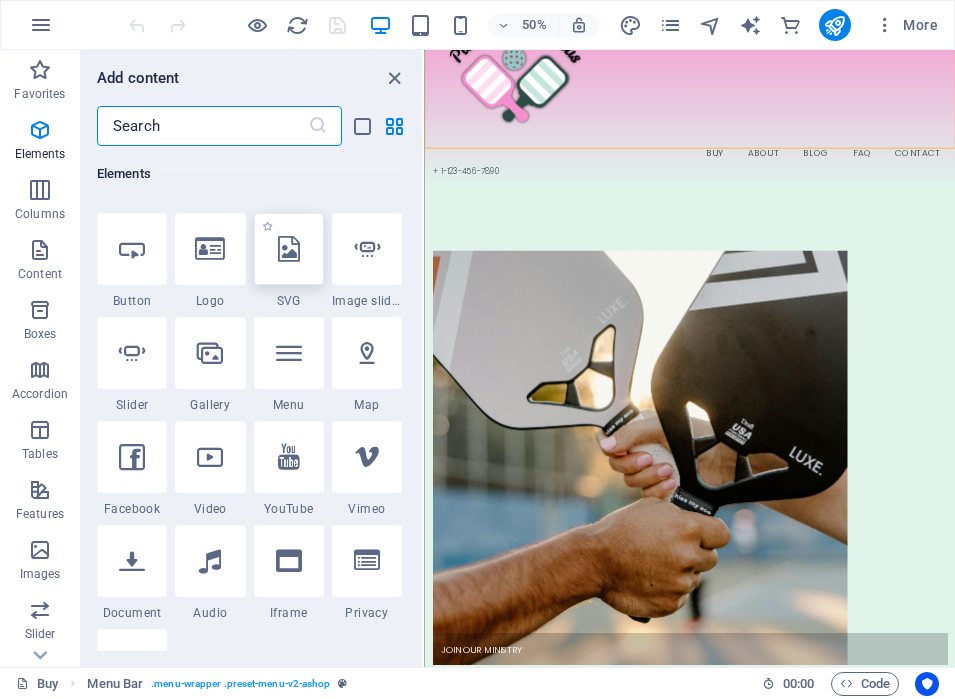 scroll, scrollTop: 414, scrollLeft: 0, axis: vertical 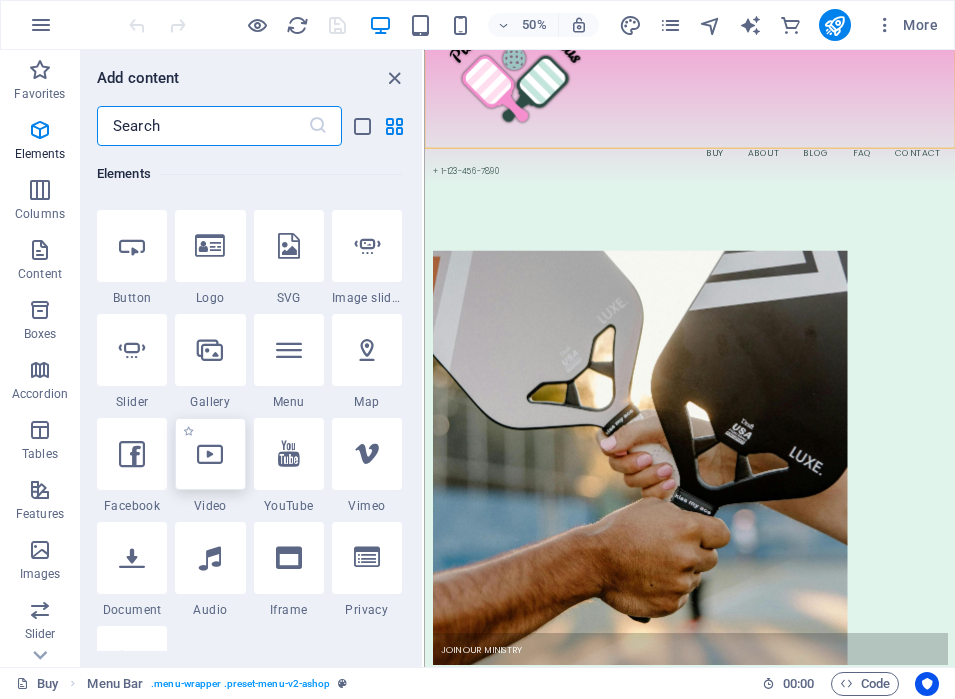 click at bounding box center (210, 454) 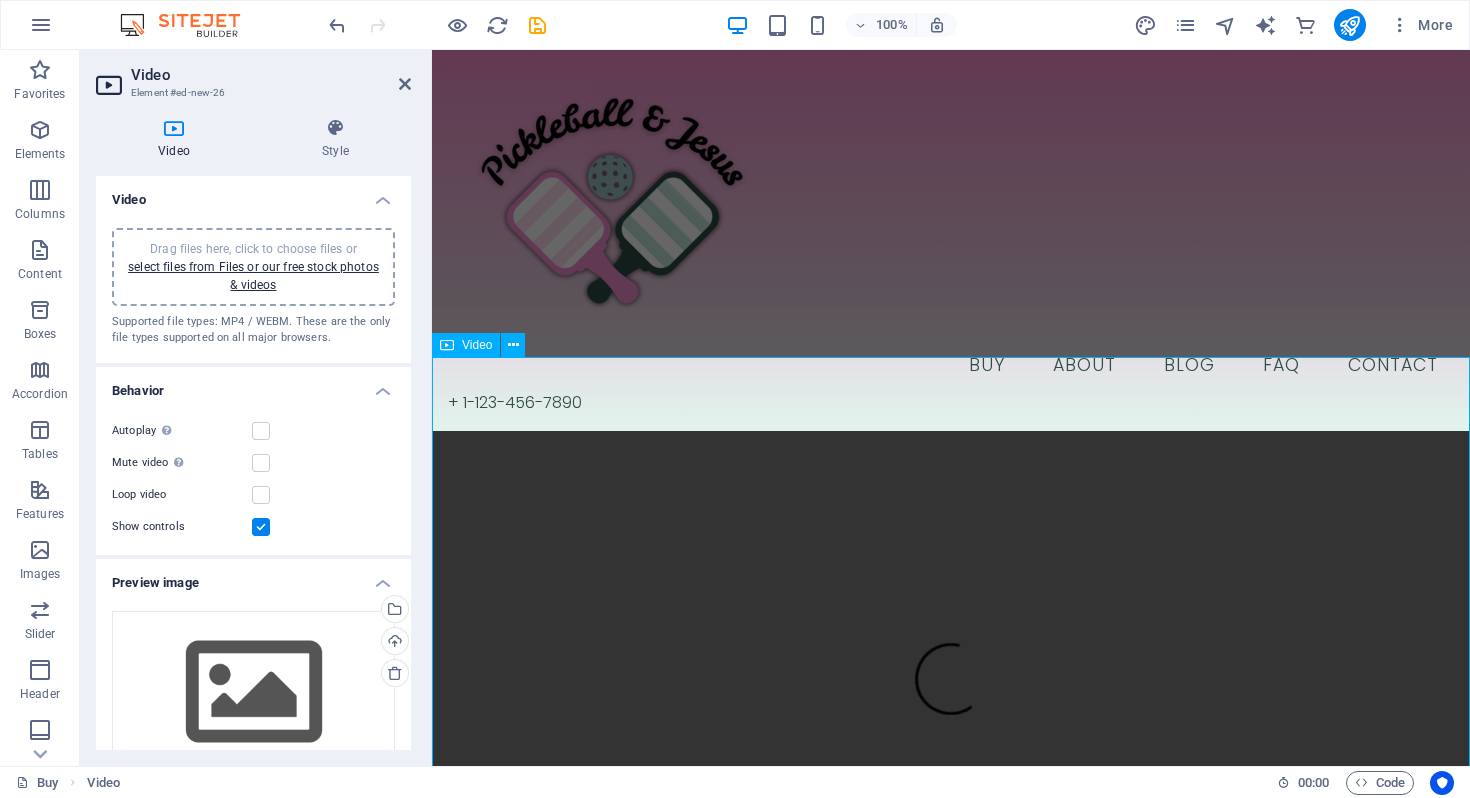scroll, scrollTop: 78, scrollLeft: 0, axis: vertical 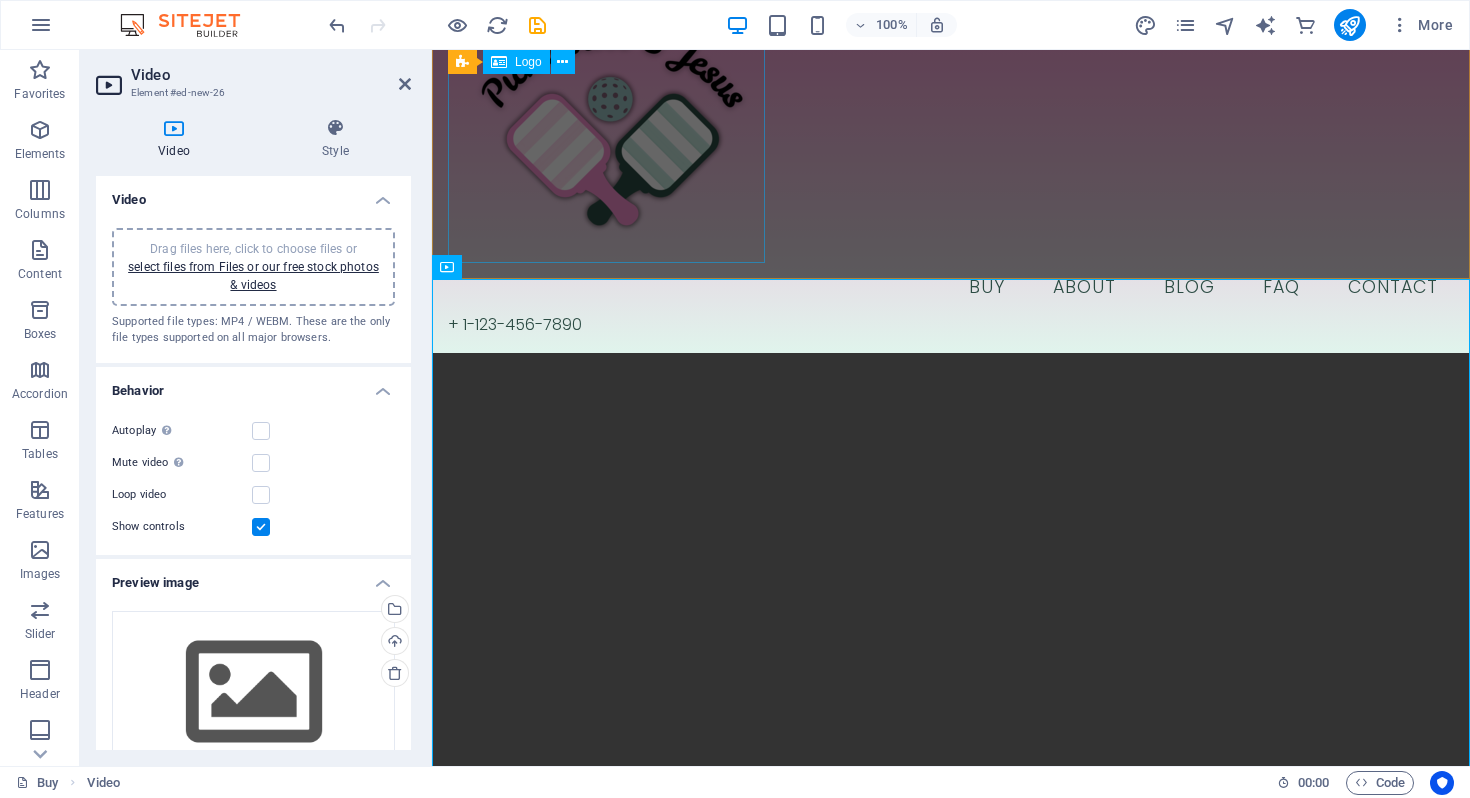 click at bounding box center [951, 125] 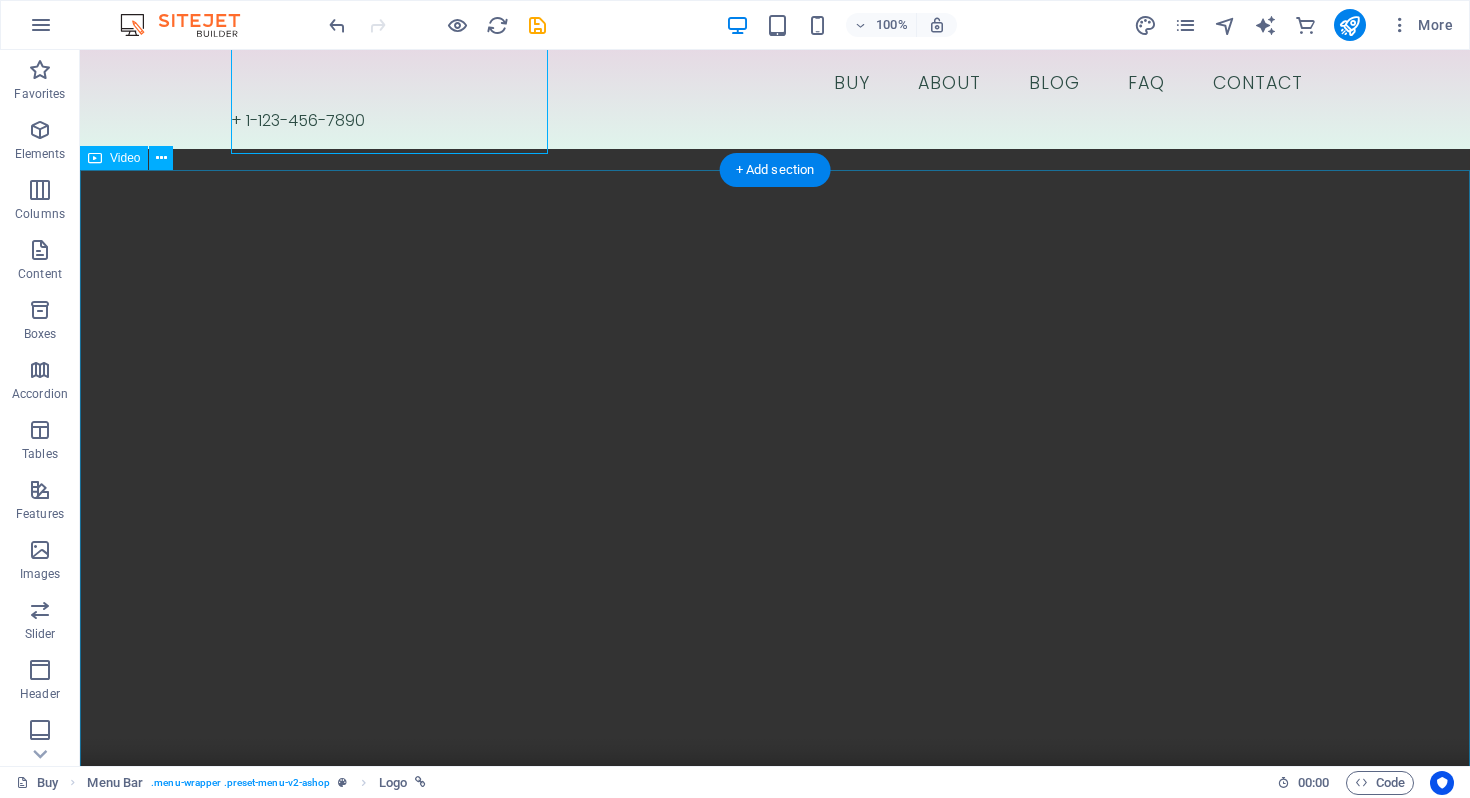 scroll, scrollTop: 298, scrollLeft: 0, axis: vertical 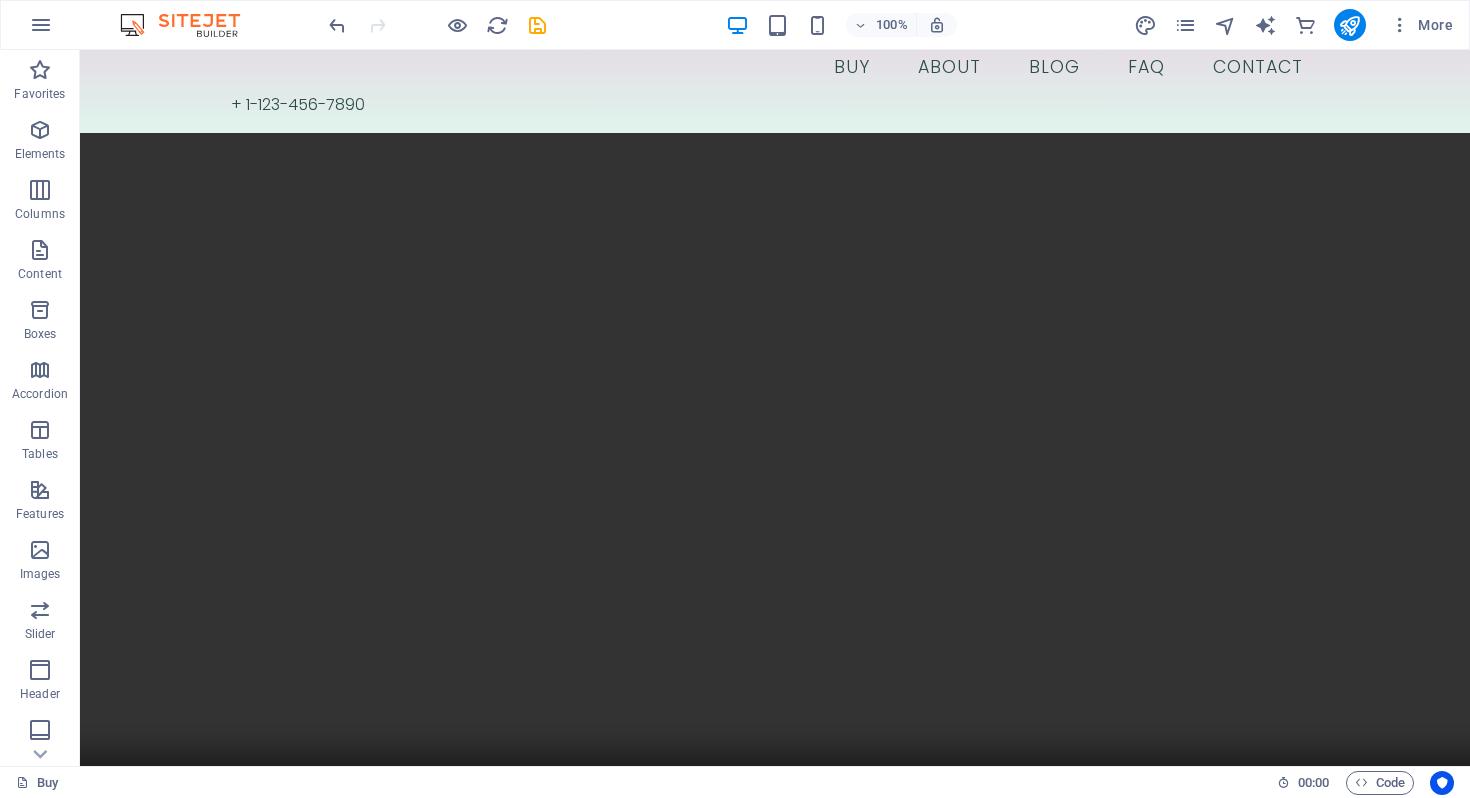click at bounding box center (437, 25) 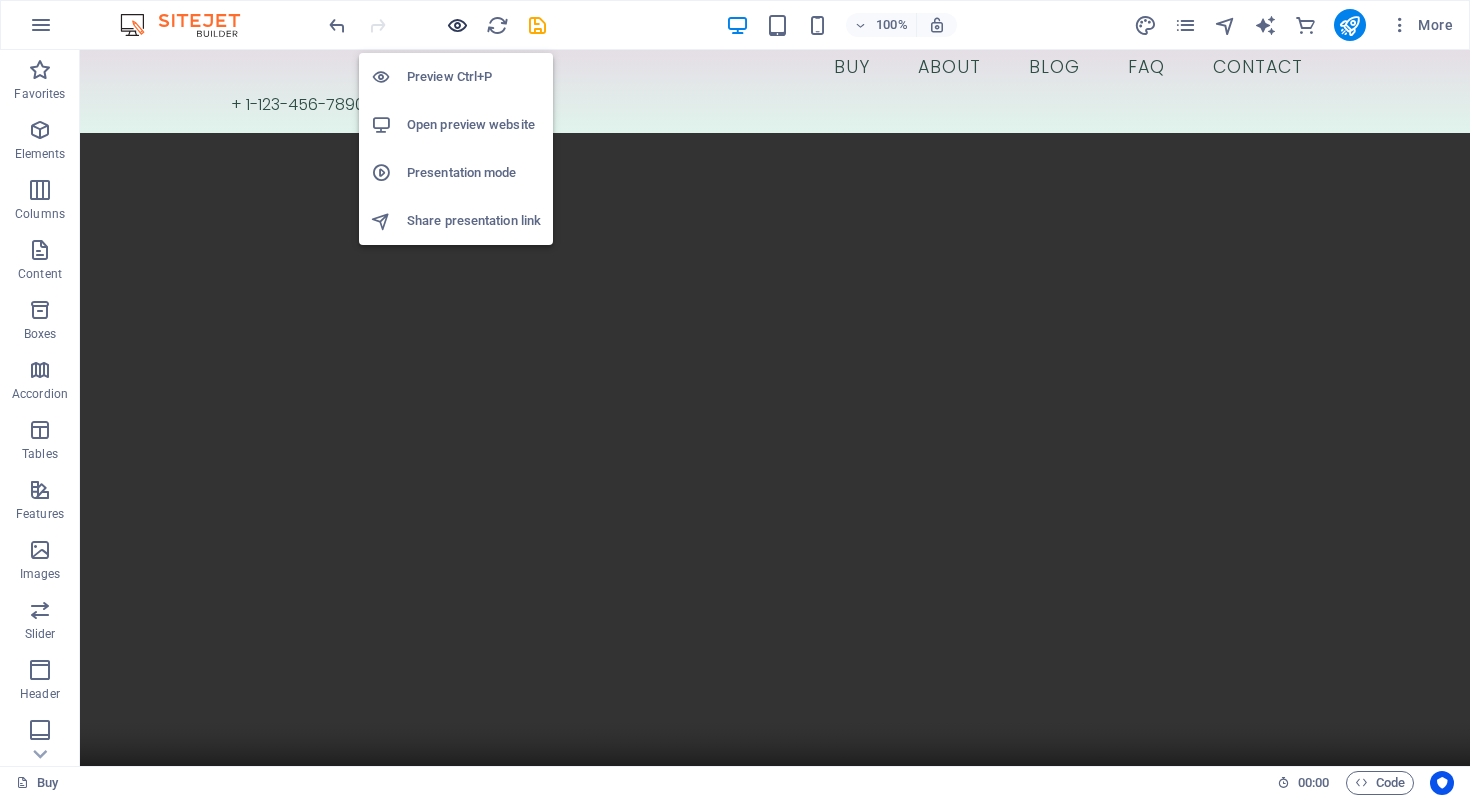 click at bounding box center (457, 25) 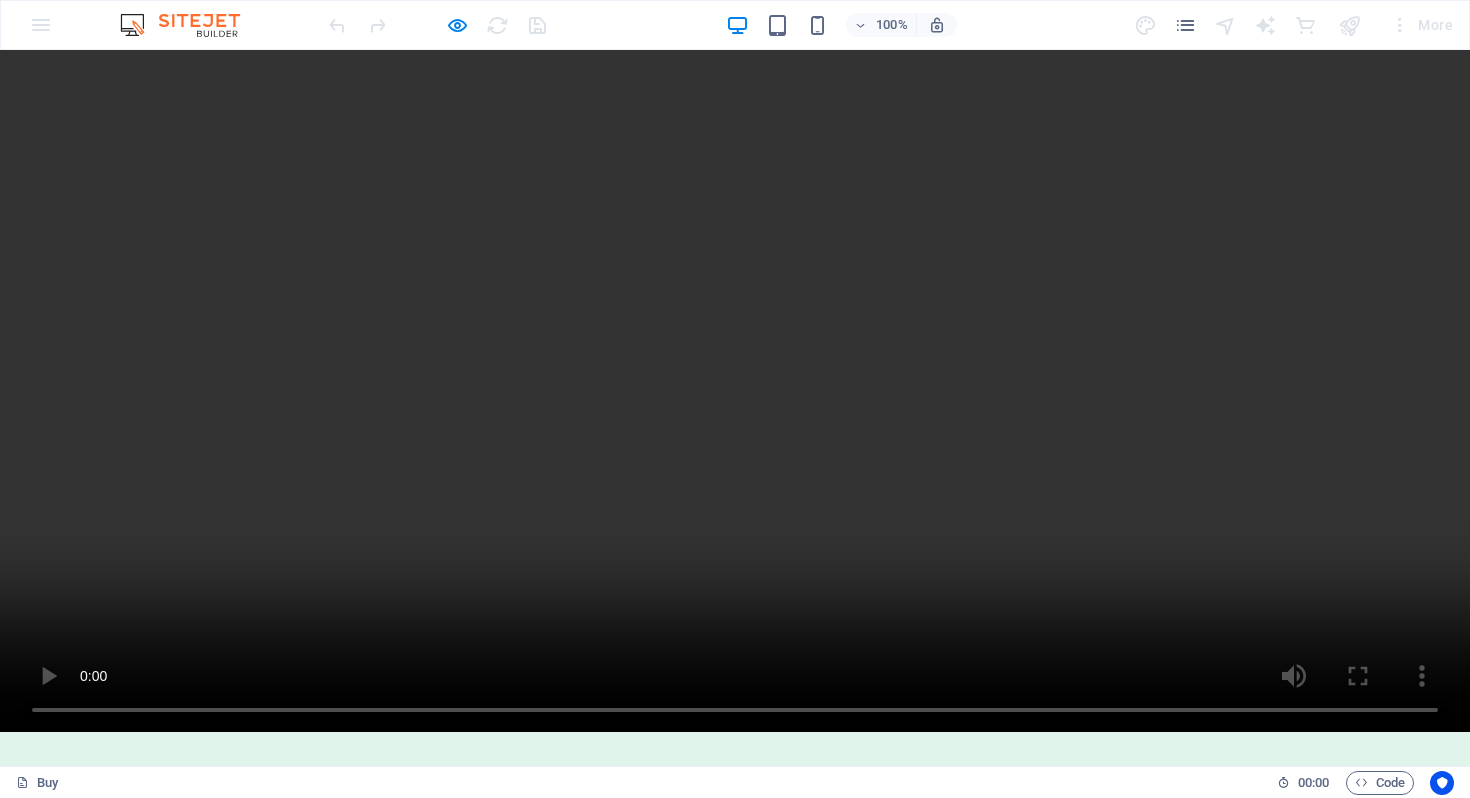 scroll, scrollTop: 443, scrollLeft: 0, axis: vertical 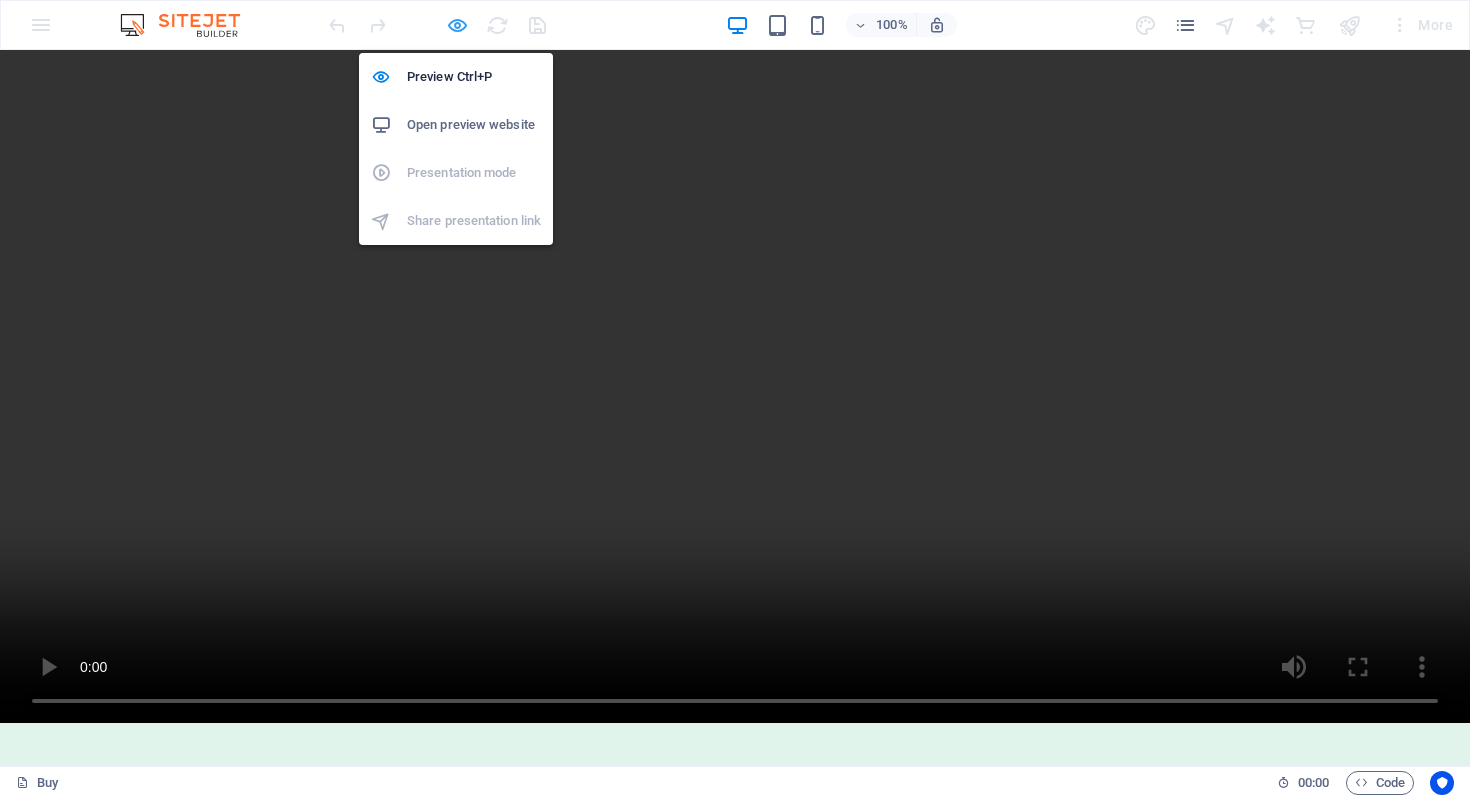 click at bounding box center (457, 25) 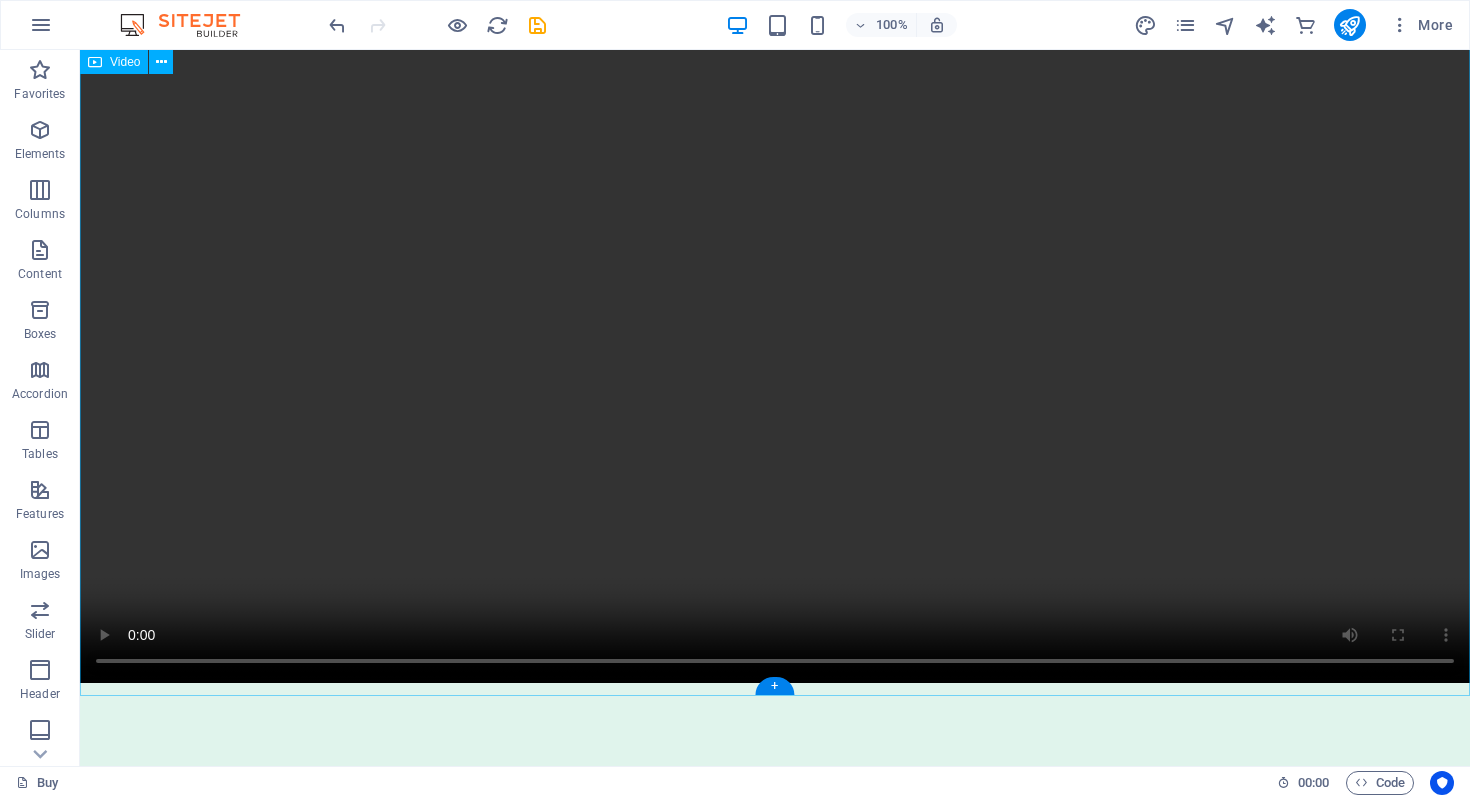 click at bounding box center [775, 335] 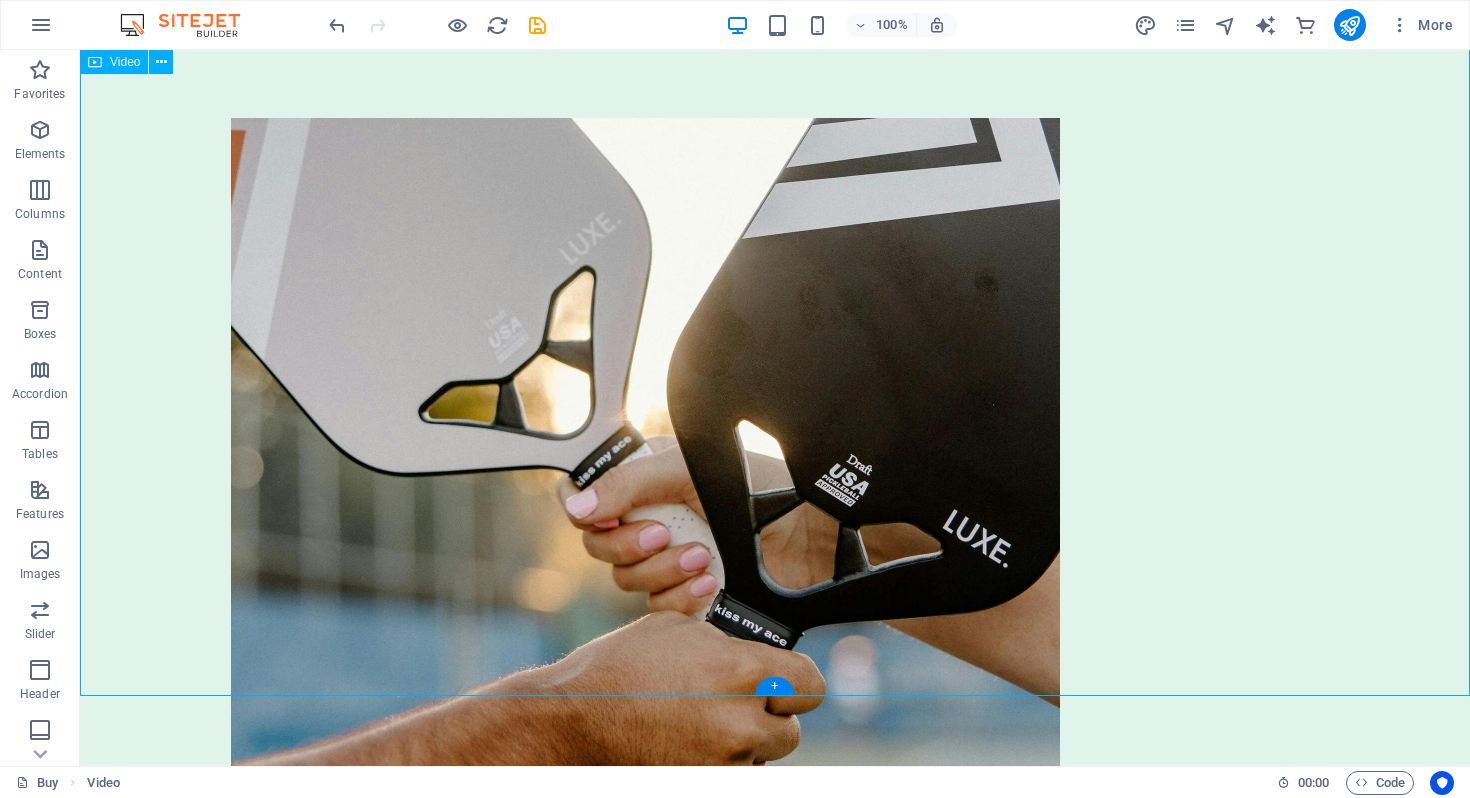 scroll, scrollTop: 0, scrollLeft: 0, axis: both 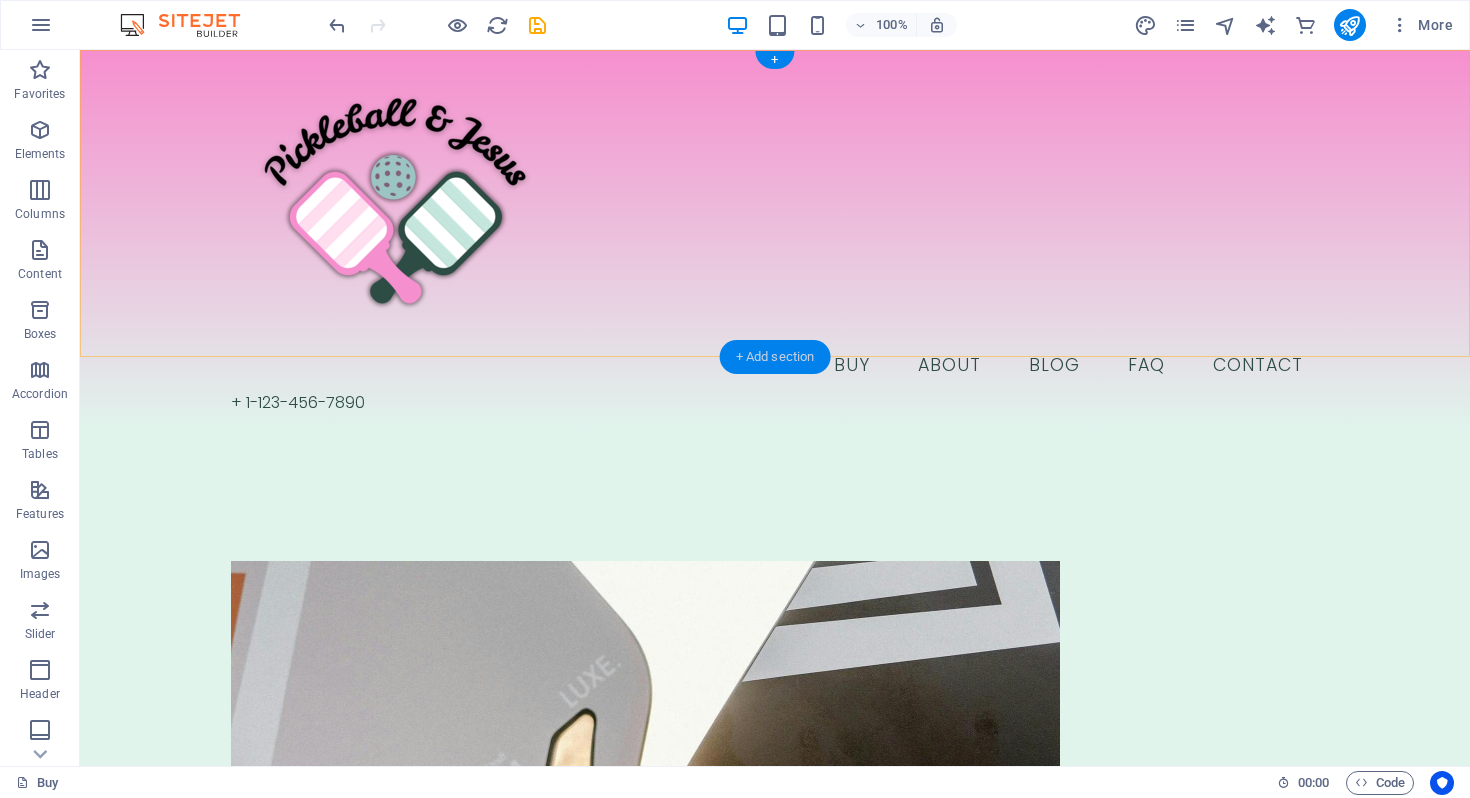 click on "+ Add section" at bounding box center [775, 357] 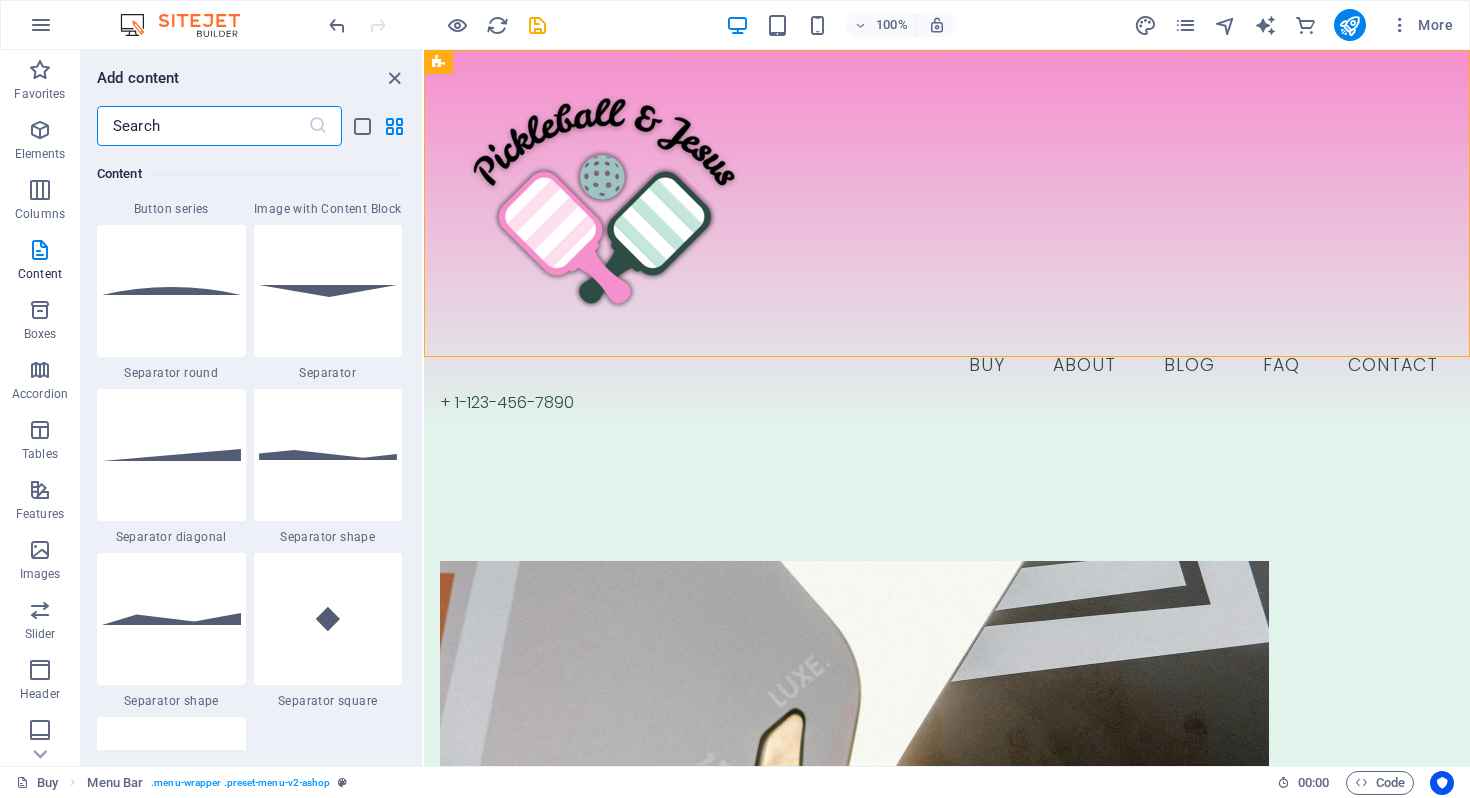 scroll, scrollTop: 4794, scrollLeft: 0, axis: vertical 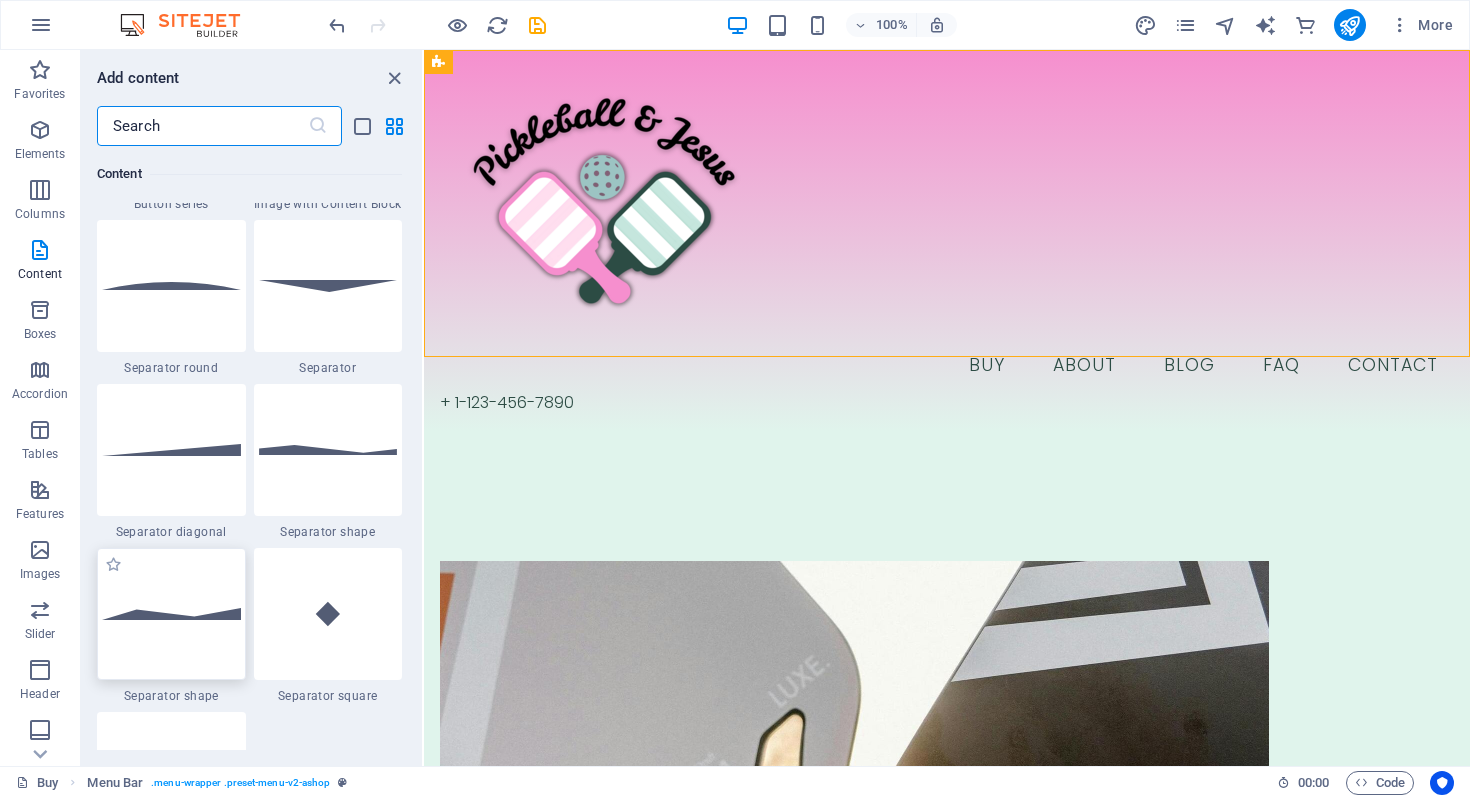 click at bounding box center [171, 614] 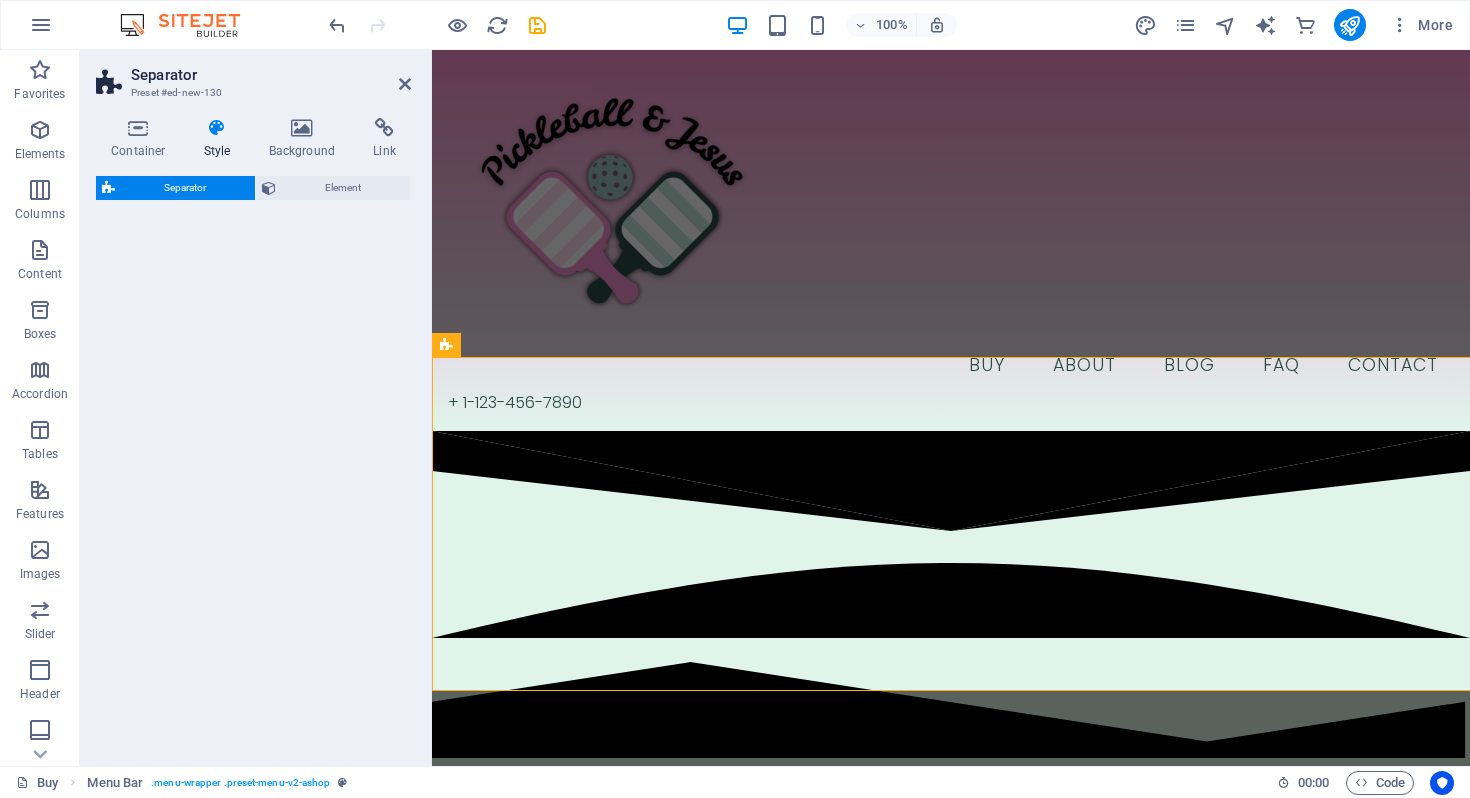 select on "polygon2" 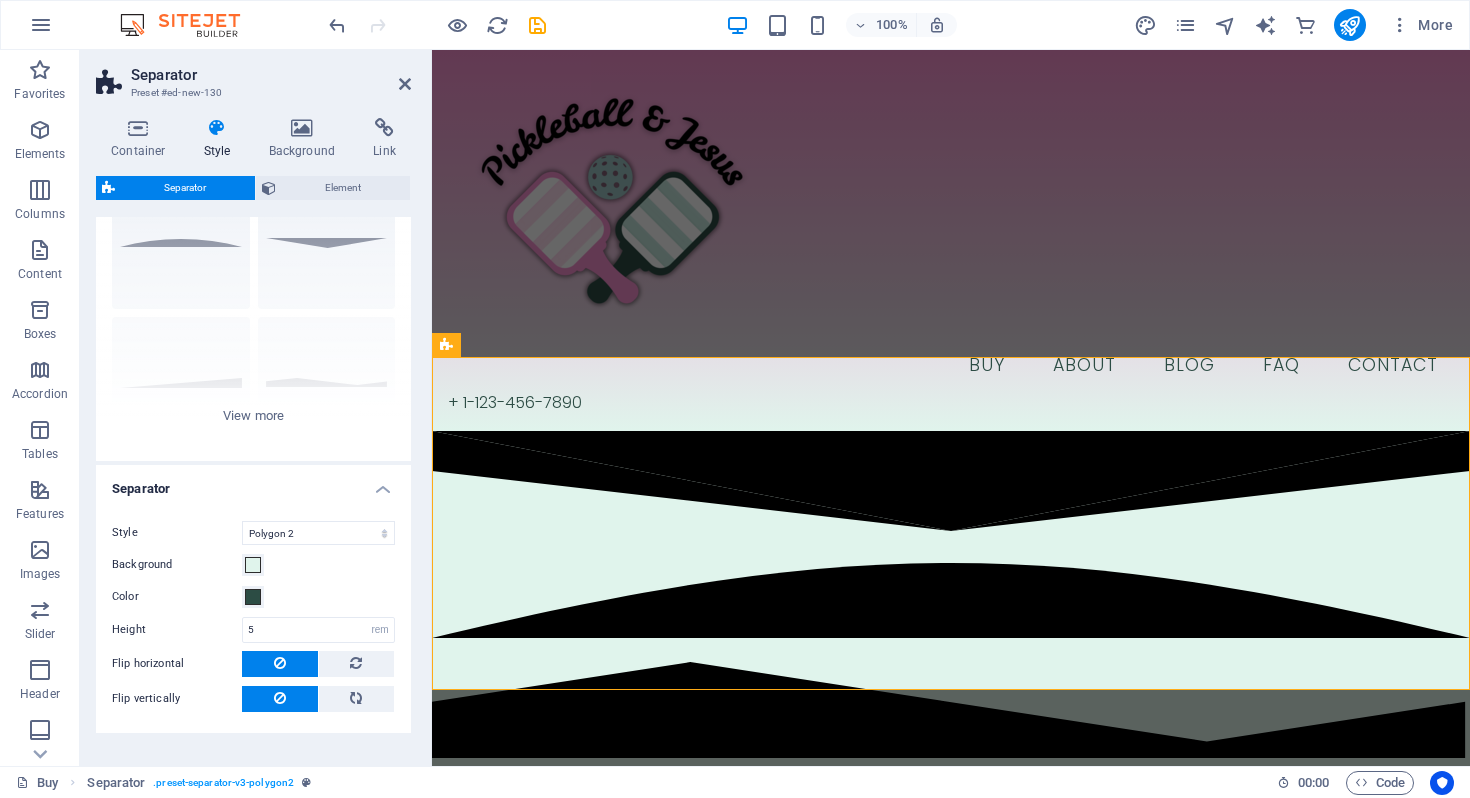 scroll, scrollTop: 115, scrollLeft: 0, axis: vertical 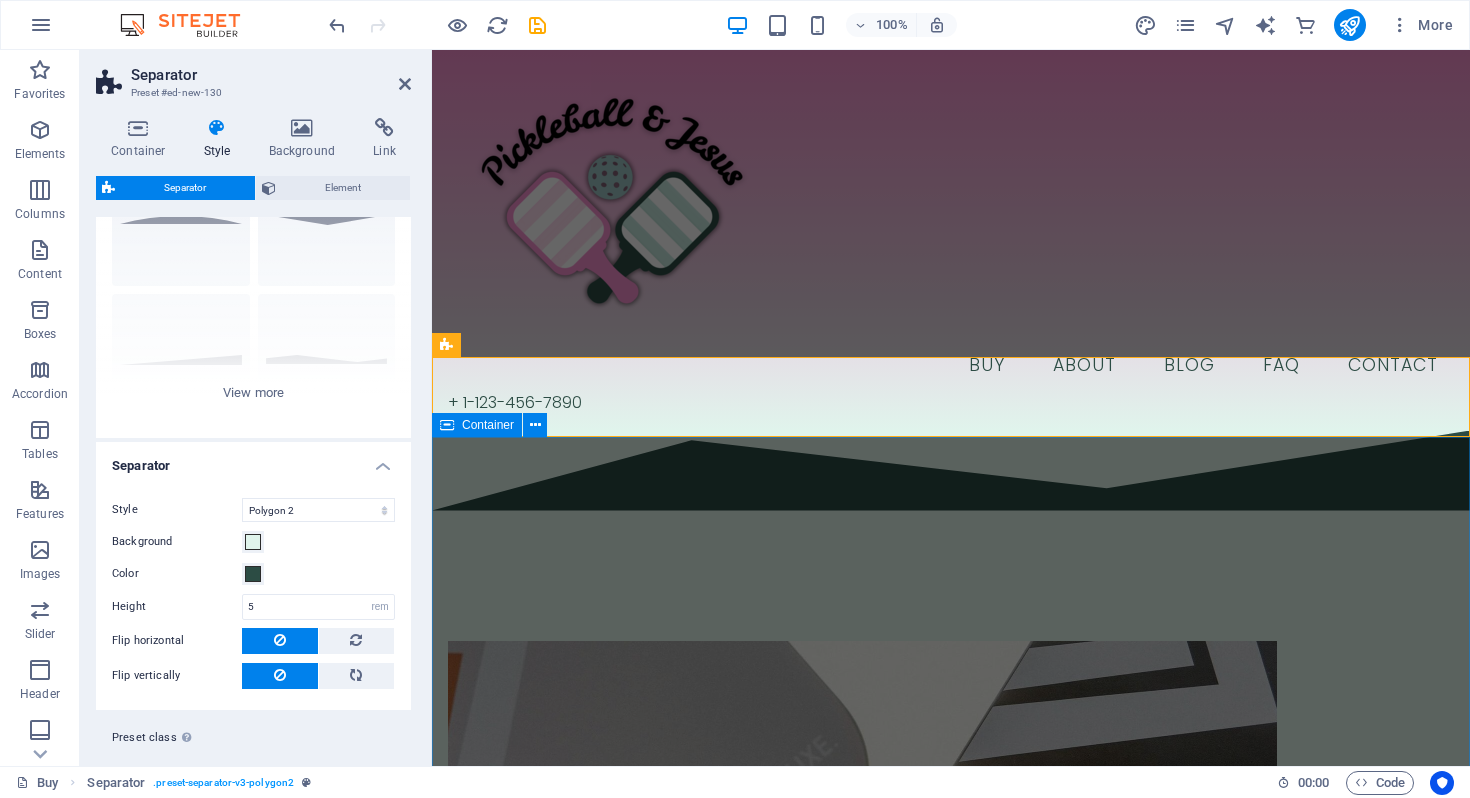 click on "JOIN OUR MINISTRY ABOUT OUR FOUNDER MOLLIE SHOP OUR GEAR Free Shipping Free shipping on all orders Support 24/7 Support 24 hours a day  30 Days Returns 30 days free returns High Quality Best quality products Top Brands" at bounding box center (951, 3129) 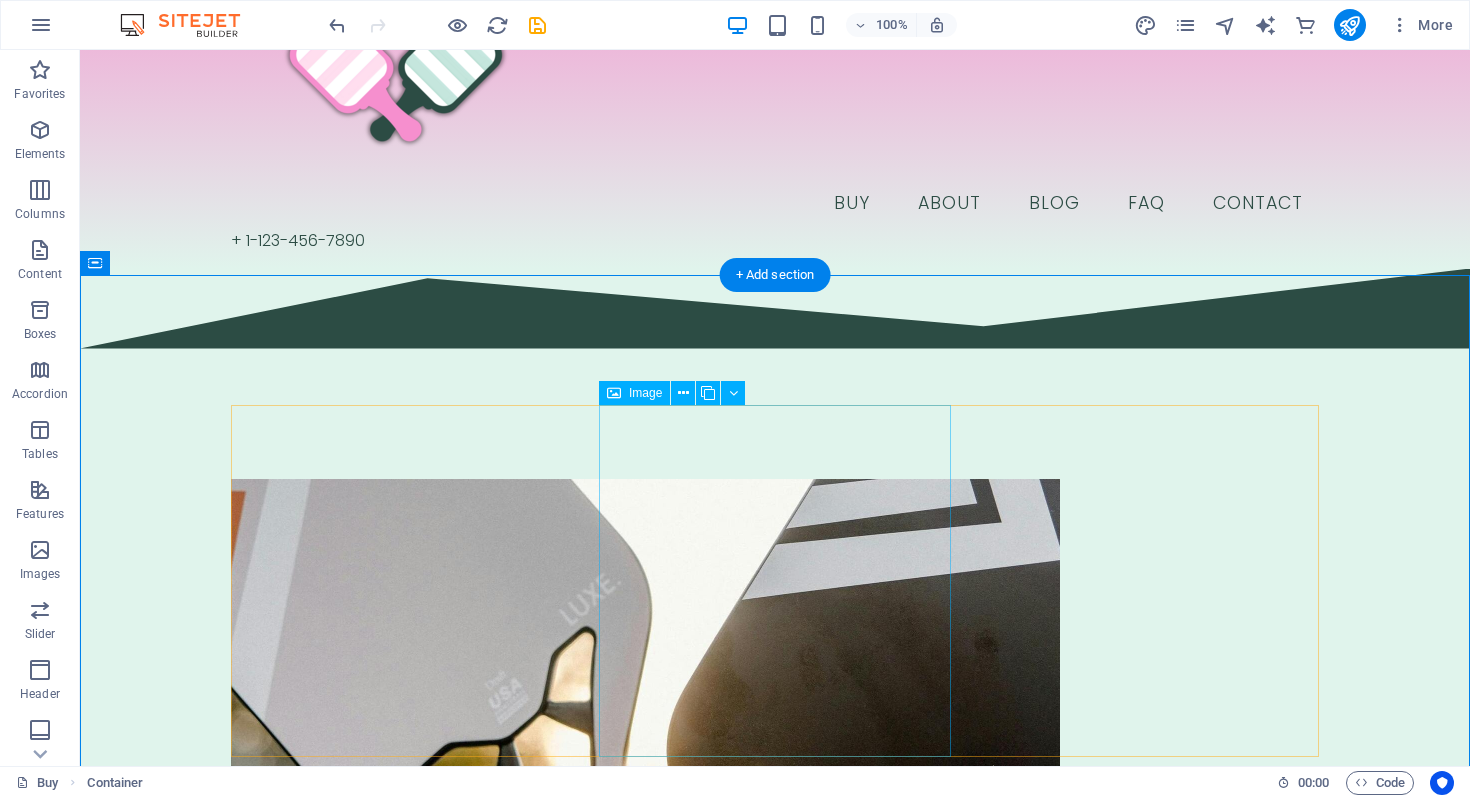 scroll, scrollTop: 0, scrollLeft: 0, axis: both 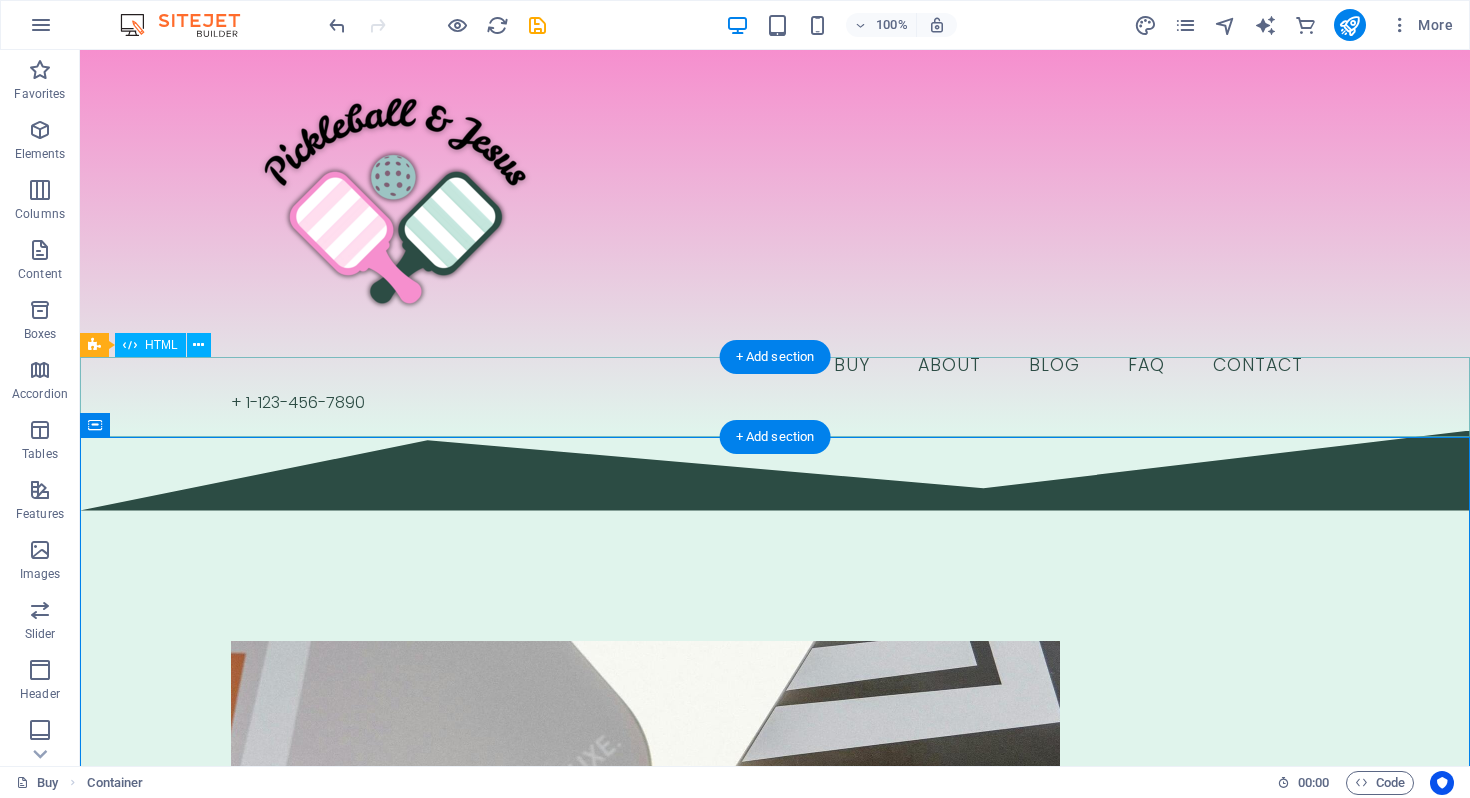 click at bounding box center [775, 471] 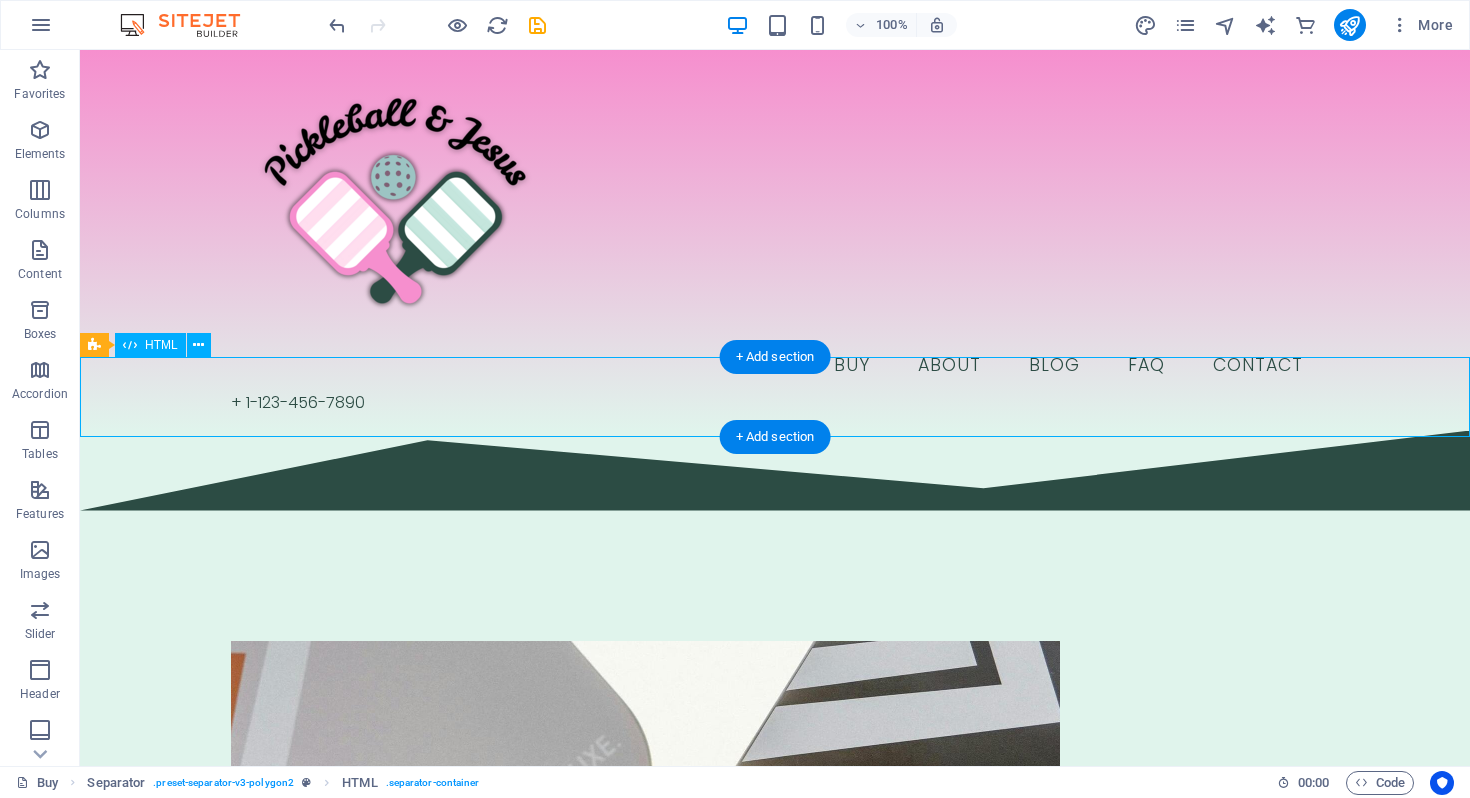 click at bounding box center (775, 471) 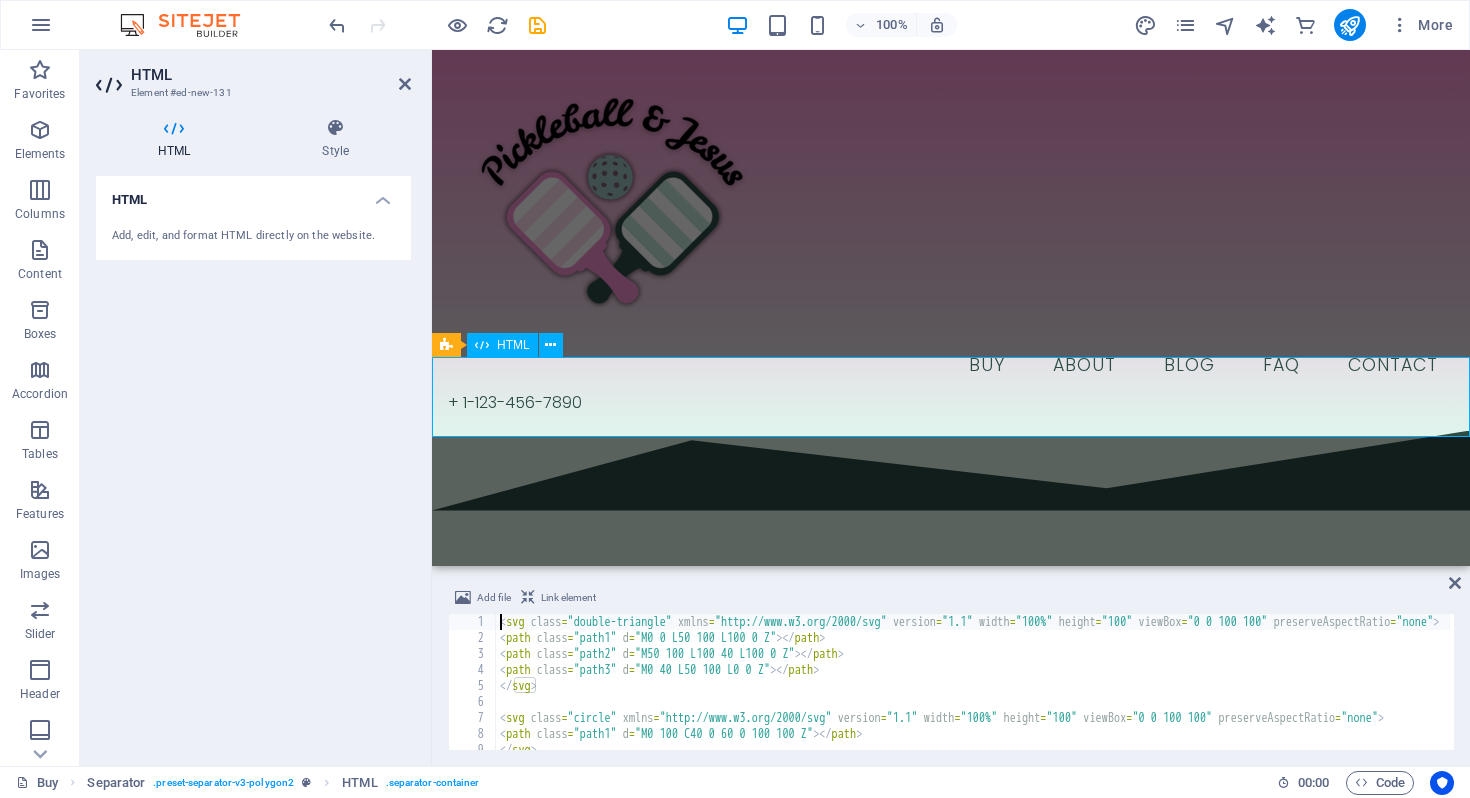 click at bounding box center [951, 471] 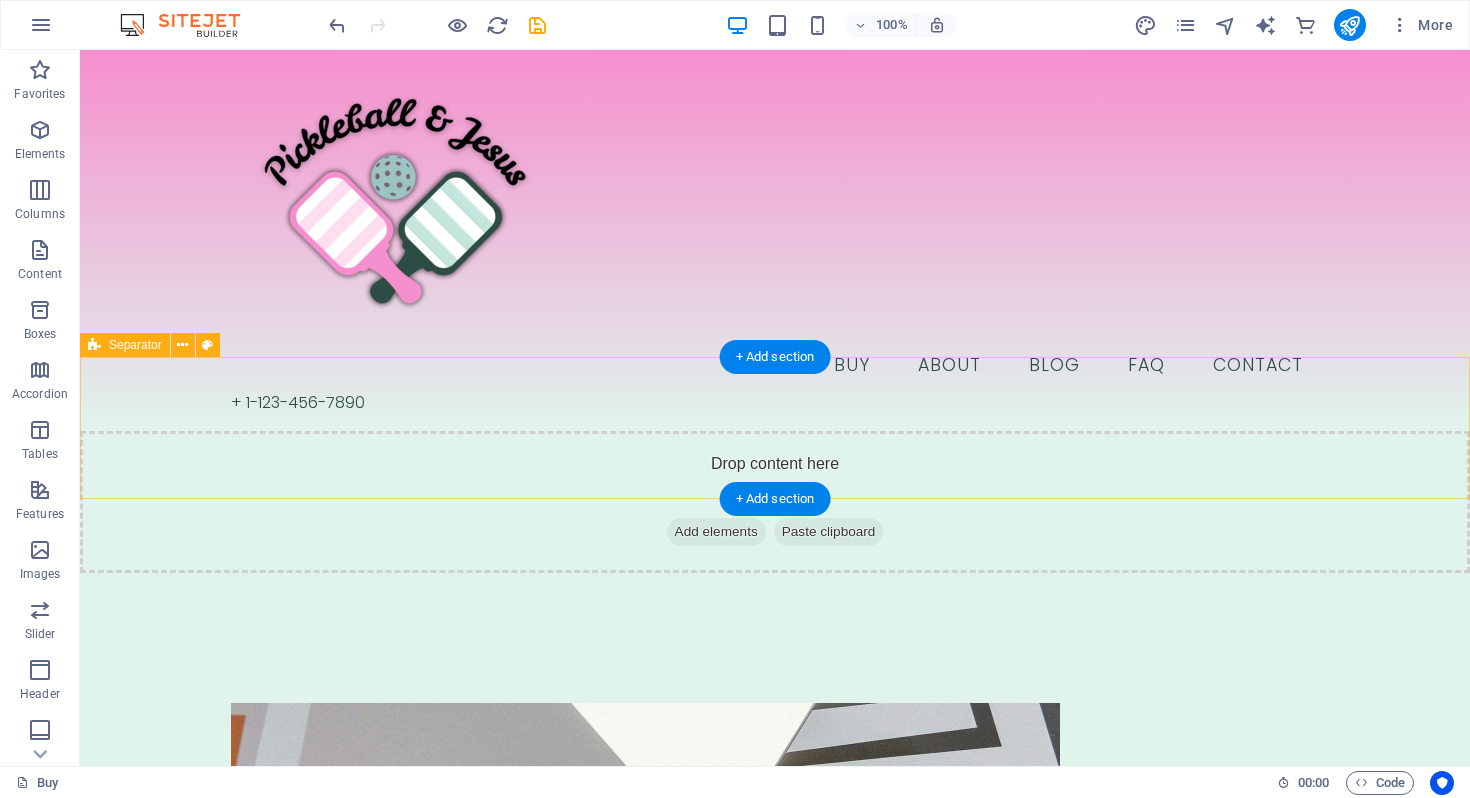 click on "Drop content here or  Add elements  Paste clipboard" at bounding box center (775, 502) 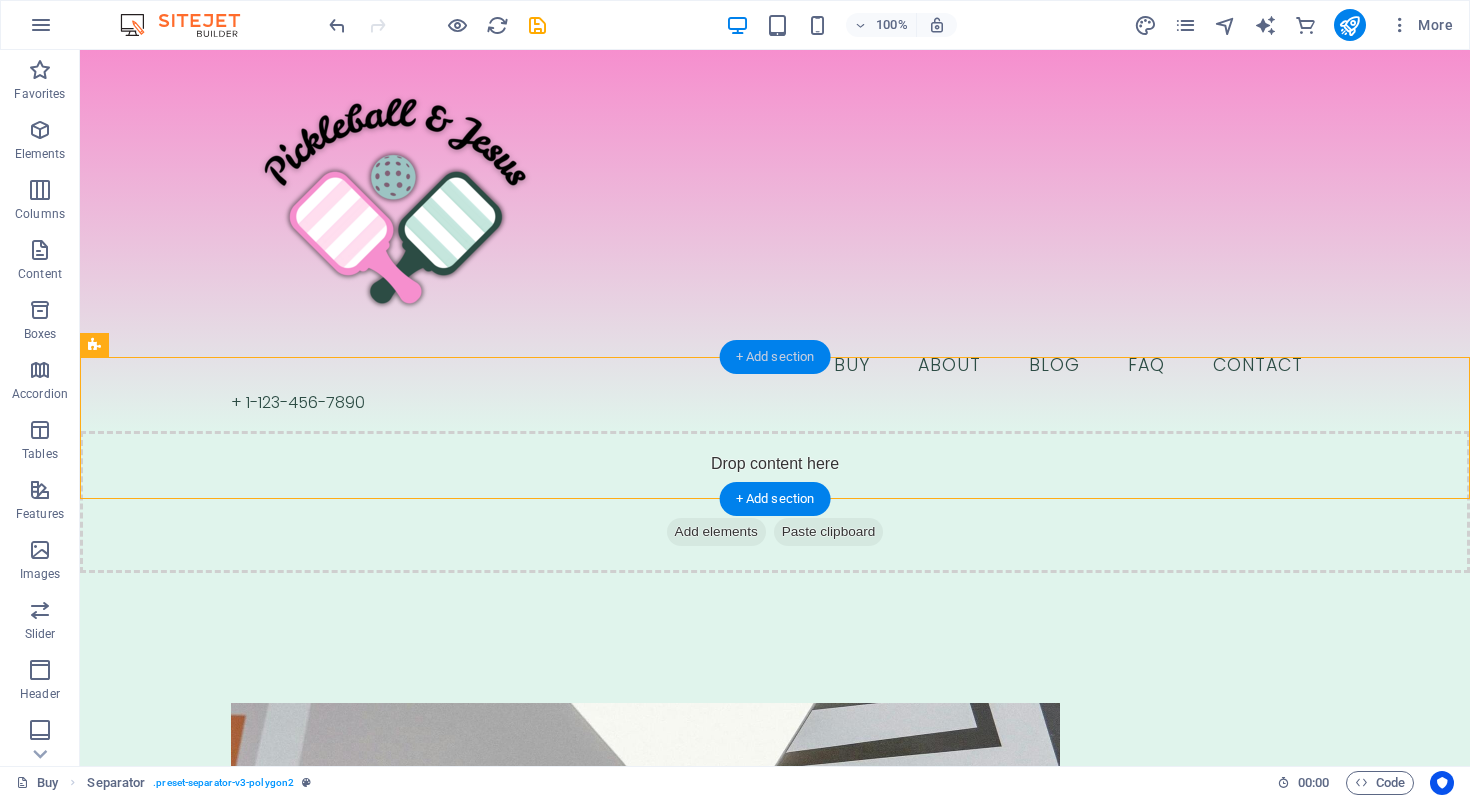 click on "+ Add section" at bounding box center (775, 357) 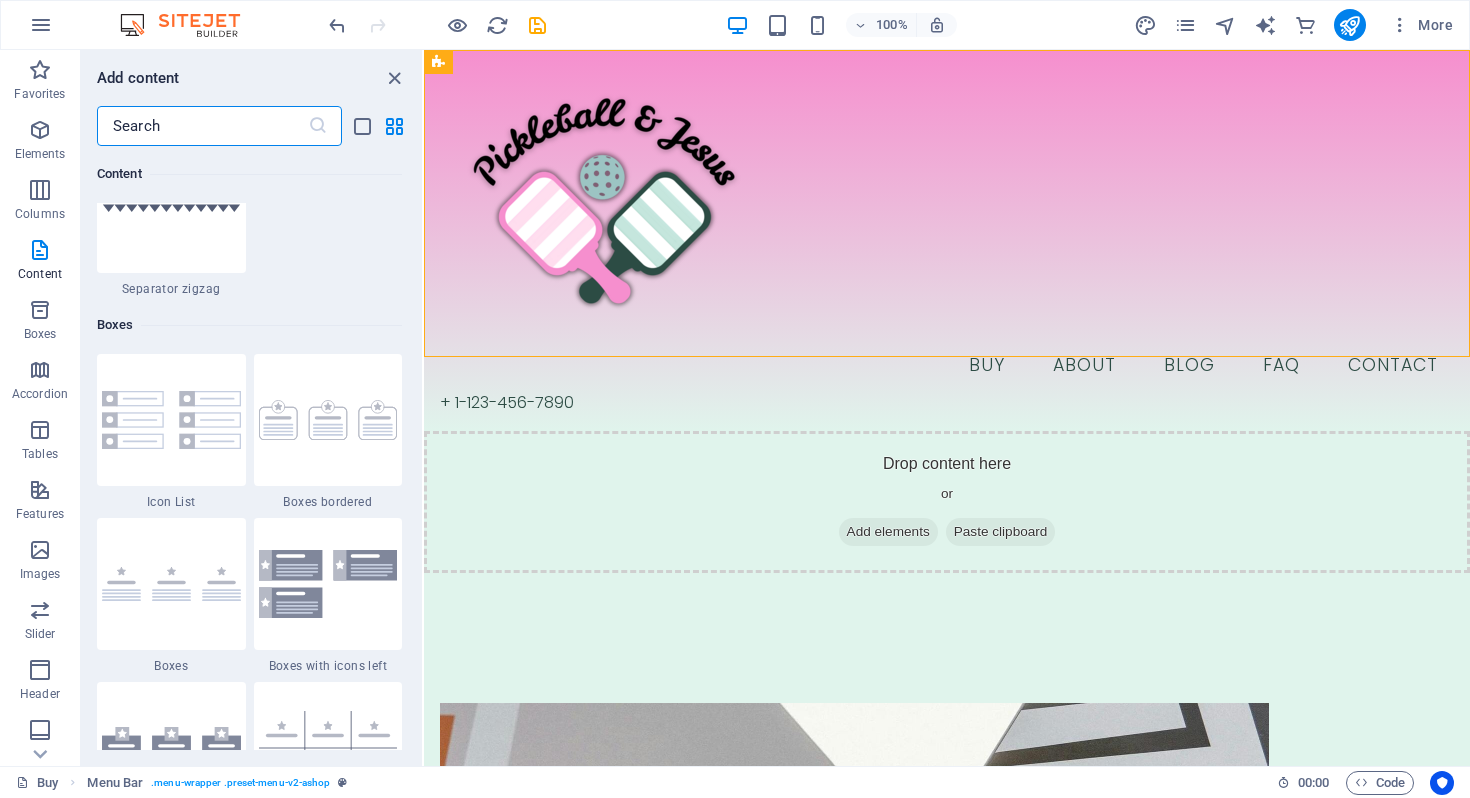 scroll, scrollTop: 4996, scrollLeft: 0, axis: vertical 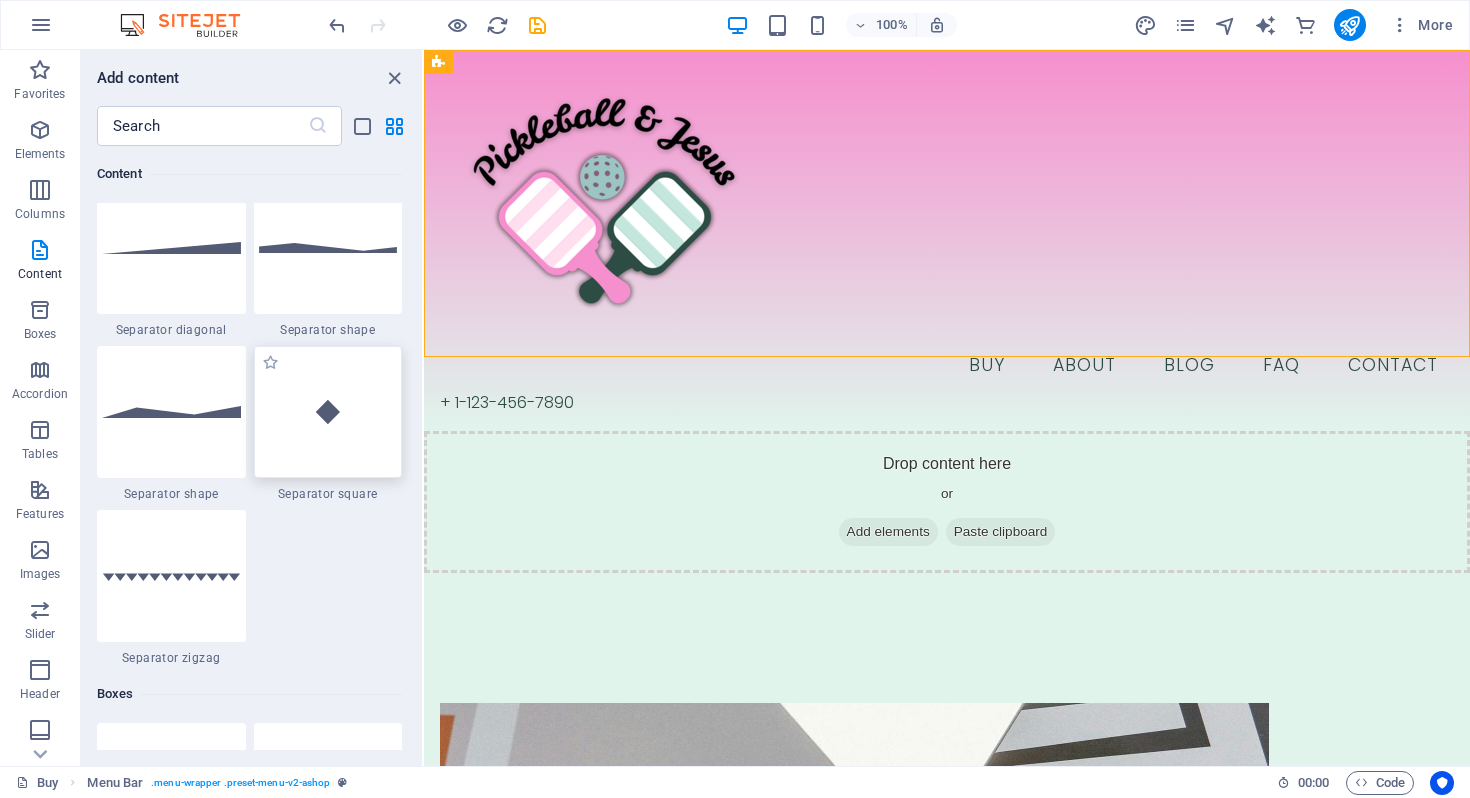 click at bounding box center (328, 412) 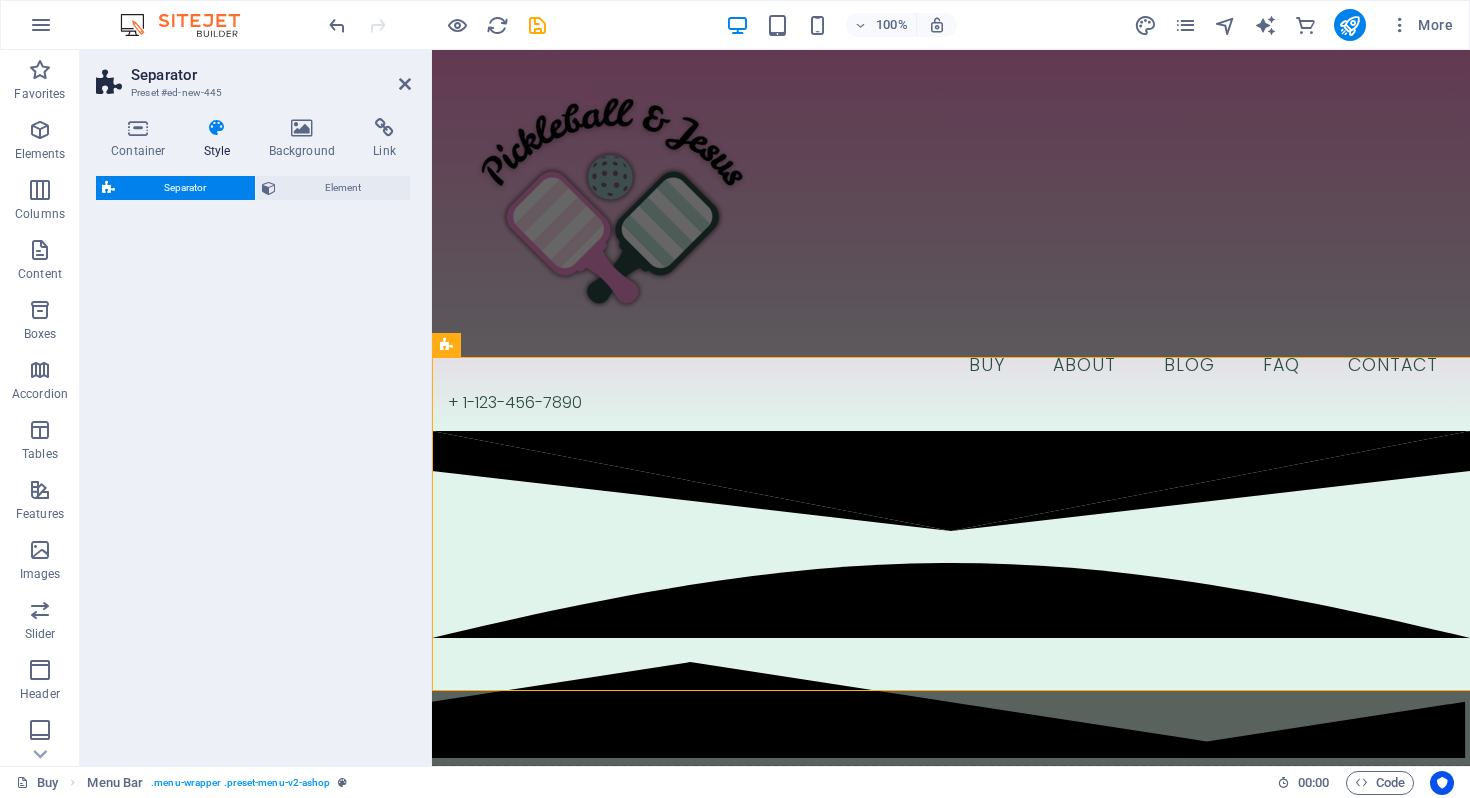 select on "square" 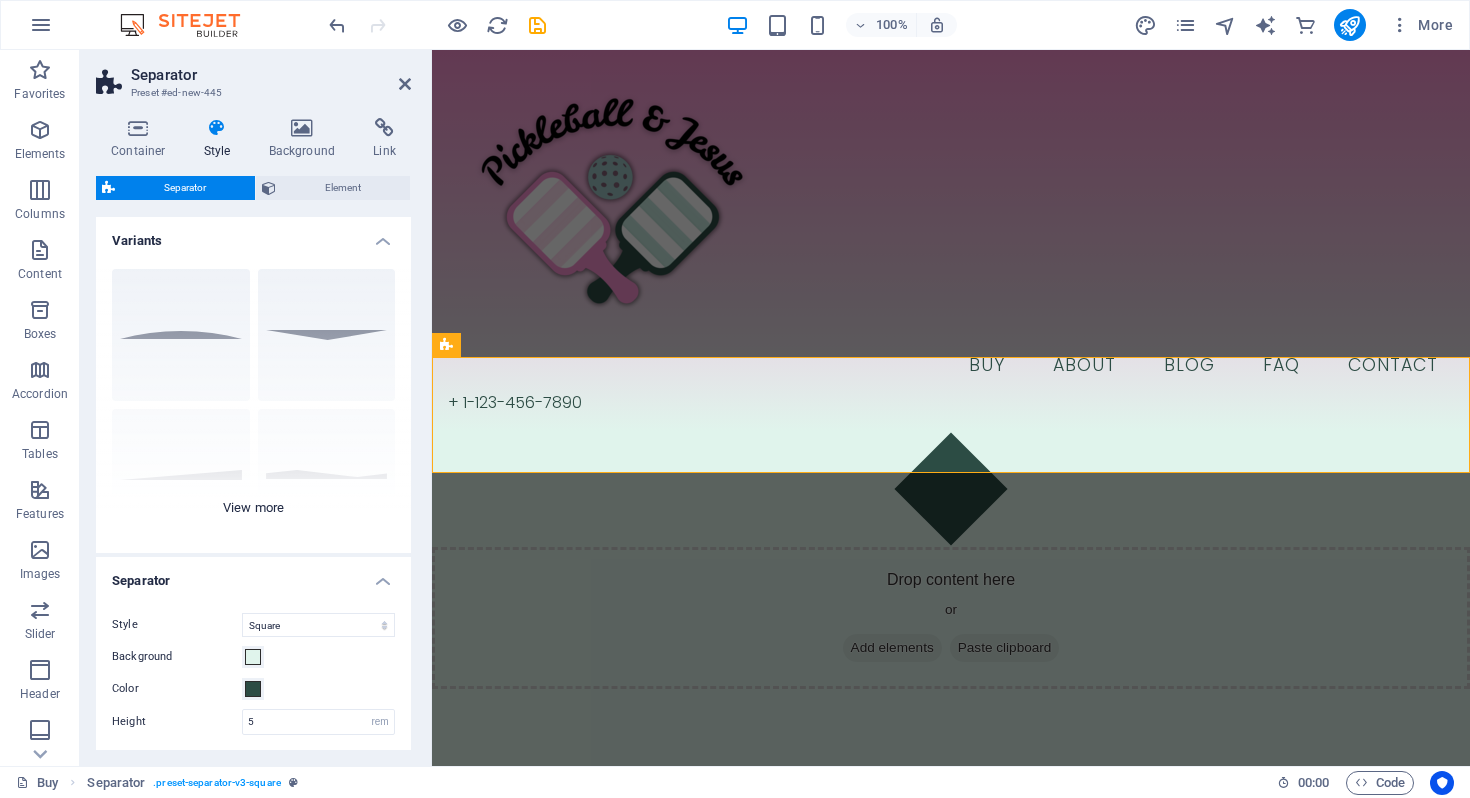 scroll, scrollTop: 26, scrollLeft: 0, axis: vertical 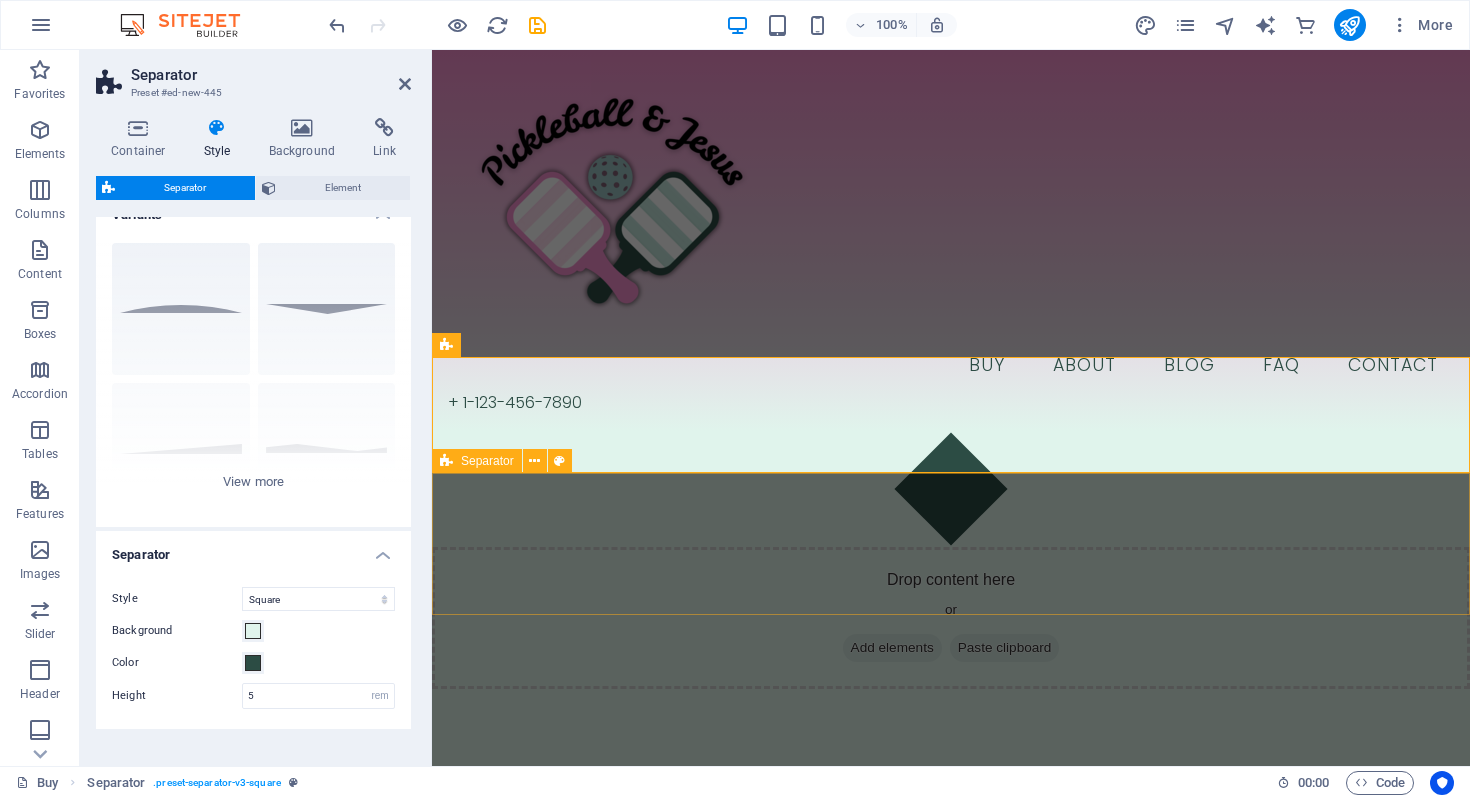 click on "Drop content here or  Add elements  Paste clipboard" at bounding box center (951, 618) 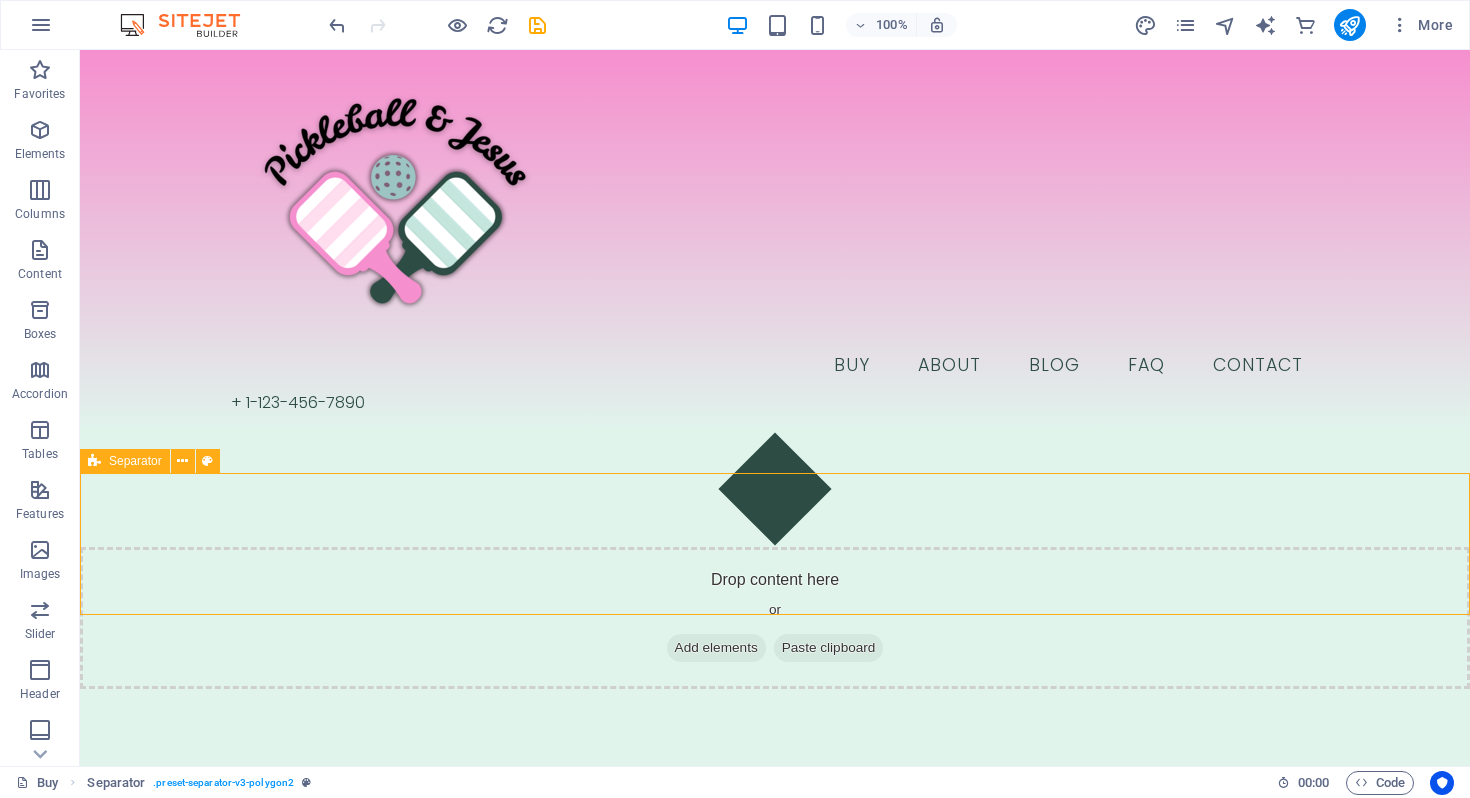 click on "Drop content here or  Add elements  Paste clipboard" at bounding box center [775, 618] 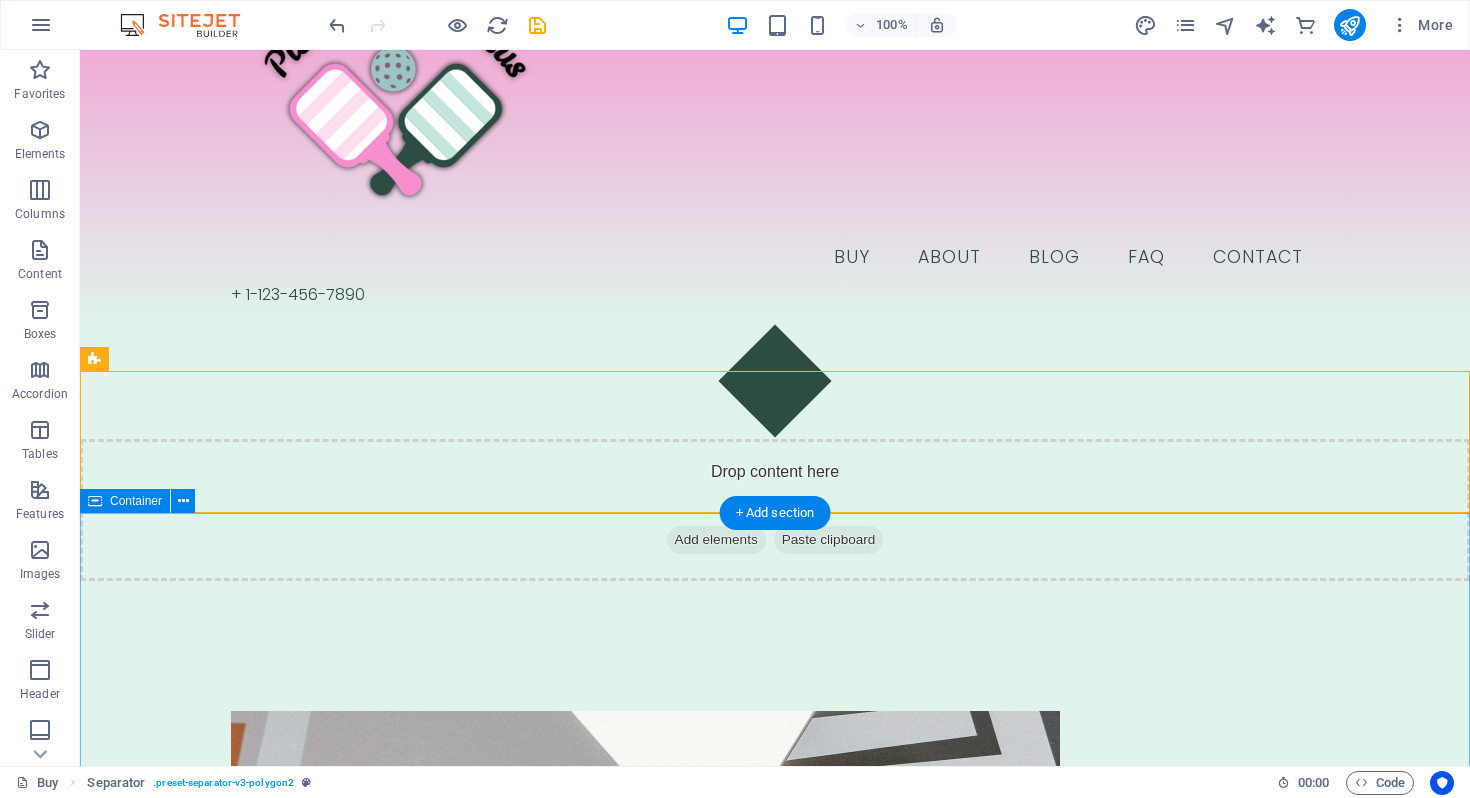 scroll, scrollTop: 110, scrollLeft: 0, axis: vertical 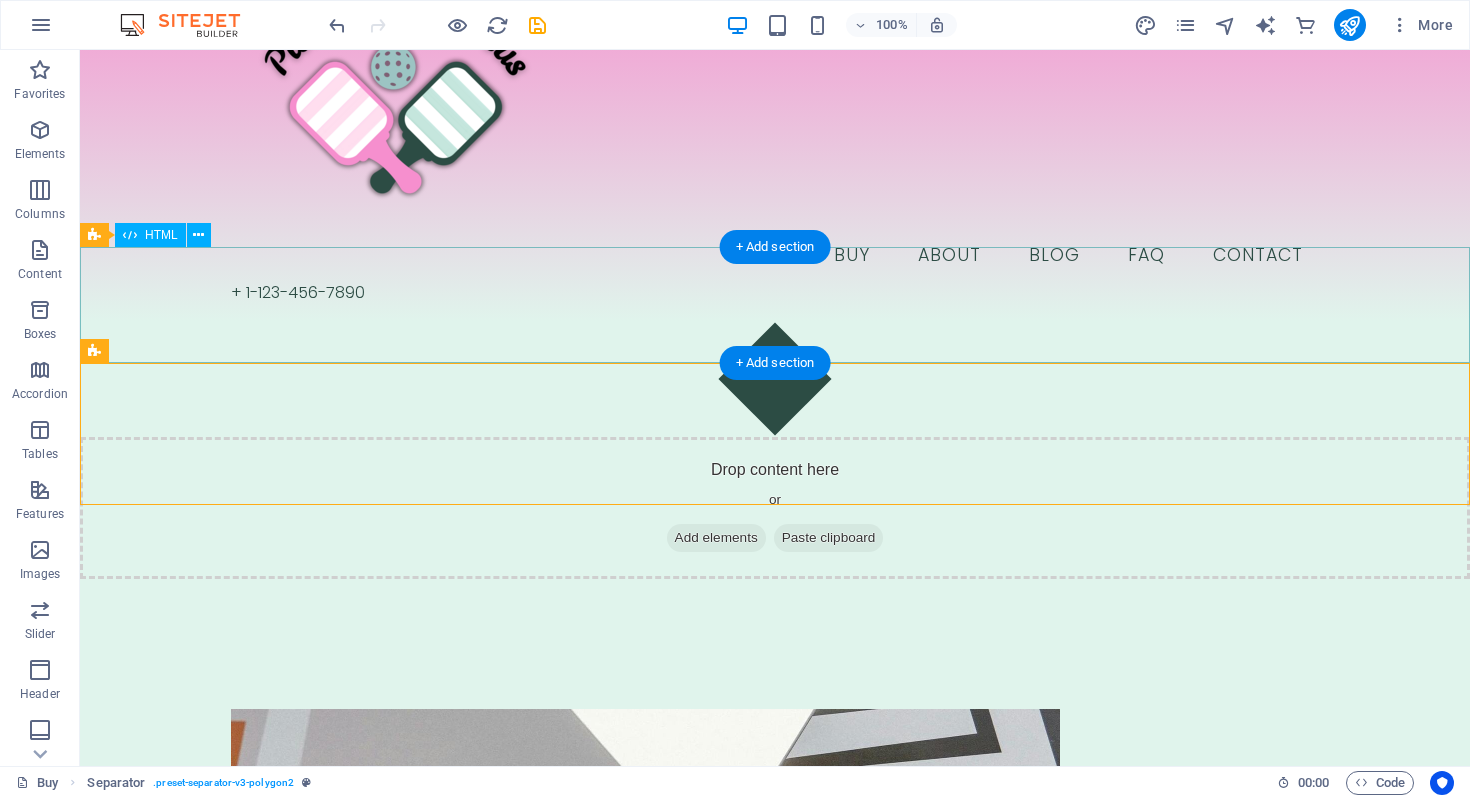 click at bounding box center (775, 379) 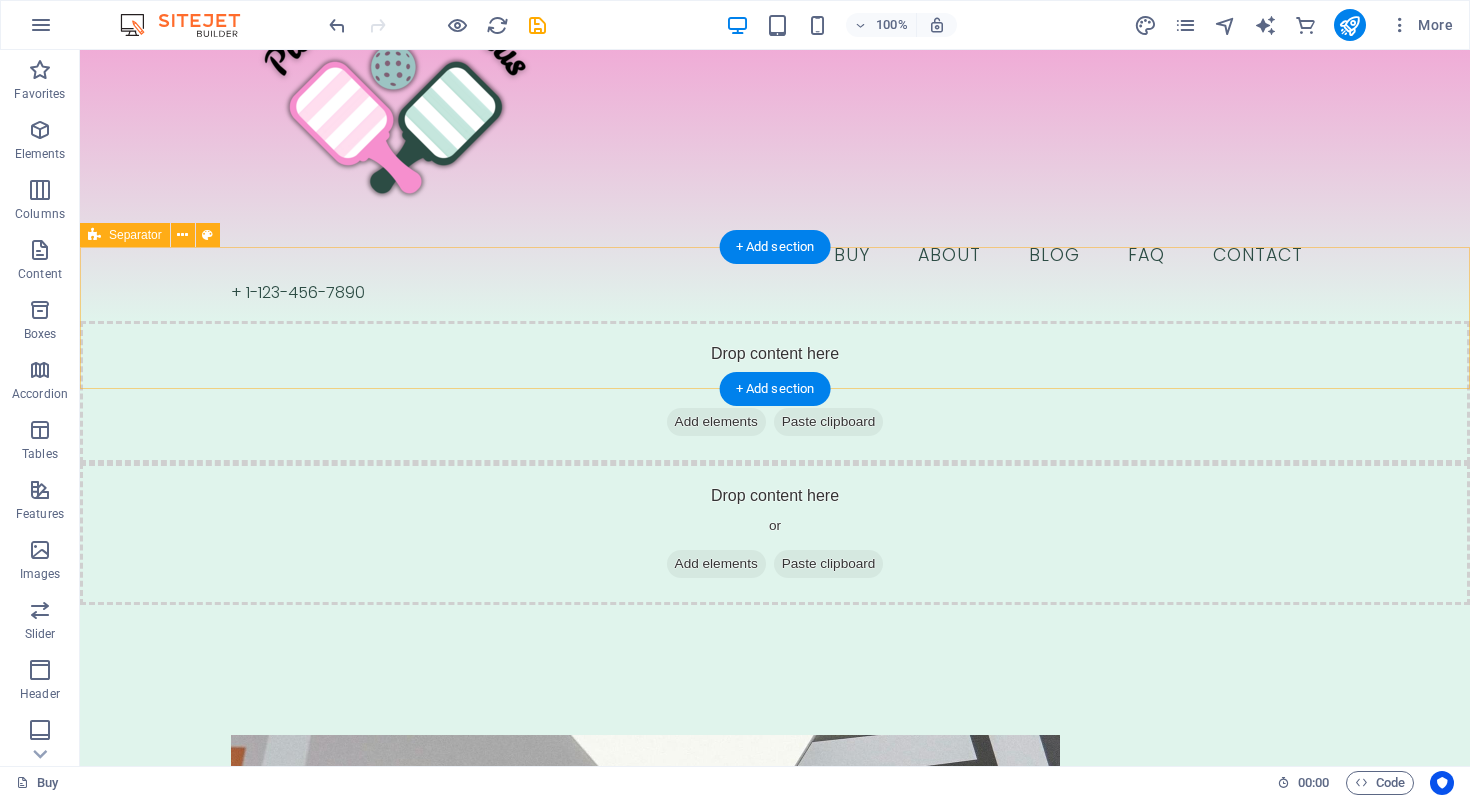 click on "Drop content here or  Add elements  Paste clipboard" at bounding box center (775, 392) 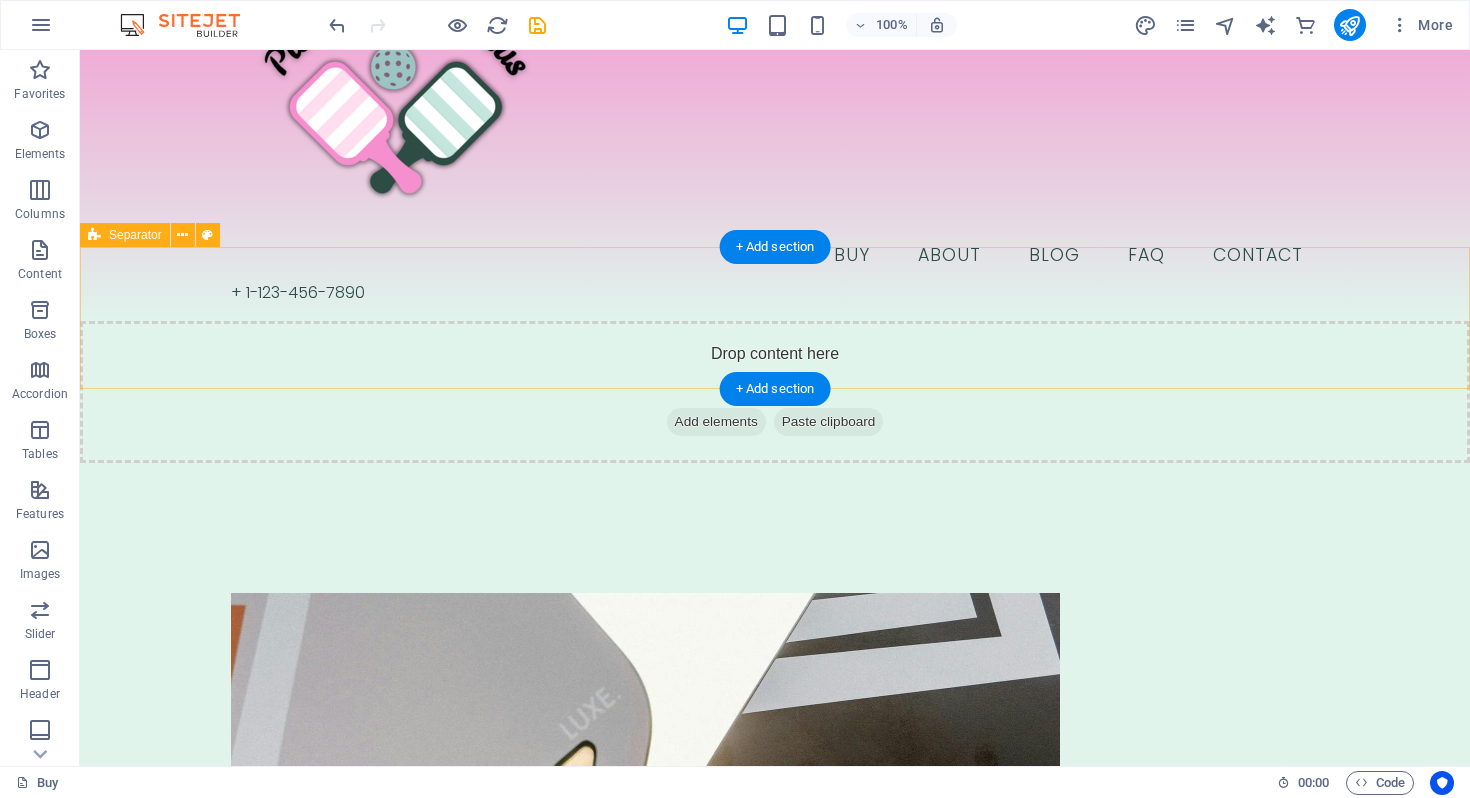 click on "Drop content here or  Add elements  Paste clipboard" at bounding box center [775, 392] 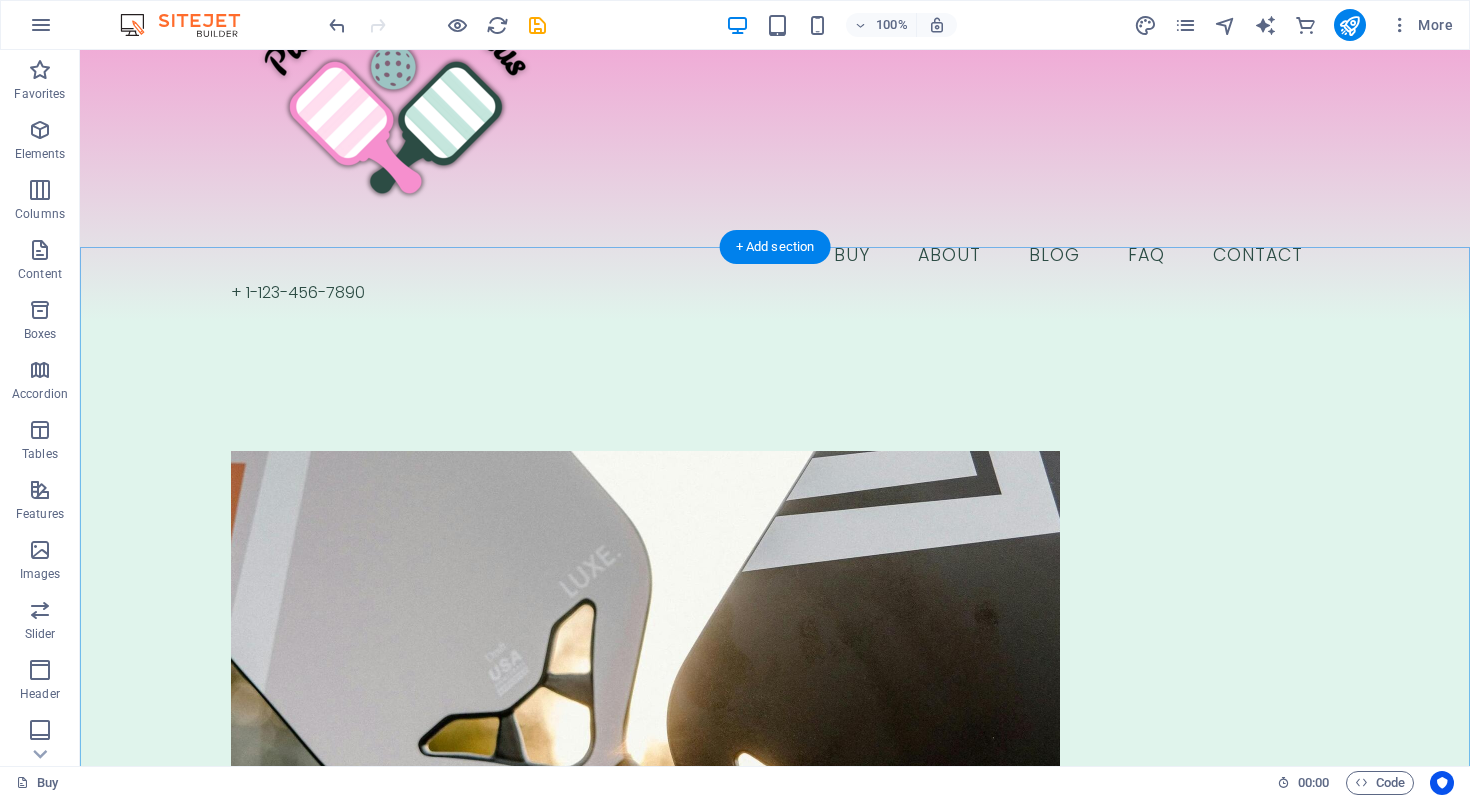 click on "+ Add section" at bounding box center (775, 247) 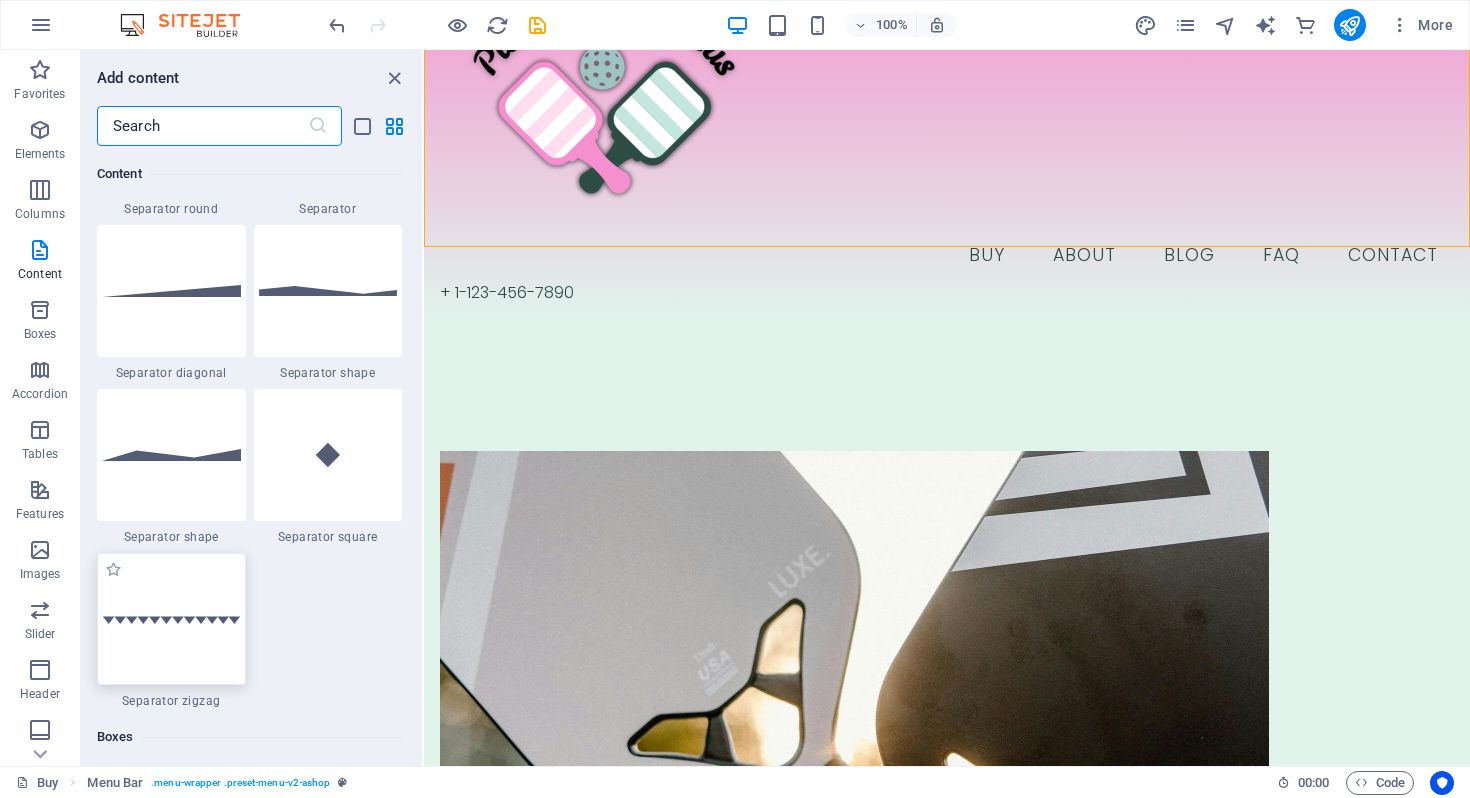 scroll, scrollTop: 4956, scrollLeft: 0, axis: vertical 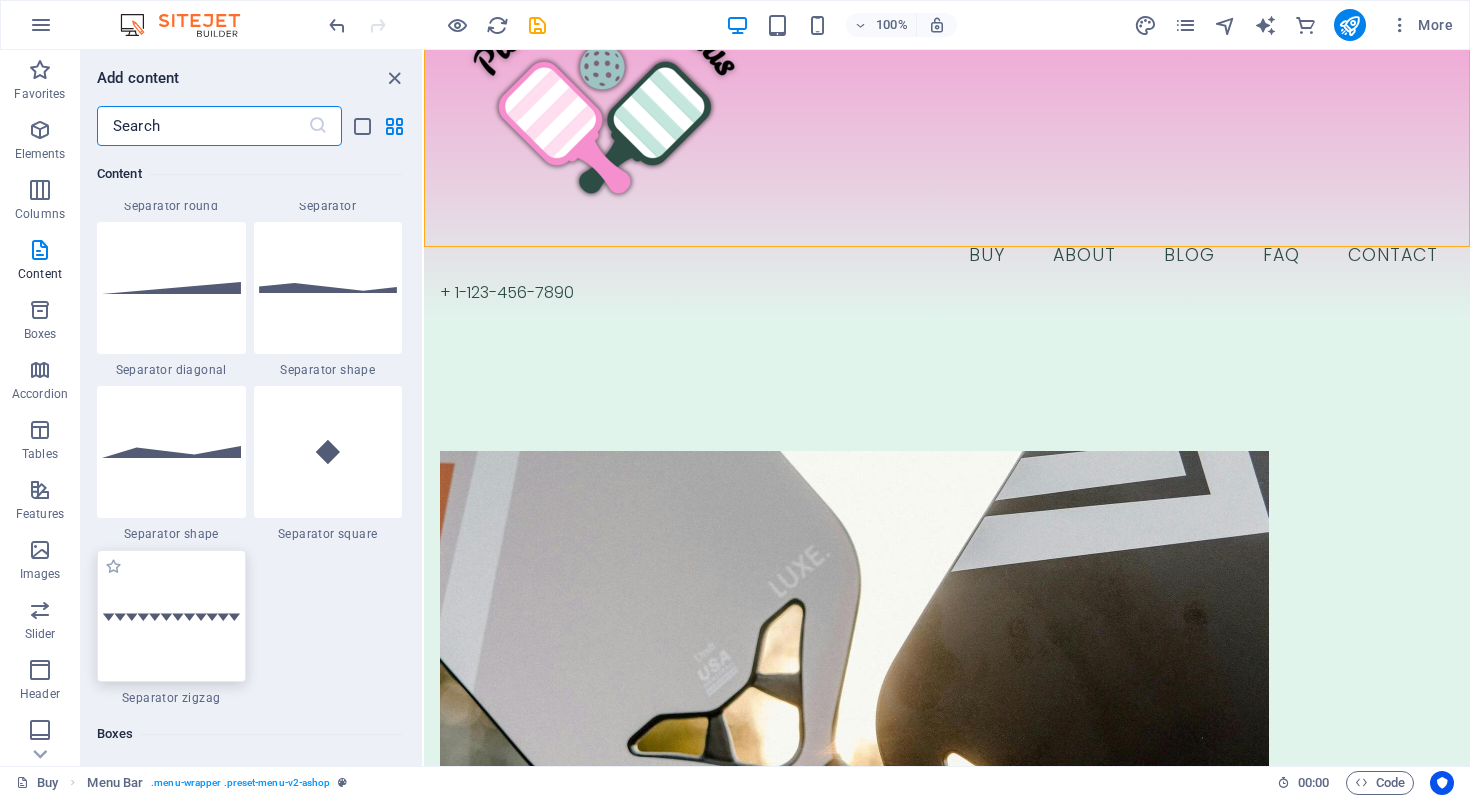 click at bounding box center [171, 616] 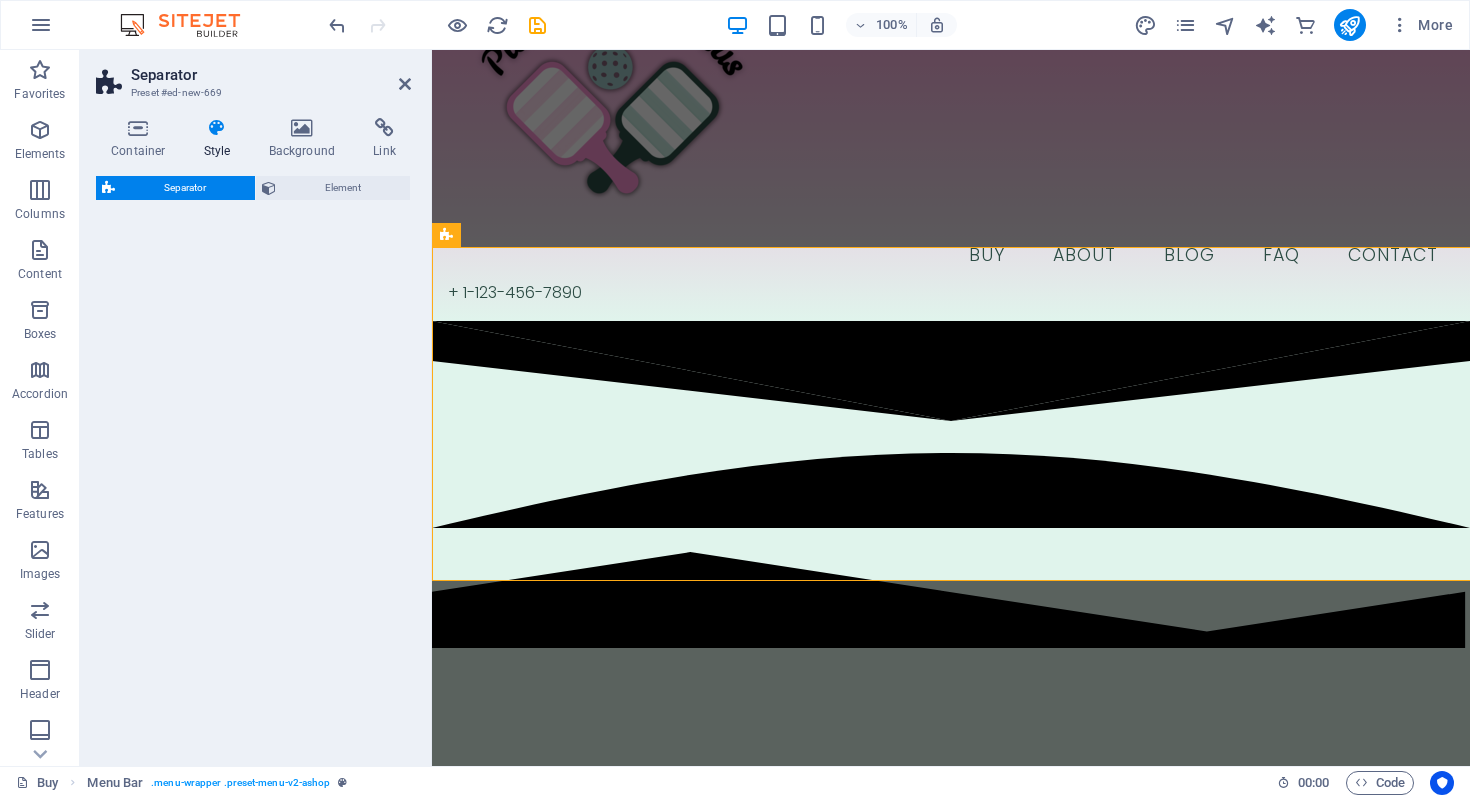select on "zigzag" 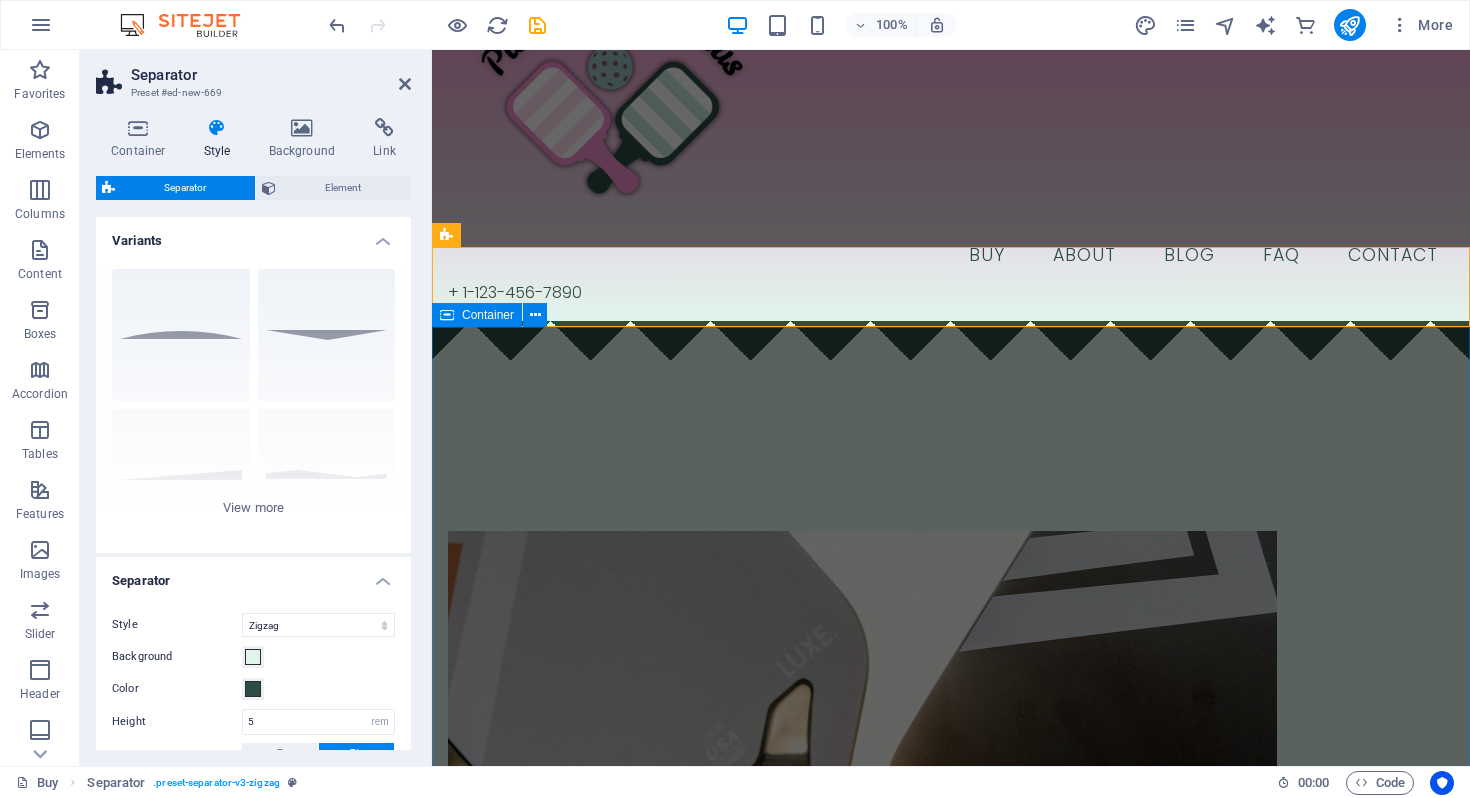 click on "JOIN OUR MINISTRY ABOUT OUR FOUNDER MOLLIE SHOP OUR GEAR Free Shipping Free shipping on all orders Support 24/7 Support 24 hours a day  30 Days Returns 30 days free returns High Quality Best quality products Top Brands" at bounding box center (951, 3019) 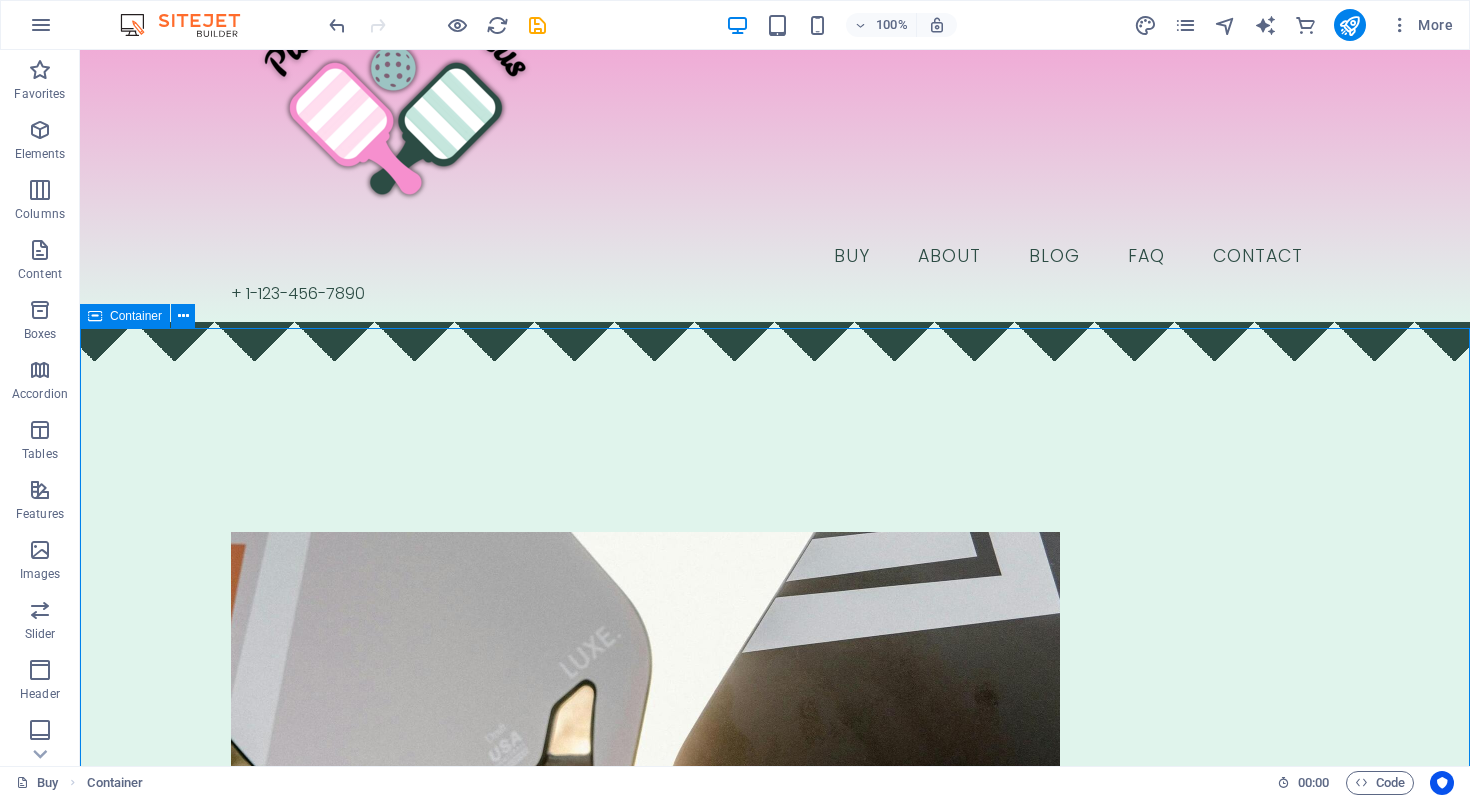 scroll, scrollTop: 0, scrollLeft: 0, axis: both 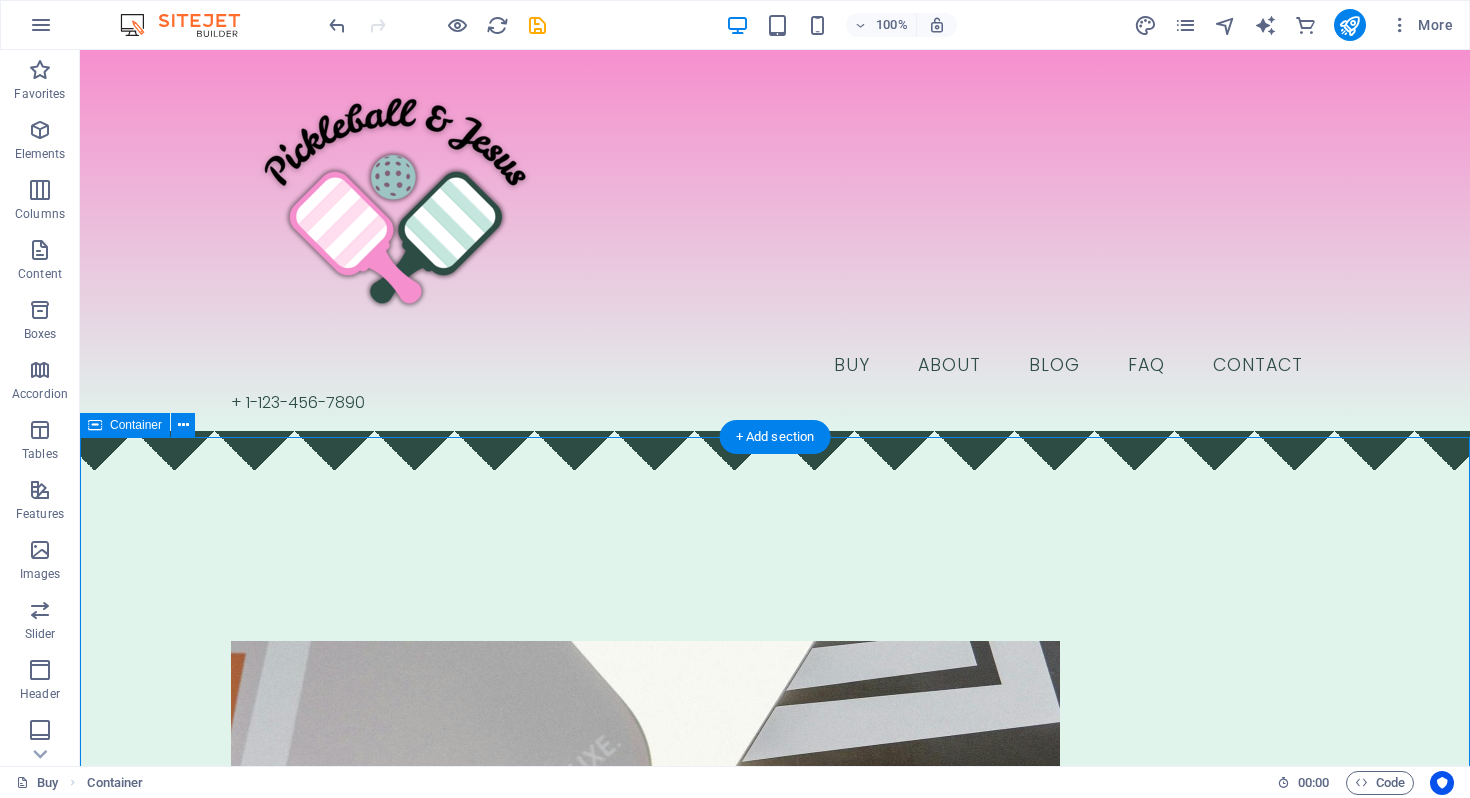 click on "JOIN OUR MINISTRY ABOUT OUR FOUNDER MOLLIE SHOP OUR GEAR Free Shipping Free shipping on all orders Support 24/7 Support 24 hours a day  30 Days Returns 30 days free returns High Quality Best quality products Top Brands" at bounding box center (775, 3252) 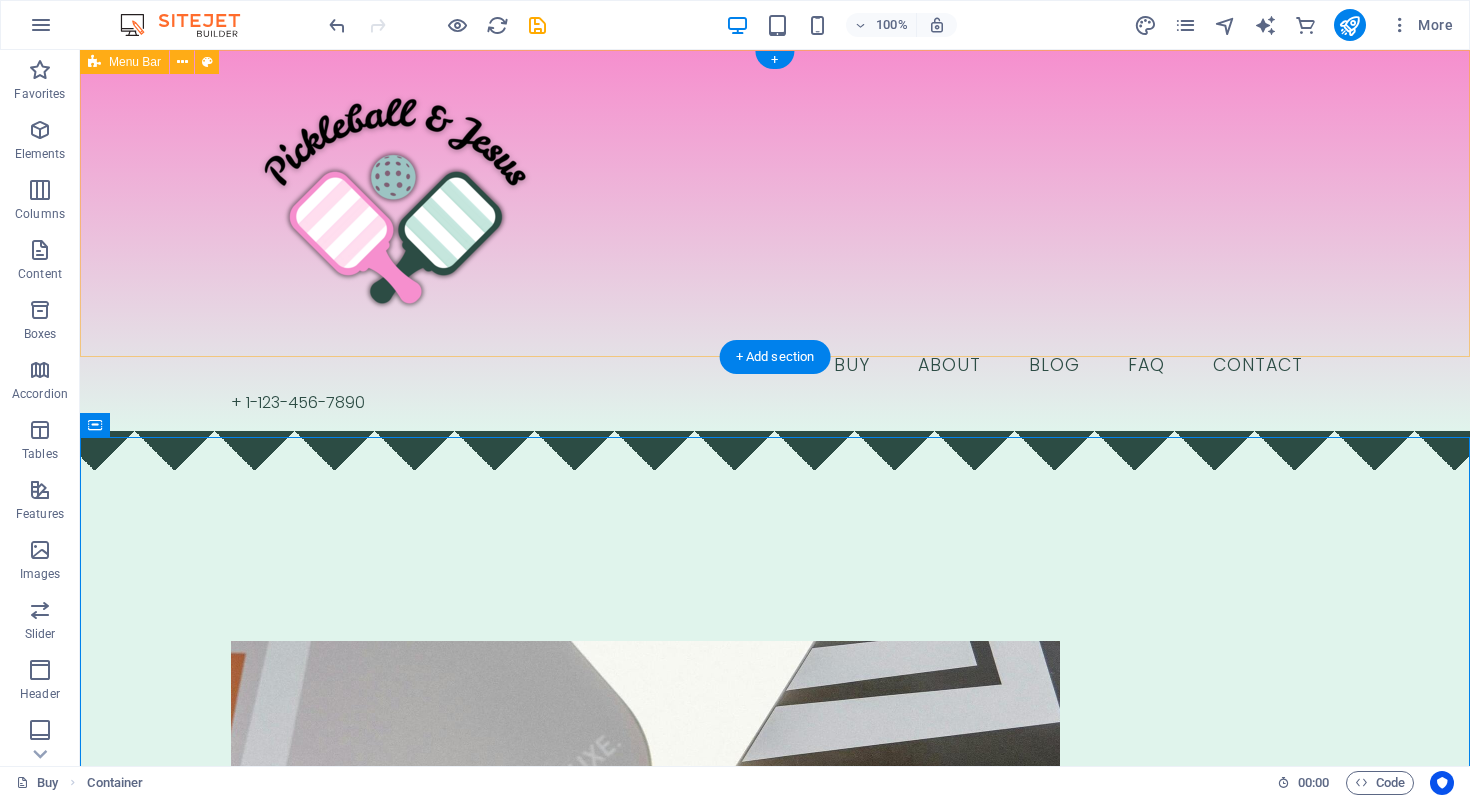 click on "Buy About Blog FAQ Contact   + 1-123-456-7890" at bounding box center (775, 240) 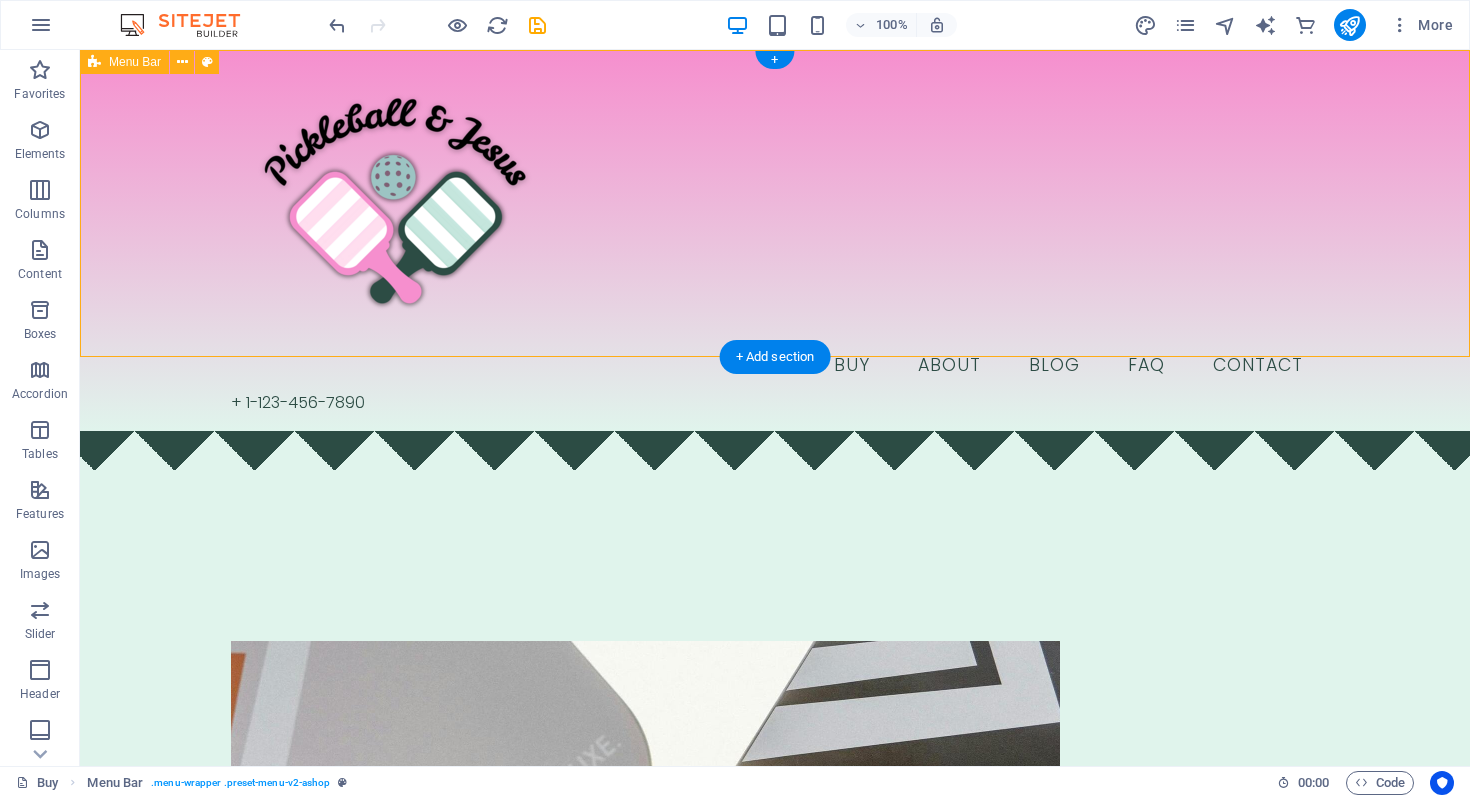 click on "Buy About Blog FAQ Contact   + 1-123-456-7890" at bounding box center [775, 240] 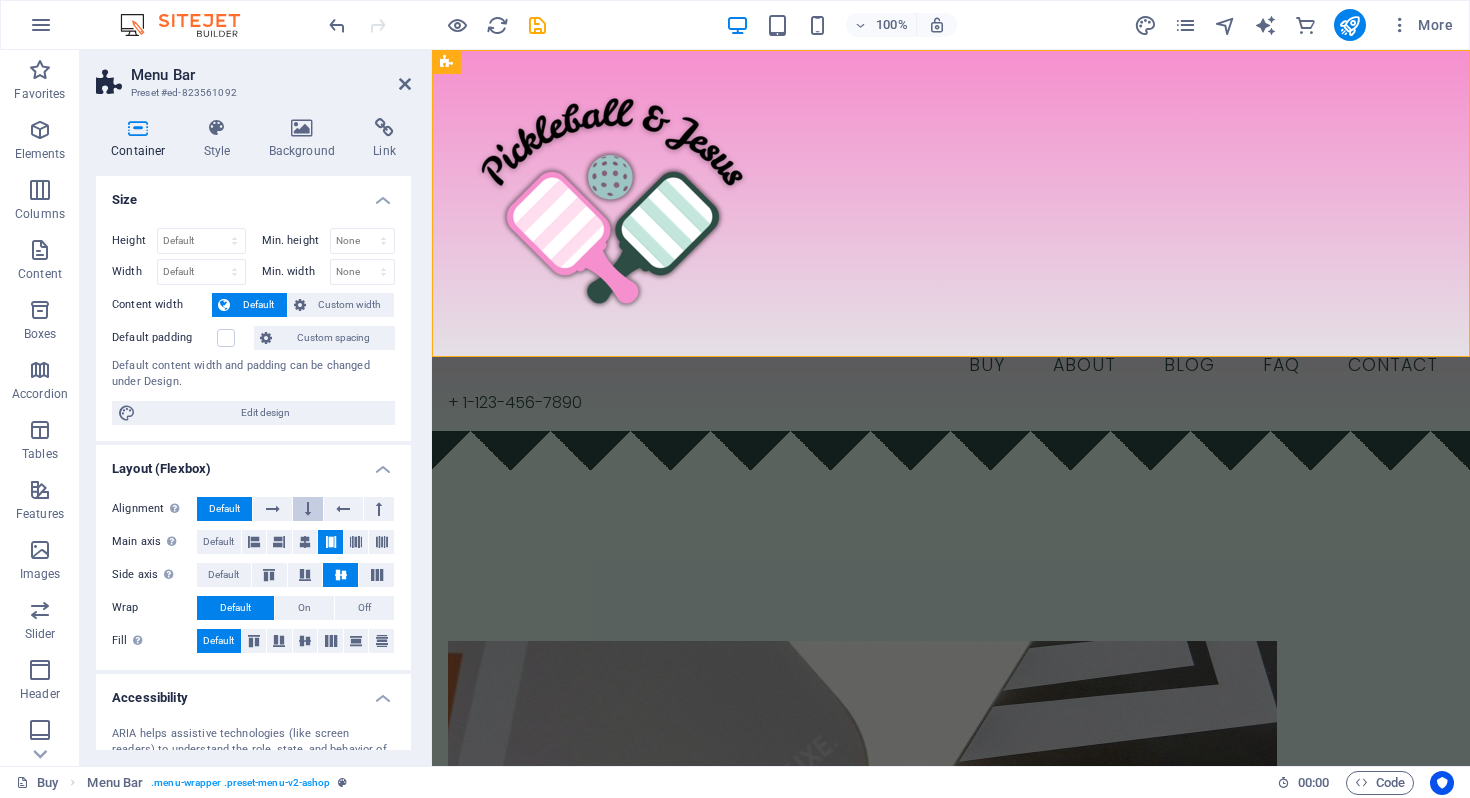 scroll, scrollTop: 201, scrollLeft: 0, axis: vertical 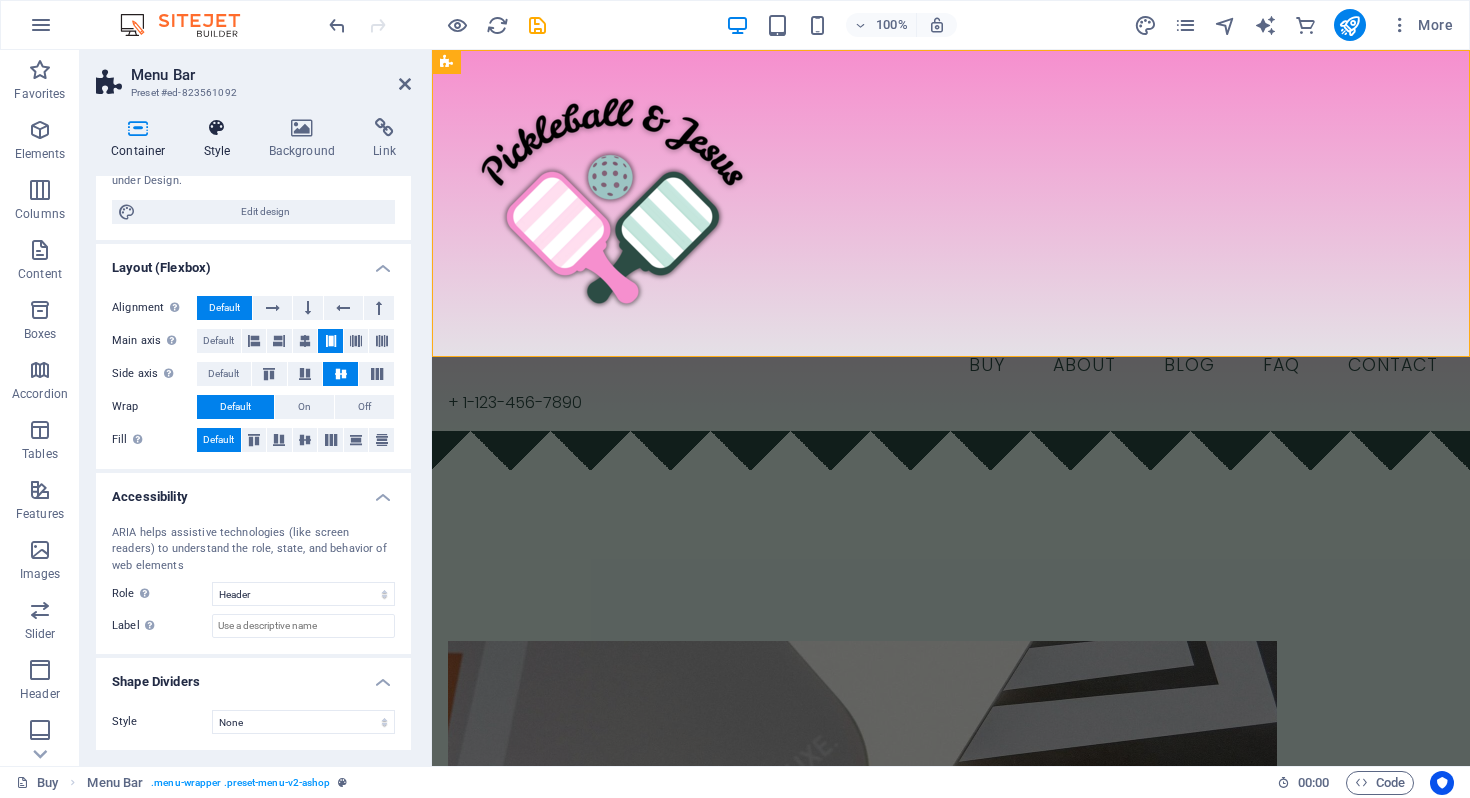 click on "Style" at bounding box center (221, 139) 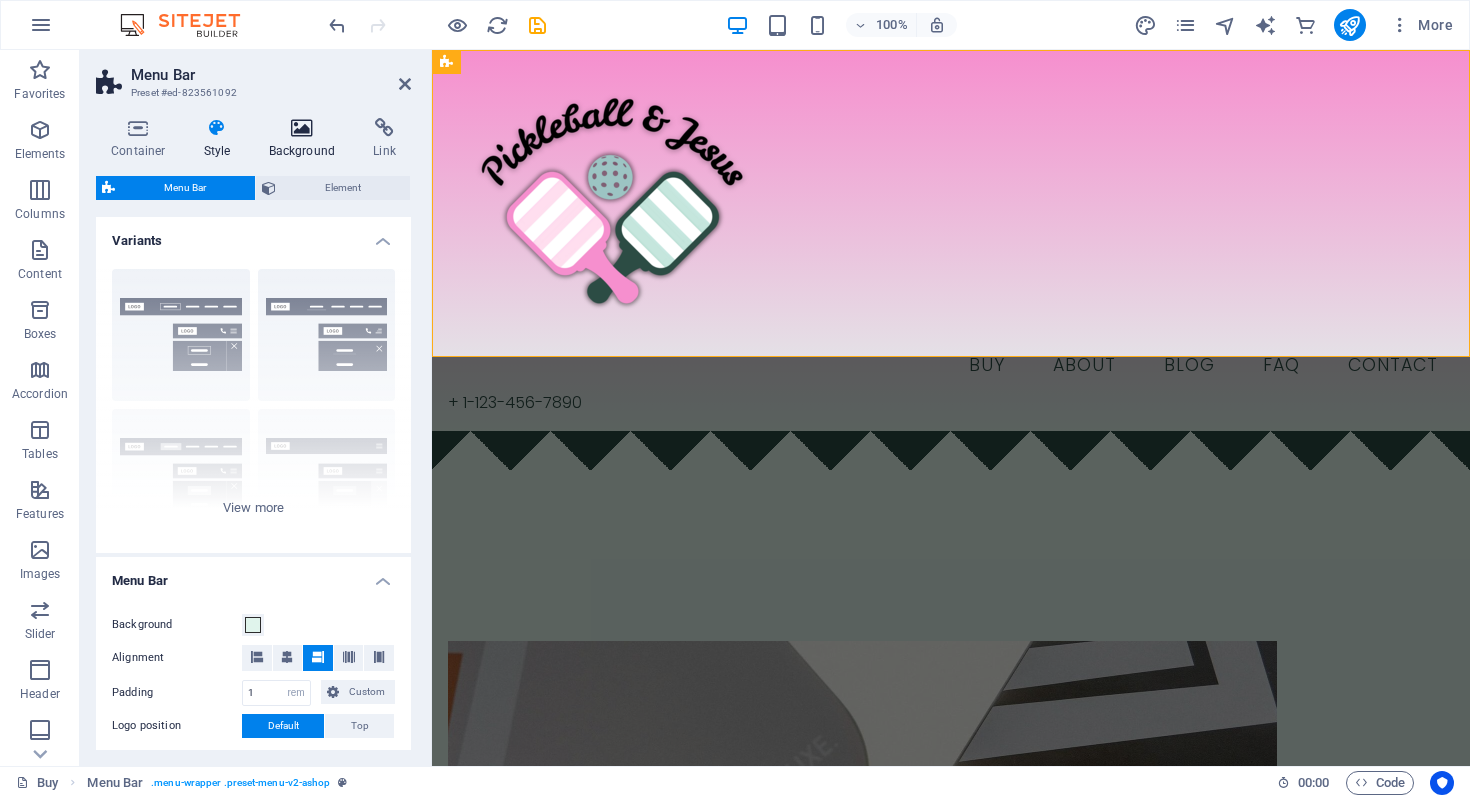 click on "Background" at bounding box center [306, 139] 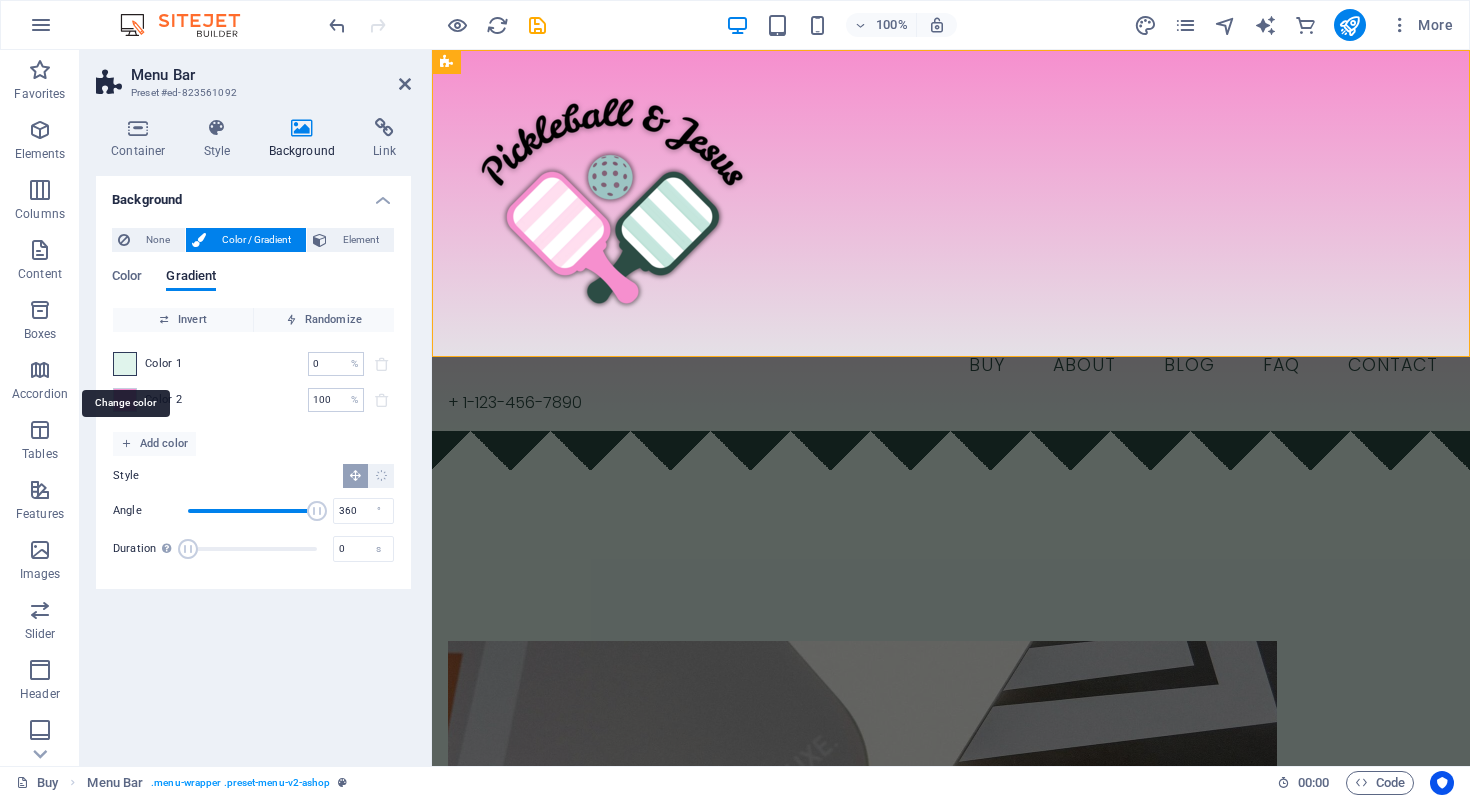 click at bounding box center [125, 364] 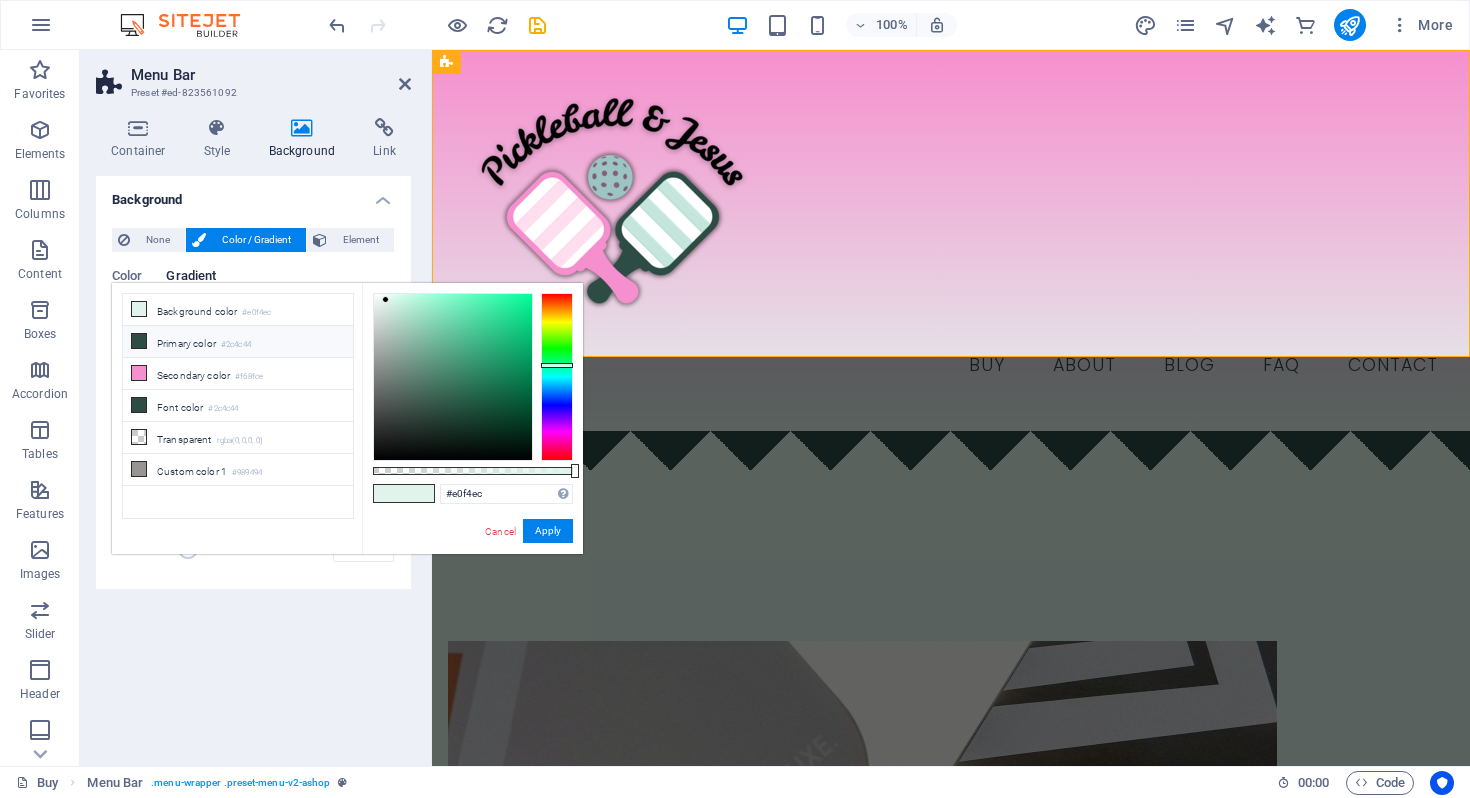 click at bounding box center [139, 341] 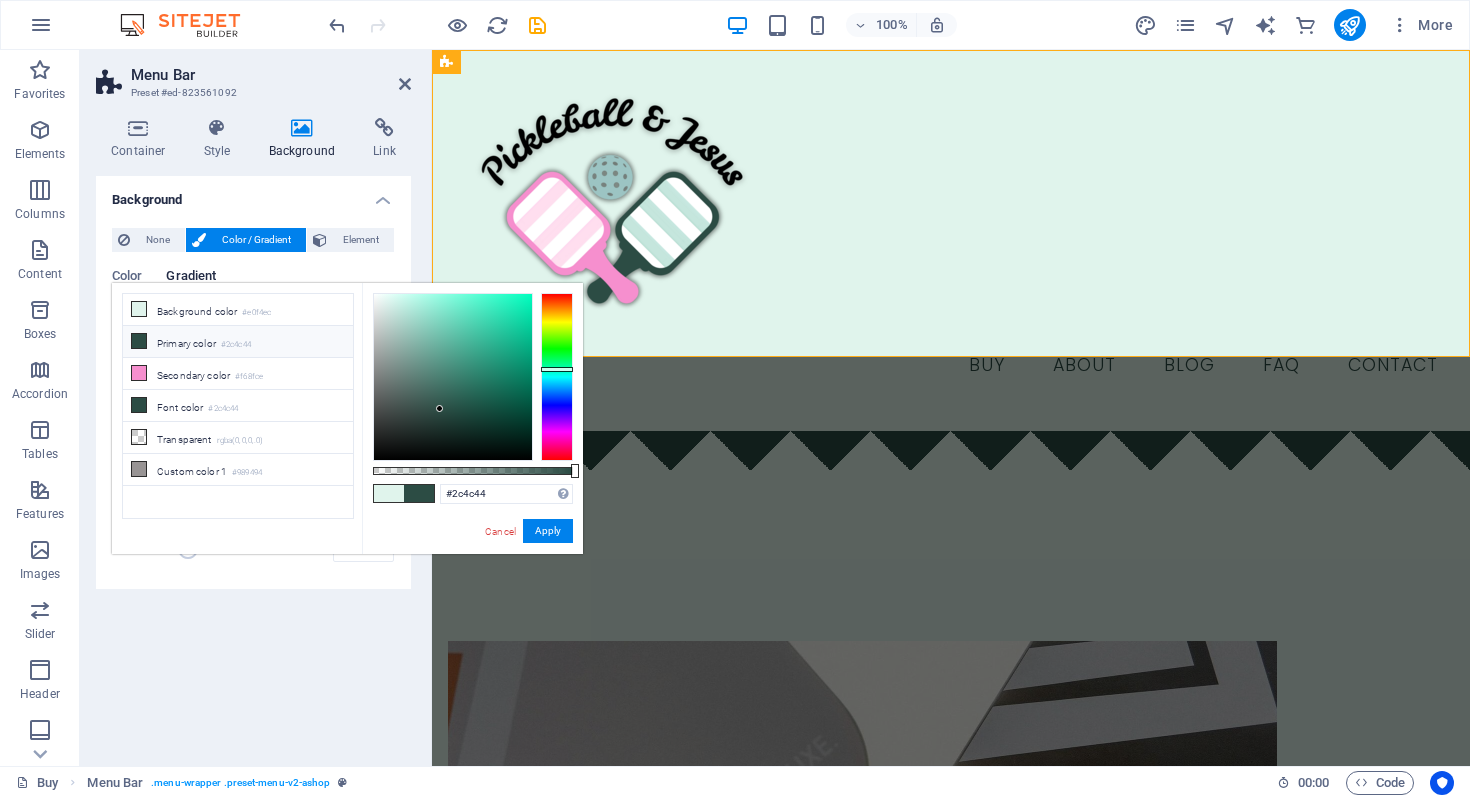 click at bounding box center [139, 341] 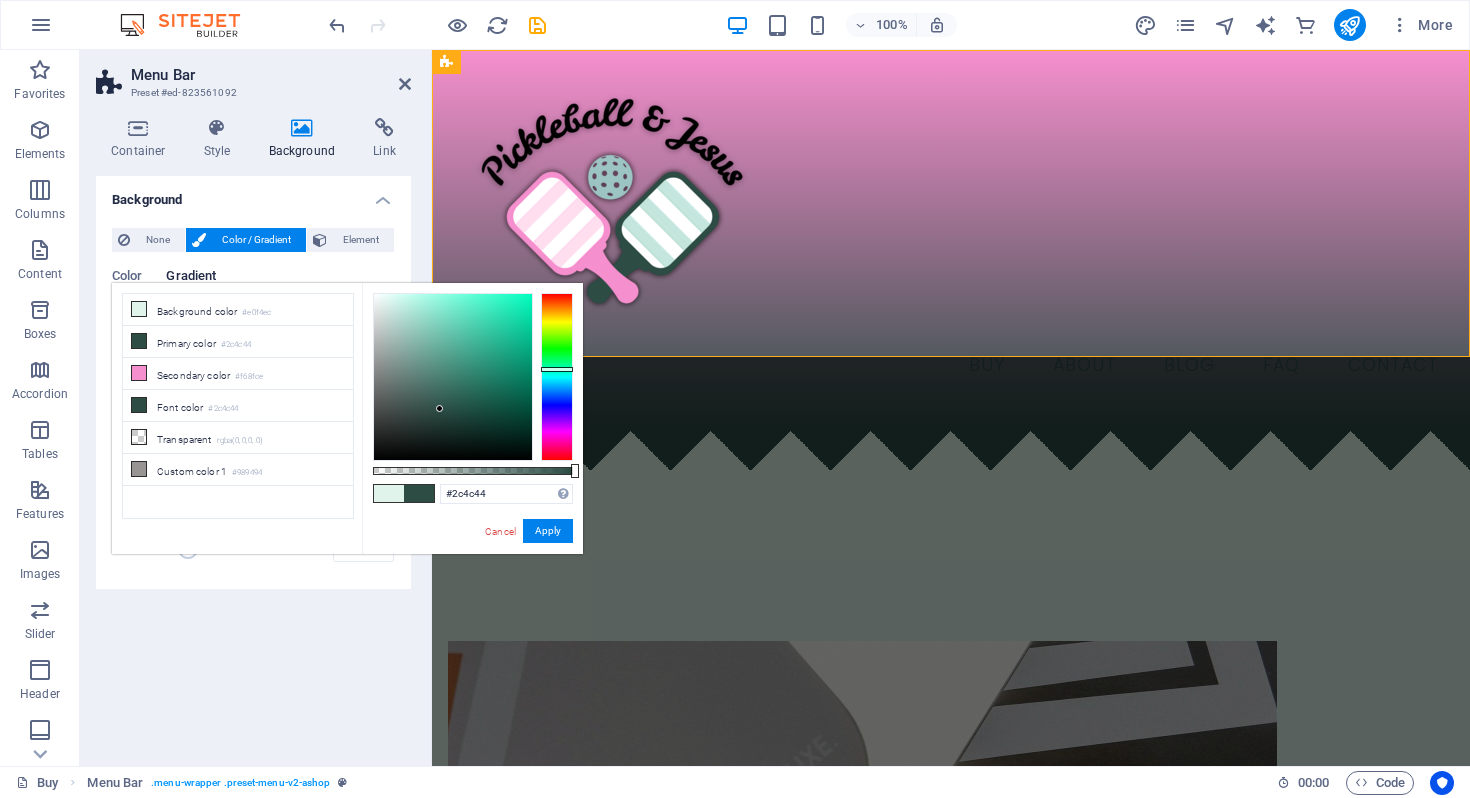 click at bounding box center (389, 493) 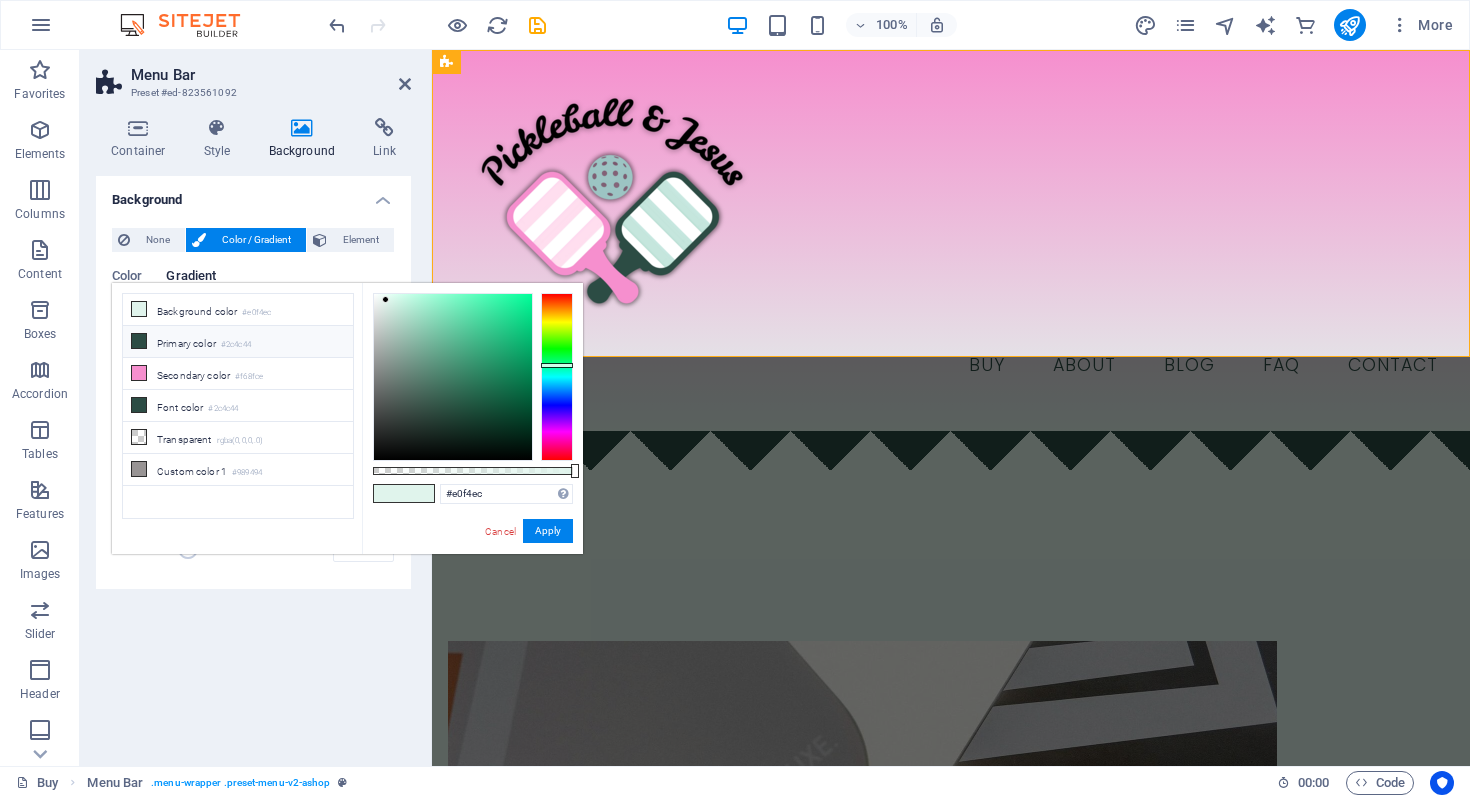 click at bounding box center (139, 341) 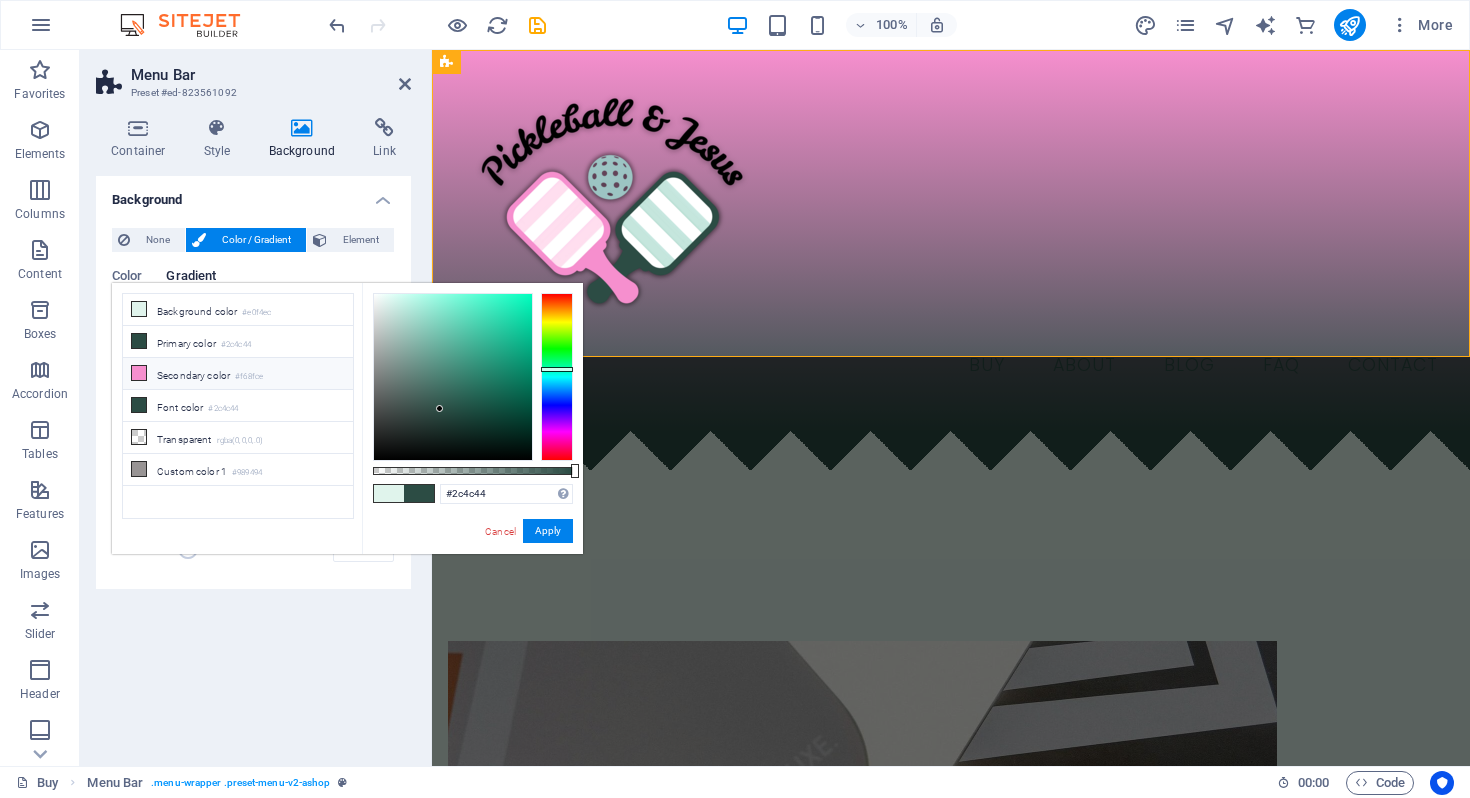 click at bounding box center [139, 373] 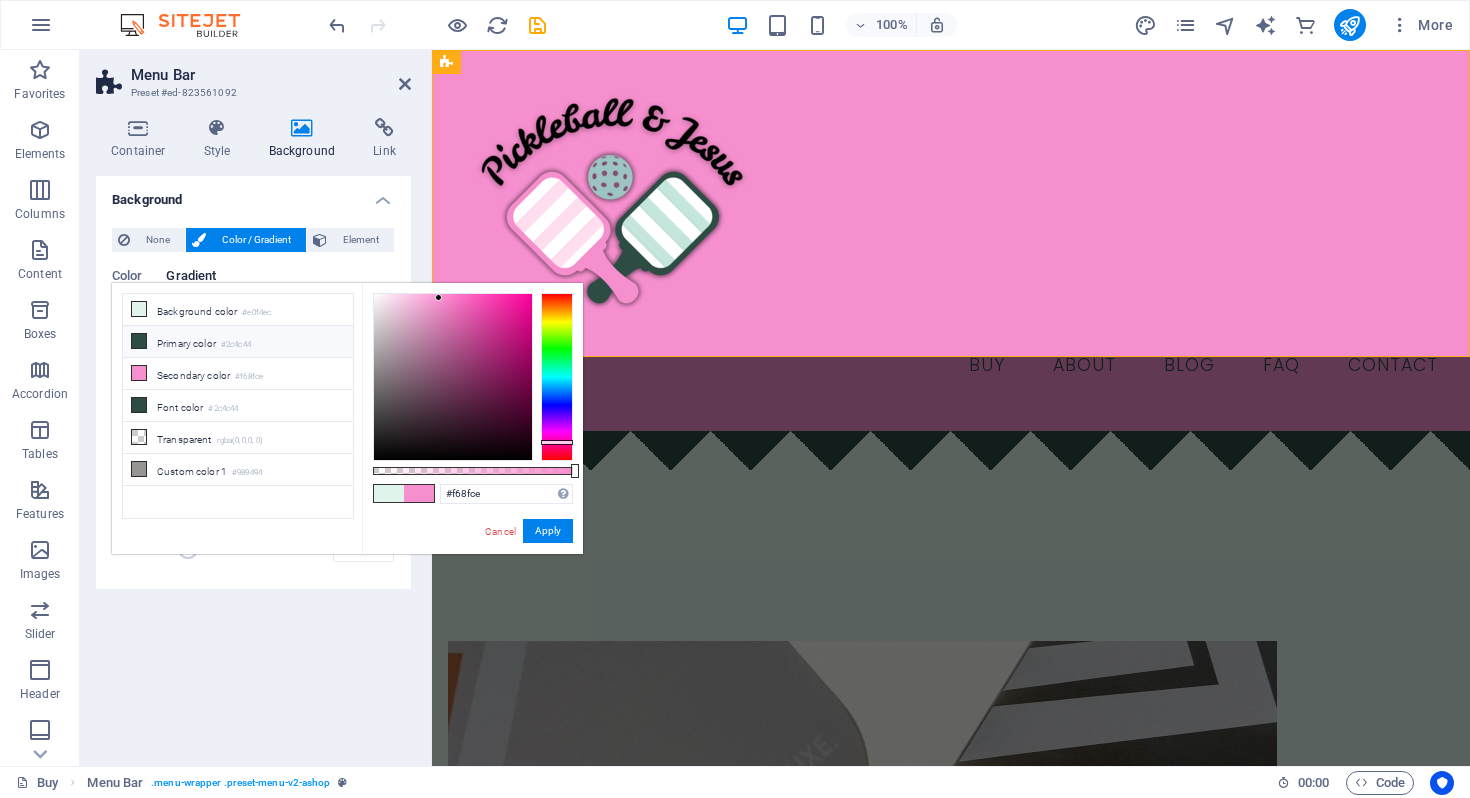 click on "Primary color
#2c4c44" at bounding box center (238, 342) 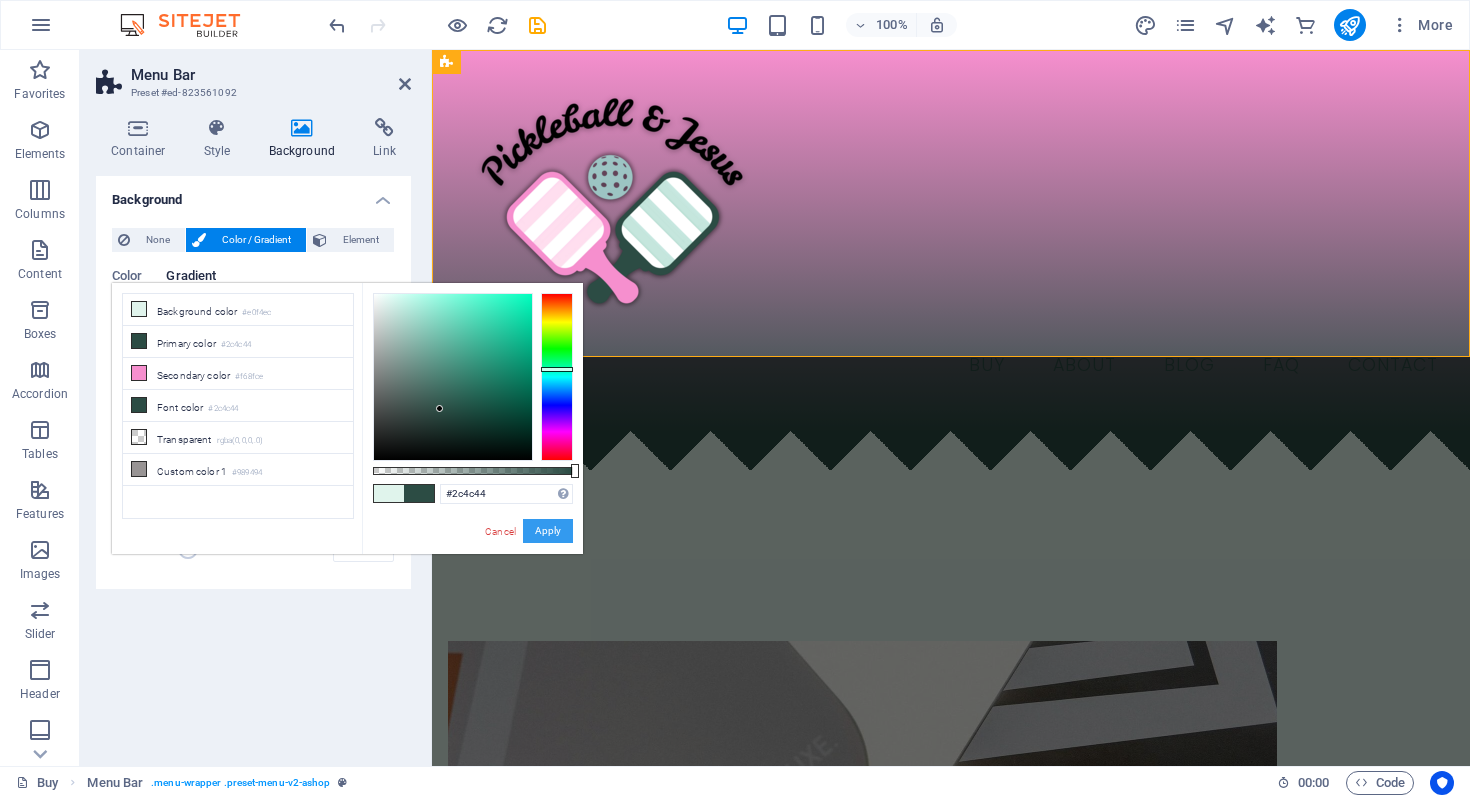 click on "Apply" at bounding box center (548, 531) 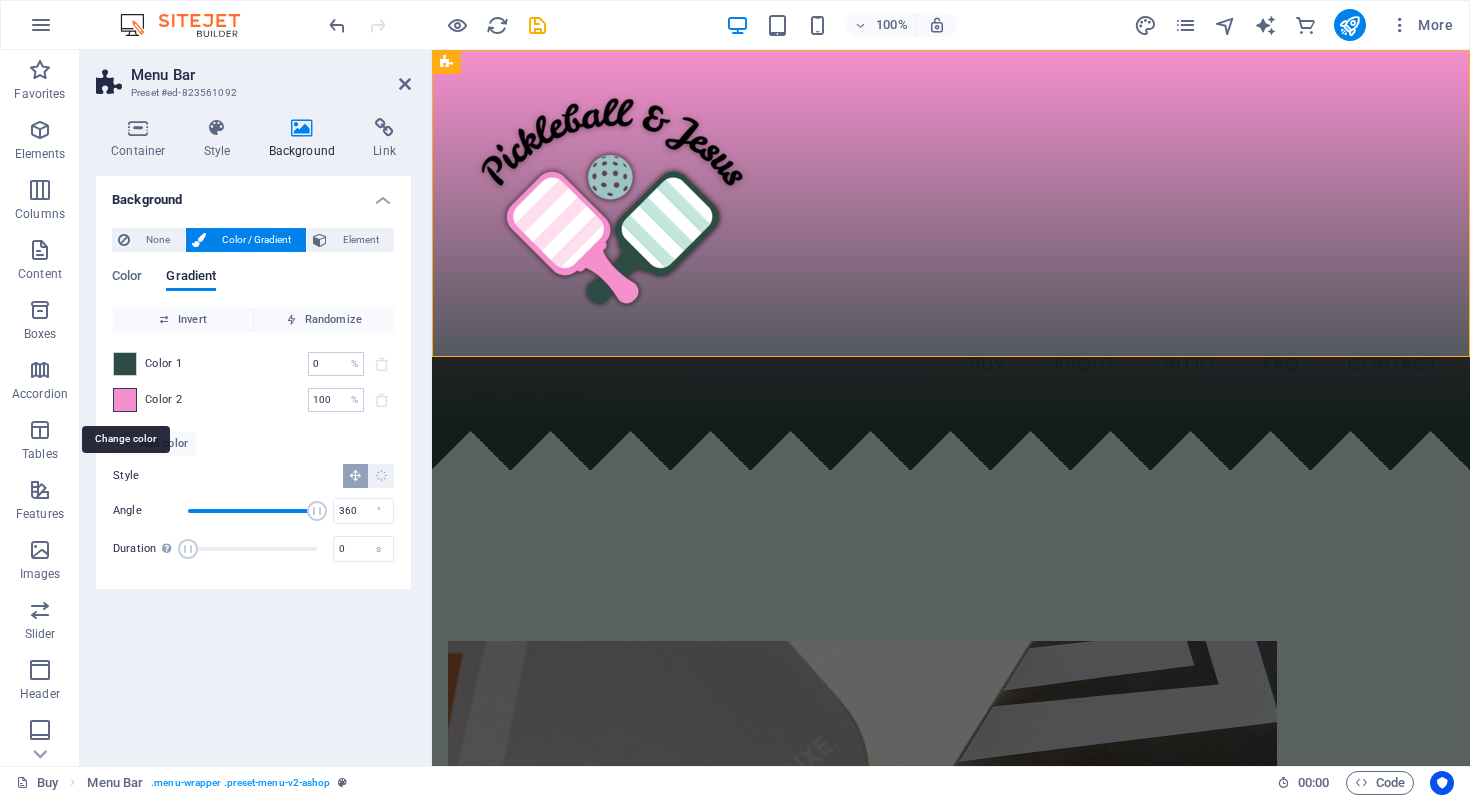 click at bounding box center (125, 400) 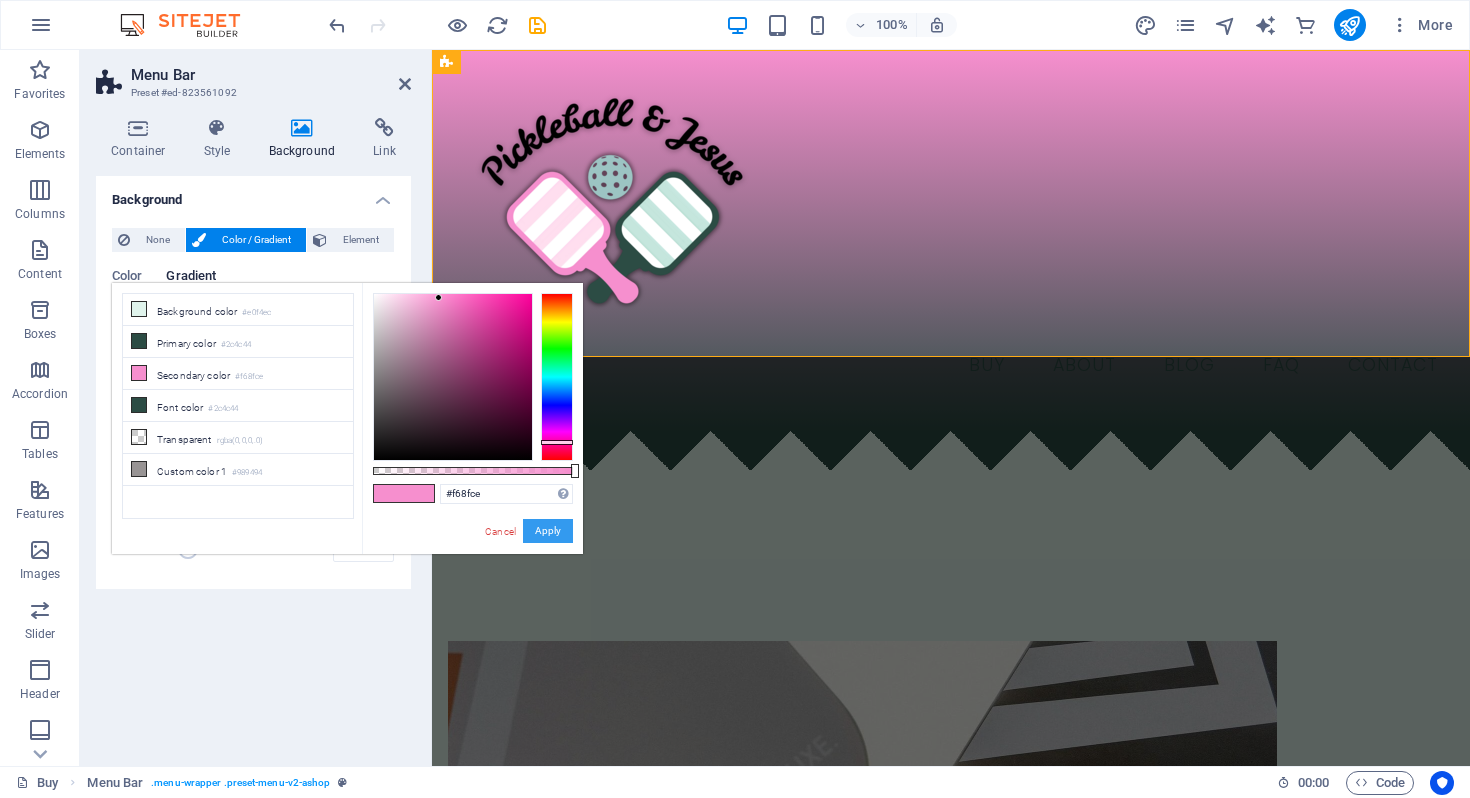 click on "Apply" at bounding box center (548, 531) 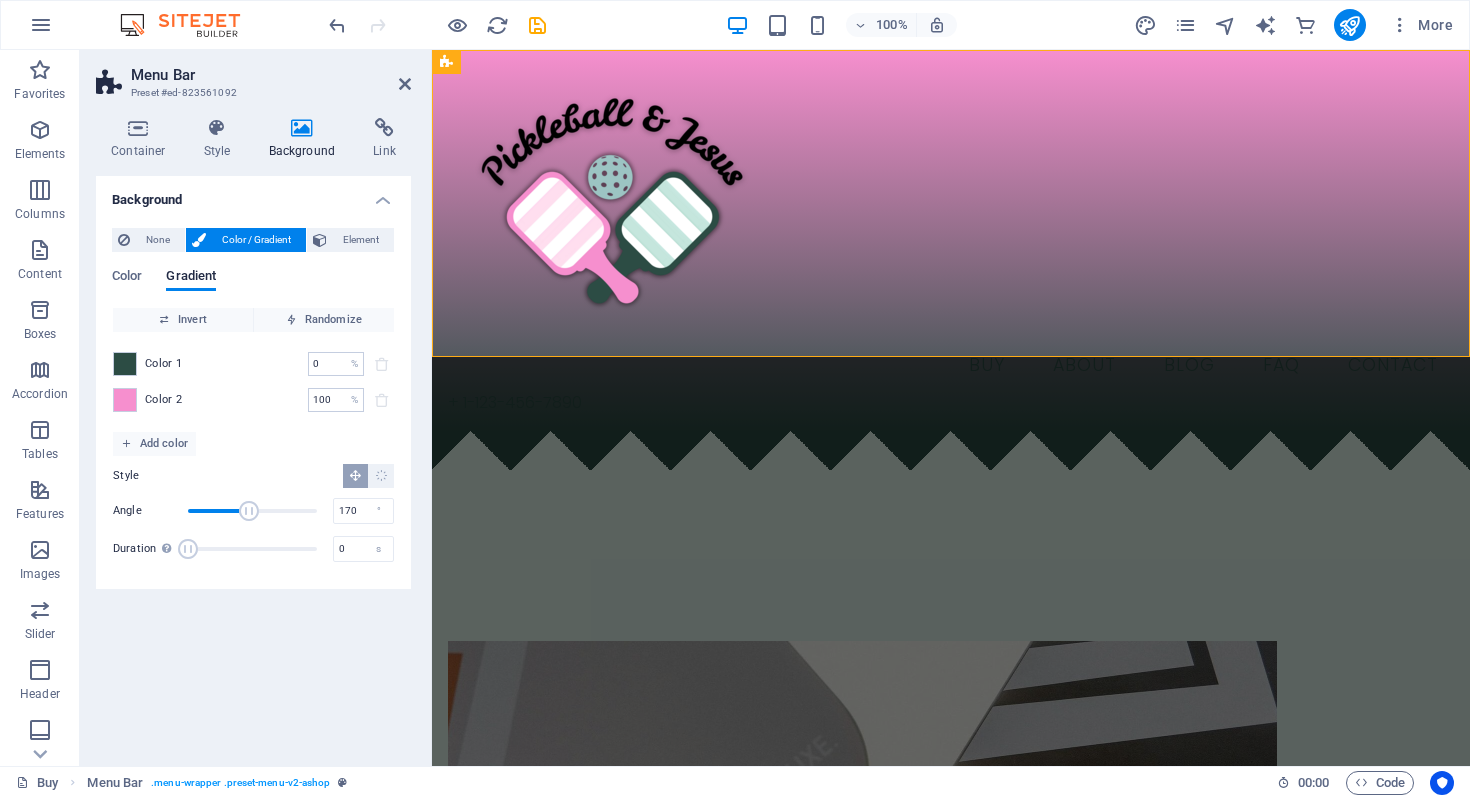 drag, startPoint x: 314, startPoint y: 510, endPoint x: 249, endPoint y: 506, distance: 65.12296 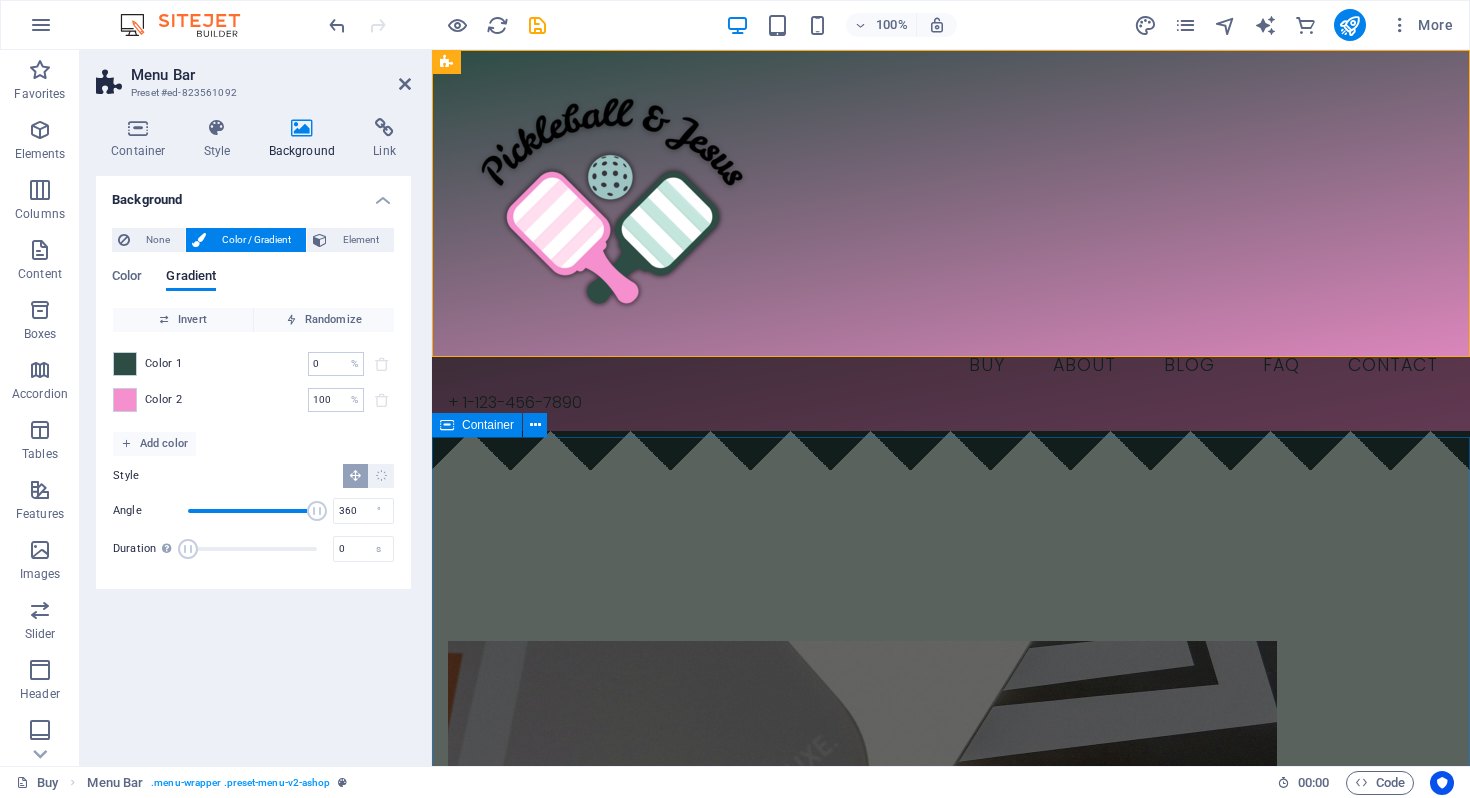 drag, startPoint x: 682, startPoint y: 556, endPoint x: 445, endPoint y: 514, distance: 240.69275 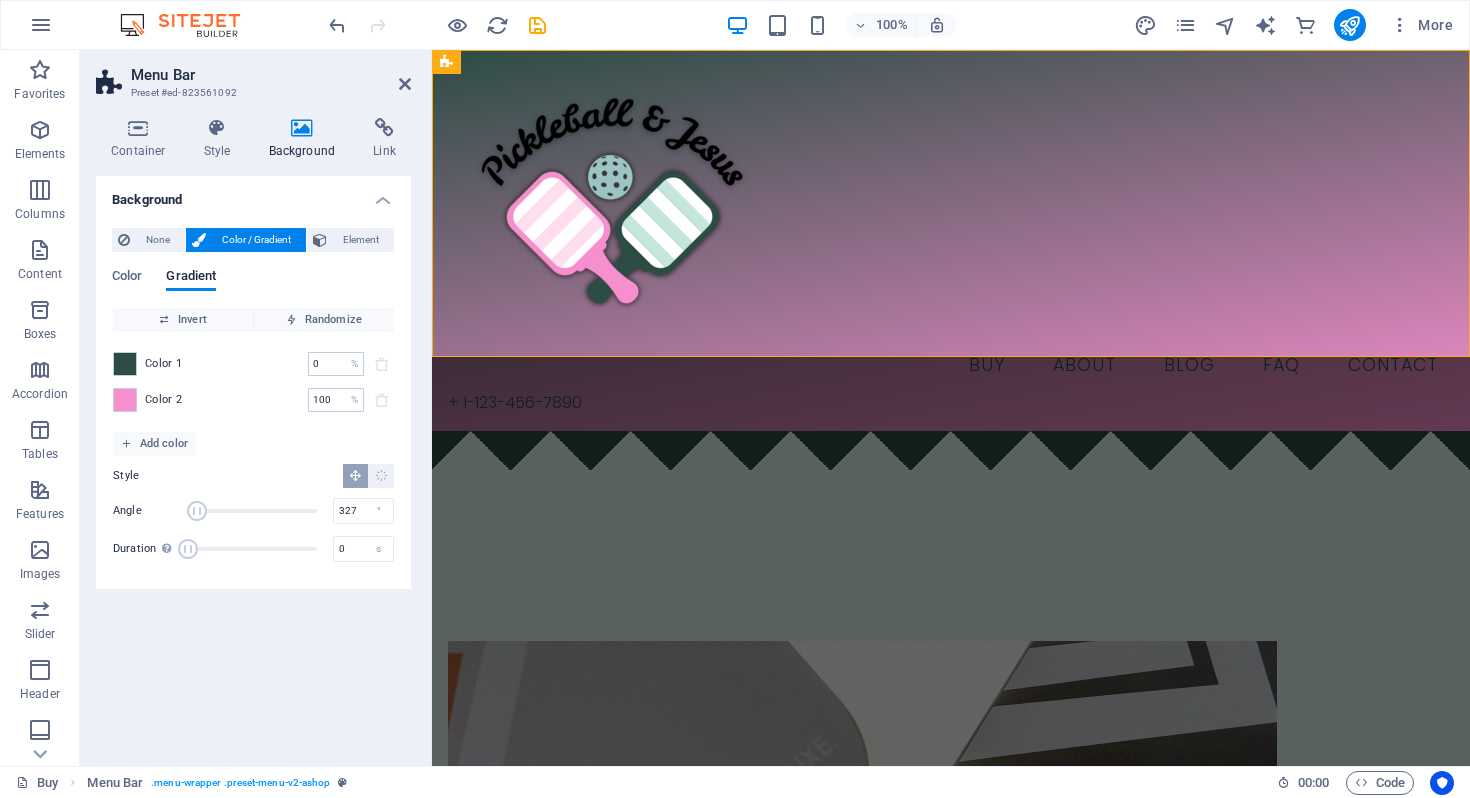 type on "360" 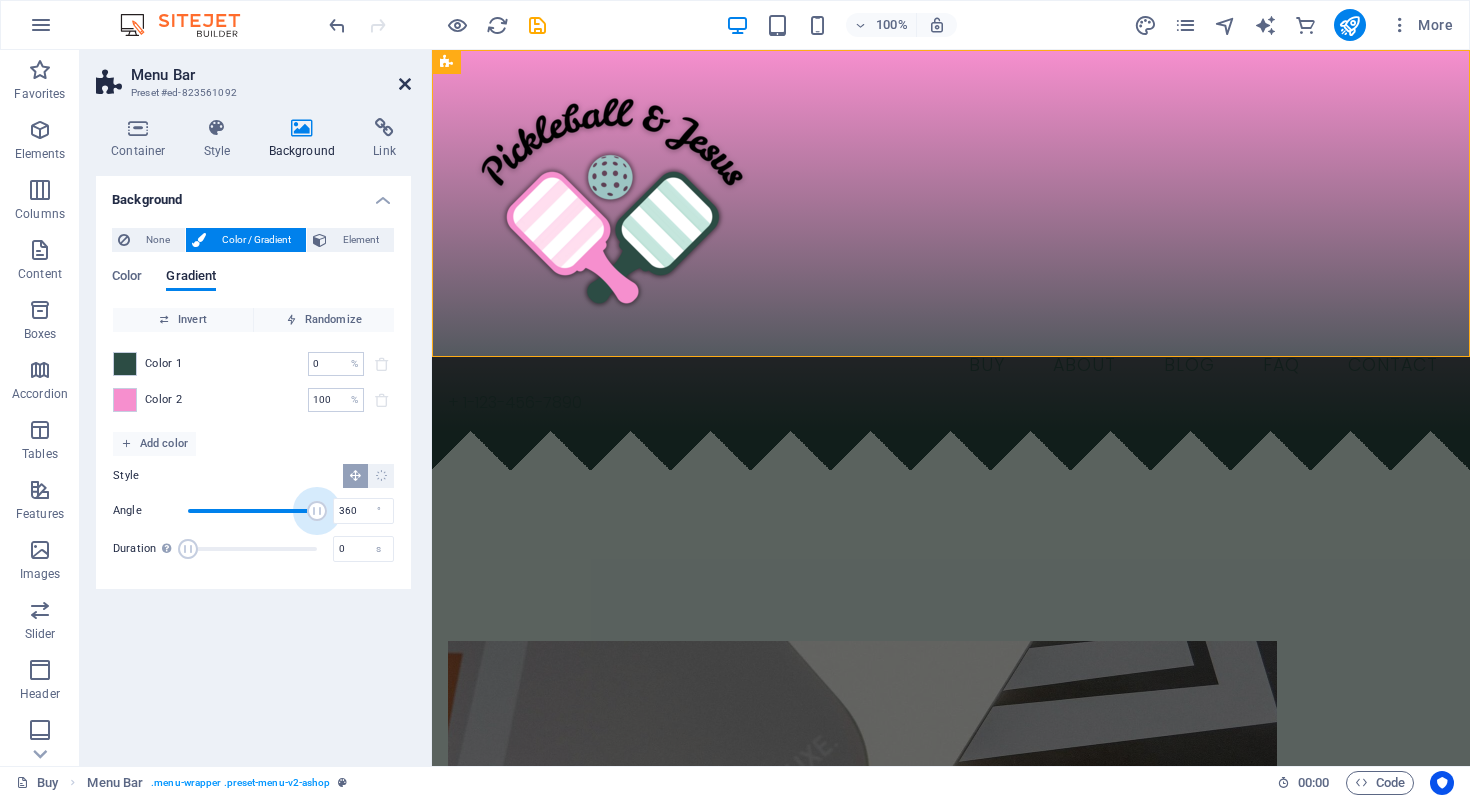 click at bounding box center (405, 84) 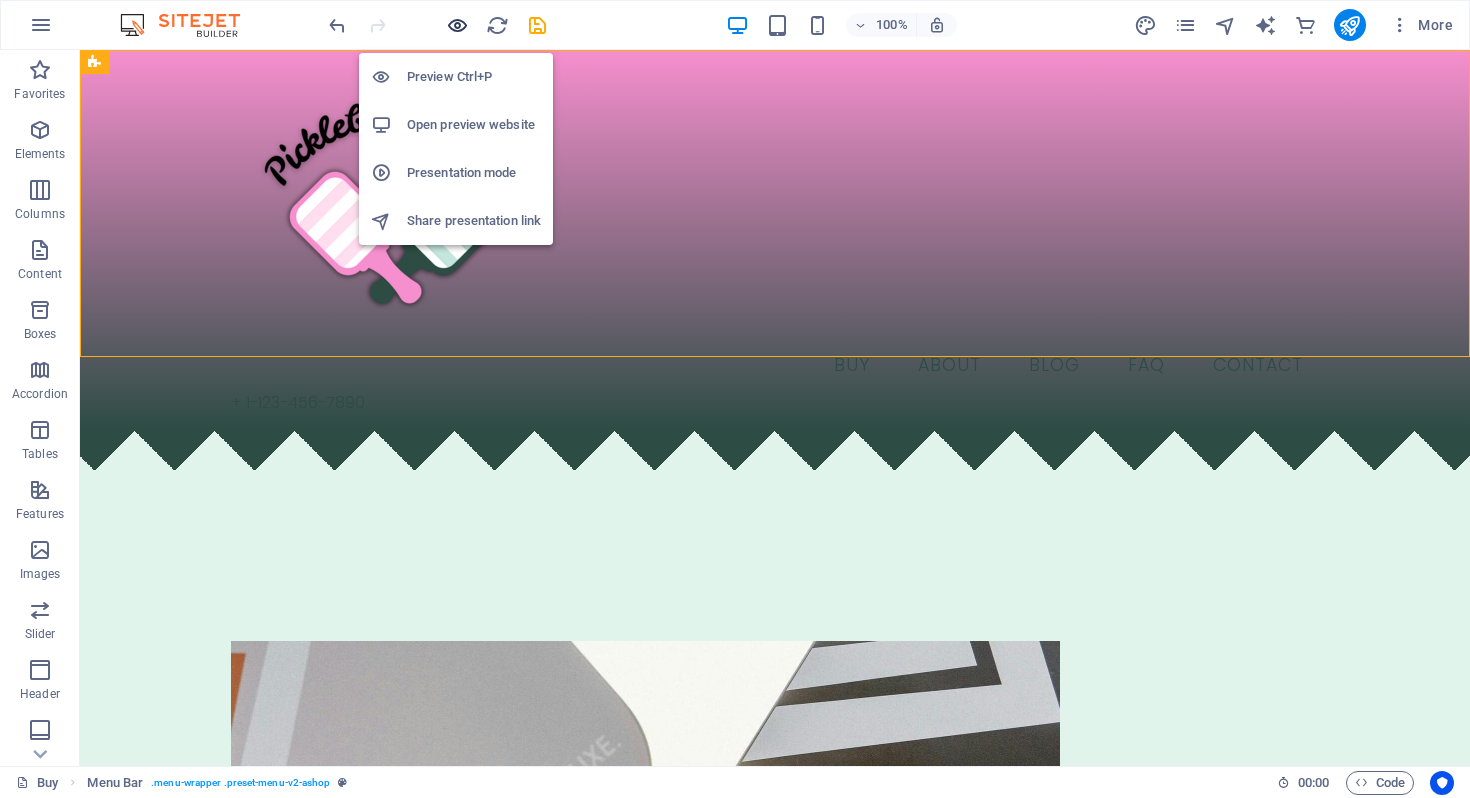 click at bounding box center (457, 25) 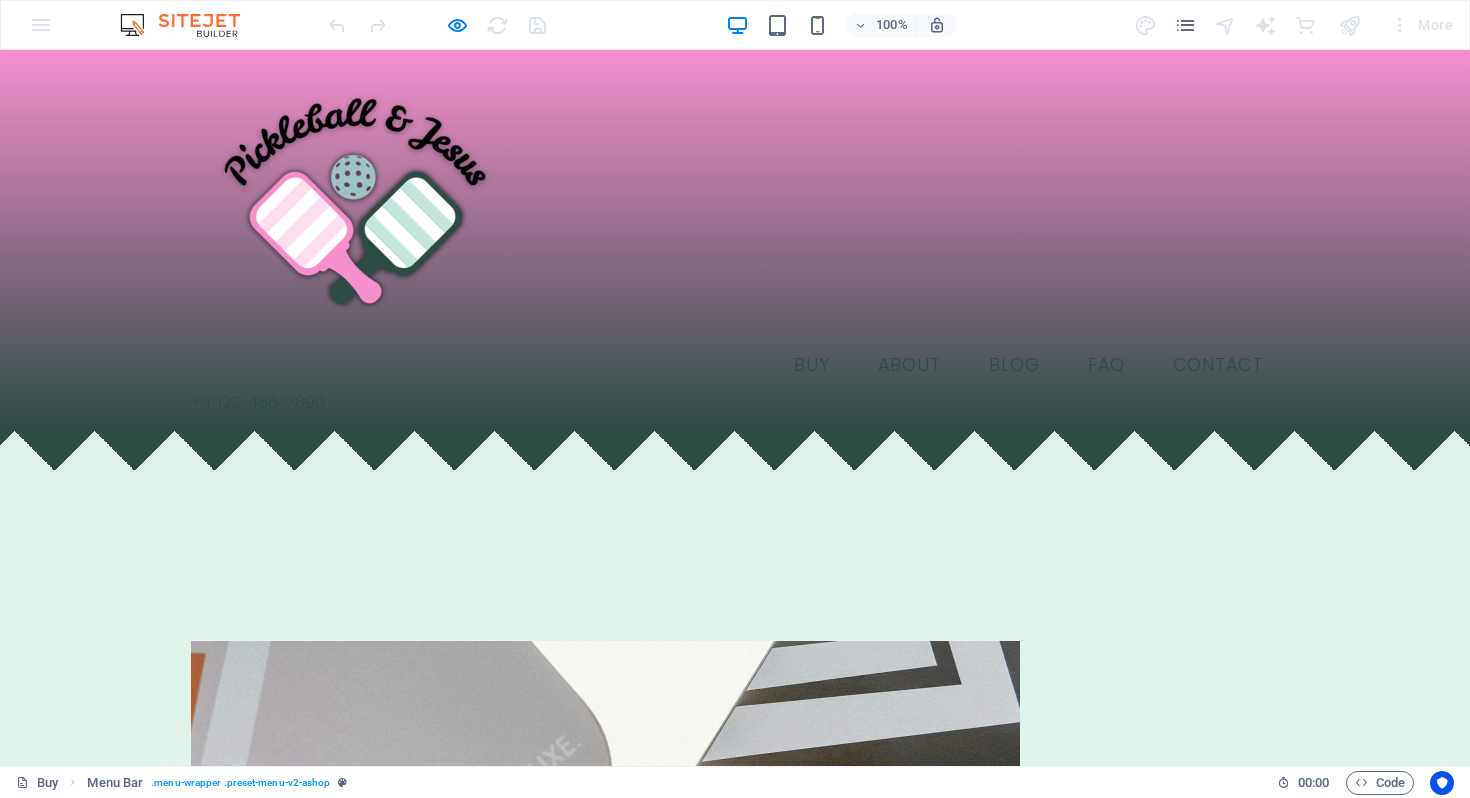 click on "Buy About Blog FAQ Contact   + 1-123-456-7890" at bounding box center [735, 240] 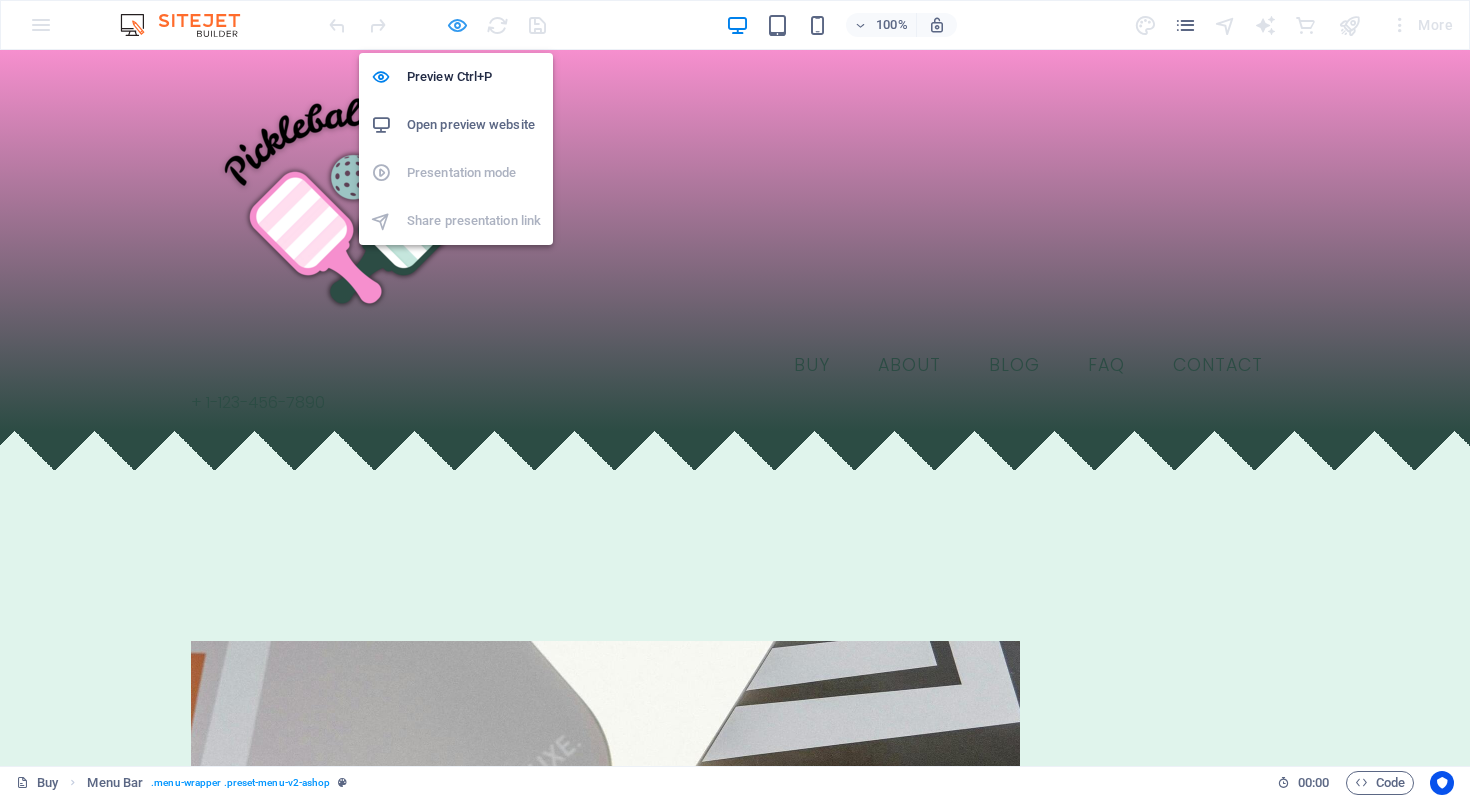 click at bounding box center [457, 25] 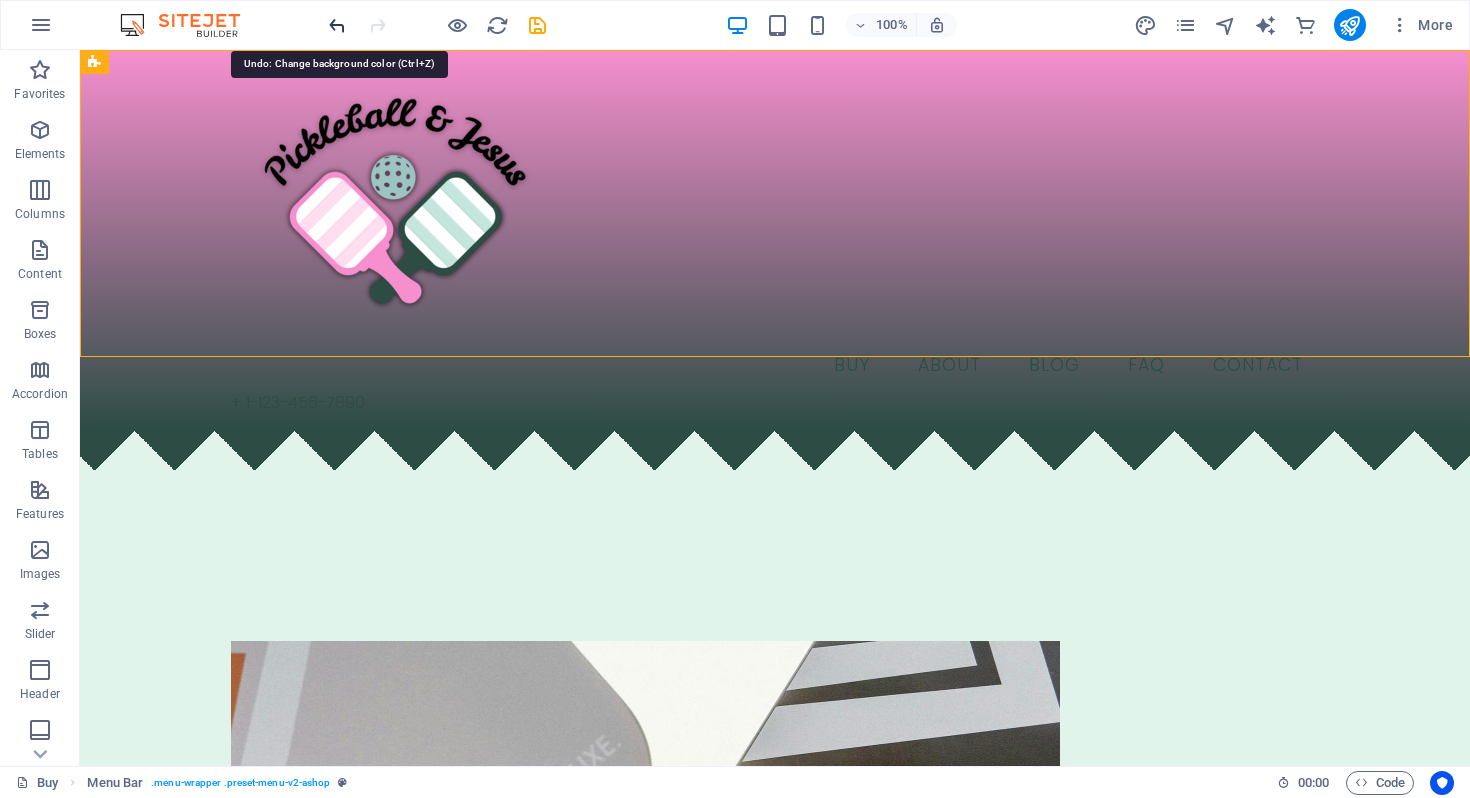 click at bounding box center (337, 25) 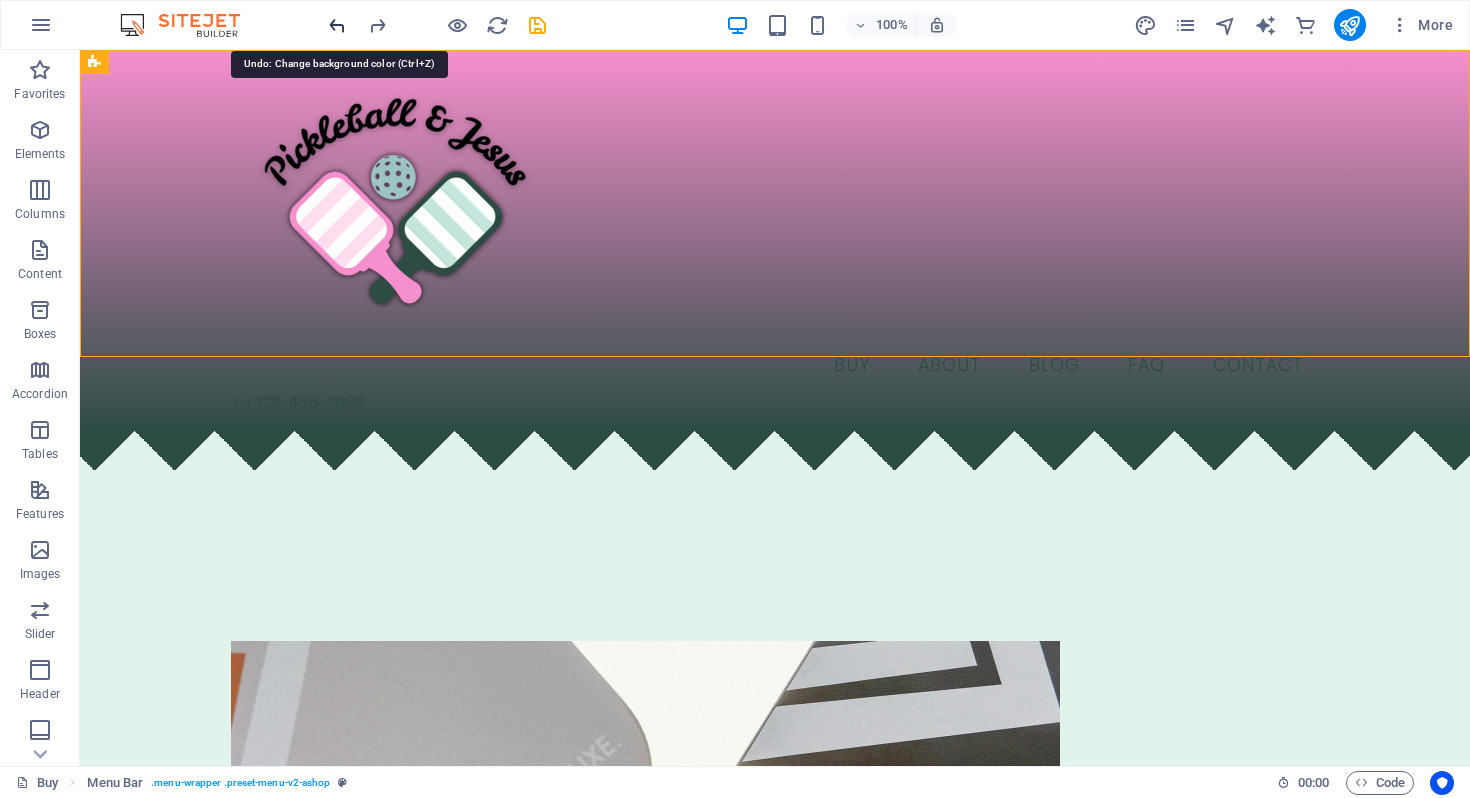 click at bounding box center (337, 25) 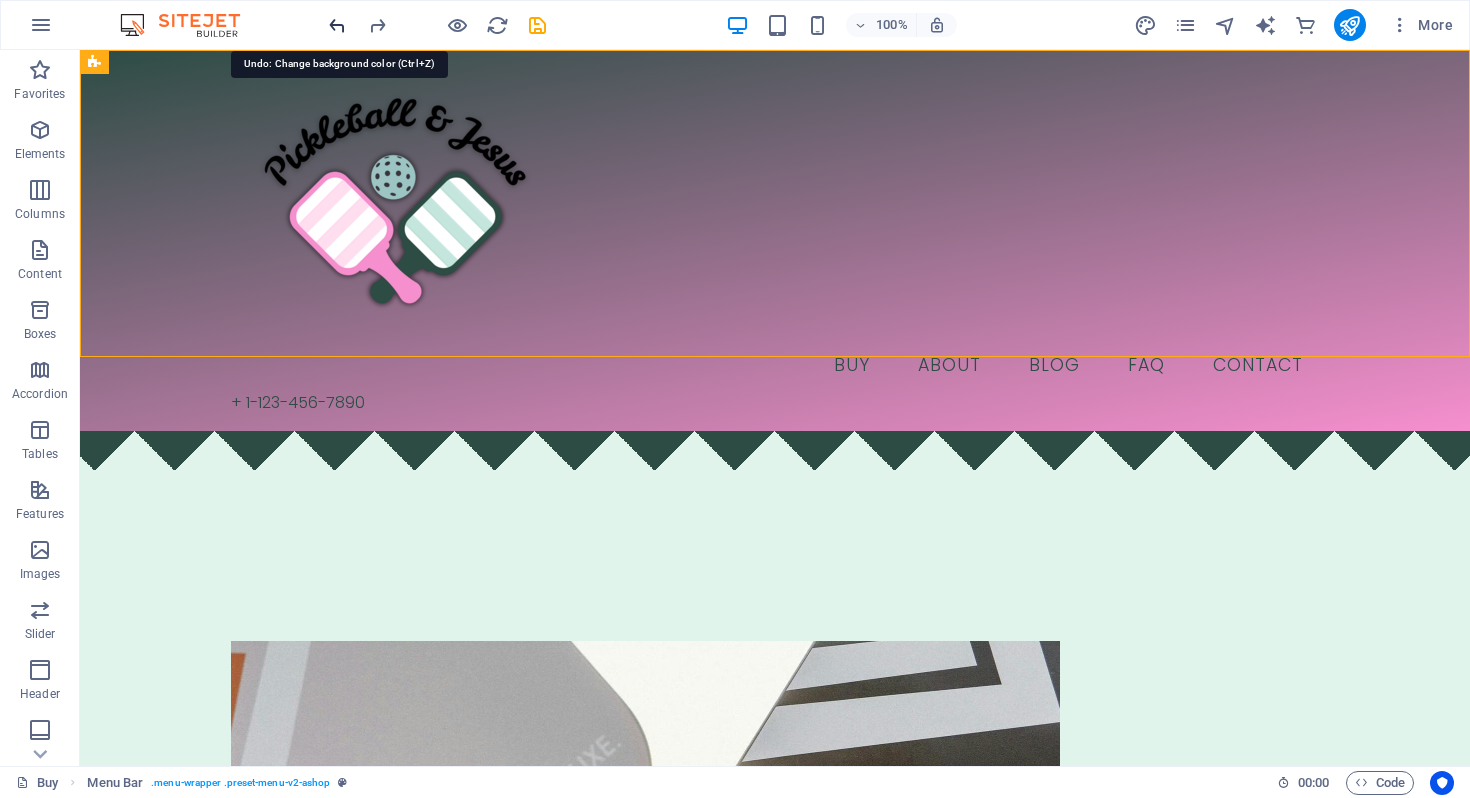 click at bounding box center (337, 25) 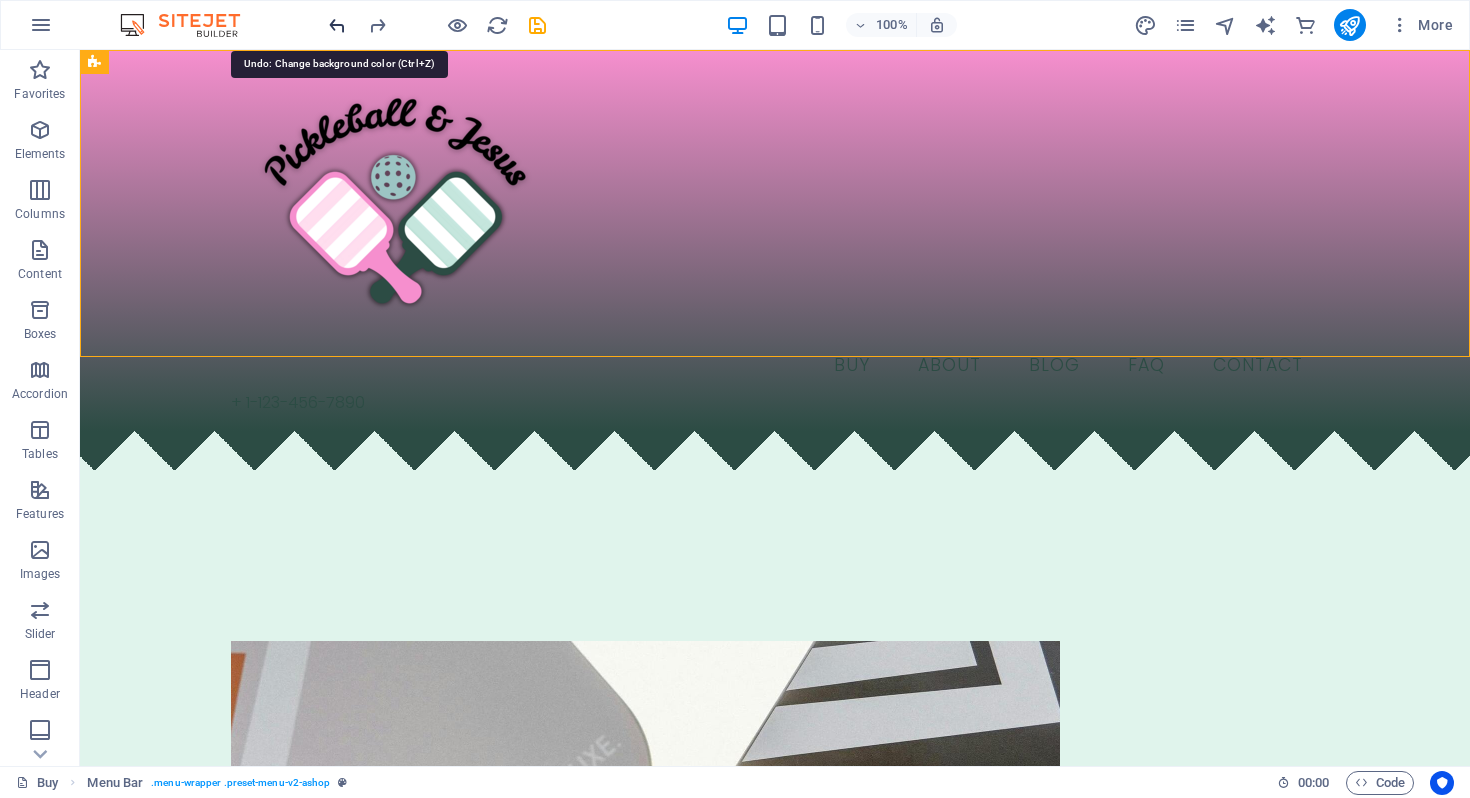 click at bounding box center [337, 25] 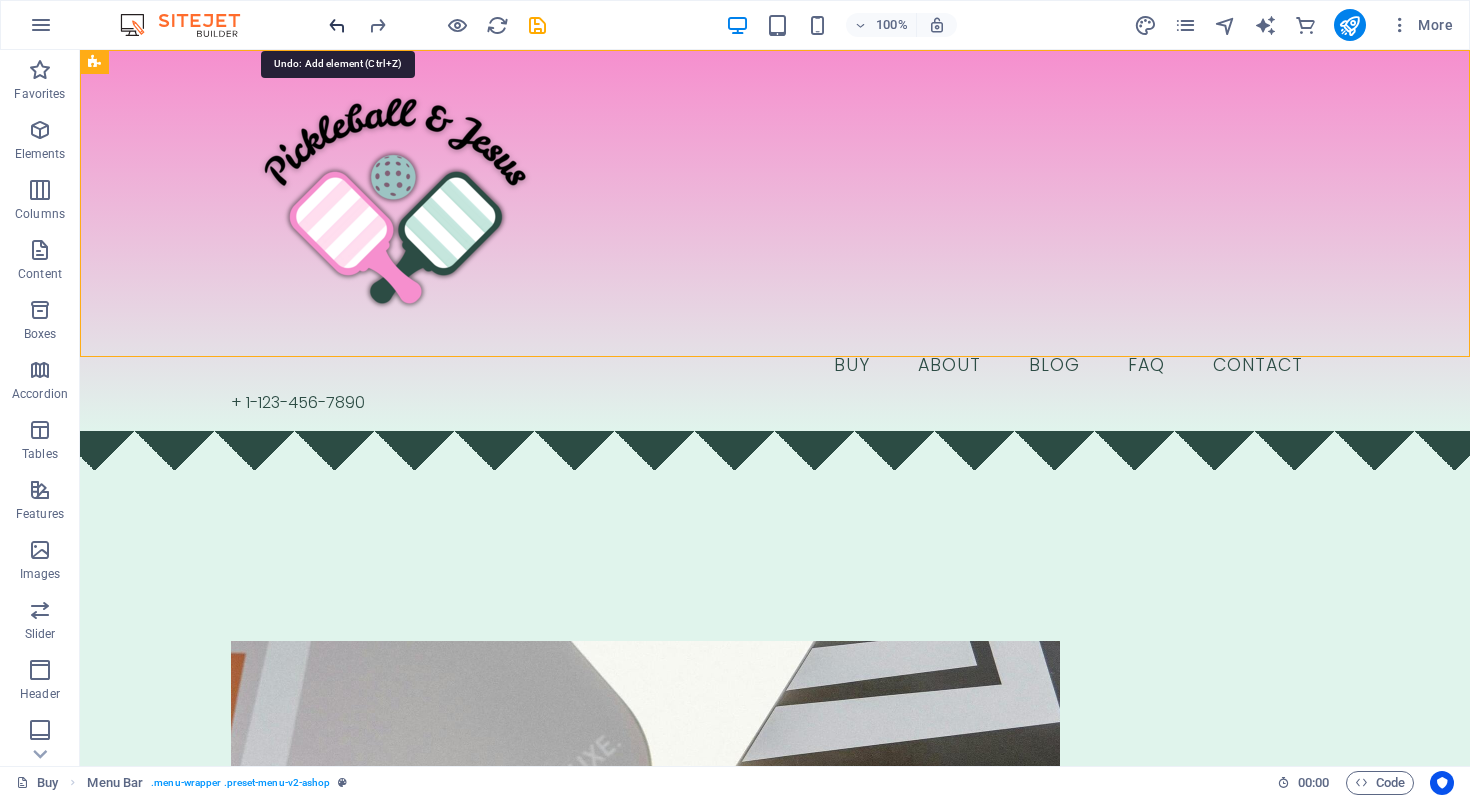 click at bounding box center [337, 25] 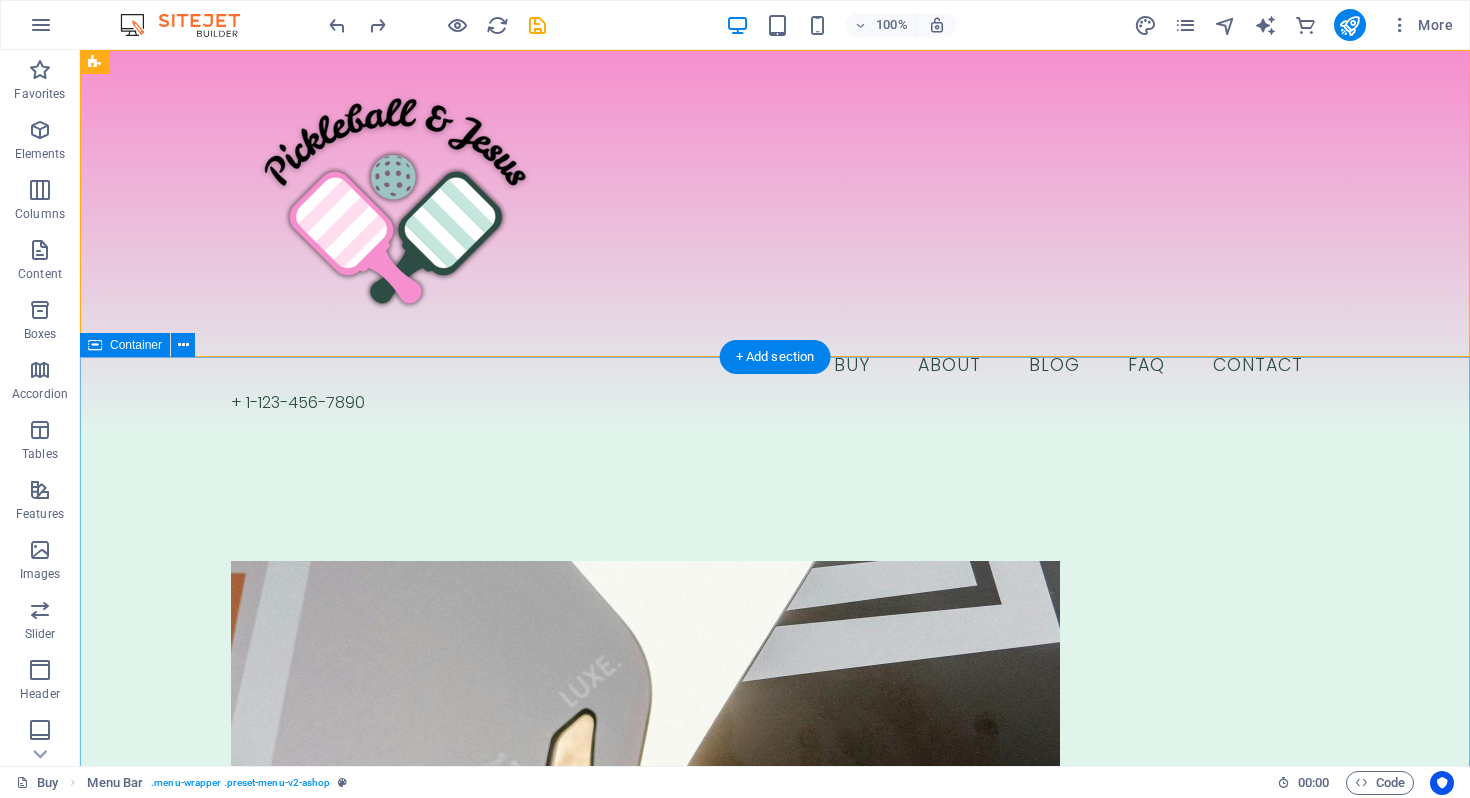 click on "JOIN OUR MINISTRY ABOUT OUR FOUNDER MOLLIE SHOP OUR GEAR Free Shipping Free shipping on all orders Support 24/7 Support 24 hours a day  30 Days Returns 30 days free returns High Quality Best quality products Top Brands" at bounding box center (775, 3172) 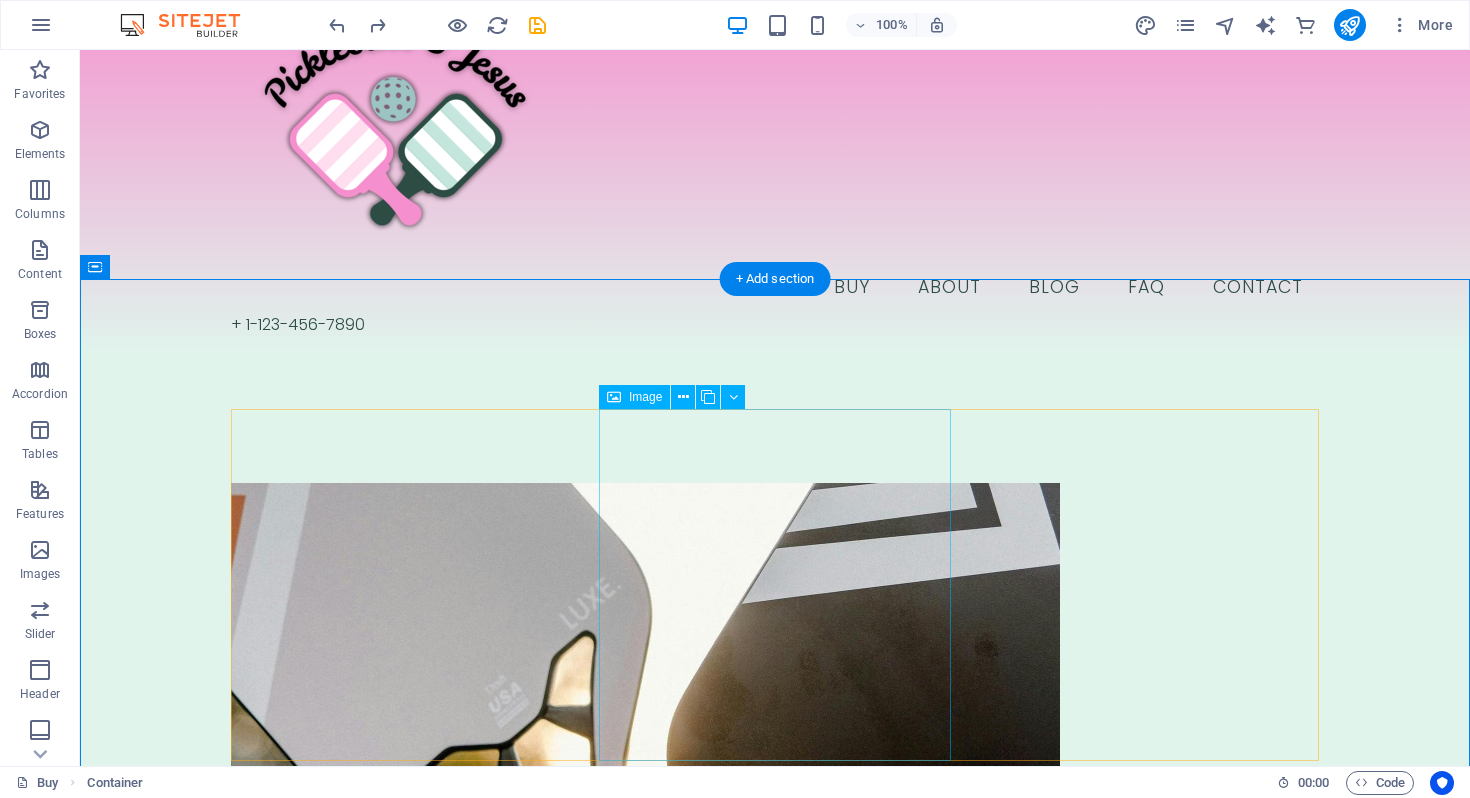 scroll, scrollTop: 0, scrollLeft: 0, axis: both 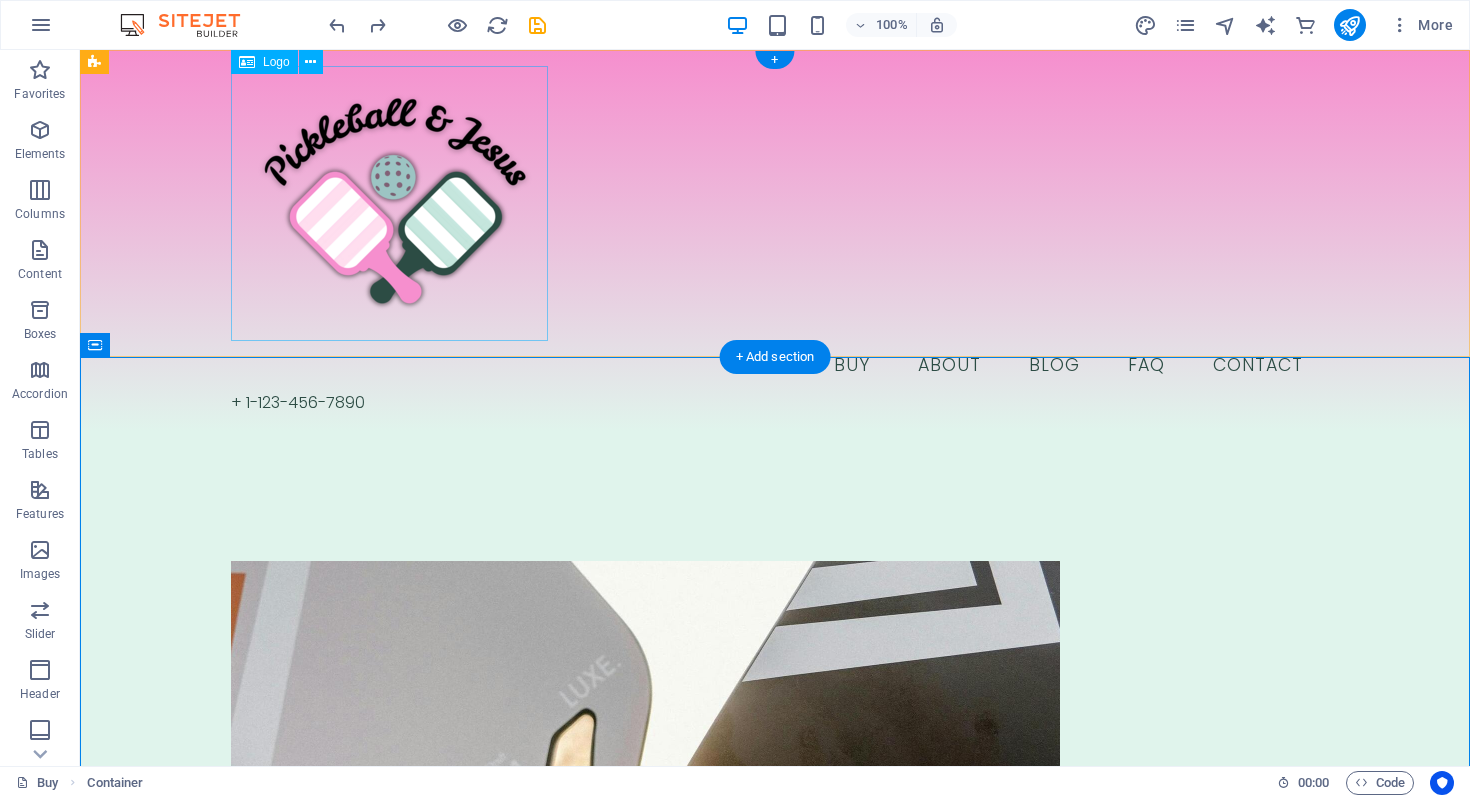 click at bounding box center (775, 203) 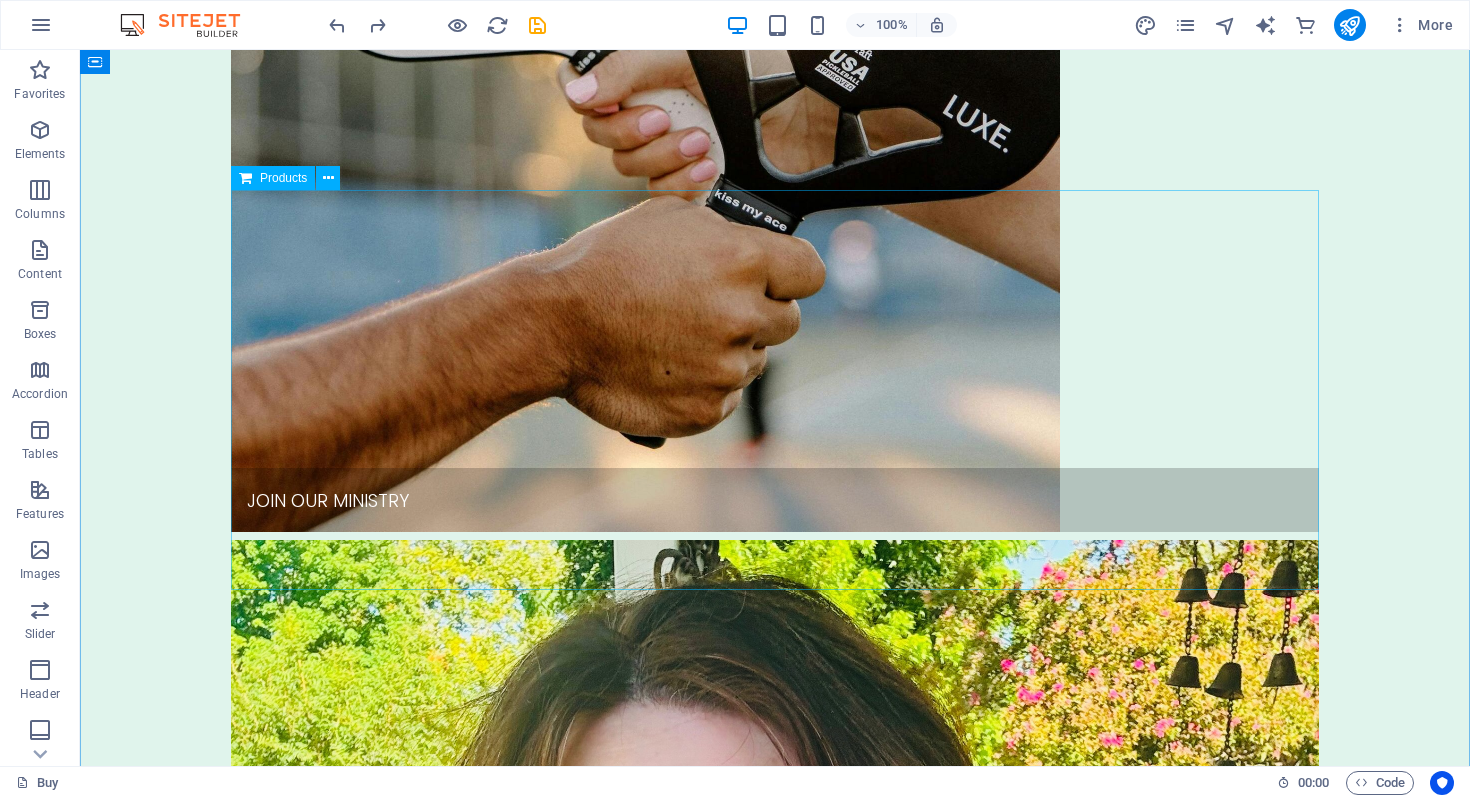 scroll, scrollTop: 865, scrollLeft: 0, axis: vertical 